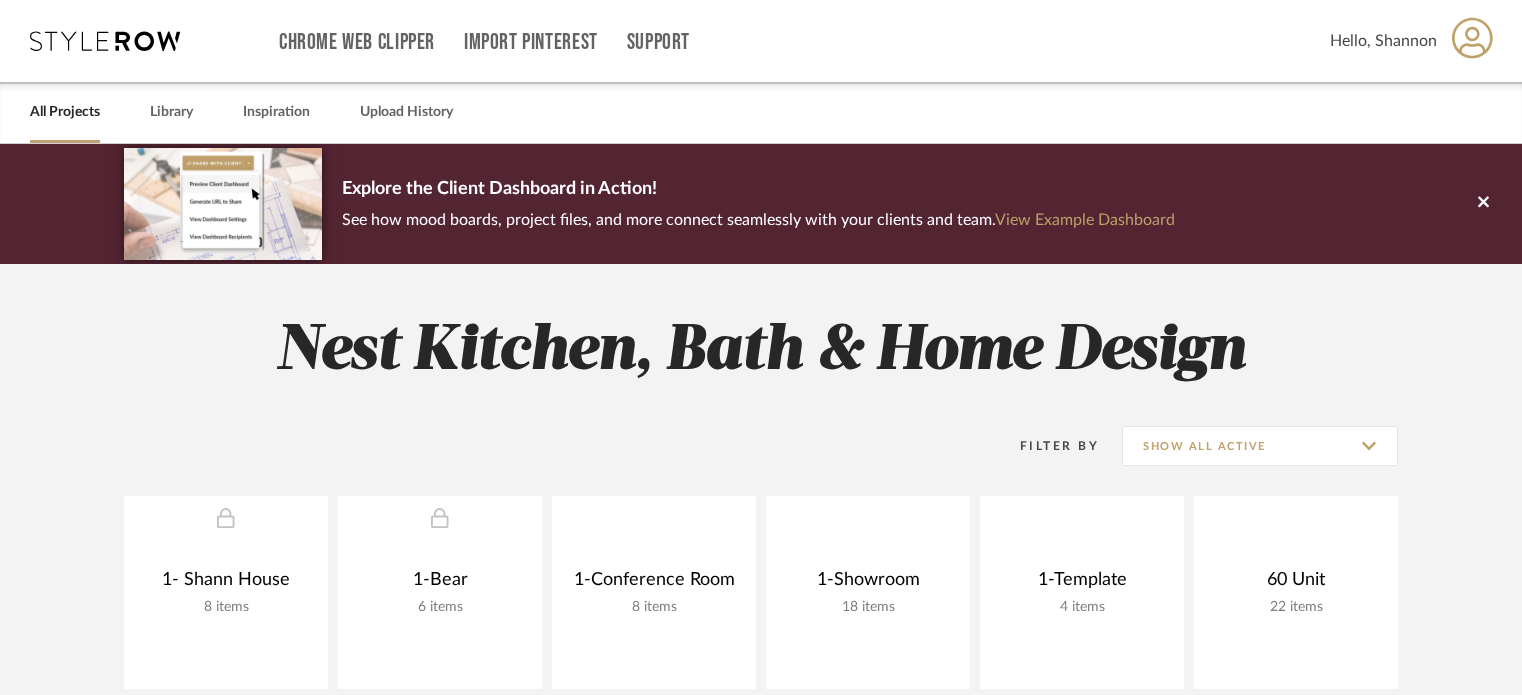scroll, scrollTop: 550, scrollLeft: 0, axis: vertical 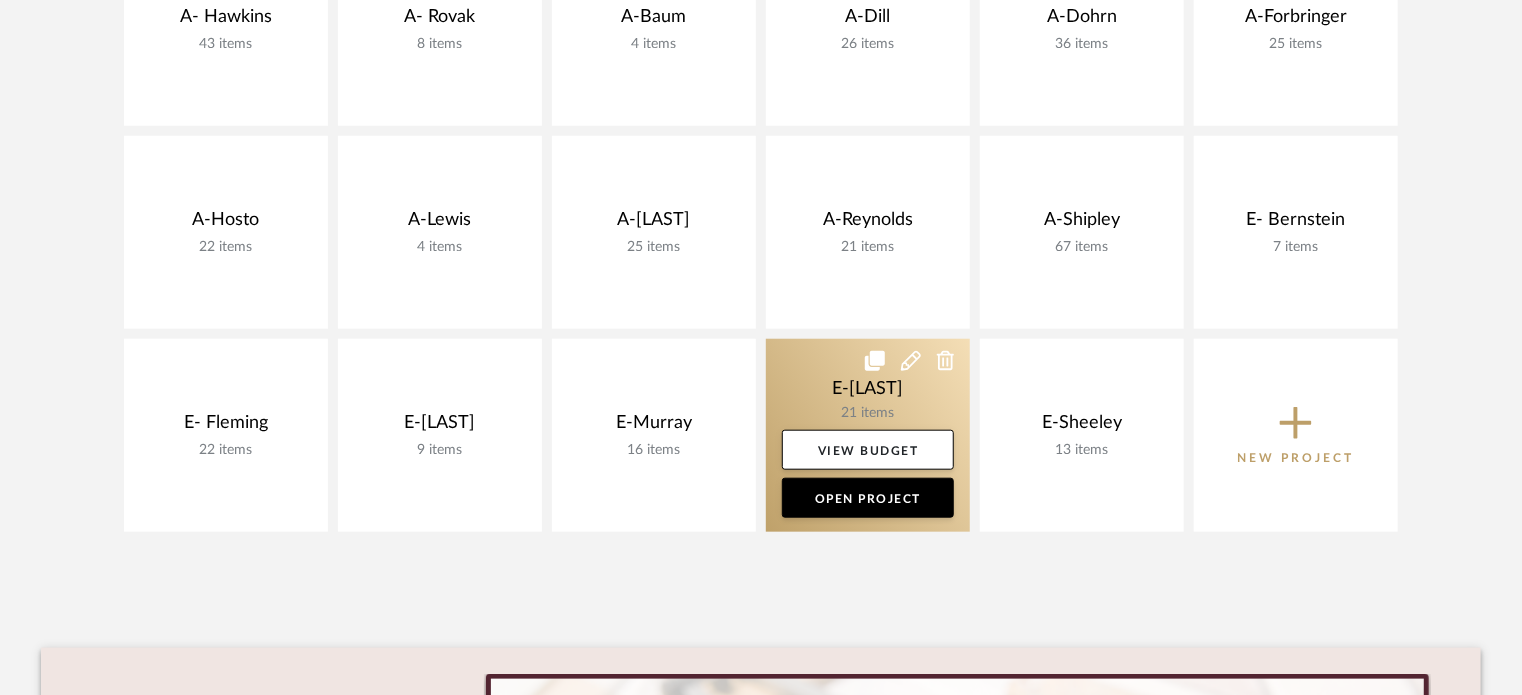 click 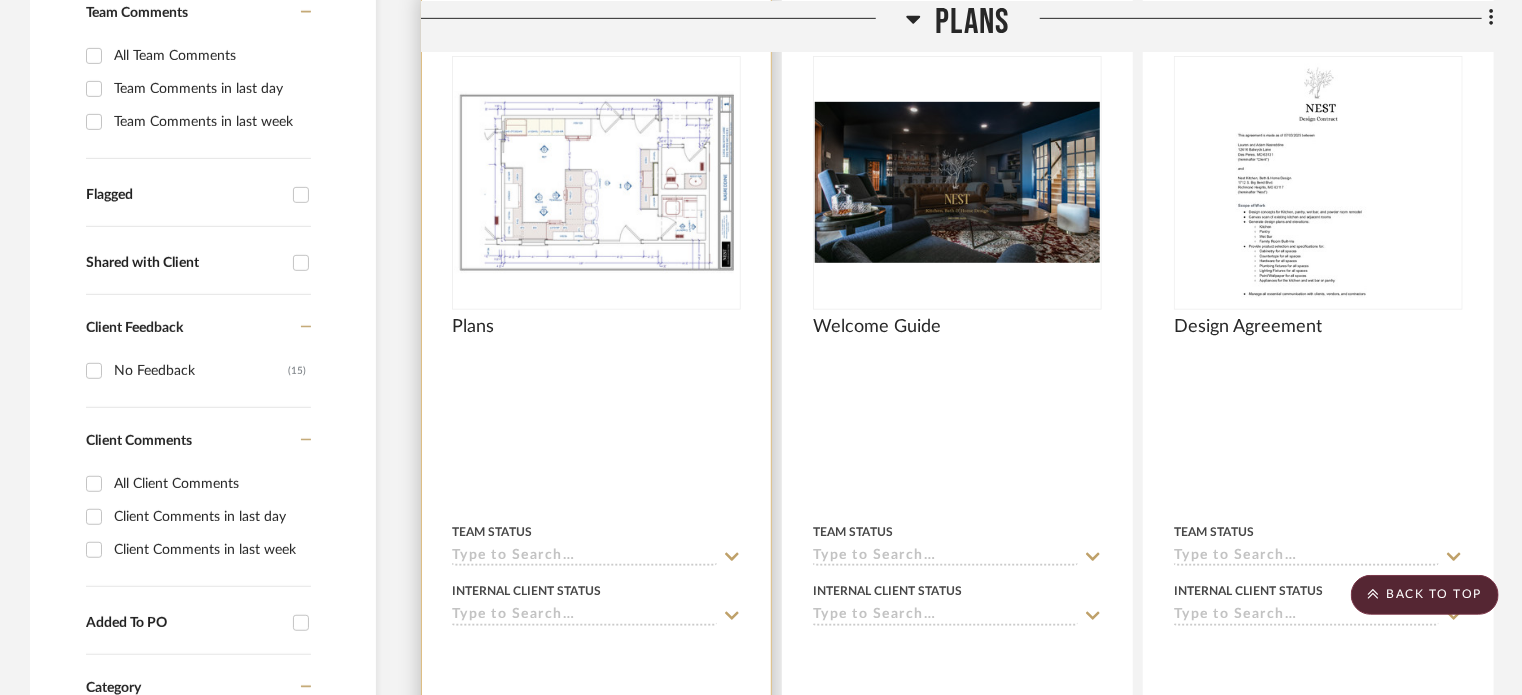 scroll, scrollTop: 1128, scrollLeft: 0, axis: vertical 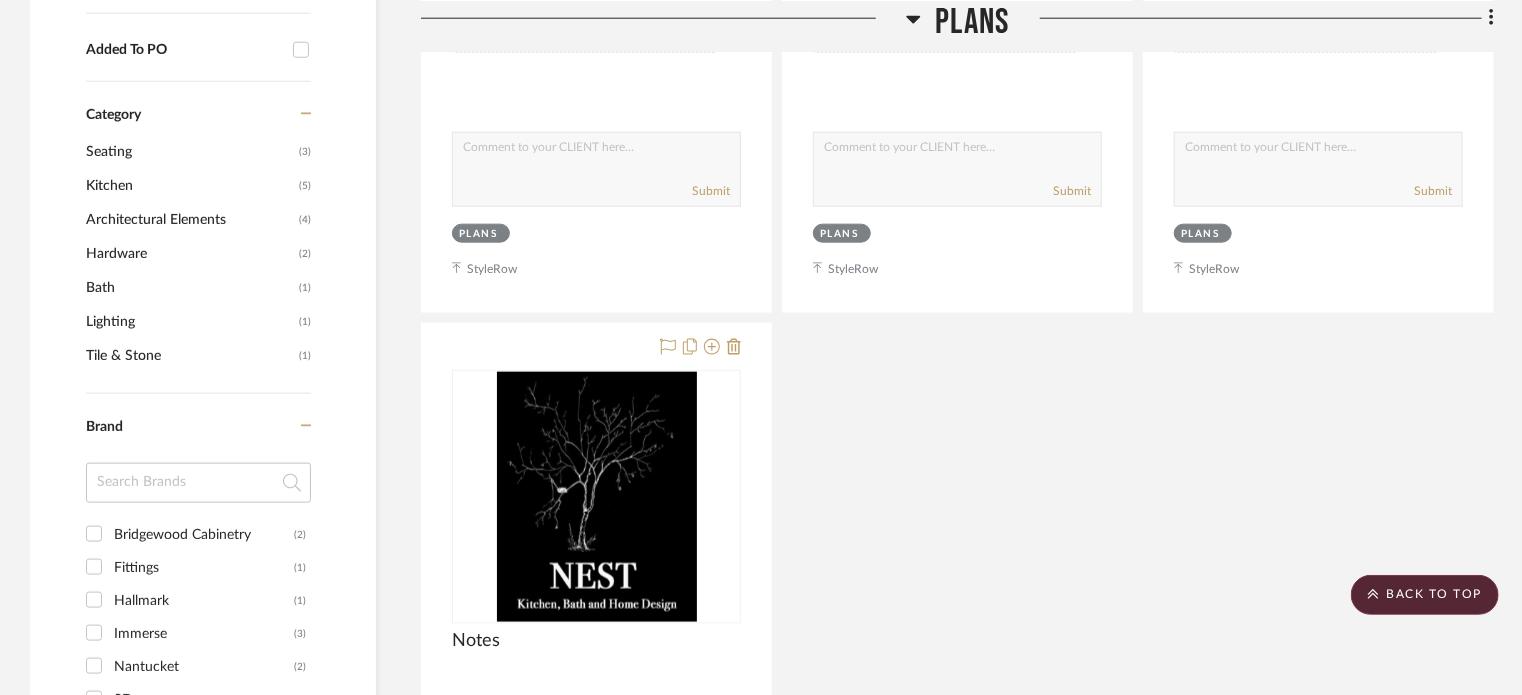 drag, startPoint x: 663, startPoint y: 408, endPoint x: 1044, endPoint y: 410, distance: 381.00525 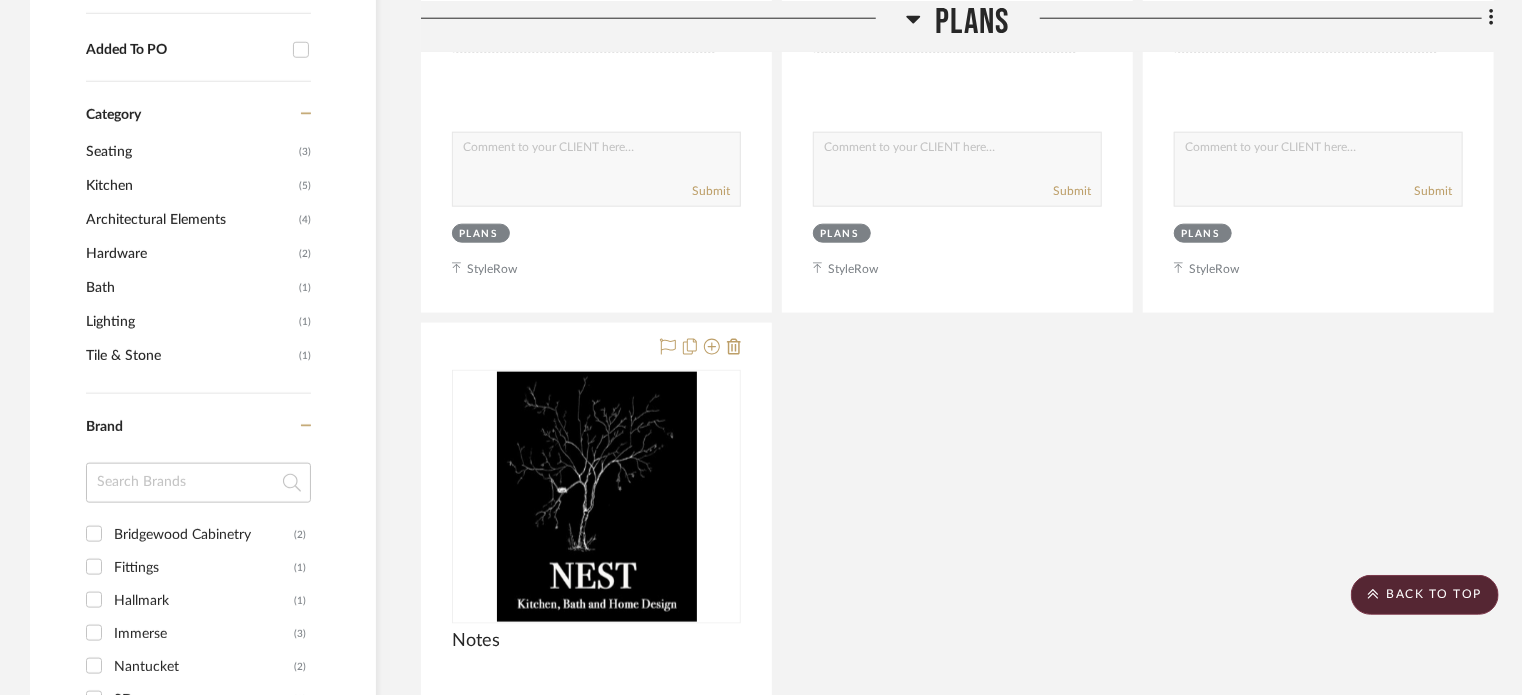 click on "250721_N...ne Plans.pdf Plans By Unknown Team Status Internal Client Status client Comments: Submit Plans StyleRow NEST Welcome Guide.pdf Welcome Guide By Unknown Team Status Internal Client Status client Comments: Submit Plans StyleRow Nasreddi... 3 09 PM.pdf Design Agreement By Unknown Team Status Internal Client Status client Comments: Submit Plans StyleRow Notes By Unknown Team Status Internal Client Status client Comments: Submit Plans StyleRow" 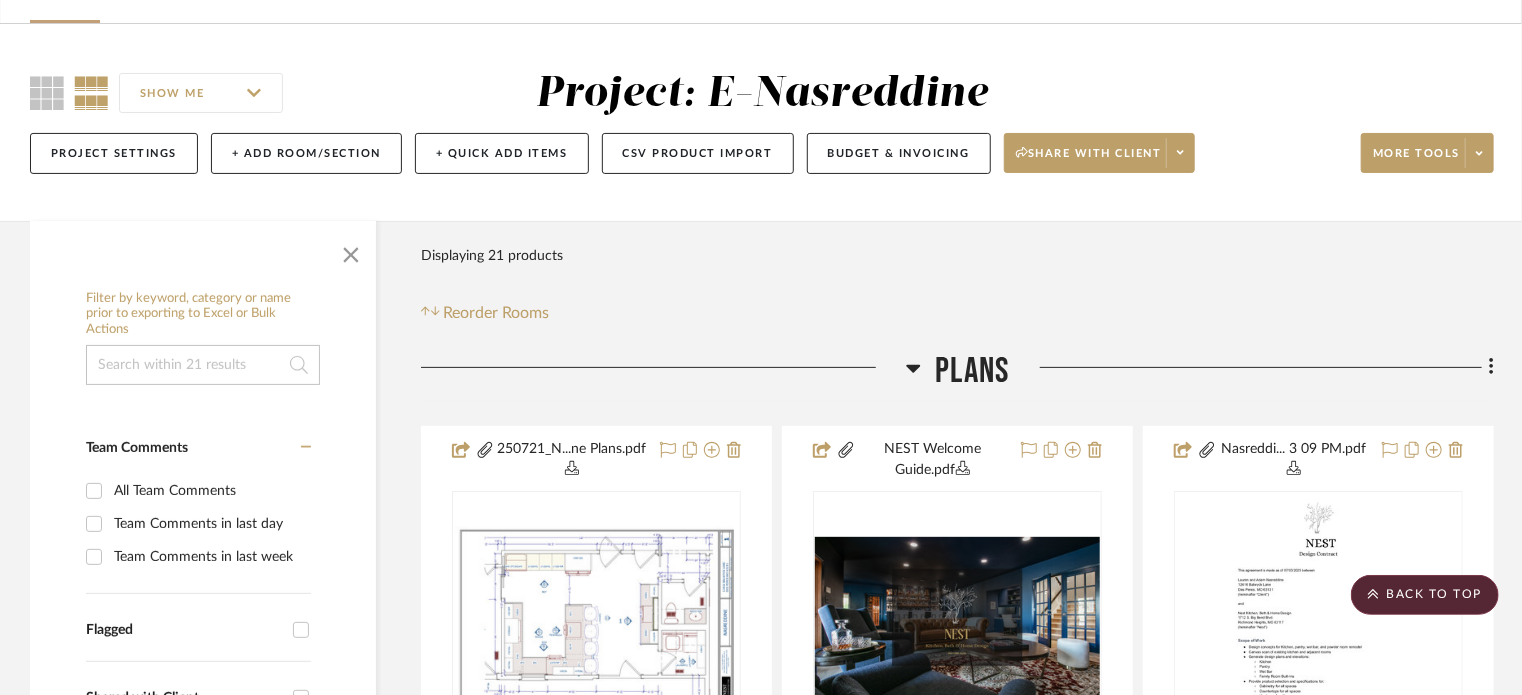 scroll, scrollTop: 0, scrollLeft: 0, axis: both 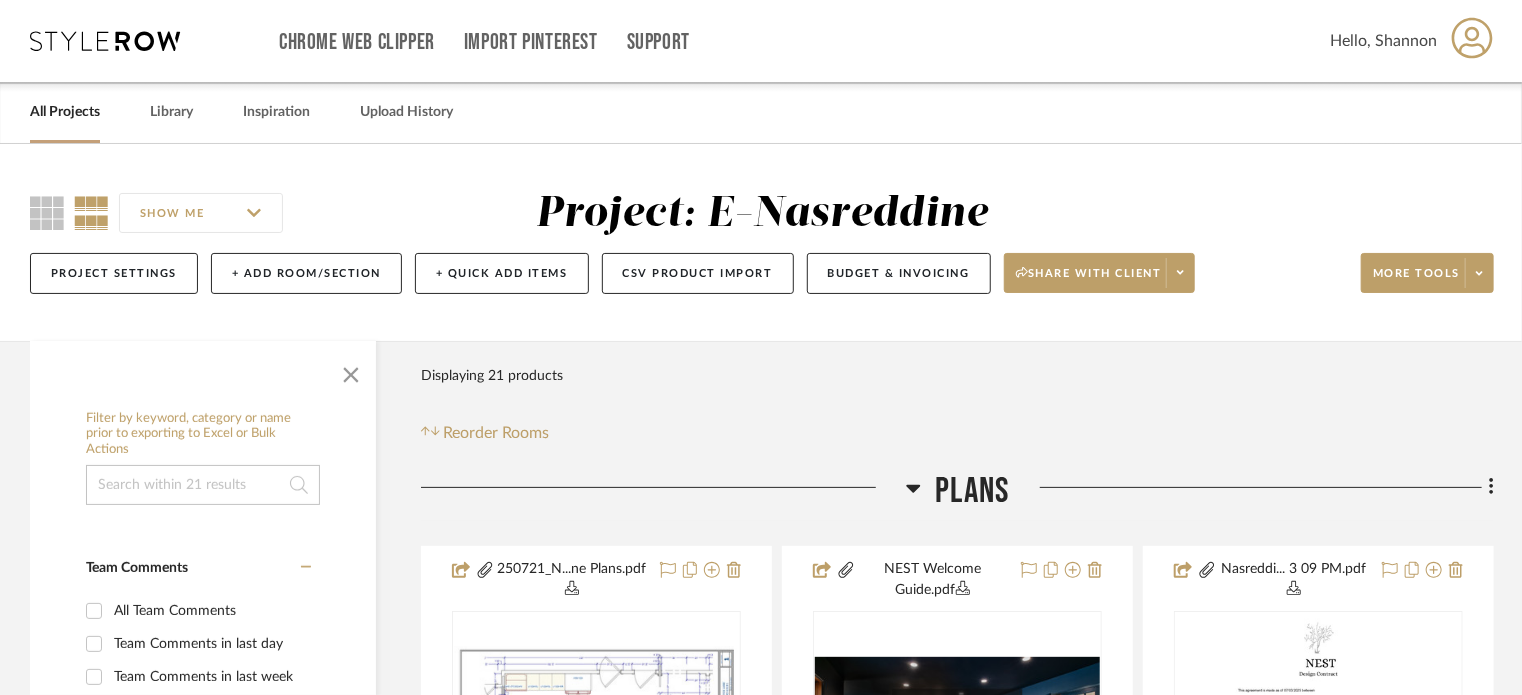 click on "Filter by keyword, category or name prior to exporting to Excel or Bulk Actions Team Comments All Team Comments Team Comments in last day Team Comments in last week Flagged Shared with Client Client Feedback No Feedback  (15)  Client Comments All Client Comments Client Comments in last day Client Comments in last week Added To PO Category  Seating   (3)   Kitchen   (5)   Architectural Elements   (4)   Hardware   (2)   Bath   (1)   Lighting   (1)   Tile & Stone   (1)  Brand Bridgewood Cabinetry  (2)  Fittings  (1)  Hallmark  (1)  Immerse  (3)  Nantucket  (2)  SD  (3)  Top Knobs  (2)  Virginia Tile  (1)  Wilson lighting  (1)  Upload Method Clipped  (17)  Uploaded  (4)  Added By Shannon Leisure  (17)  StyleRow   (4)  Item Type Product  (17)  Site Photo or PDF  (4)  Lead Time Weeks In Stock Price 0  7,500 +  0 7500  Filter Products   Displaying 21 products  Reorder Rooms LOADING Plans  250721_N...ne Plans.pdf   Plans  By  Unknown
Team Status Internal Client Status client Comments:  Submit   Plans     By" 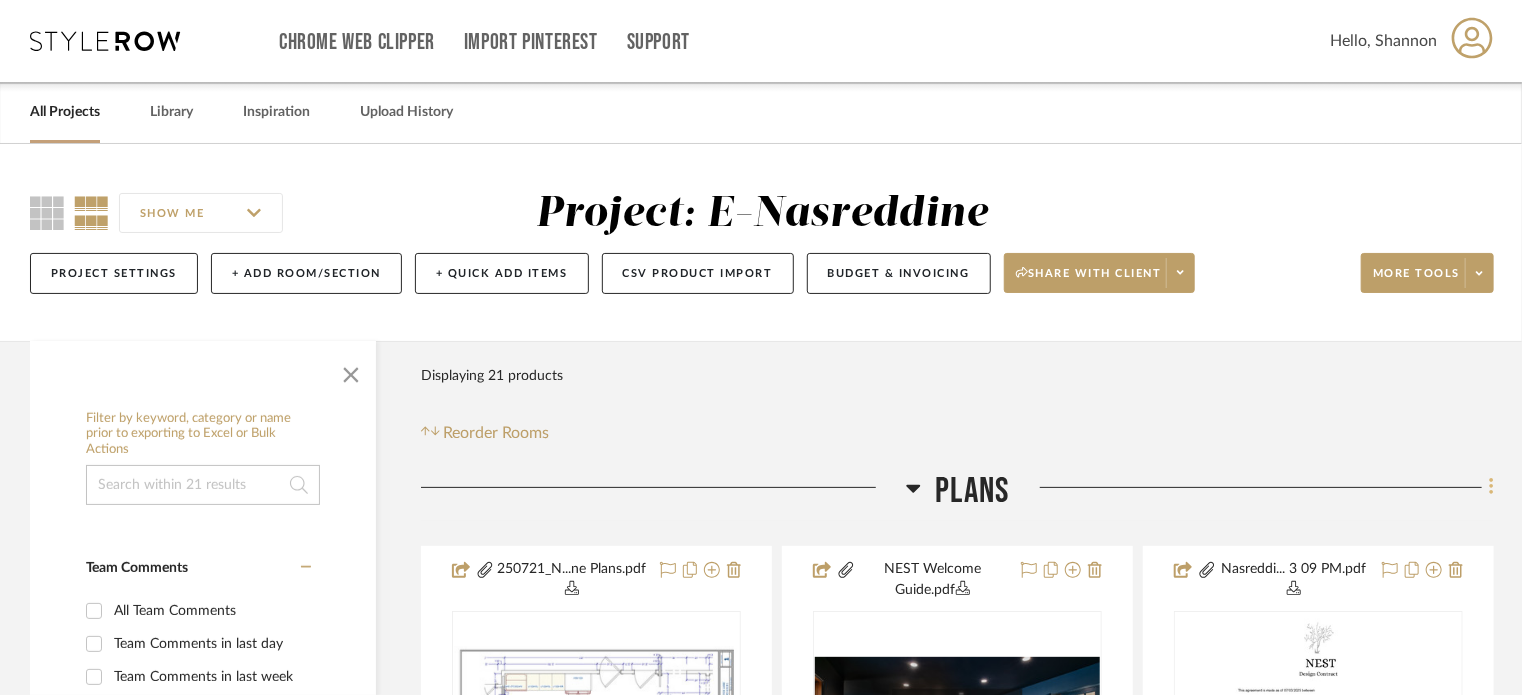 click 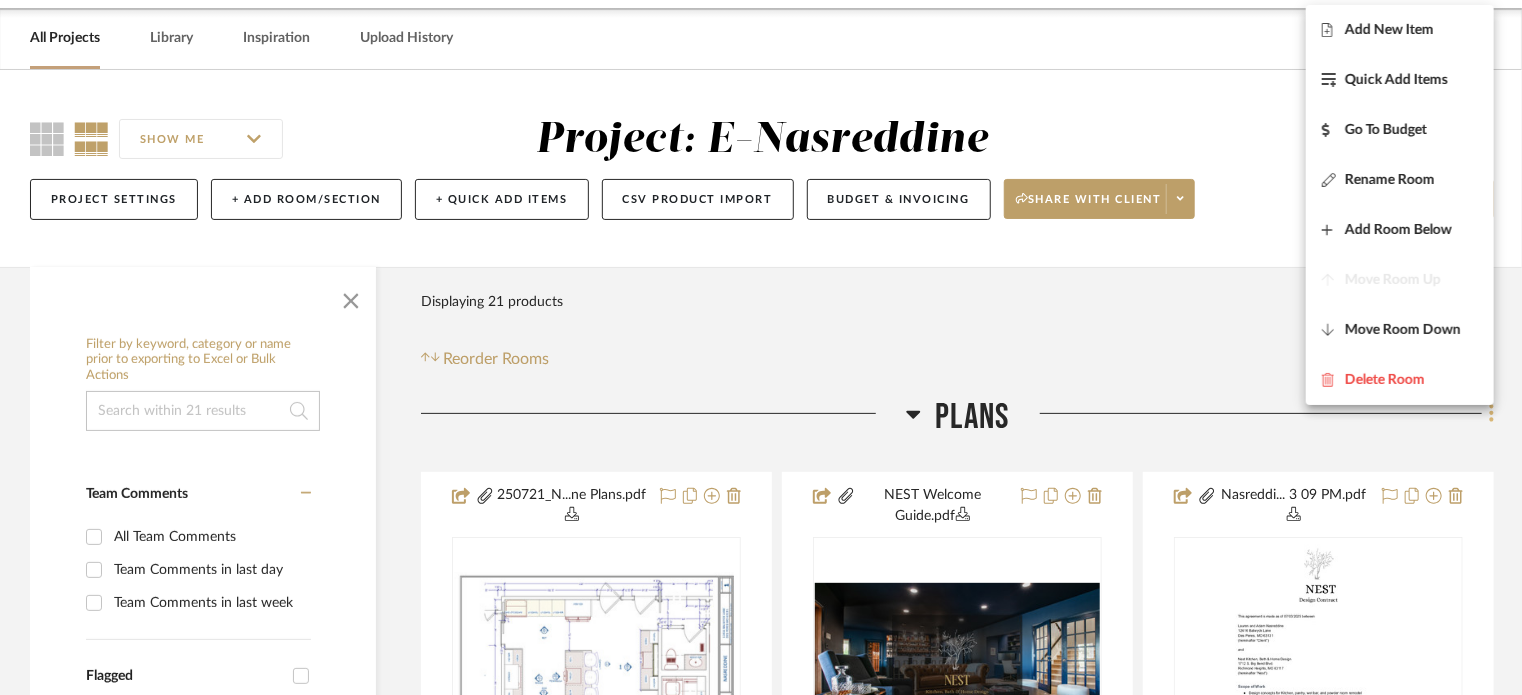 scroll, scrollTop: 75, scrollLeft: 0, axis: vertical 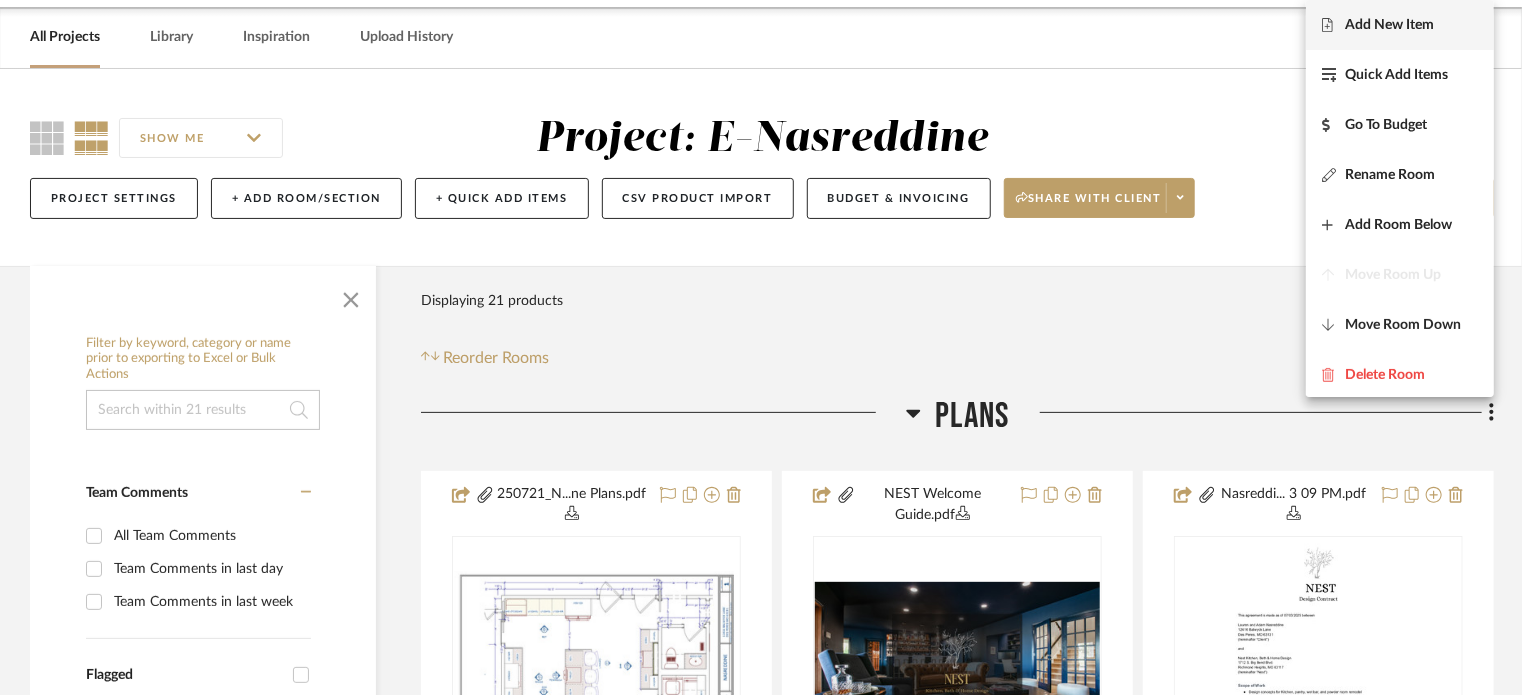 click on "Add New Item" at bounding box center [1389, 25] 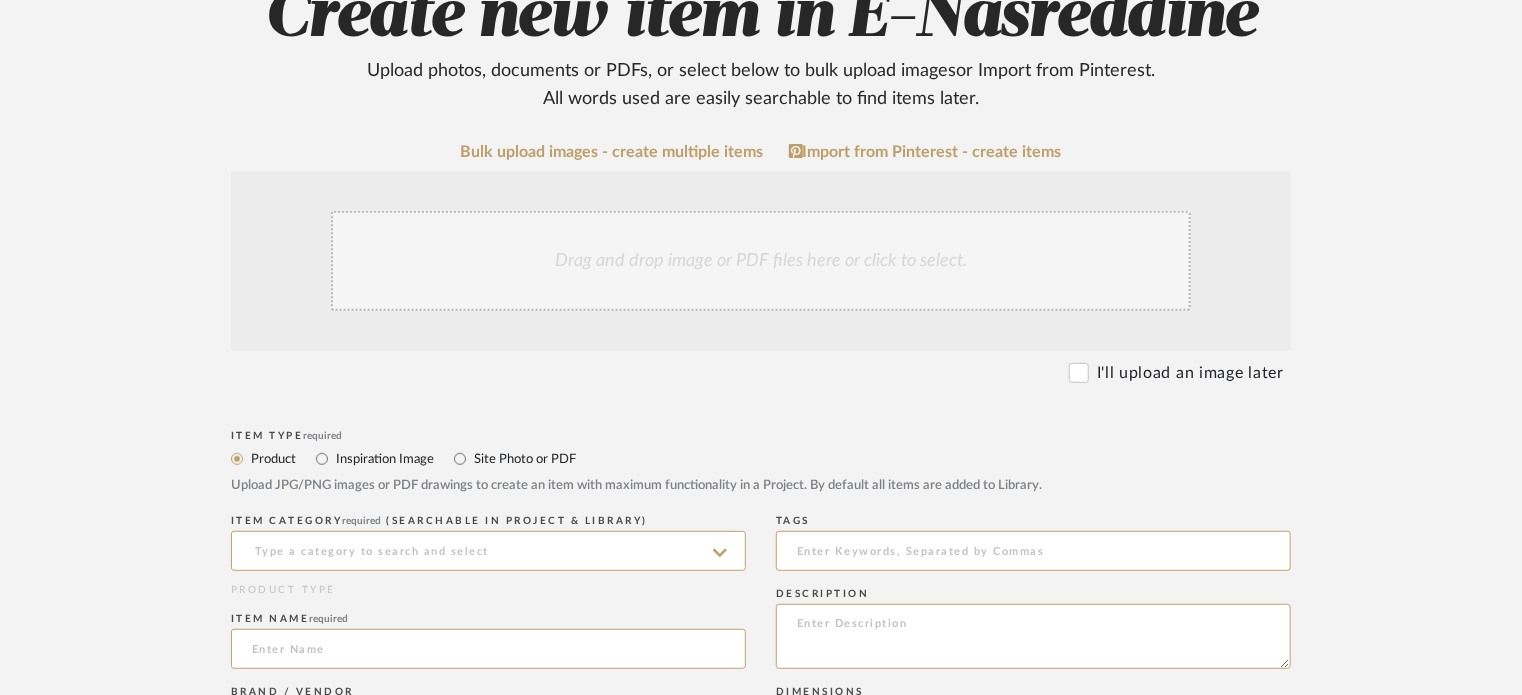 scroll, scrollTop: 268, scrollLeft: 0, axis: vertical 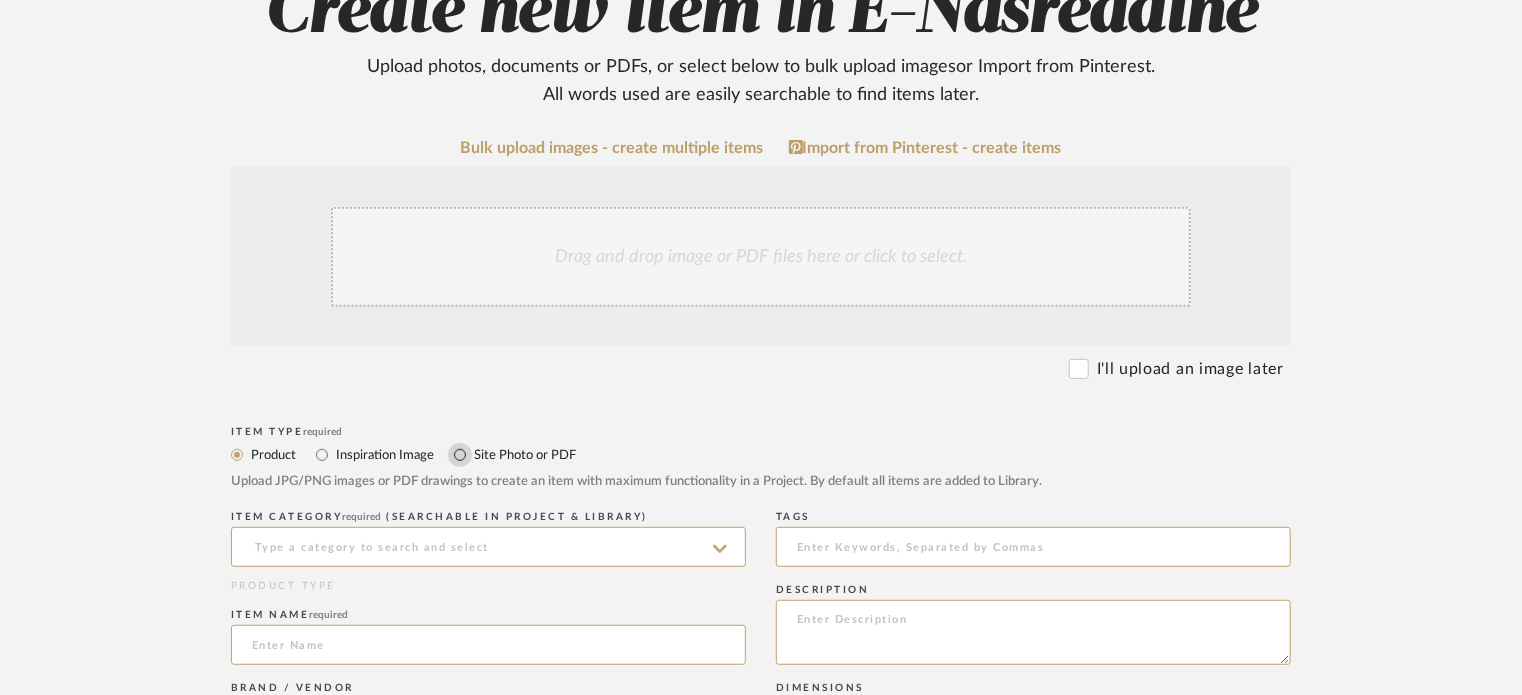 click on "Site Photo or PDF" at bounding box center (460, 455) 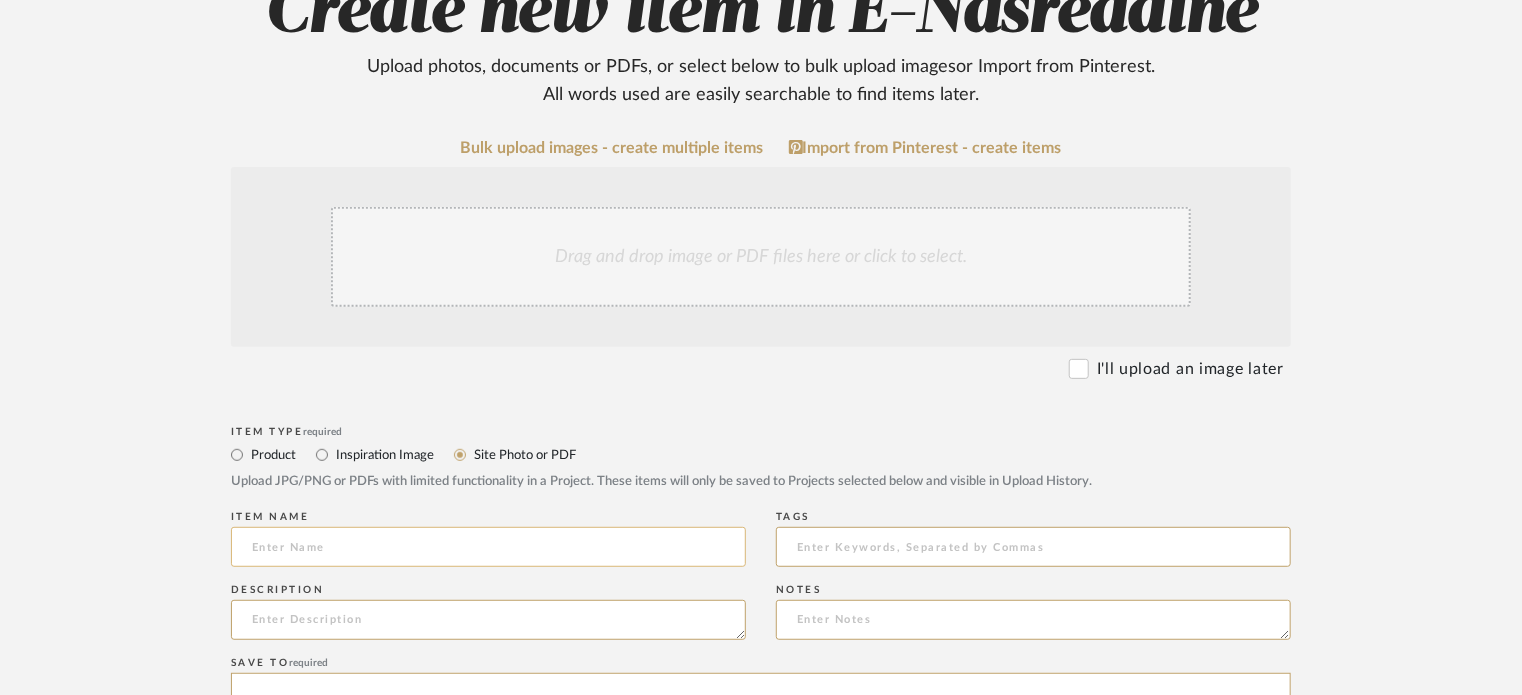 click 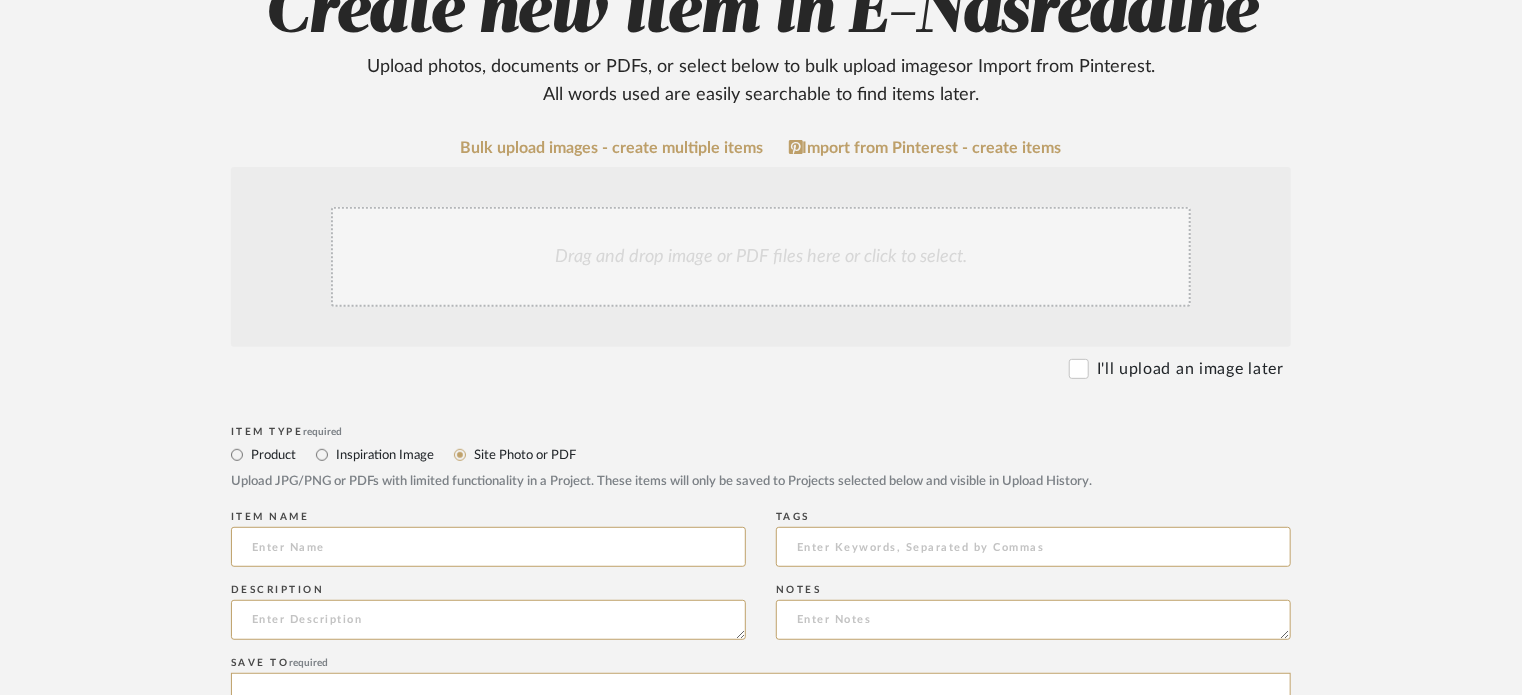 click on "Drag and drop image or PDF files here or click to select." 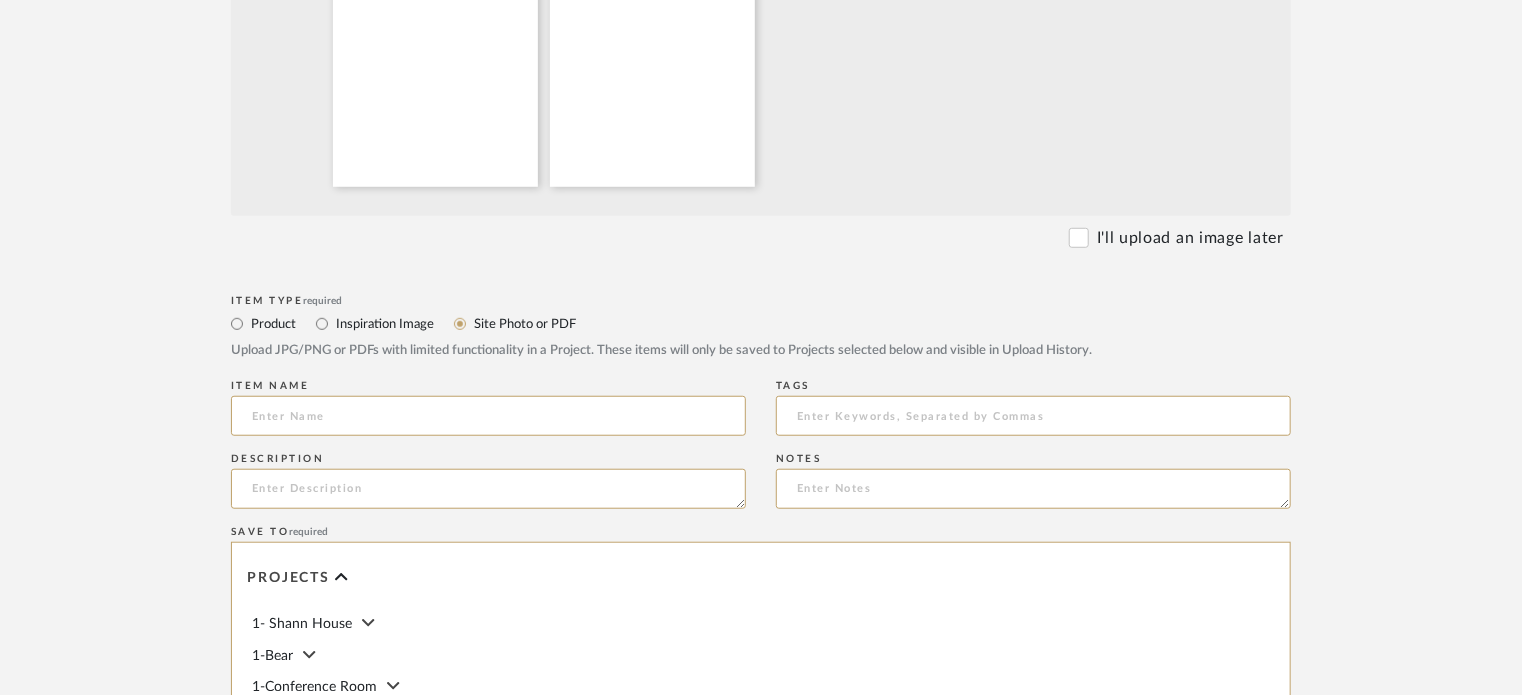 scroll, scrollTop: 620, scrollLeft: 0, axis: vertical 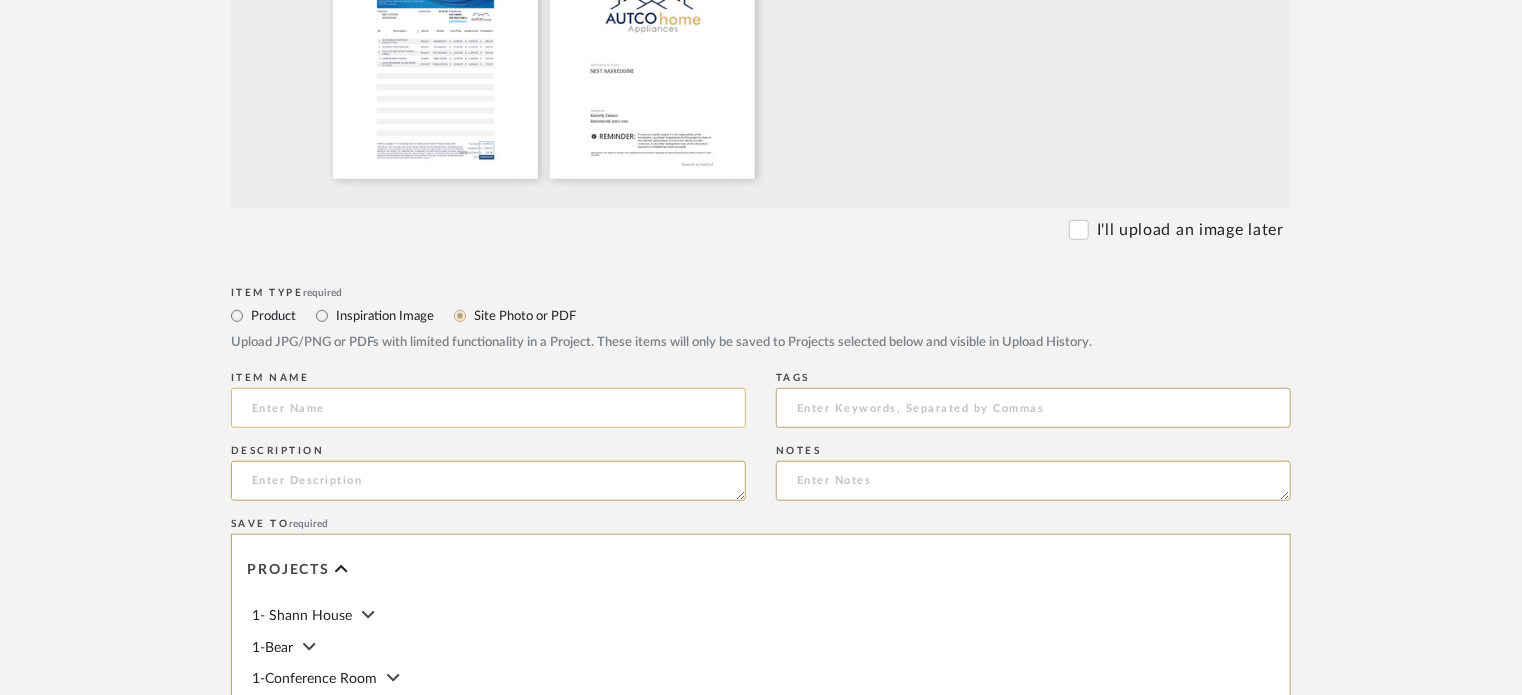 click 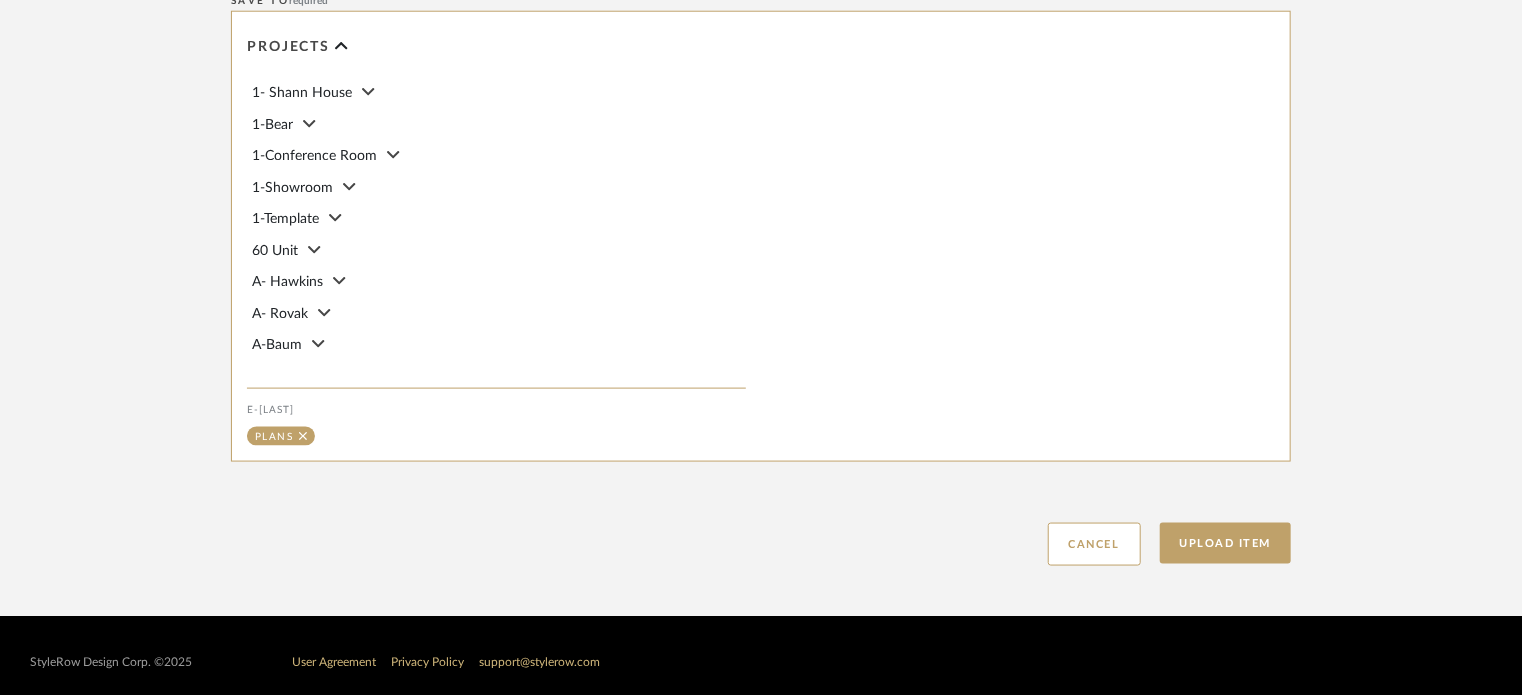 scroll, scrollTop: 1155, scrollLeft: 0, axis: vertical 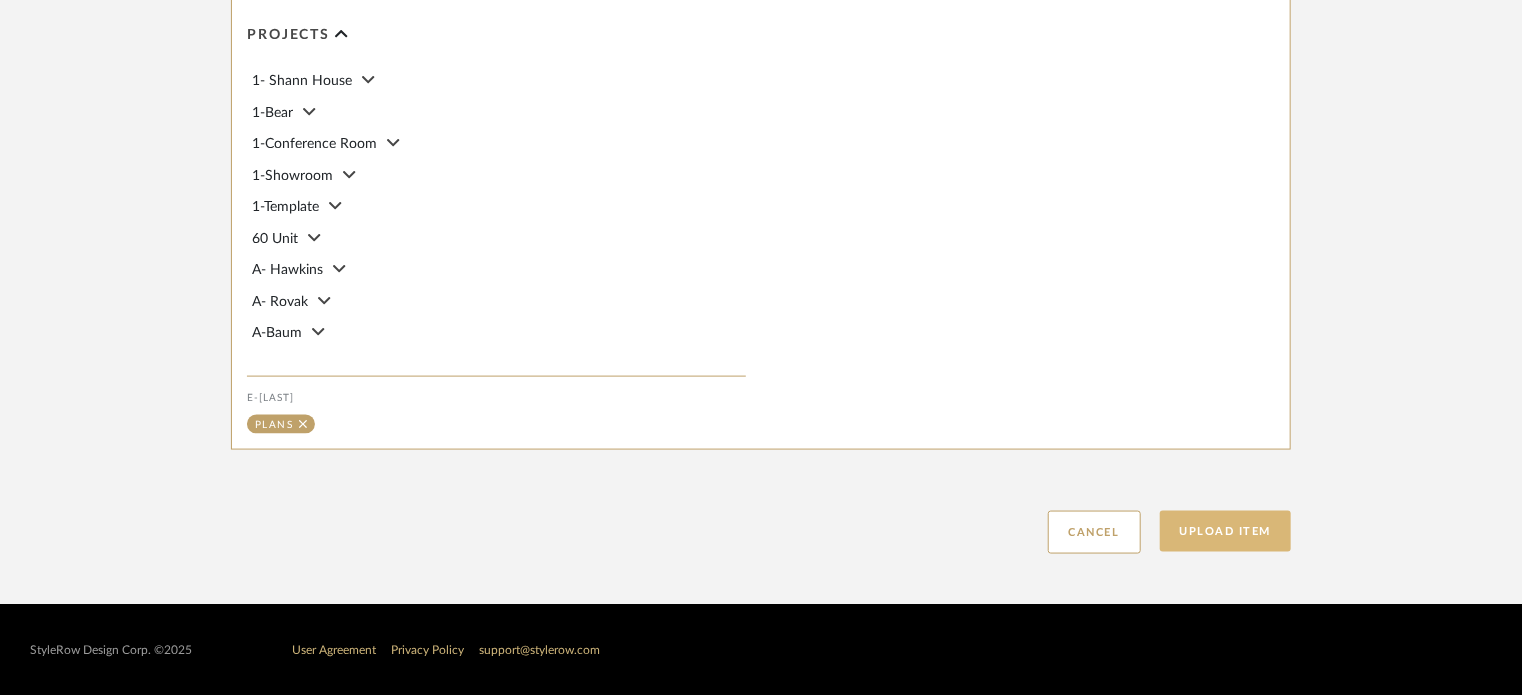 type on "Appliances" 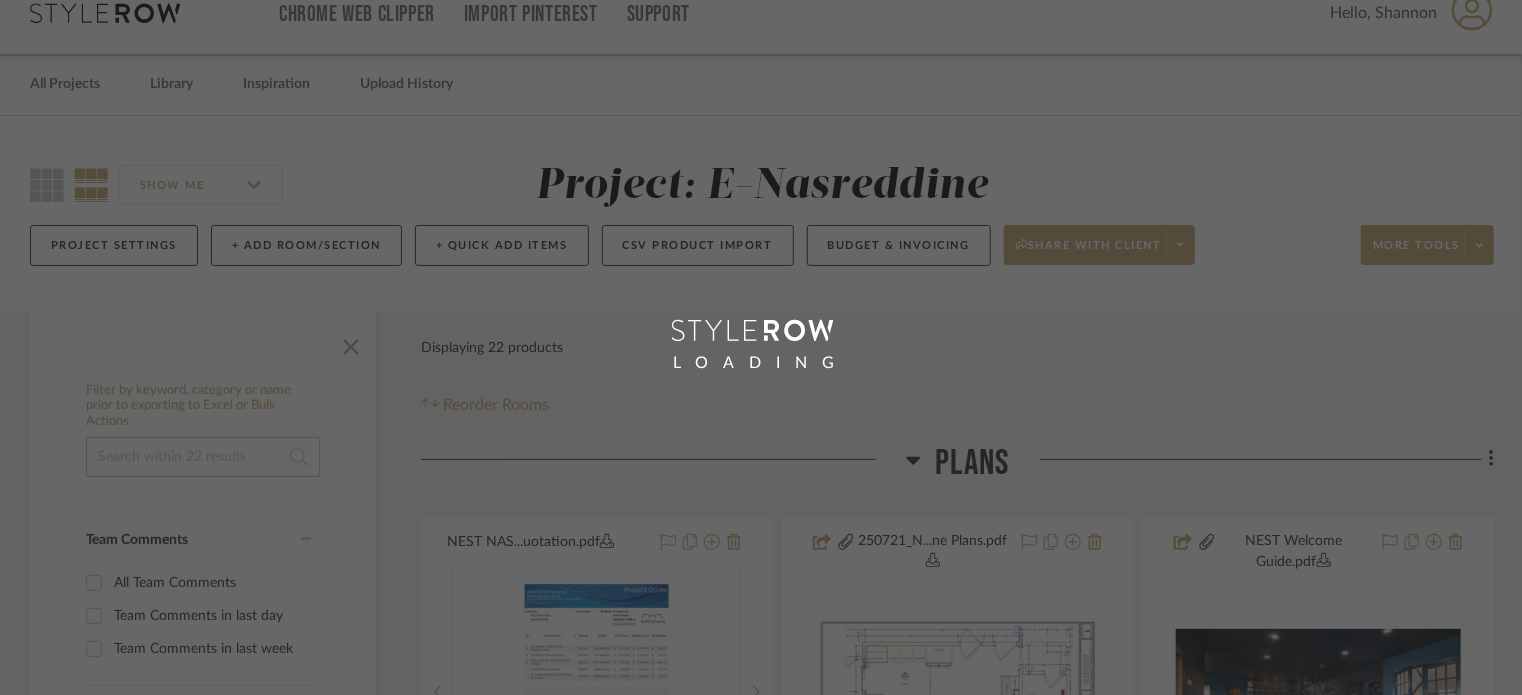scroll, scrollTop: 0, scrollLeft: 0, axis: both 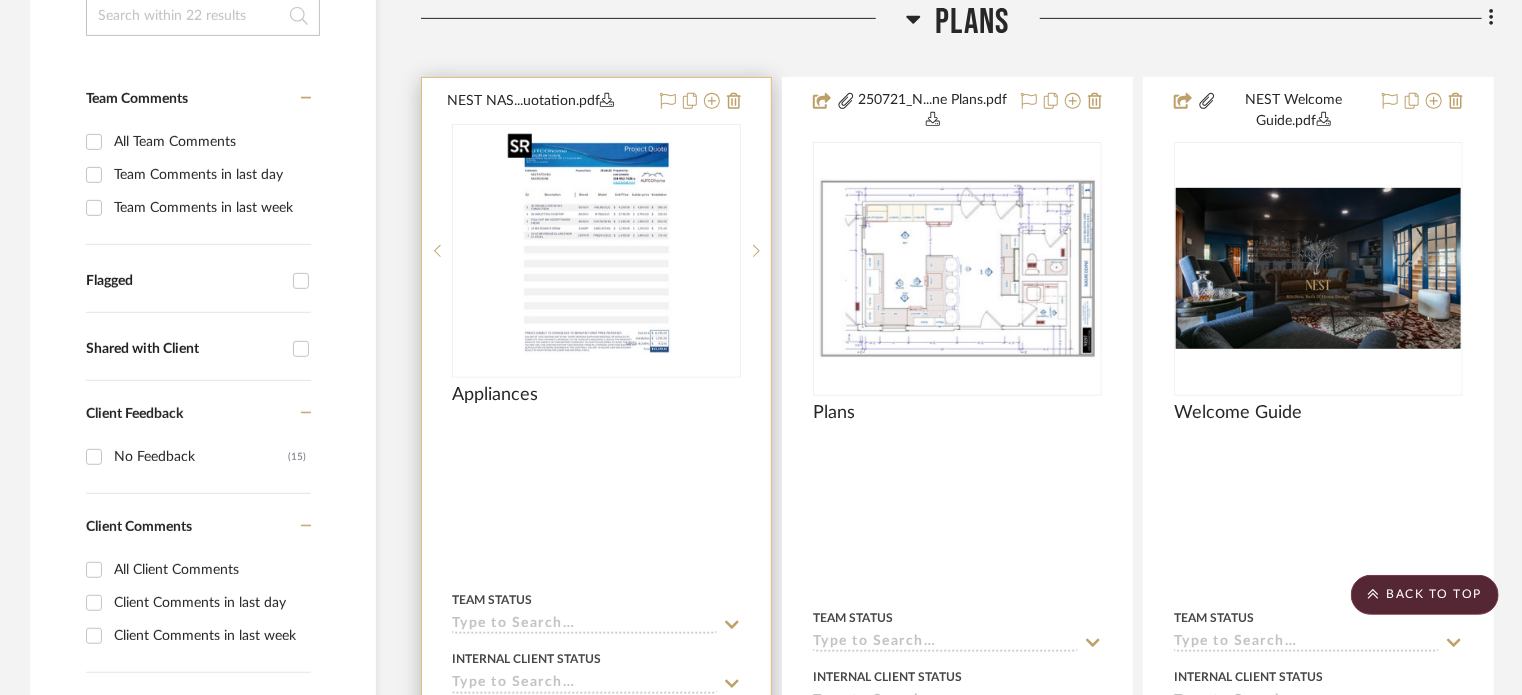 type 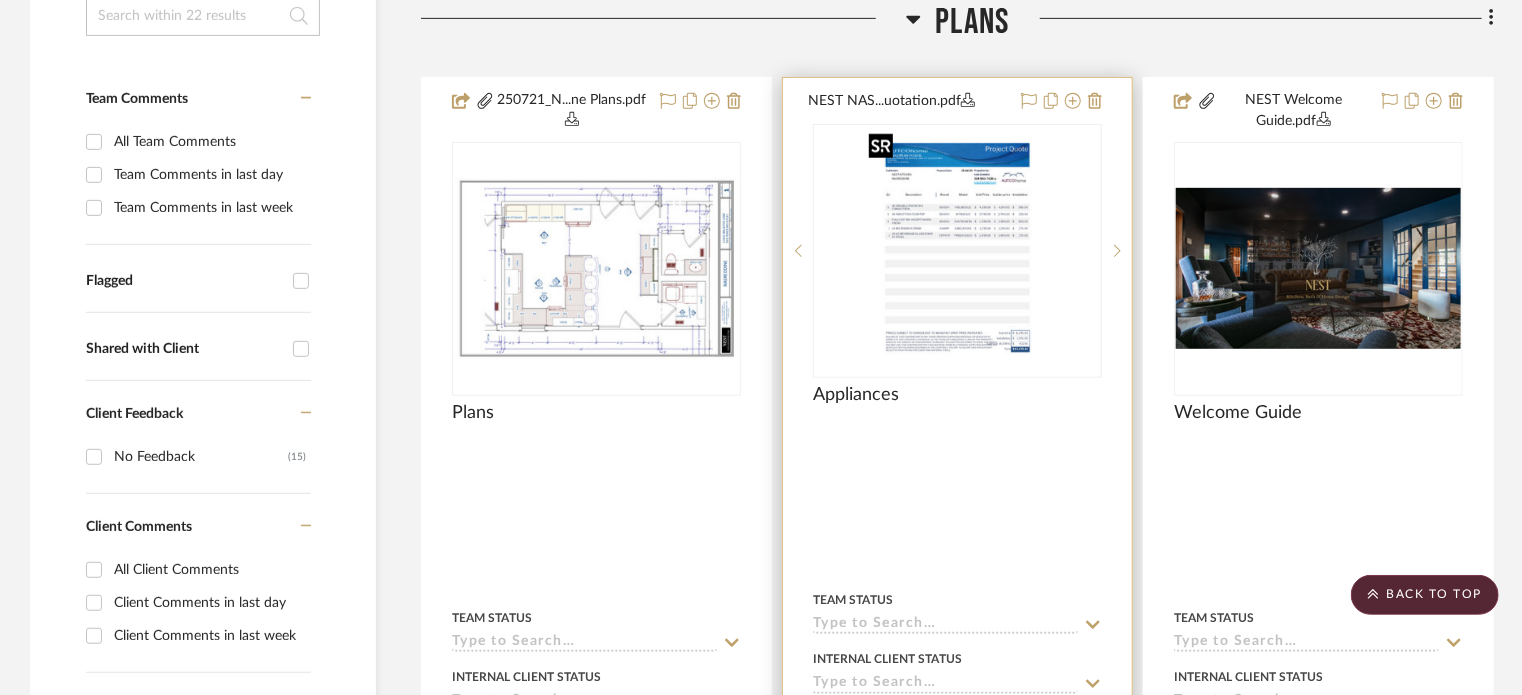 click at bounding box center (957, 251) 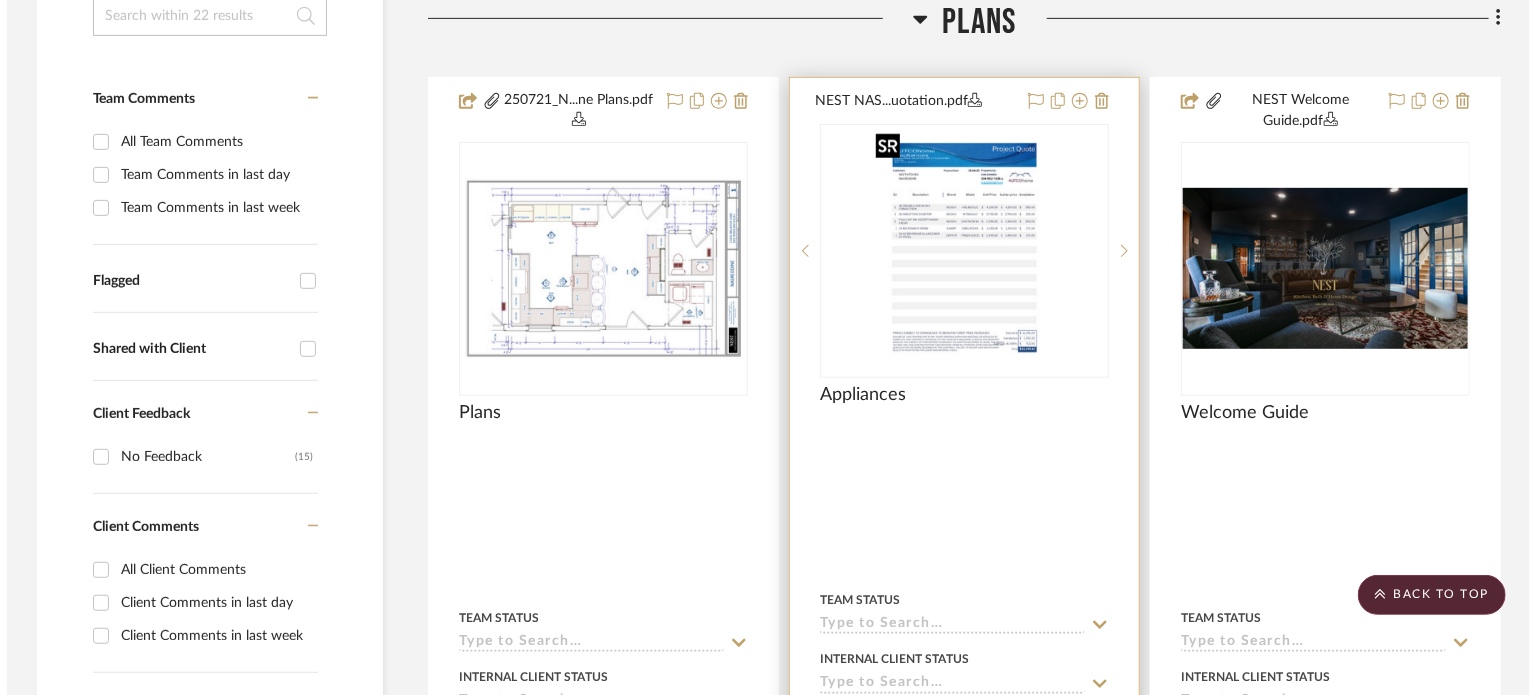 scroll, scrollTop: 0, scrollLeft: 0, axis: both 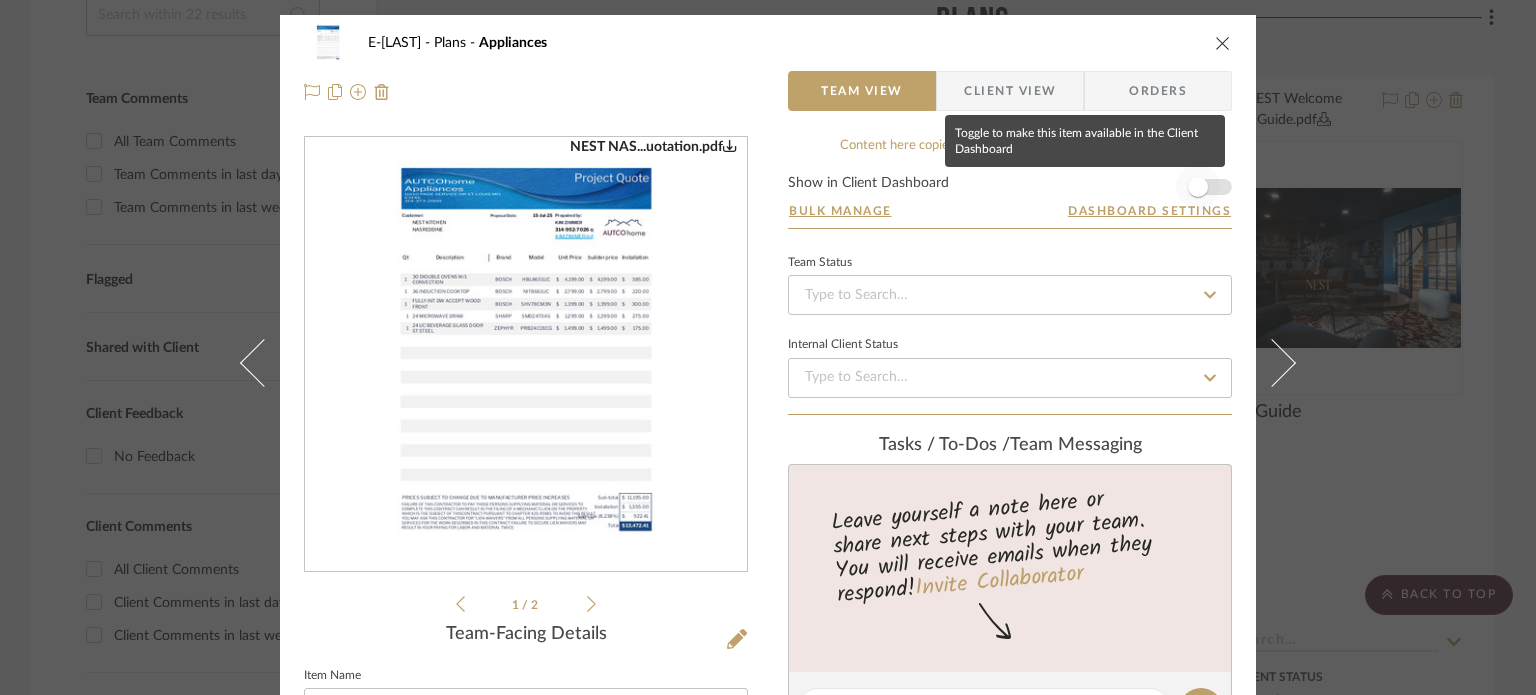 click at bounding box center (1198, 187) 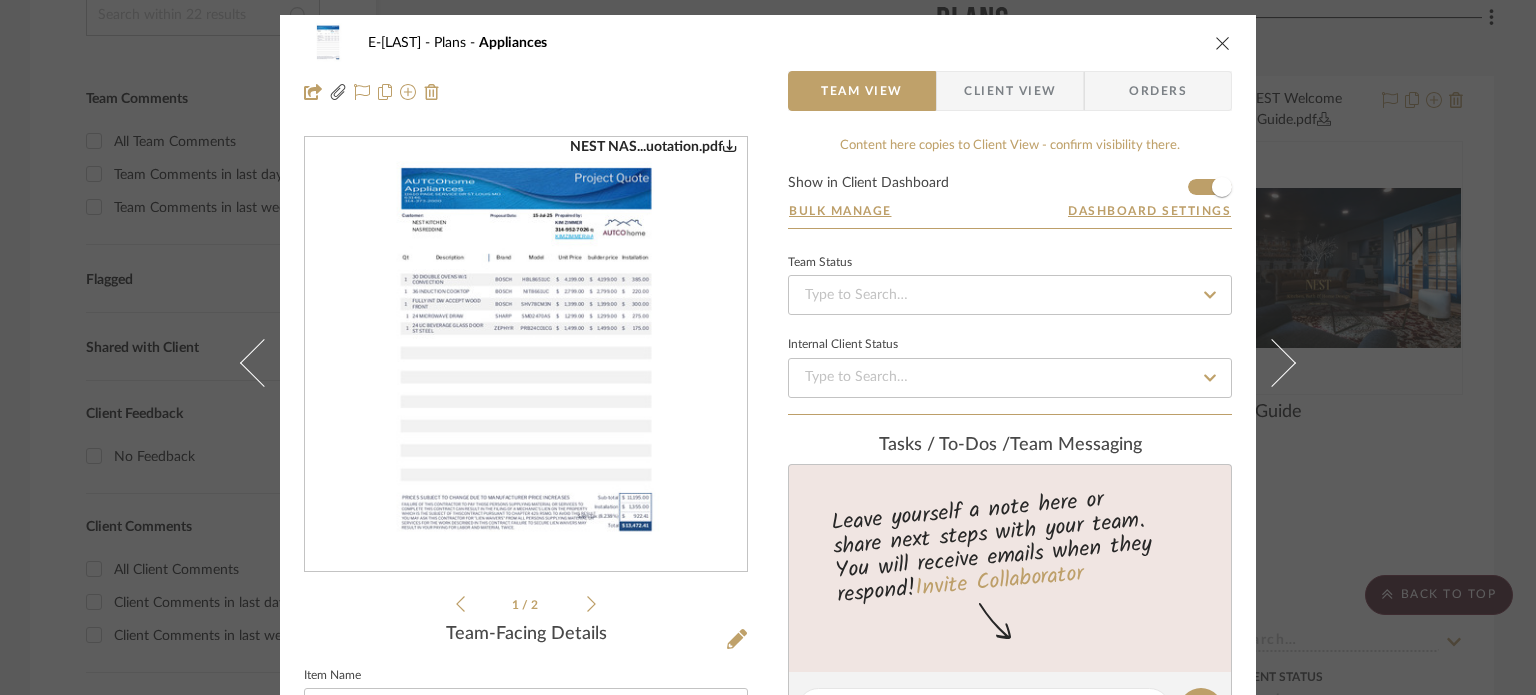 type 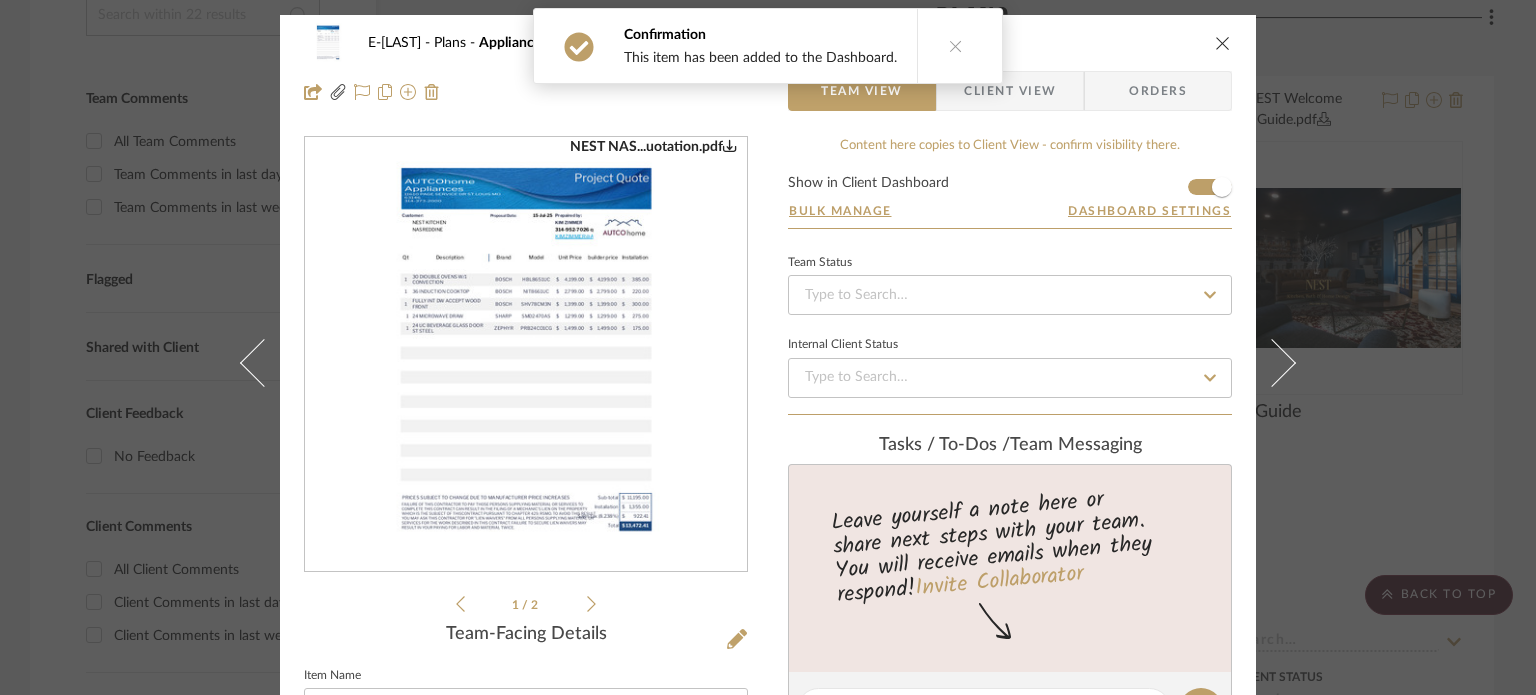click on "E-Nasreddine Plans Appliances Team View Client View Orders  NEST NASREDDINE.pdf   NEST NAS...uotation.pdf   NEST NASREDDINE.pdf   NEST NAS...uotation.pdf  1 / 2  Team-Facing Details   Item Name  Appliances  Internal Description  Content here copies to Client View - confirm visibility there.  Show in Client Dashboard  Bulk Manage Dashboard Settings Team Status Internal Client Status Tasks / To-Dos /  team Messaging  Leave yourself a note here or share next steps with your team. You will receive emails when they
respond!  Invite Collaborator Recipients:  ashleigh@nestkbhomedesign.com ,   concierge+nest@stylerow.com ,   eric@evolvedremodeling.com ,   jim@evolvedremodeling.com Internal Notes  Documents  Choose a file  or drag it here. Change Room/Update Quantity  Plans  *To create a new room/section do that from main project page    Shannon Leisure" at bounding box center (768, 347) 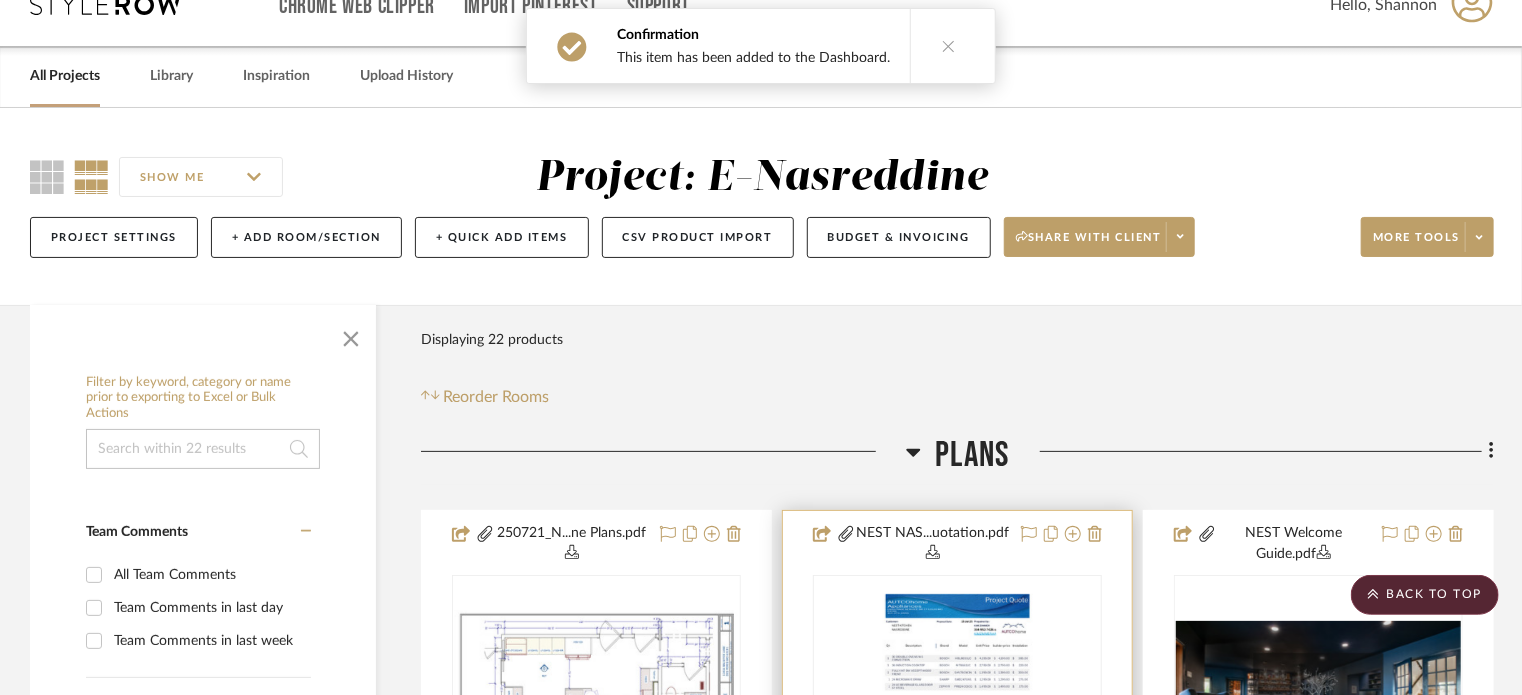 scroll, scrollTop: 0, scrollLeft: 0, axis: both 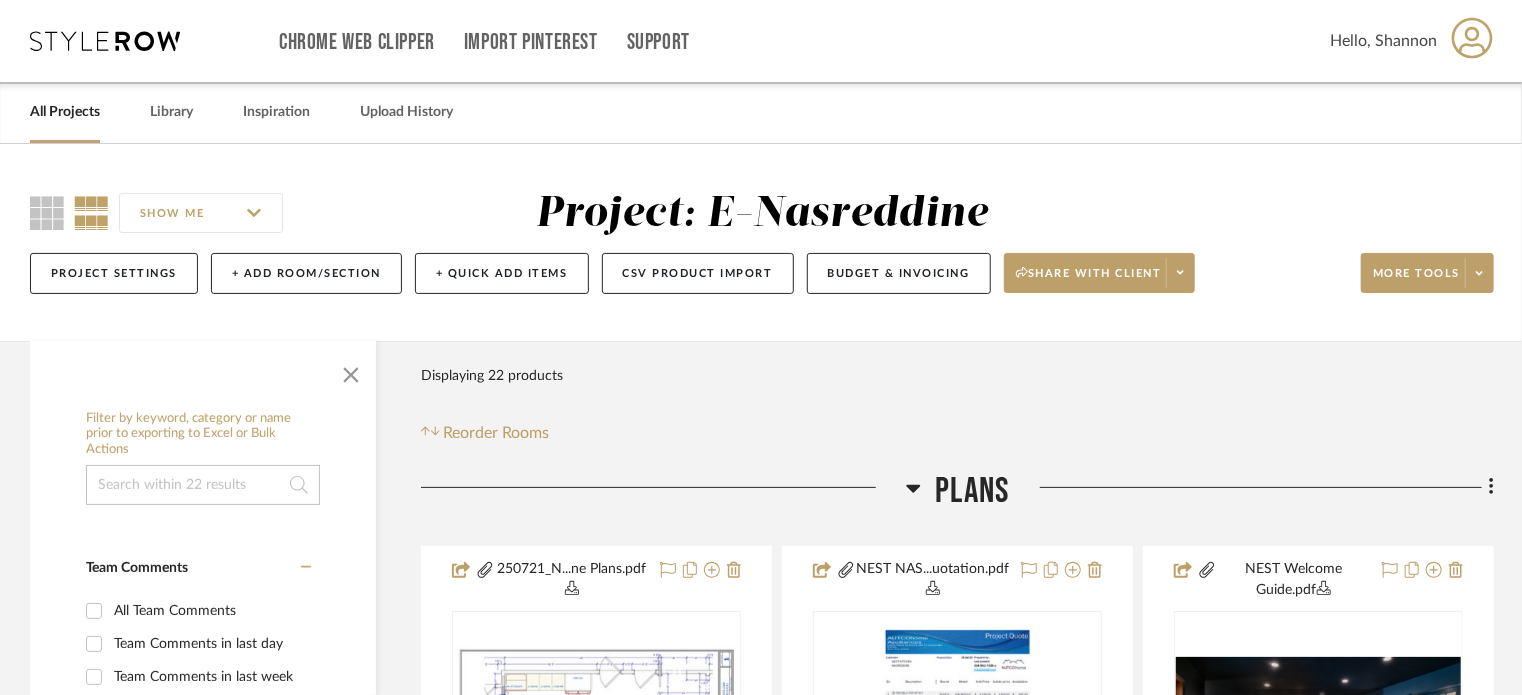 click on "All Projects" at bounding box center [65, 112] 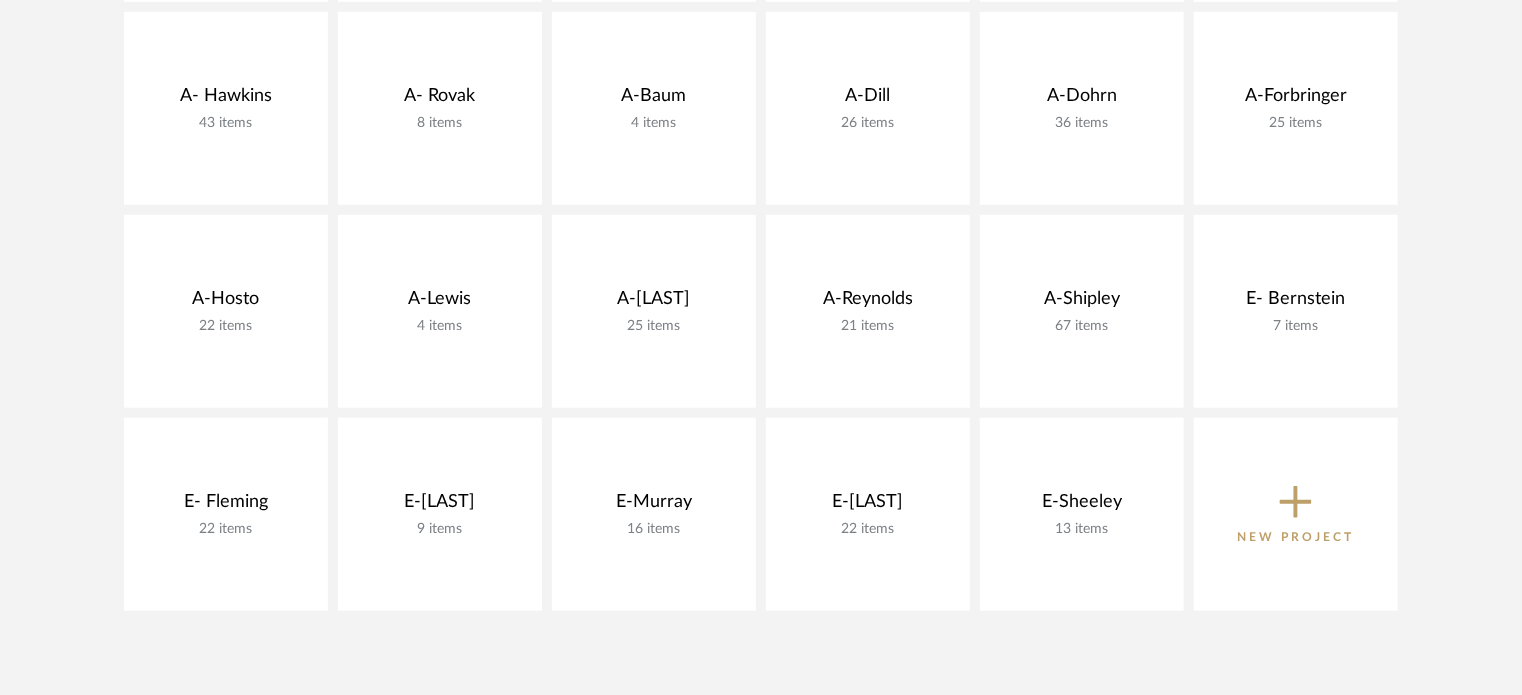 scroll, scrollTop: 688, scrollLeft: 0, axis: vertical 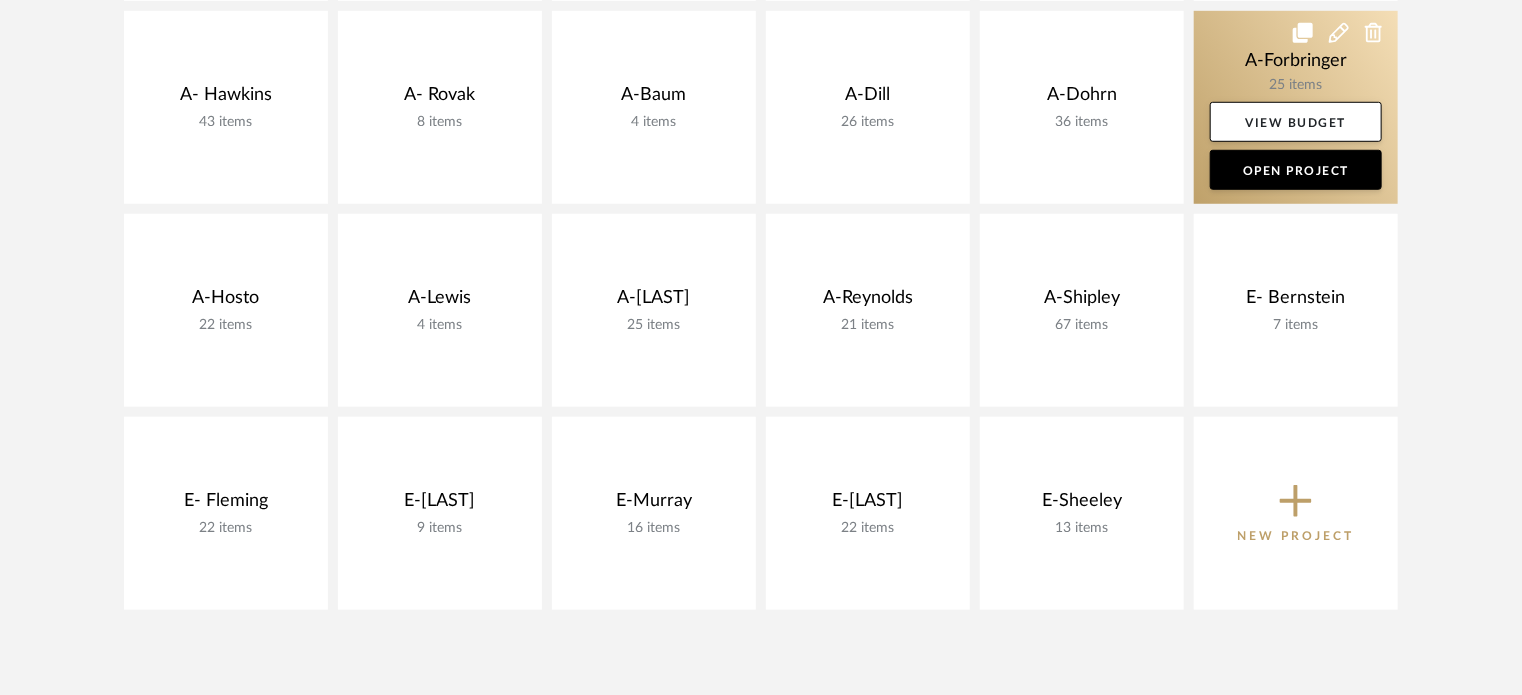 click 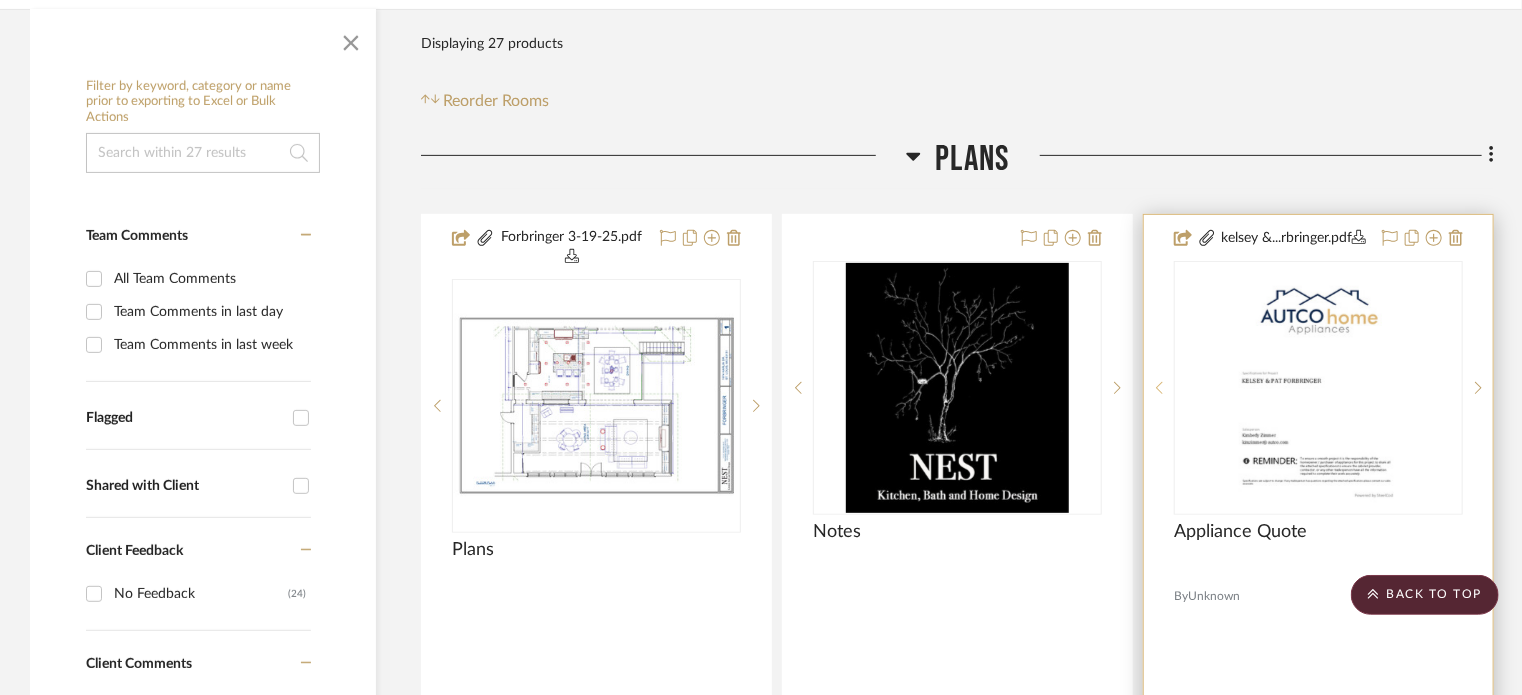 scroll, scrollTop: 310, scrollLeft: 0, axis: vertical 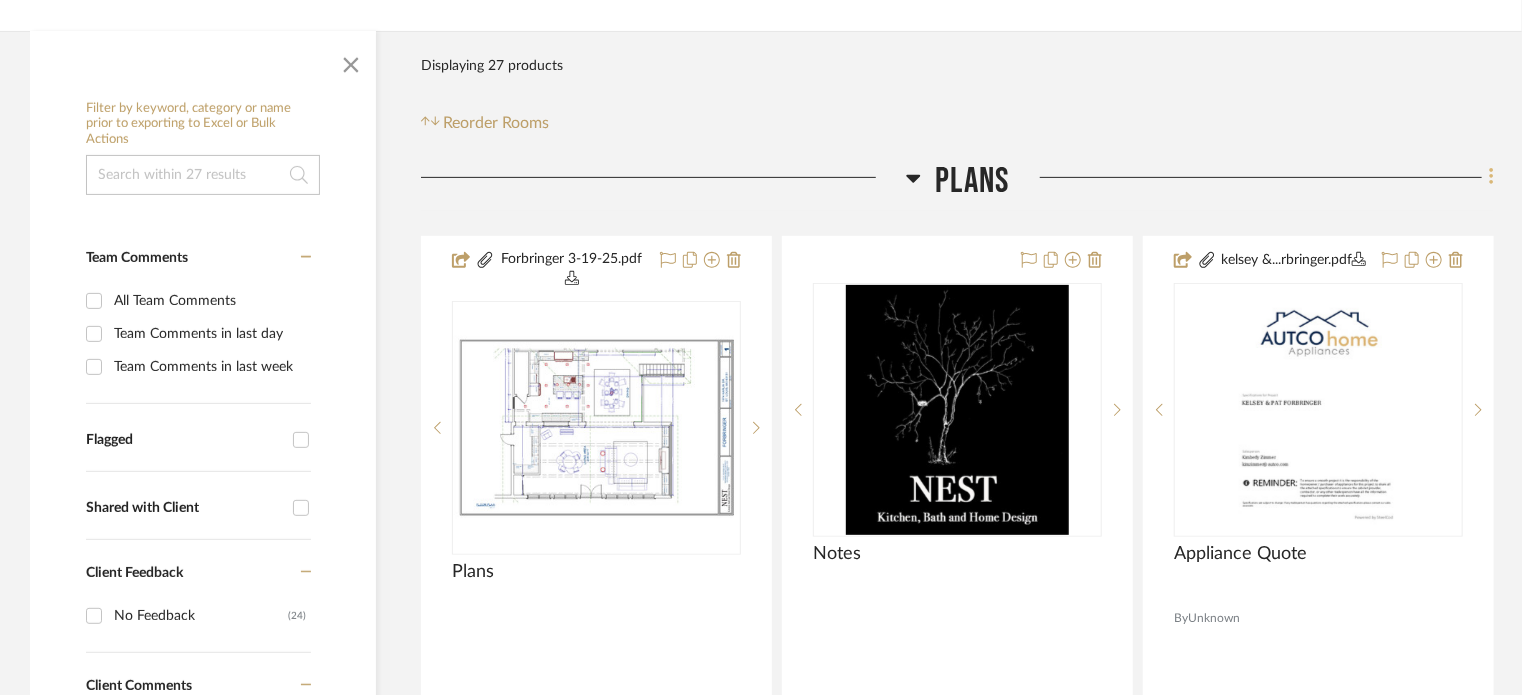 click 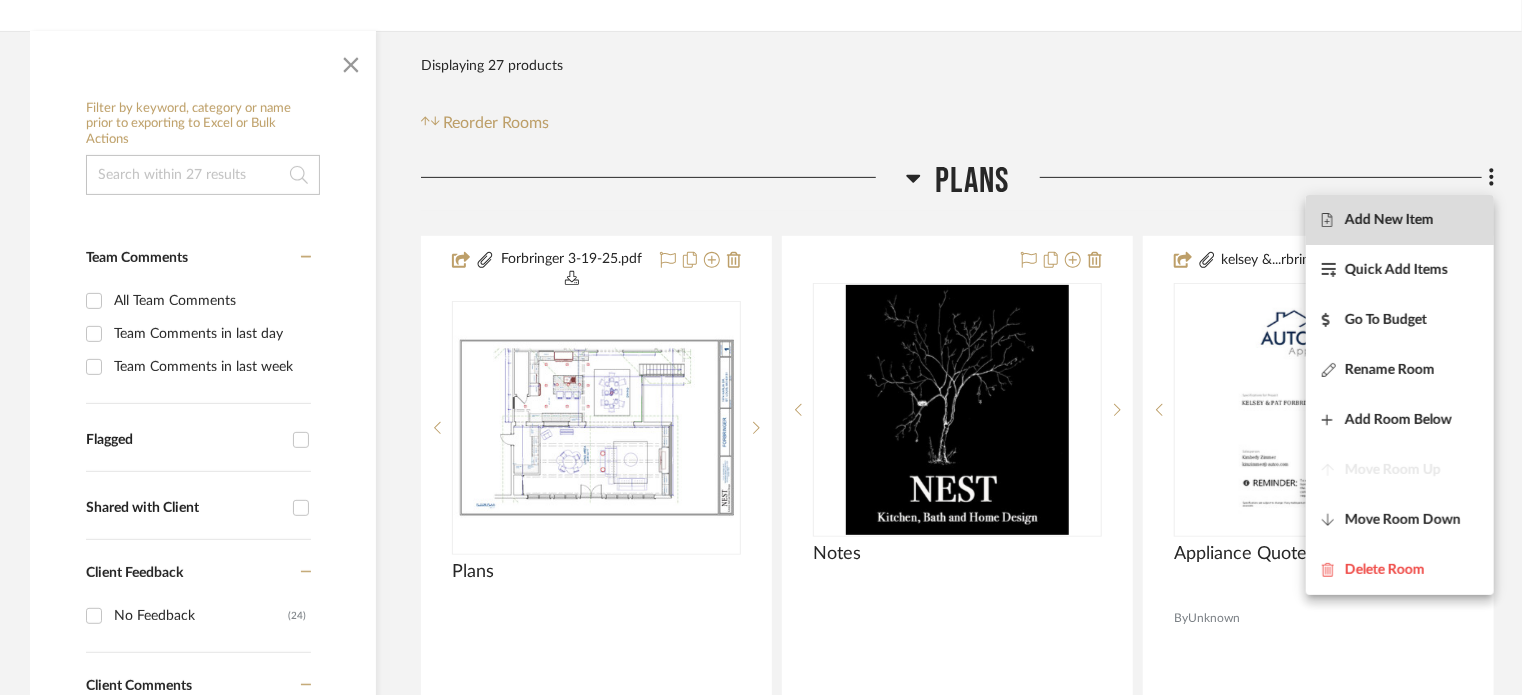 click on "Add New Item" at bounding box center (1400, 220) 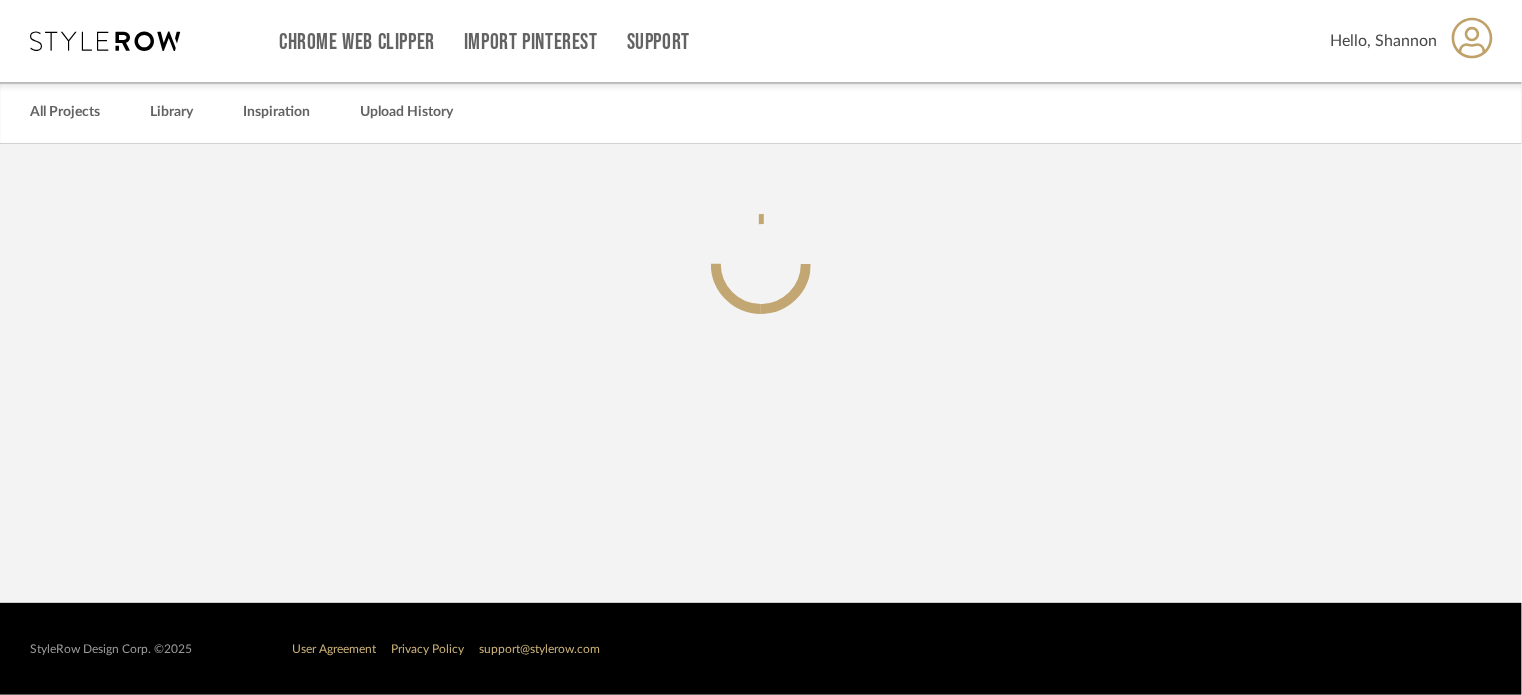 scroll, scrollTop: 0, scrollLeft: 0, axis: both 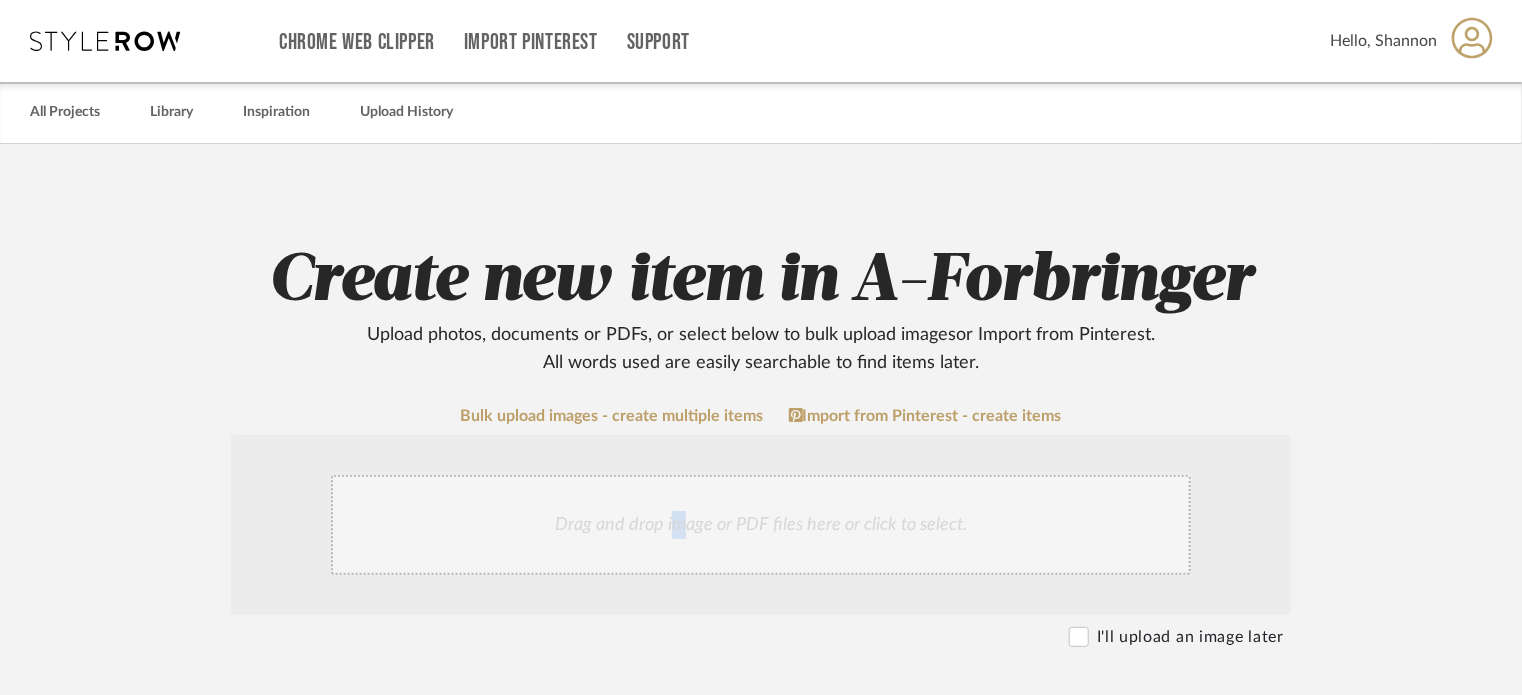 drag, startPoint x: 689, startPoint y: 502, endPoint x: 672, endPoint y: 507, distance: 17.720045 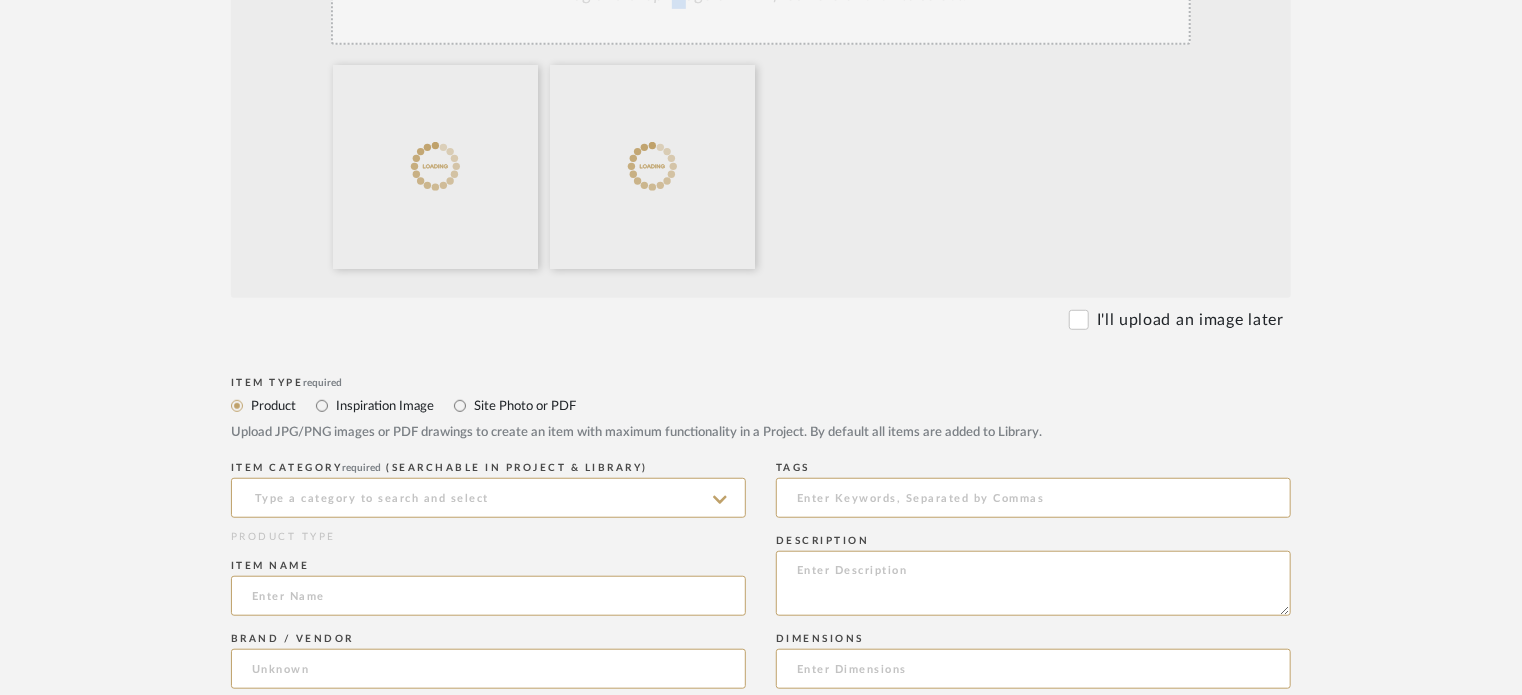 scroll, scrollTop: 556, scrollLeft: 0, axis: vertical 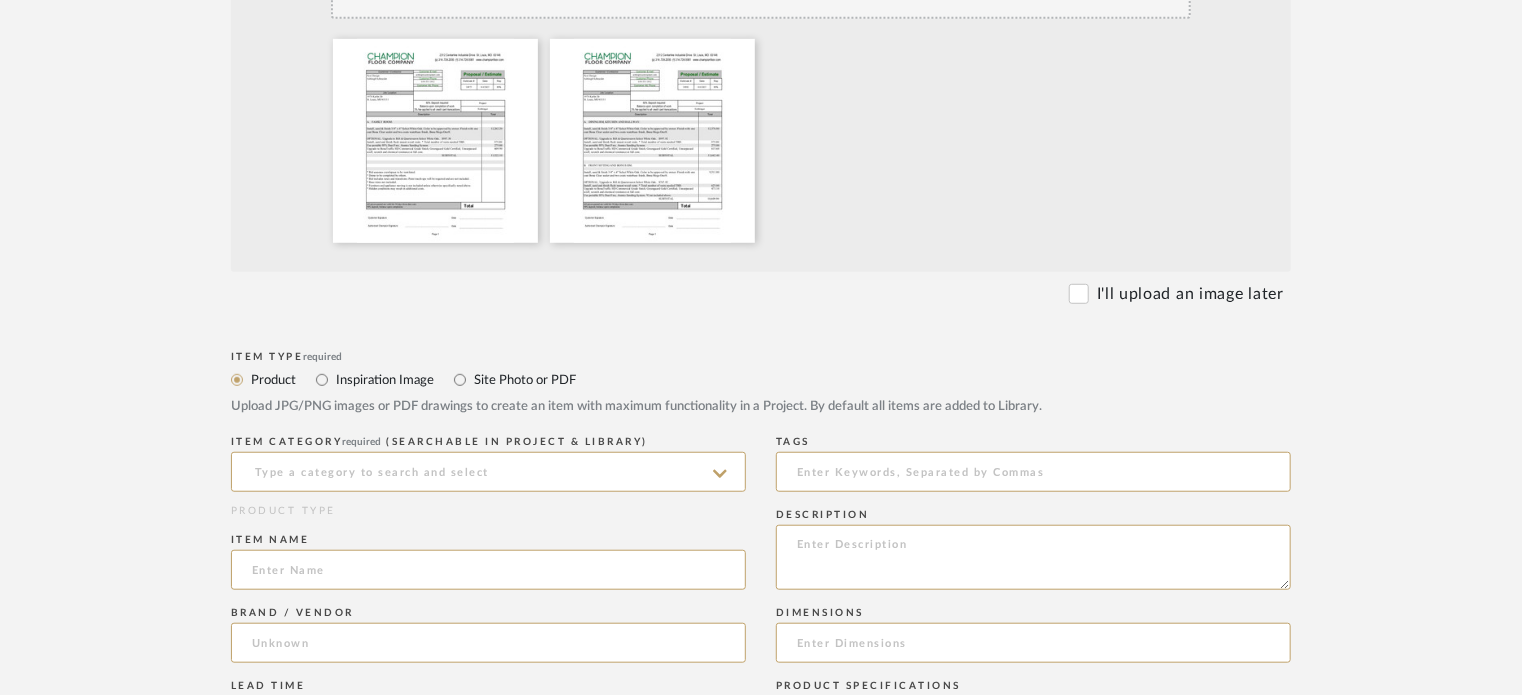 click on "Site Photo or PDF" at bounding box center [524, 380] 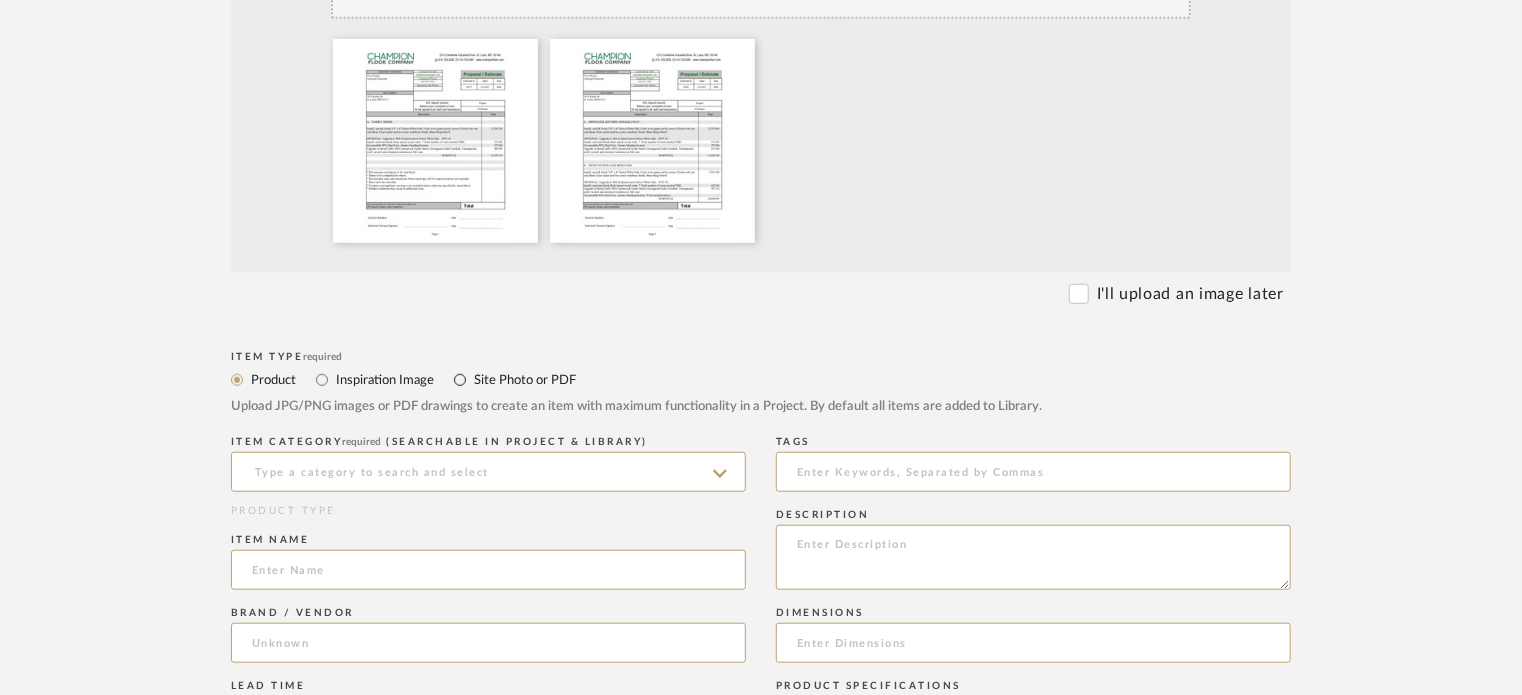 click on "Site Photo or PDF" at bounding box center (460, 380) 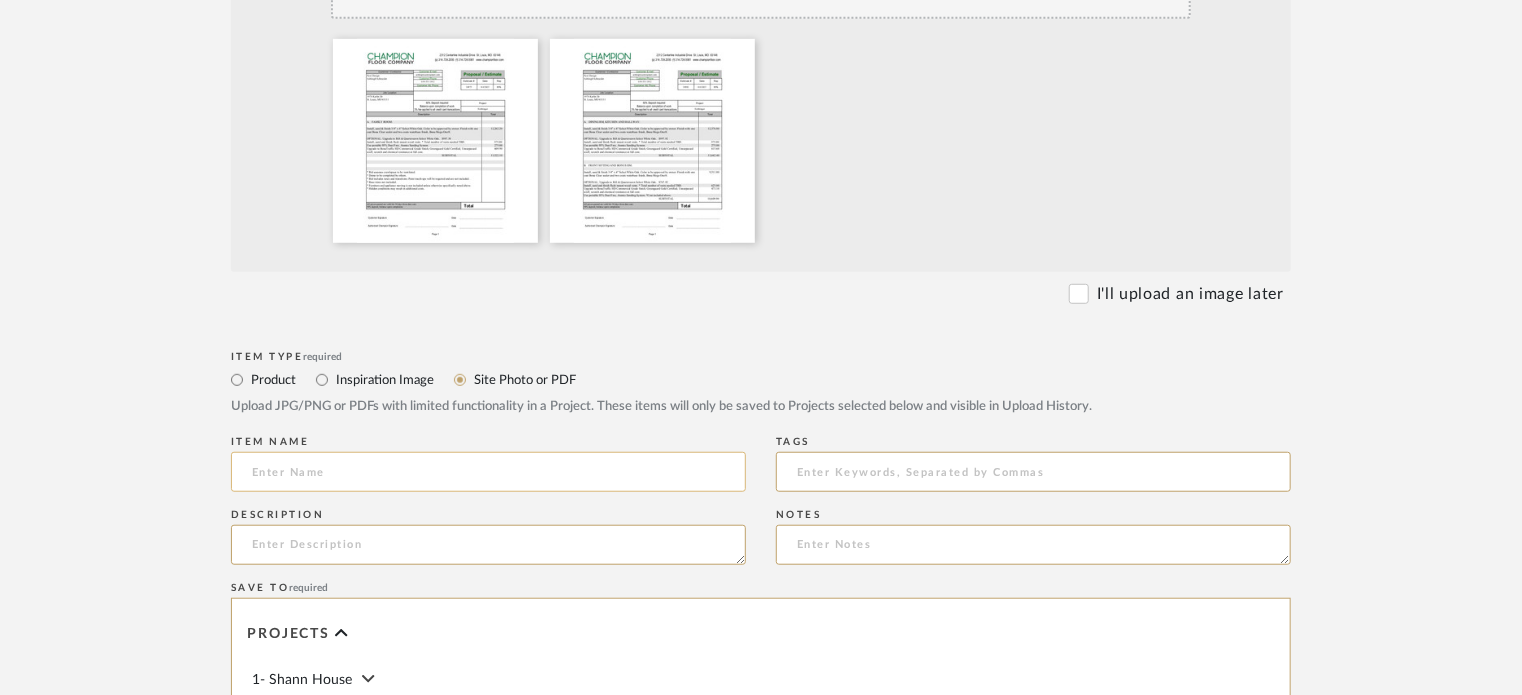 click 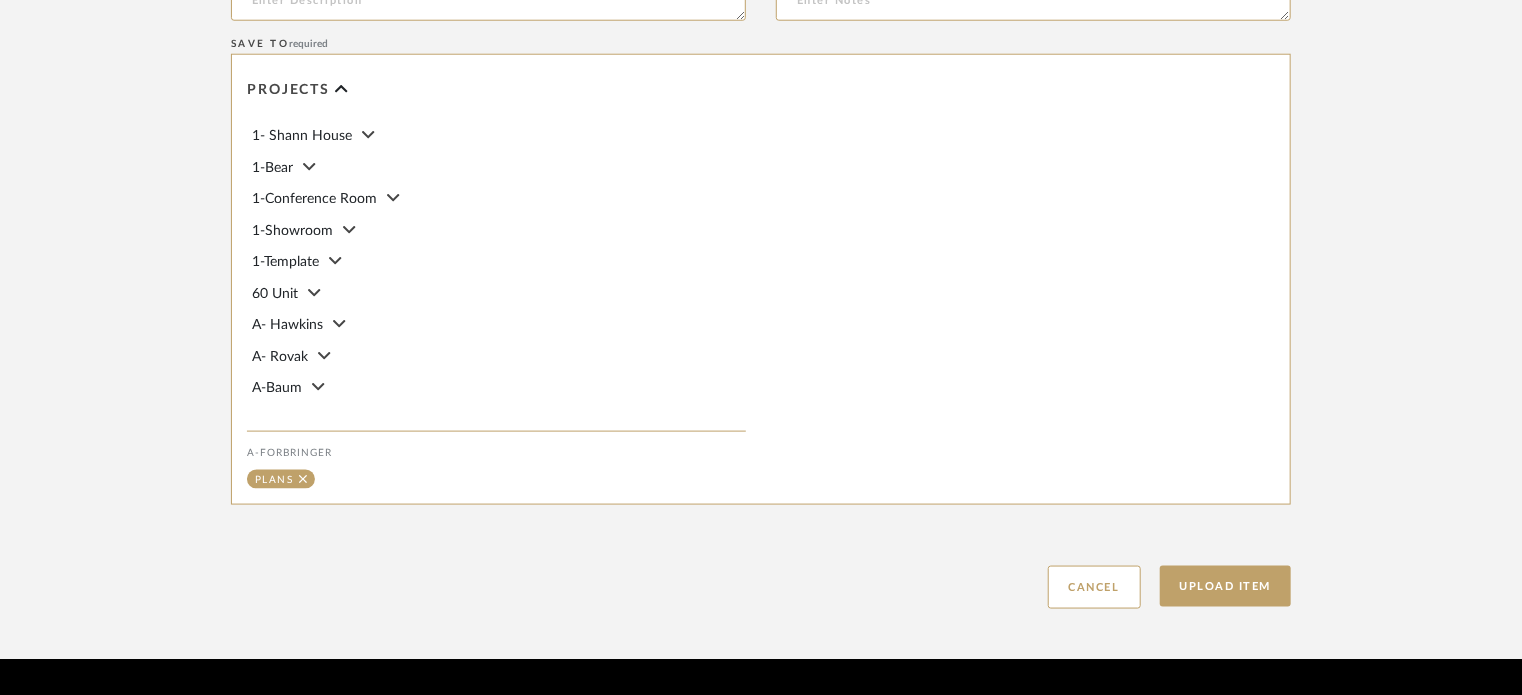 scroll, scrollTop: 1103, scrollLeft: 0, axis: vertical 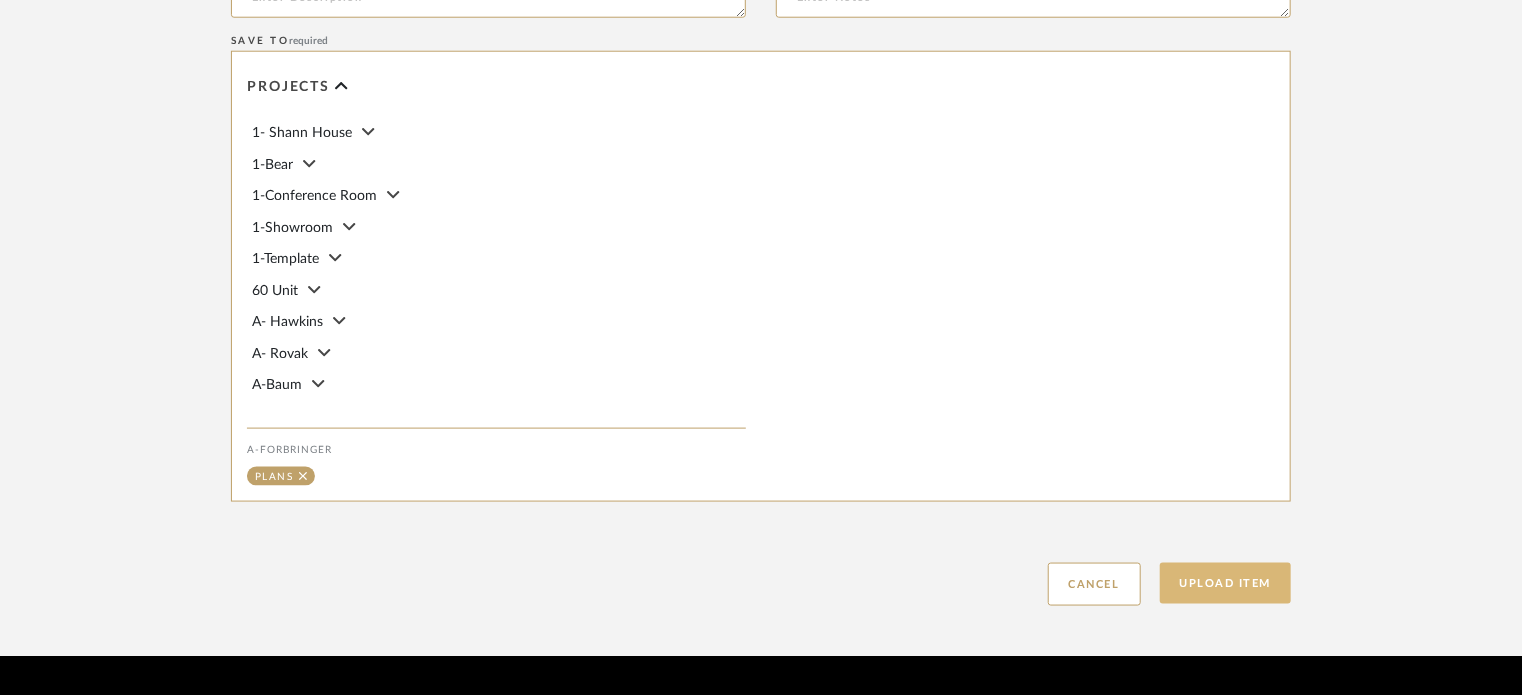 type on "Champion Flooring Bids" 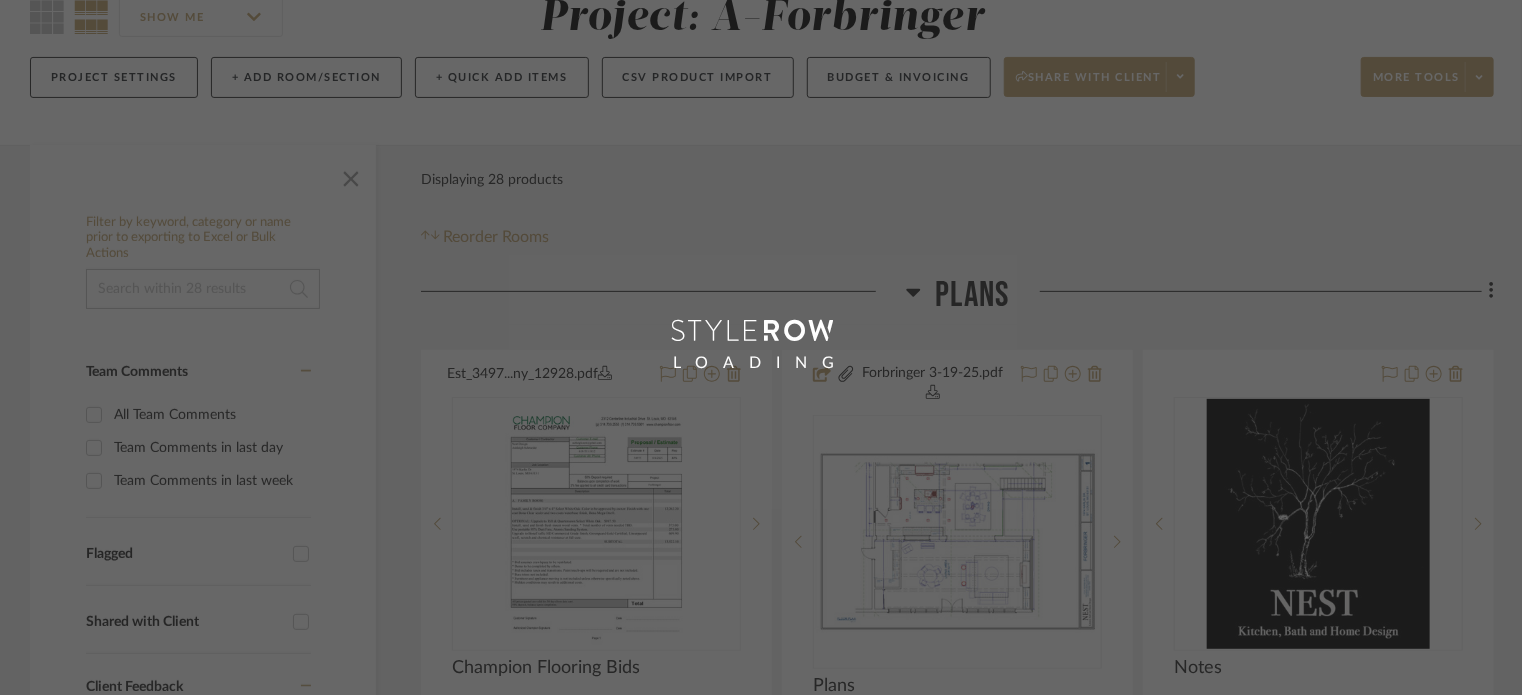scroll, scrollTop: 0, scrollLeft: 0, axis: both 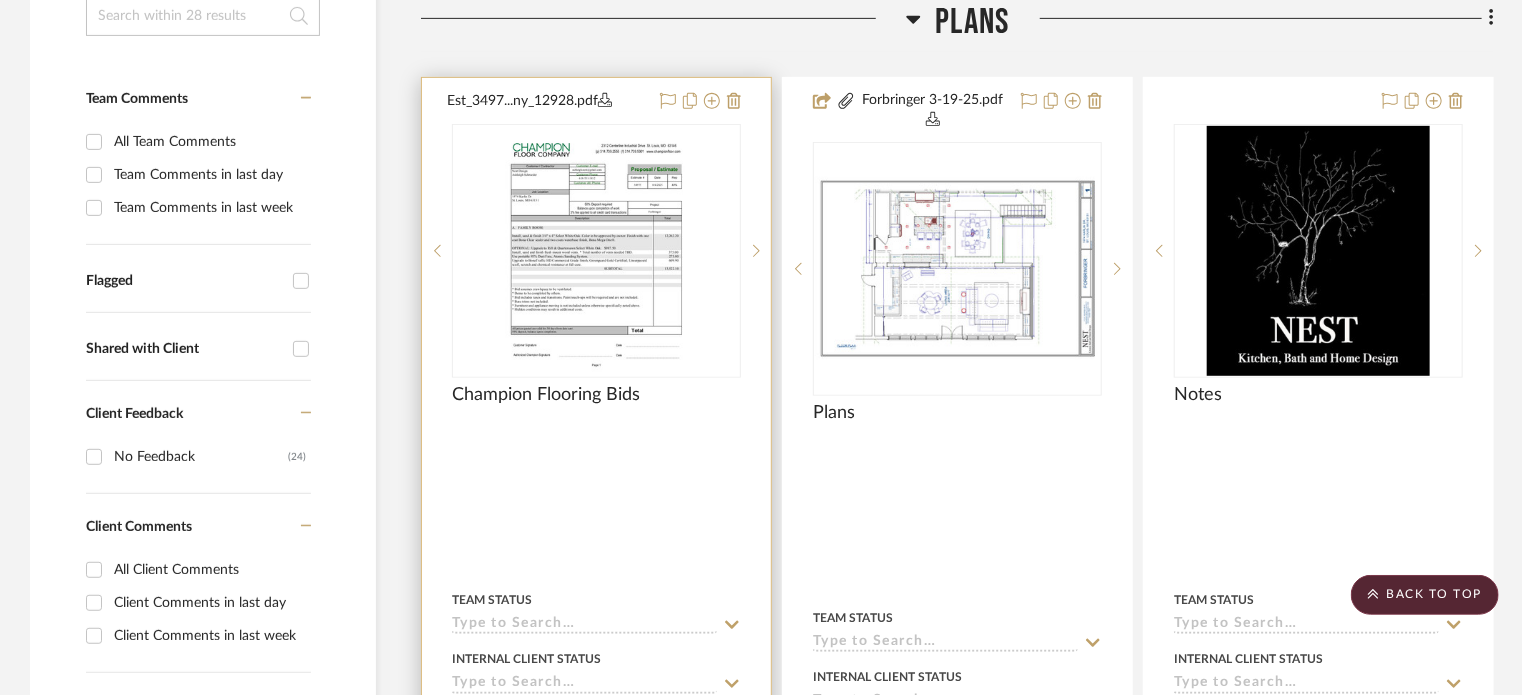 type 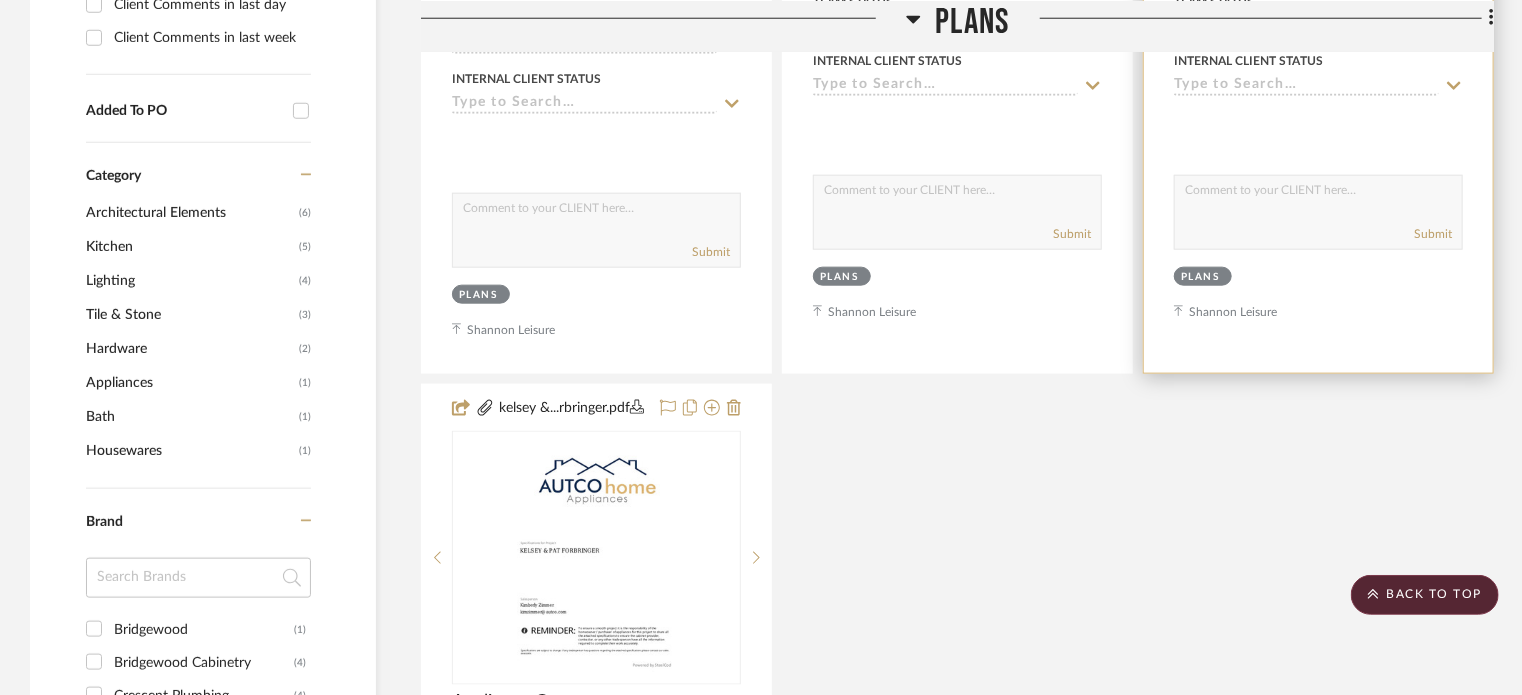 scroll, scrollTop: 1070, scrollLeft: 0, axis: vertical 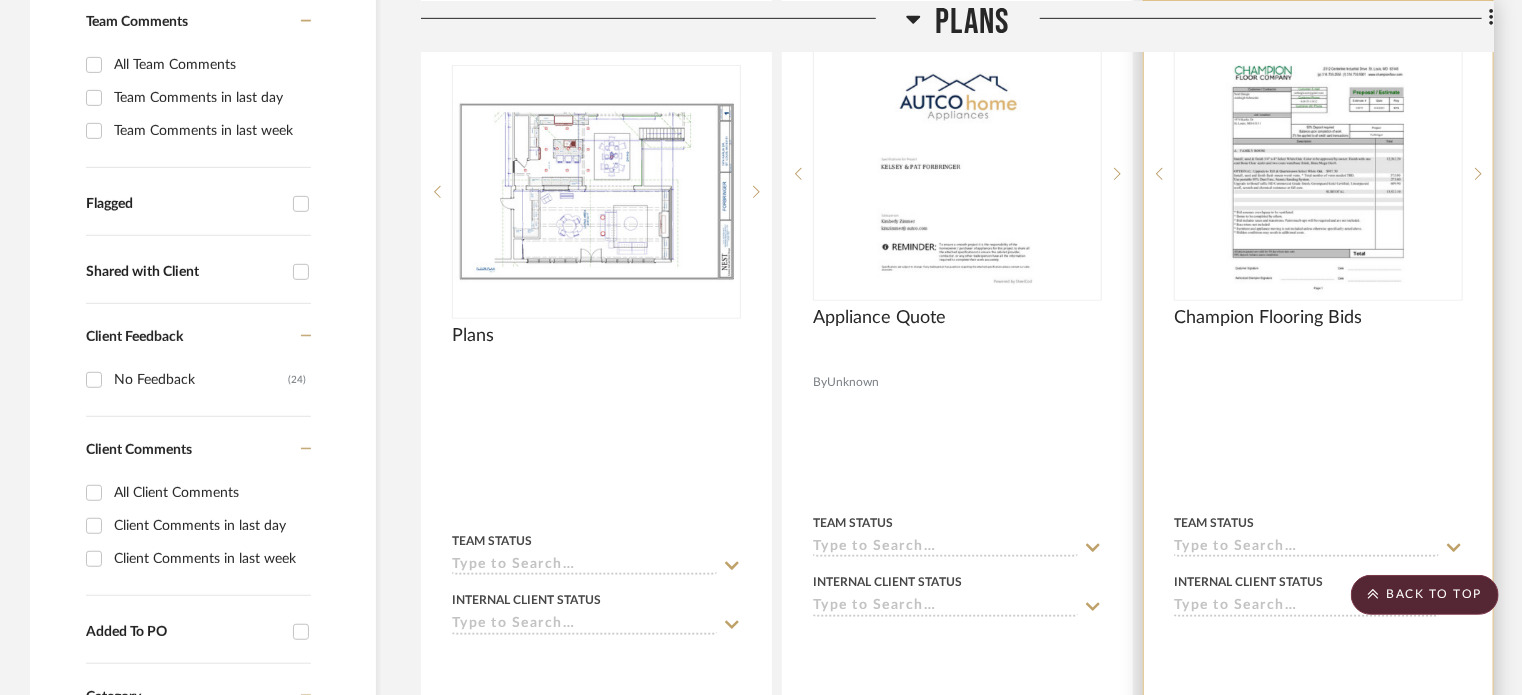 click at bounding box center (1318, 360) 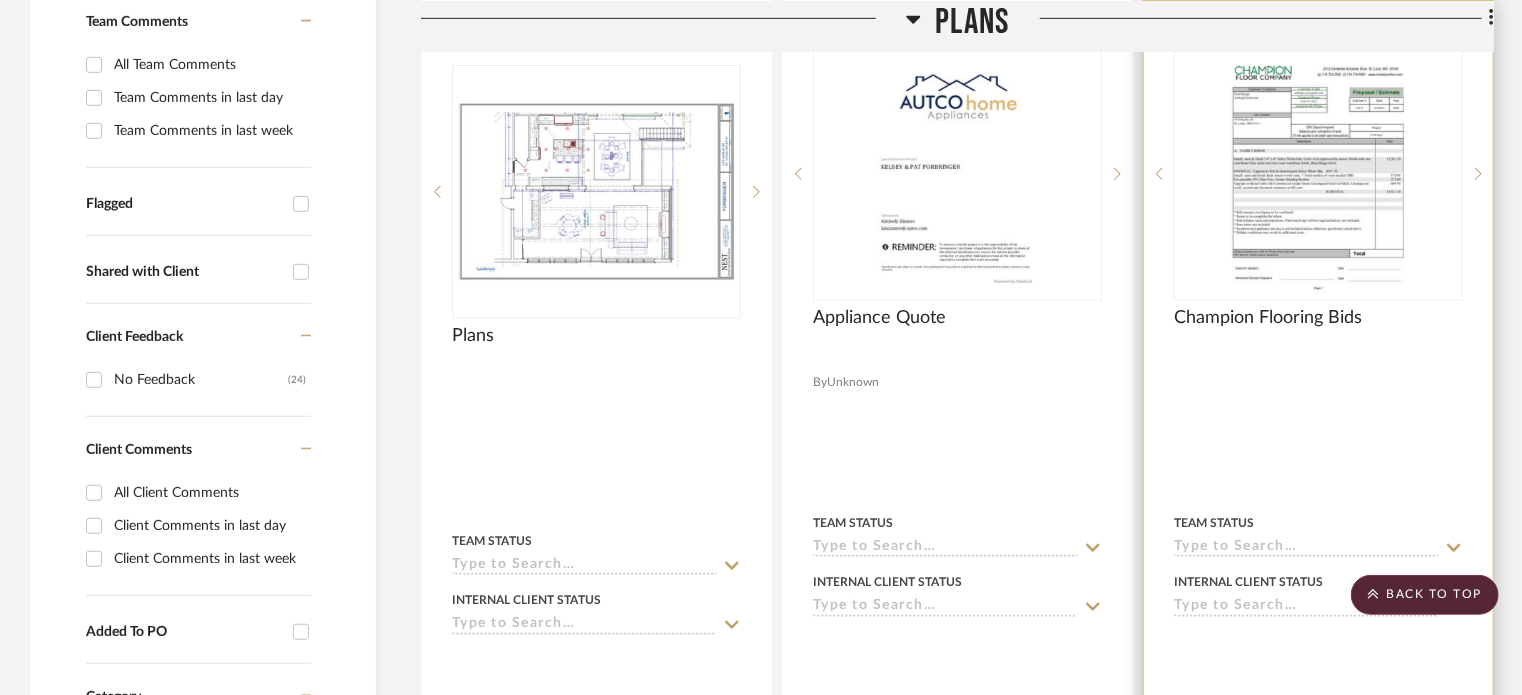 click at bounding box center [1318, 360] 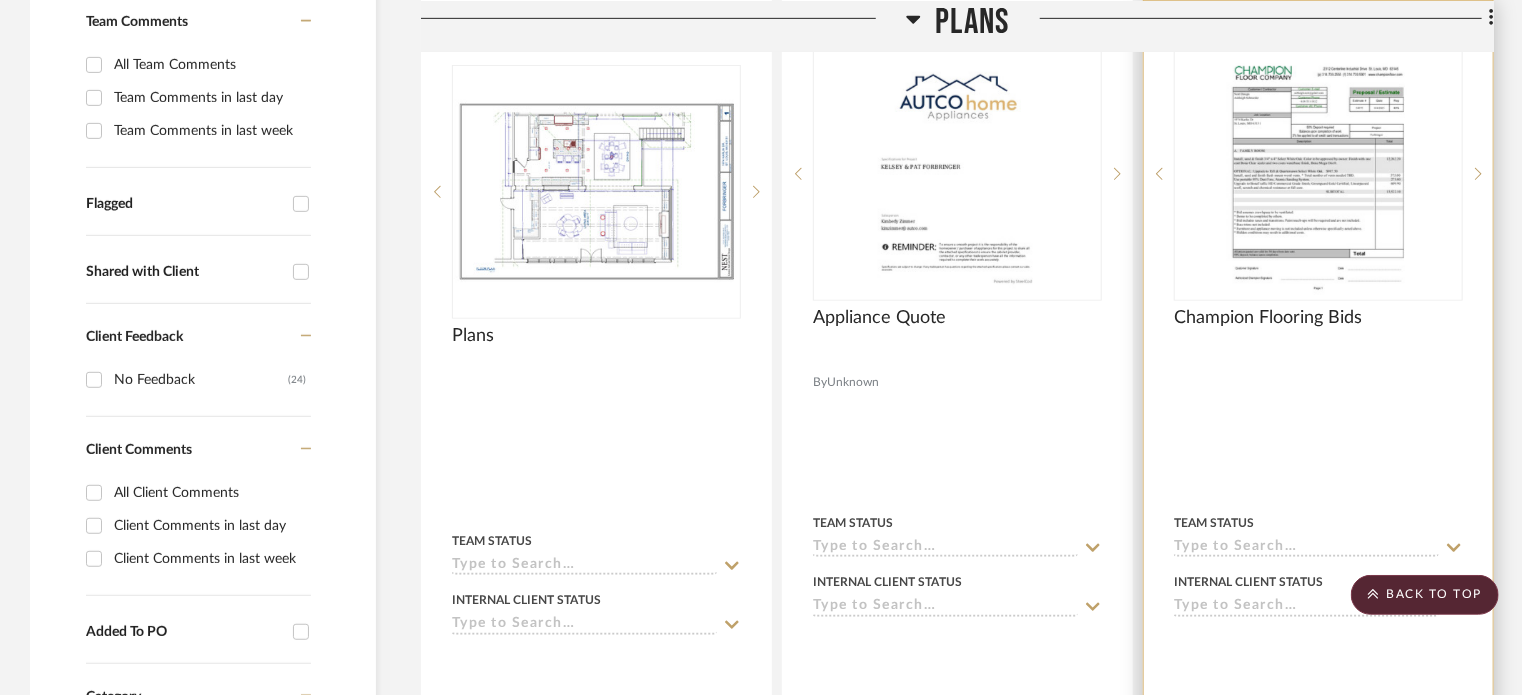 click on "Champion Flooring Bids" at bounding box center (1318, 329) 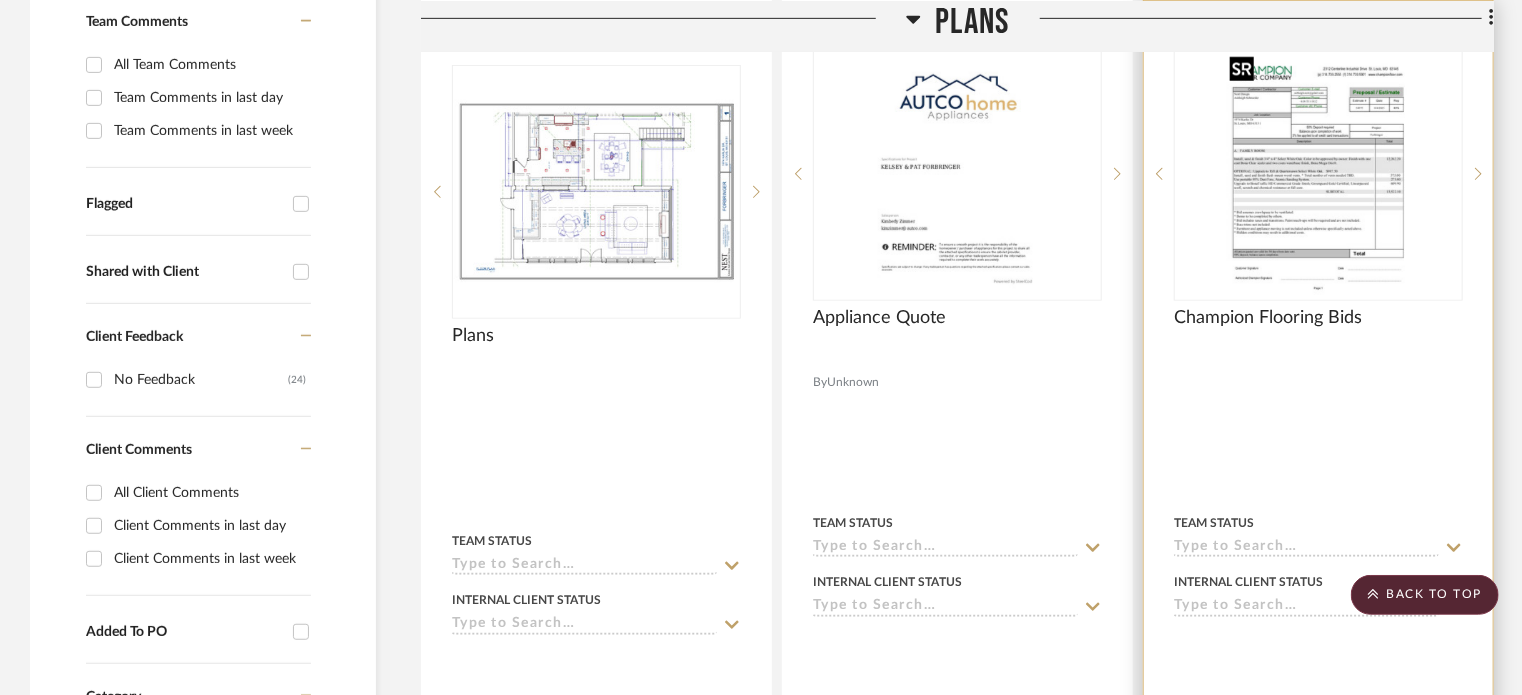 click at bounding box center [1318, 174] 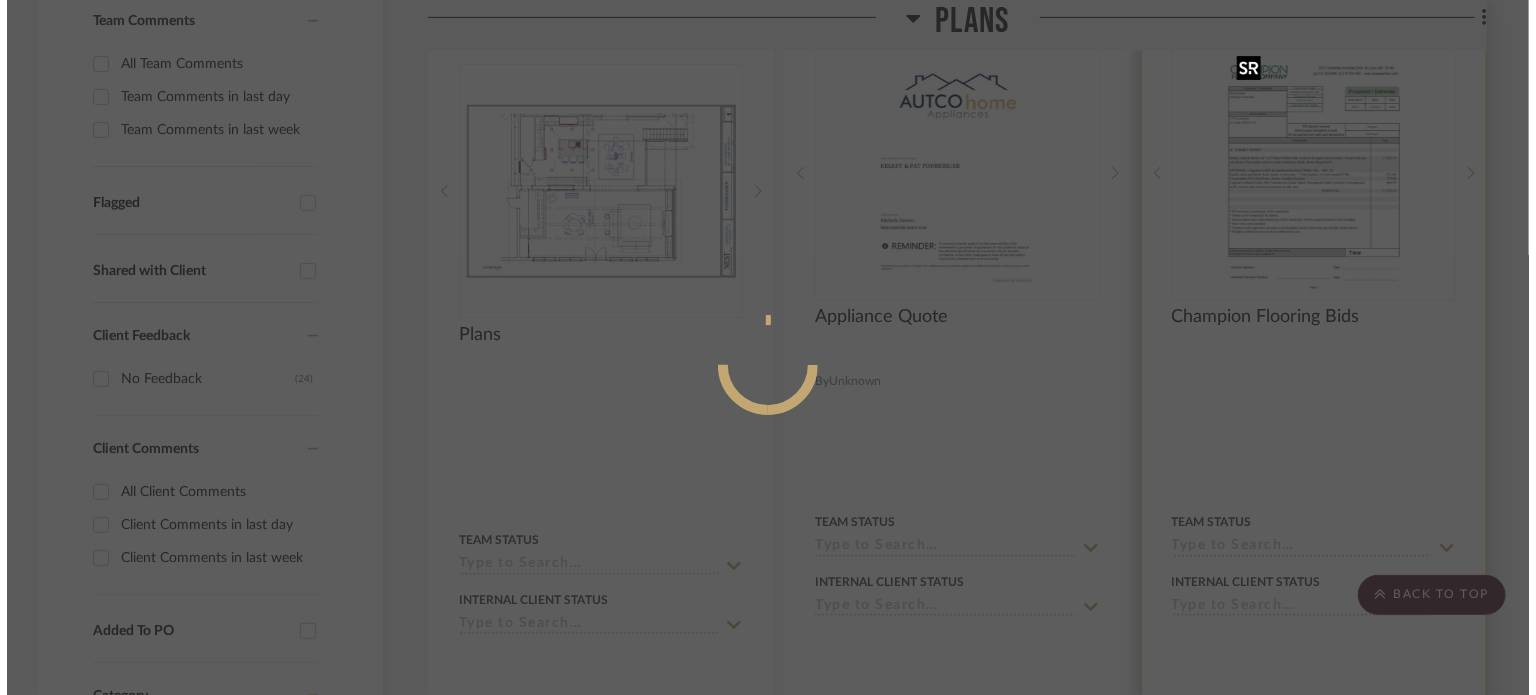 scroll, scrollTop: 0, scrollLeft: 0, axis: both 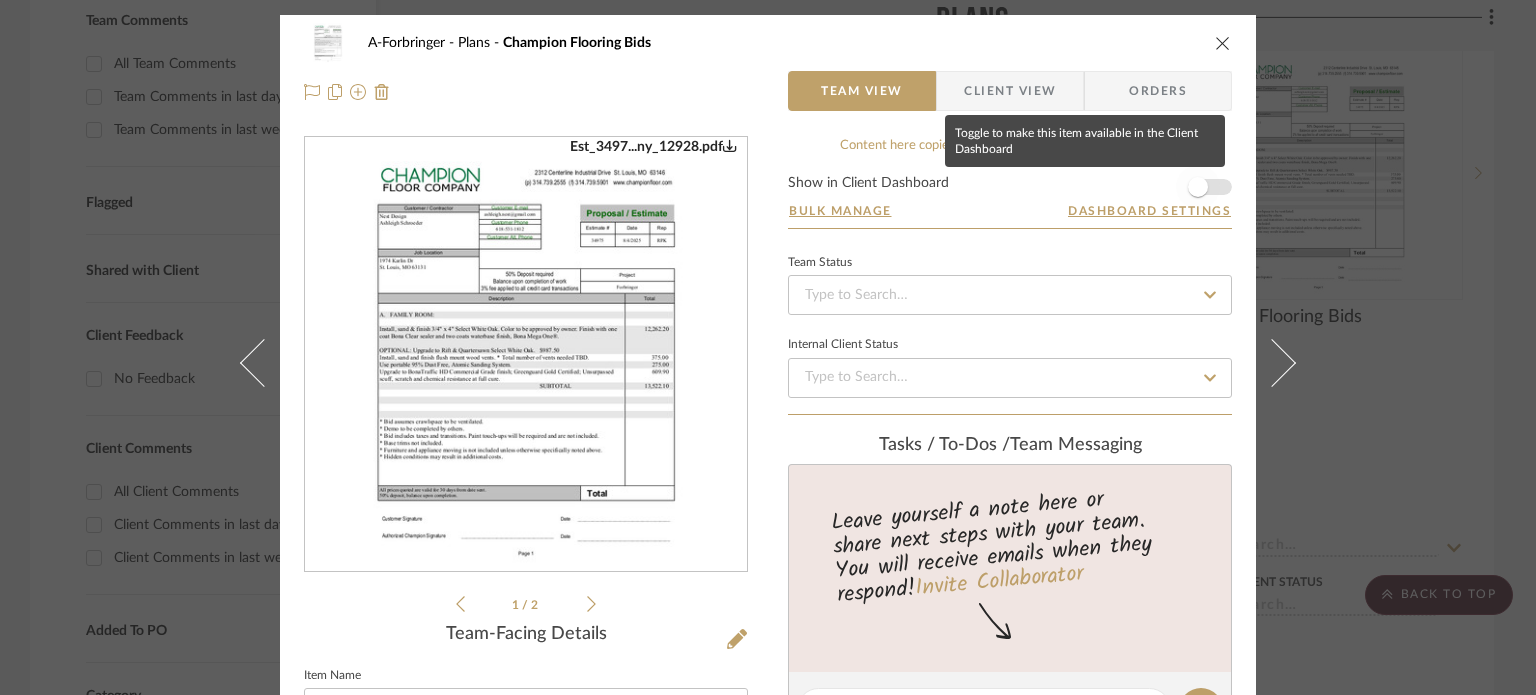 click at bounding box center [1198, 187] 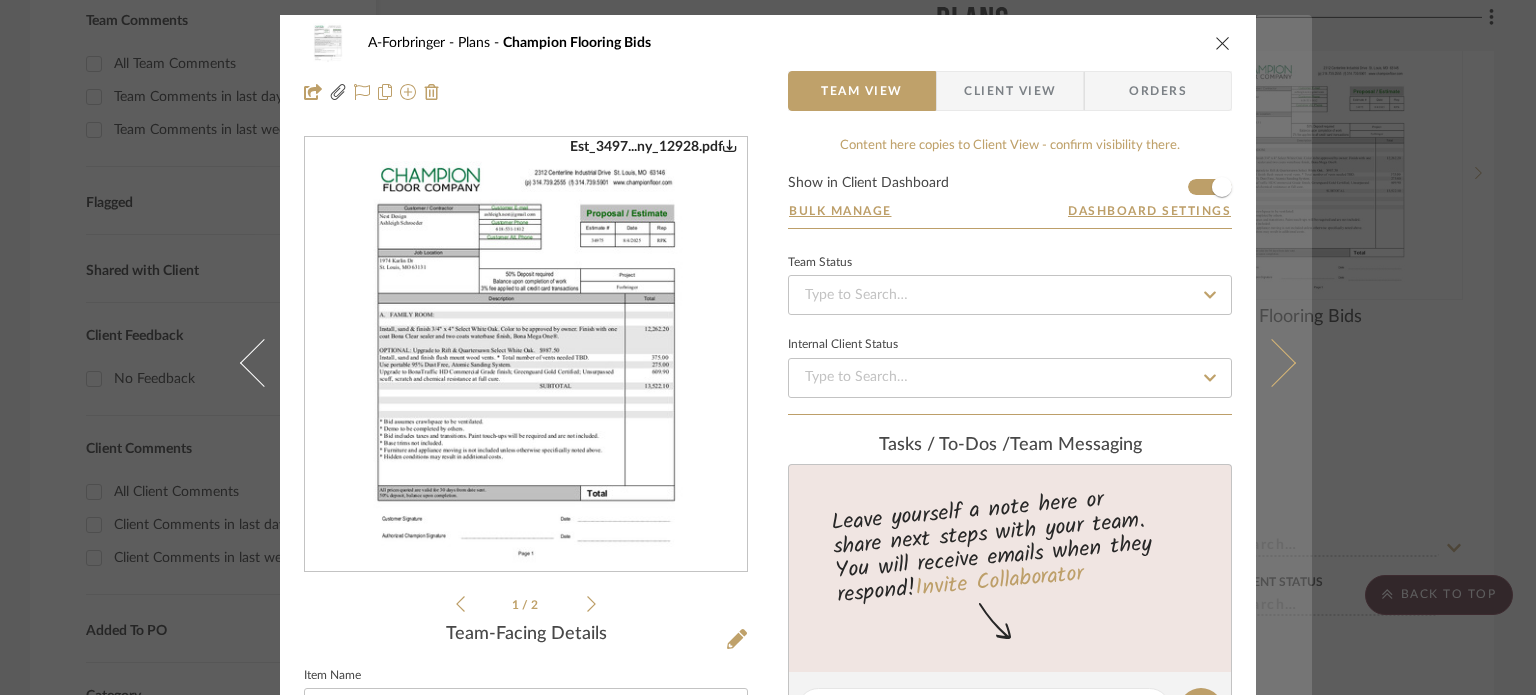 type 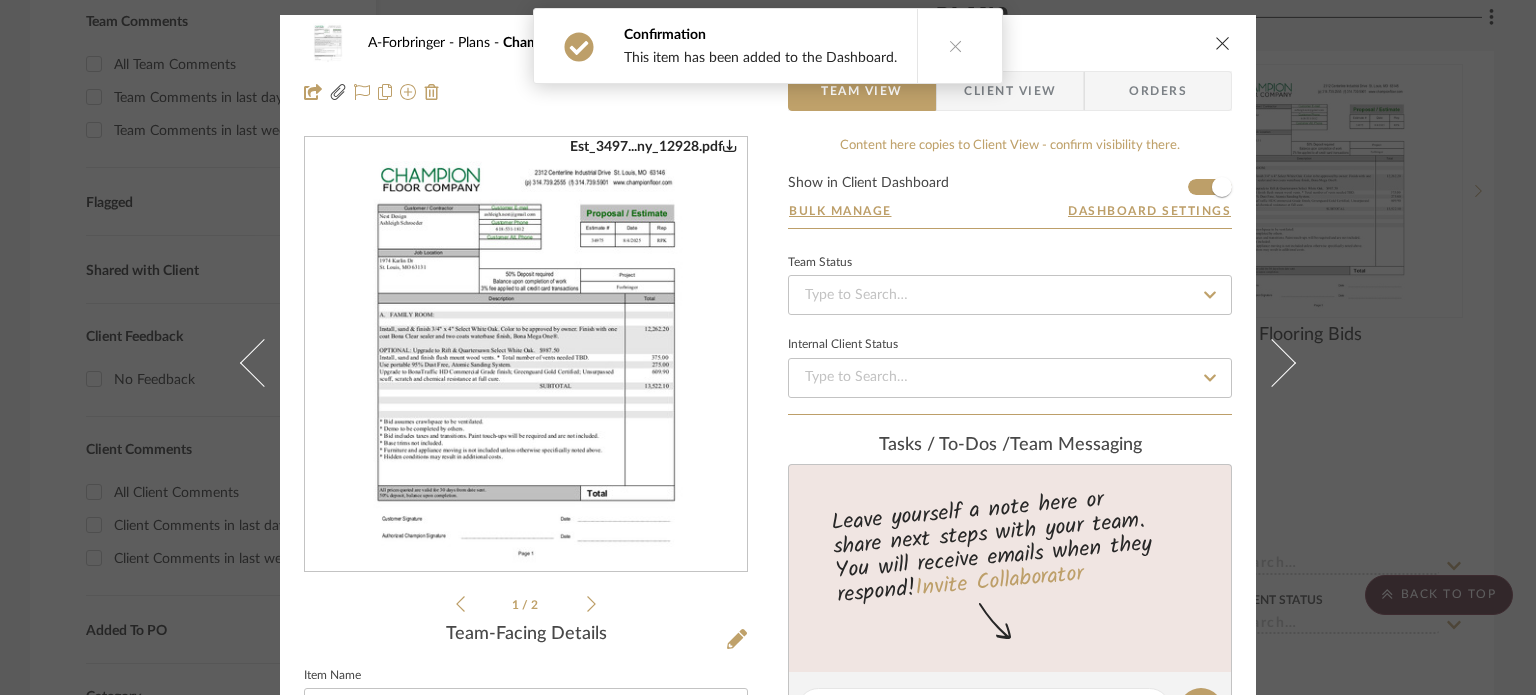 click at bounding box center (526, 355) 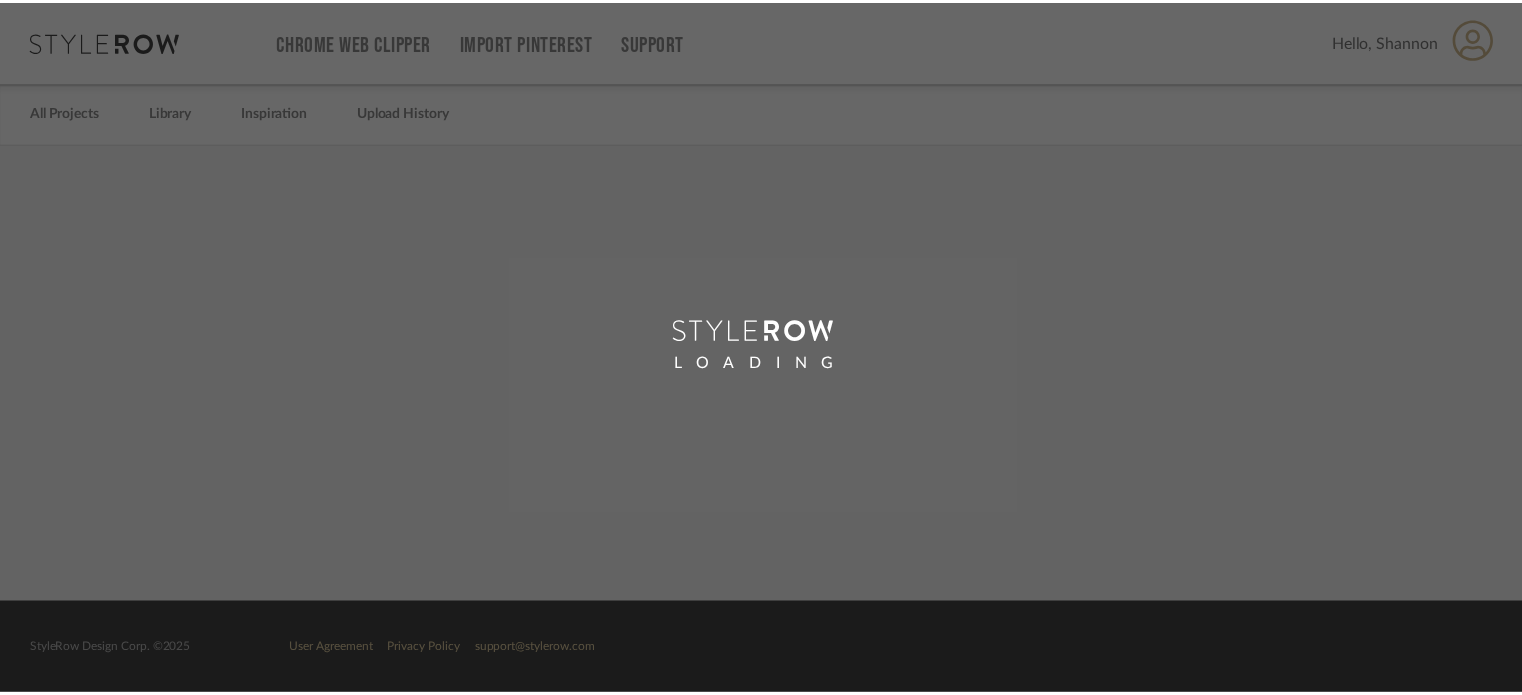 scroll, scrollTop: 0, scrollLeft: 0, axis: both 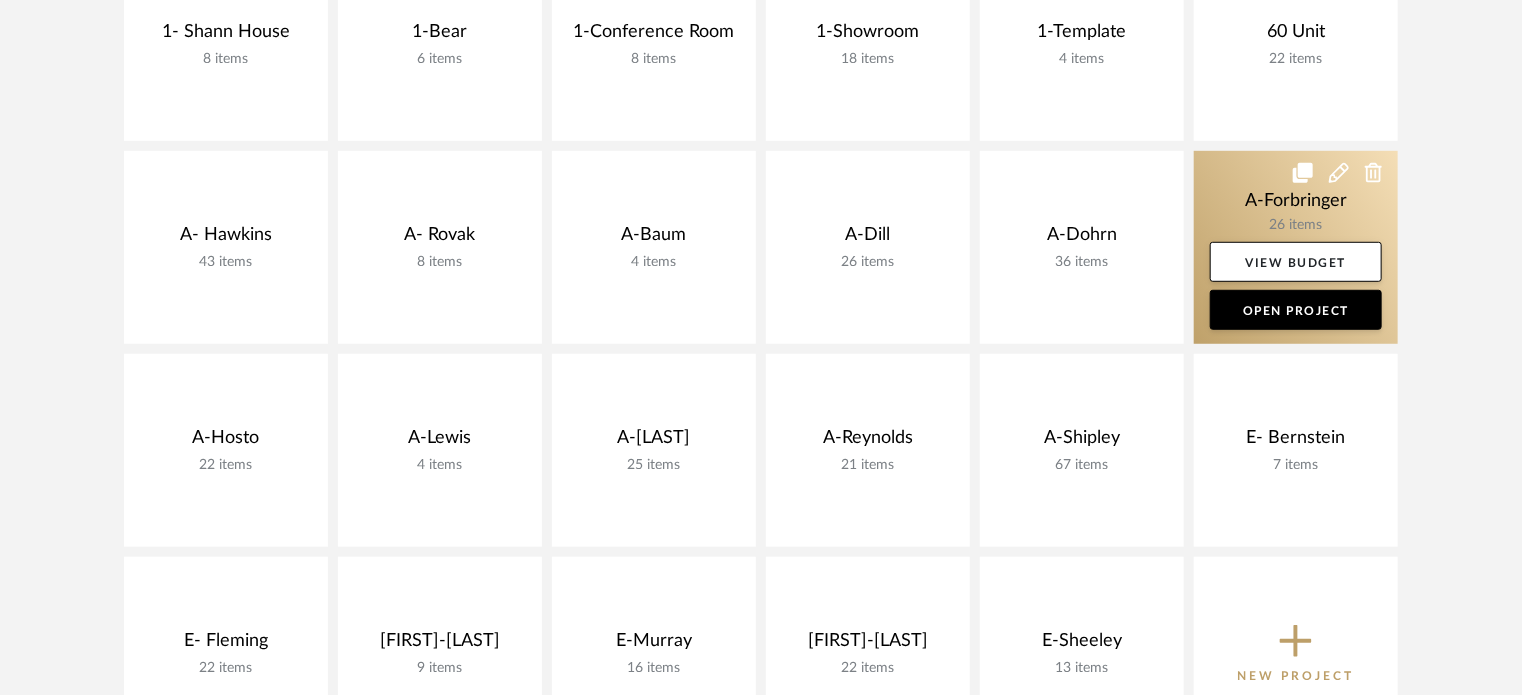click 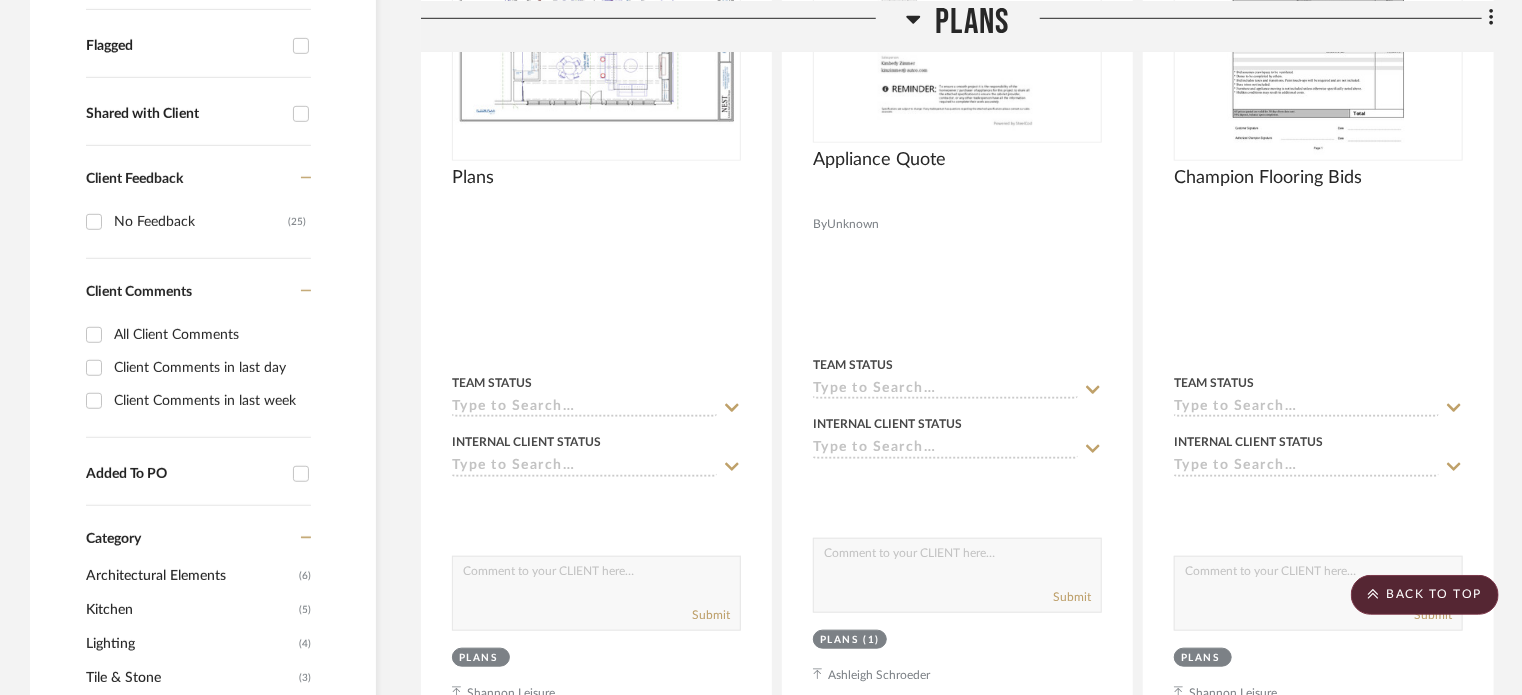 scroll, scrollTop: 716, scrollLeft: 0, axis: vertical 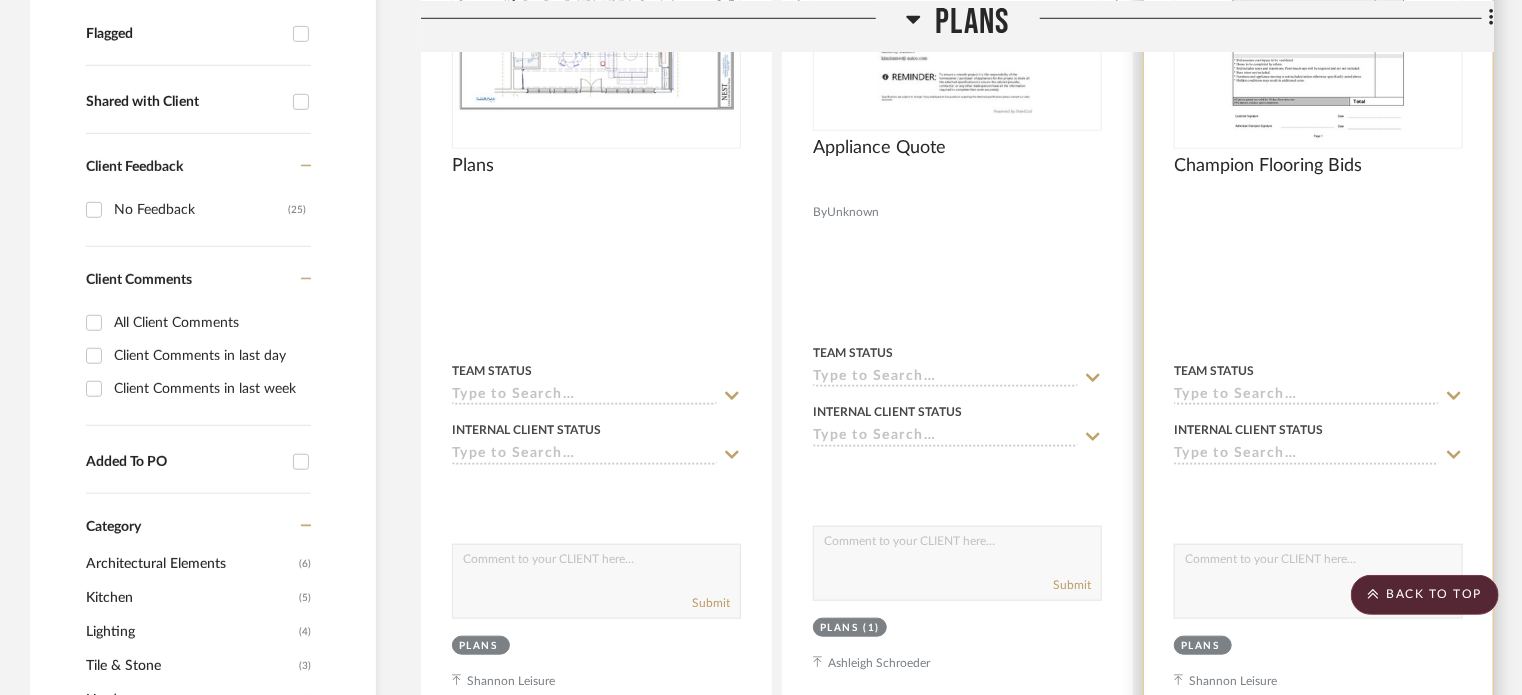 click at bounding box center [1318, 277] 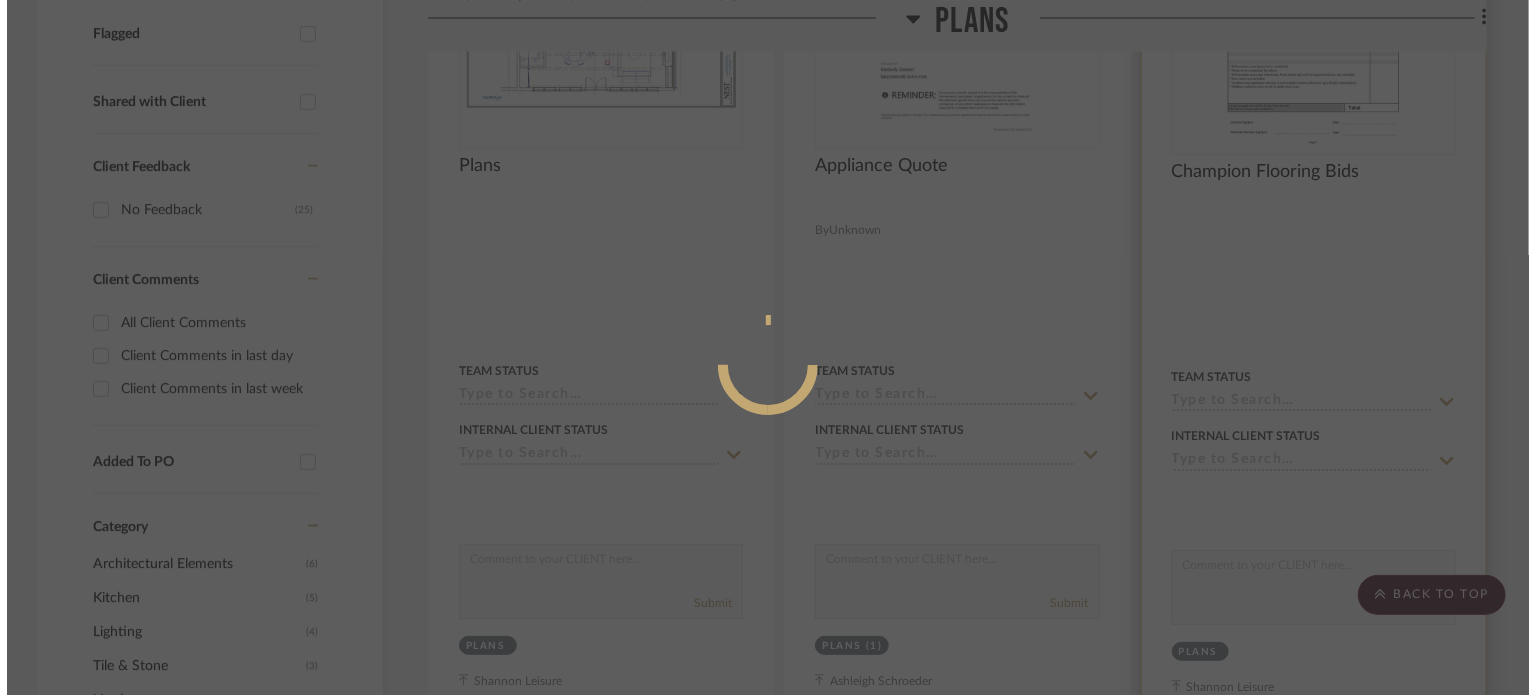 scroll, scrollTop: 0, scrollLeft: 0, axis: both 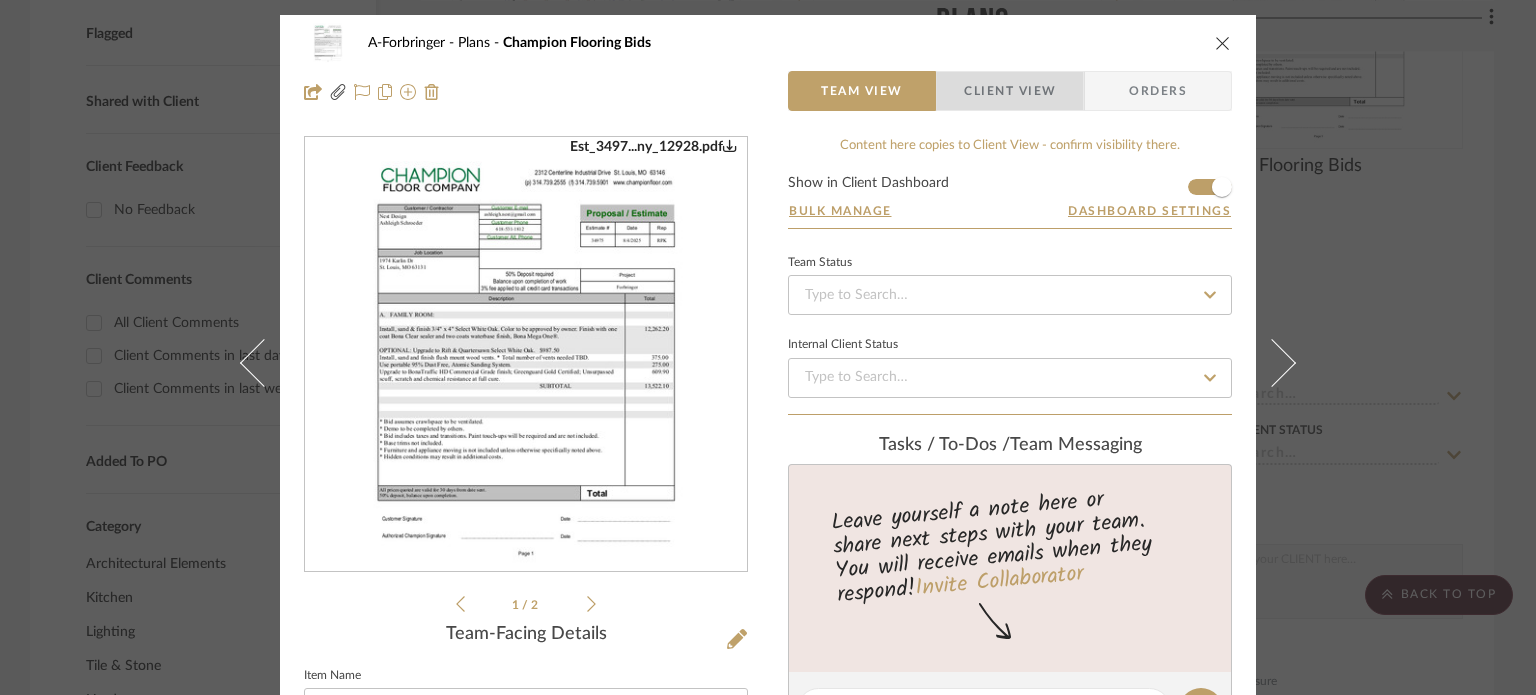 click on "Client View" at bounding box center [1010, 91] 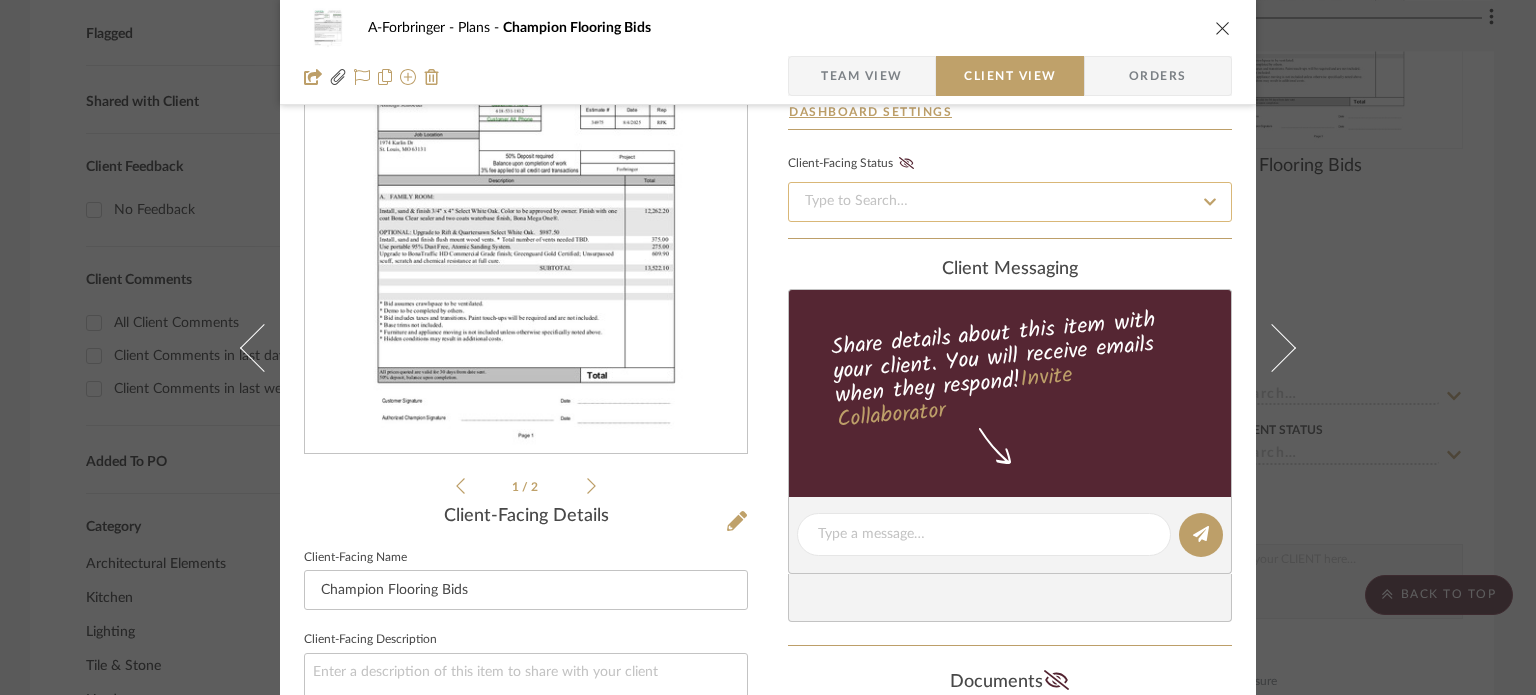 scroll, scrollTop: 163, scrollLeft: 0, axis: vertical 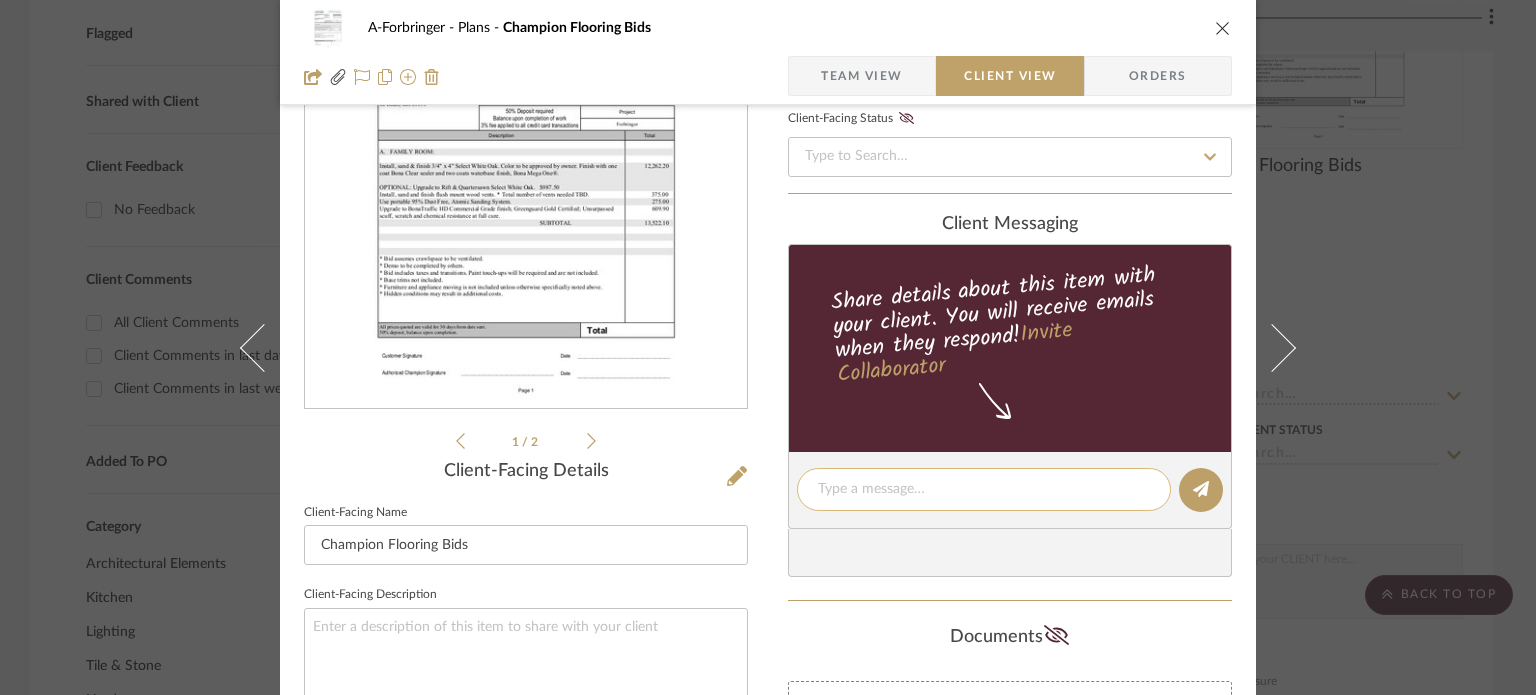 click 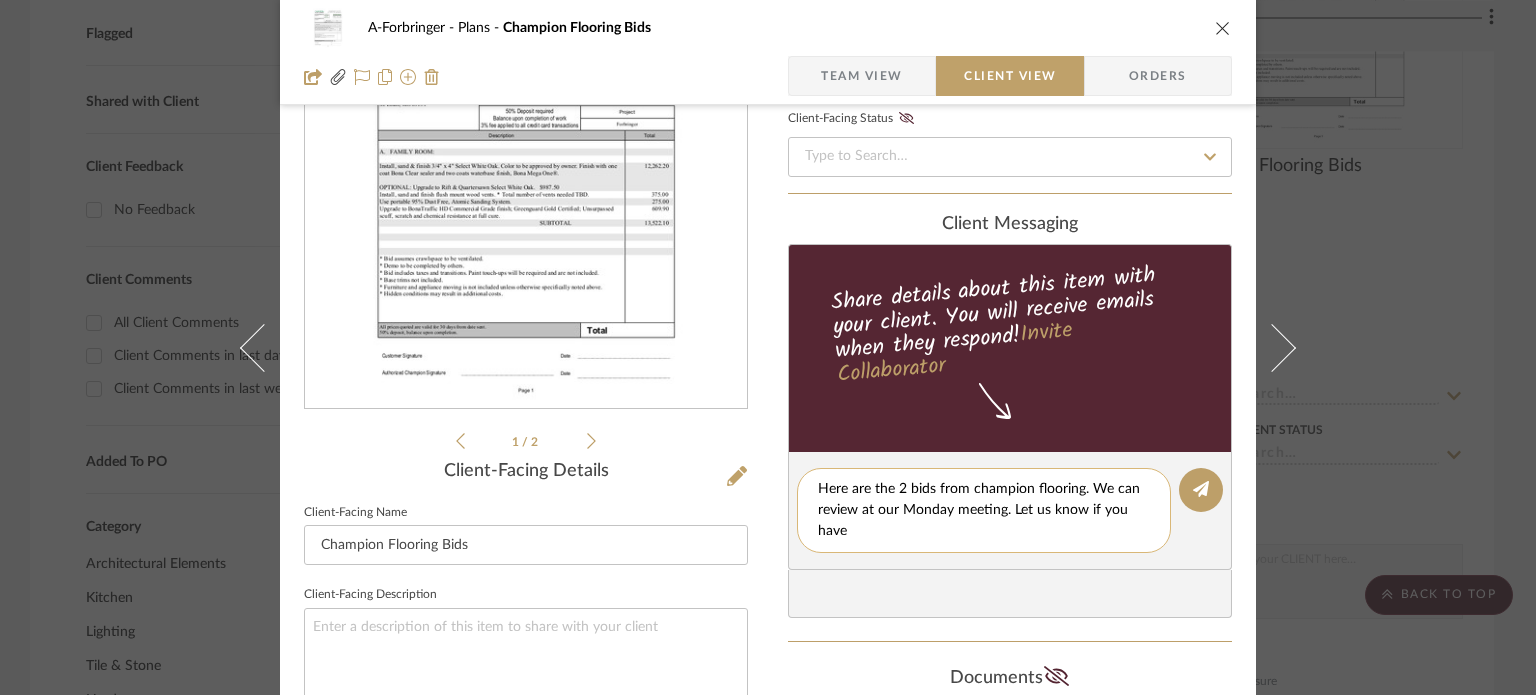 scroll, scrollTop: 0, scrollLeft: 0, axis: both 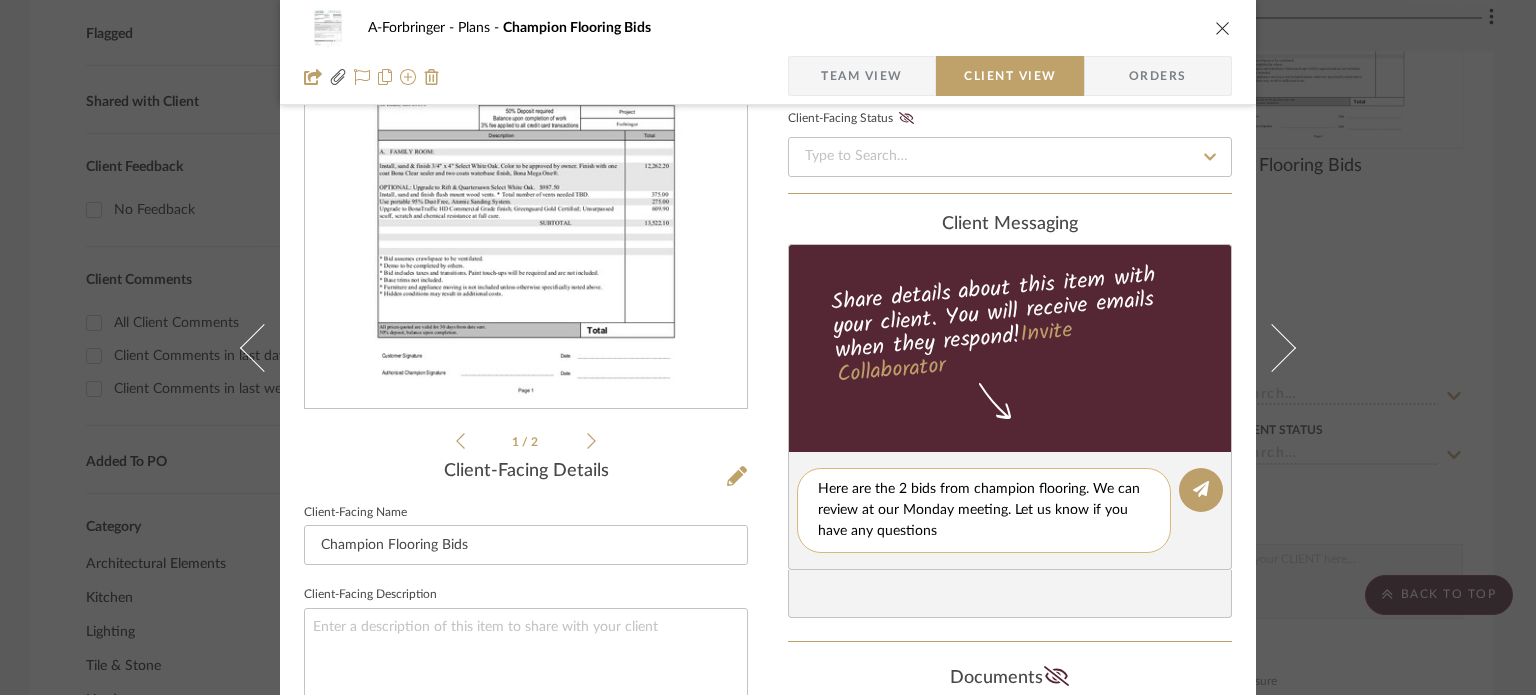 type on "Here are the 2 bids from champion flooring. We can review at our Monday meeting. Let us know if you have any questions!" 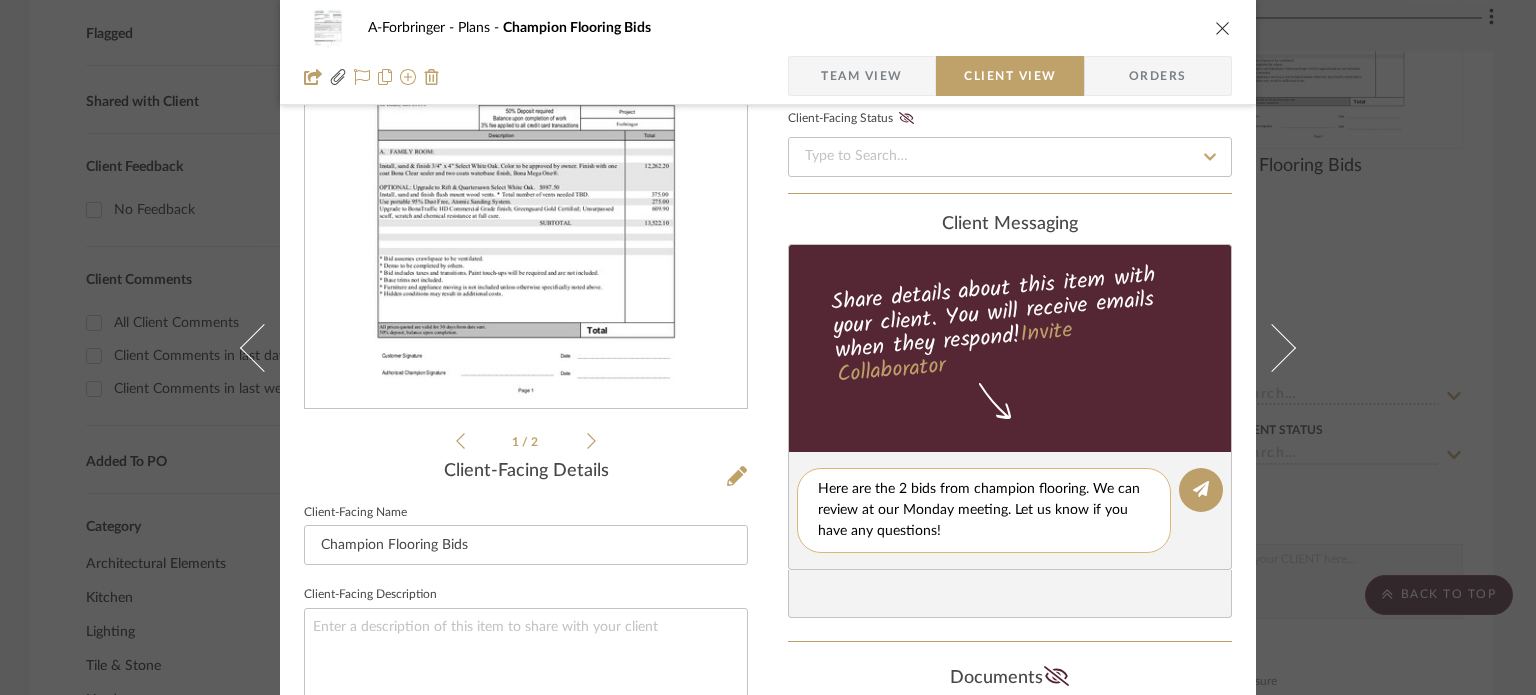 type 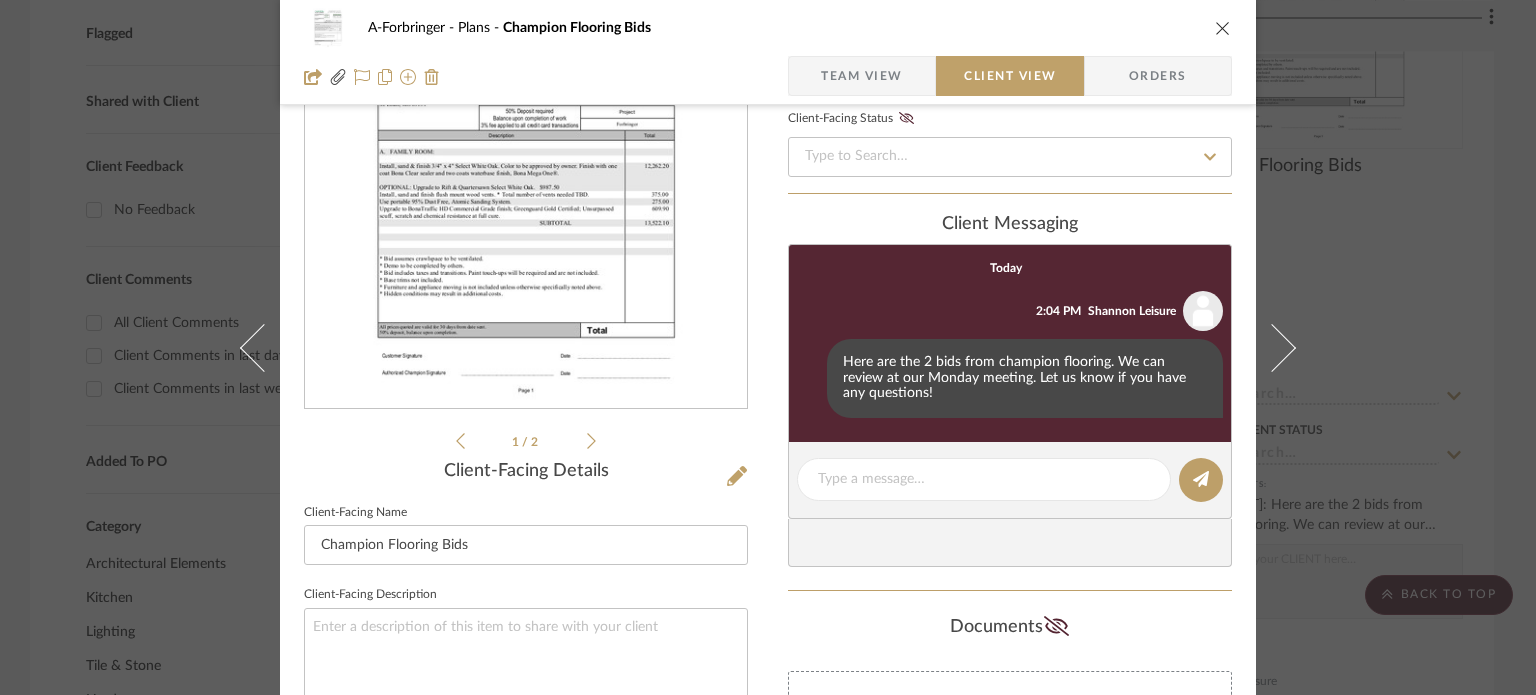 click on "A-Forbringer Plans Champion Flooring Bids Team View Client View Orders  Est_3498...ny_12928.pdf   Est_3497...ny_12928.pdf   Est_3498...ny_12928.pdf   Est_3497...ny_12928.pdf  1 / 2  Client-Facing Details   Client-Facing Name  Champion Flooring Bids  Client-Facing Description  Only content on this tab can share to Dashboard. Click eyeball icon to show or hide.  Show in Client Dashboard  Dashboard Settings Client-Facing Status client Messaging Today  Shannon Leisure   2:04 PM  Here are the 2 bids from champion flooring. We can review at our Monday meeting. Let us know if you have any questions!  Documents  Choose a file  or drag it here.    Shannon Leisure" at bounding box center [768, 347] 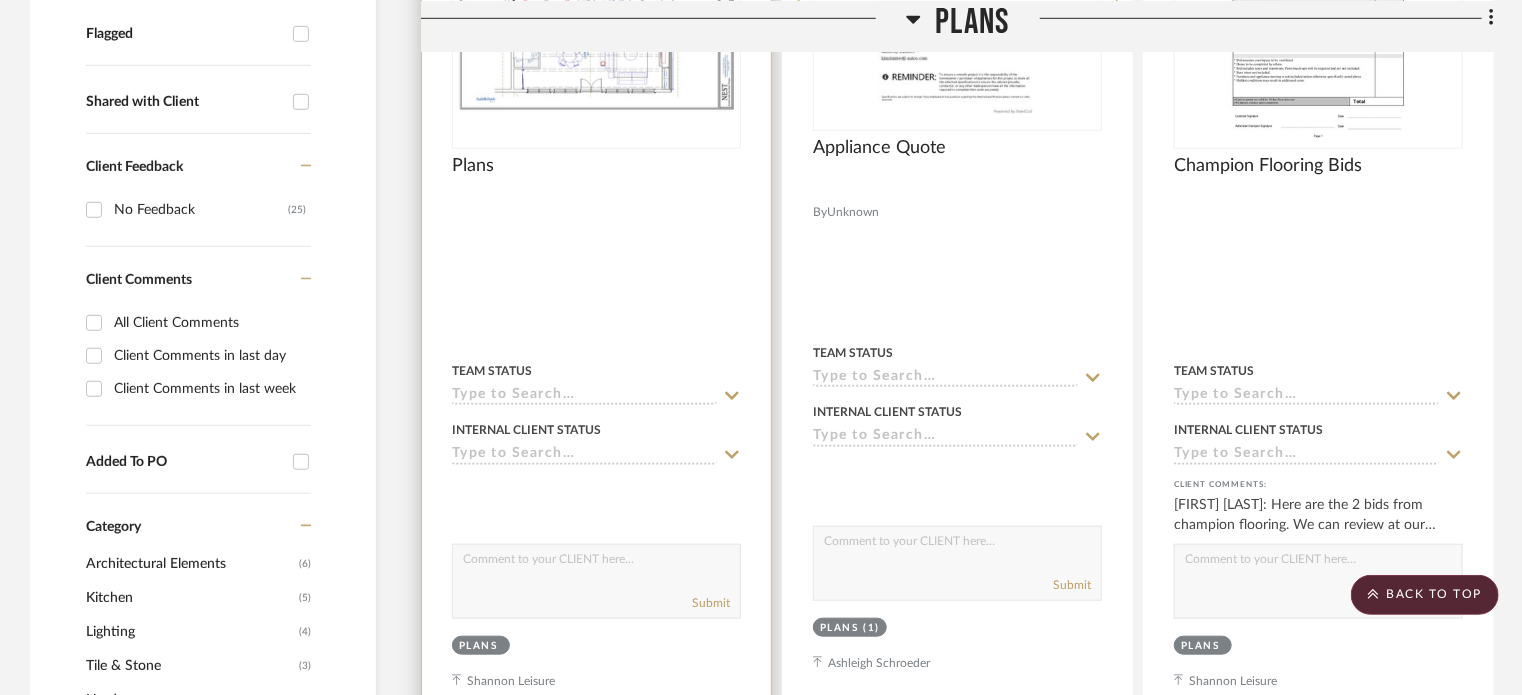 scroll, scrollTop: 0, scrollLeft: 0, axis: both 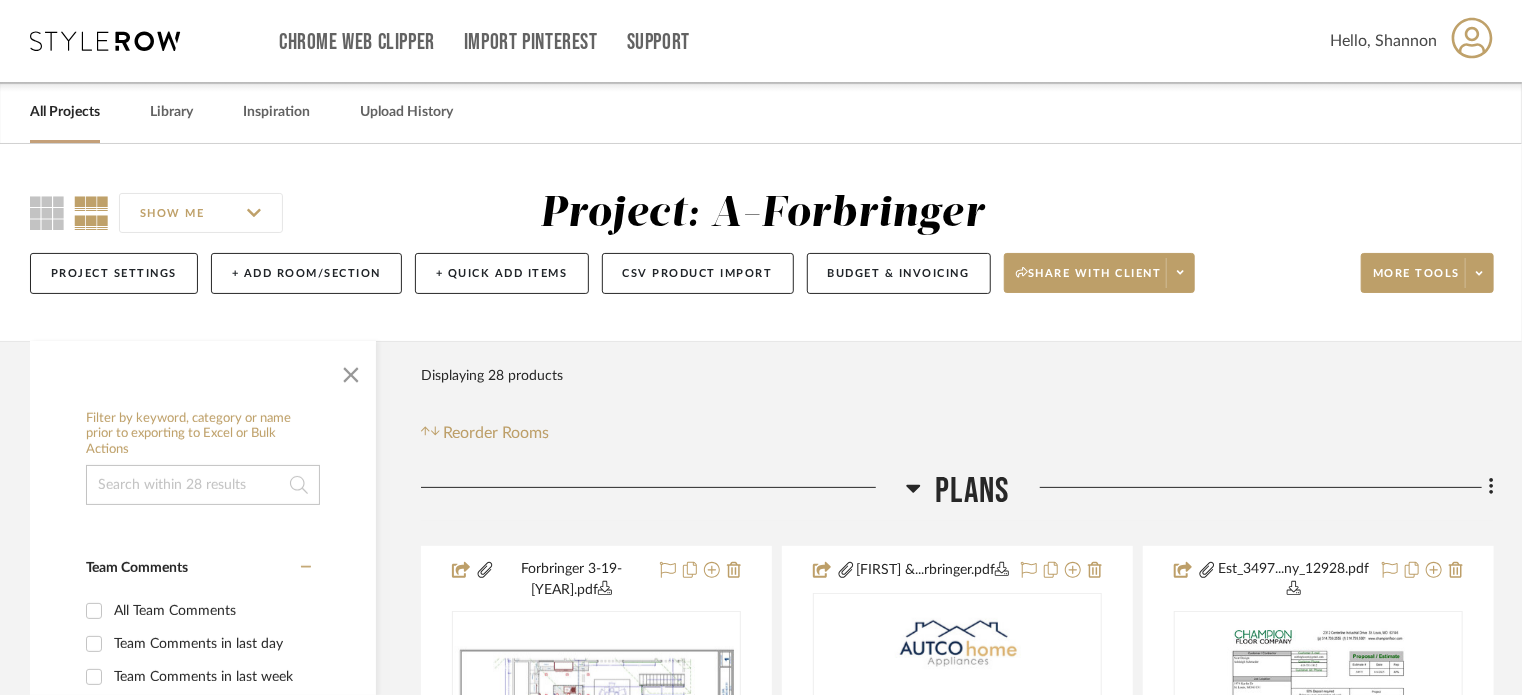 click on "All Projects" at bounding box center (65, 112) 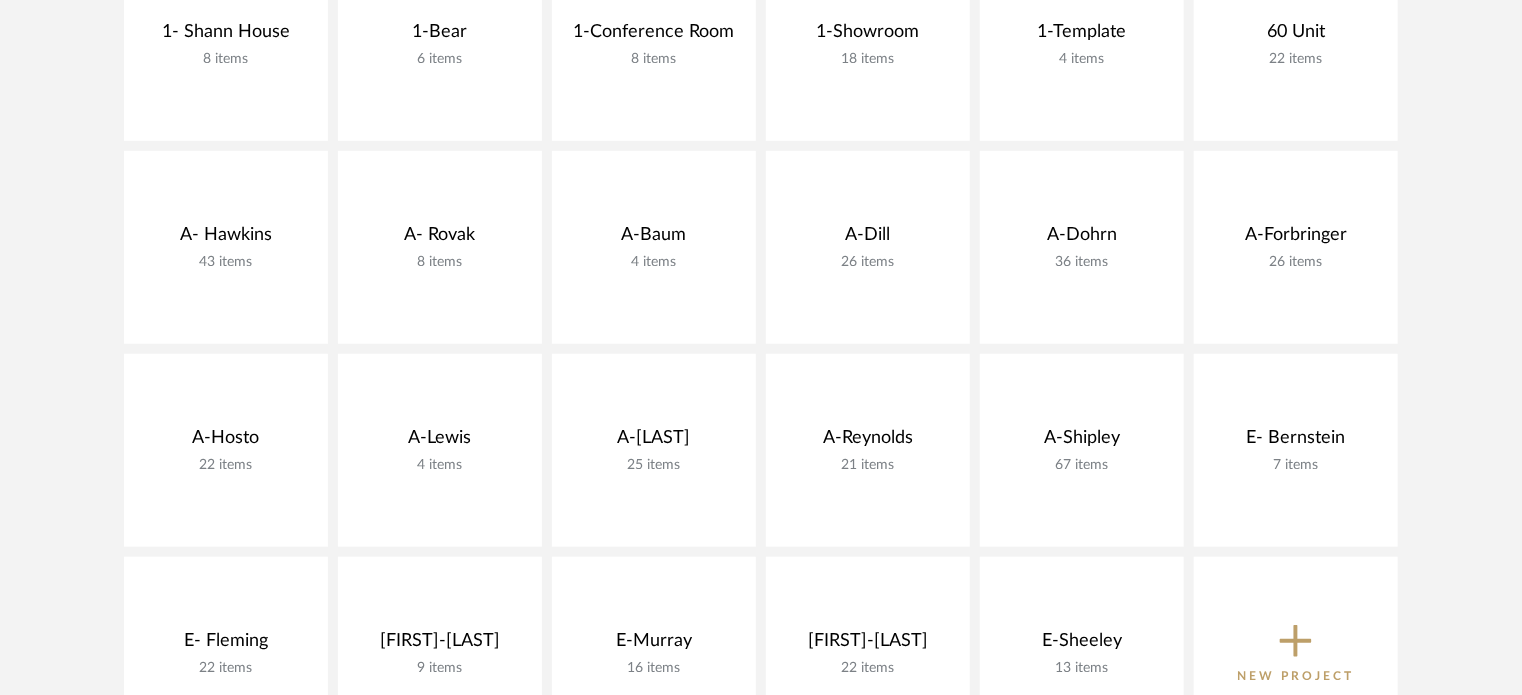 scroll, scrollTop: 562, scrollLeft: 0, axis: vertical 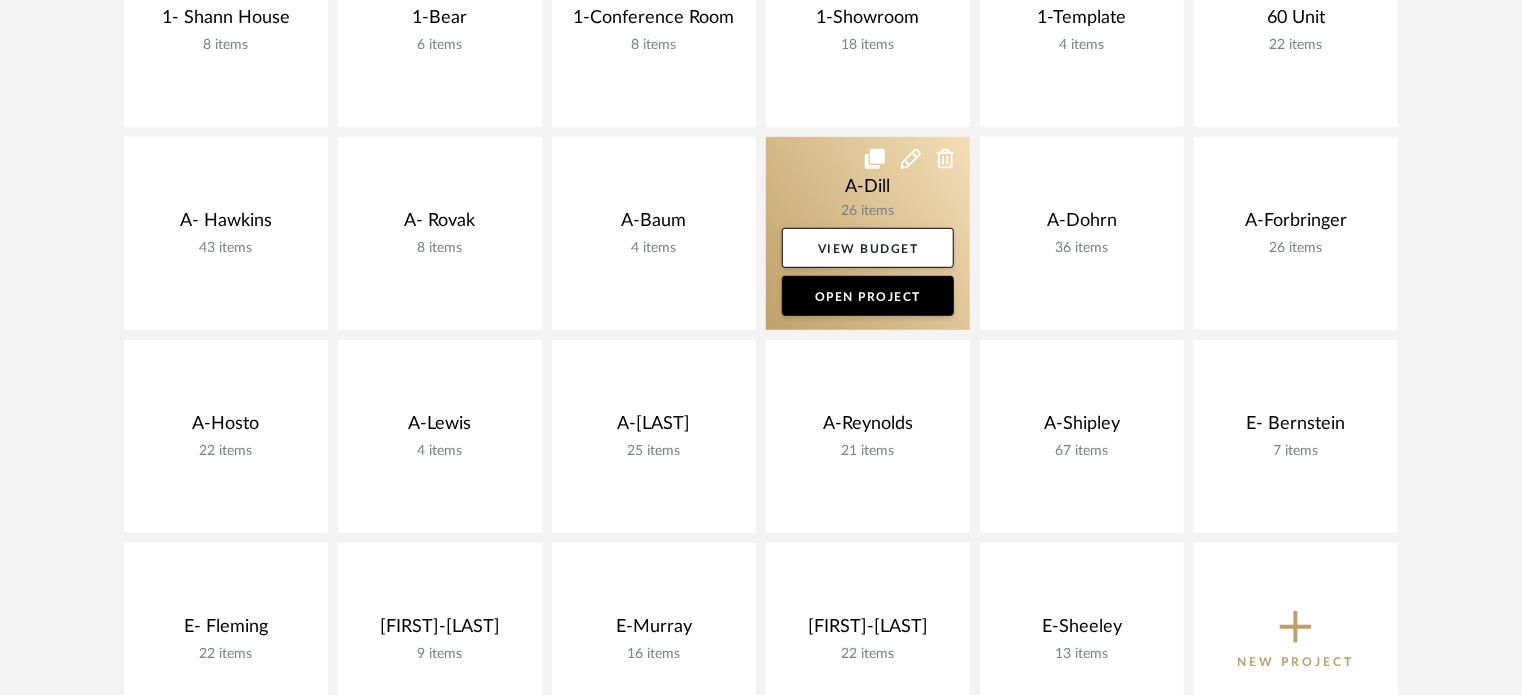 click 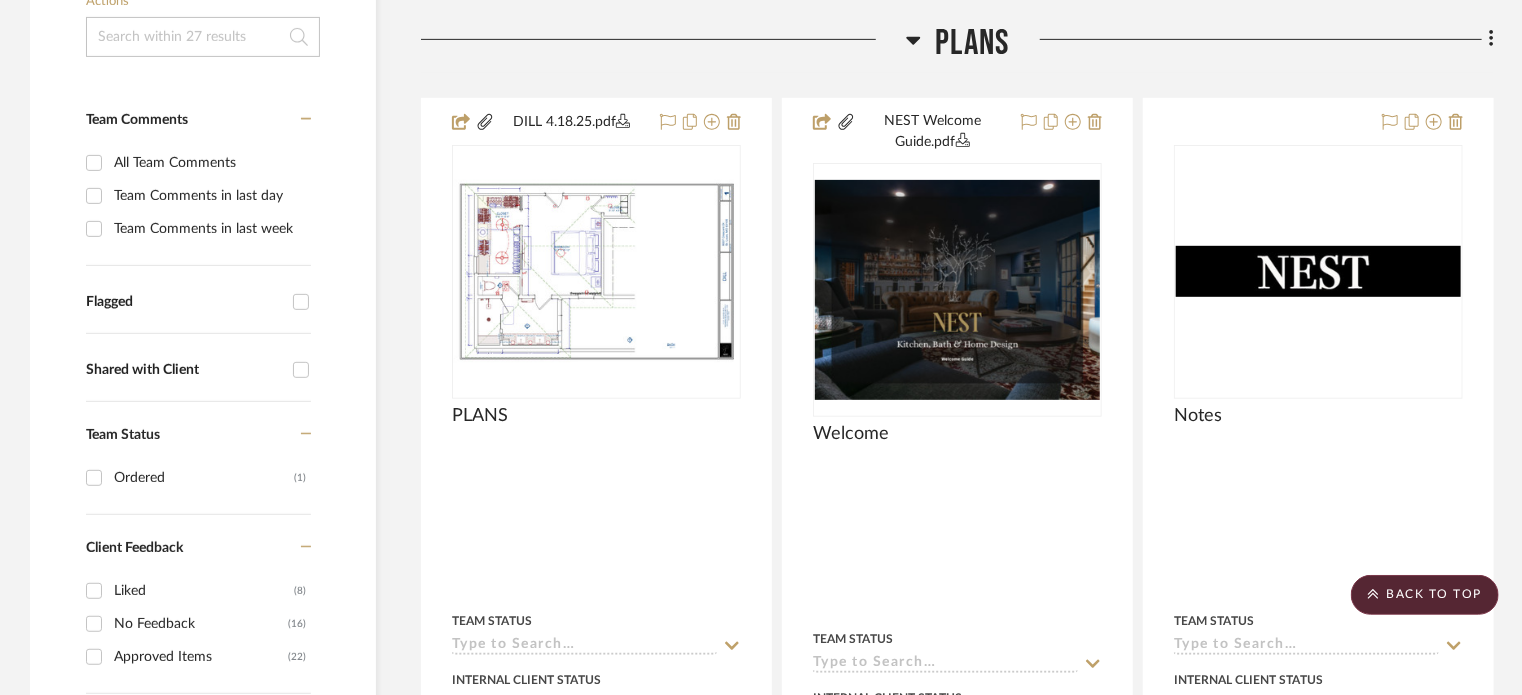 scroll, scrollTop: 0, scrollLeft: 0, axis: both 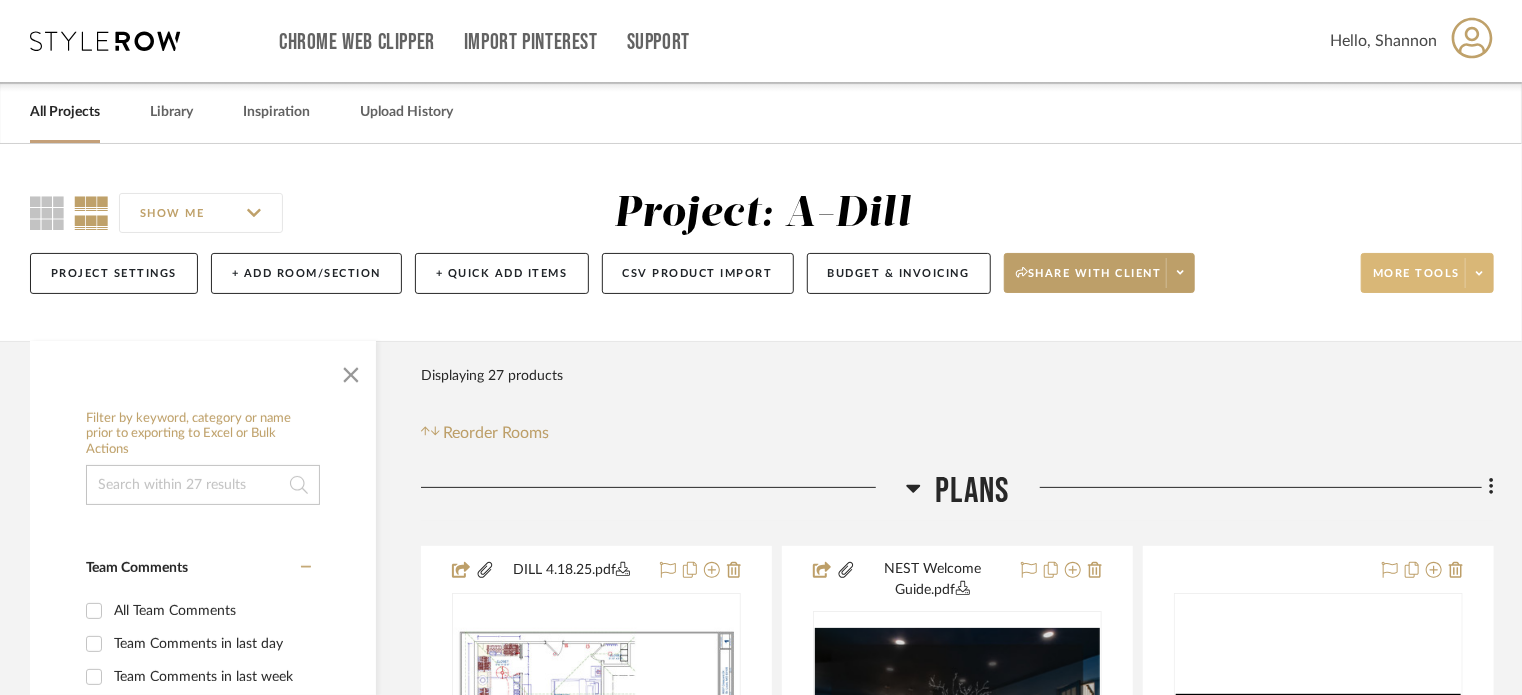 click 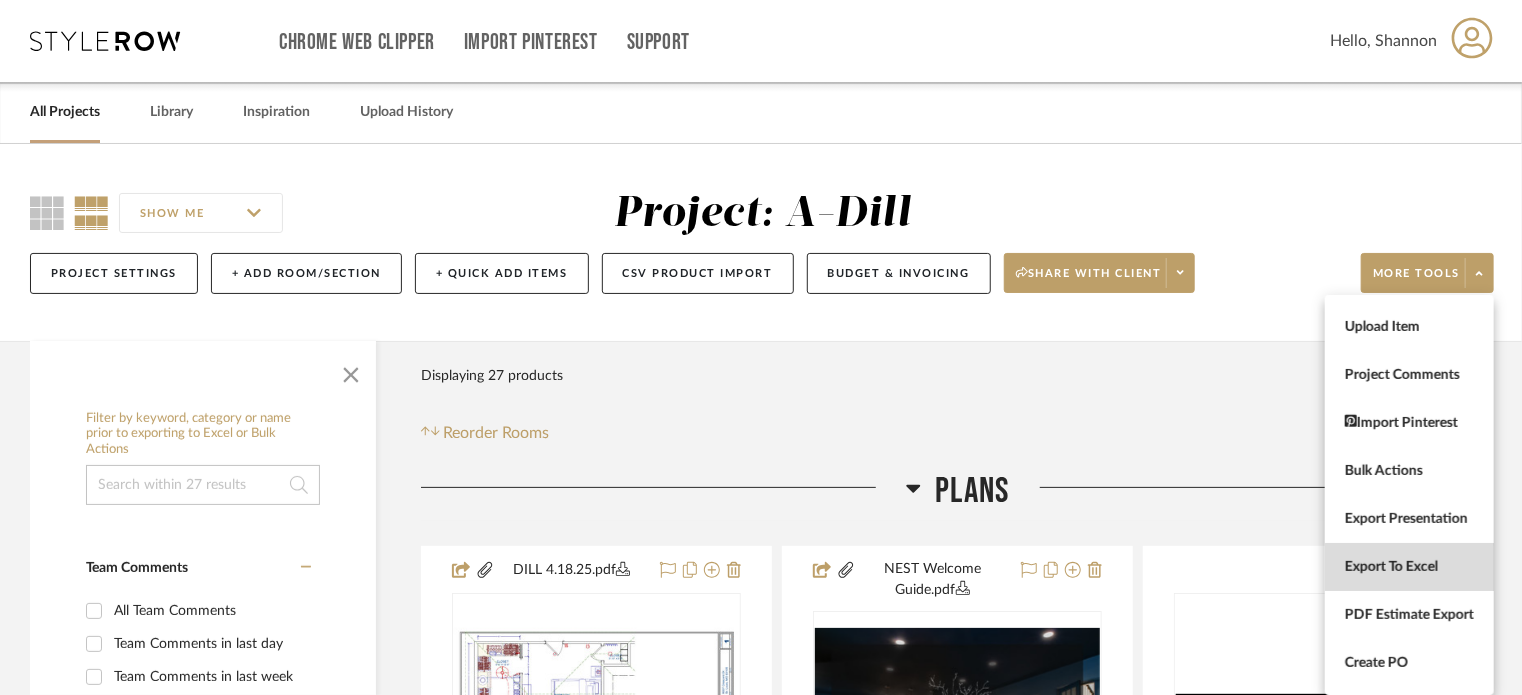 click on "Export To Excel" at bounding box center (1409, 567) 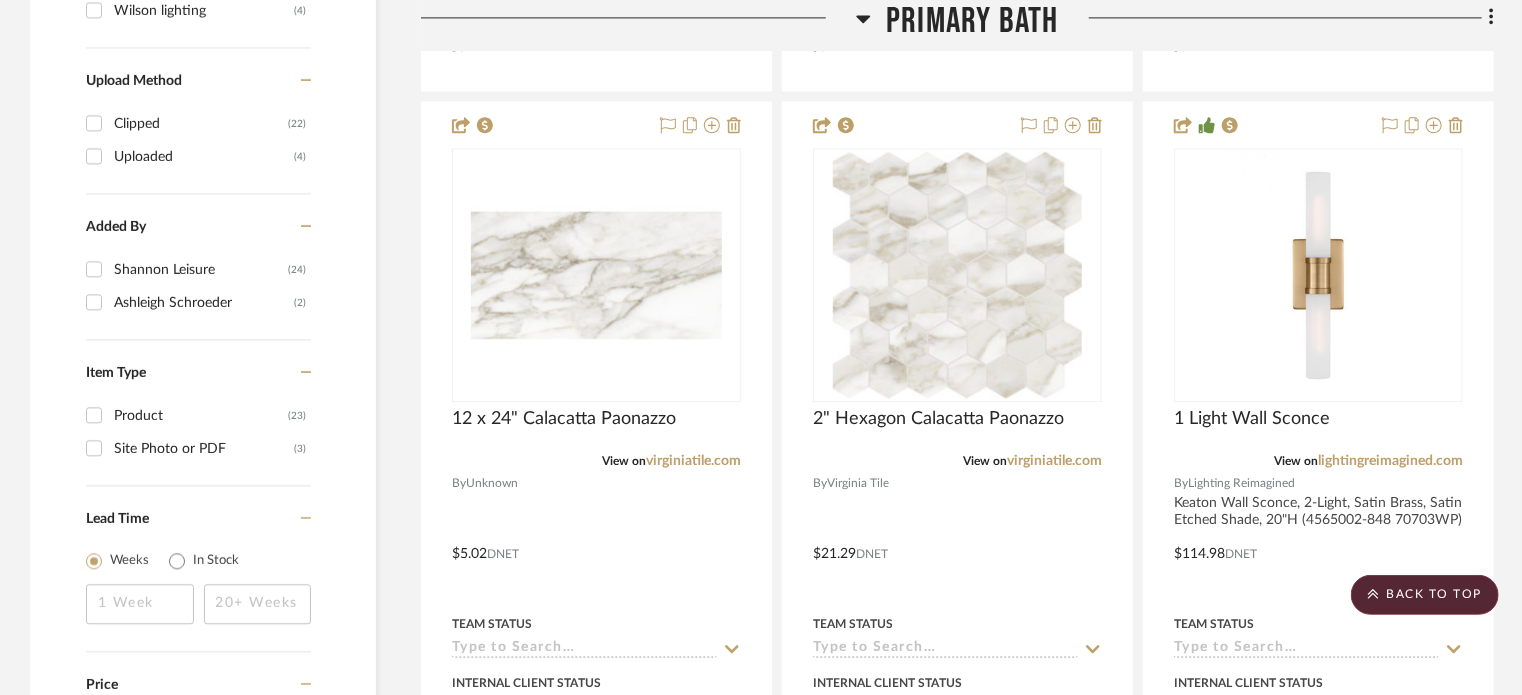 scroll, scrollTop: 2342, scrollLeft: 0, axis: vertical 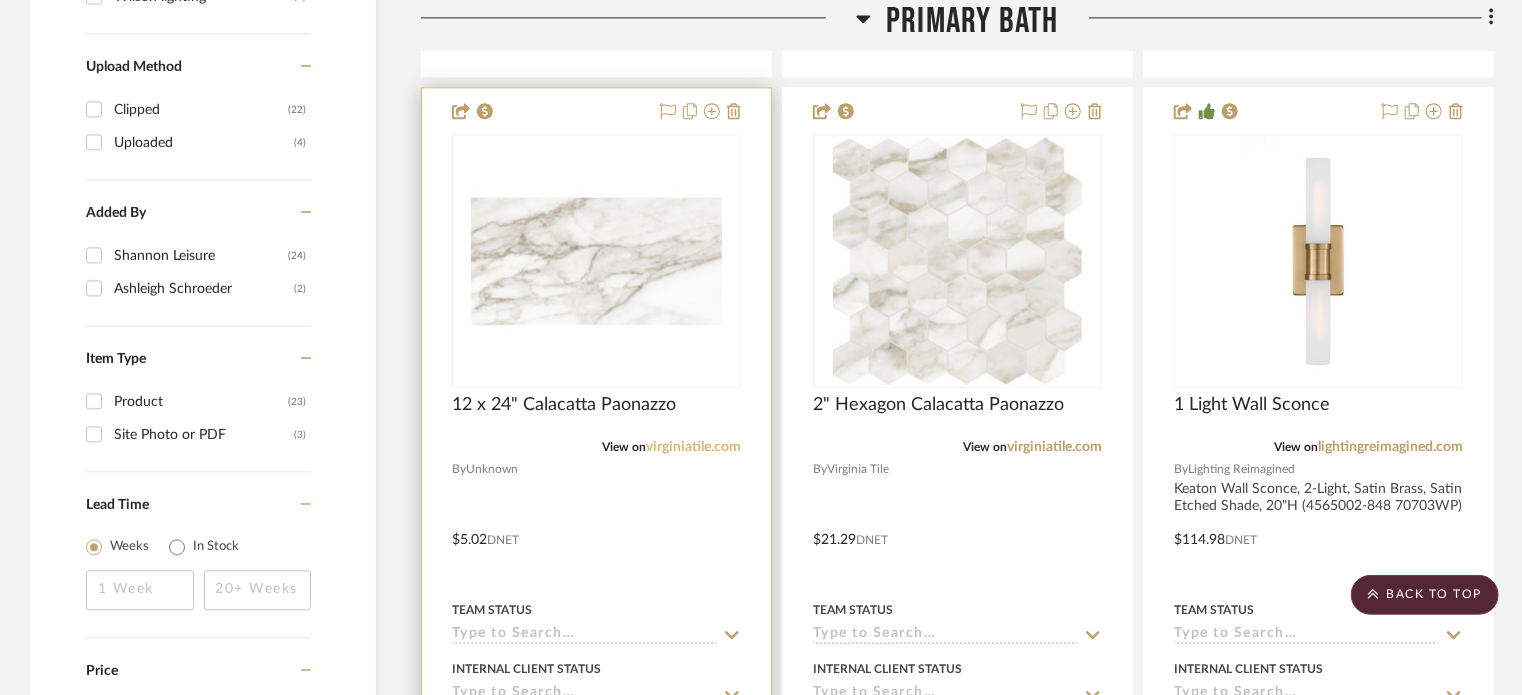 click on "virginiatile.com" at bounding box center [693, 447] 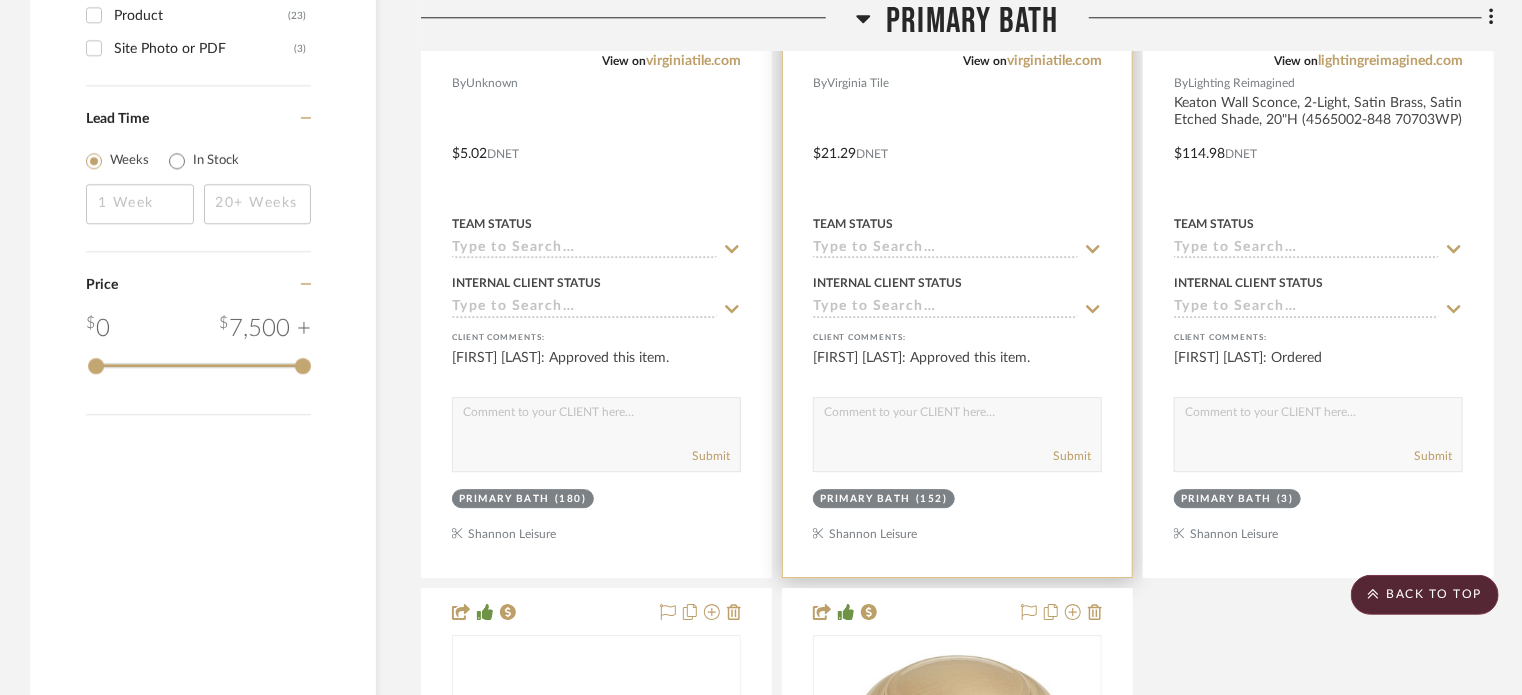 scroll, scrollTop: 2730, scrollLeft: 0, axis: vertical 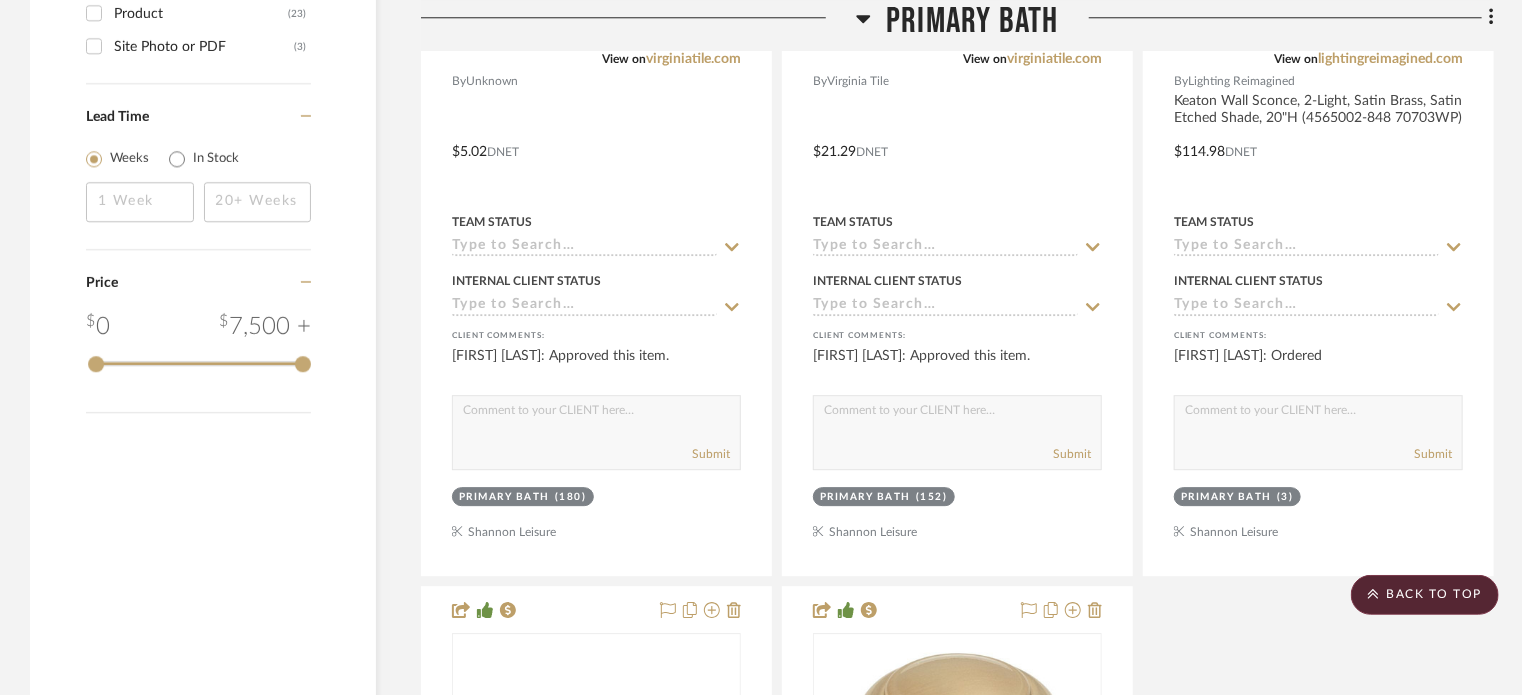 click on "Primary Bath" 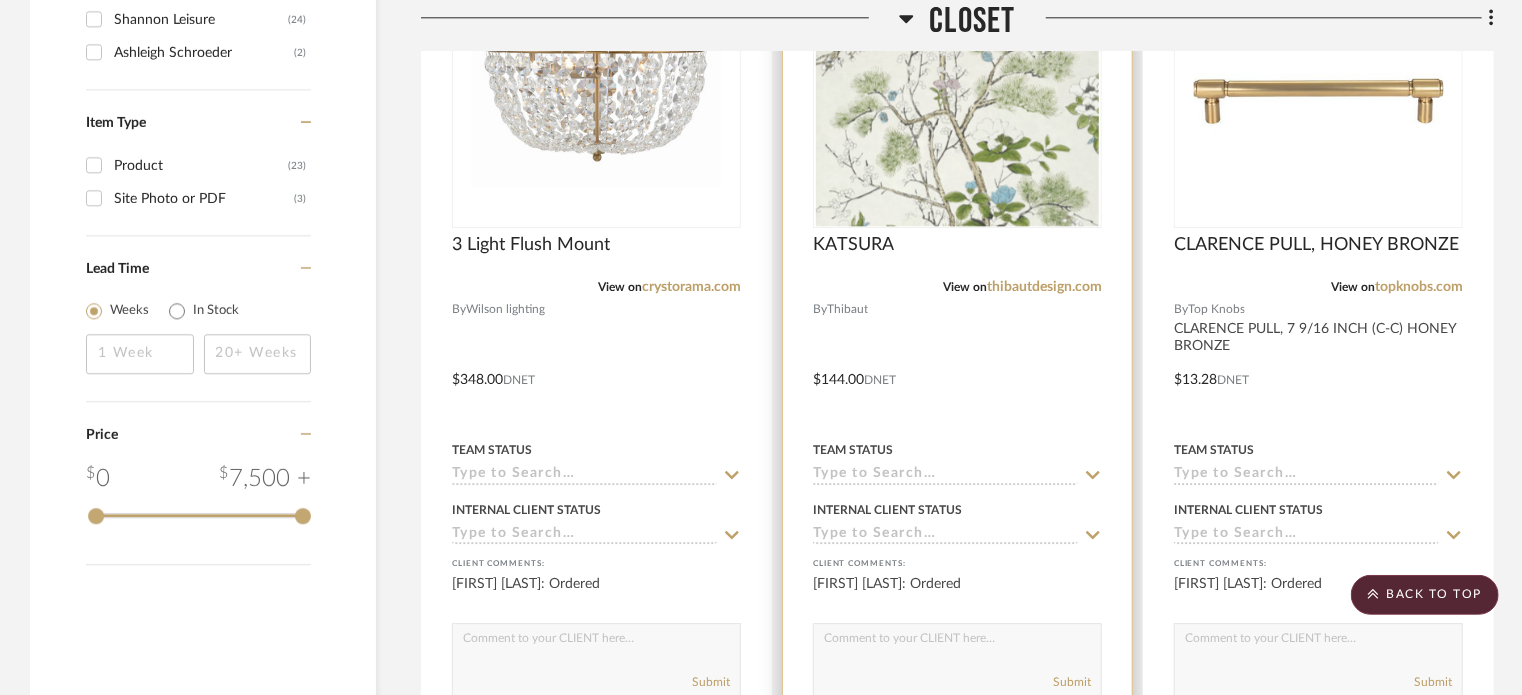 scroll, scrollTop: 2572, scrollLeft: 0, axis: vertical 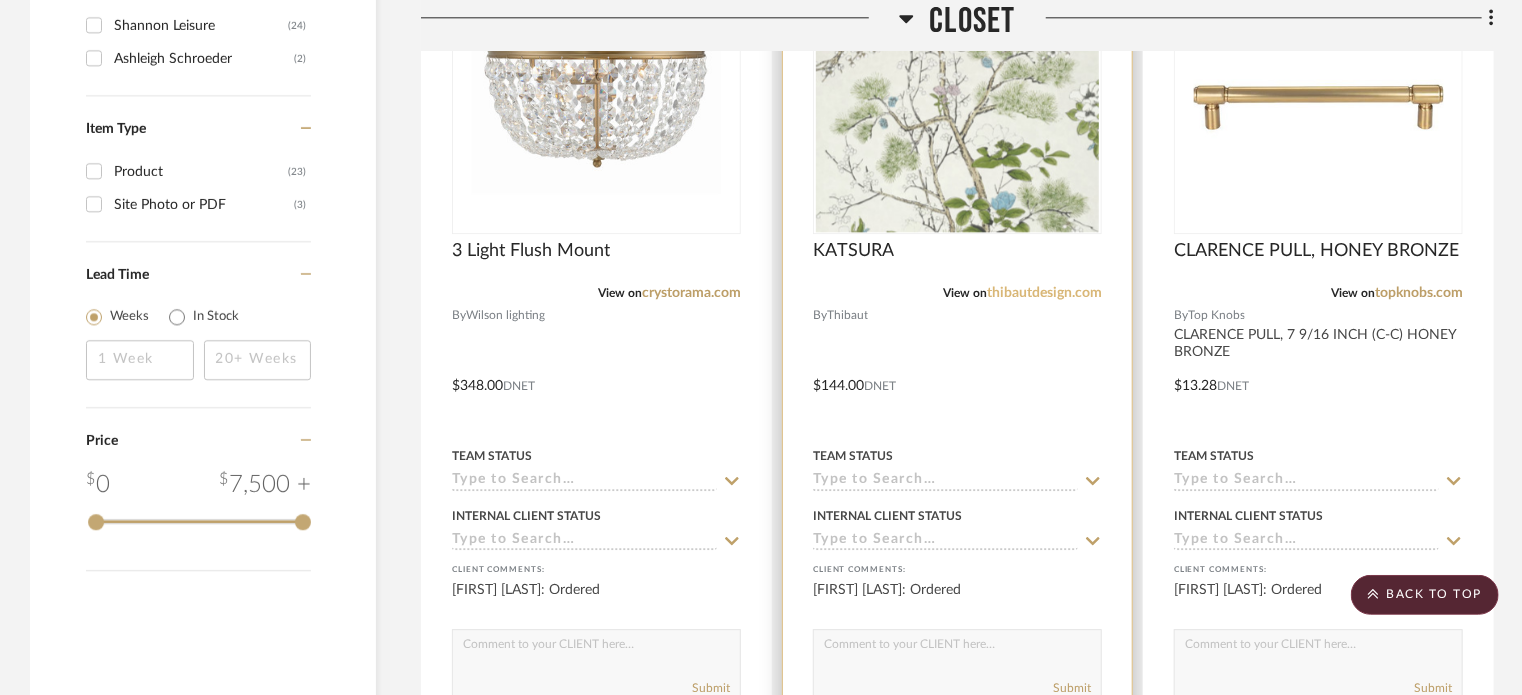 click on "thibautdesign.com" at bounding box center (1044, 293) 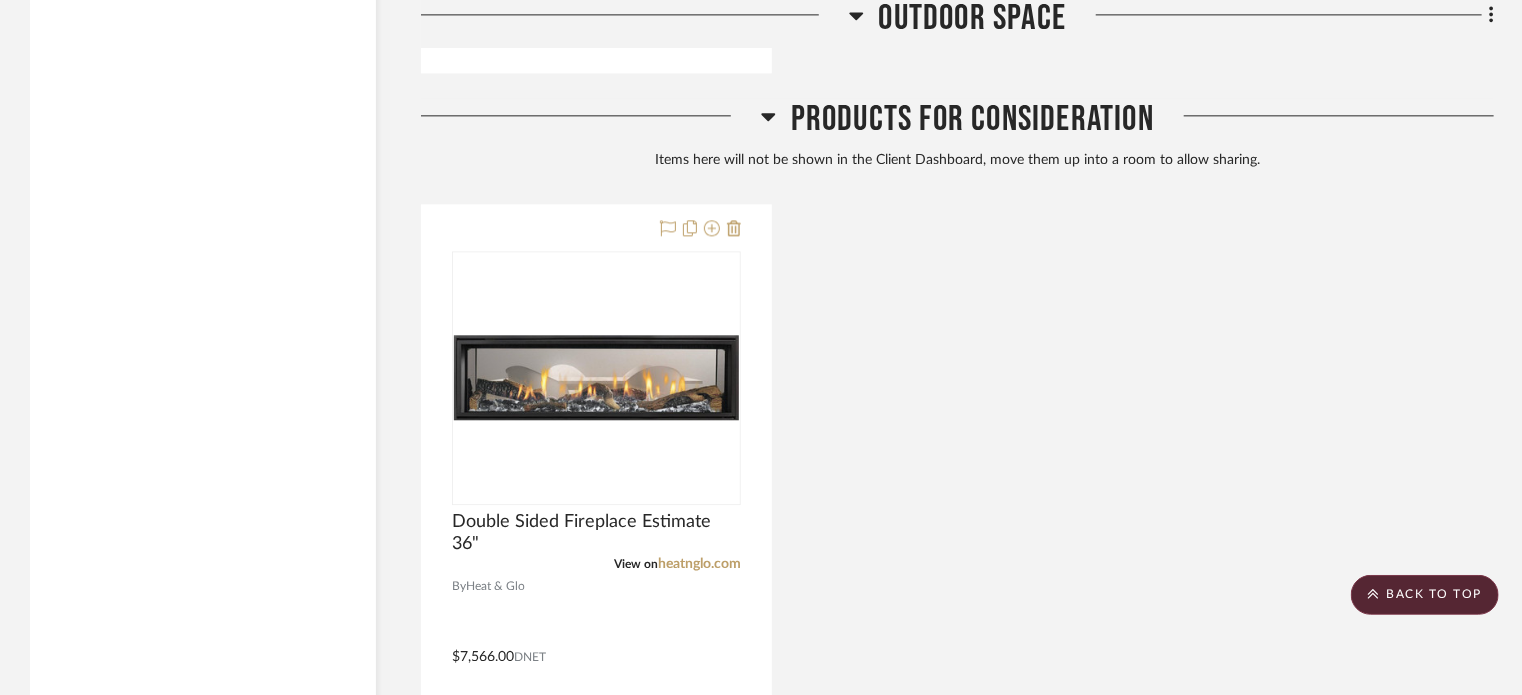scroll, scrollTop: 6149, scrollLeft: 0, axis: vertical 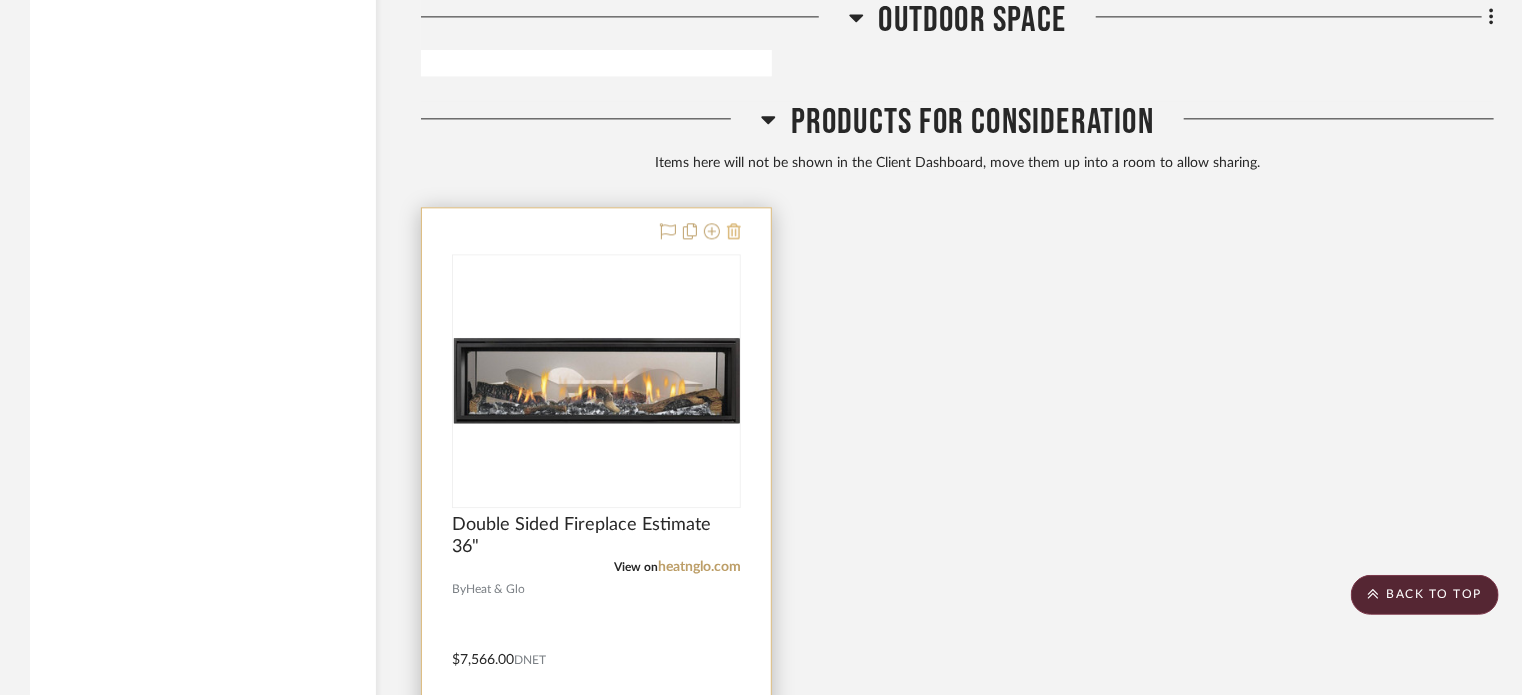 click 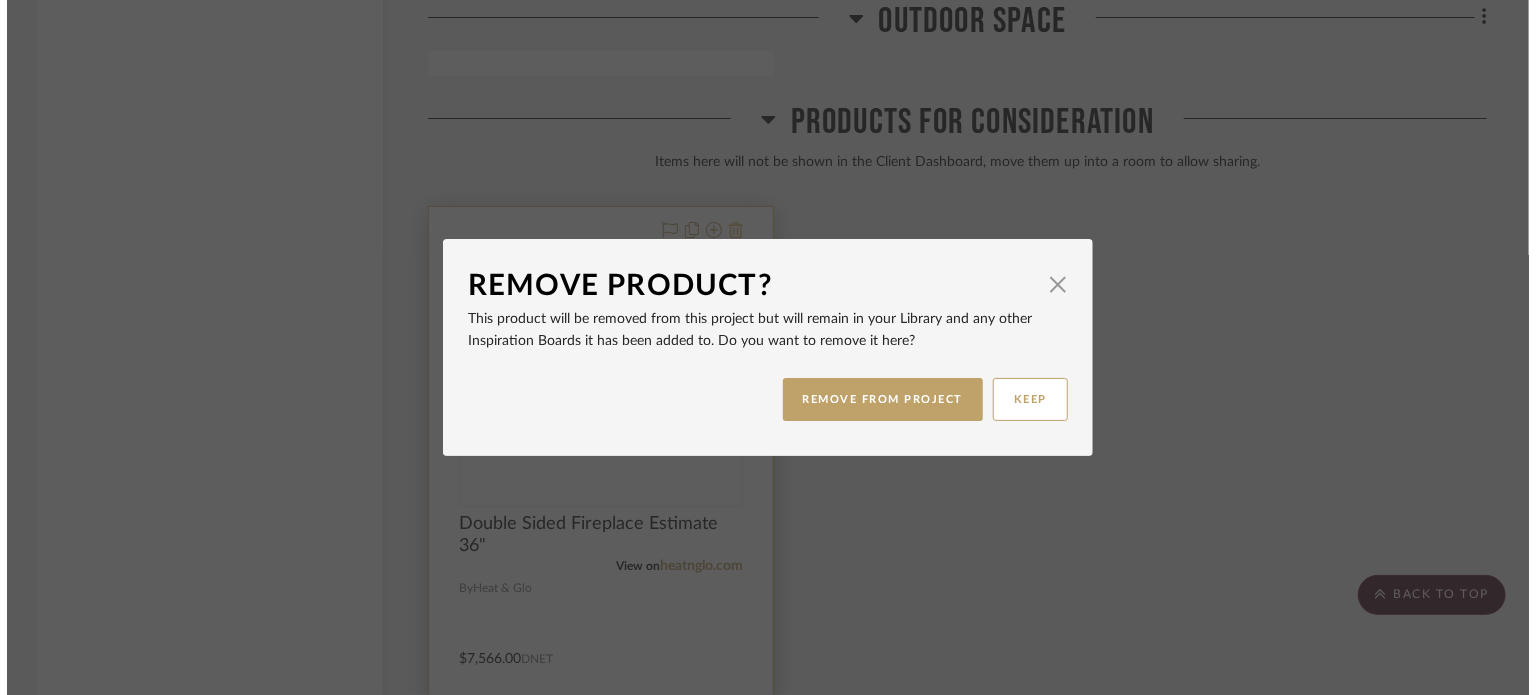 scroll, scrollTop: 0, scrollLeft: 0, axis: both 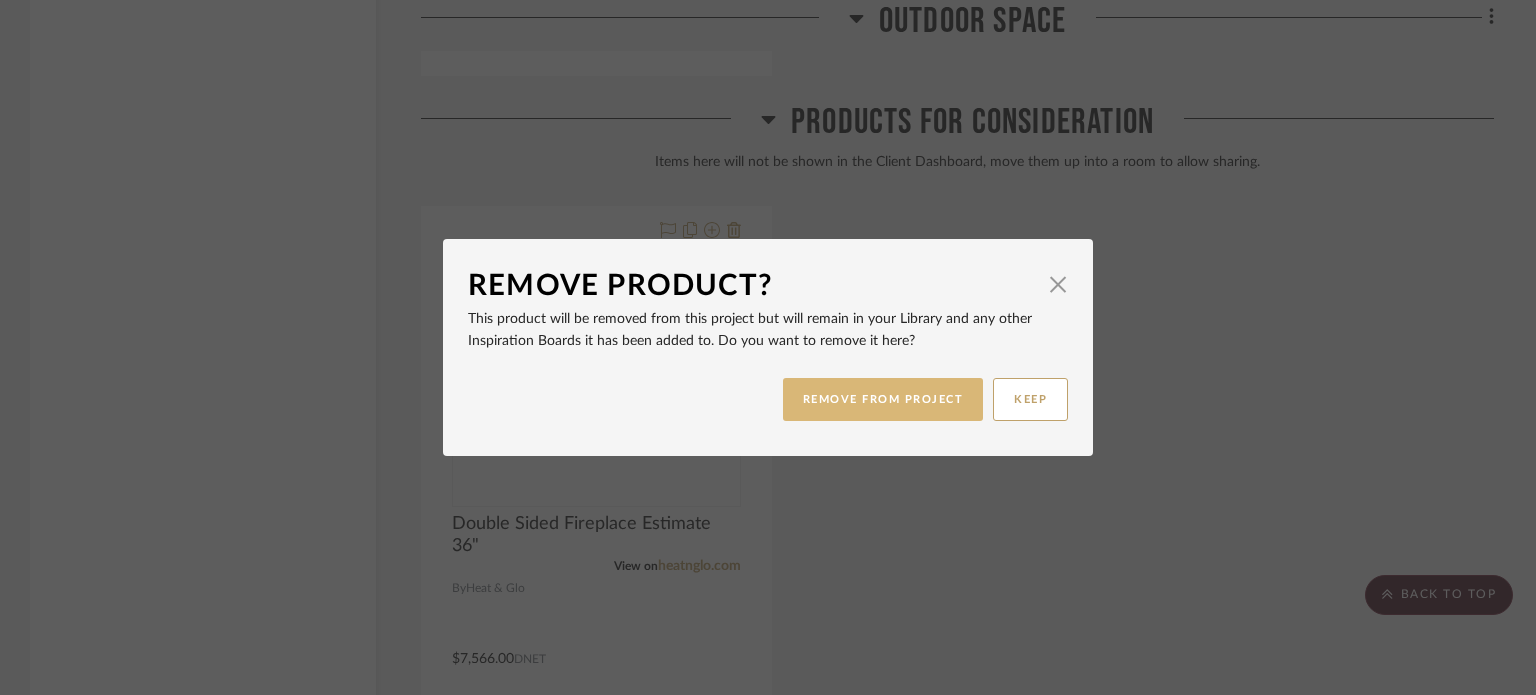 click on "REMOVE FROM PROJECT" at bounding box center (883, 399) 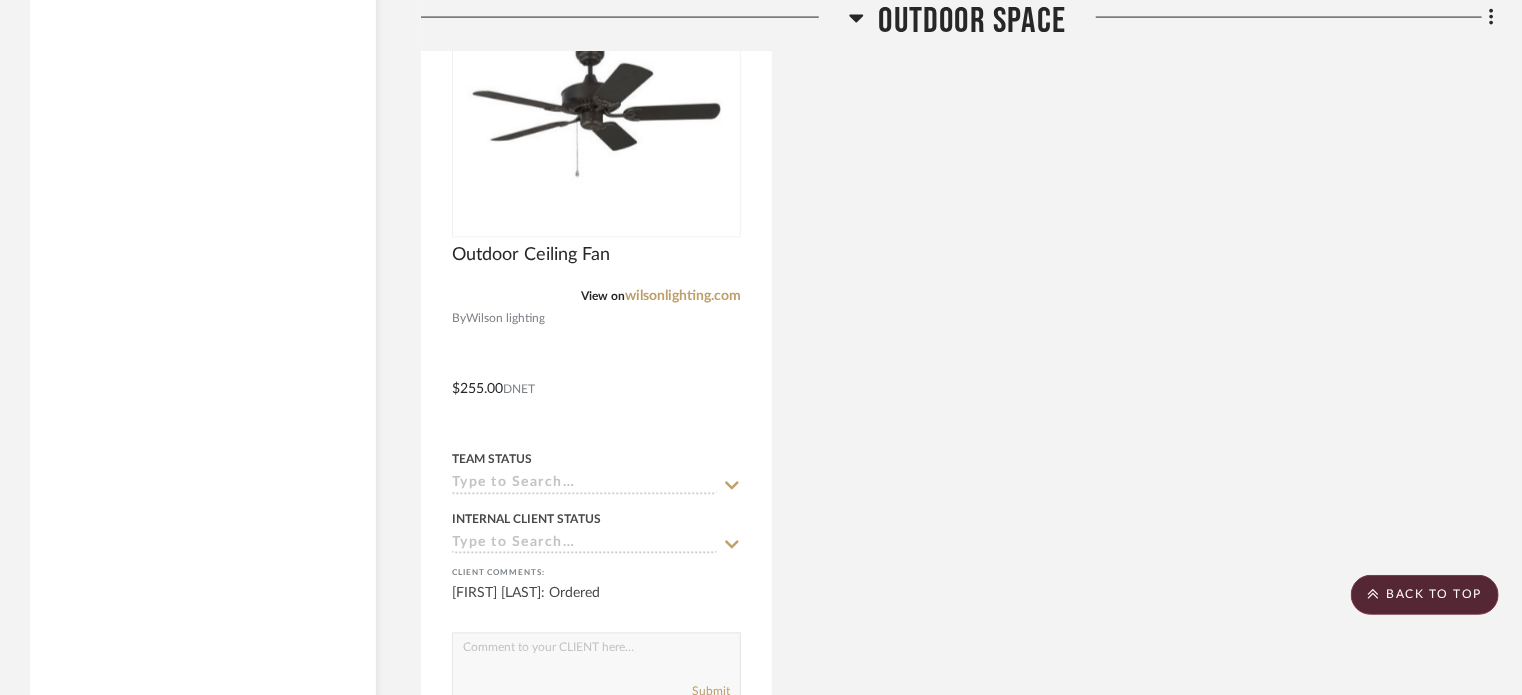 scroll, scrollTop: 5431, scrollLeft: 0, axis: vertical 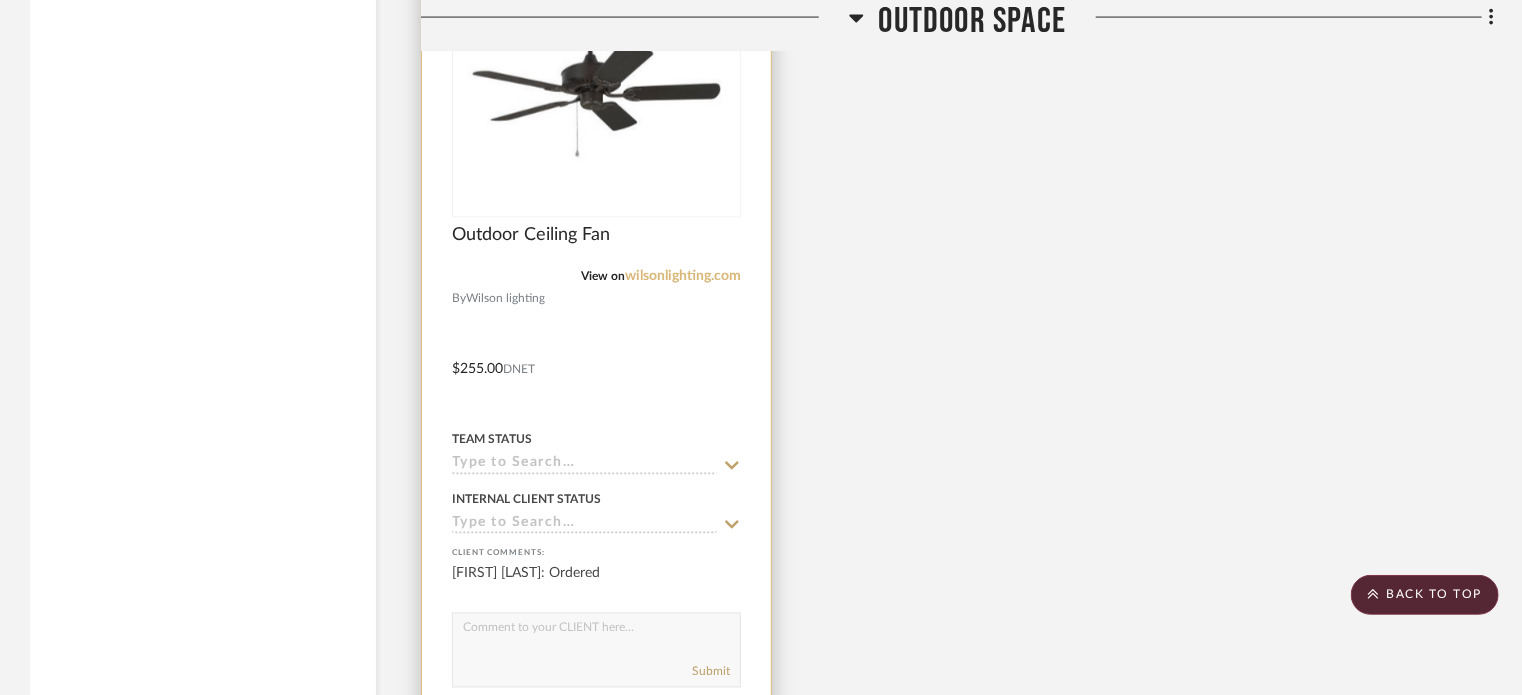 click on "wilsonlighting.com" at bounding box center (683, 277) 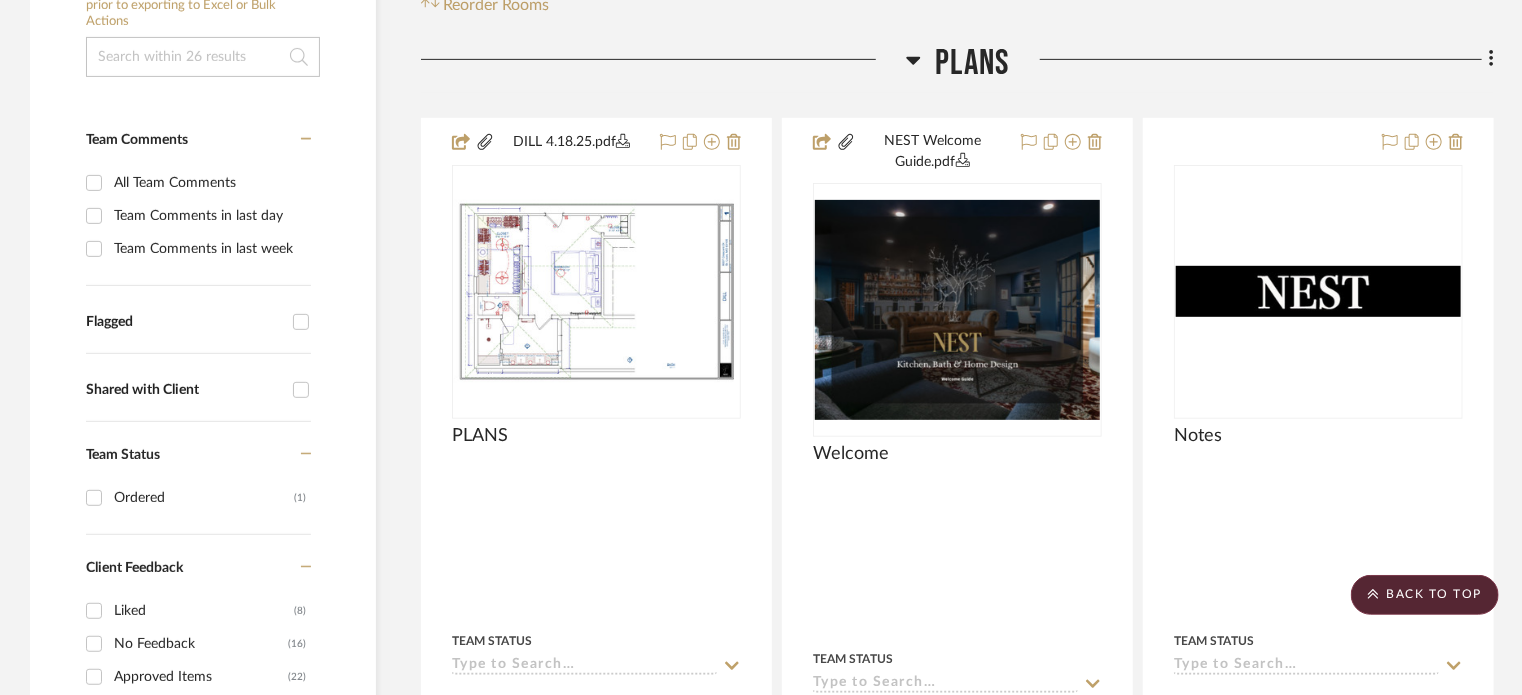 scroll, scrollTop: 428, scrollLeft: 0, axis: vertical 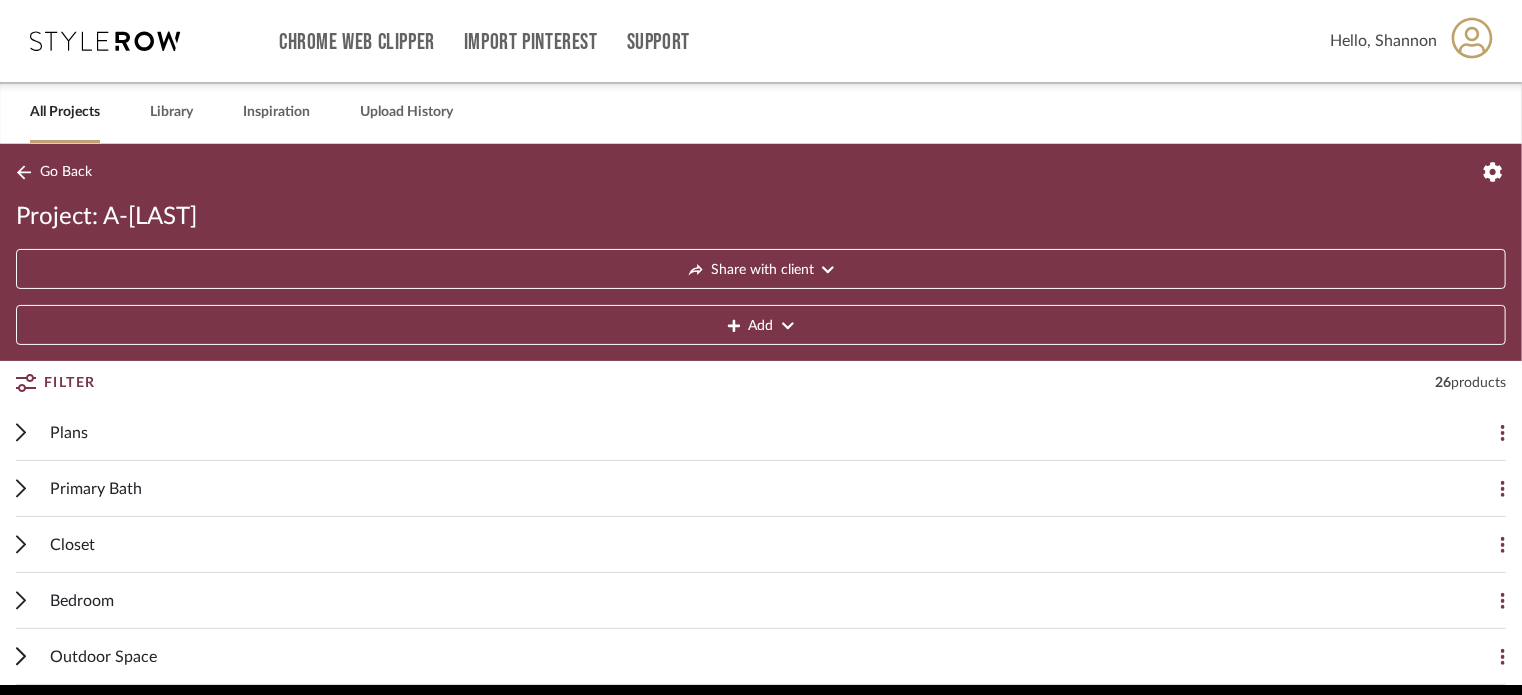 click on "All Projects" at bounding box center (65, 112) 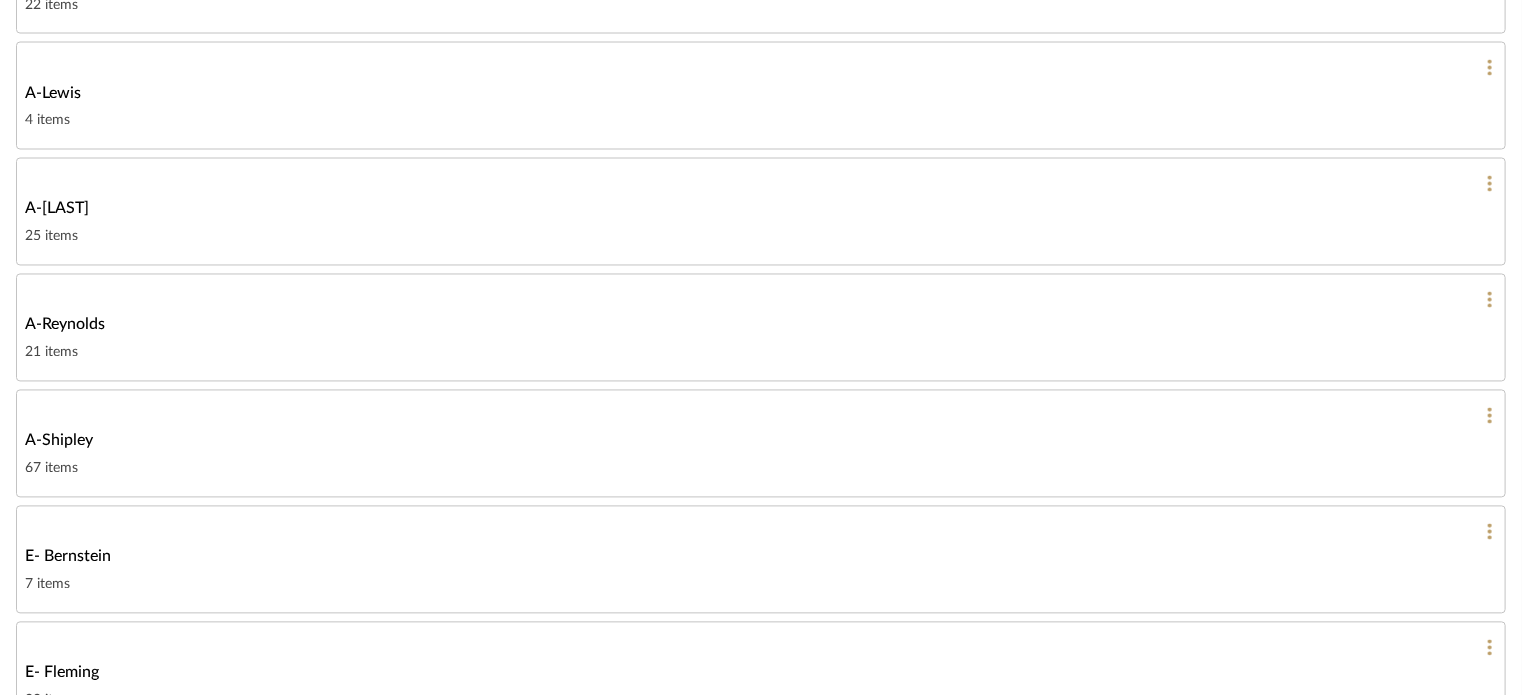 scroll, scrollTop: 1779, scrollLeft: 0, axis: vertical 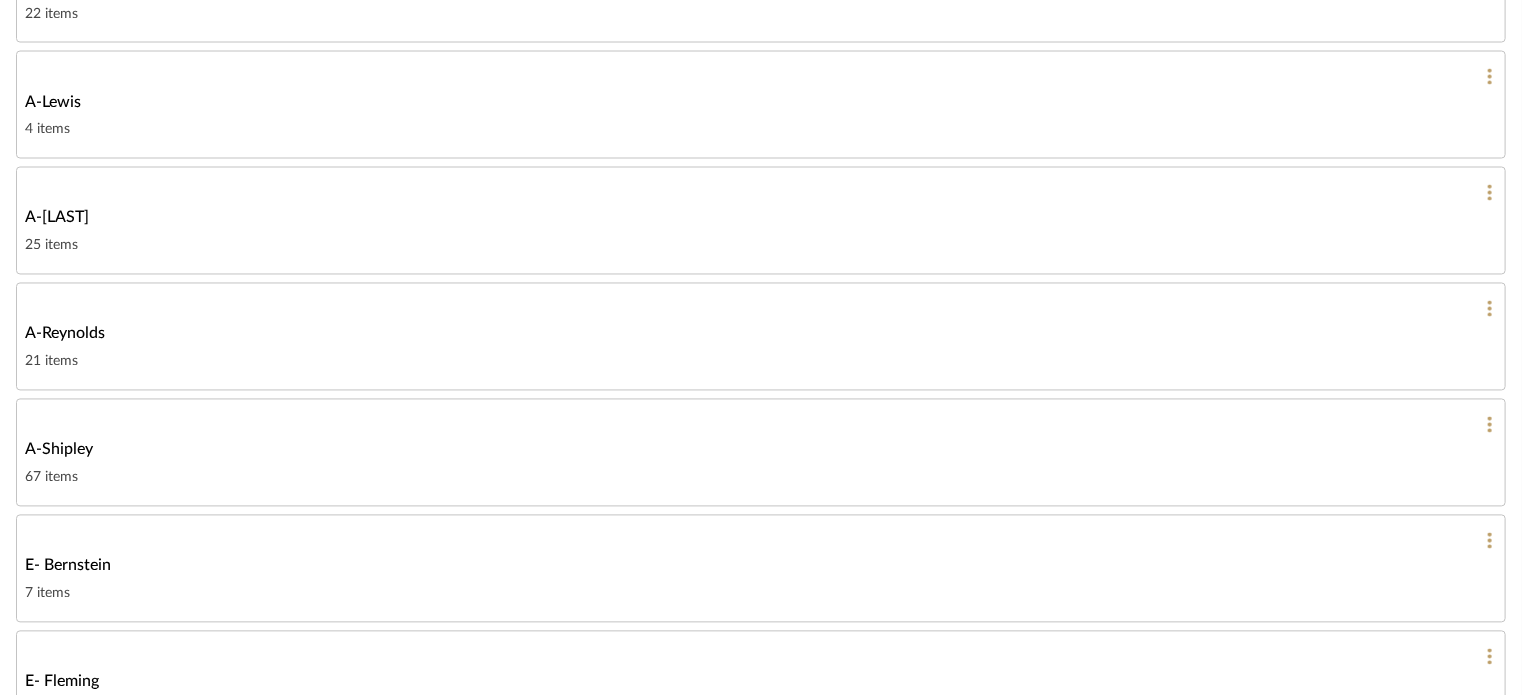 click on "67 items" 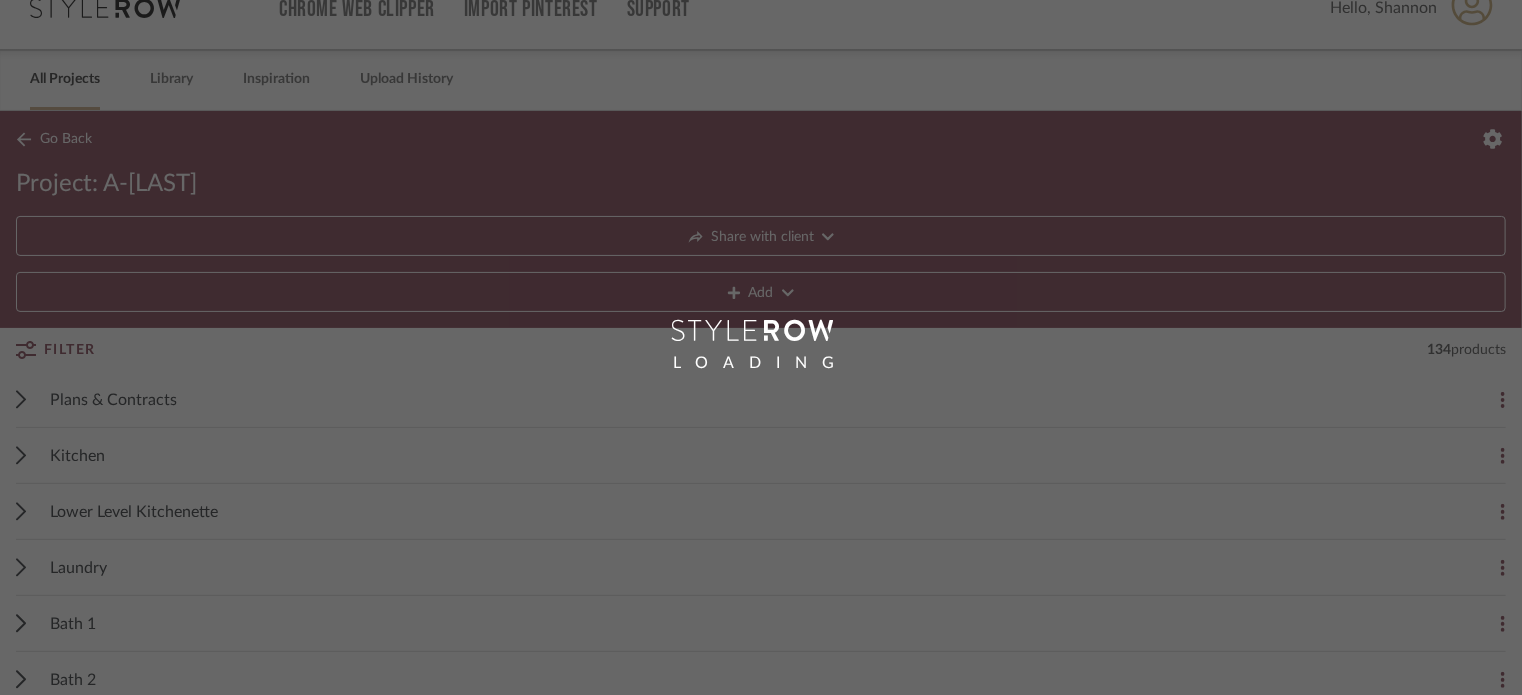 scroll, scrollTop: 0, scrollLeft: 0, axis: both 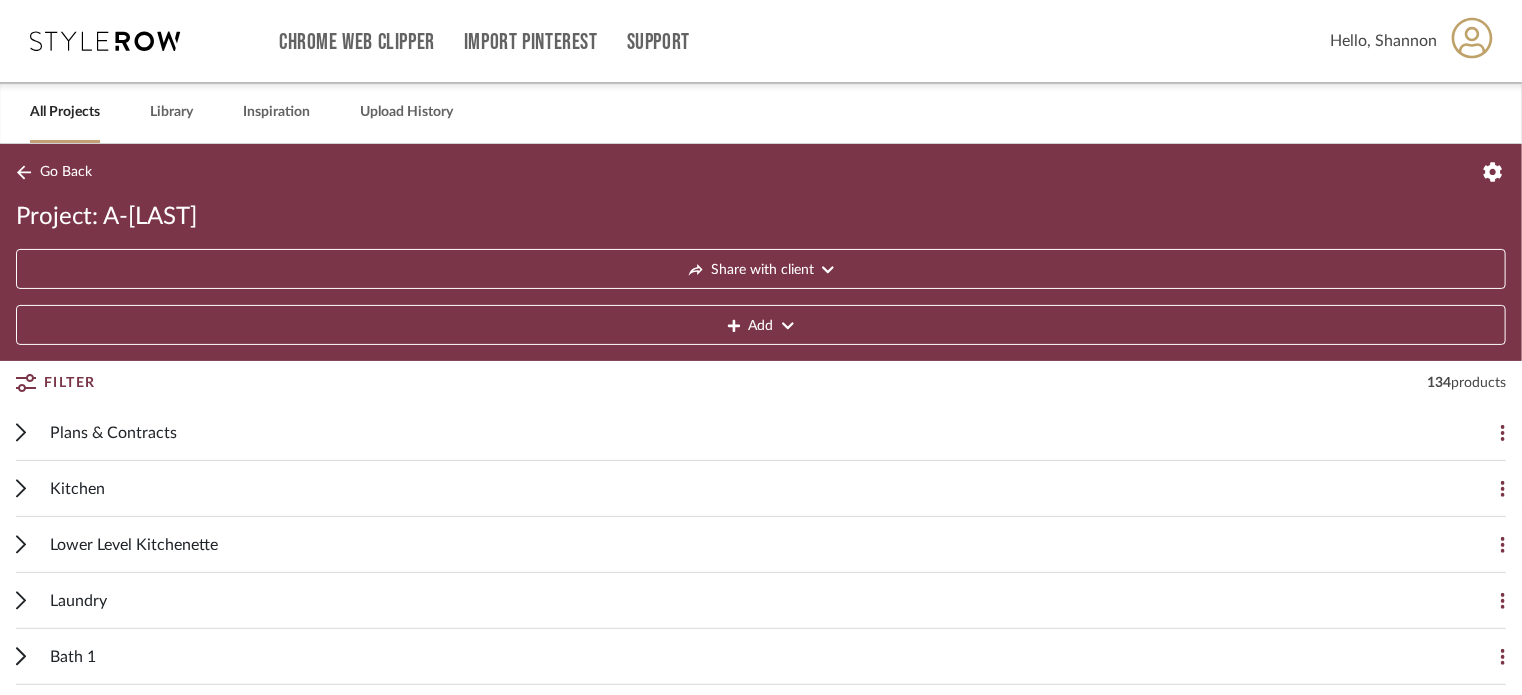 click on "Plans & Contracts" at bounding box center (746, 432) 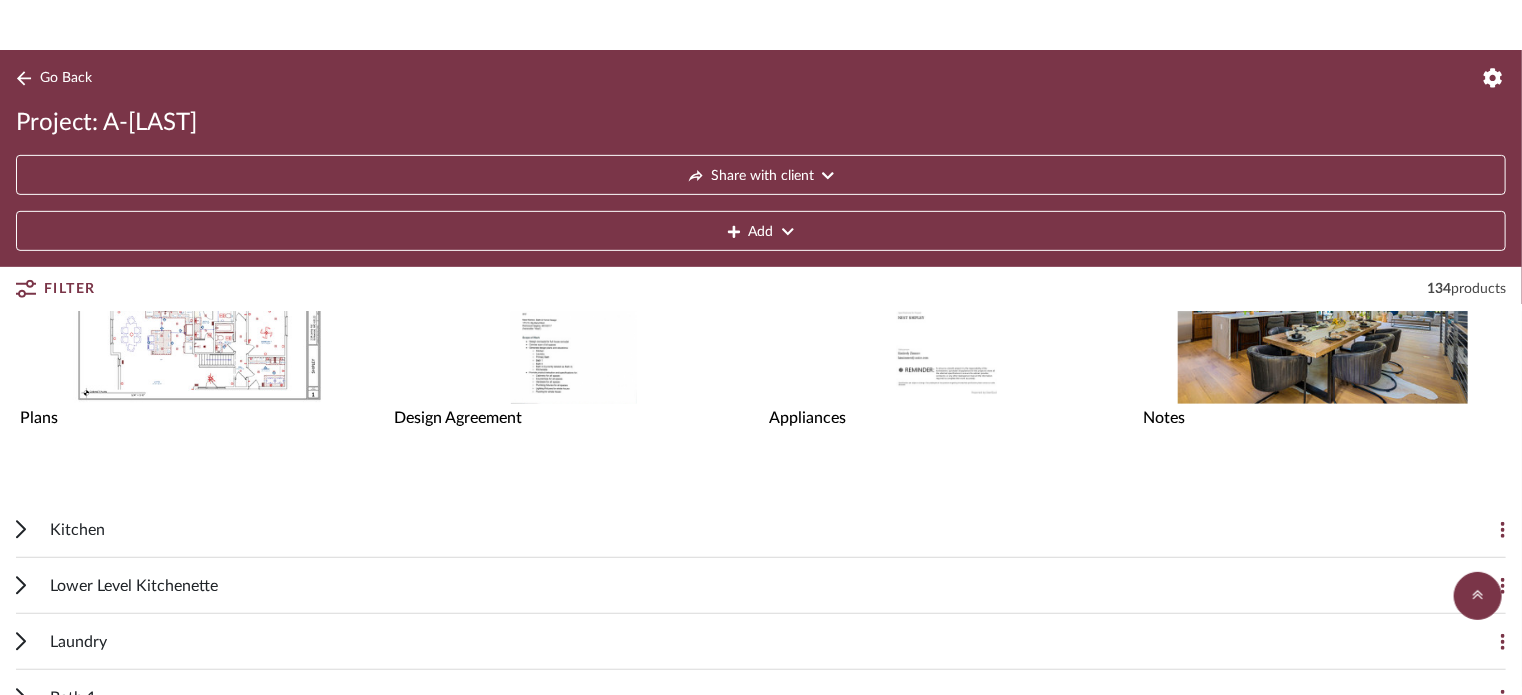 scroll, scrollTop: 328, scrollLeft: 0, axis: vertical 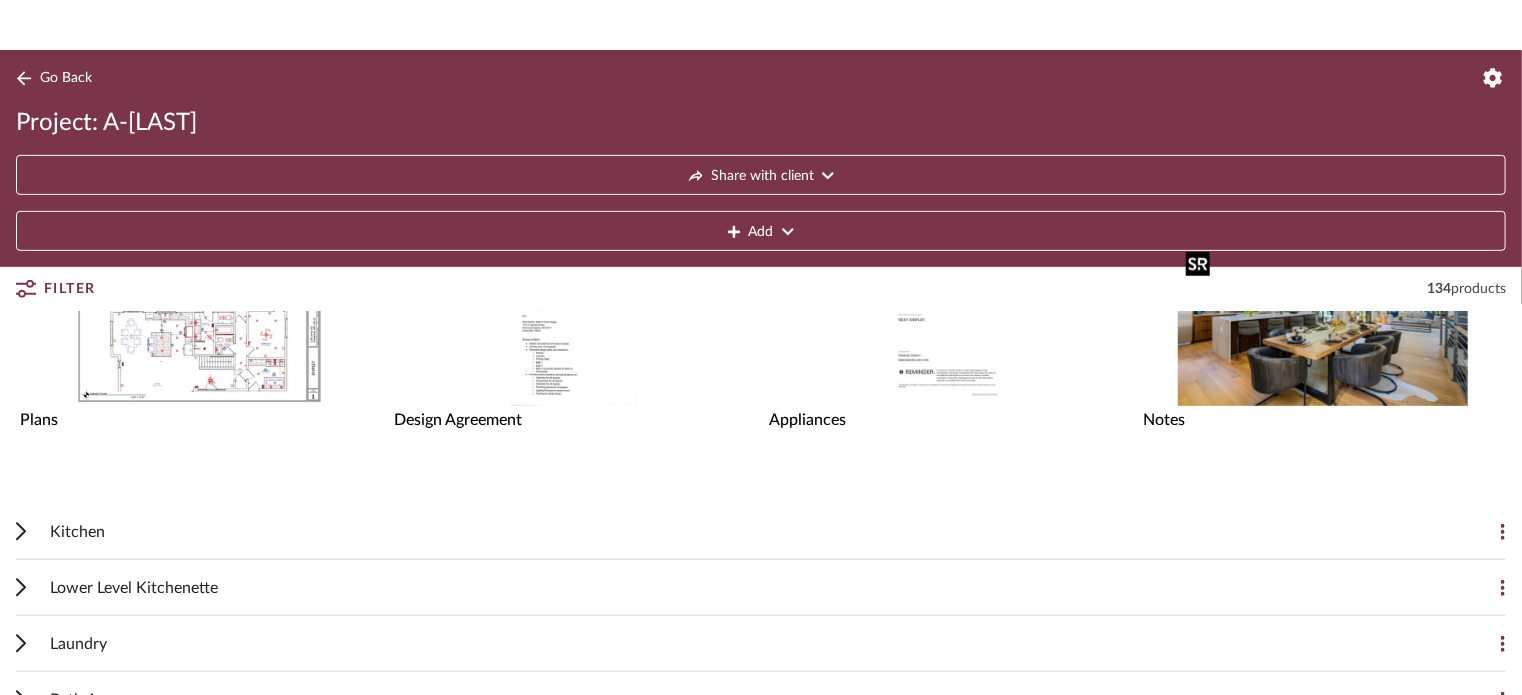 click at bounding box center (0, 0) 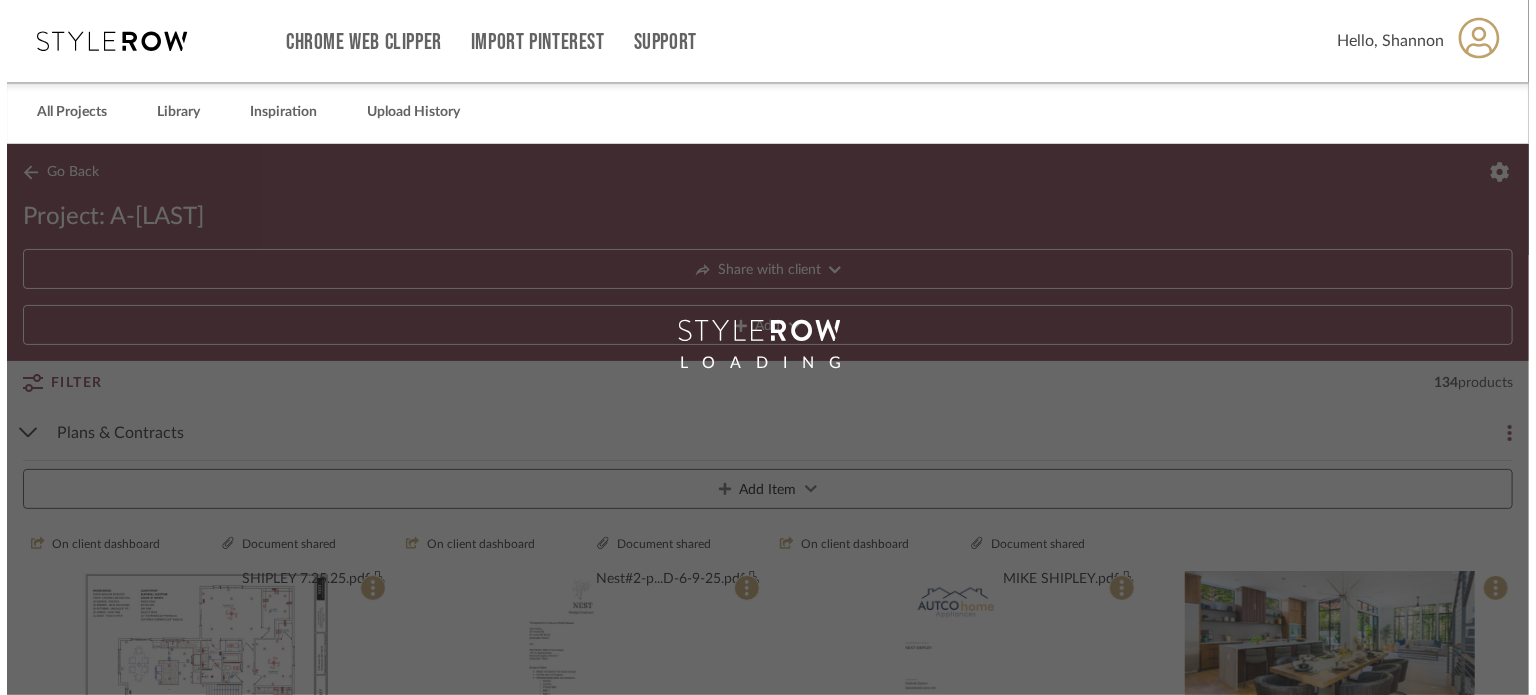 scroll, scrollTop: 0, scrollLeft: 0, axis: both 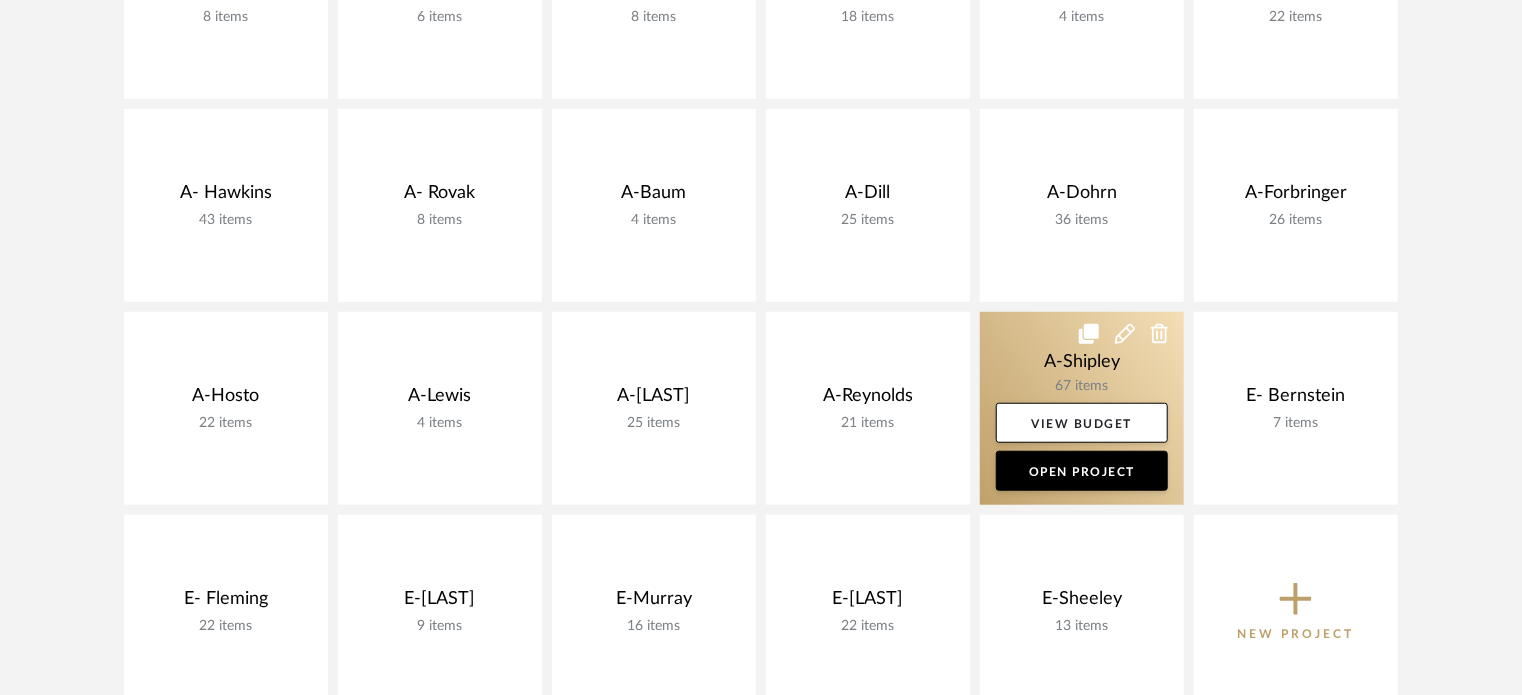 click 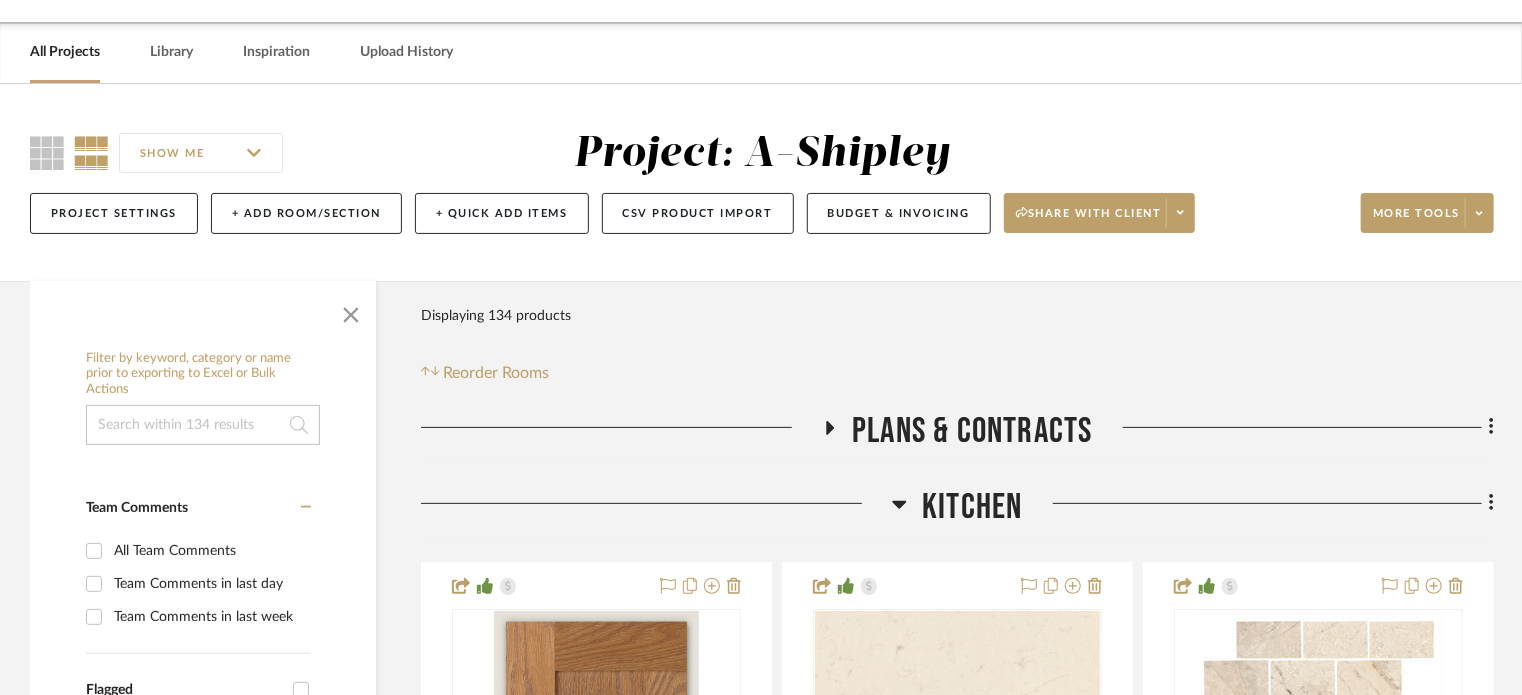 scroll, scrollTop: 66, scrollLeft: 0, axis: vertical 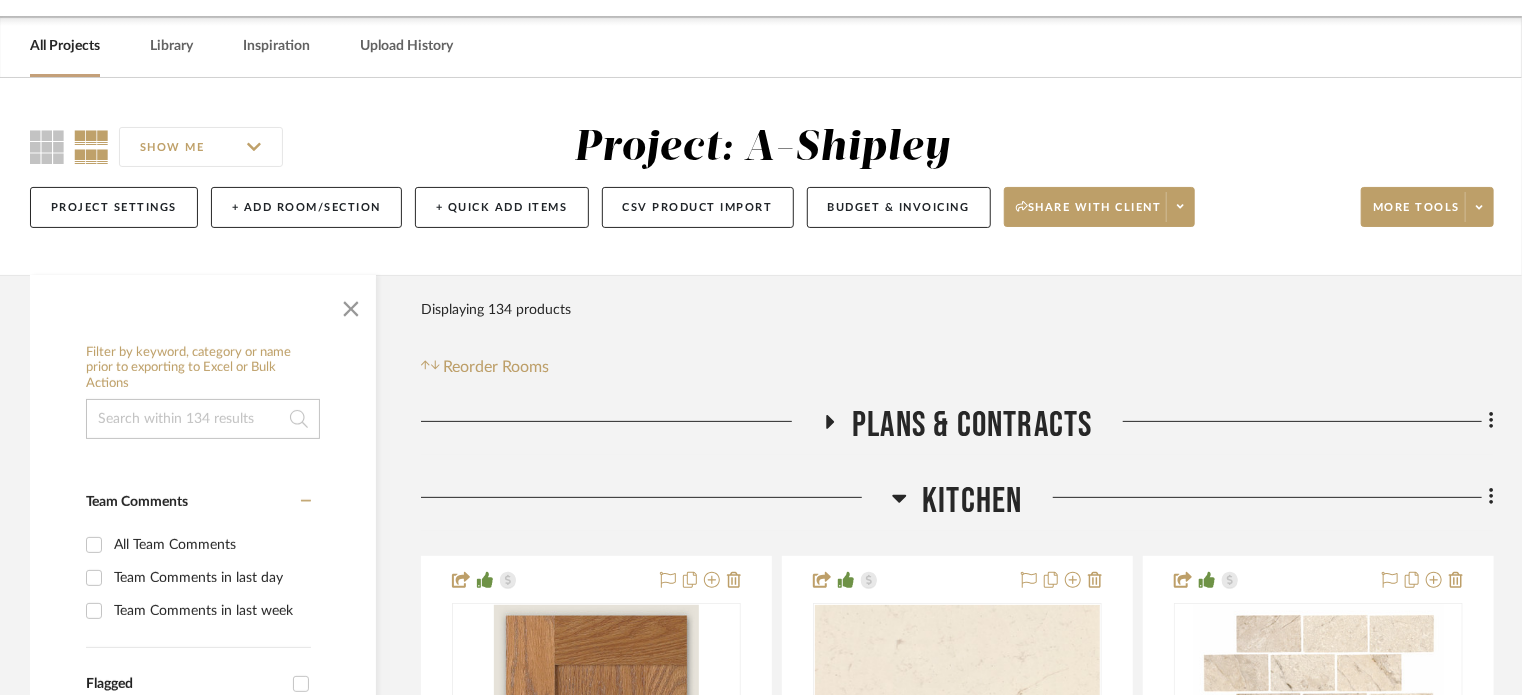 click on "Plans & Contracts" 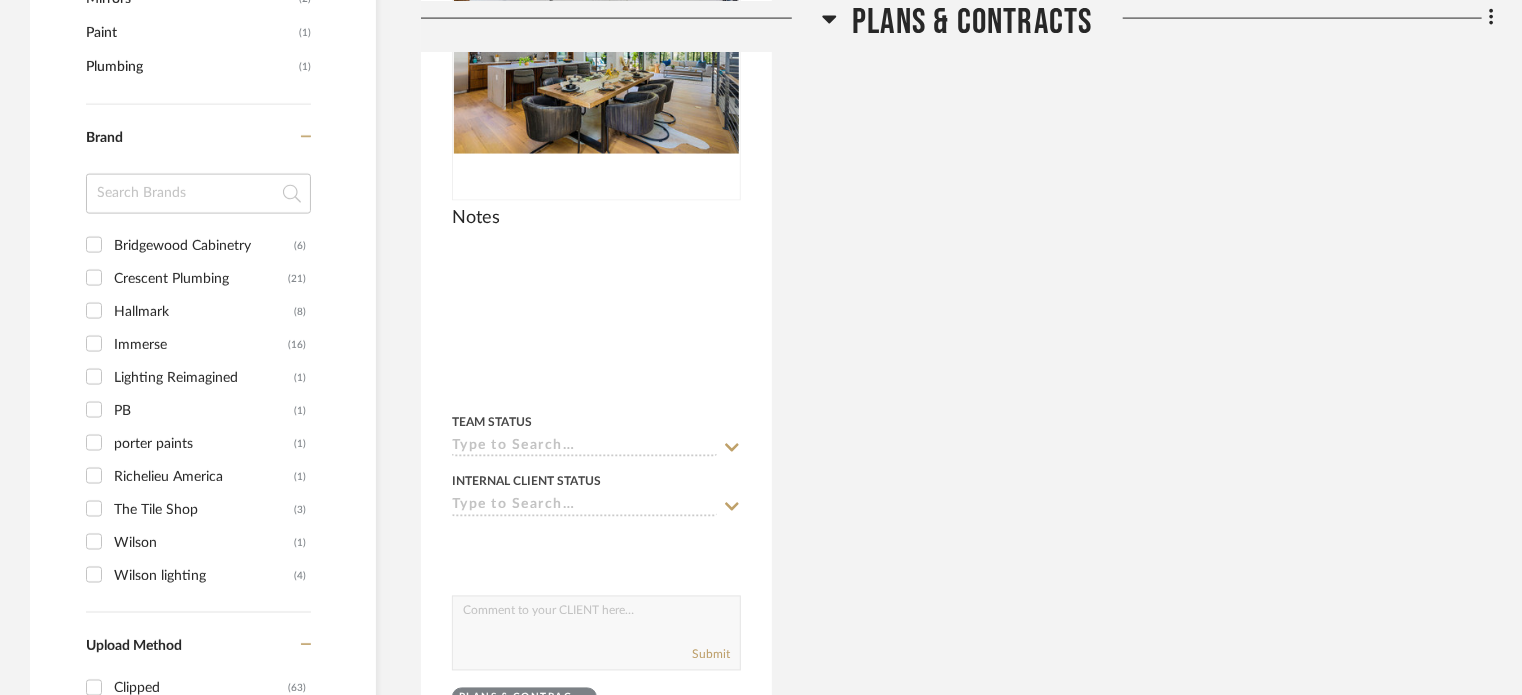 scroll, scrollTop: 1552, scrollLeft: 0, axis: vertical 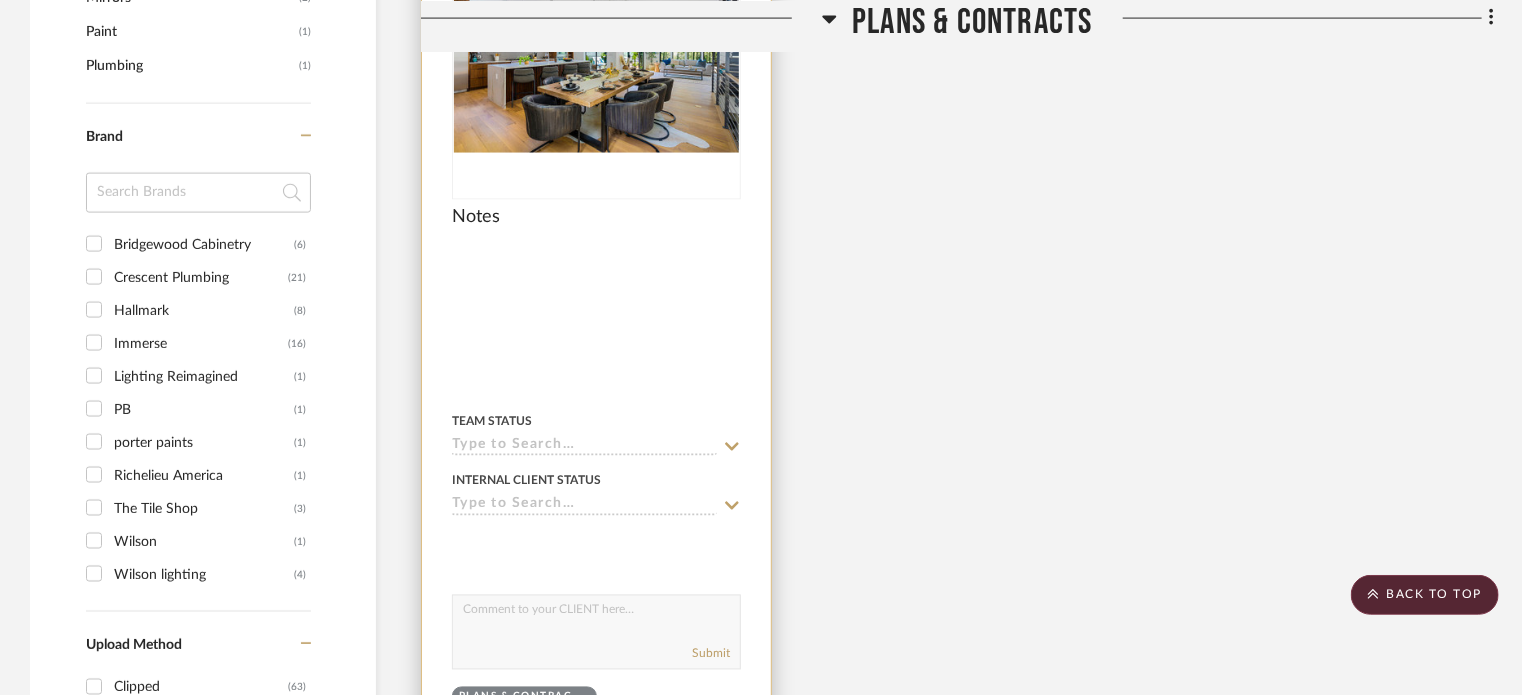 click at bounding box center [596, 337] 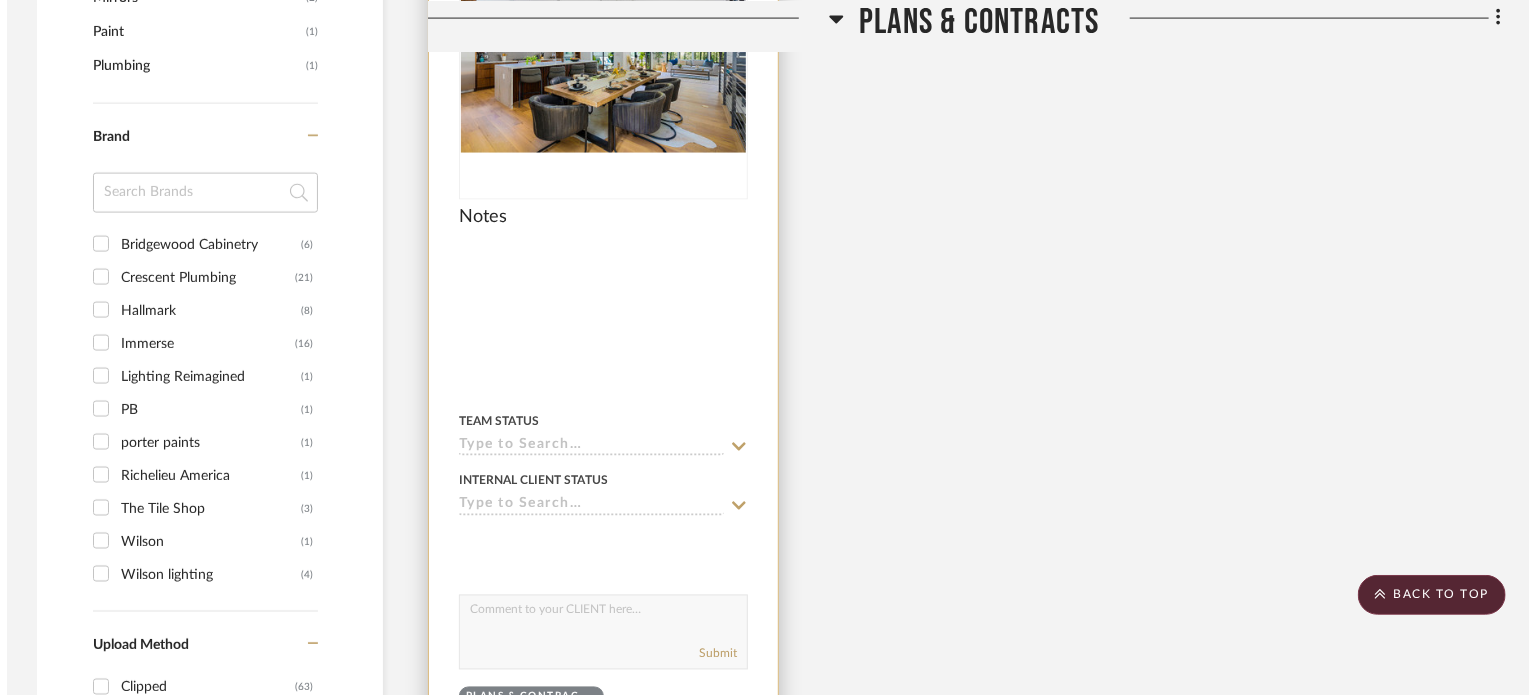scroll, scrollTop: 0, scrollLeft: 0, axis: both 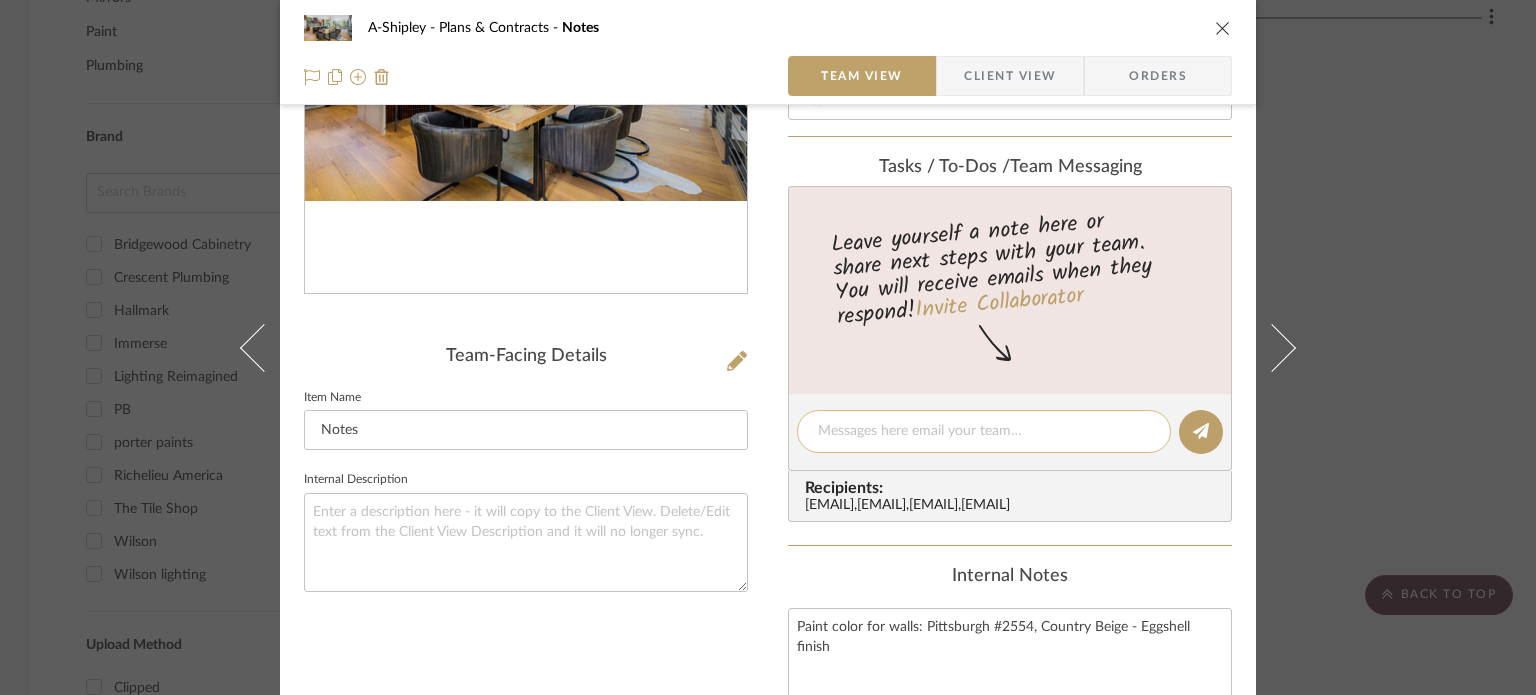 click 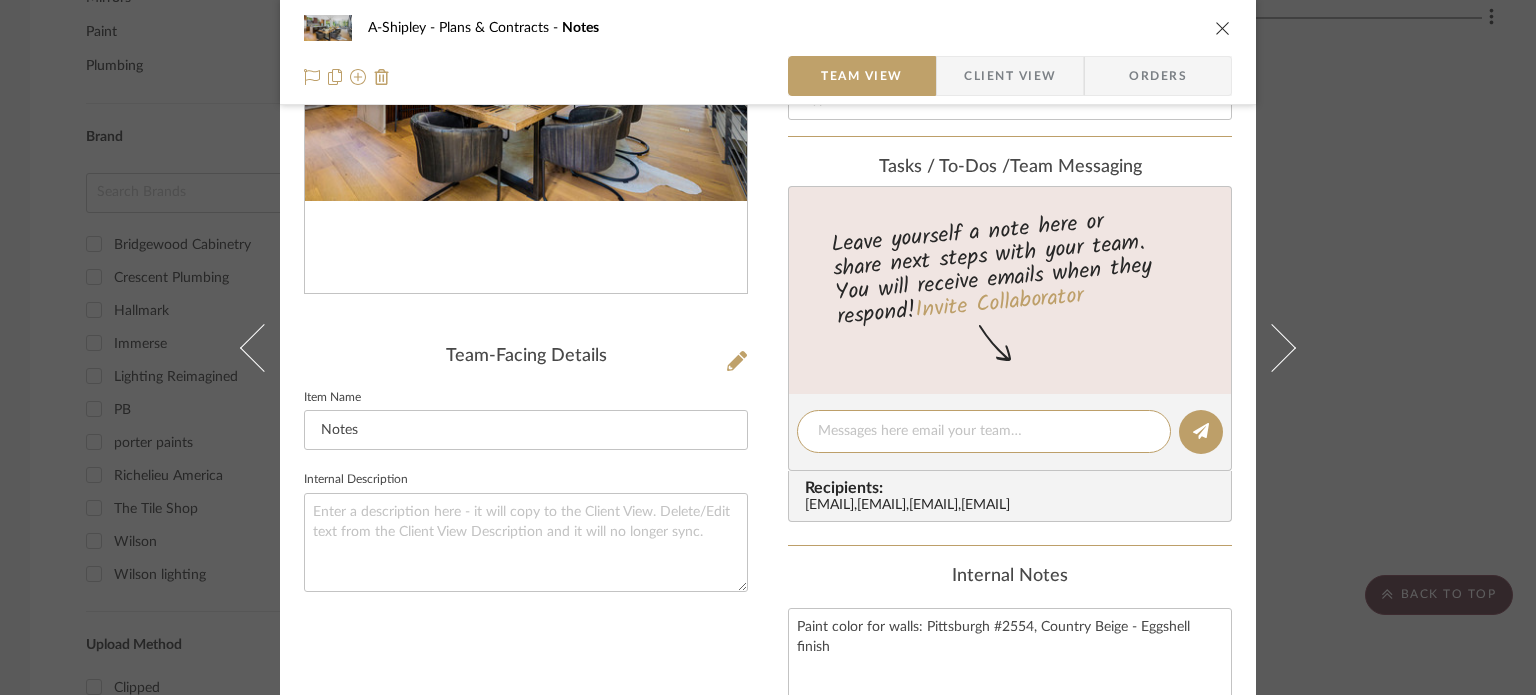 click on "A-Shipley Plans & Contracts Notes Team View Client View Orders  Team-Facing Details   Item Name  Notes  Internal Description  Content here copies to Client View - confirm visibility there.  Show in Client Dashboard  Bulk Manage Dashboard Settings Team Status Internal Client Status Tasks / To-Dos /  team Messaging  Leave yourself a note here or share next steps with your team. You will receive emails when they
respond!  Invite Collaborator Recipients:  ashleigh@nestkbhomedesign.com ,   concierge+nest@stylerow.com ,   eric@evolvedremodeling.com ,   jim@evolvedremodeling.com Internal Notes Paint color for walls: Pittsburgh #2554, Country Beige - Eggshell finish  Documents  Mike Shipley Notes.pdf Shannon Leisure 12:53 PM 06/04/2025 Shipley Contract Review - 2025_06_06 12_58 CDT - Notes by Gemini.pdf Ashleigh Schroeder 1:48 PM 06/06/2025 Shipley Kitchen Preference.pdf Shannon Leisure 11:51 AM 06/13/2025 Choose a file  or drag it here. Change Room/Update Quantity  Plans & Contracts     StyleRow" at bounding box center (768, 347) 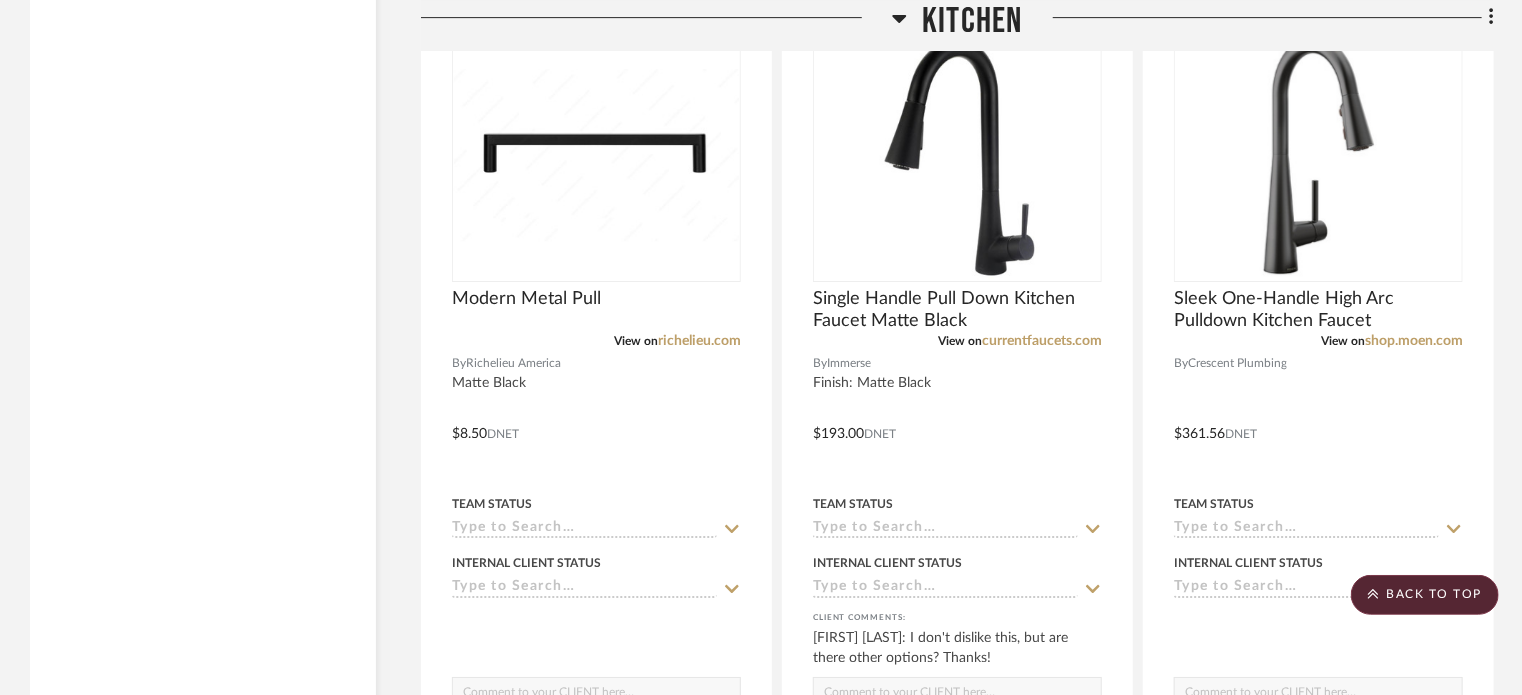scroll, scrollTop: 3336, scrollLeft: 0, axis: vertical 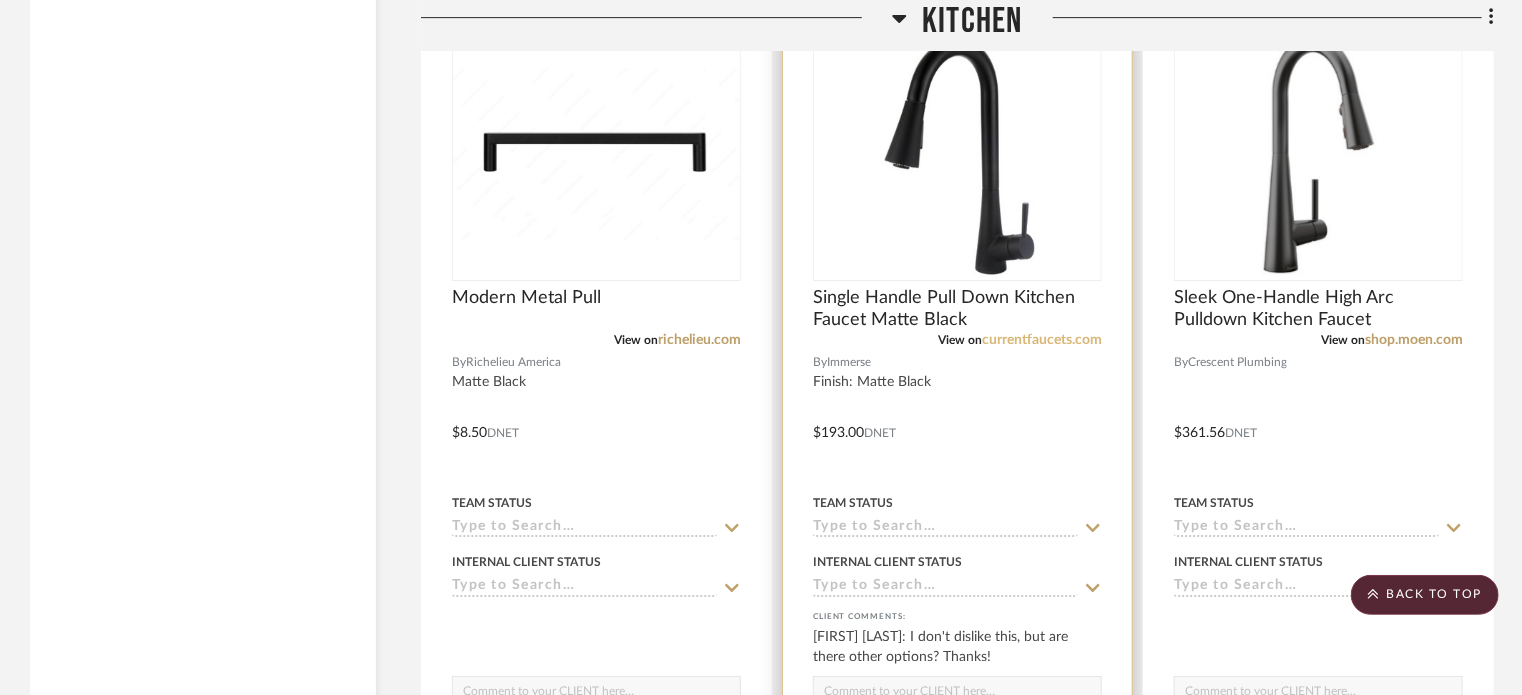 click on "currentfaucets.com" at bounding box center (1042, 340) 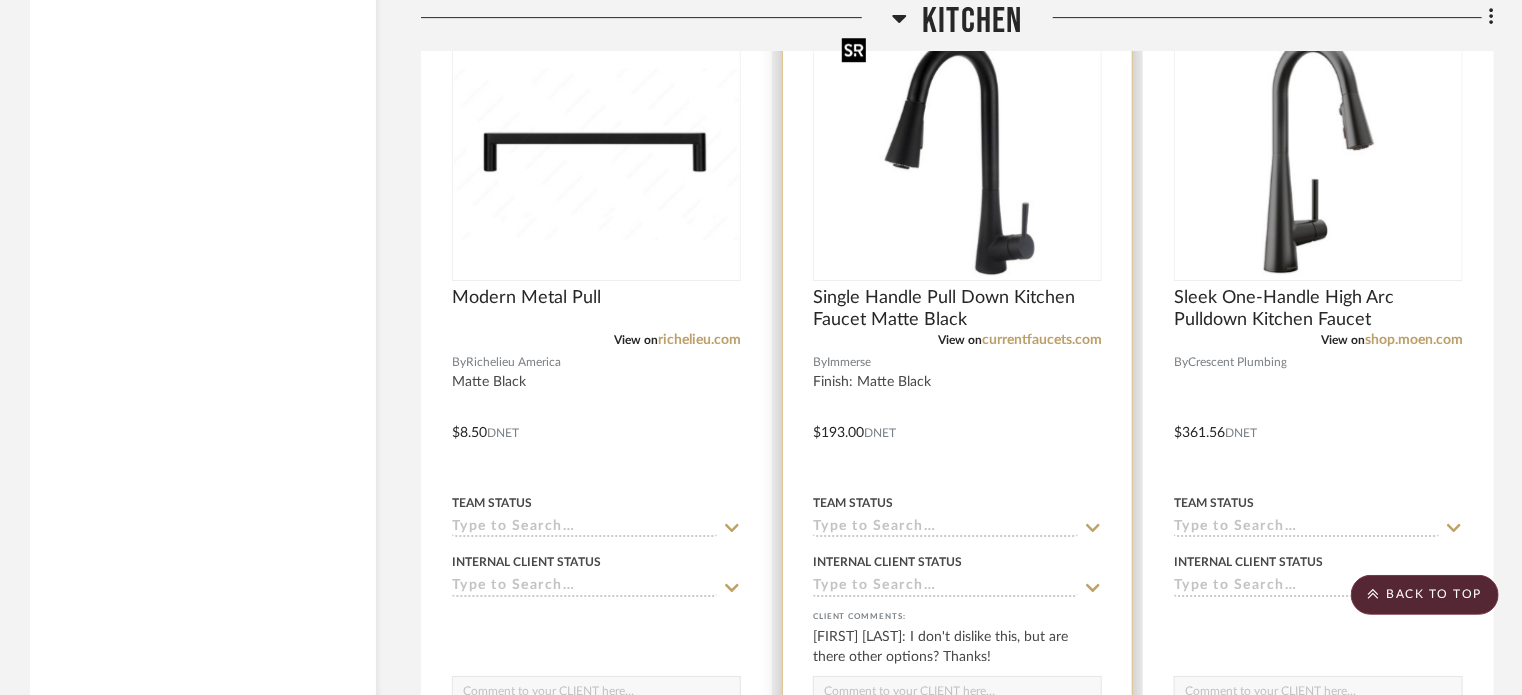 click at bounding box center (957, 154) 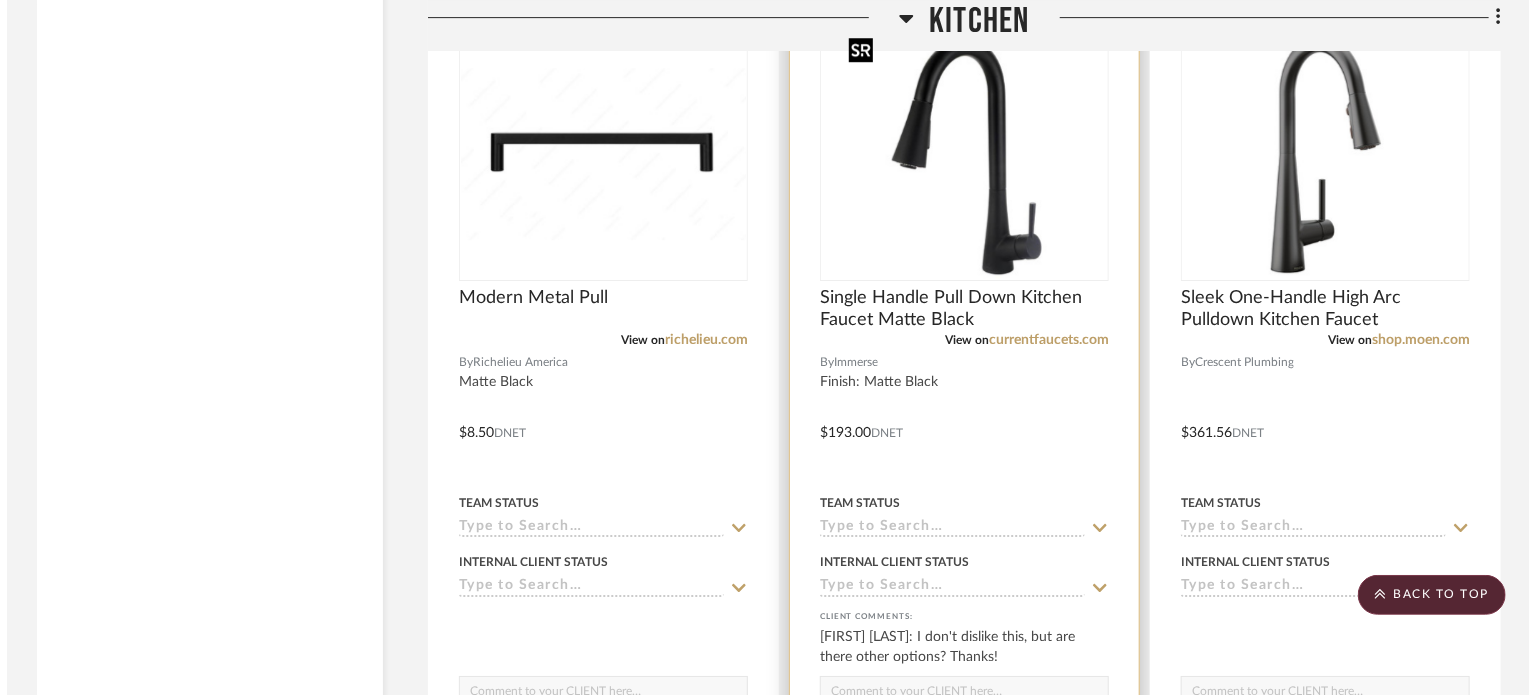 scroll, scrollTop: 0, scrollLeft: 0, axis: both 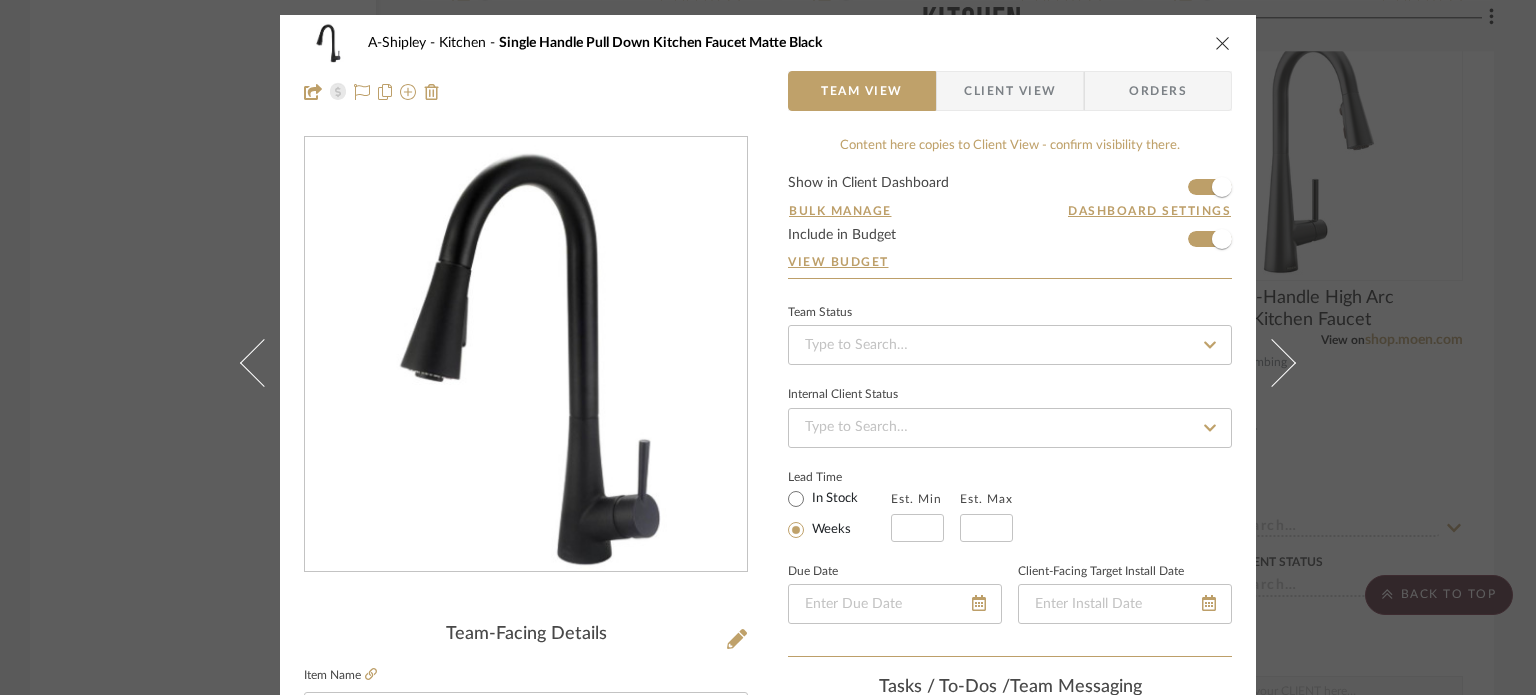 click on "A-Shipley Kitchen Single Handle Pull Down Kitchen Faucet Matte Black Team View Client View Orders  Team-Facing Details   Item Name  Single Handle Pull Down Kitchen Faucet Matte Black  Brand  Immerse  Internal Description  Finish: Matte Black  Dimensions  Length: 10.38" Width: 5.00" Height: 15.38"  Product Specifications  https://current.requested-info.com/brands/CUT/documents/installSheets/0205-K_I.pdf  Reference Price   Reference Price Type  DNET  Item Costs   View Budget   Markup %  (Use "-X%" to discount) 30%  Unit Cost  $193.00  Cost Type  DNET  Client Unit Price  $250.90  Quantity  1  Unit Type  Each  Subtotal   $250.90   Tax %  9.49%  Total Tax   $23.81   Shipping Cost  $25.09  Ship. Markup %  0% Taxable  Total Shipping   $25.09  Total Client Price  $299.80  Your Cost  $236.41  Your Margin  $57.90  Content here copies to Client View - confirm visibility there.  Show in Client Dashboard  Bulk Manage Dashboard Settings  Include in Budget   View Budget  Team Status Internal Client Status  Lead Time  Weeks" at bounding box center (768, 347) 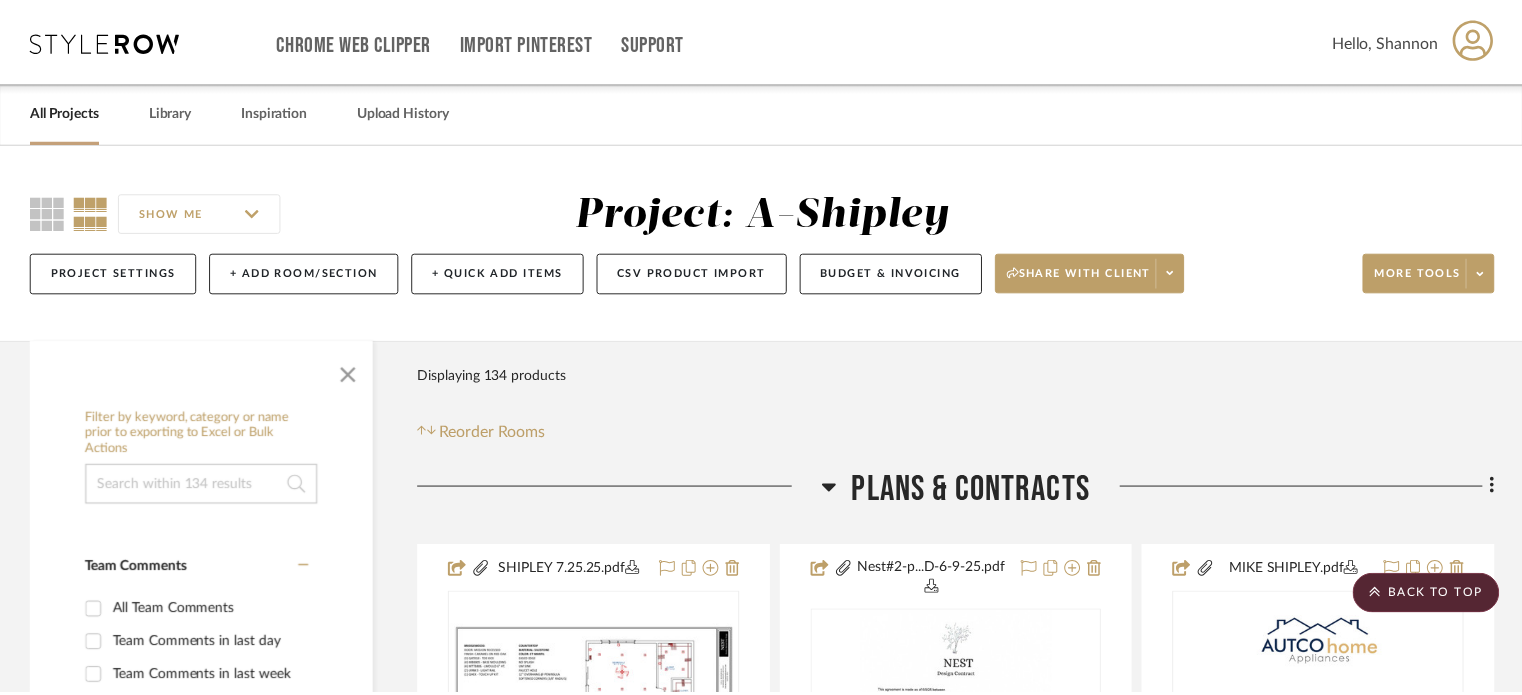 scroll, scrollTop: 3336, scrollLeft: 0, axis: vertical 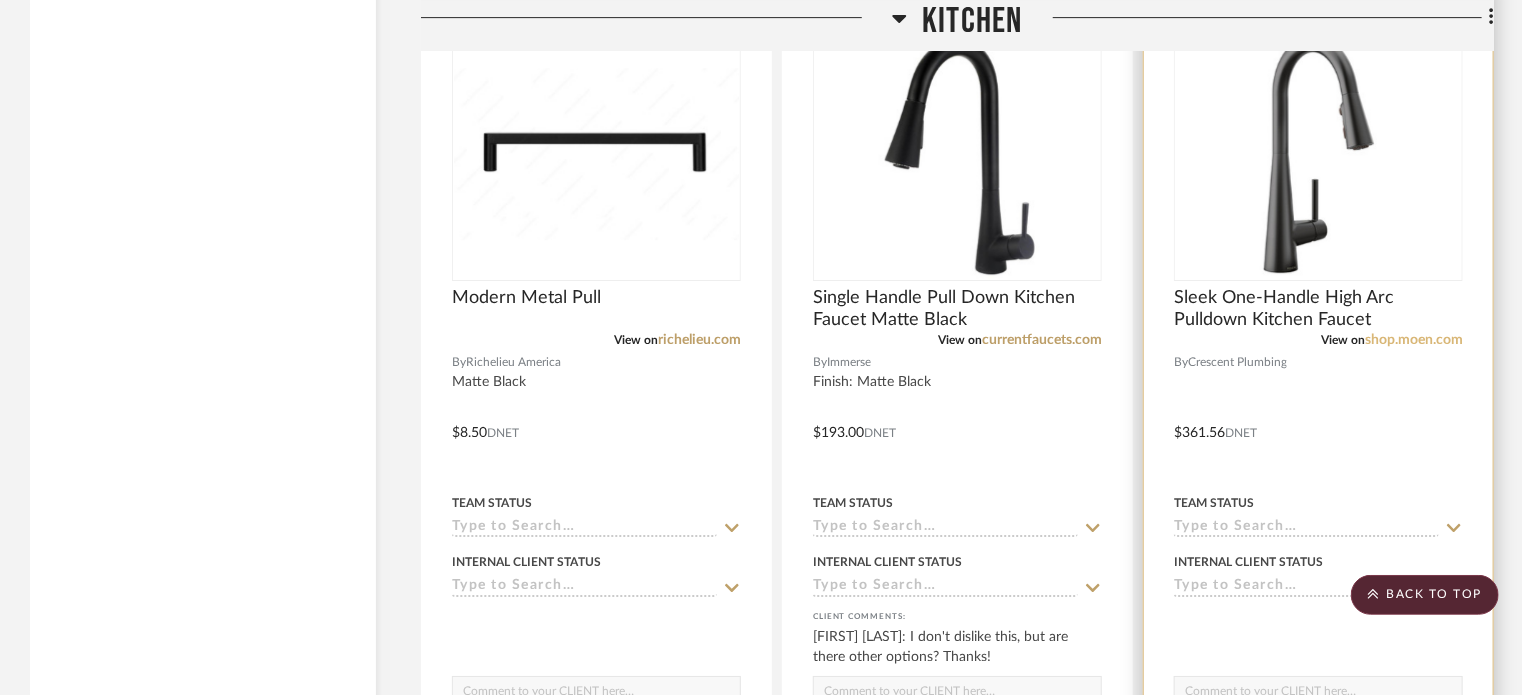 click on "shop.moen.com" at bounding box center (1414, 340) 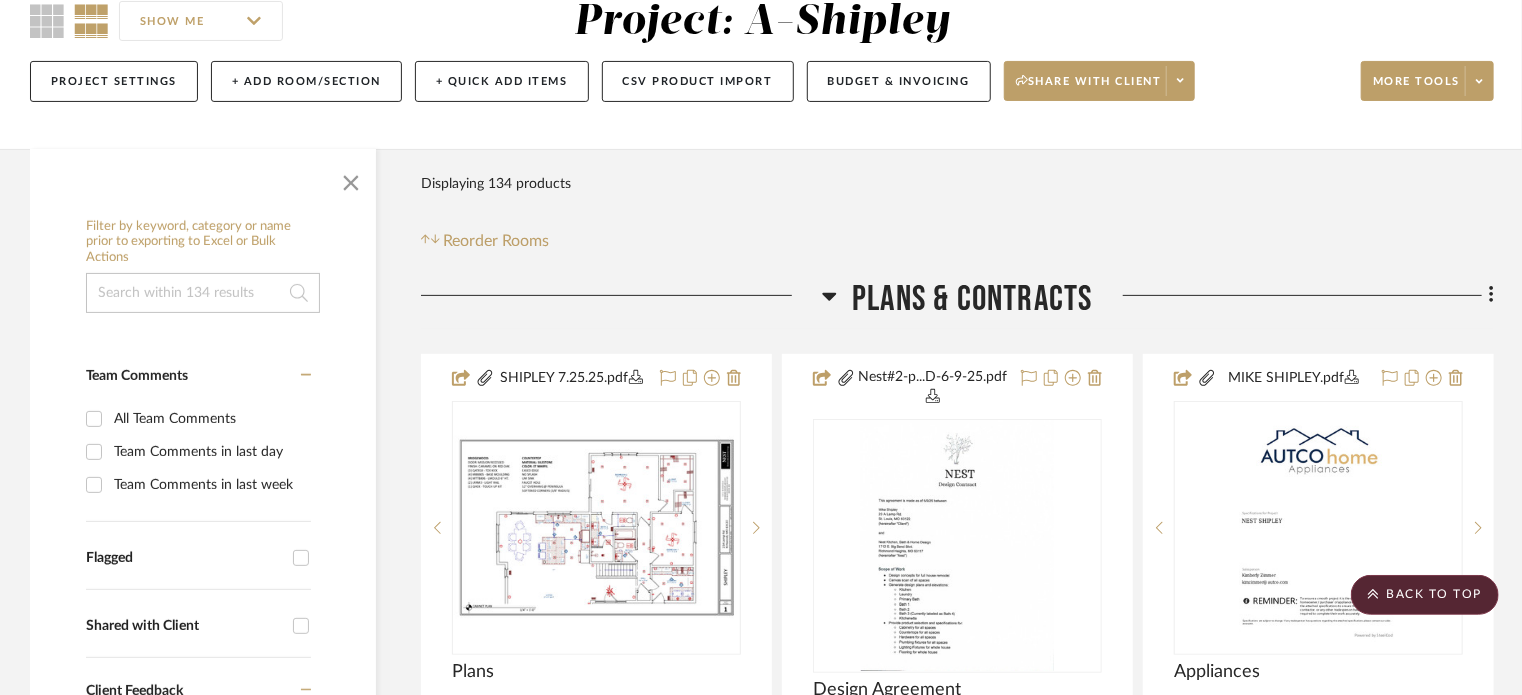 scroll, scrollTop: 0, scrollLeft: 0, axis: both 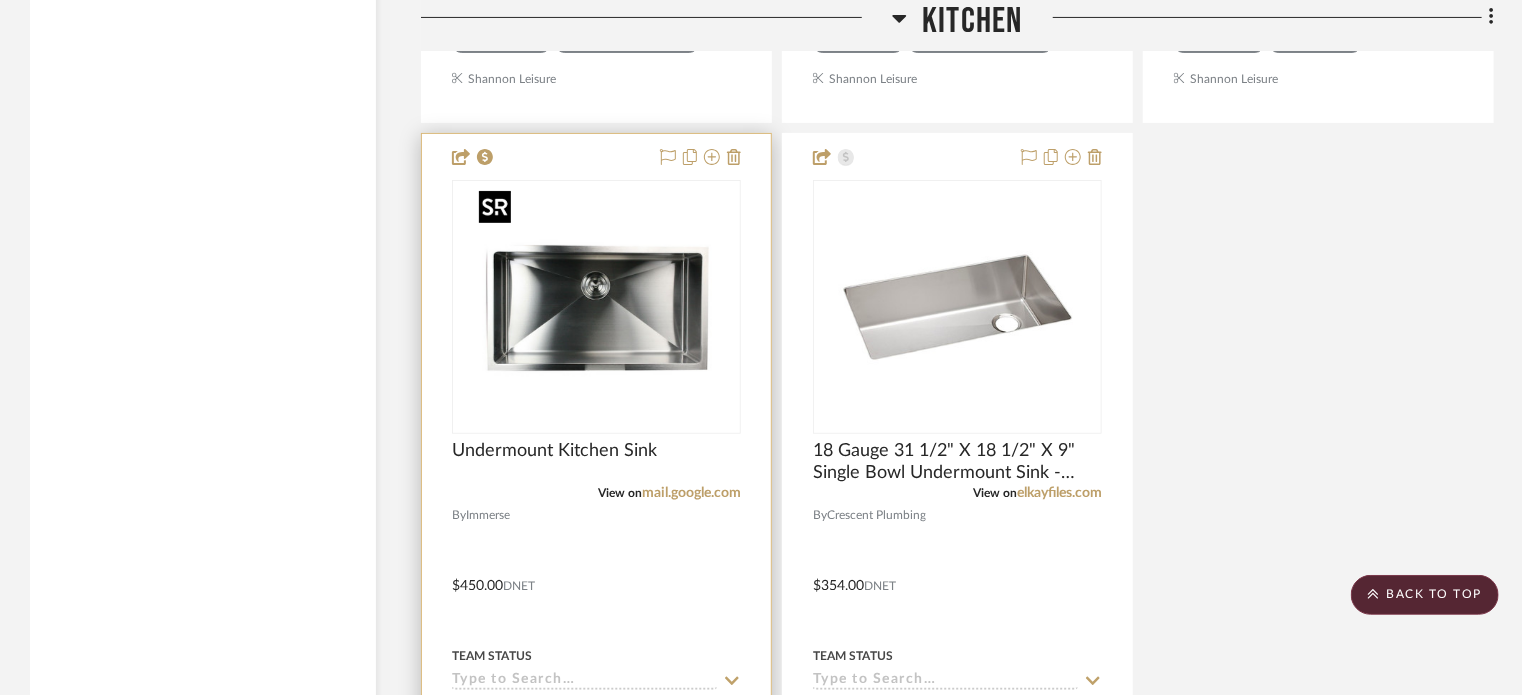 click at bounding box center [0, 0] 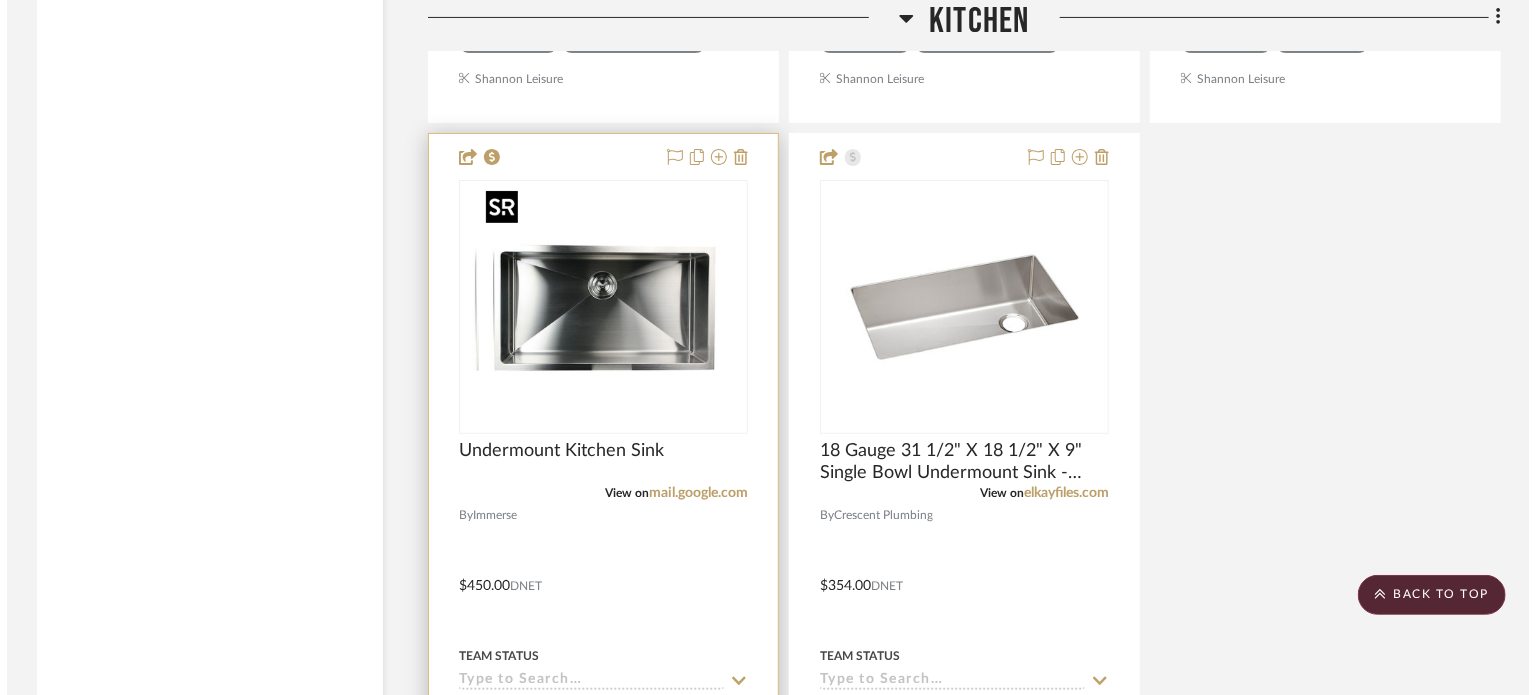 scroll, scrollTop: 0, scrollLeft: 0, axis: both 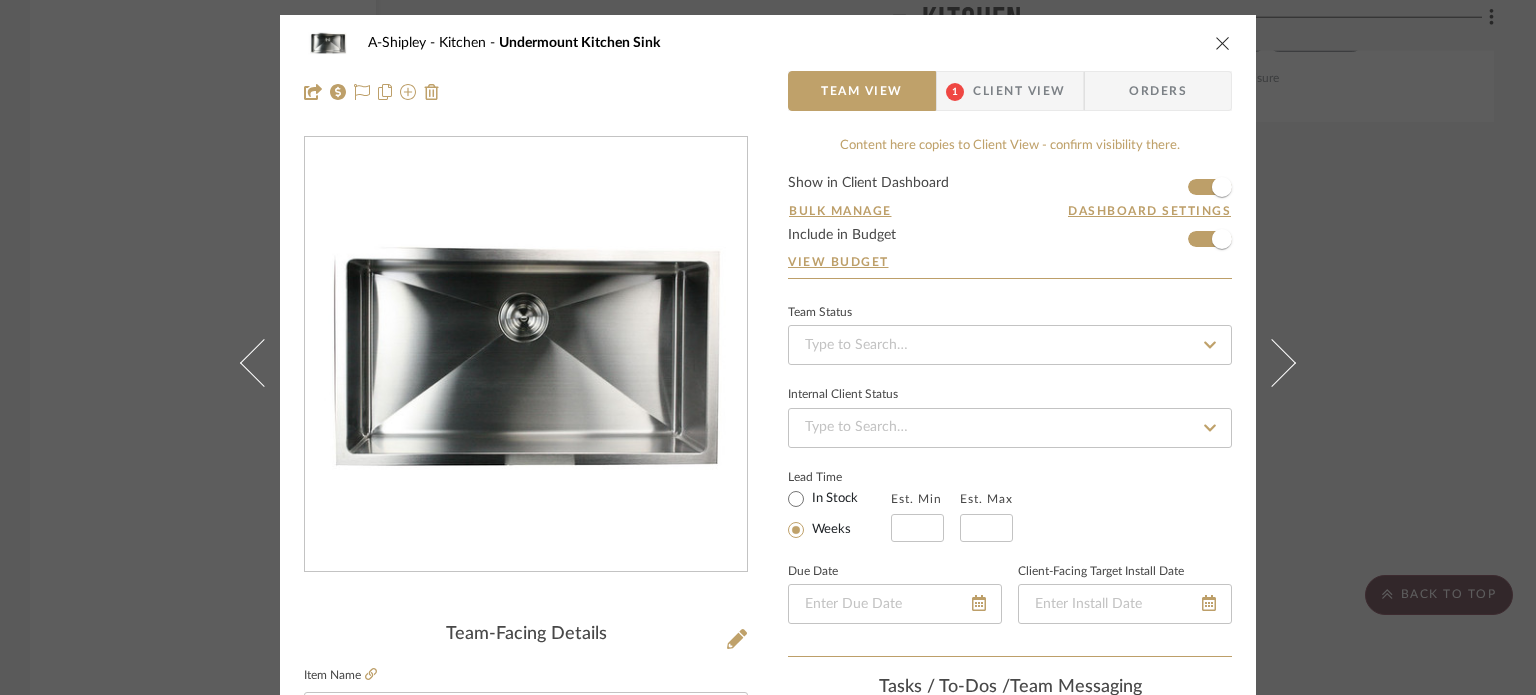 click on "Client View" at bounding box center [1019, 91] 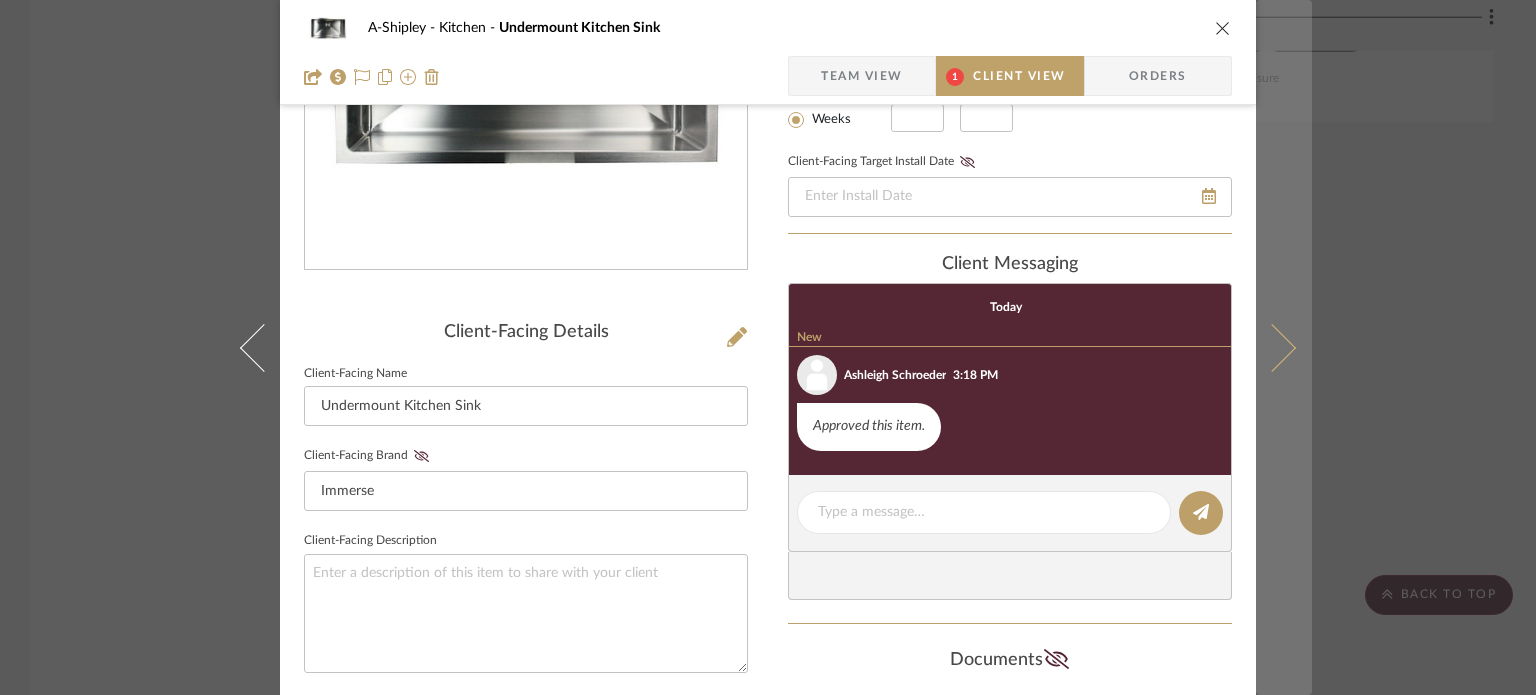 click at bounding box center [1284, 347] 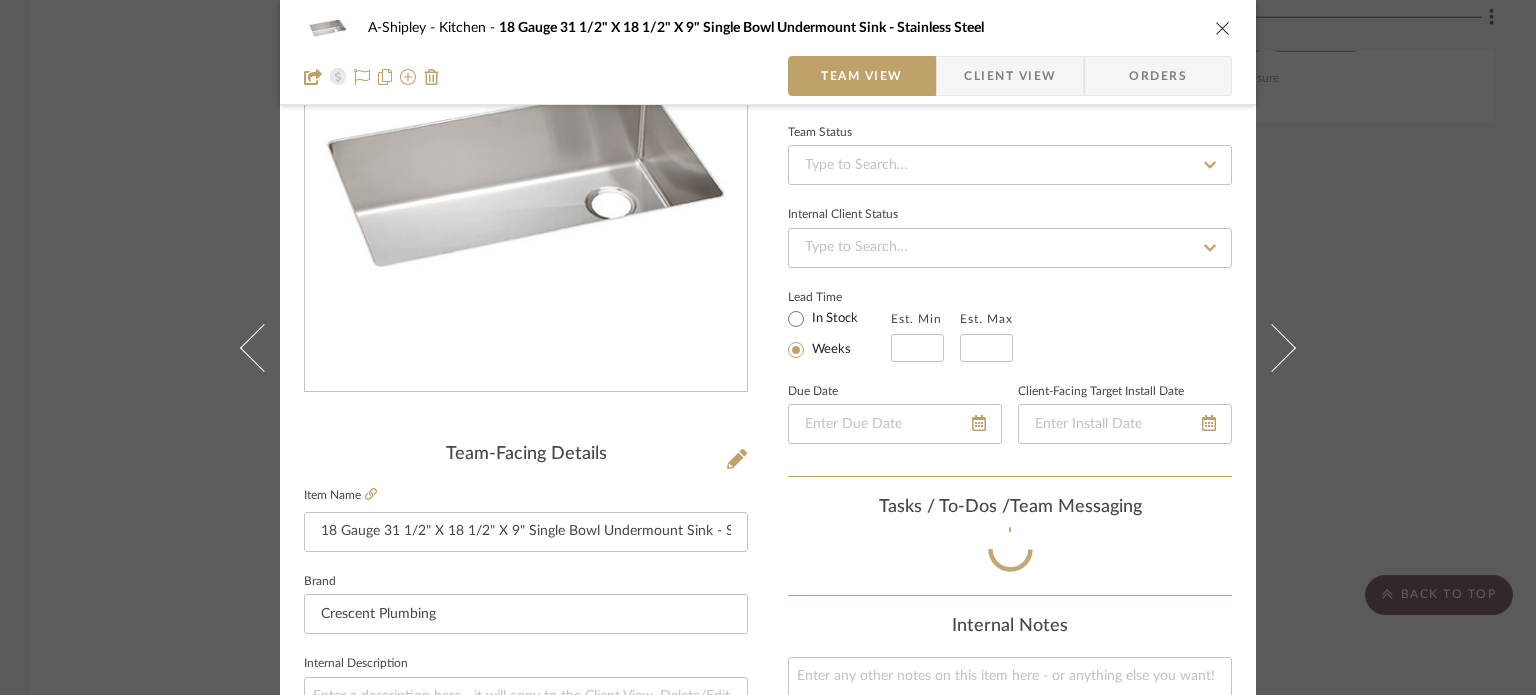 scroll, scrollTop: 302, scrollLeft: 0, axis: vertical 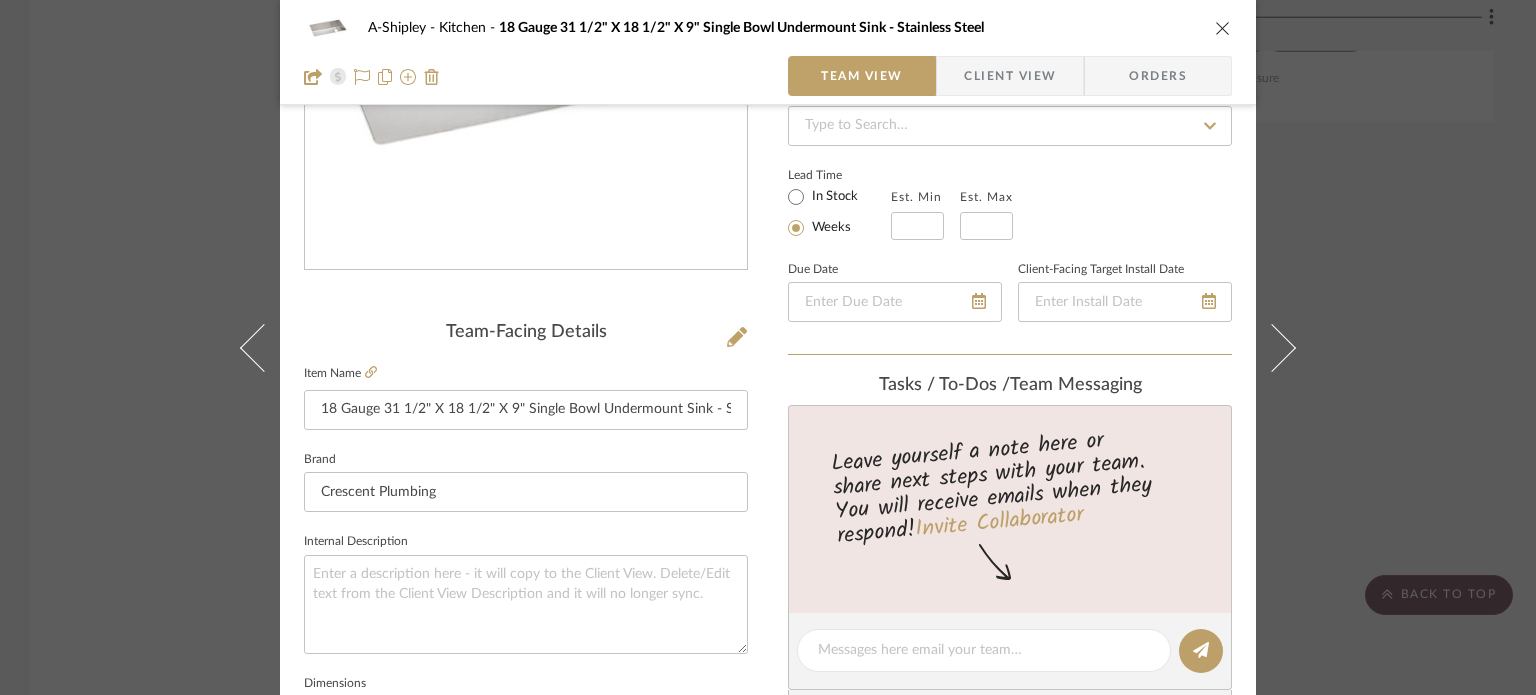 click on "A-[LAST] Plans & Contracts Notes Team View Client View Orders Team-Facing Details Item Name Notes Internal Description Content here copies to Client View - confirm visibility there. Show in Client Dashboard Bulk Manage Dashboard Settings Team Status Internal Client Status Tasks / To-Dos / team Messaging Today Shannon Leisure 3:29 PM Bath 1 Curtain Option Recipients: [EMAIL], [EMAIL], [EMAIL], [EMAIL] Internal Notes Paint color for walls: Pittsburgh #2554, Country Beige - Eggshell finish Documents Mike [LAST] Notes.pdf Shannon Leisure 12:53 PM 06/04/2025 [LAST] Contract Review - 2025_06_06 12_58 CDT - Notes by Gemini.pdf Ashleigh [LAST] 1:48 PM 06/06/2025 [LAST] Kitchen Preference.pdf Shannon Leisure 11:51 AM 06/13/2025 Choose a file or drag it here. Change Room/Update Quantity Plans & Contracts *To create a new room/section do that from main project page StyleRow" at bounding box center (768, 347) 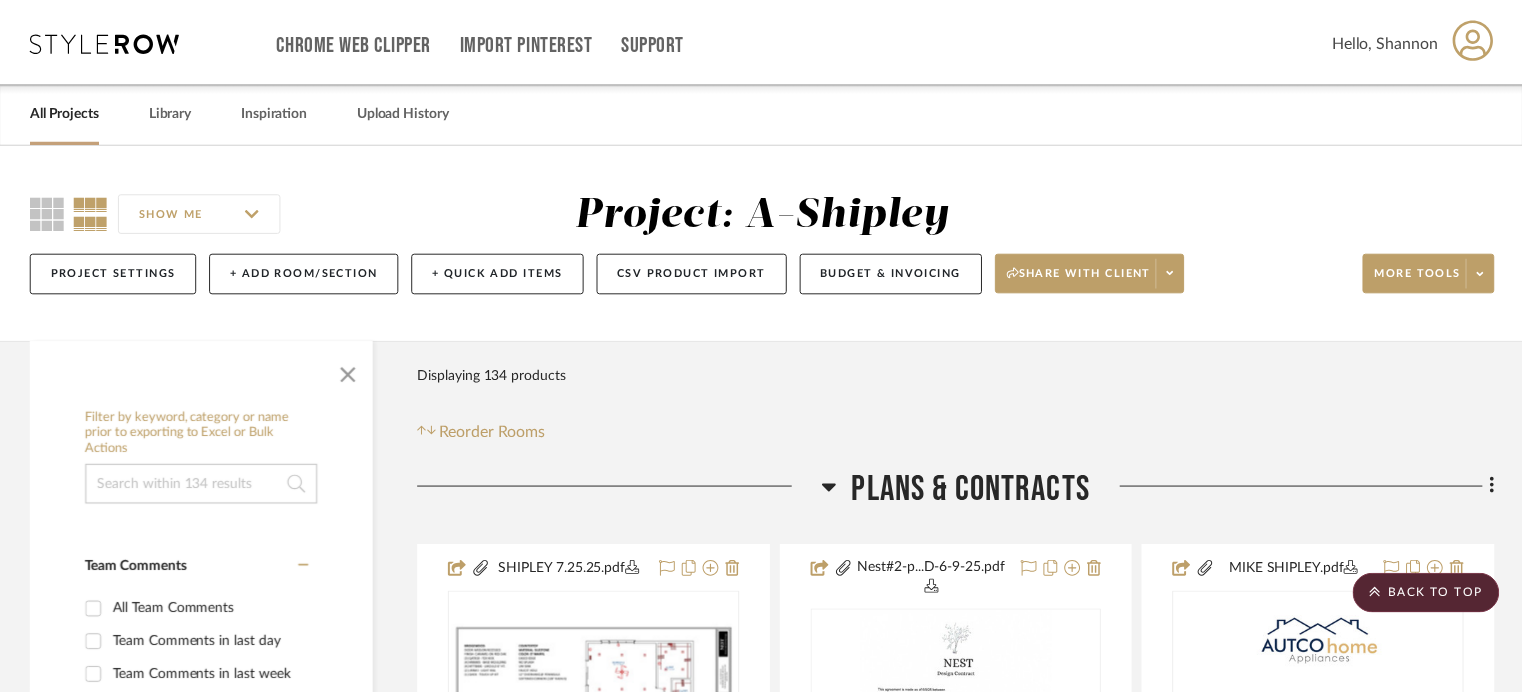scroll, scrollTop: 4070, scrollLeft: 0, axis: vertical 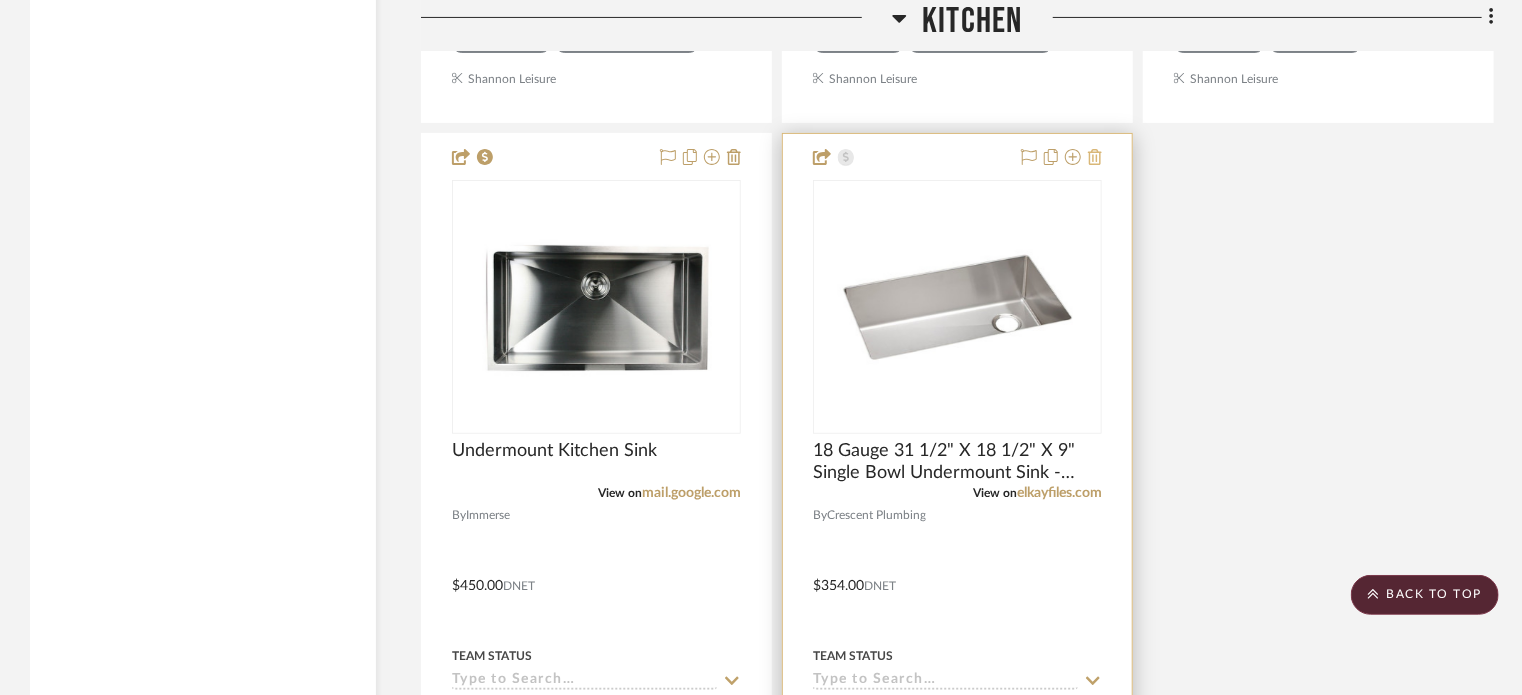 click 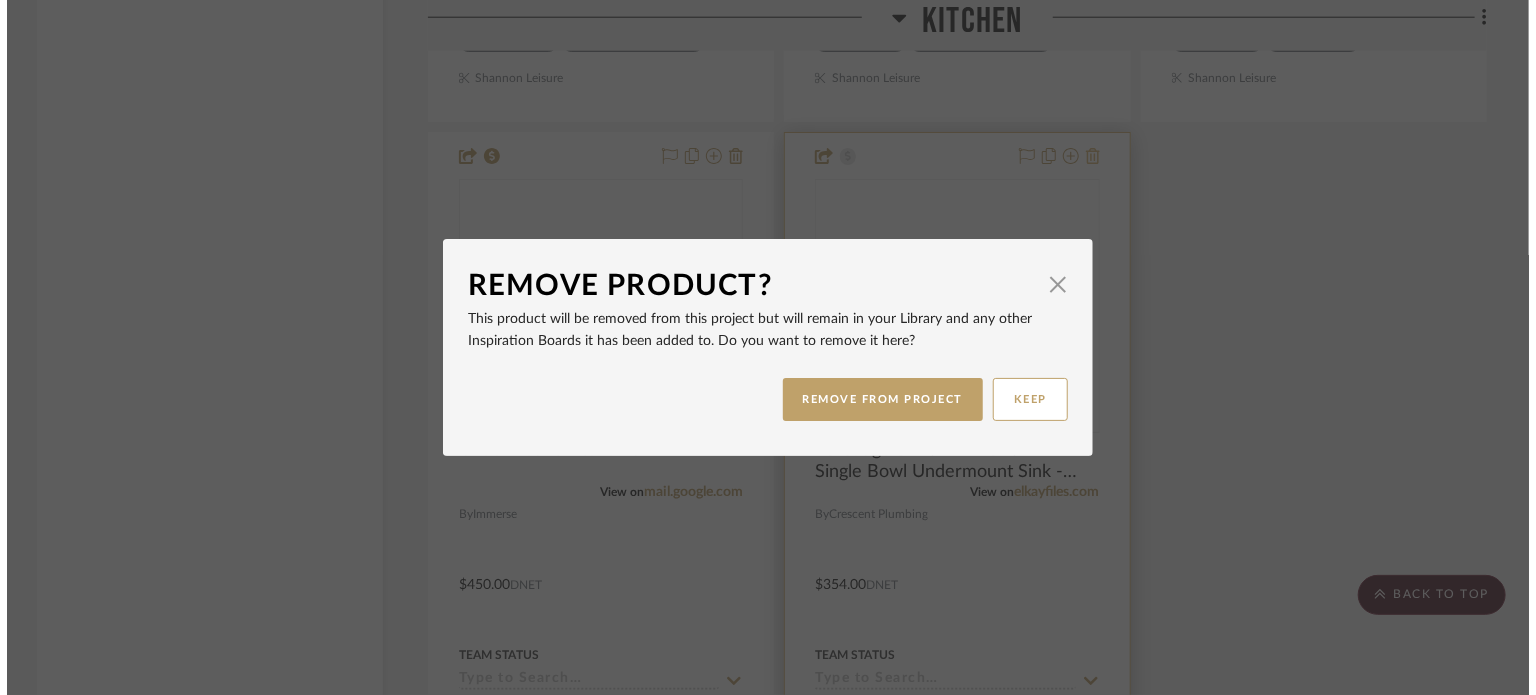 scroll, scrollTop: 0, scrollLeft: 0, axis: both 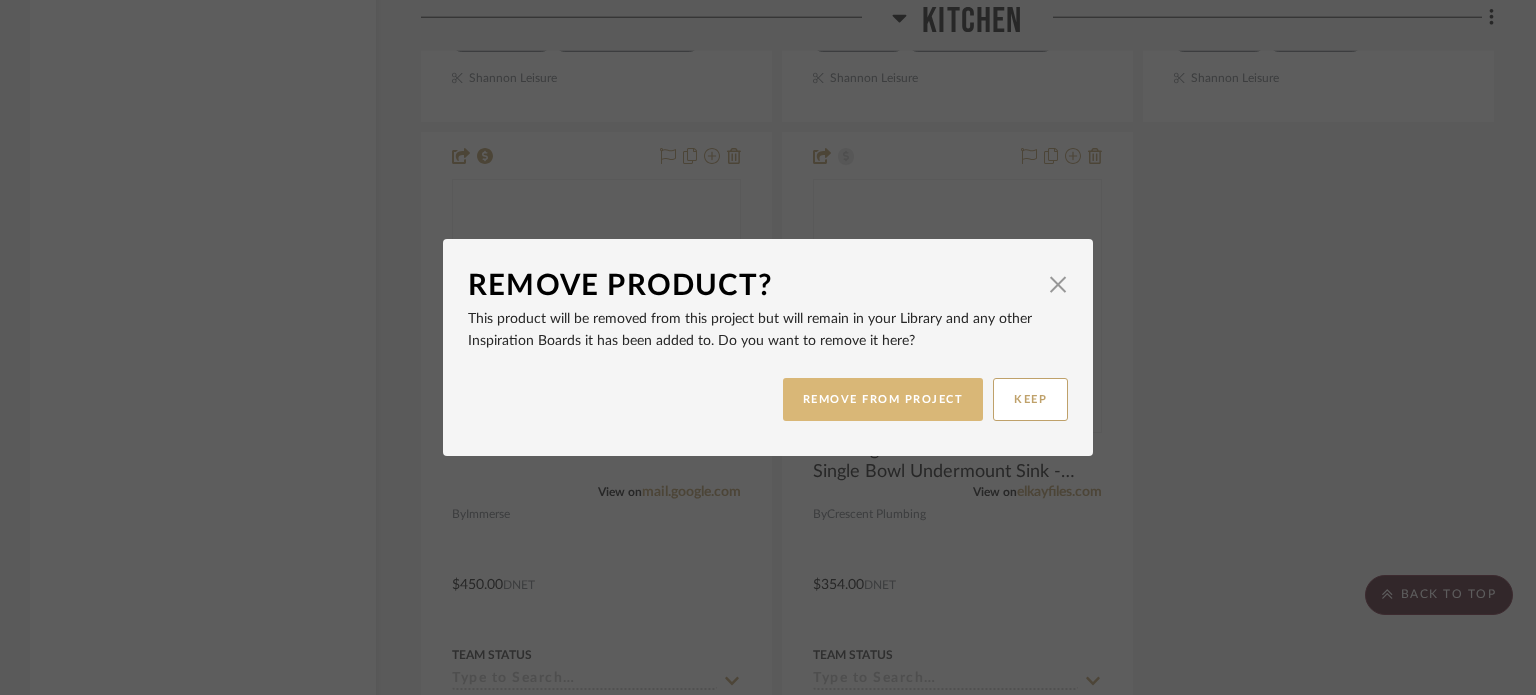 click on "REMOVE FROM PROJECT" at bounding box center (883, 399) 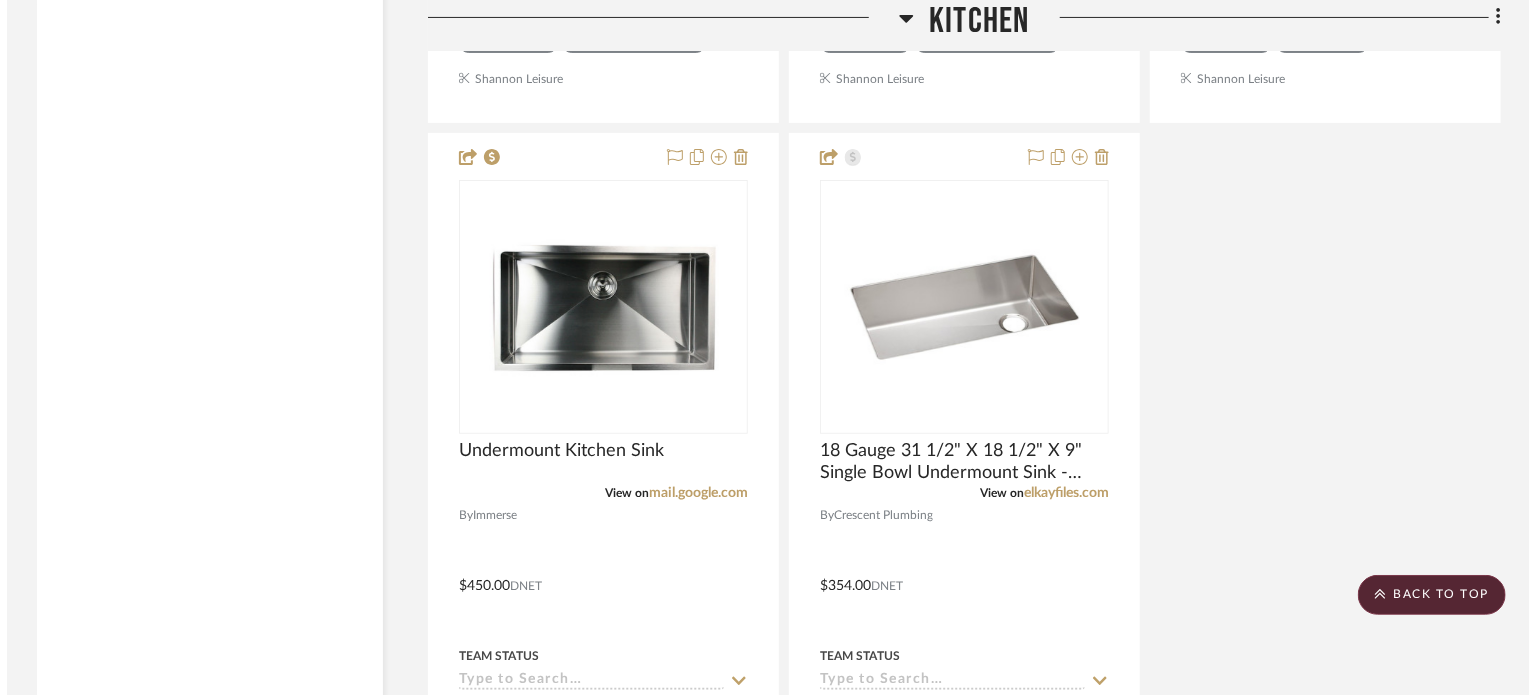 scroll, scrollTop: 0, scrollLeft: 0, axis: both 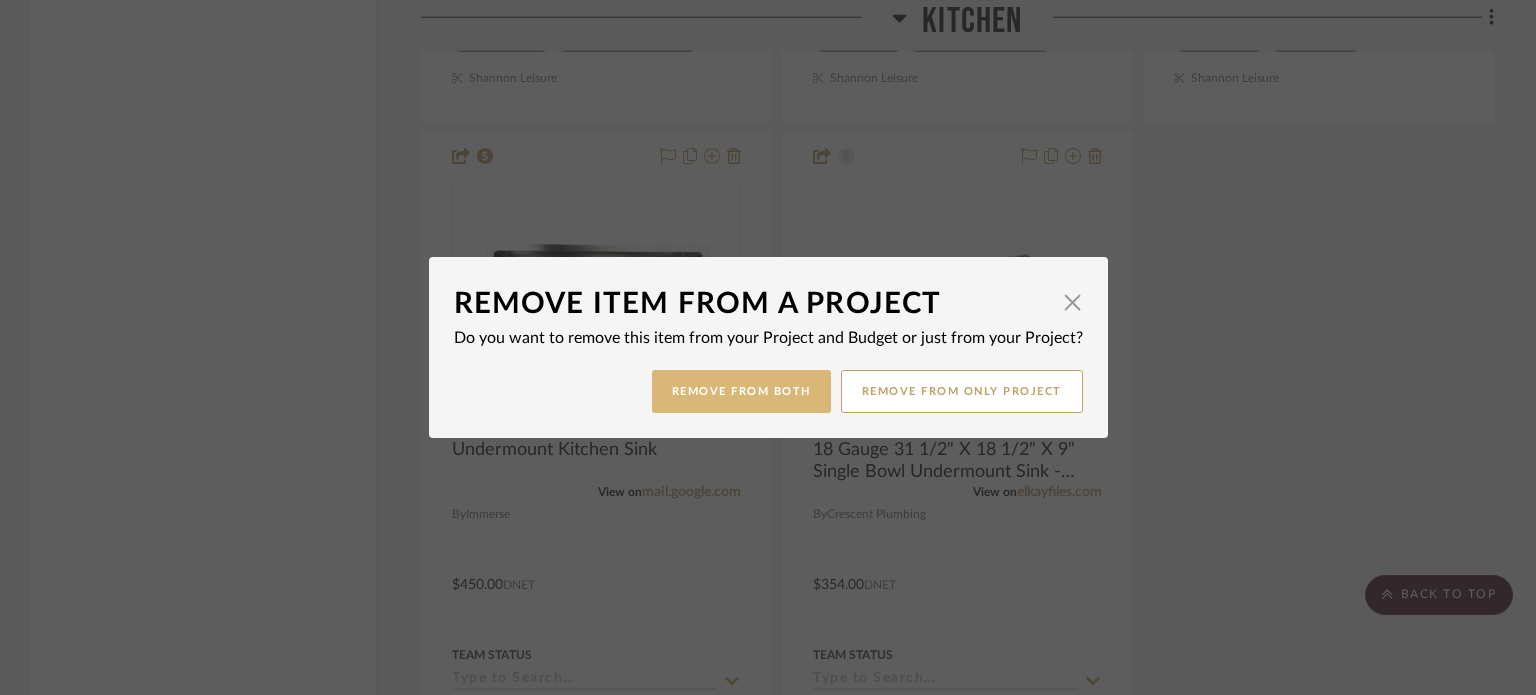 click on "Remove from Both" at bounding box center [741, 391] 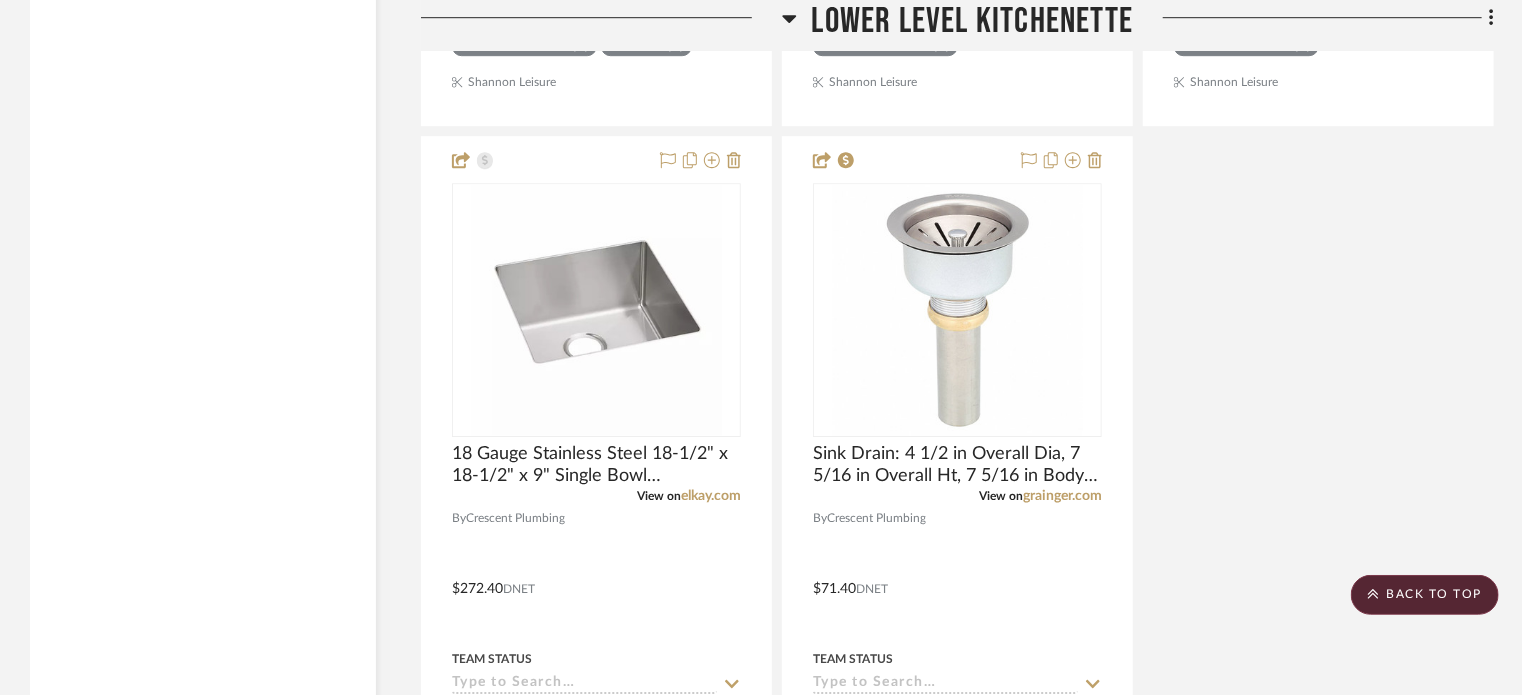 scroll, scrollTop: 6900, scrollLeft: 0, axis: vertical 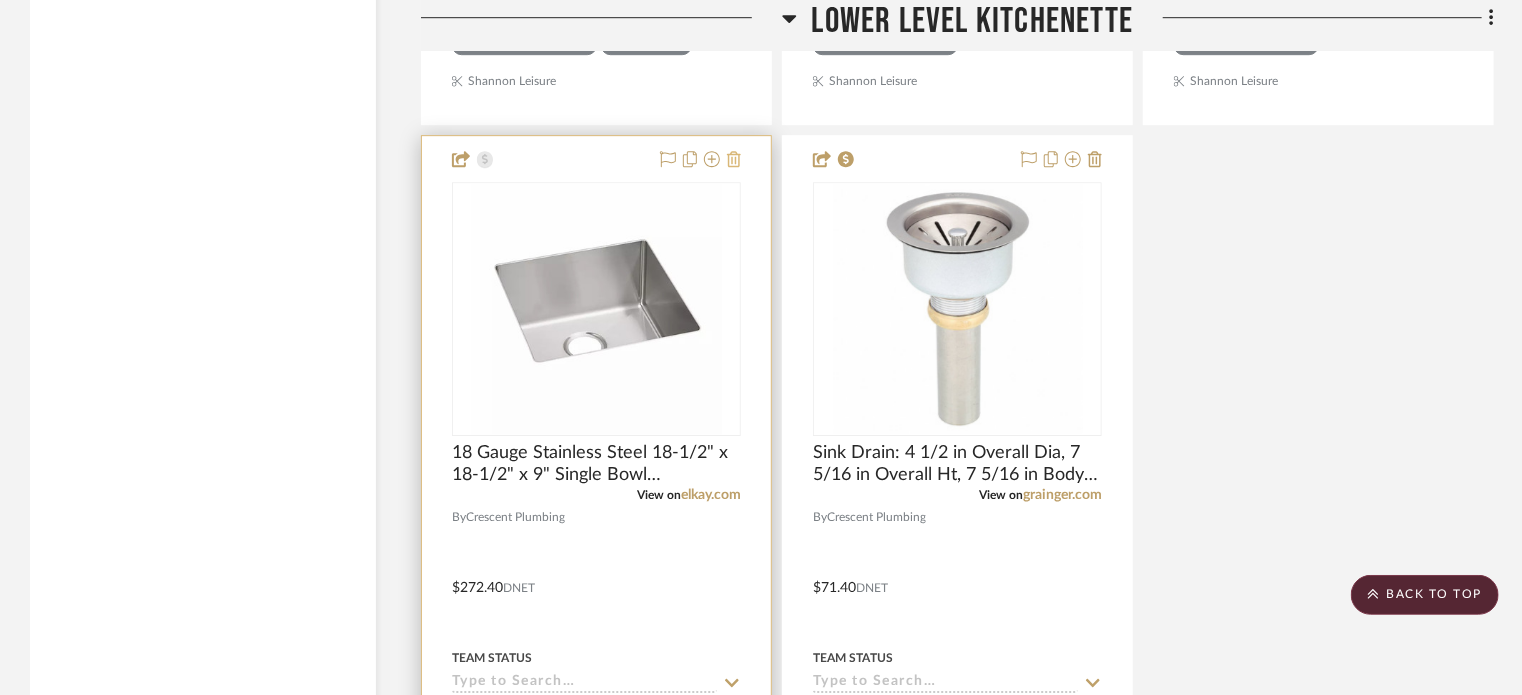 click 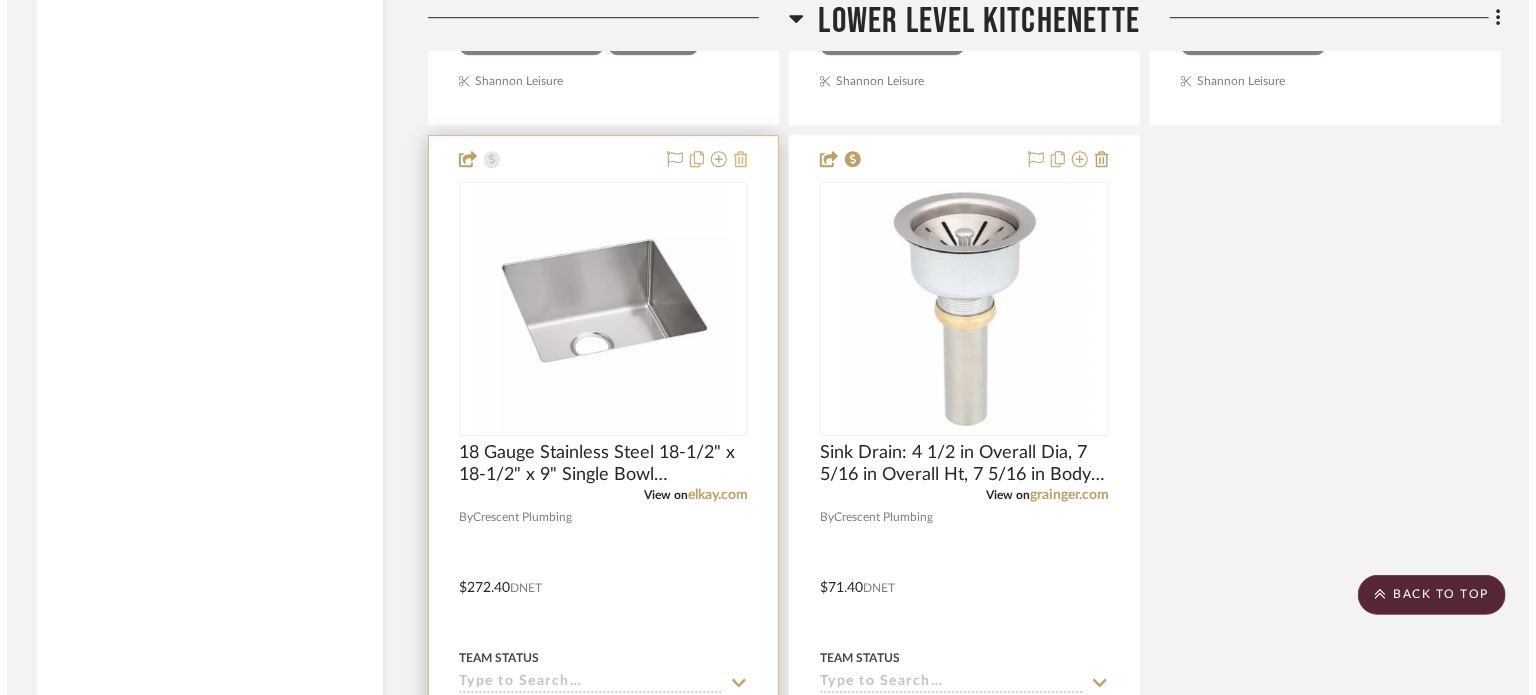 scroll, scrollTop: 0, scrollLeft: 0, axis: both 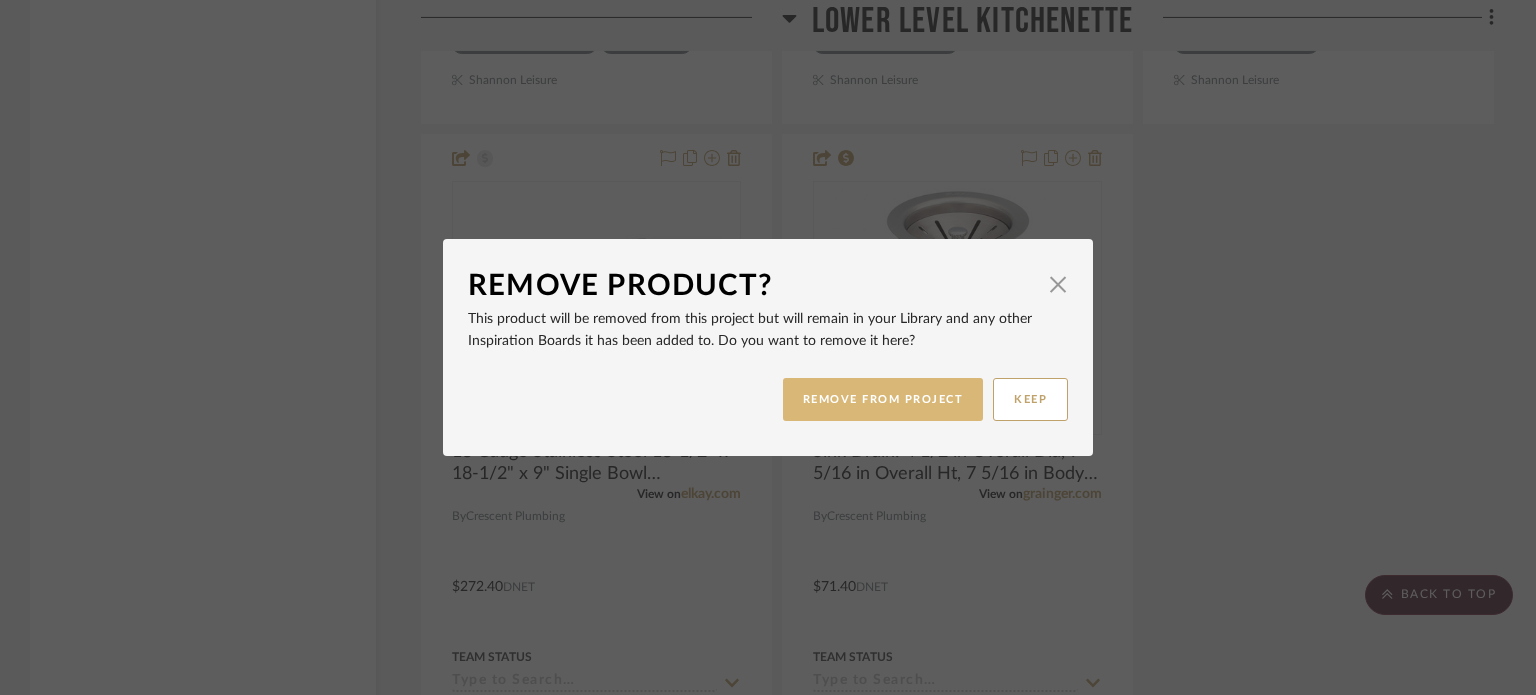 click on "REMOVE FROM PROJECT" at bounding box center (883, 399) 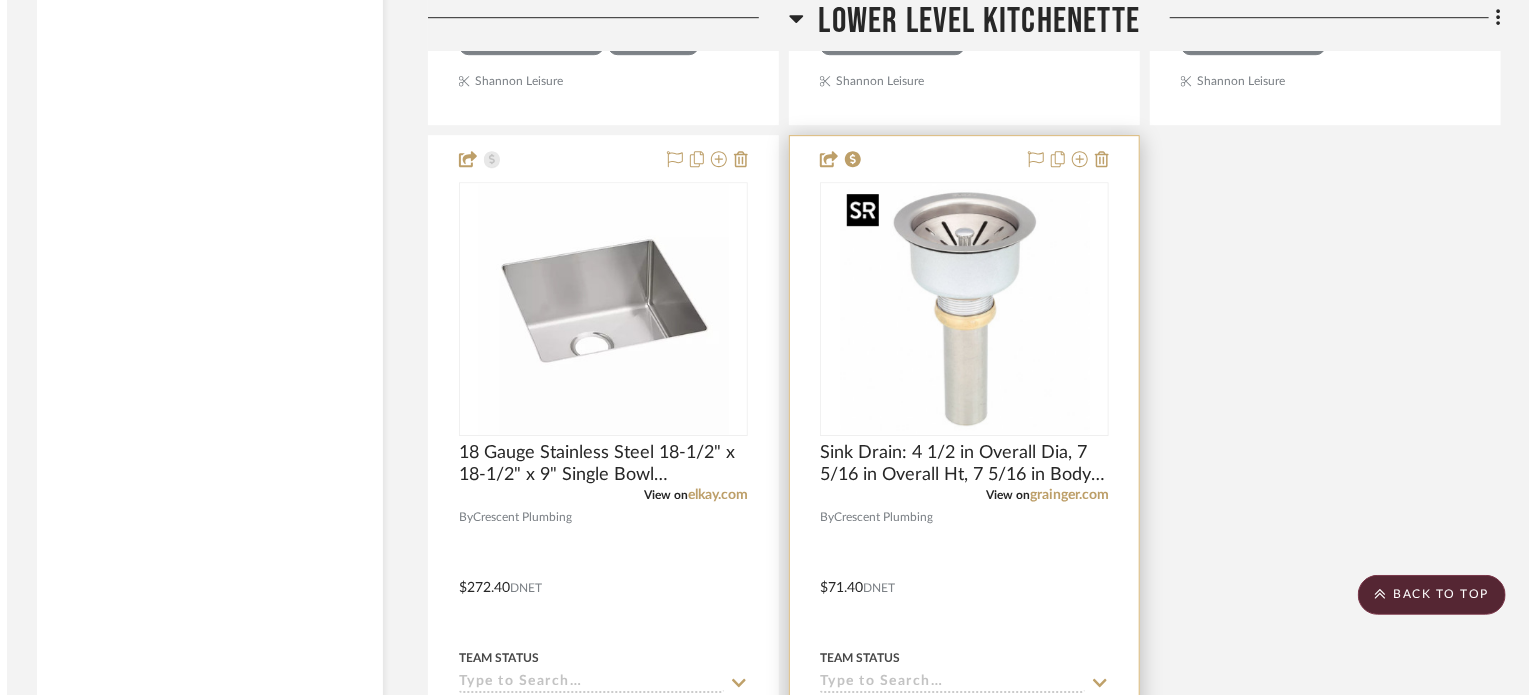scroll, scrollTop: 0, scrollLeft: 0, axis: both 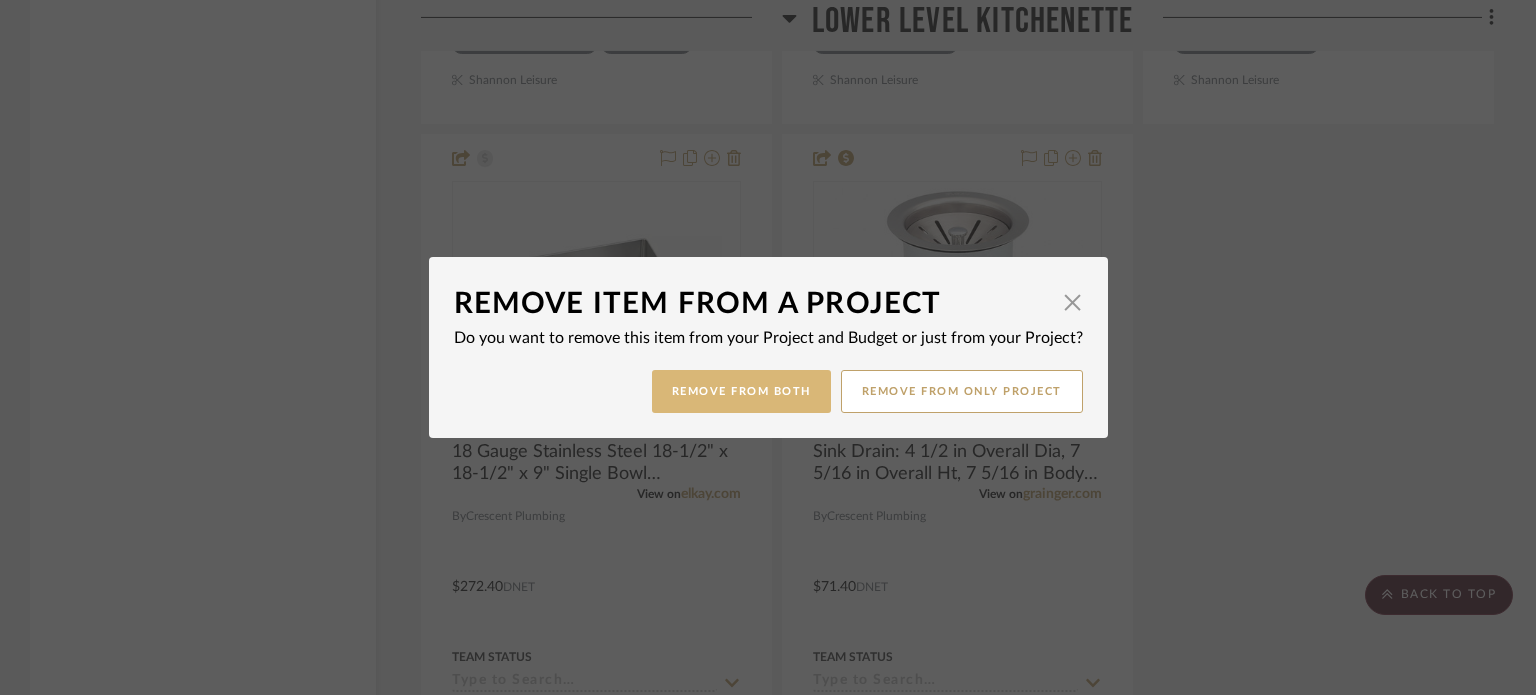 click on "Remove from Both" at bounding box center [741, 391] 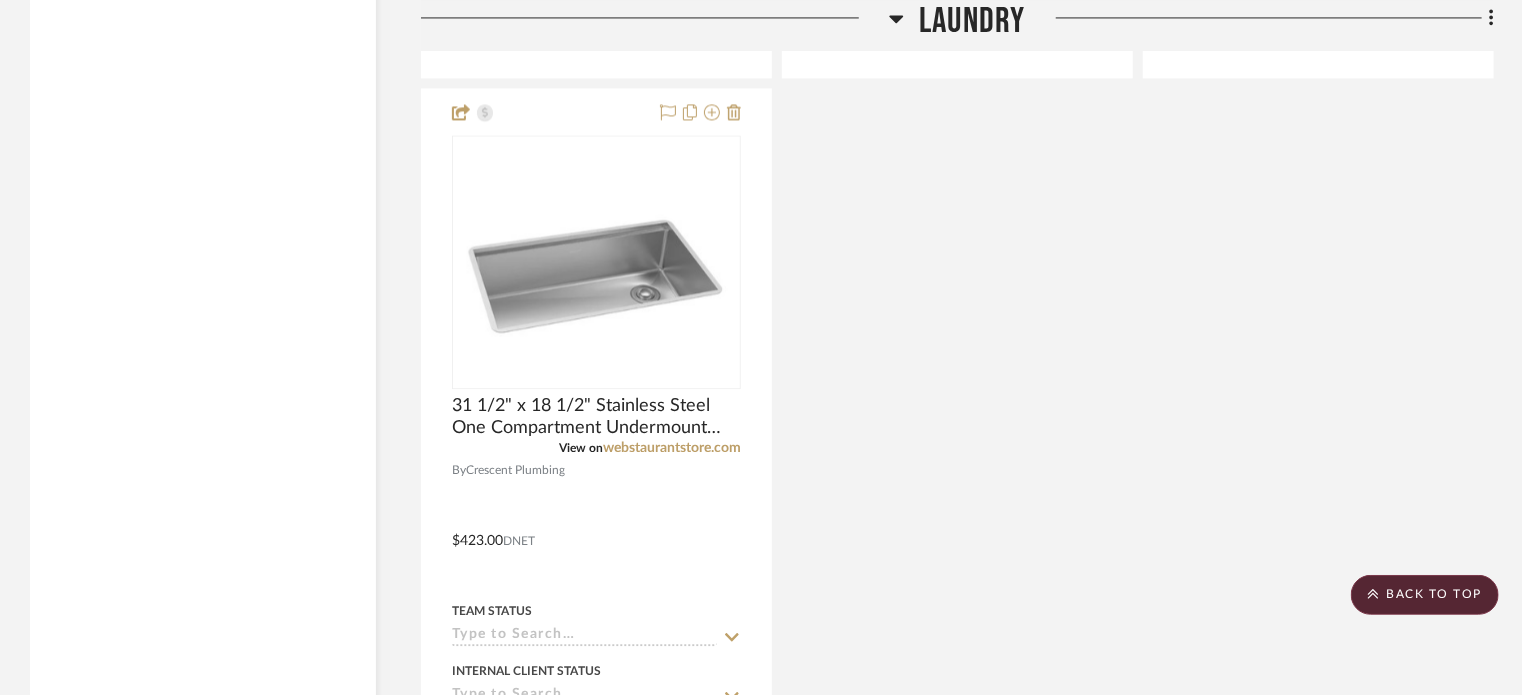 scroll, scrollTop: 9772, scrollLeft: 0, axis: vertical 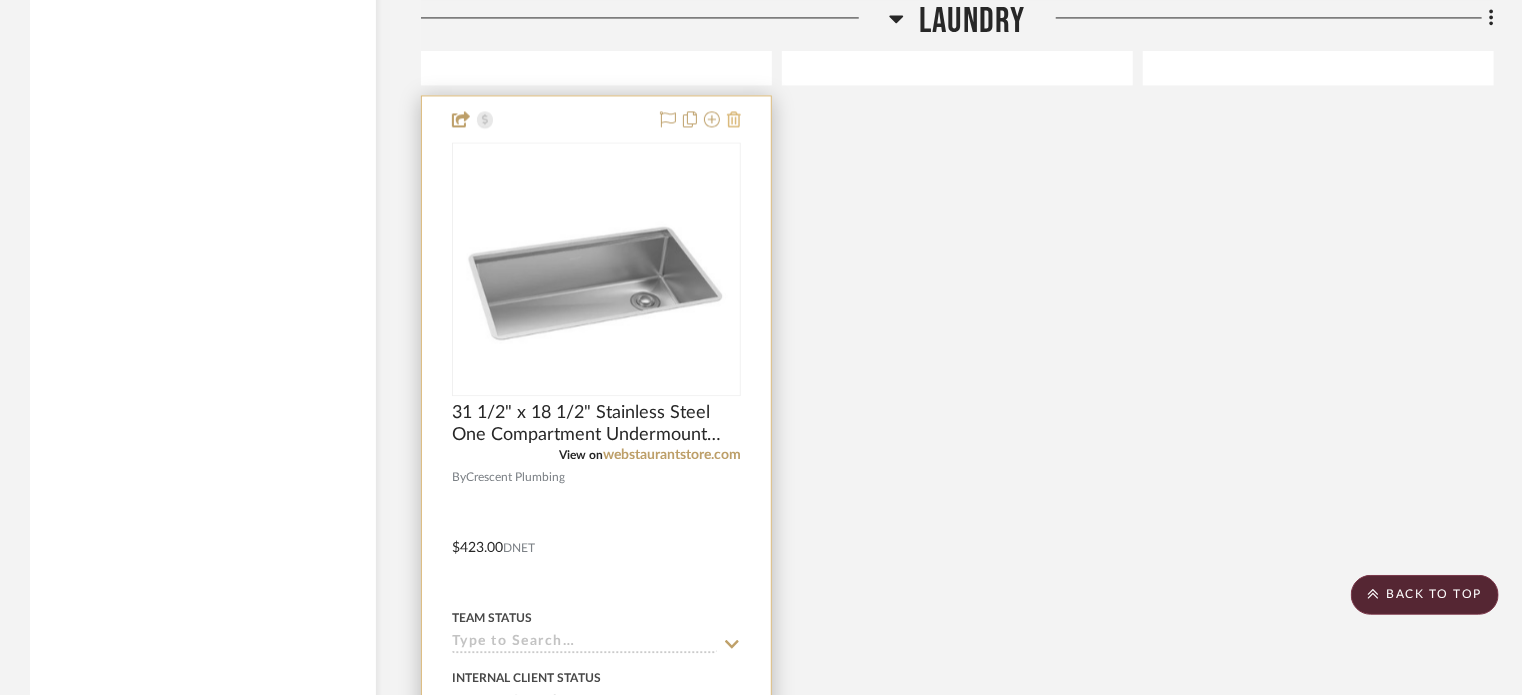 click 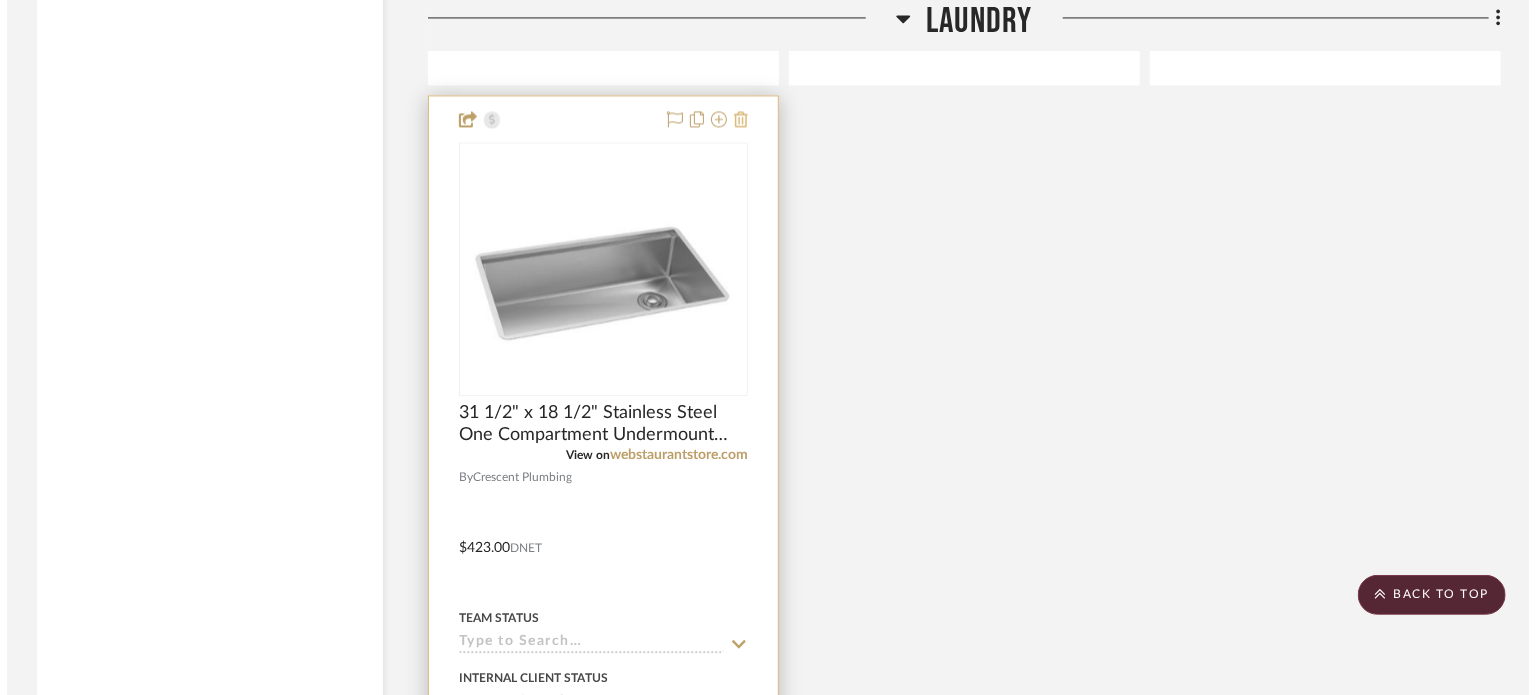 scroll, scrollTop: 0, scrollLeft: 0, axis: both 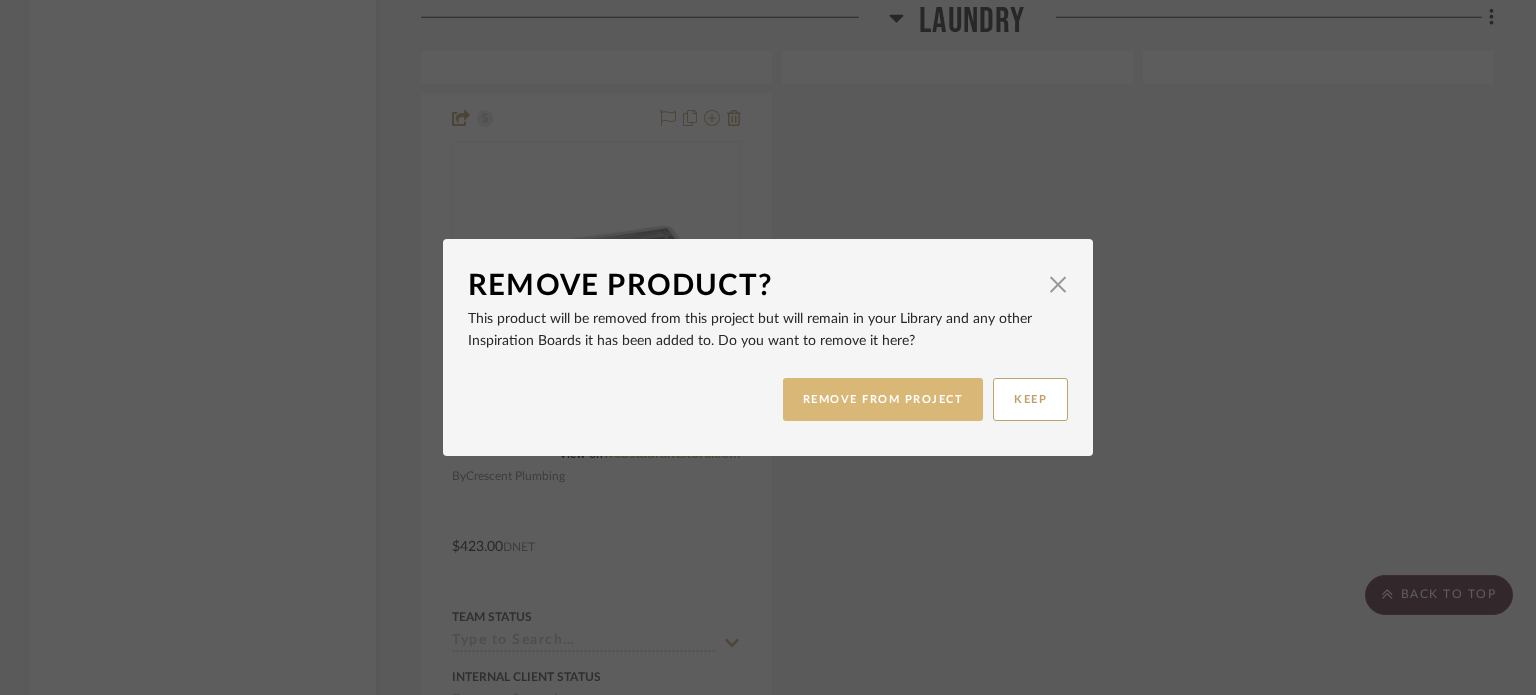 click on "REMOVE FROM PROJECT" at bounding box center [883, 399] 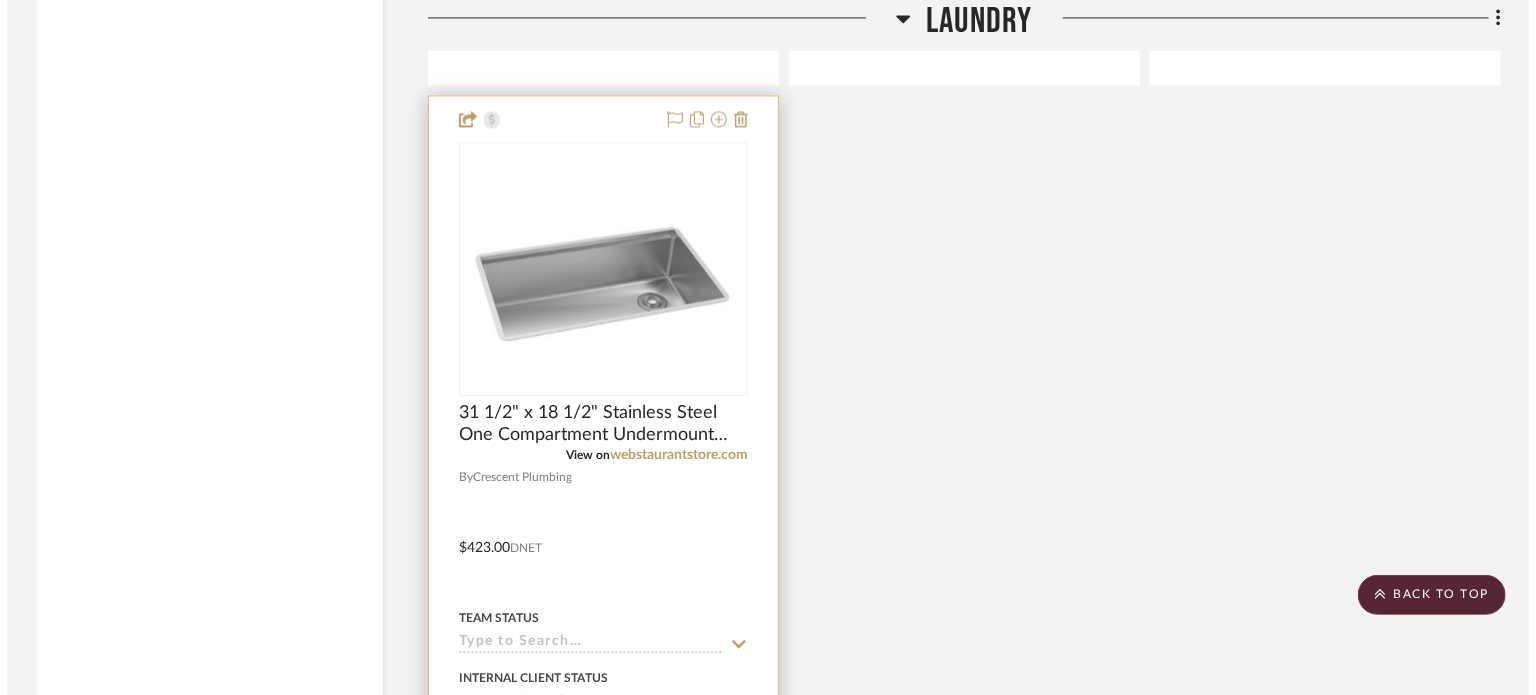 scroll, scrollTop: 0, scrollLeft: 0, axis: both 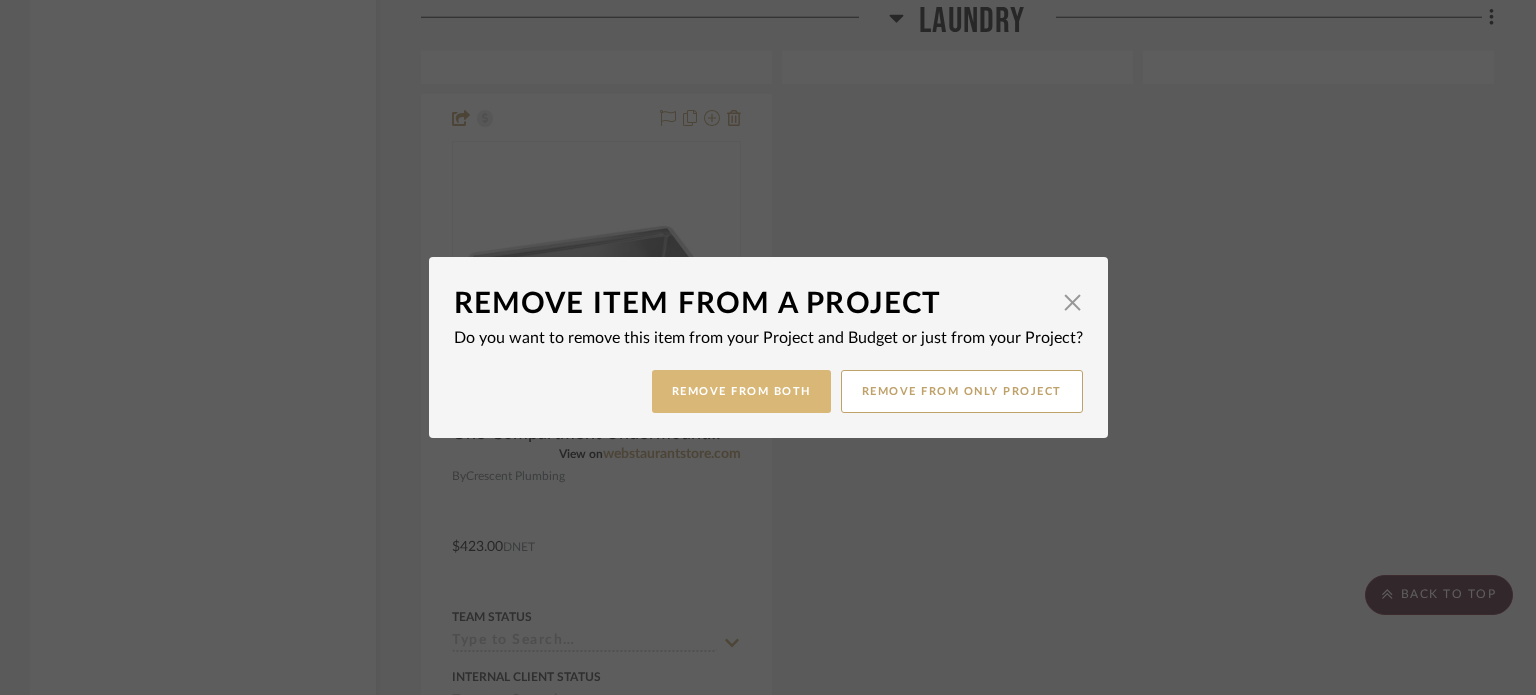 click on "Remove from Both" at bounding box center [741, 391] 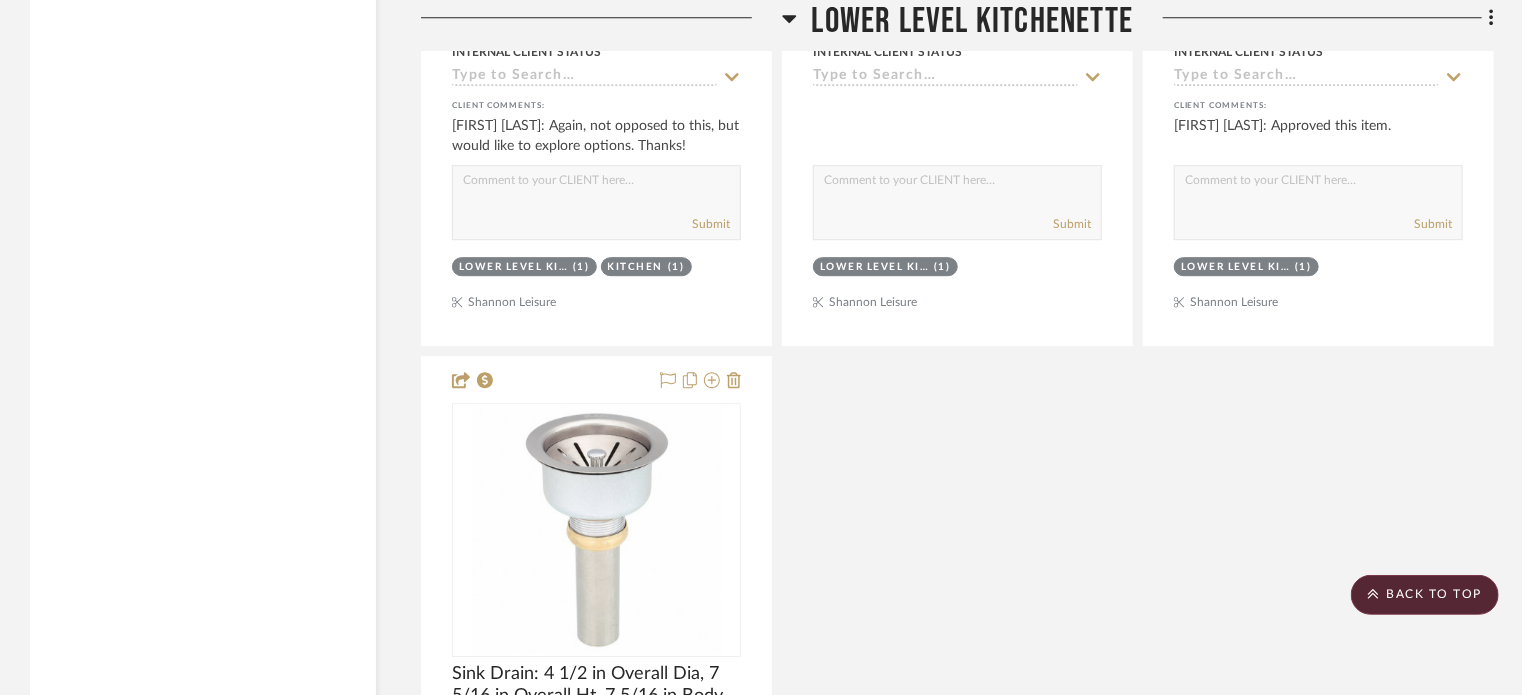 scroll, scrollTop: 6684, scrollLeft: 0, axis: vertical 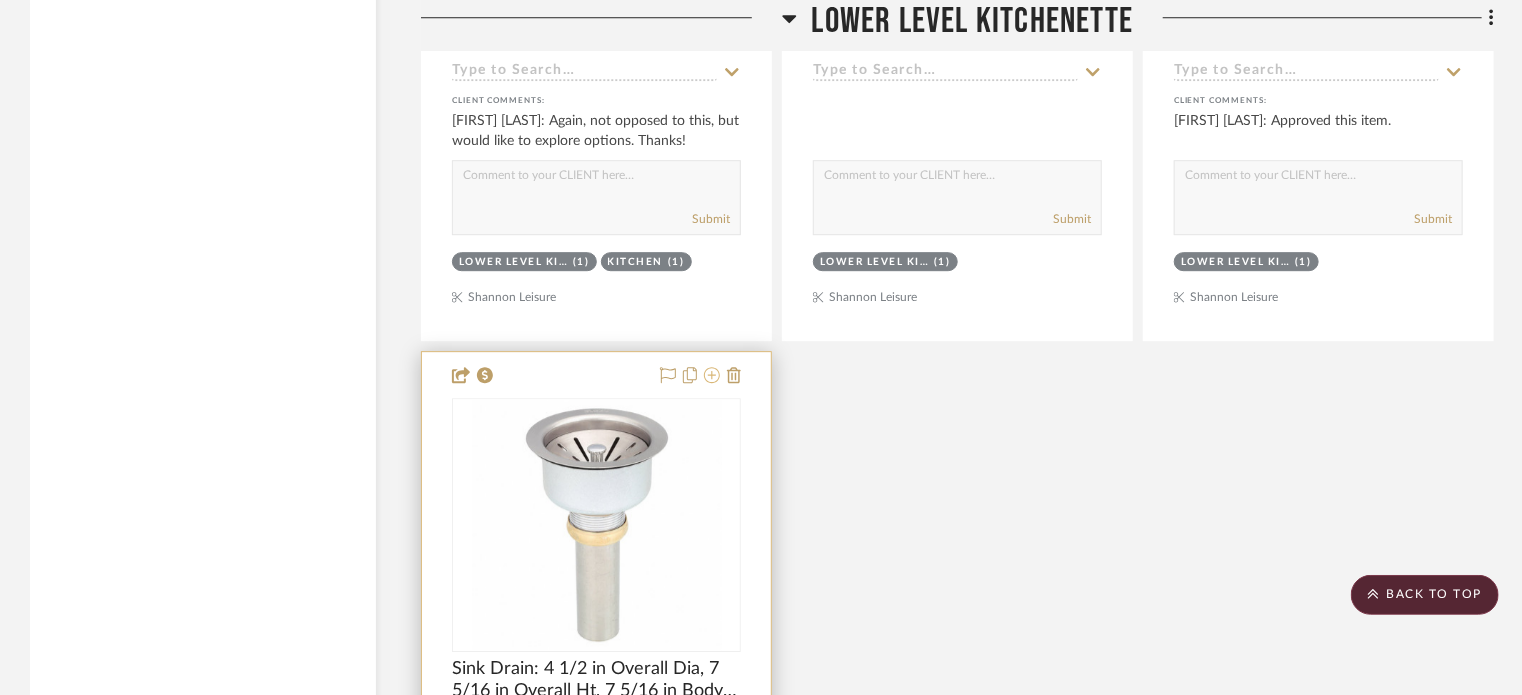 click 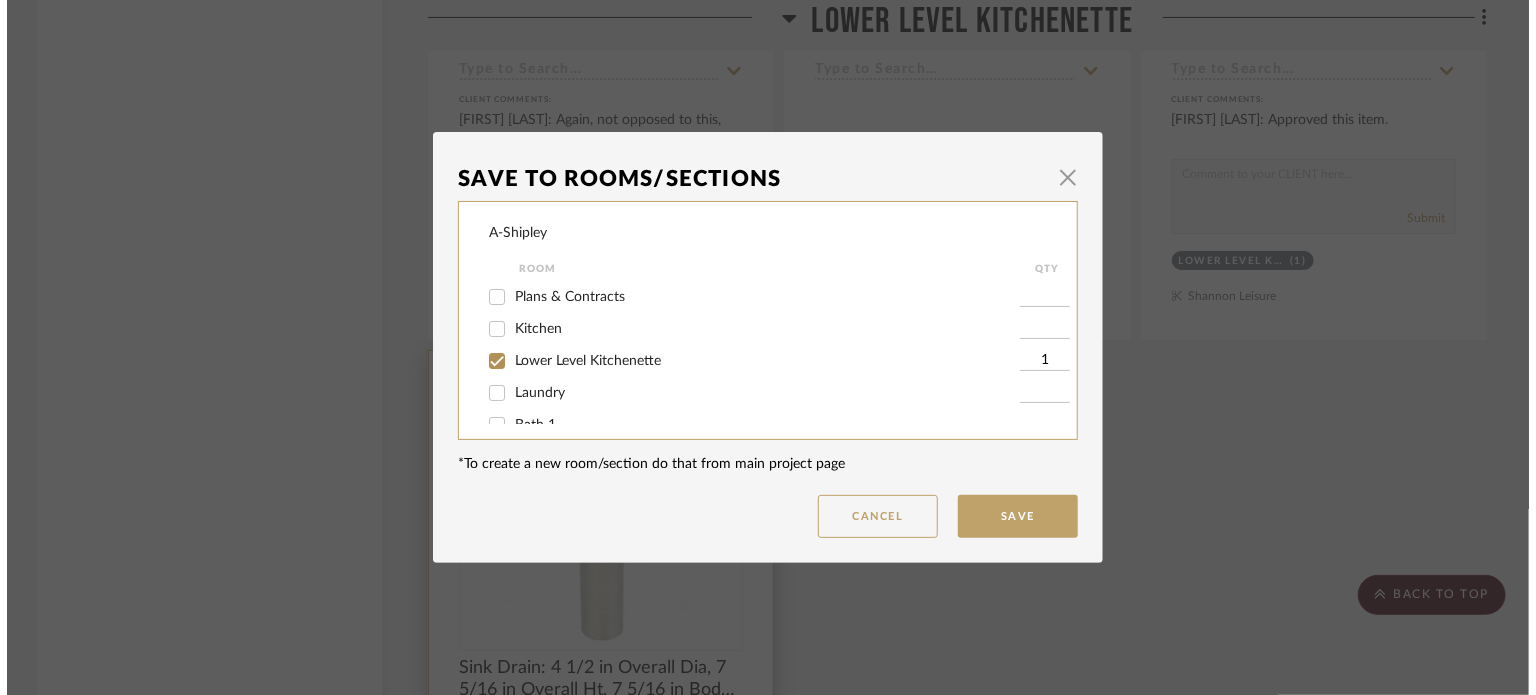 scroll, scrollTop: 0, scrollLeft: 0, axis: both 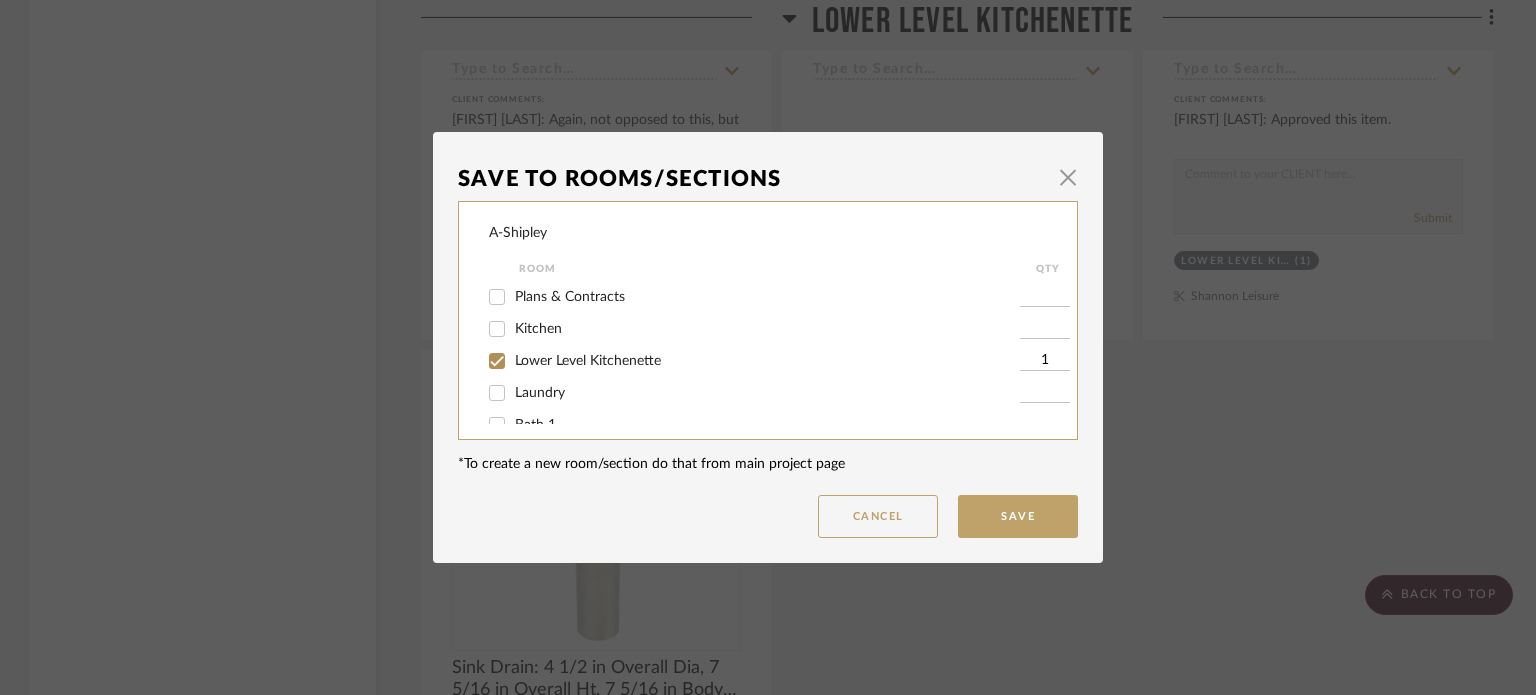 click on "Laundry" at bounding box center [540, 393] 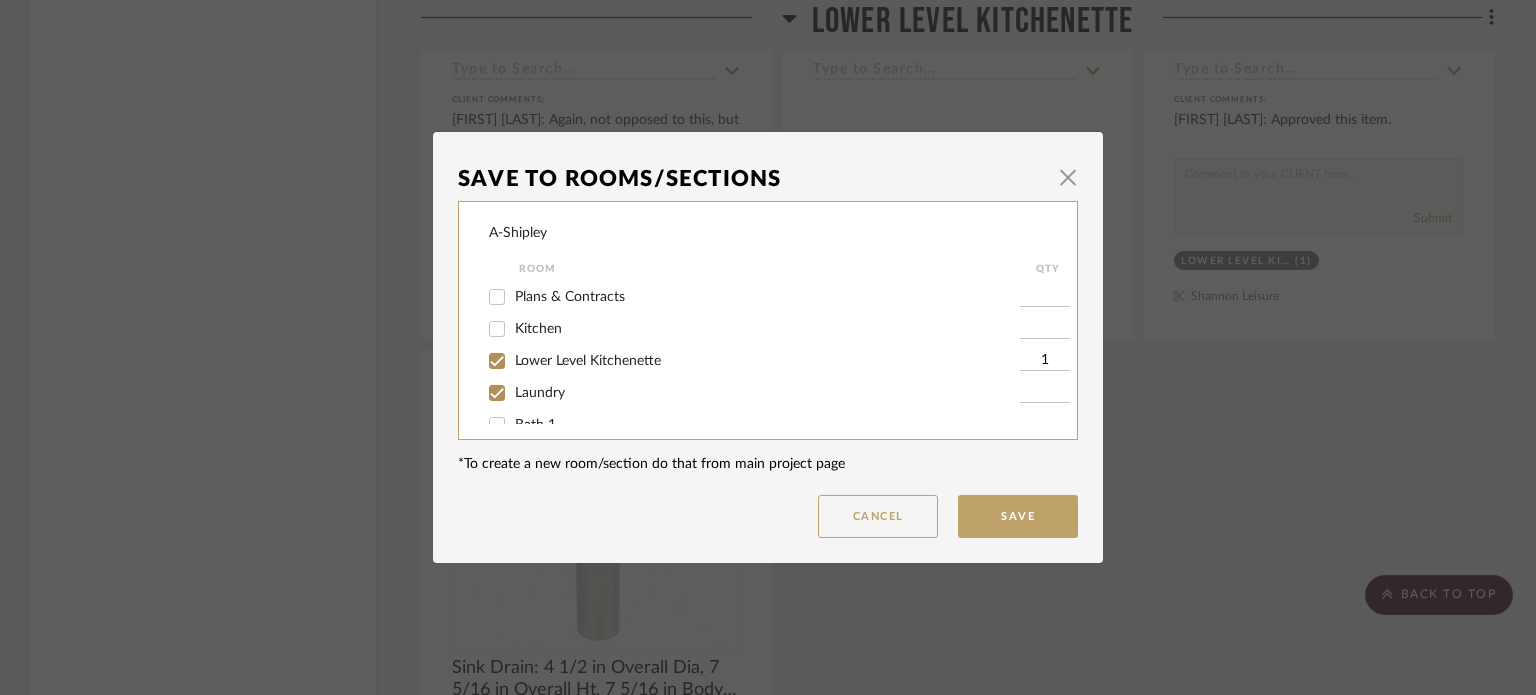 checkbox on "true" 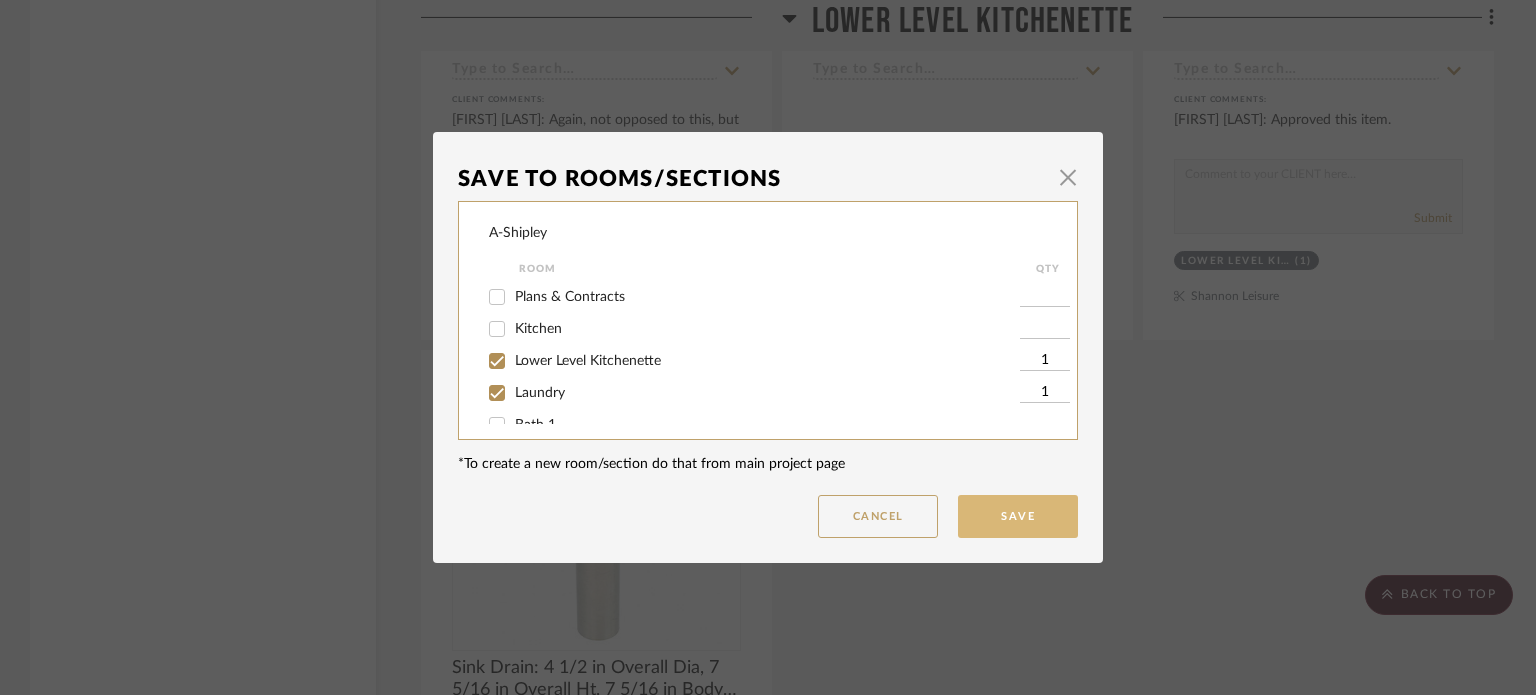click on "Save" at bounding box center [1018, 516] 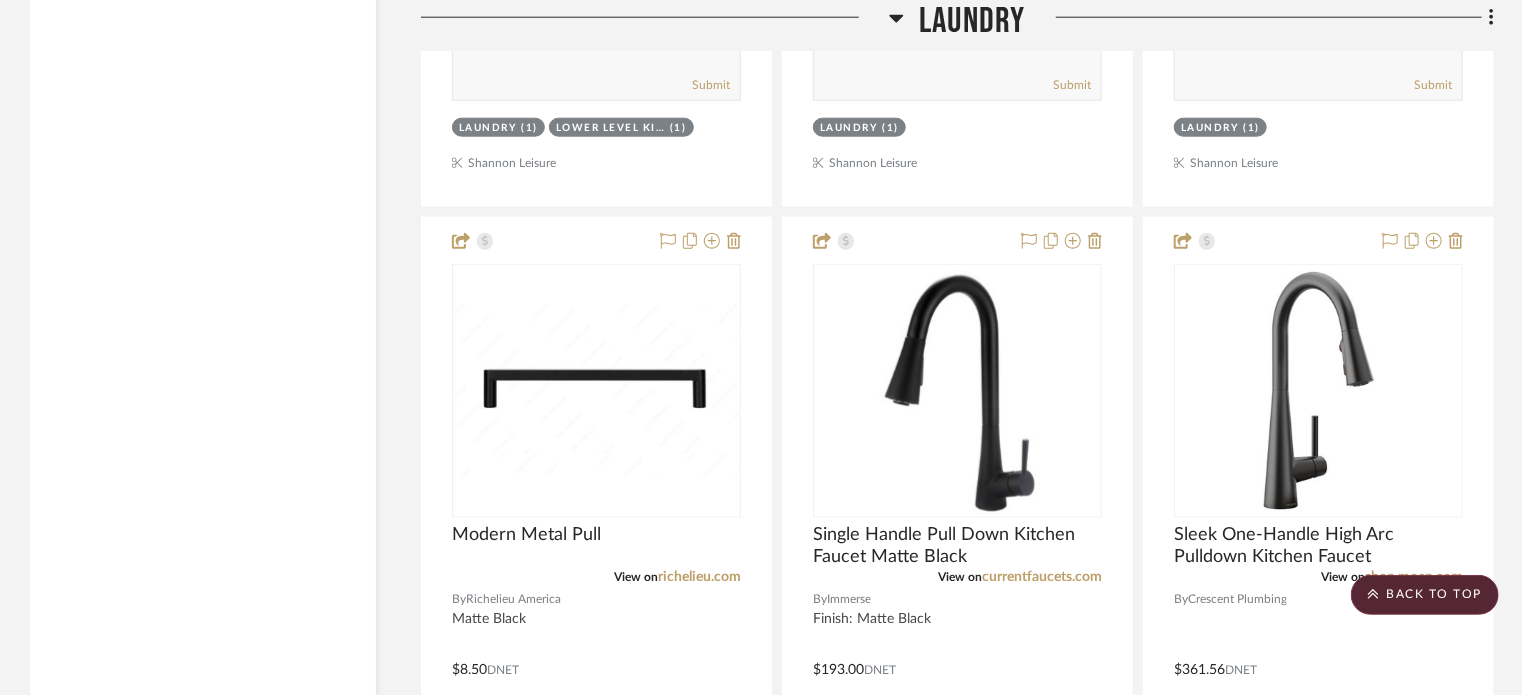 scroll, scrollTop: 8816, scrollLeft: 0, axis: vertical 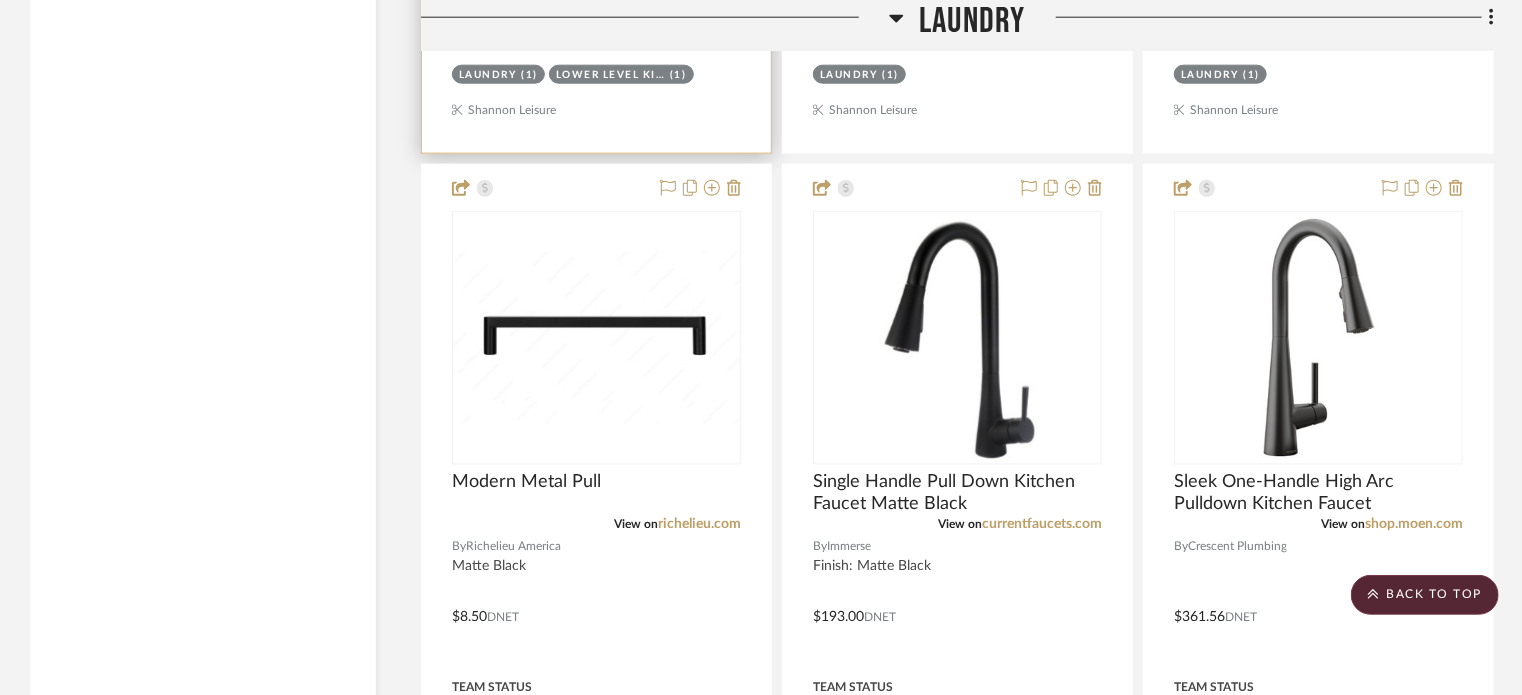type 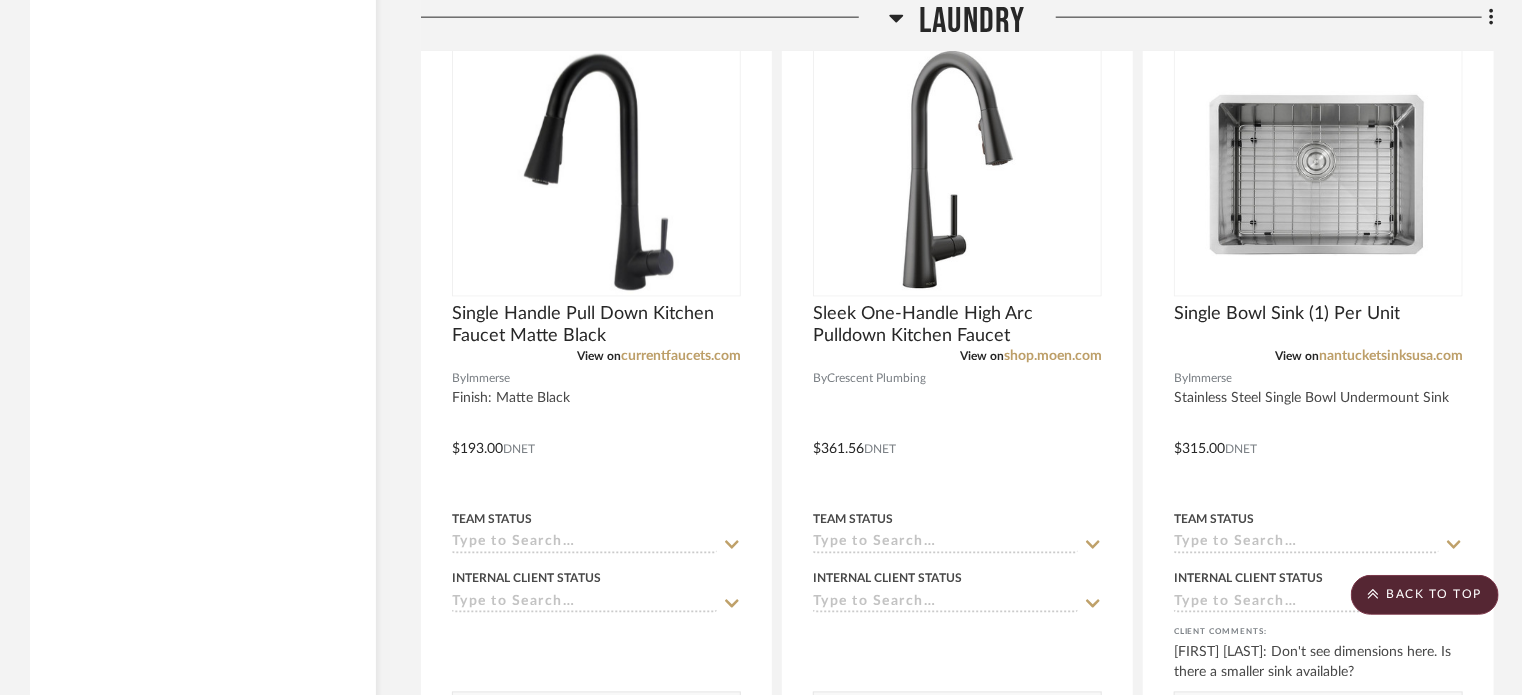 scroll, scrollTop: 8868, scrollLeft: 0, axis: vertical 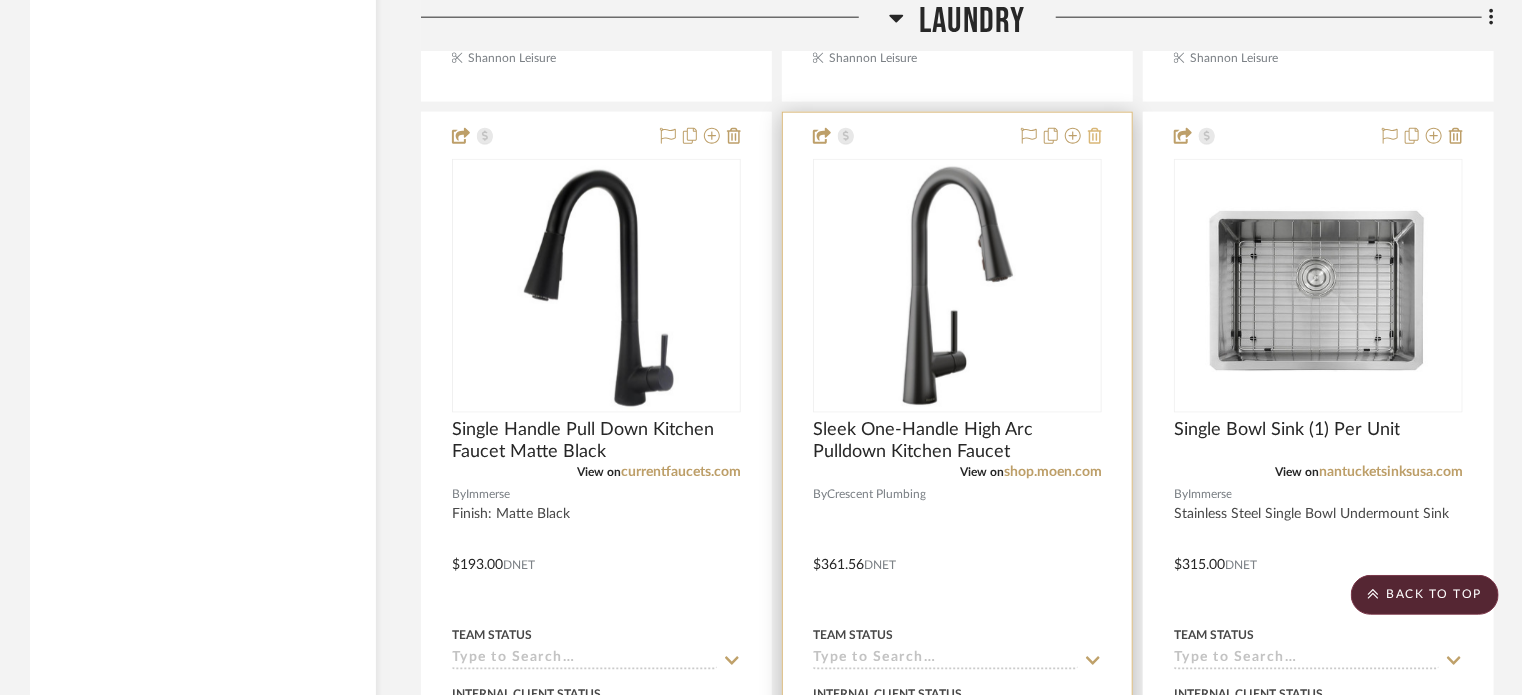 click 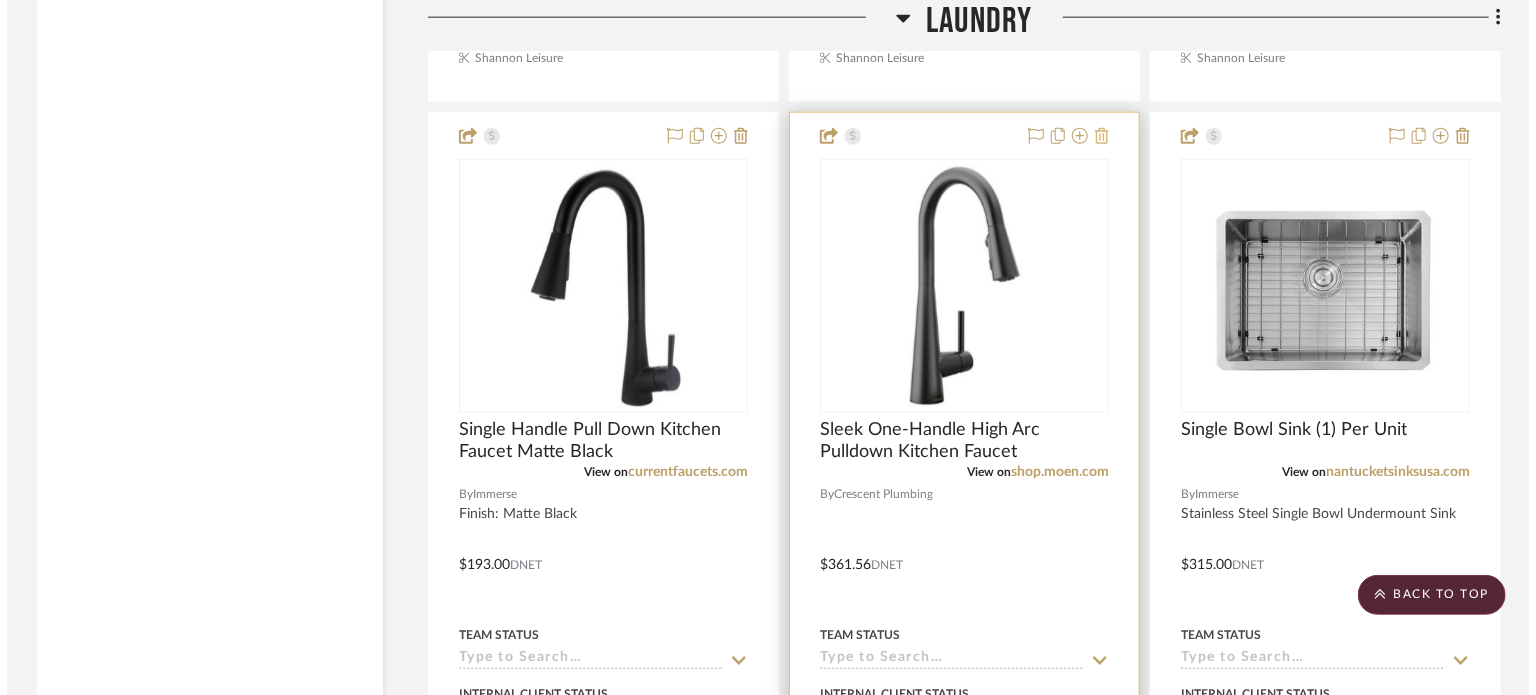 scroll, scrollTop: 0, scrollLeft: 0, axis: both 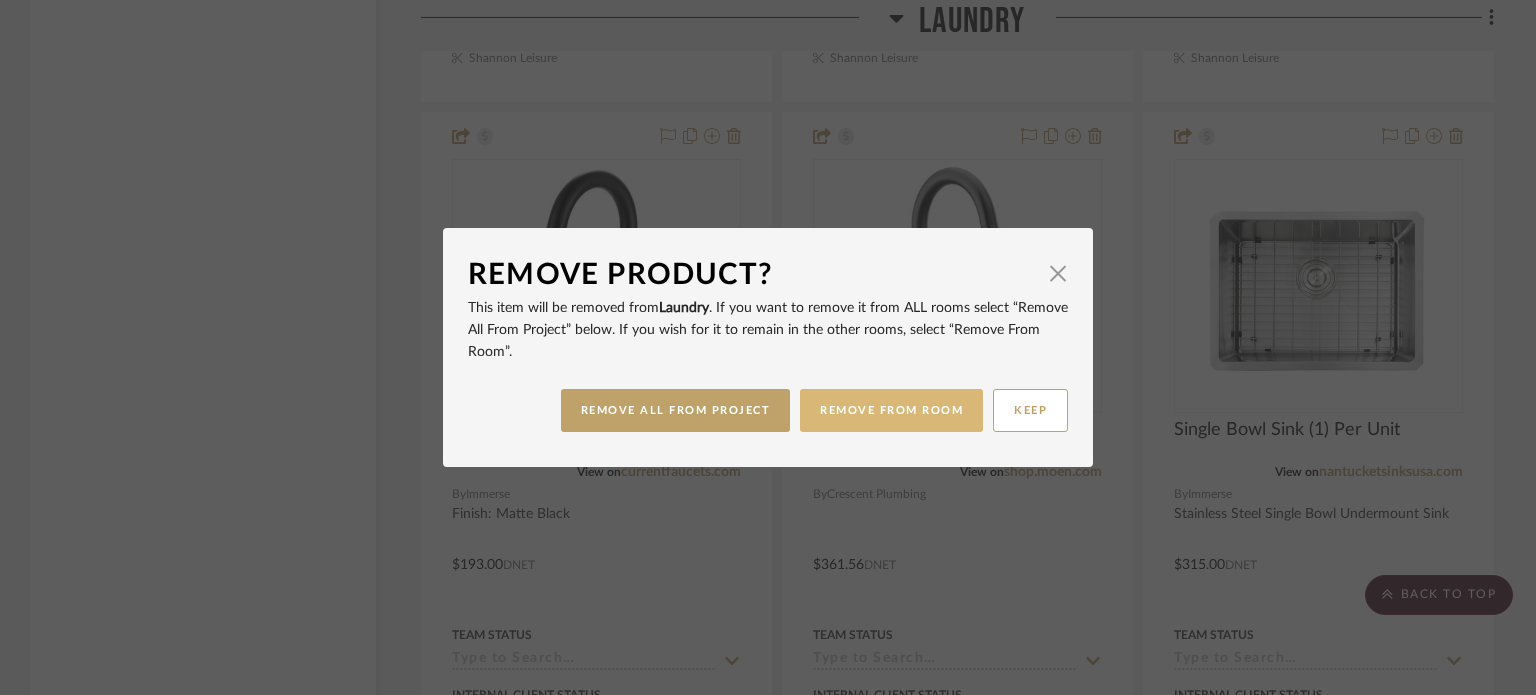 click on "REMOVE FROM ROOM" at bounding box center [891, 410] 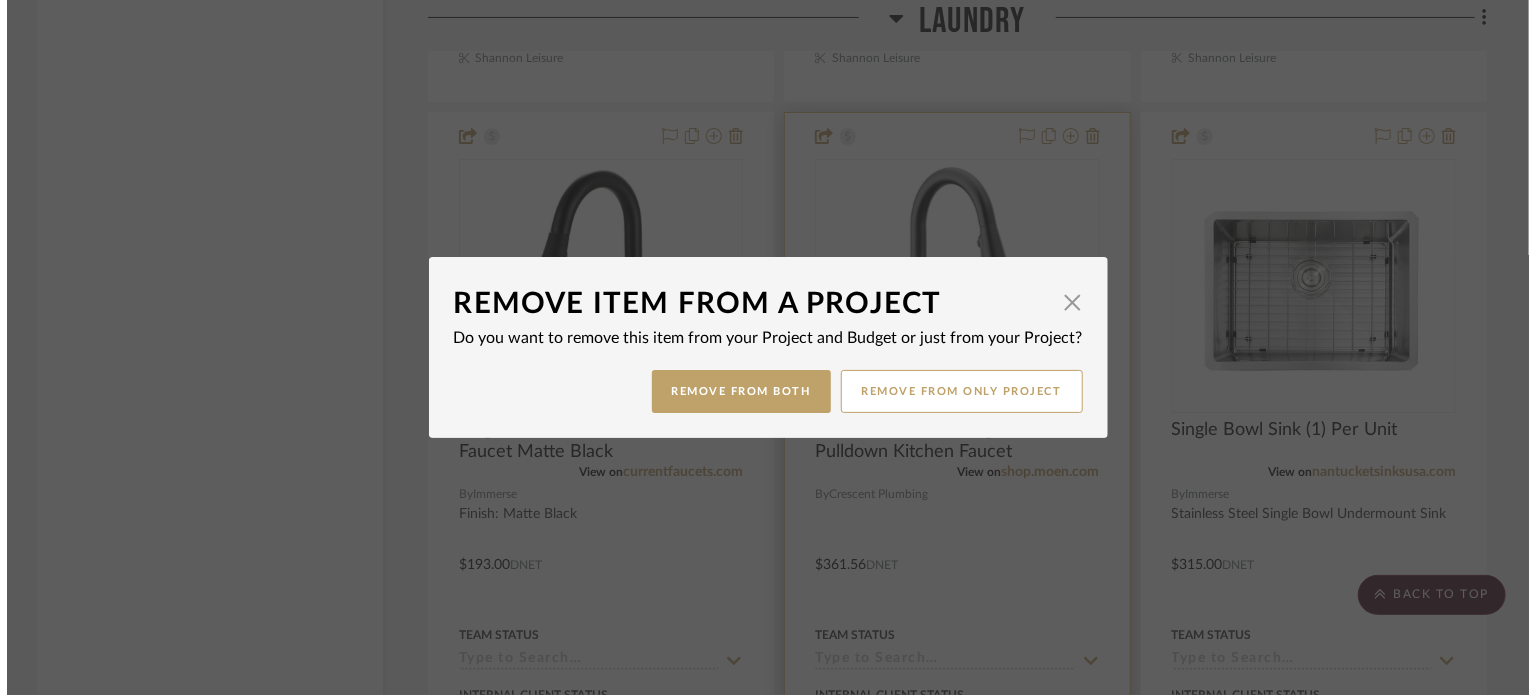 scroll, scrollTop: 0, scrollLeft: 0, axis: both 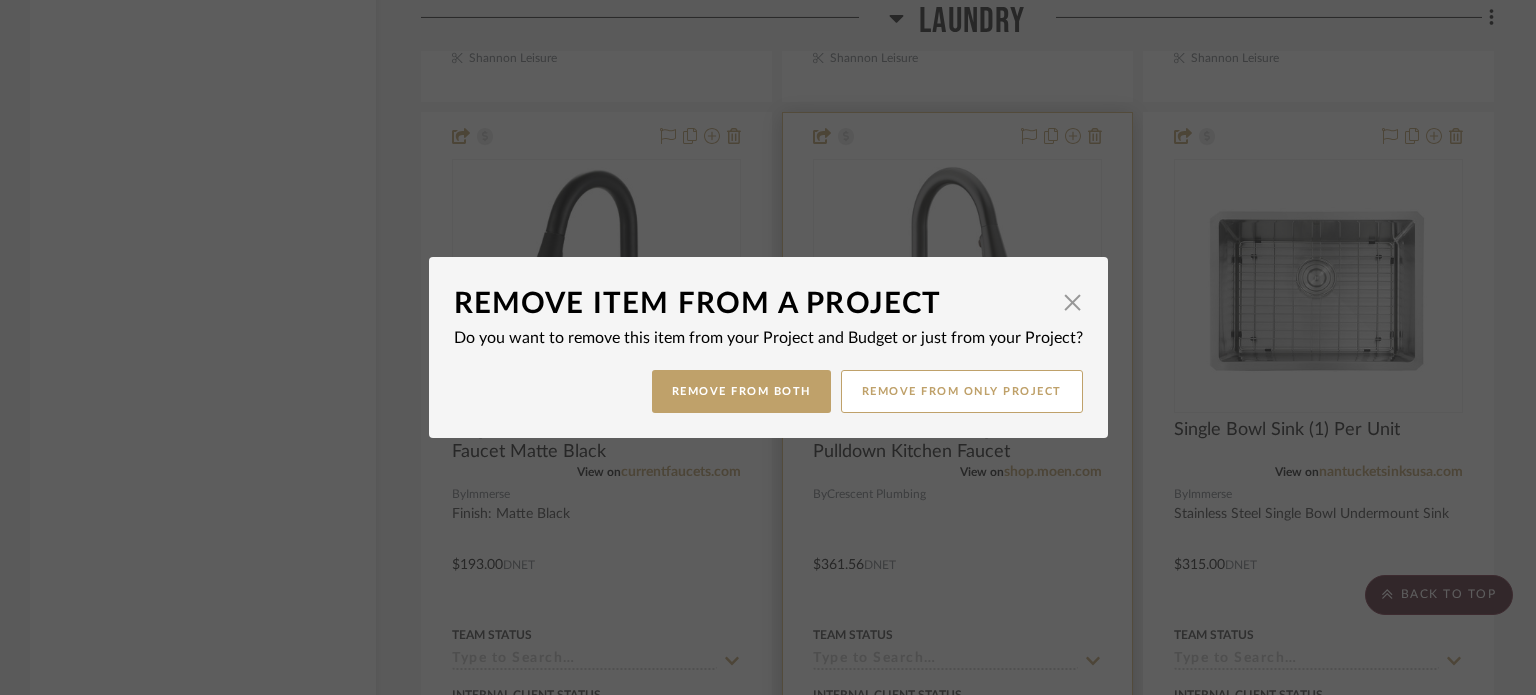click on "Remove from Both" at bounding box center (741, 391) 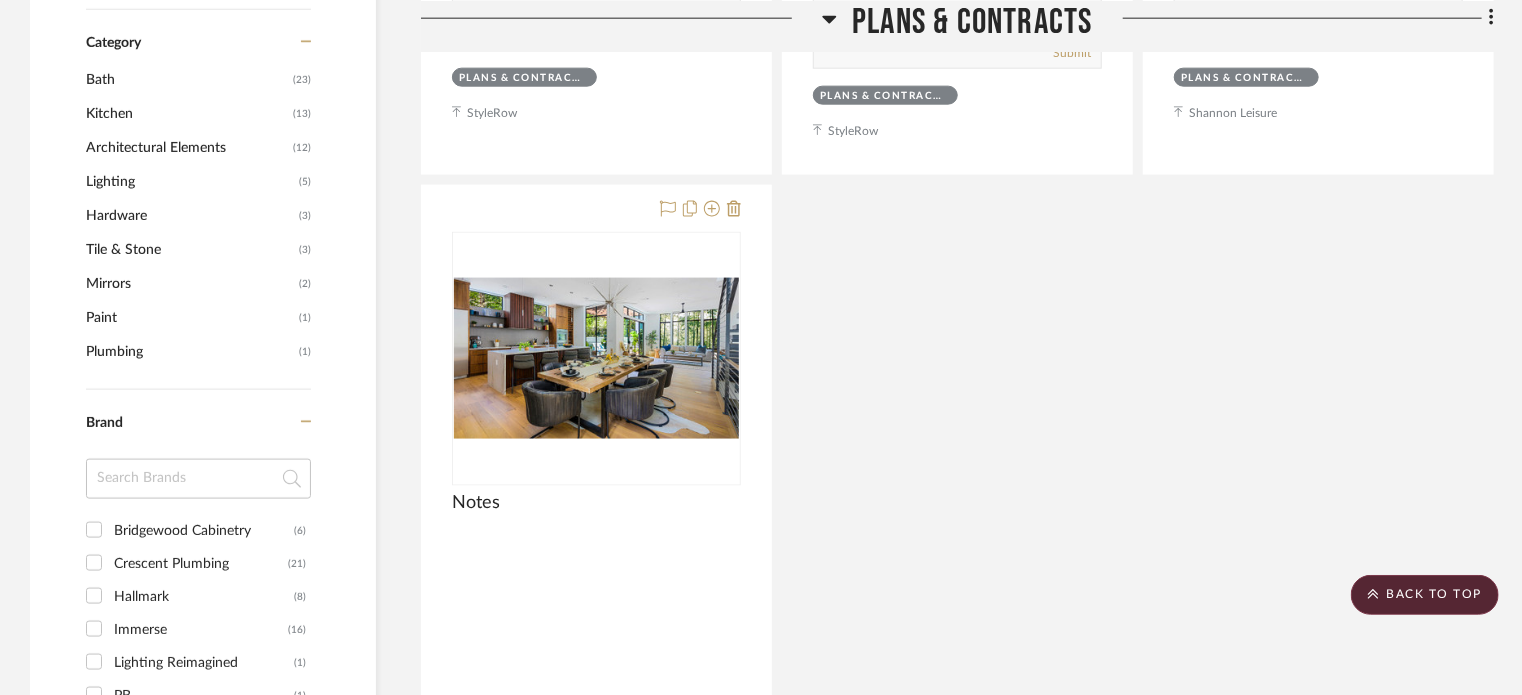 scroll, scrollTop: 1264, scrollLeft: 0, axis: vertical 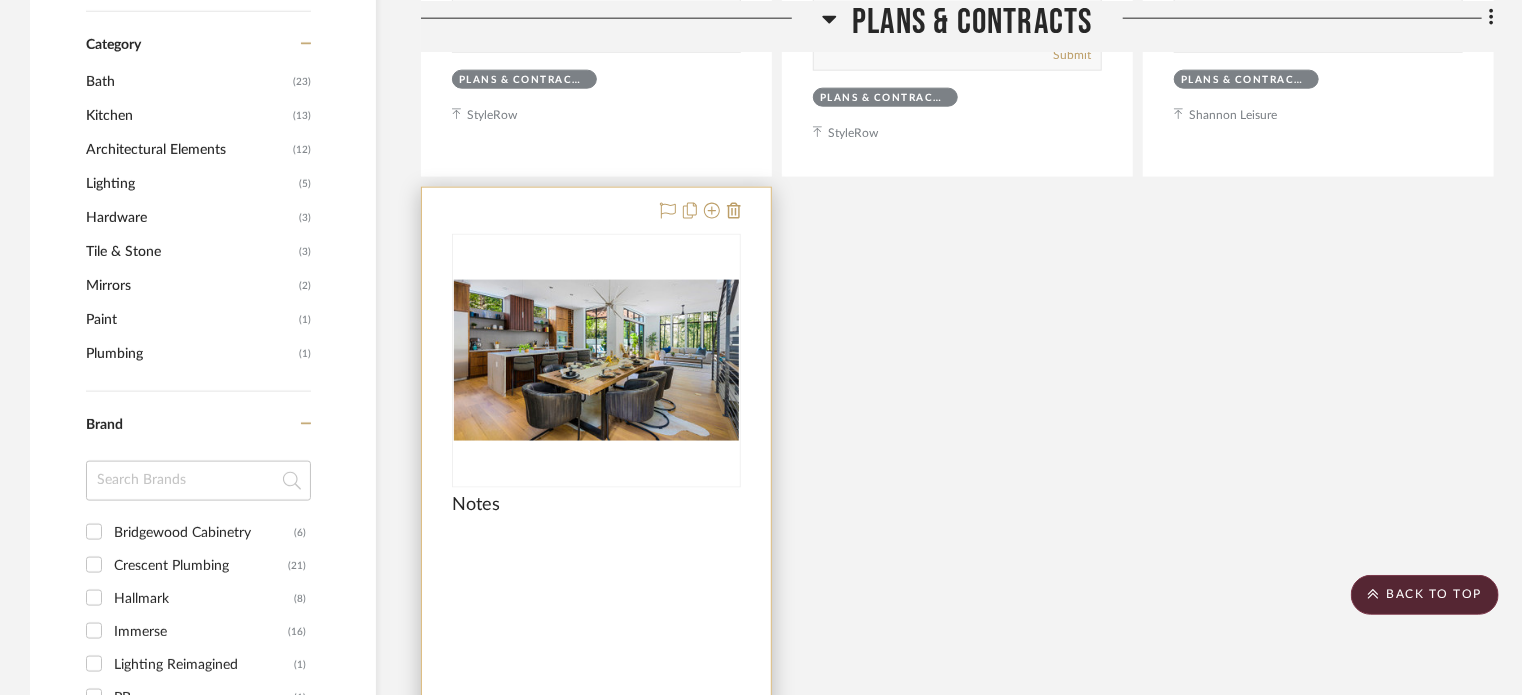 click at bounding box center [596, 625] 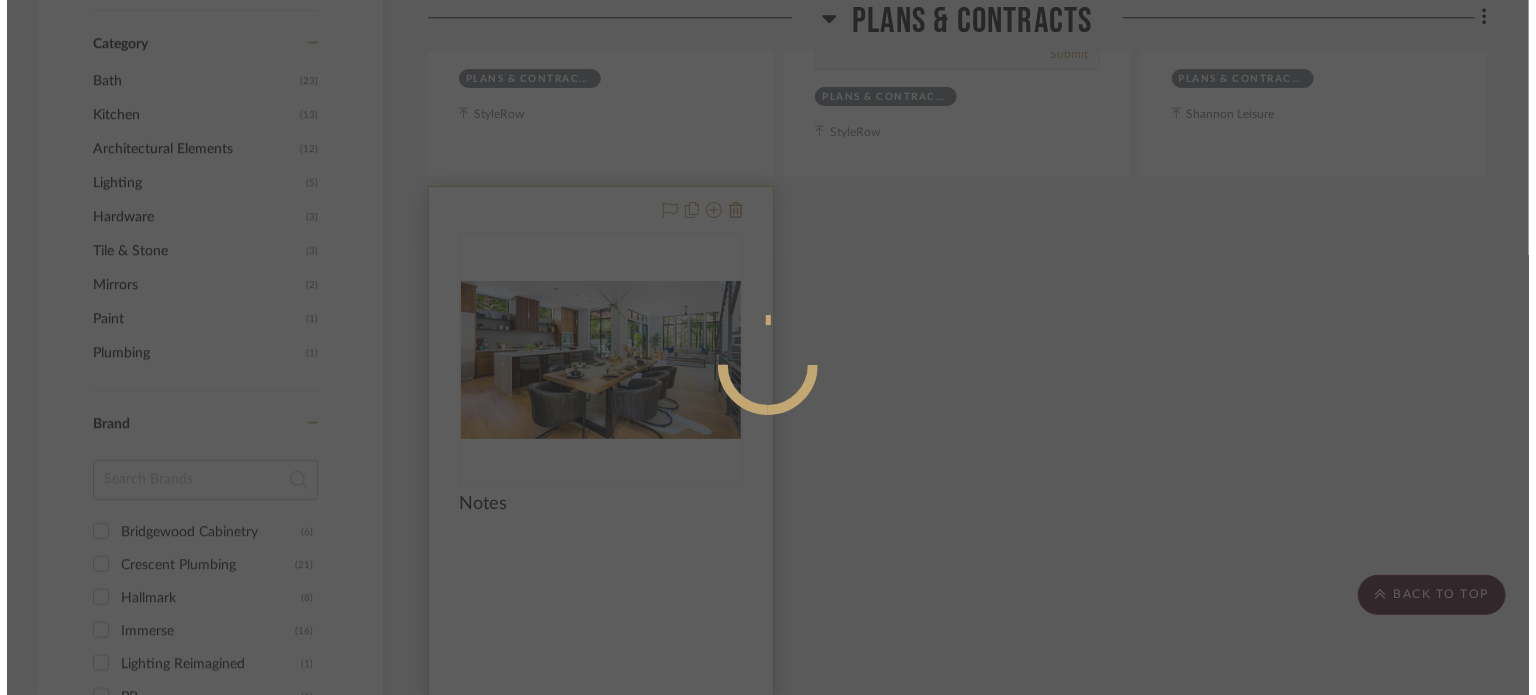 scroll, scrollTop: 0, scrollLeft: 0, axis: both 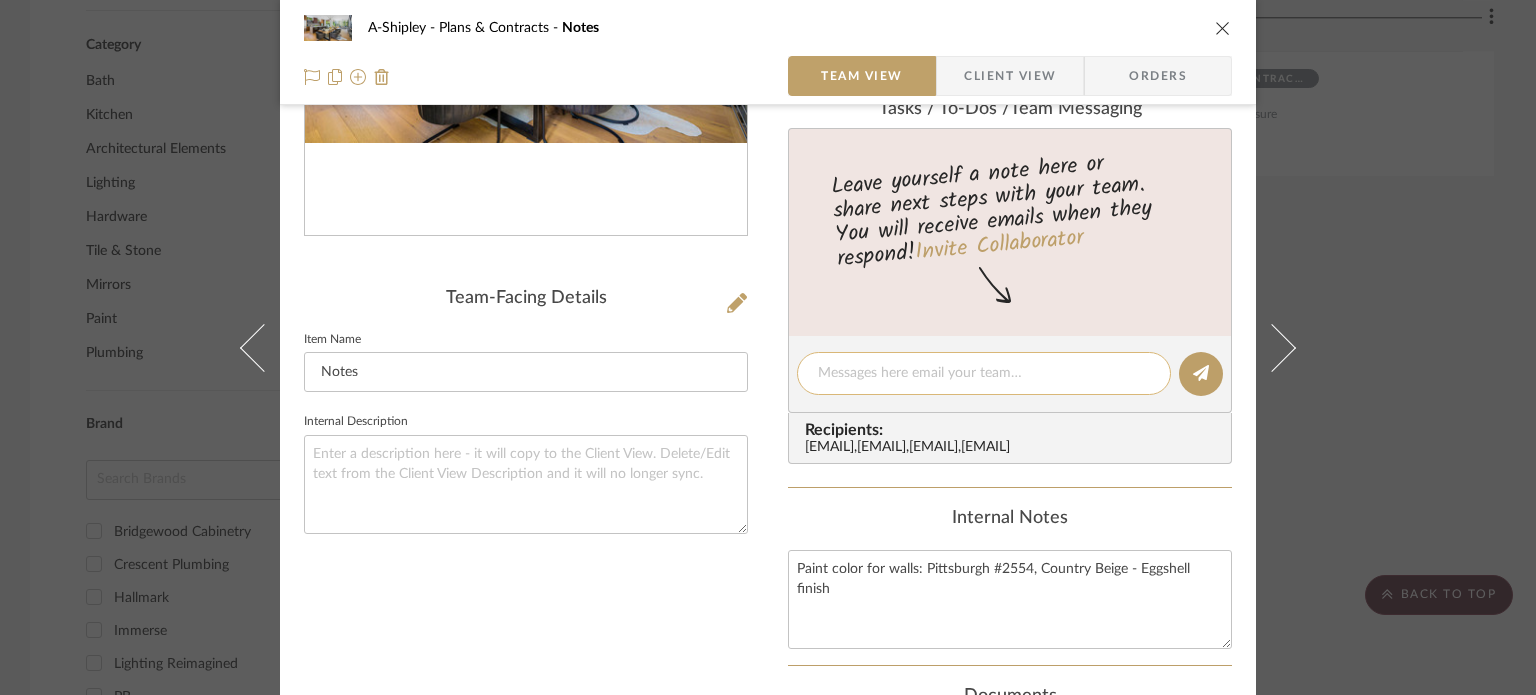 click 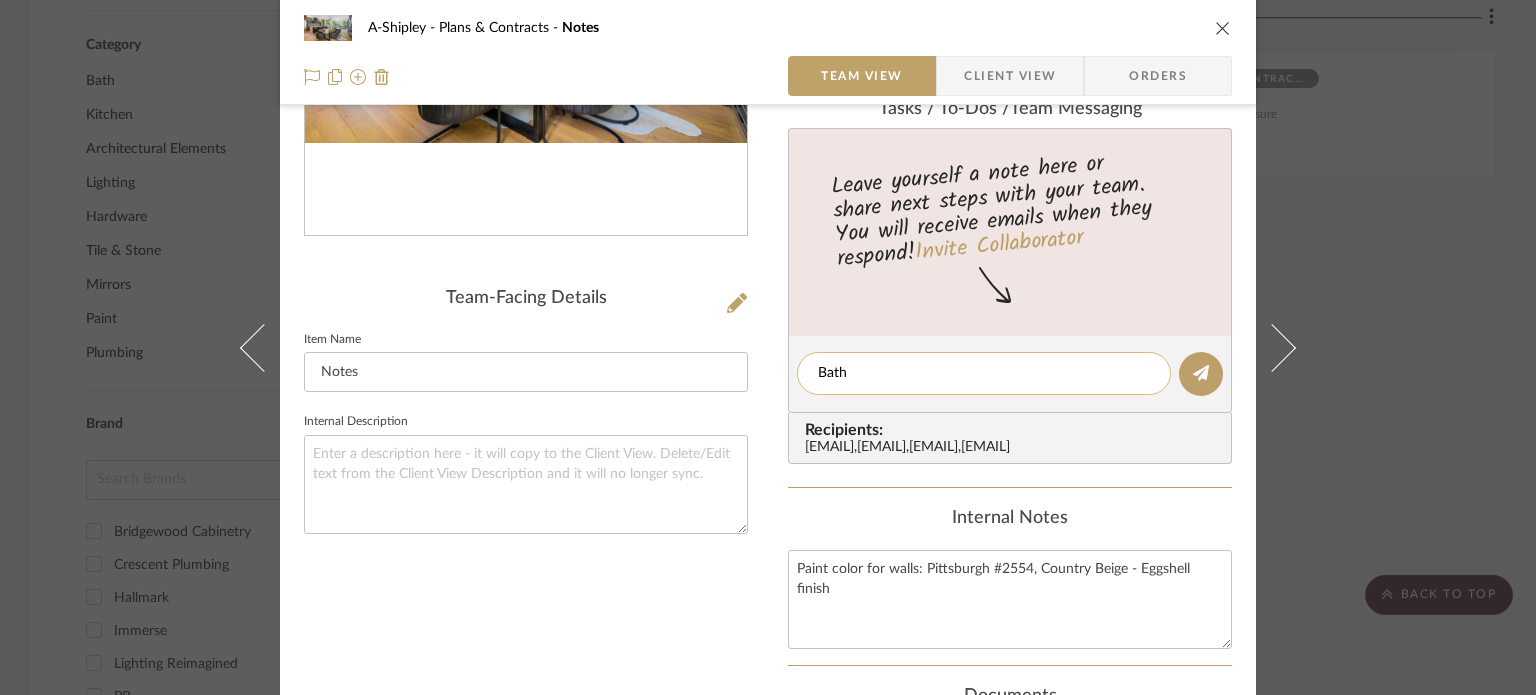 type on "Bath" 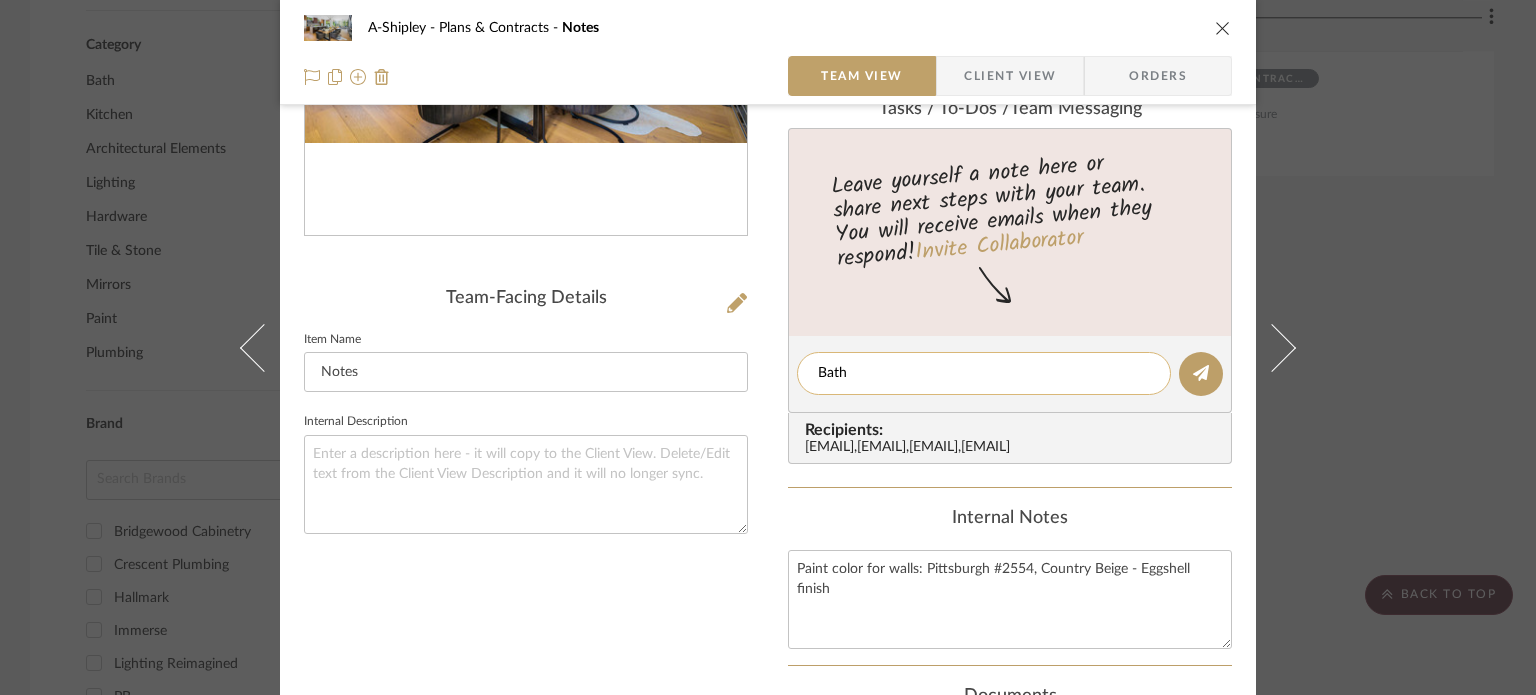 click 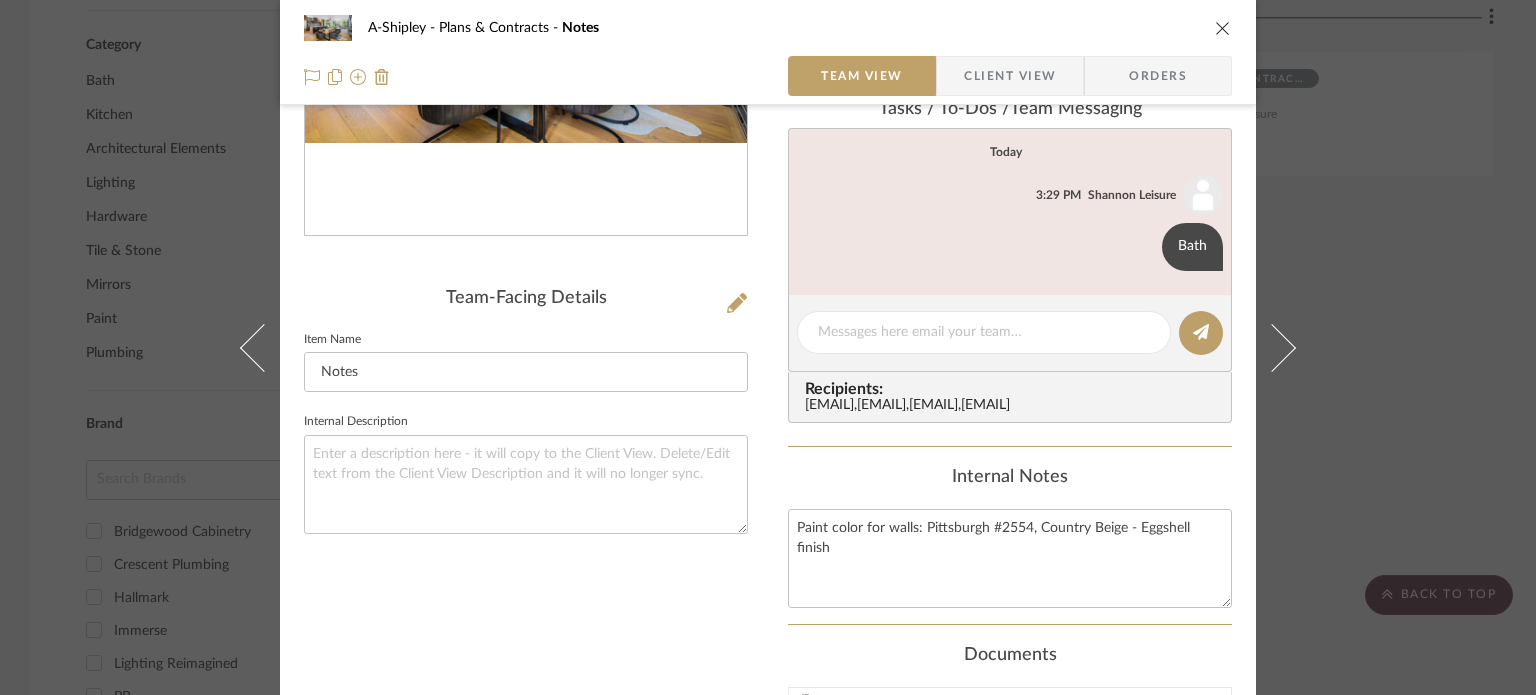 click on "Recipients:" 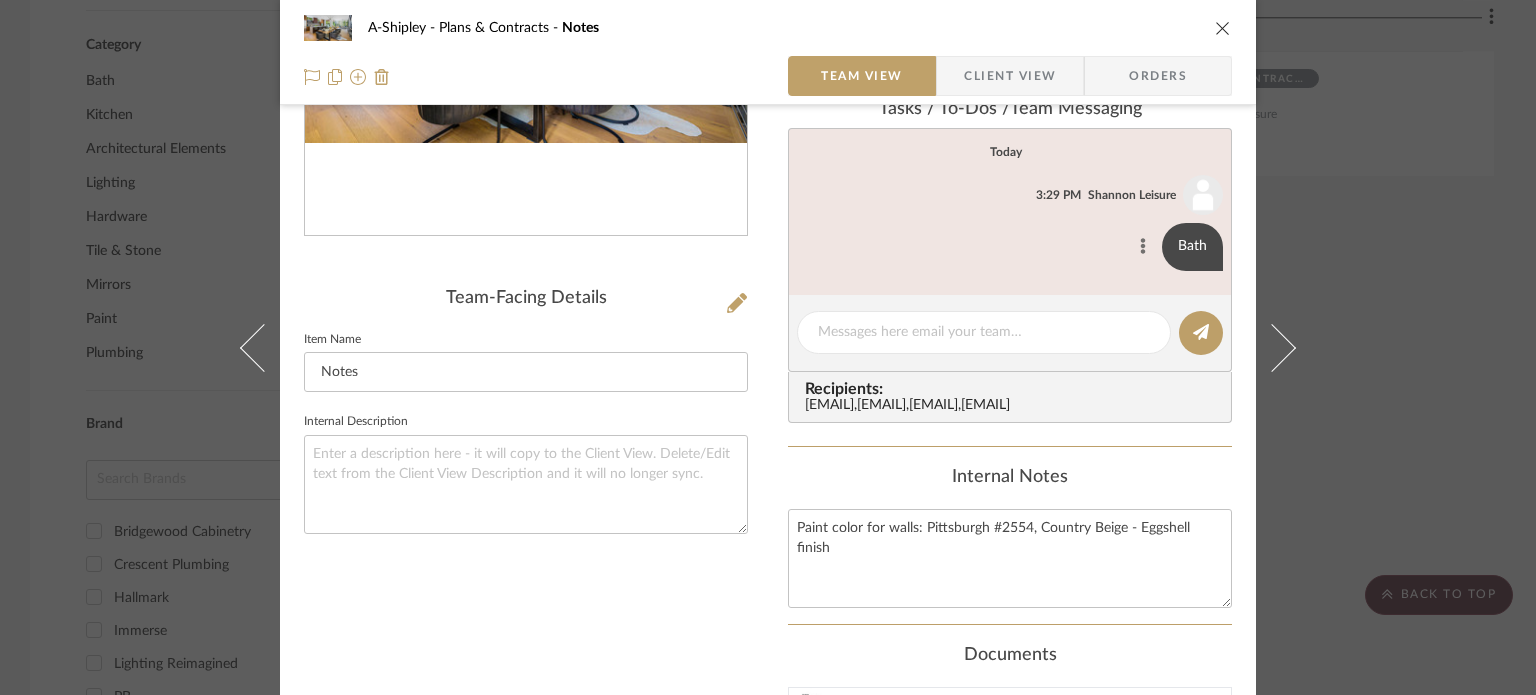 click 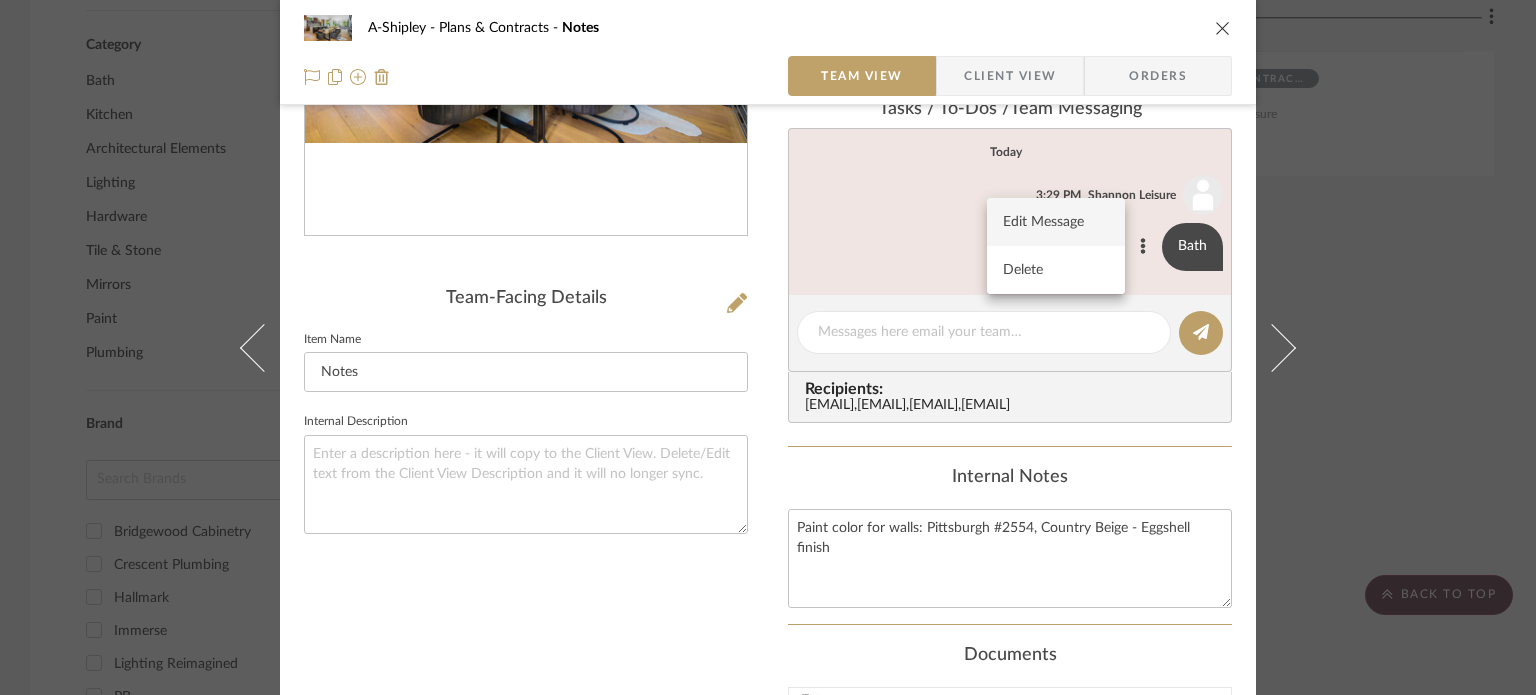 click on "Edit Message" at bounding box center [1044, 222] 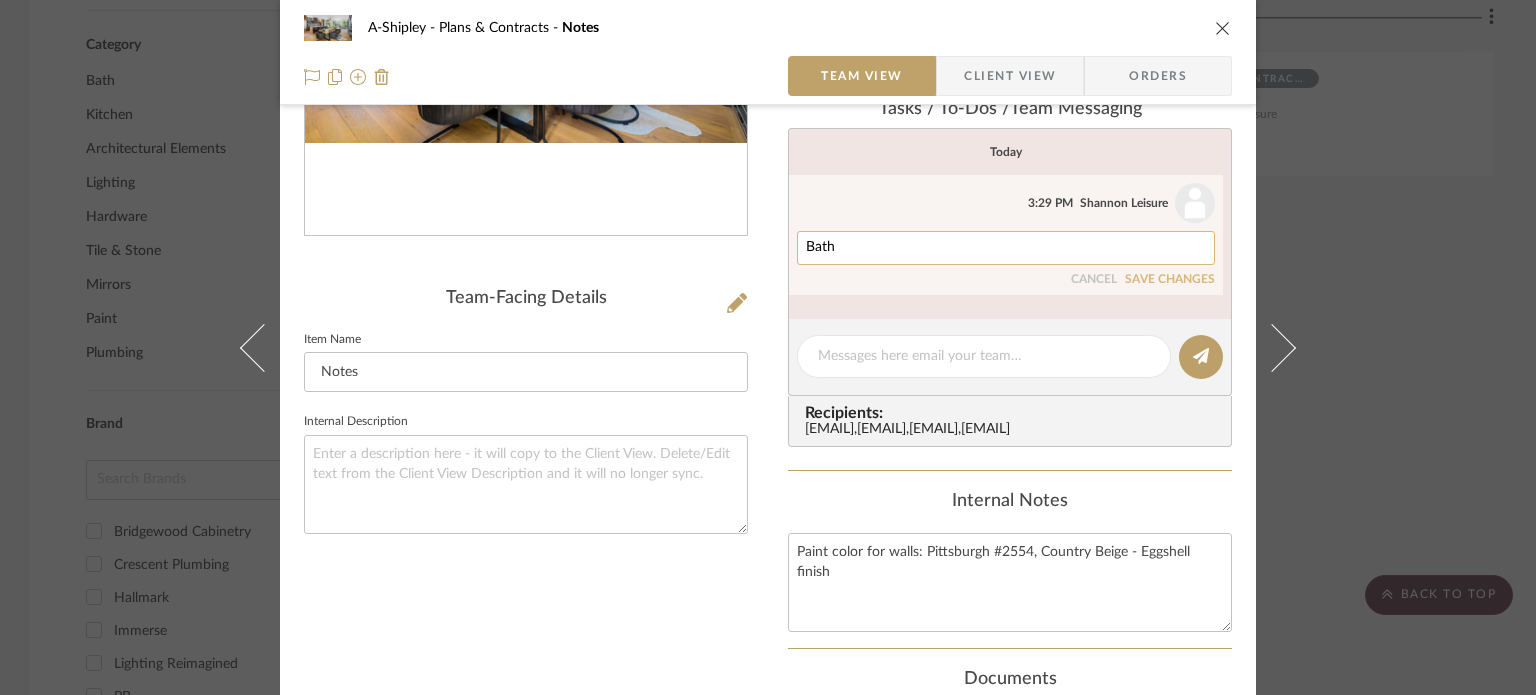 click on "Bath" at bounding box center [1006, 248] 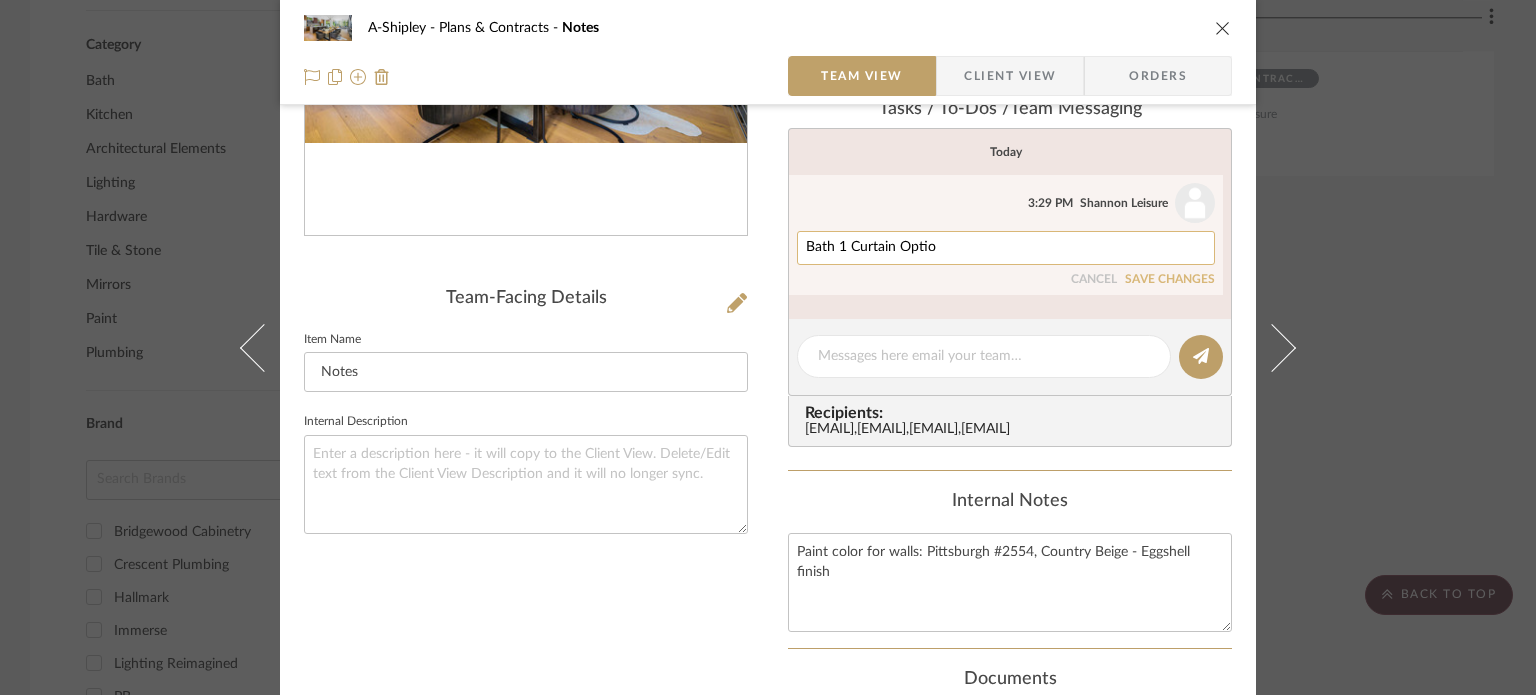 type on "Bath 1 Curtain Option" 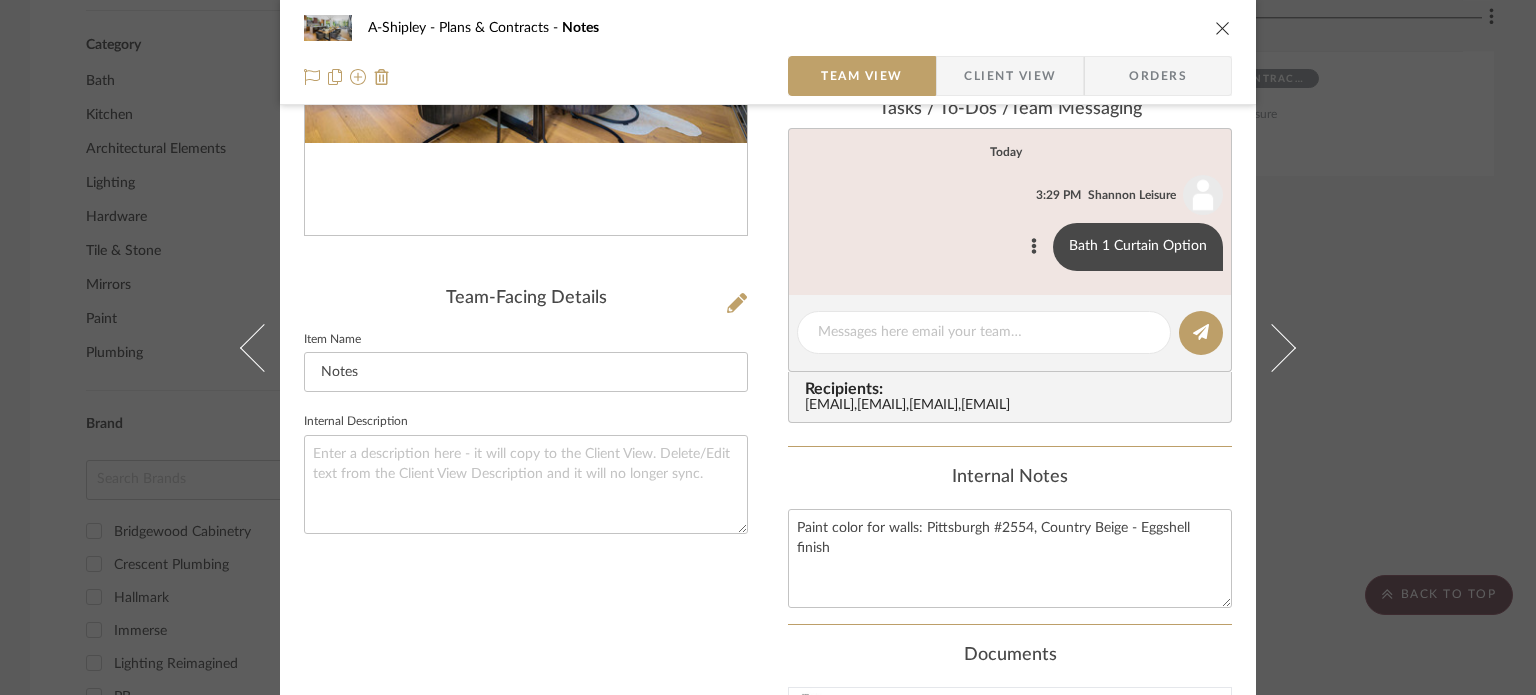 click on "A-Shipley Plans & Contracts Notes Team View Client View Orders  Team-Facing Details   Item Name  Notes  Internal Description  Content here copies to Client View - confirm visibility there.  Show in Client Dashboard  Bulk Manage Dashboard Settings Team Status Internal Client Status Tasks / To-Dos /  team Messaging Today  Shannon Leisure   3:29 PM  Bath 1 Curtain Option Recipients:  ashleigh@nestkbhomedesign.com ,   concierge+nest@stylerow.com ,   eric@evolvedremodeling.com ,   jim@evolvedremodeling.com Internal Notes Paint color for walls: Pittsburgh #2554, Country Beige - Eggshell finish  Documents  Mike Shipley Notes.pdf Shannon Leisure 12:53 PM 06/04/2025 Shipley Contract Review - 2025_06_06 12_58 CDT - Notes by Gemini.pdf Ashleigh Schroeder 1:48 PM 06/06/2025 Shipley Kitchen Preference.pdf Shannon Leisure 11:51 AM 06/13/2025 Choose a file  or drag it here. Change Room/Update Quantity  Plans & Contracts  *To create a new room/section do that from main project page    StyleRow" at bounding box center (768, 347) 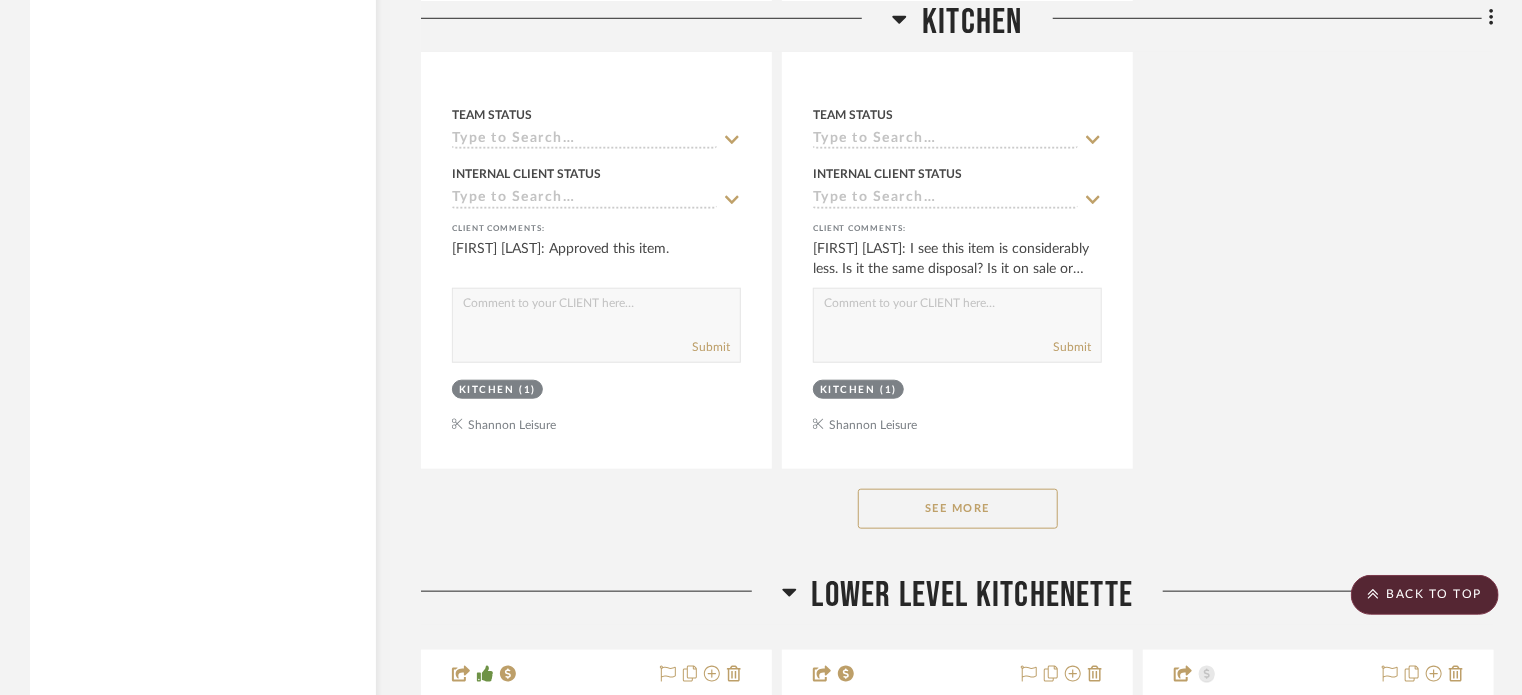 scroll, scrollTop: 4612, scrollLeft: 0, axis: vertical 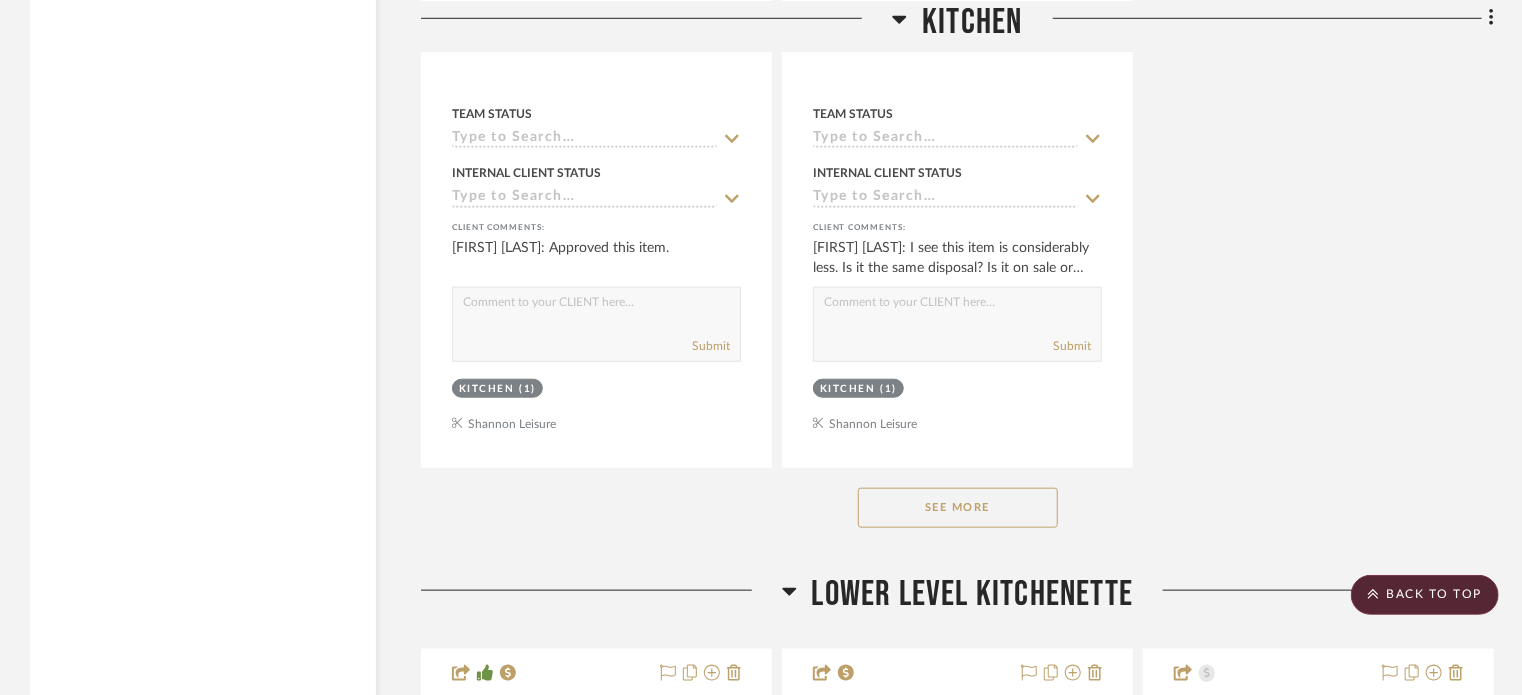 click on "See More" 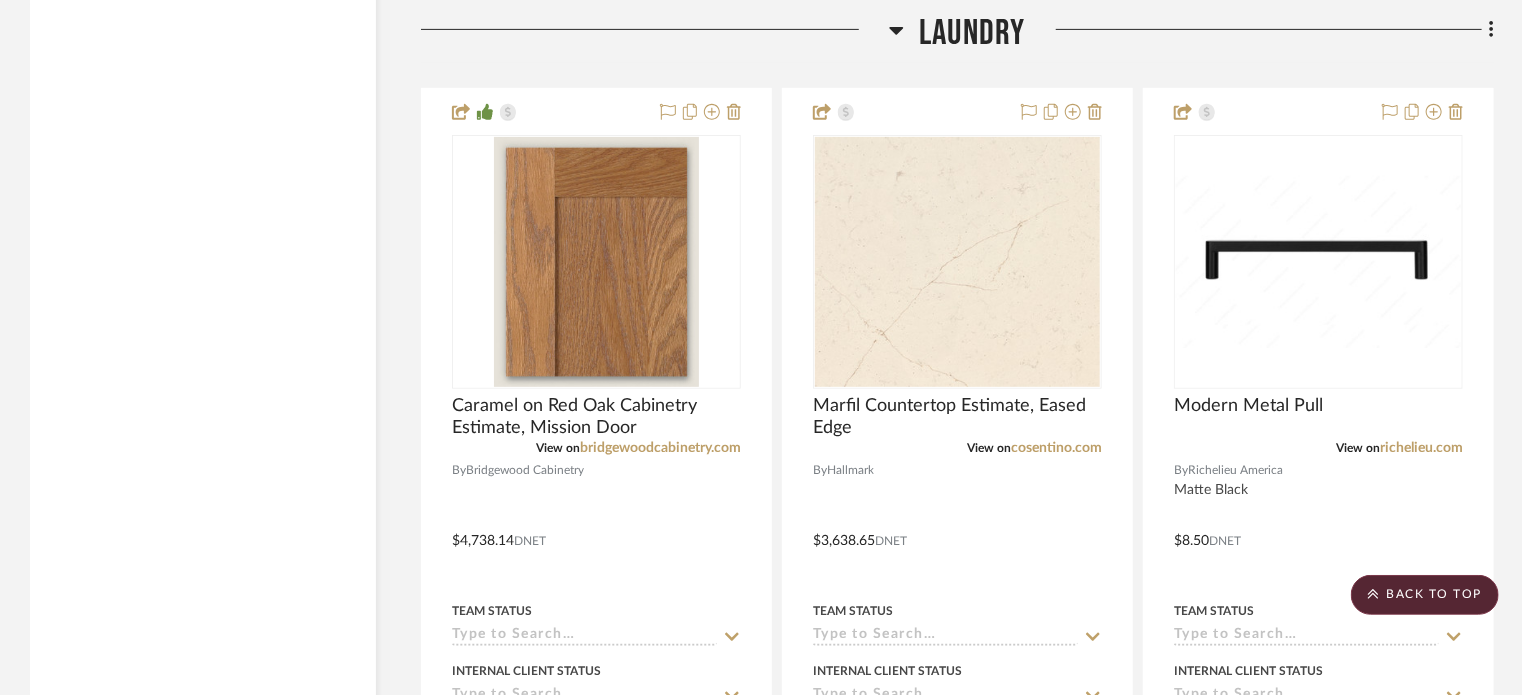 scroll, scrollTop: 8236, scrollLeft: 0, axis: vertical 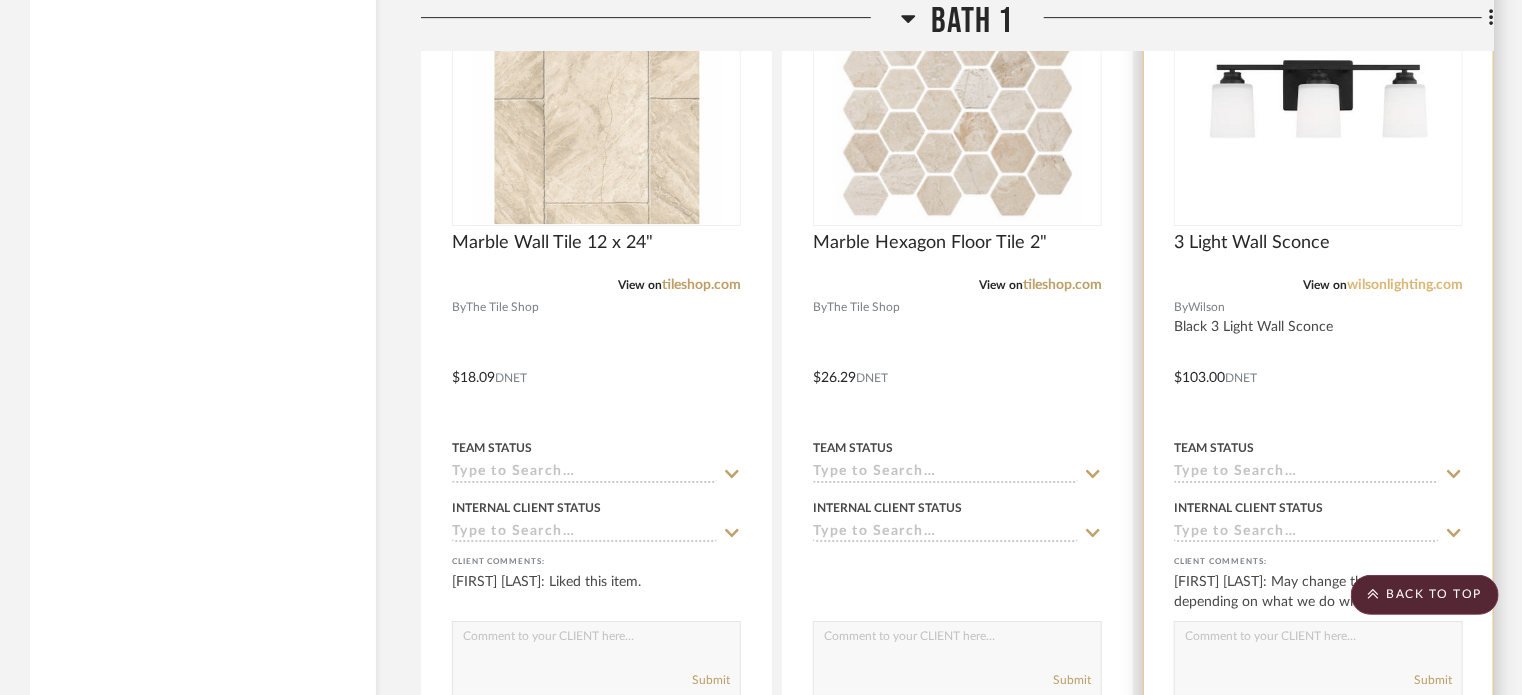 click on "wilsonlighting.com" at bounding box center (1405, 285) 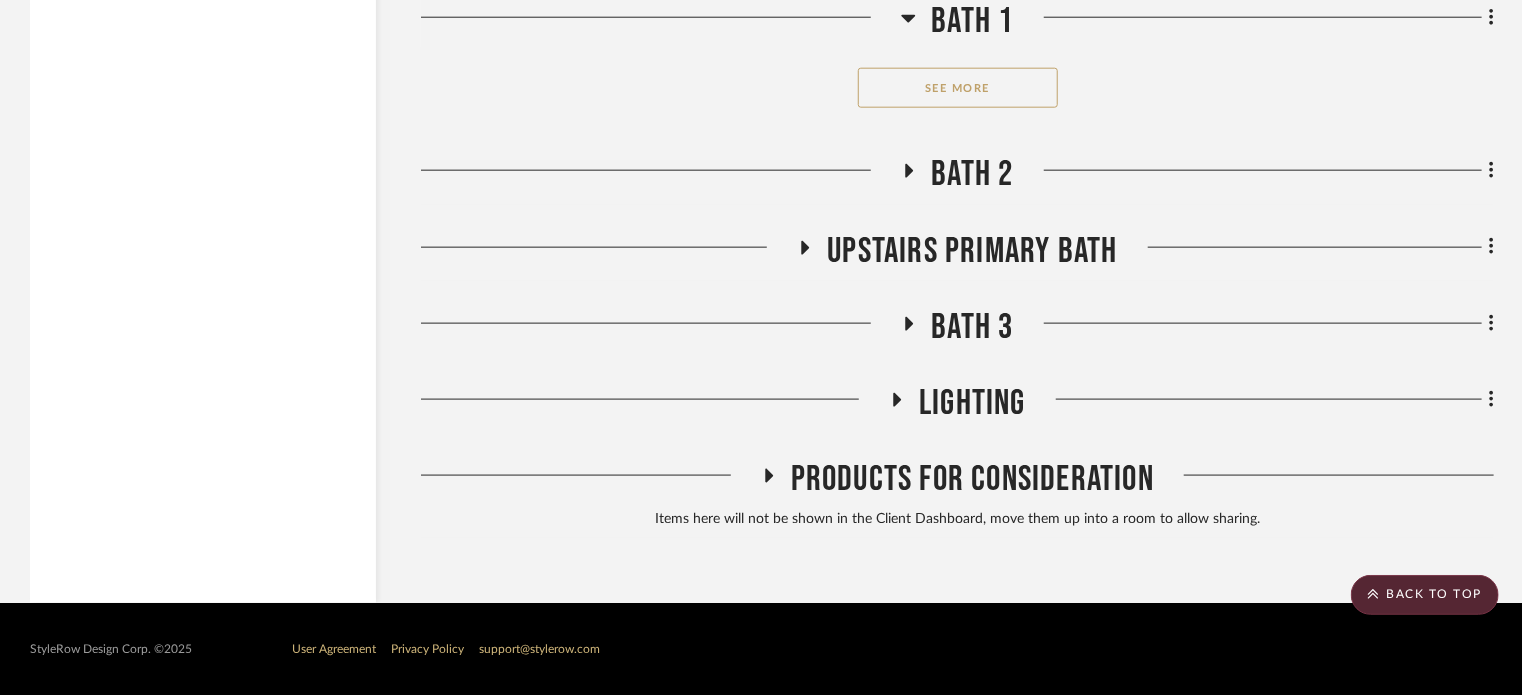 scroll, scrollTop: 12565, scrollLeft: 0, axis: vertical 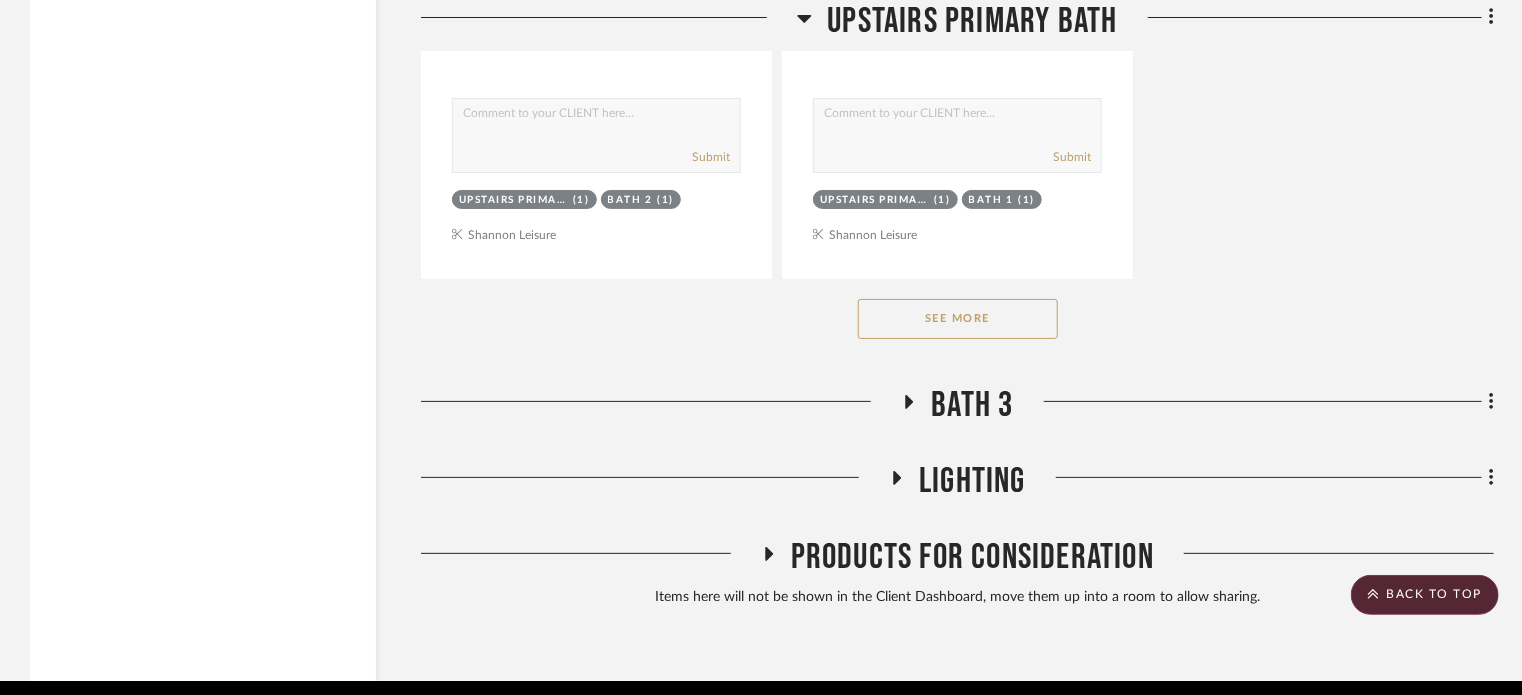 click on "See More" 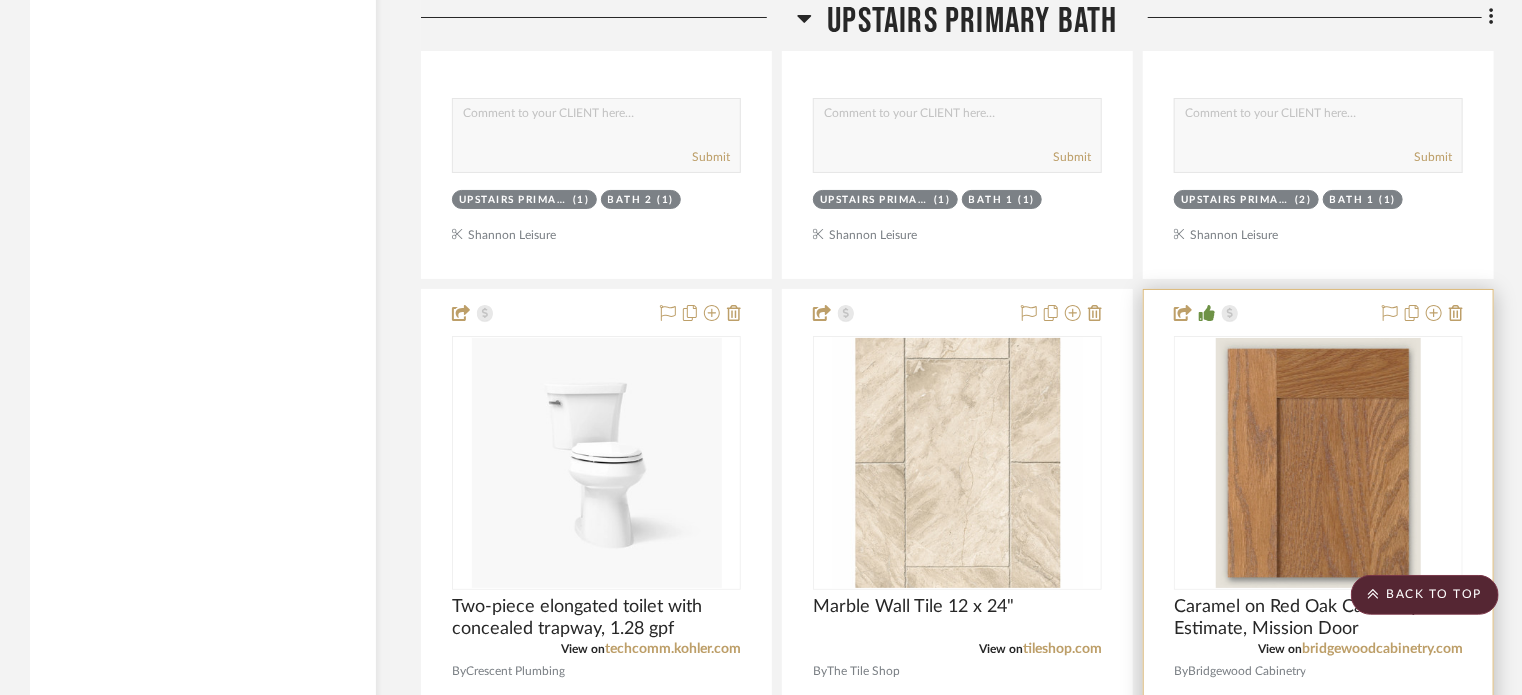 type 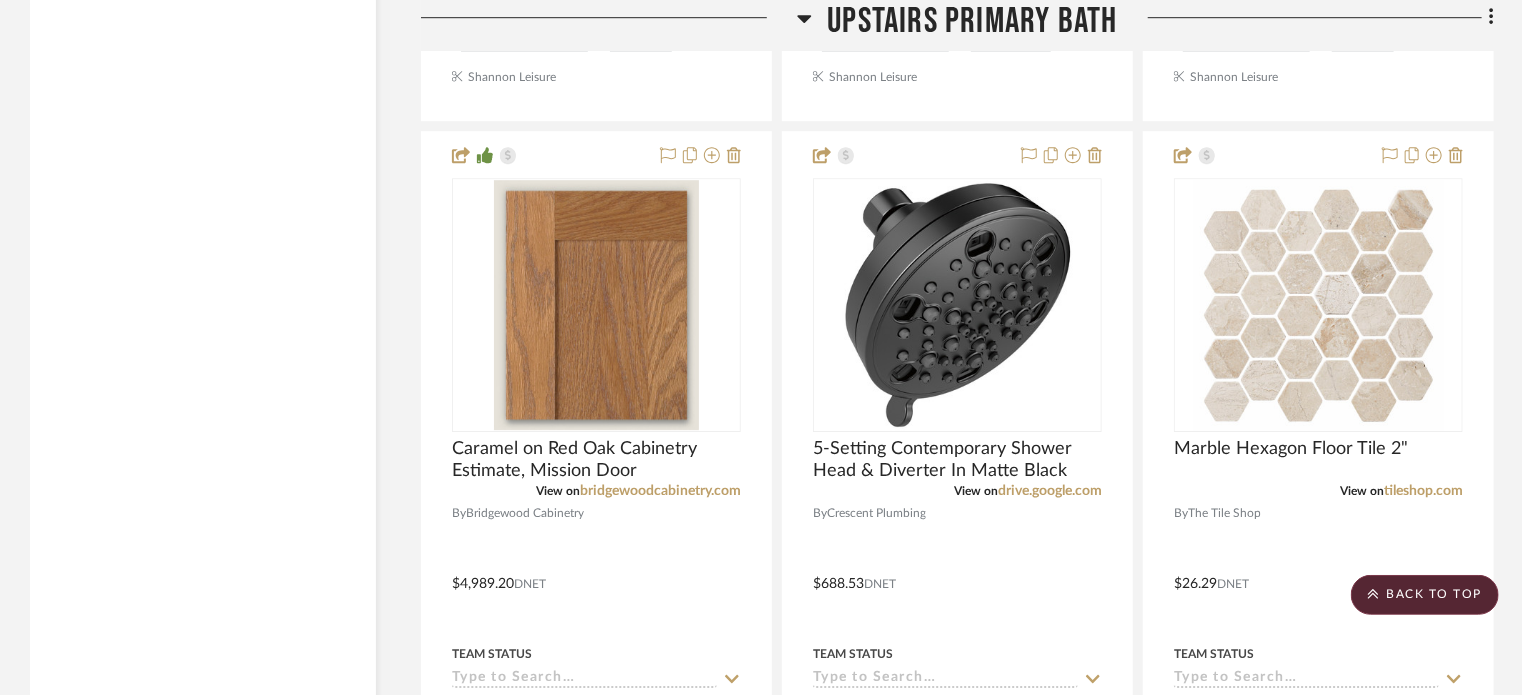 scroll, scrollTop: 14462, scrollLeft: 0, axis: vertical 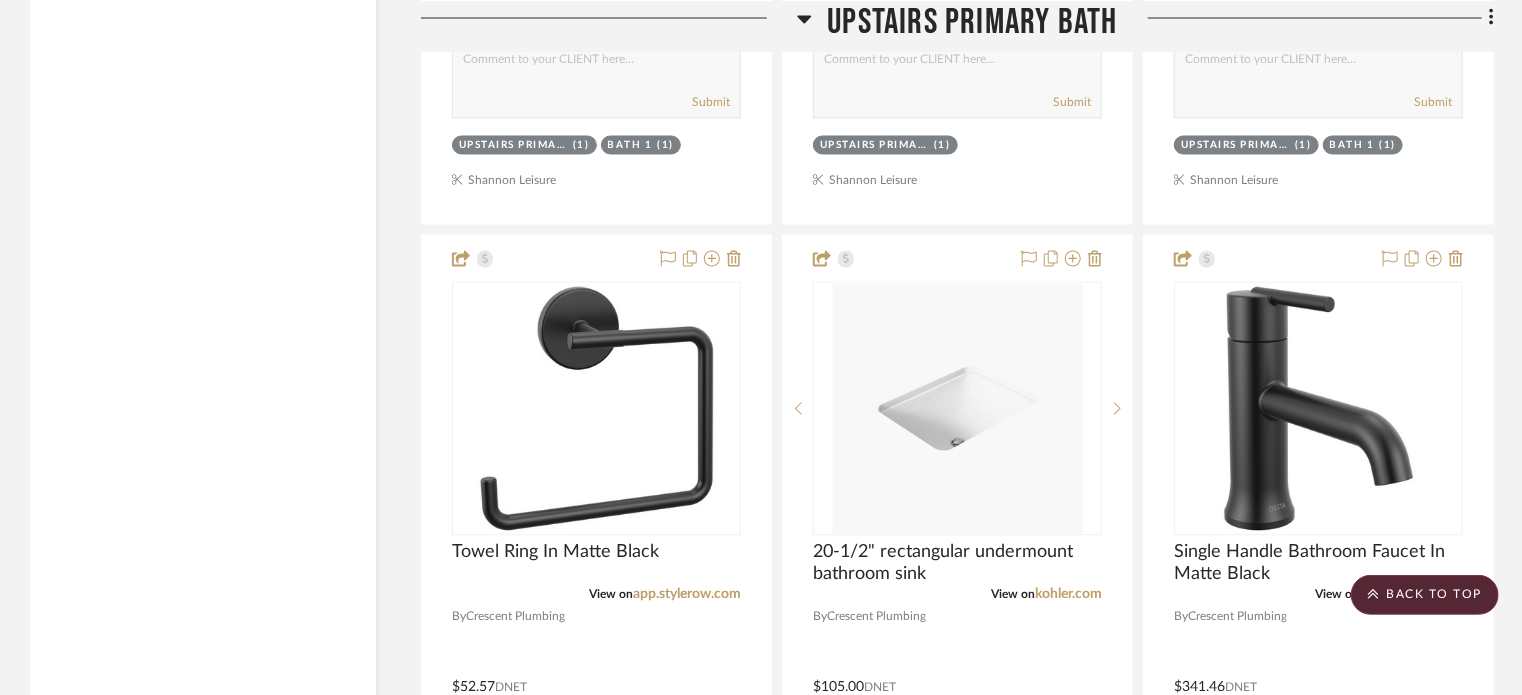 click on "Upstairs Primary Bath" 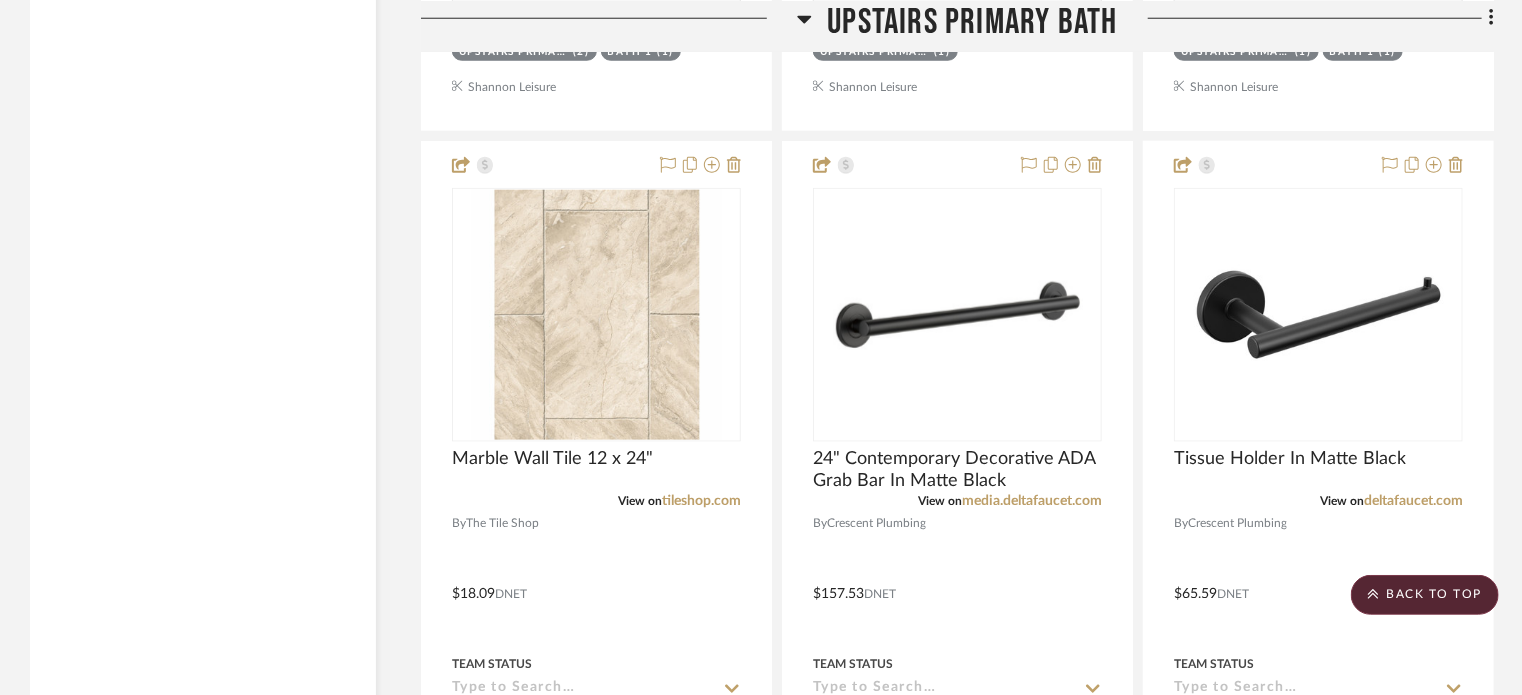scroll, scrollTop: 16258, scrollLeft: 0, axis: vertical 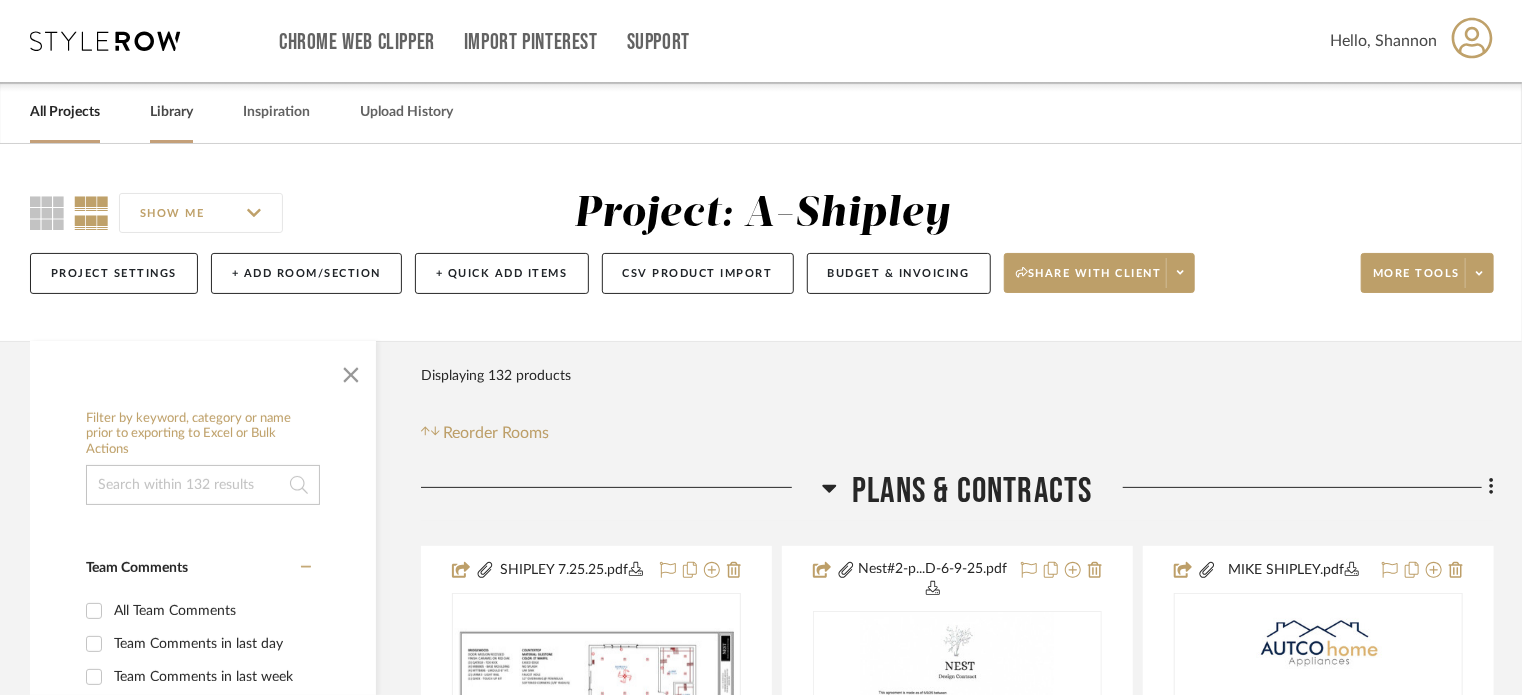 click on "Library" at bounding box center [171, 112] 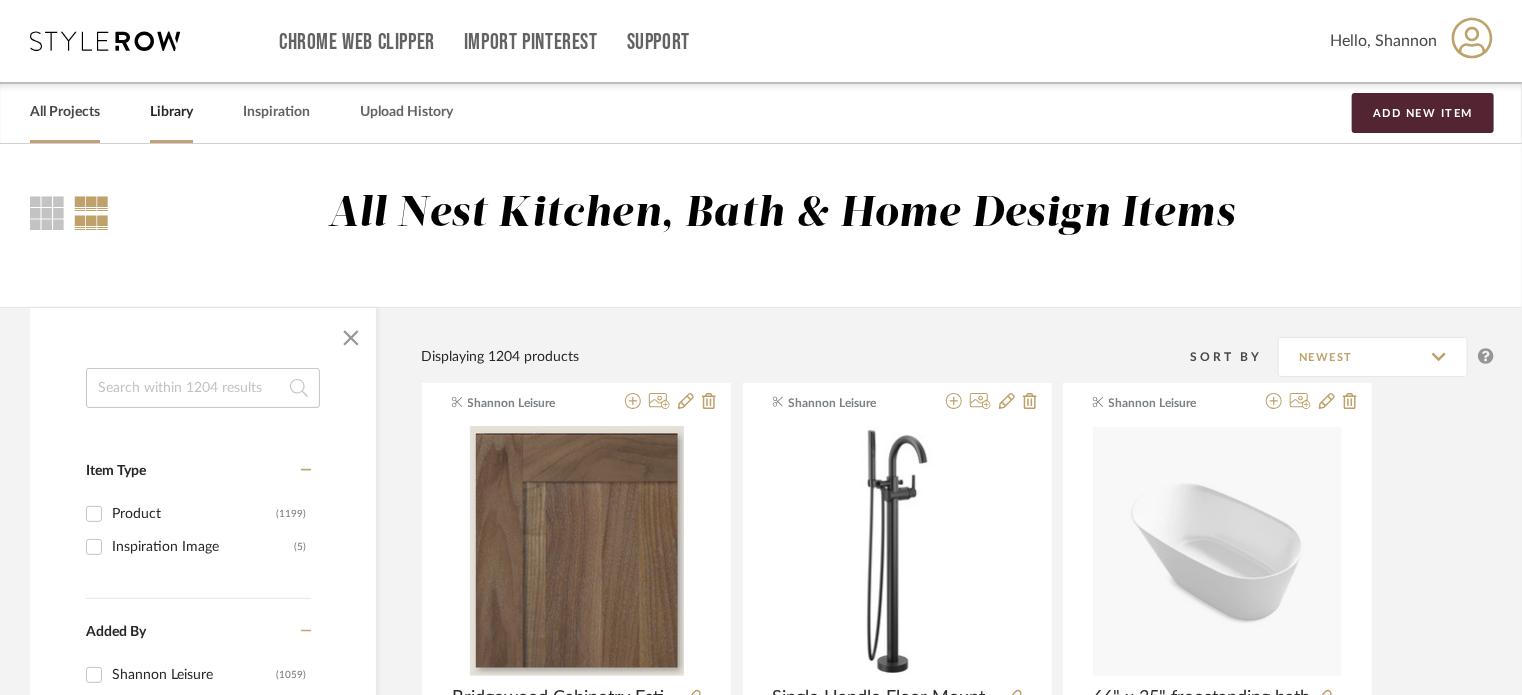 click on "All Projects" at bounding box center (65, 112) 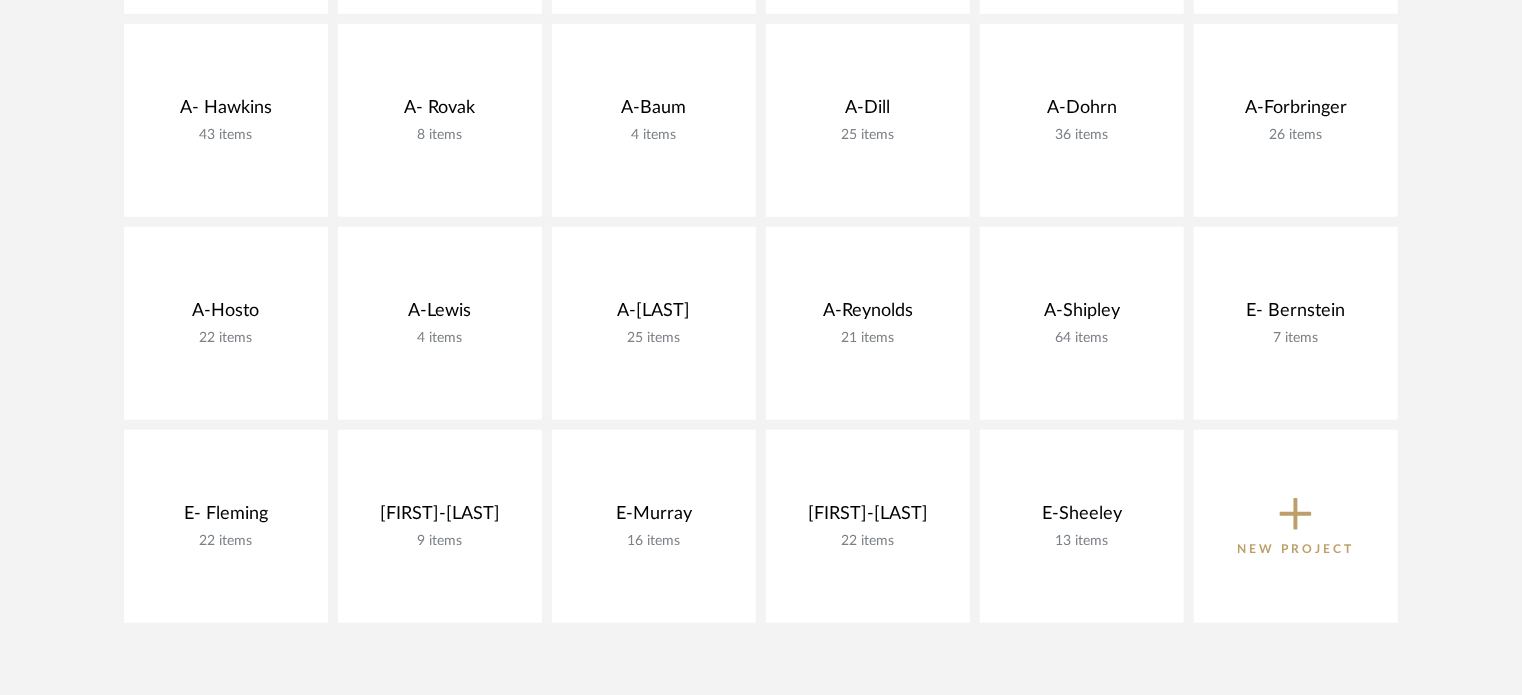 scroll, scrollTop: 676, scrollLeft: 0, axis: vertical 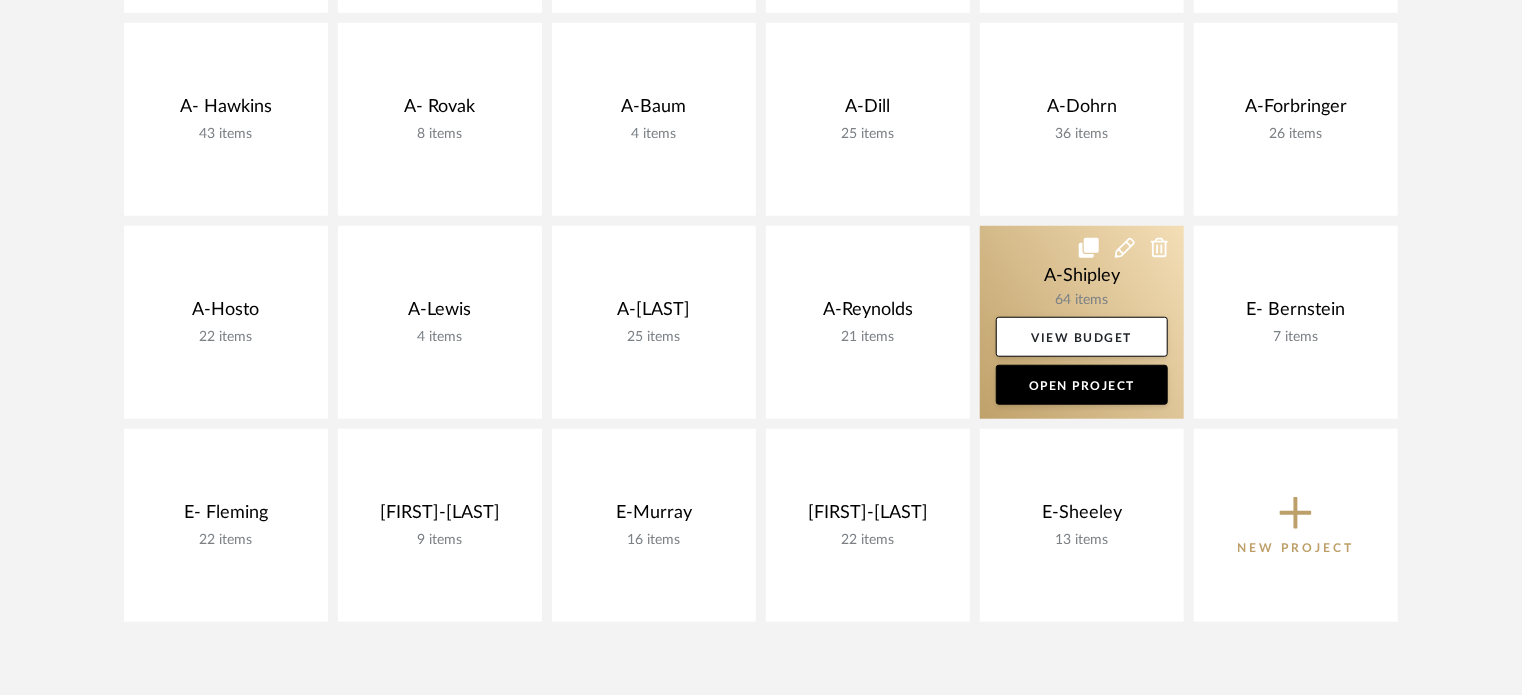click 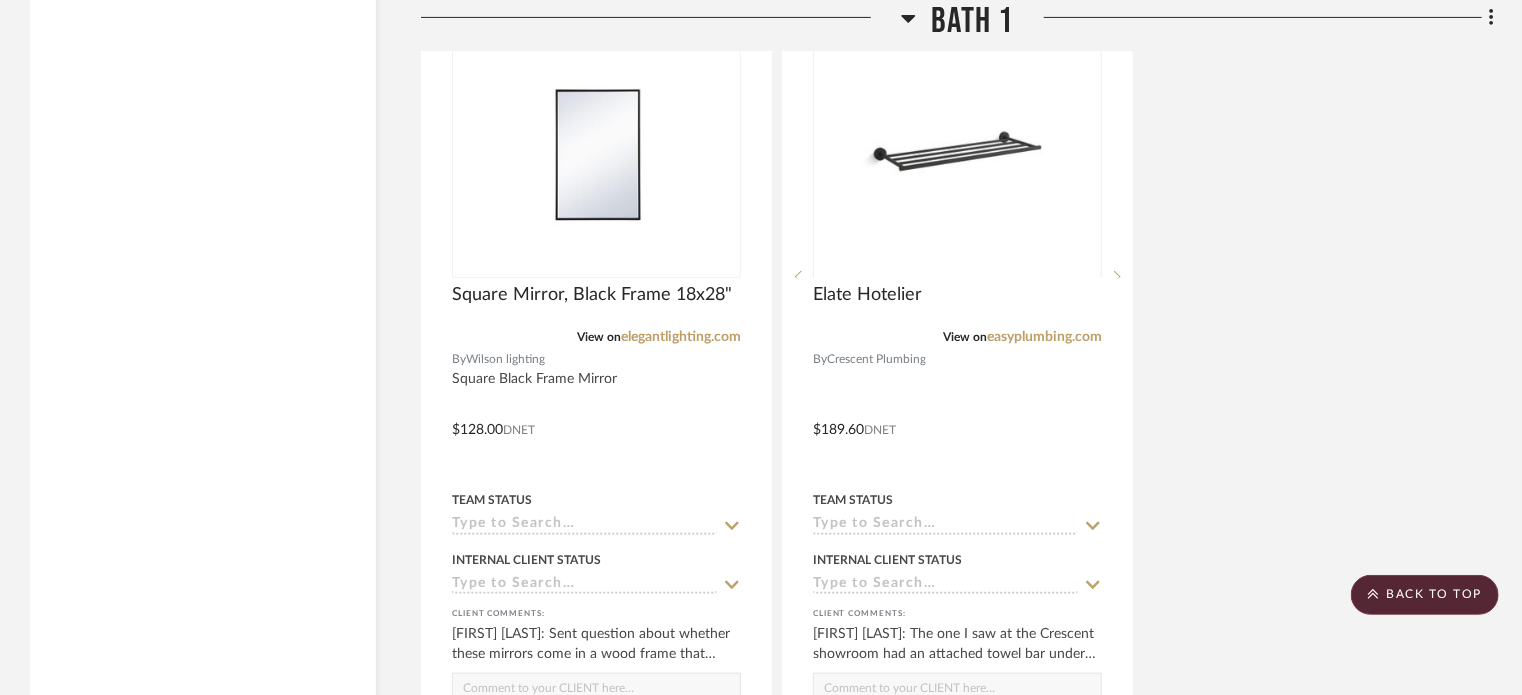 scroll, scrollTop: 12172, scrollLeft: 0, axis: vertical 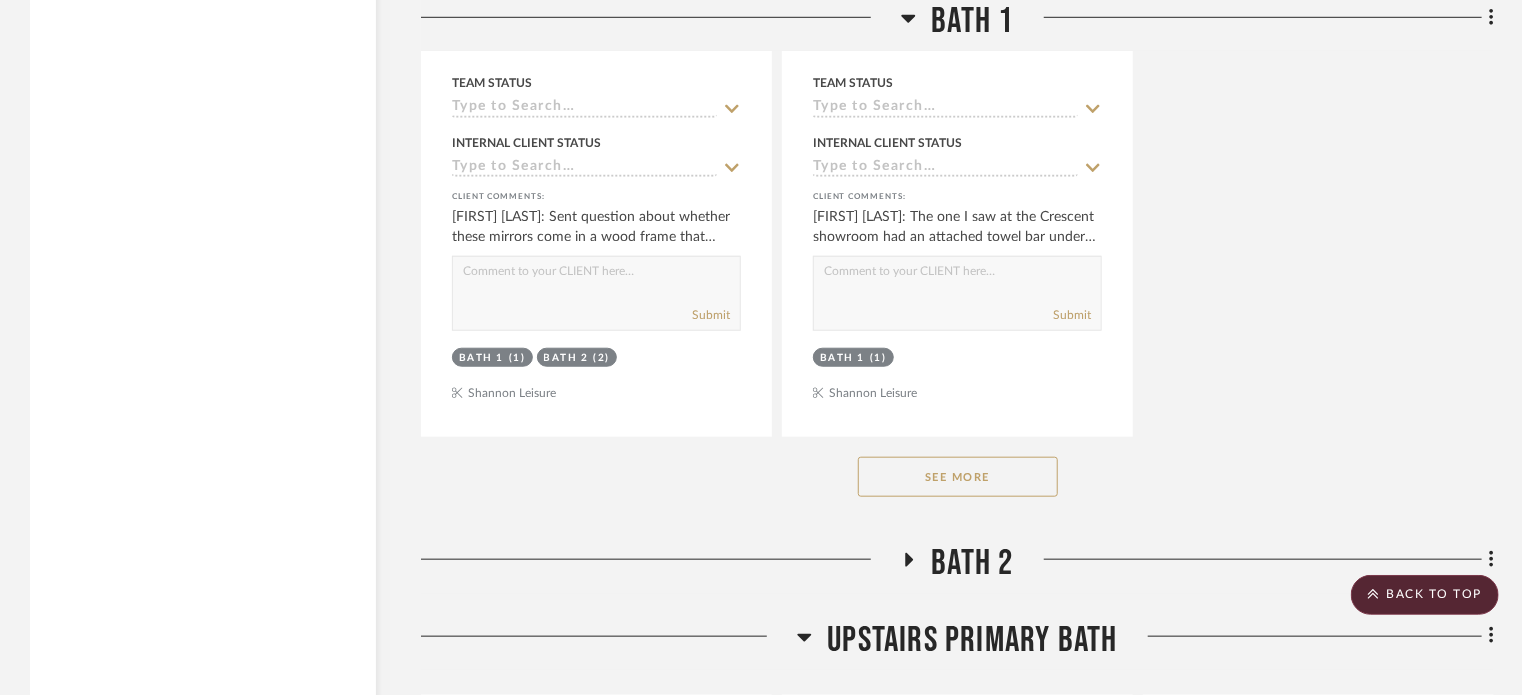 click on "See More" 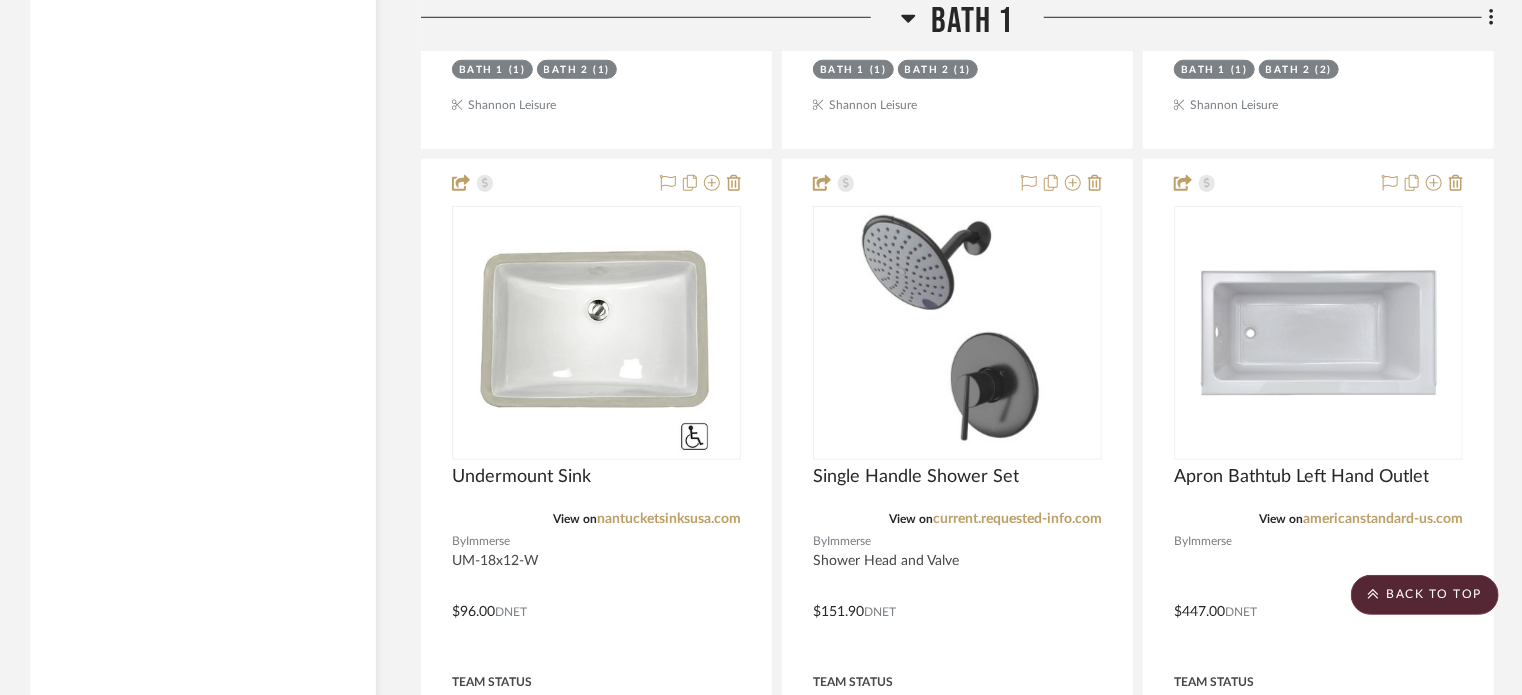 scroll, scrollTop: 16039, scrollLeft: 0, axis: vertical 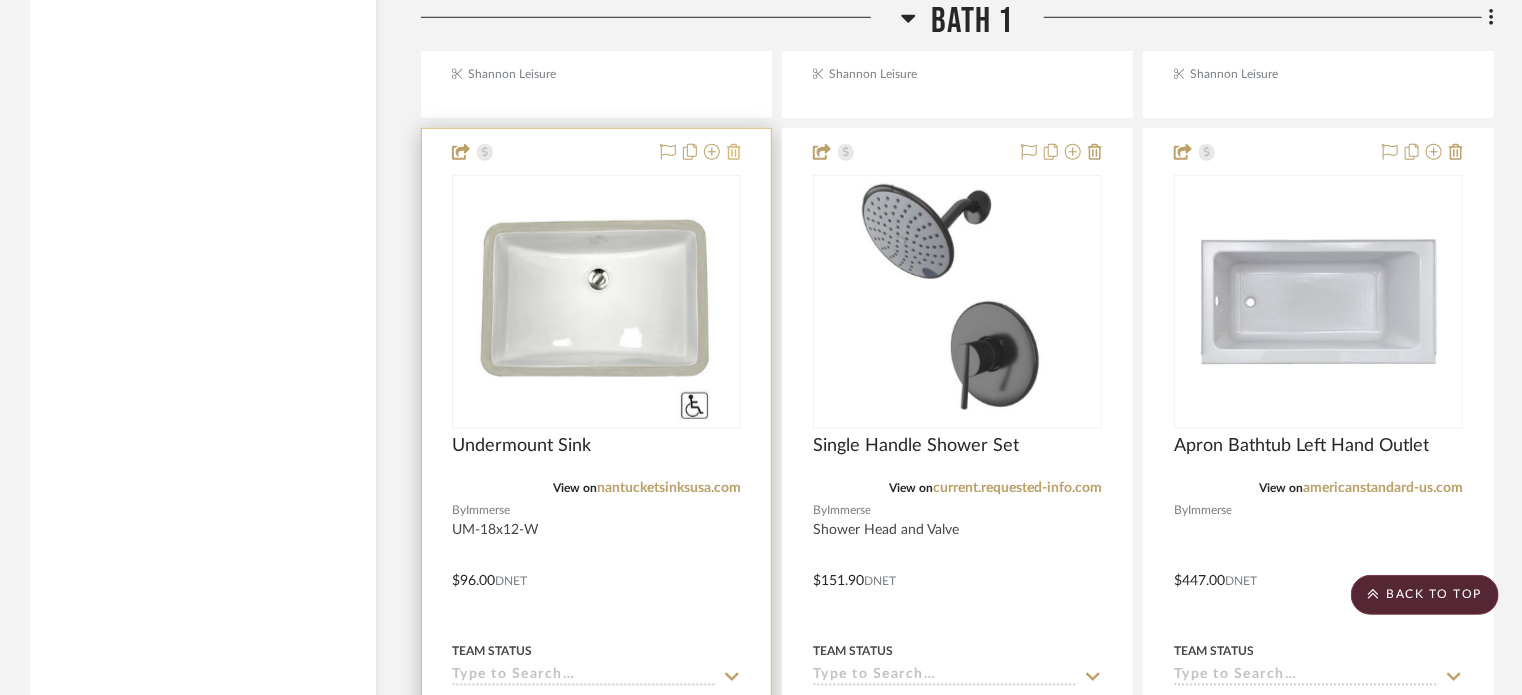 click 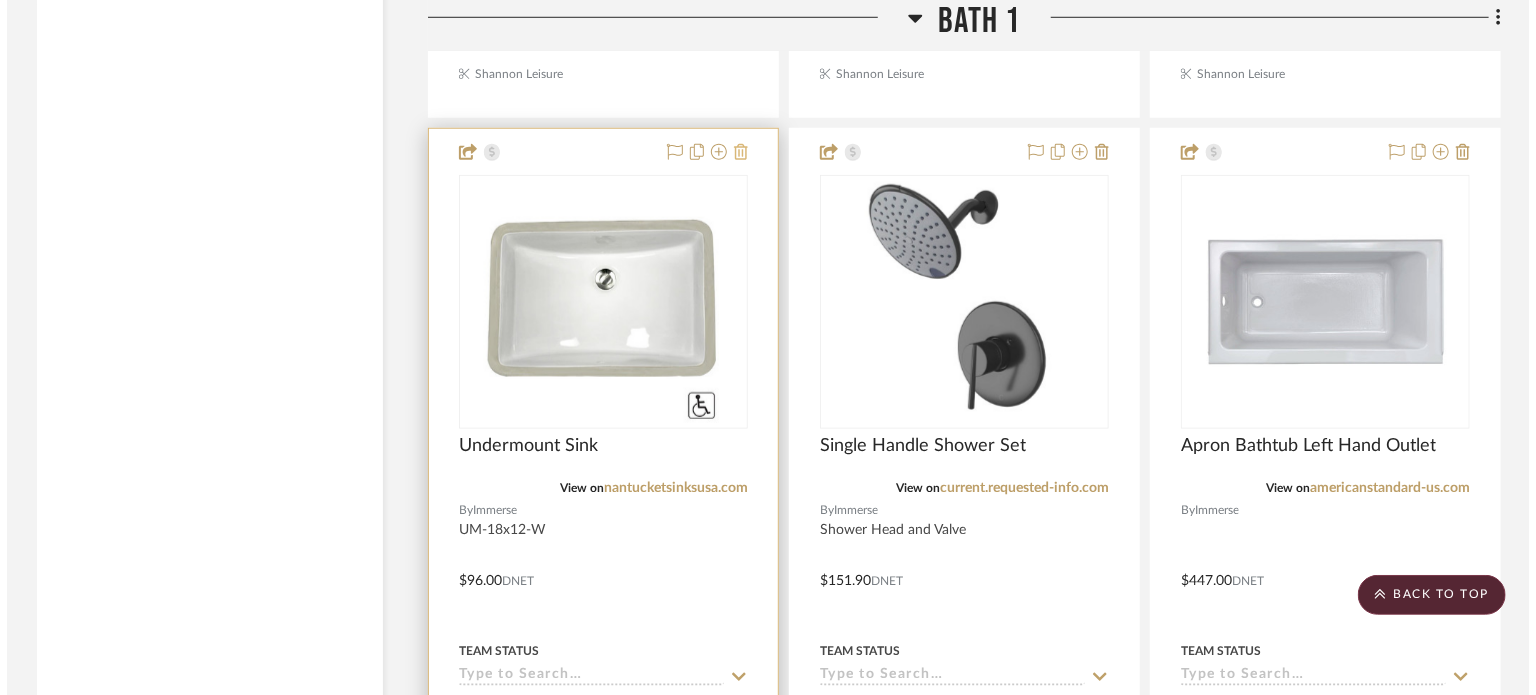 scroll, scrollTop: 0, scrollLeft: 0, axis: both 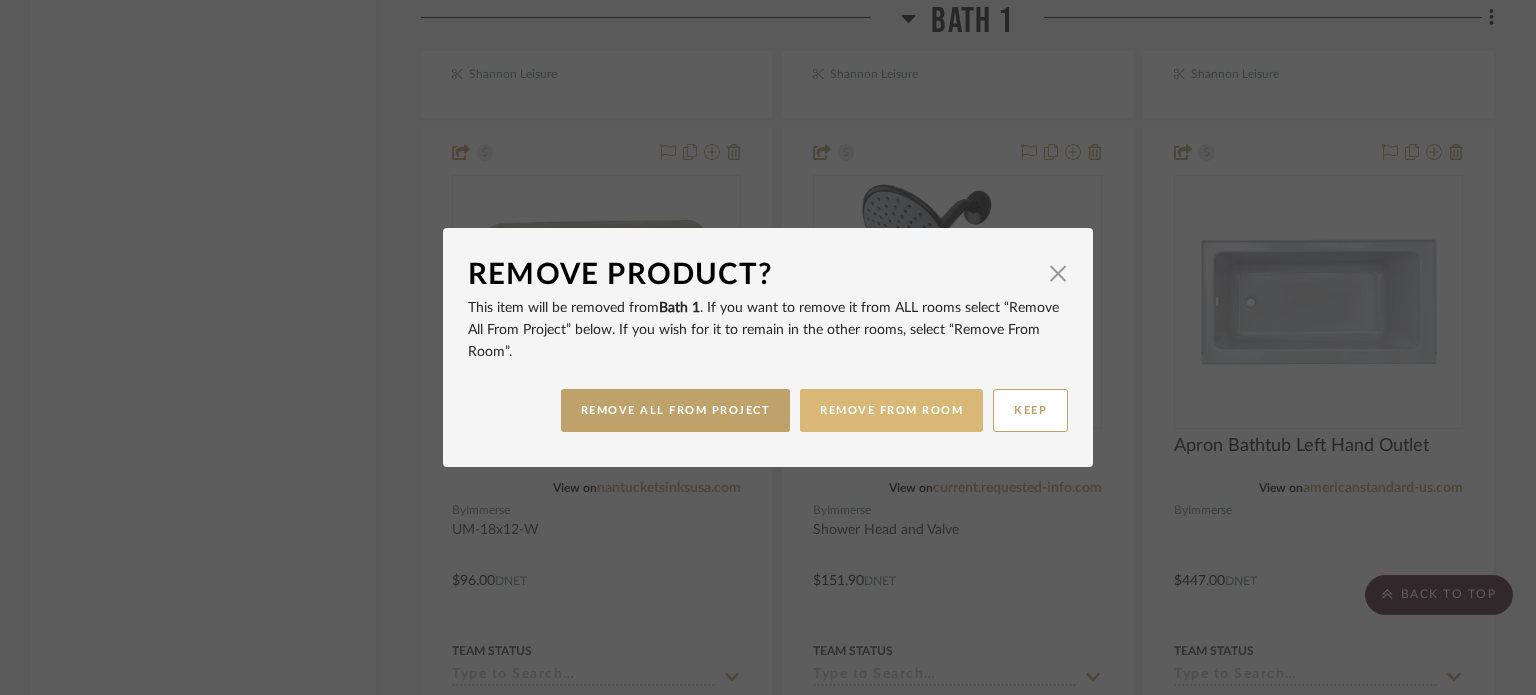 click on "REMOVE FROM ROOM" at bounding box center (891, 410) 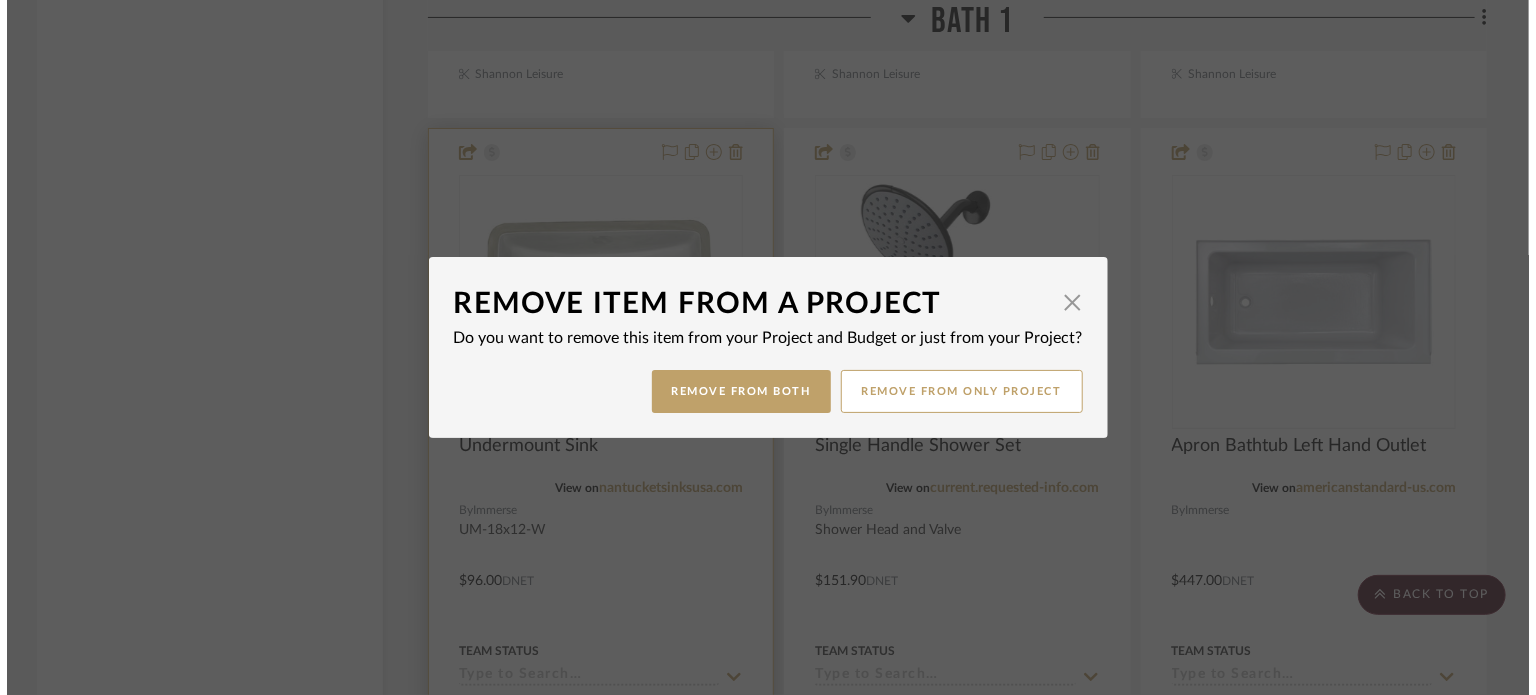 scroll, scrollTop: 0, scrollLeft: 0, axis: both 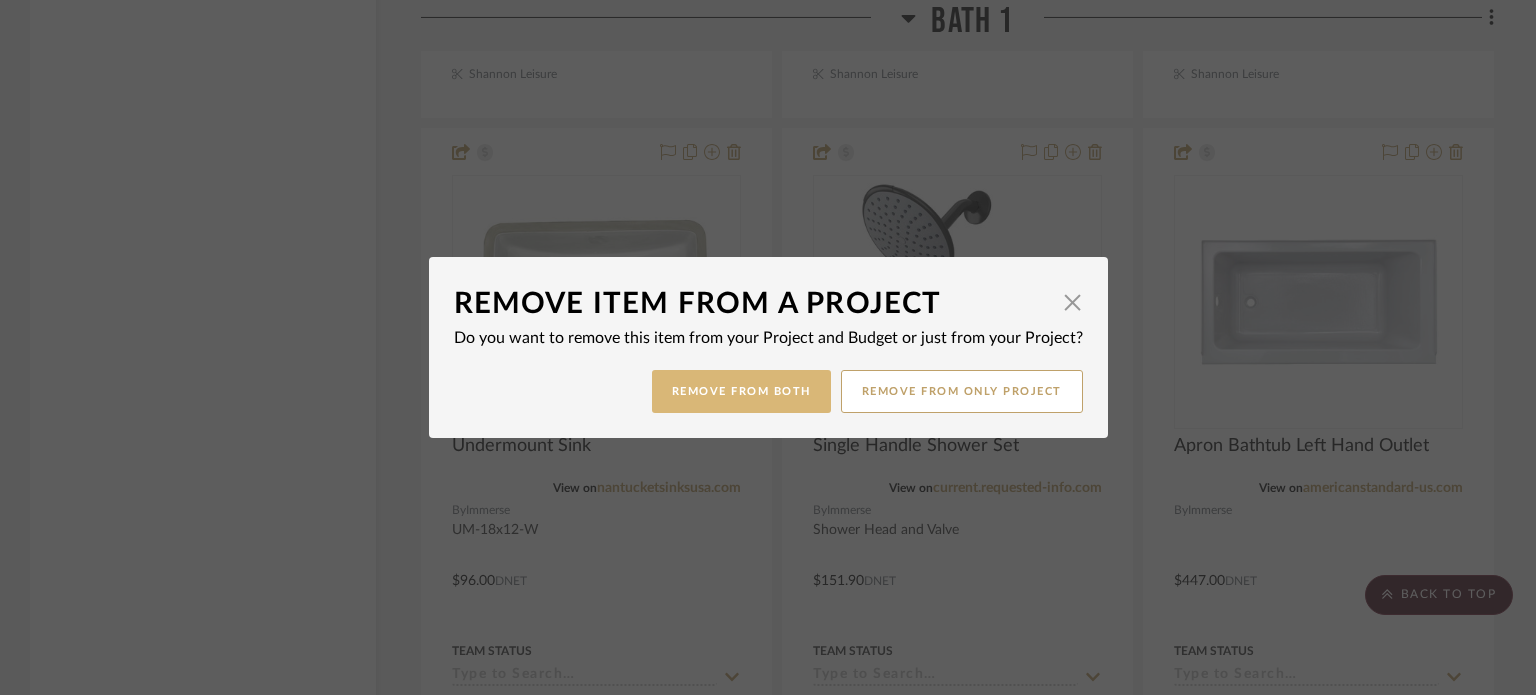 click on "Remove from Both" at bounding box center [741, 391] 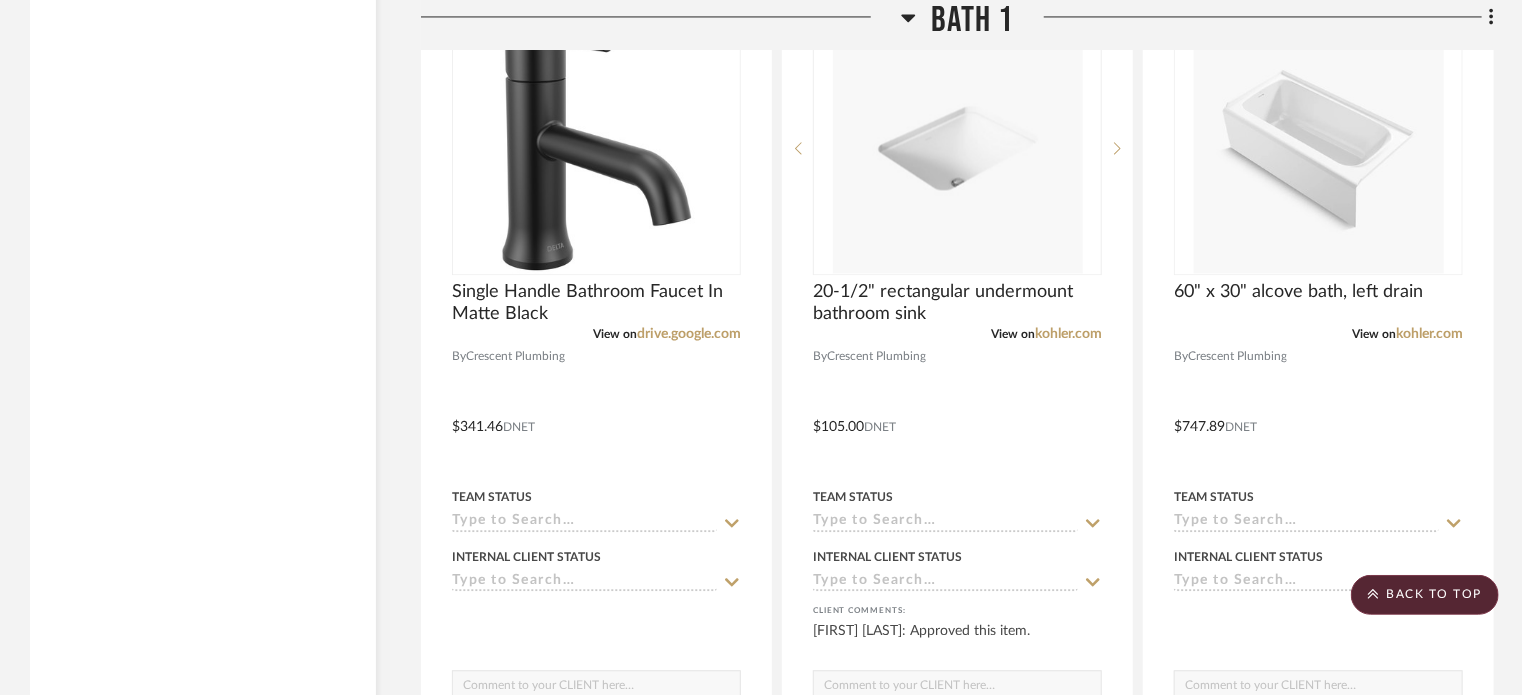scroll, scrollTop: 13533, scrollLeft: 0, axis: vertical 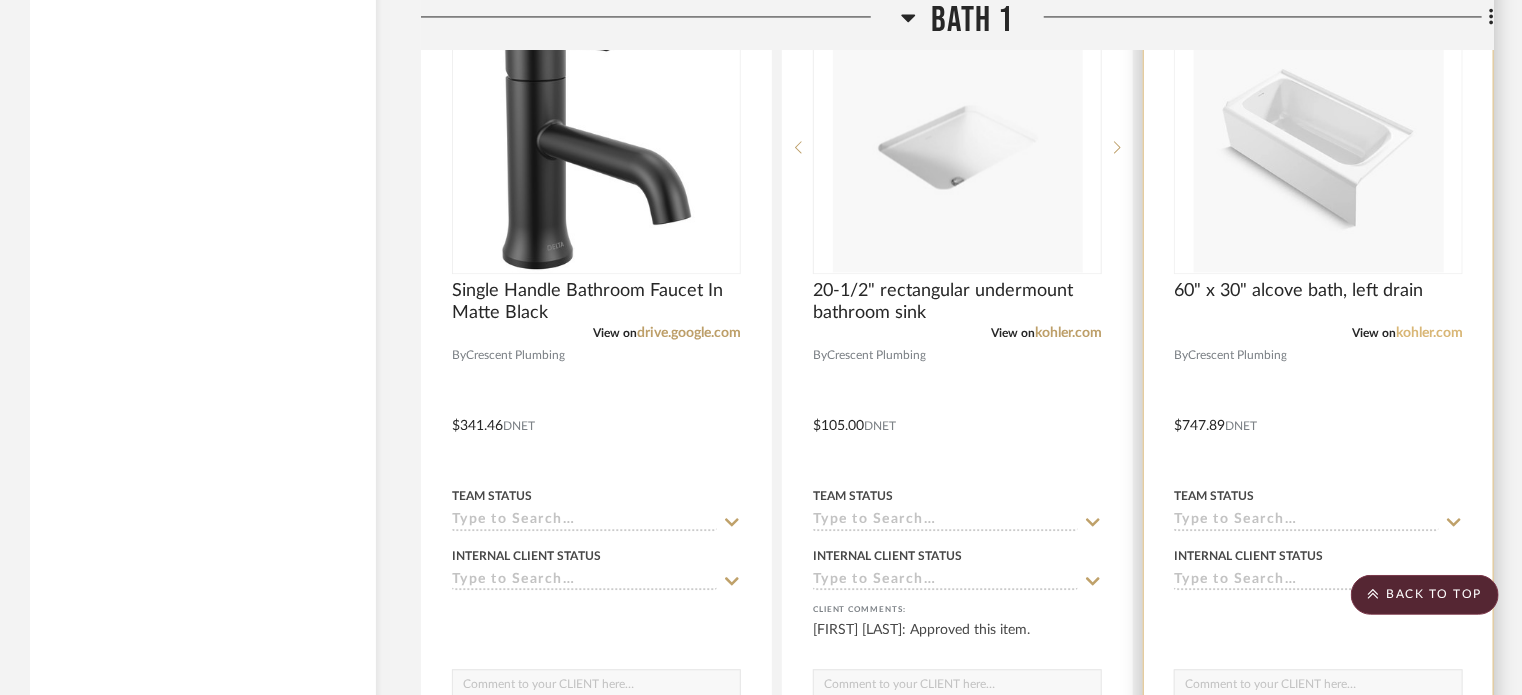 click on "kohler.com" at bounding box center (1429, 333) 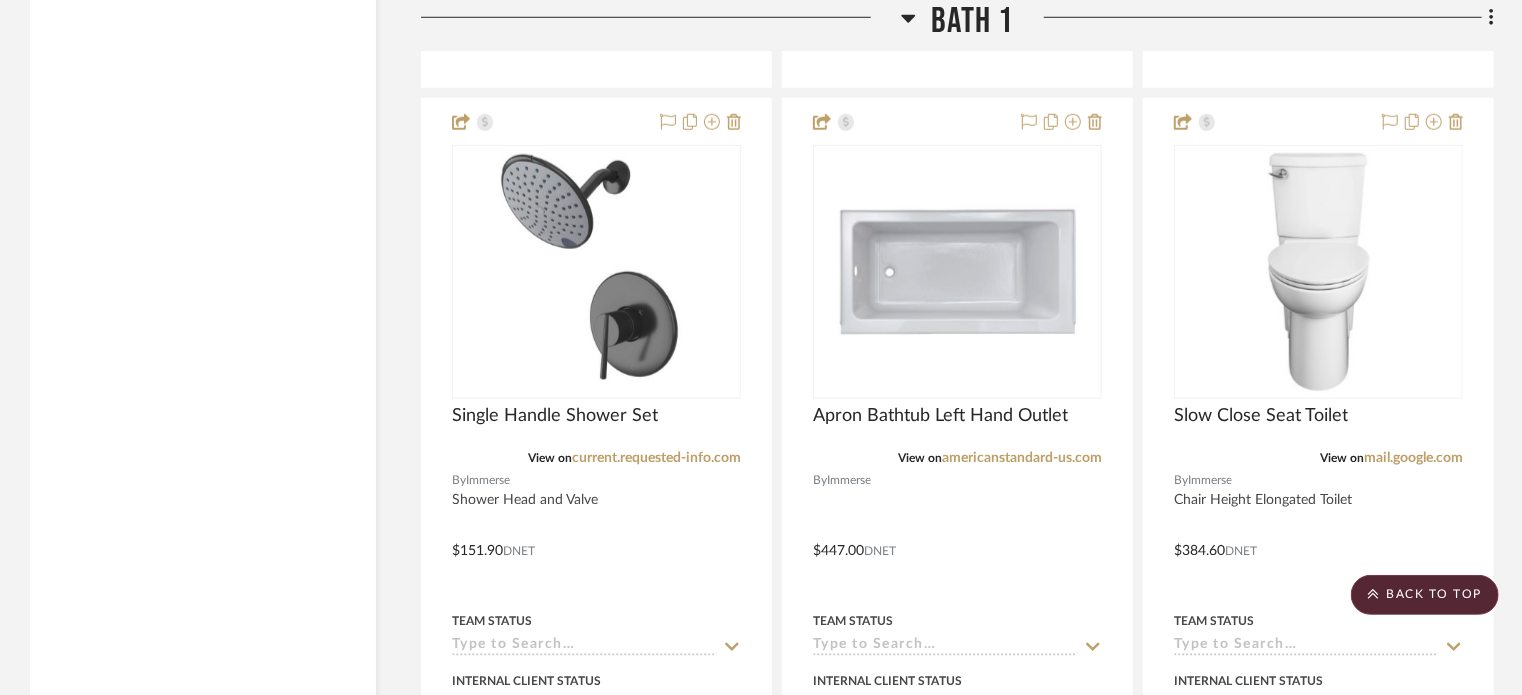 scroll, scrollTop: 16070, scrollLeft: 0, axis: vertical 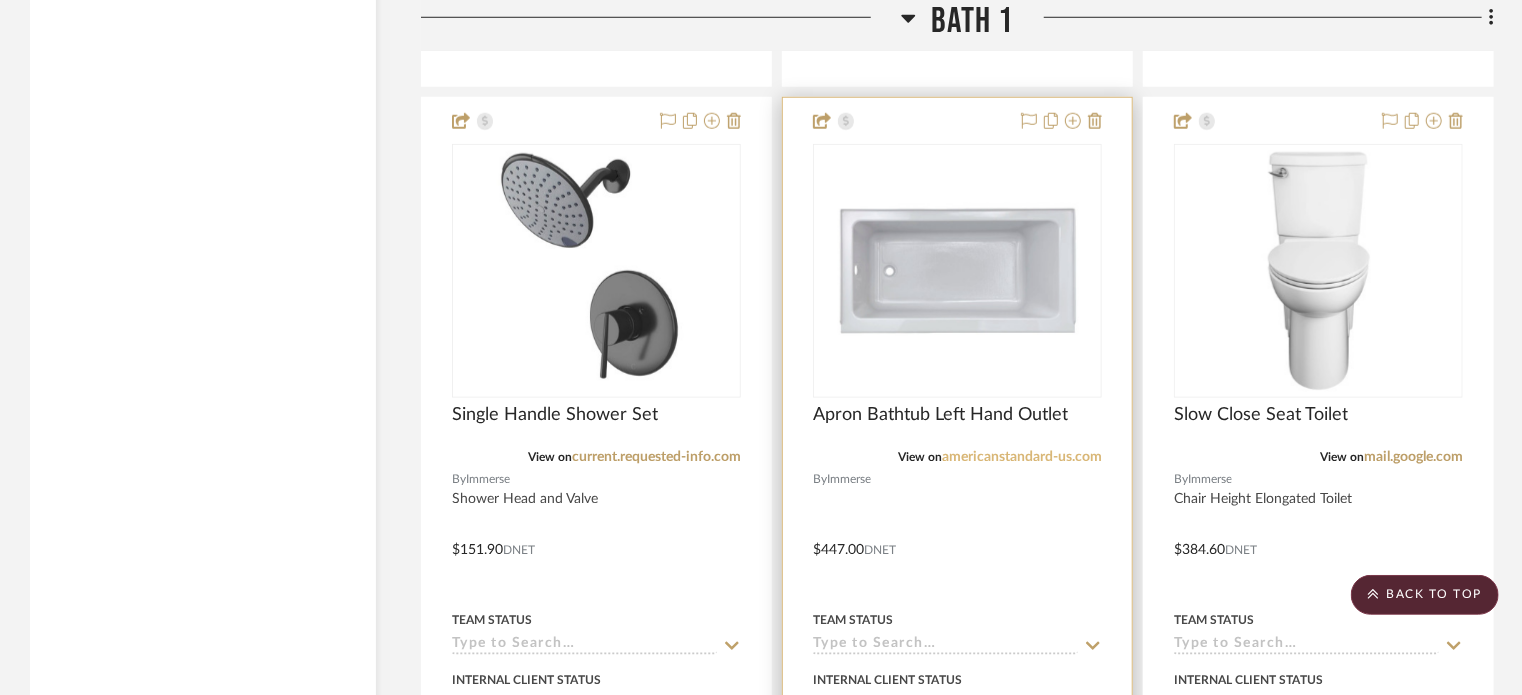 click on "americanstandard-us.com" at bounding box center (1022, 457) 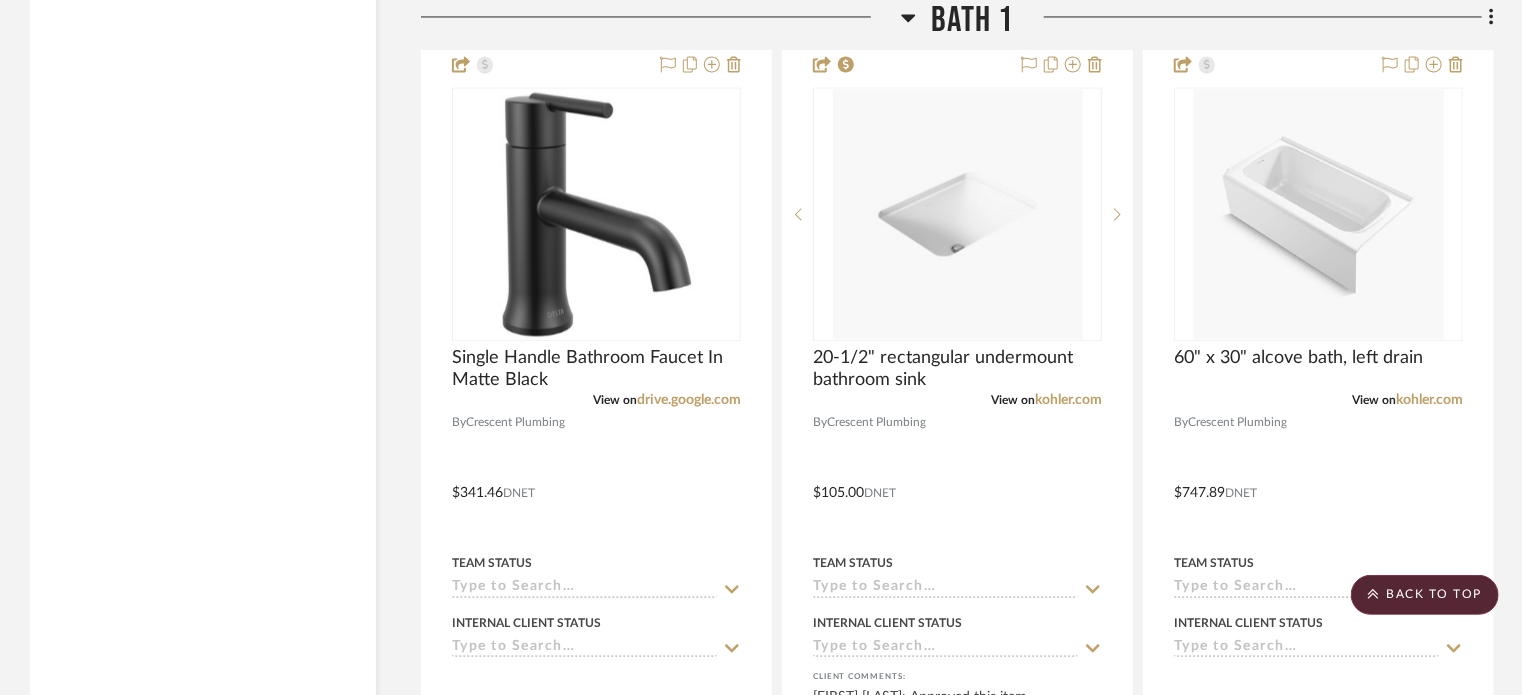 scroll, scrollTop: 13467, scrollLeft: 0, axis: vertical 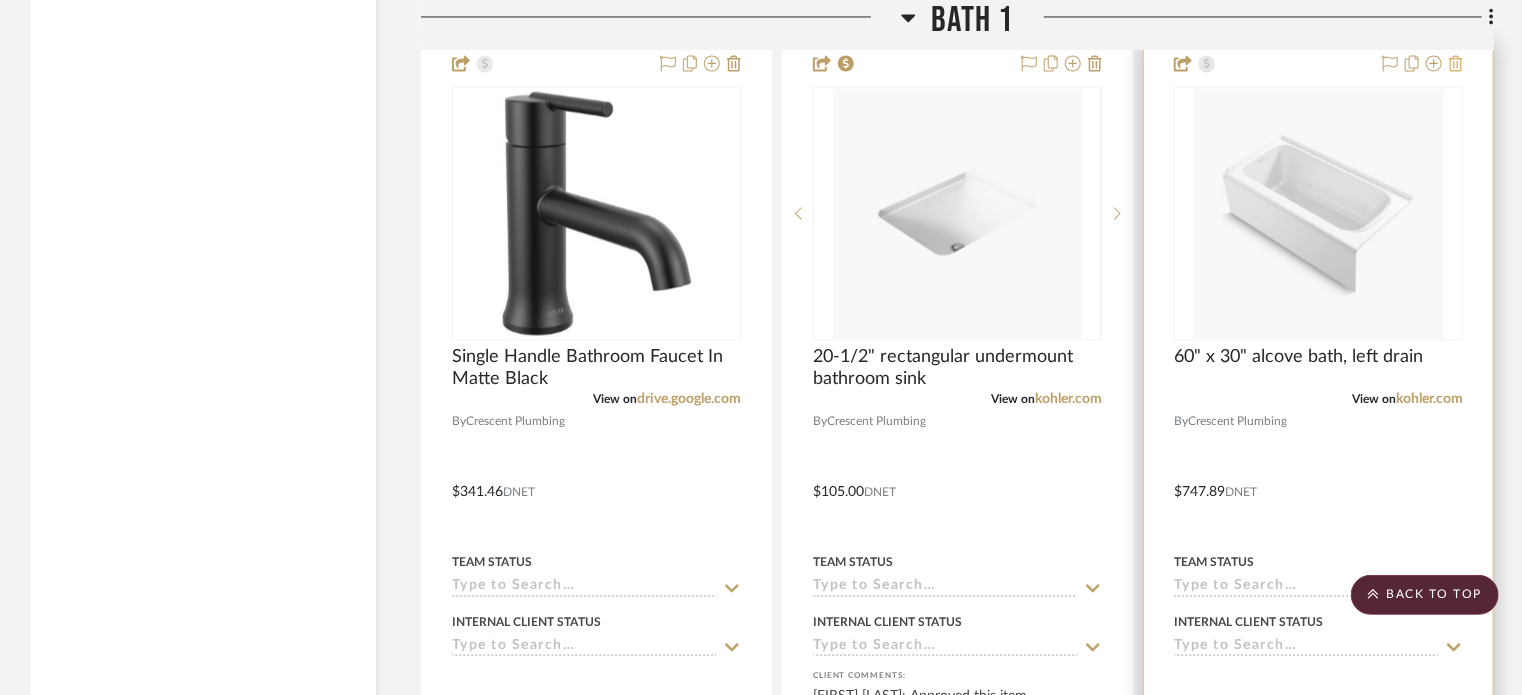 click 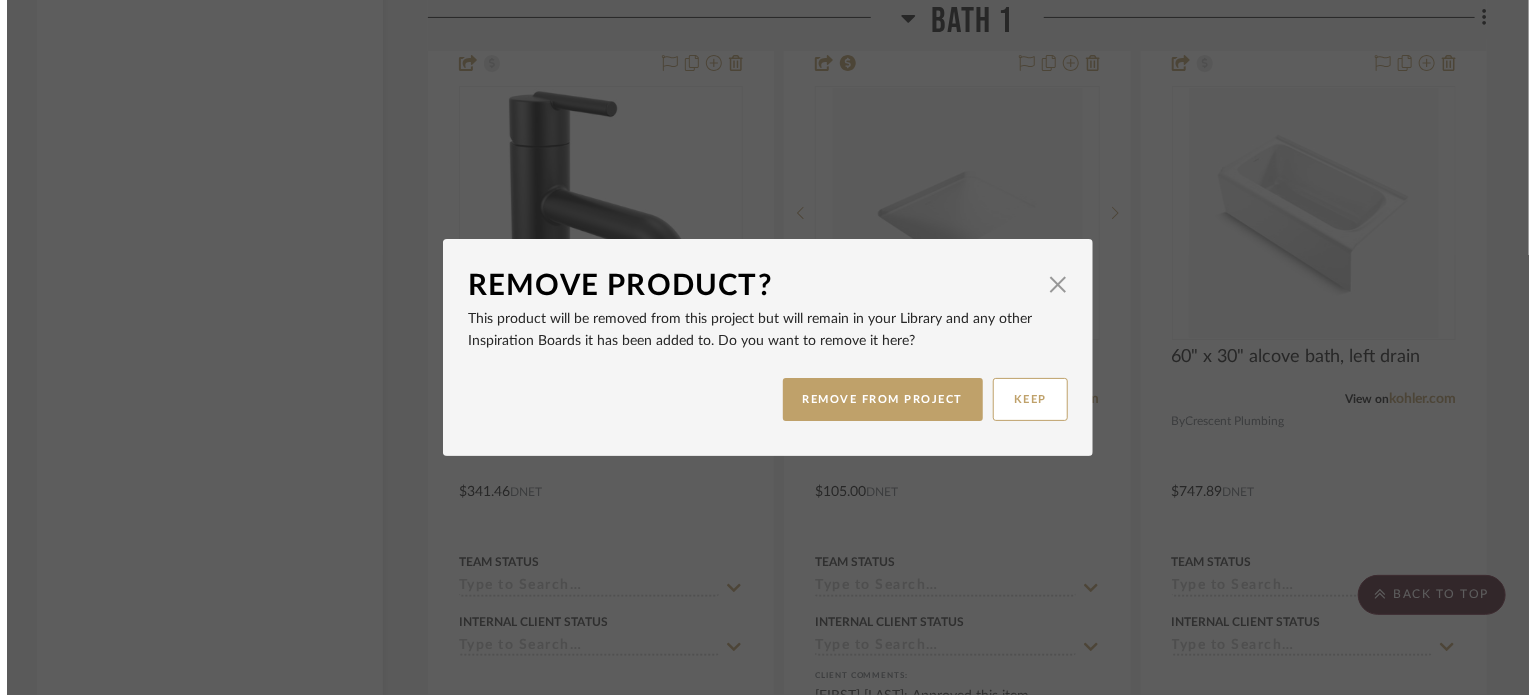 scroll, scrollTop: 0, scrollLeft: 0, axis: both 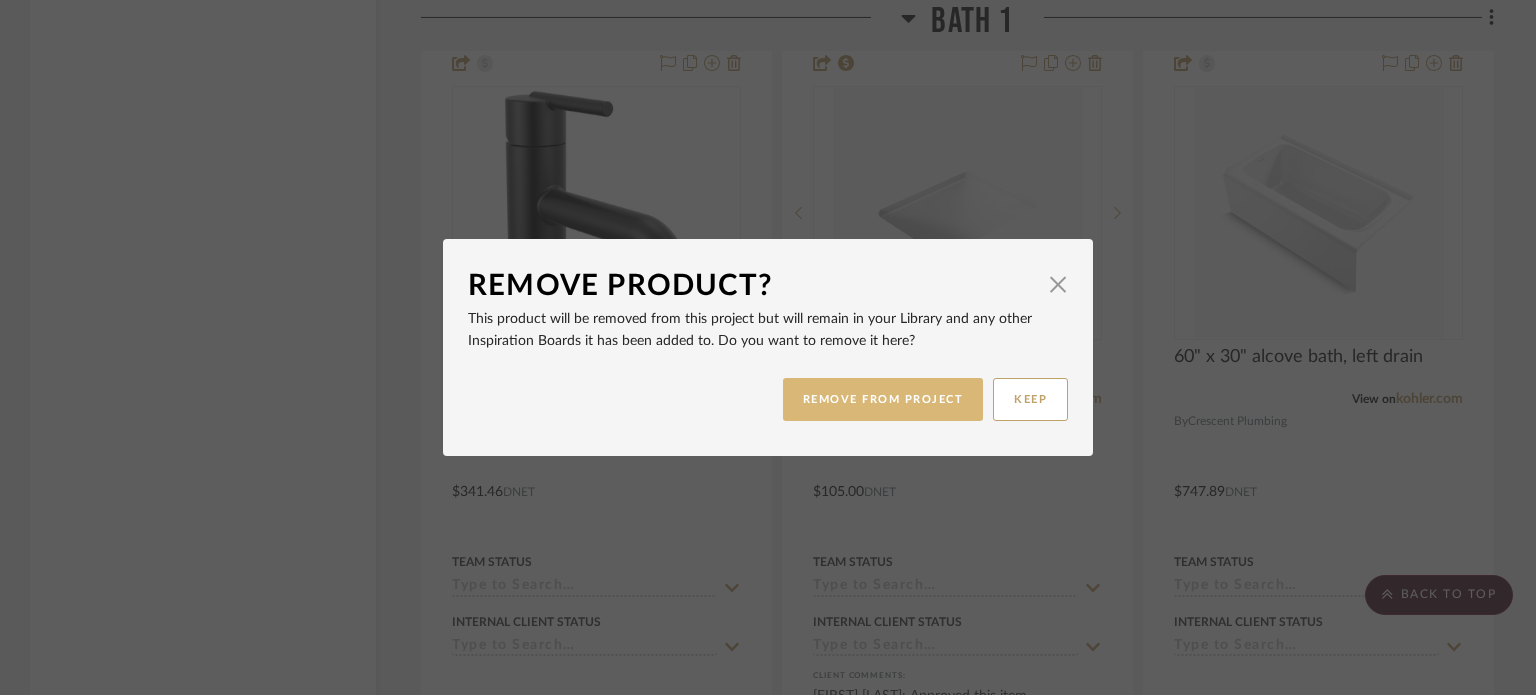 click on "REMOVE FROM PROJECT" at bounding box center [883, 399] 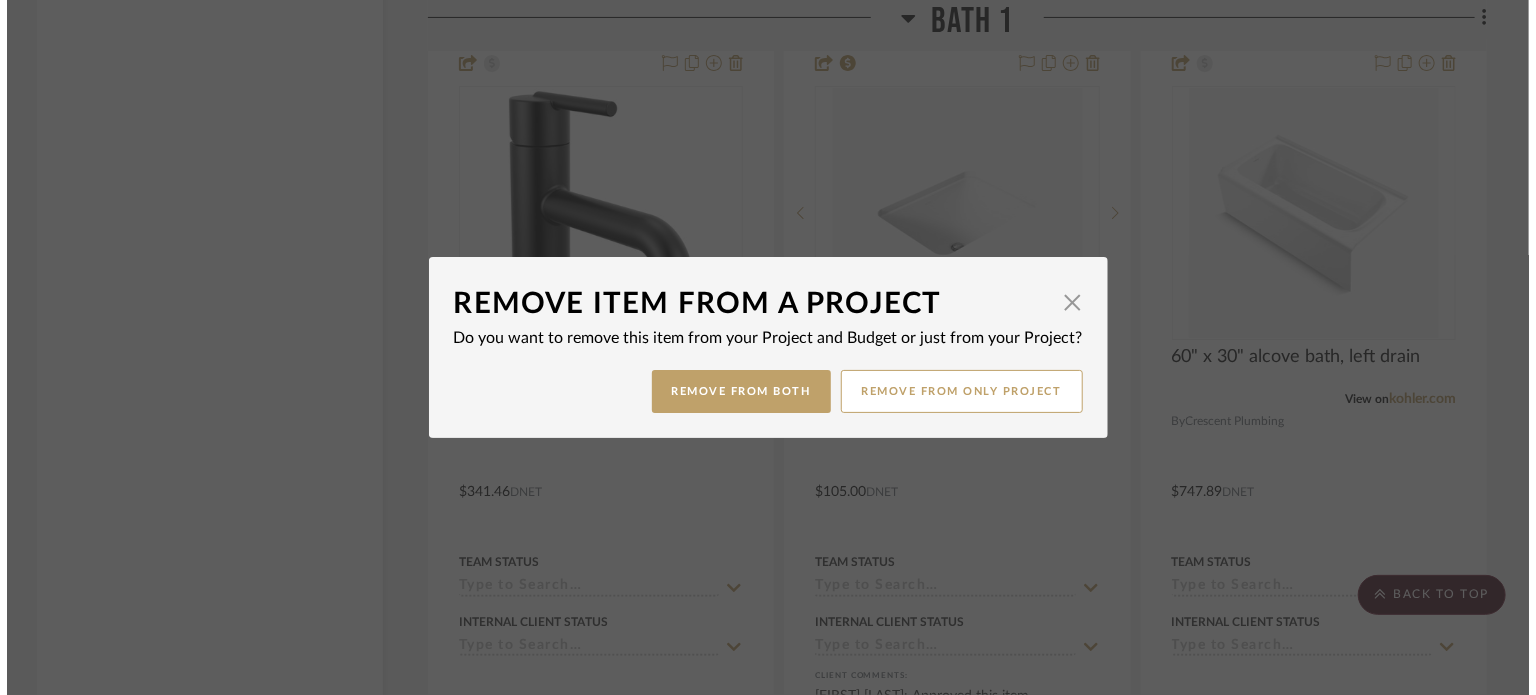 scroll, scrollTop: 0, scrollLeft: 0, axis: both 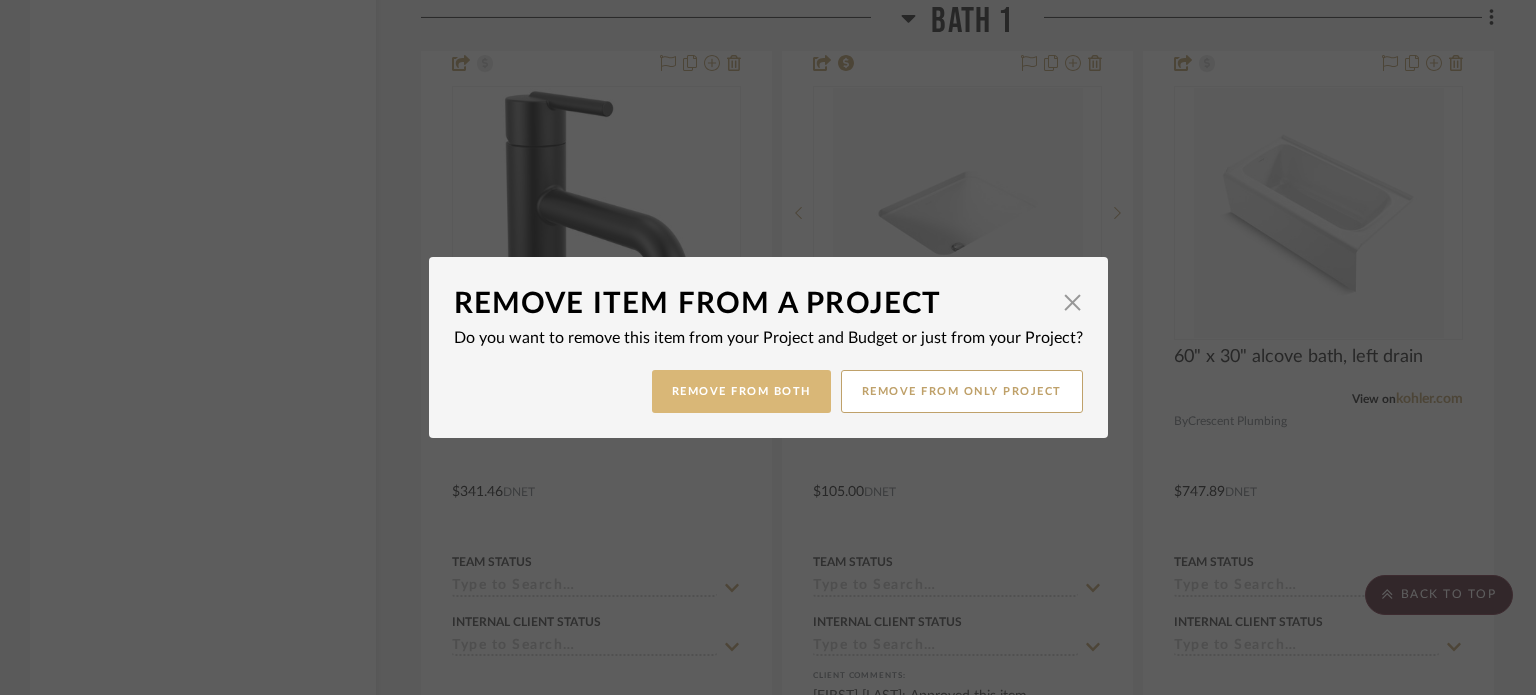 click on "Remove from Both" at bounding box center [741, 391] 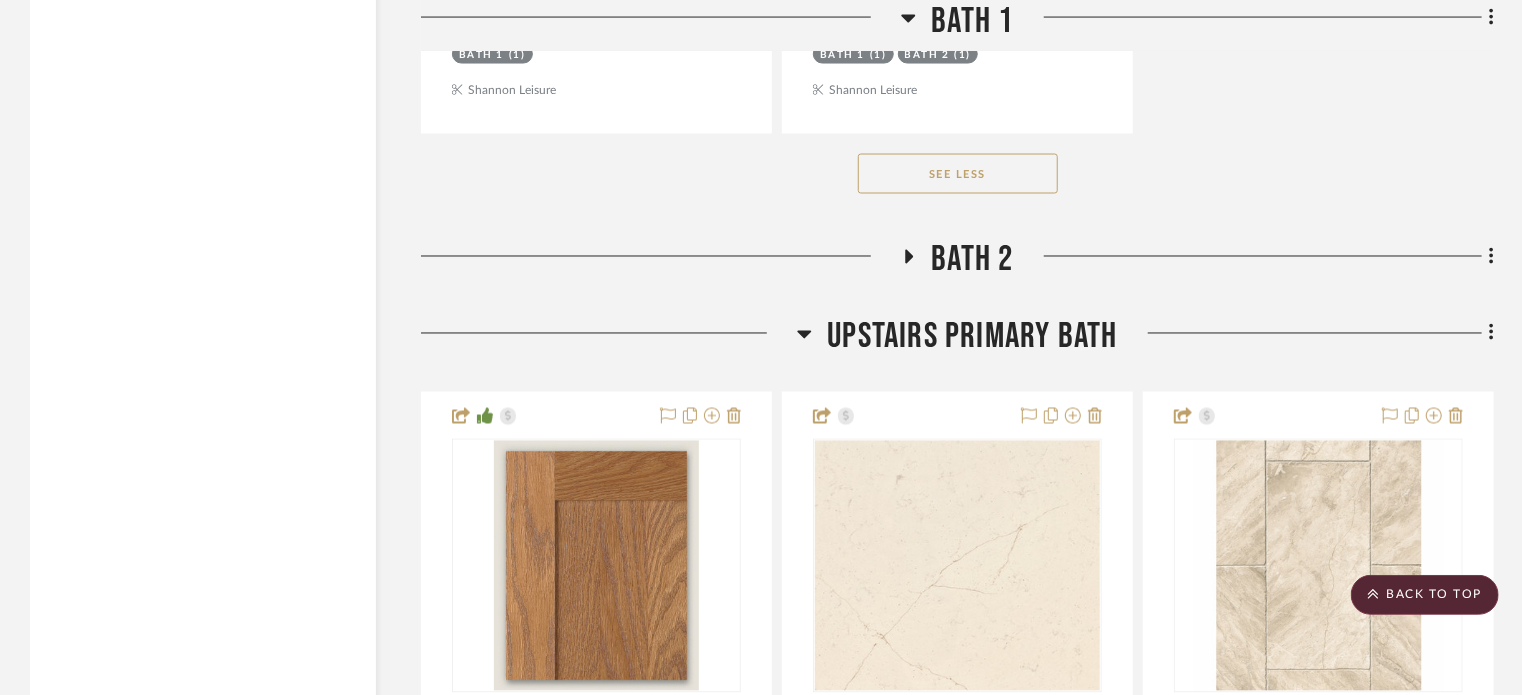 scroll, scrollTop: 16912, scrollLeft: 0, axis: vertical 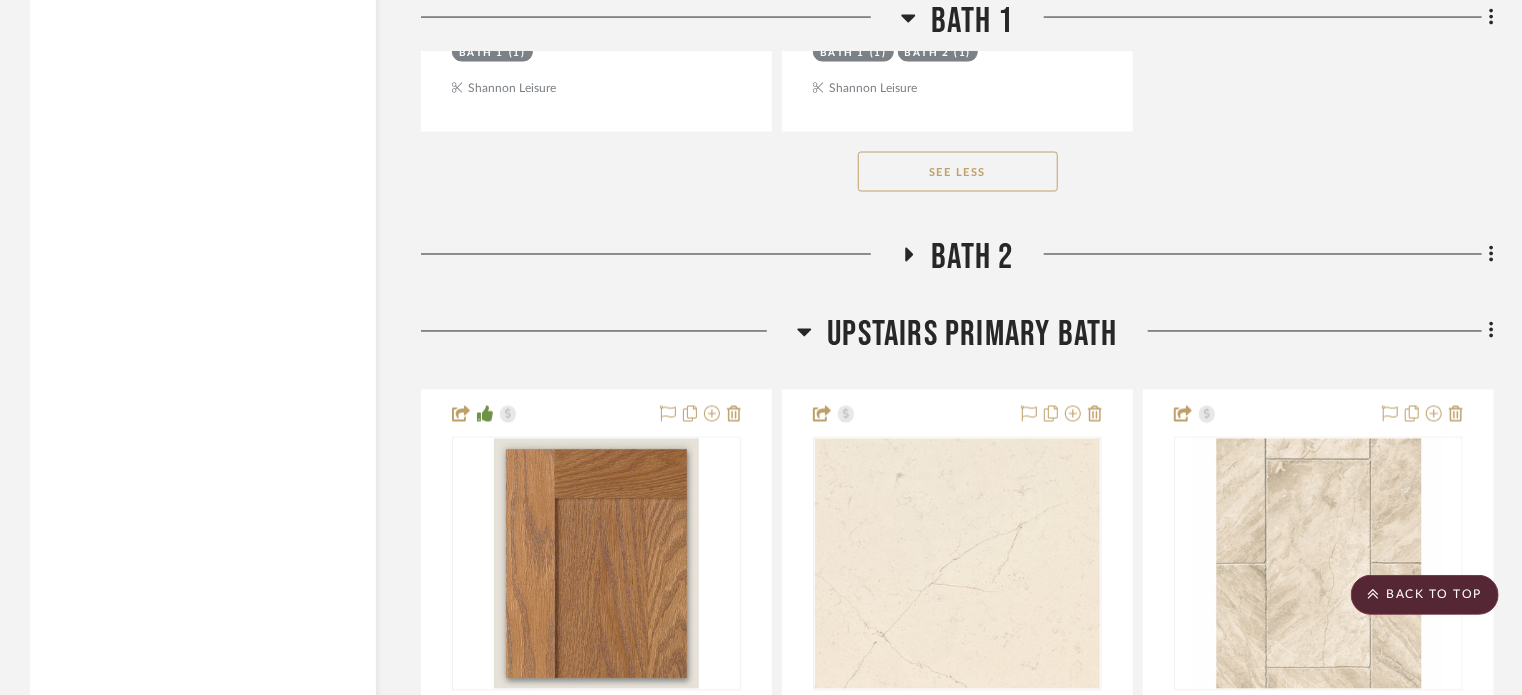 click on "Bath 2" 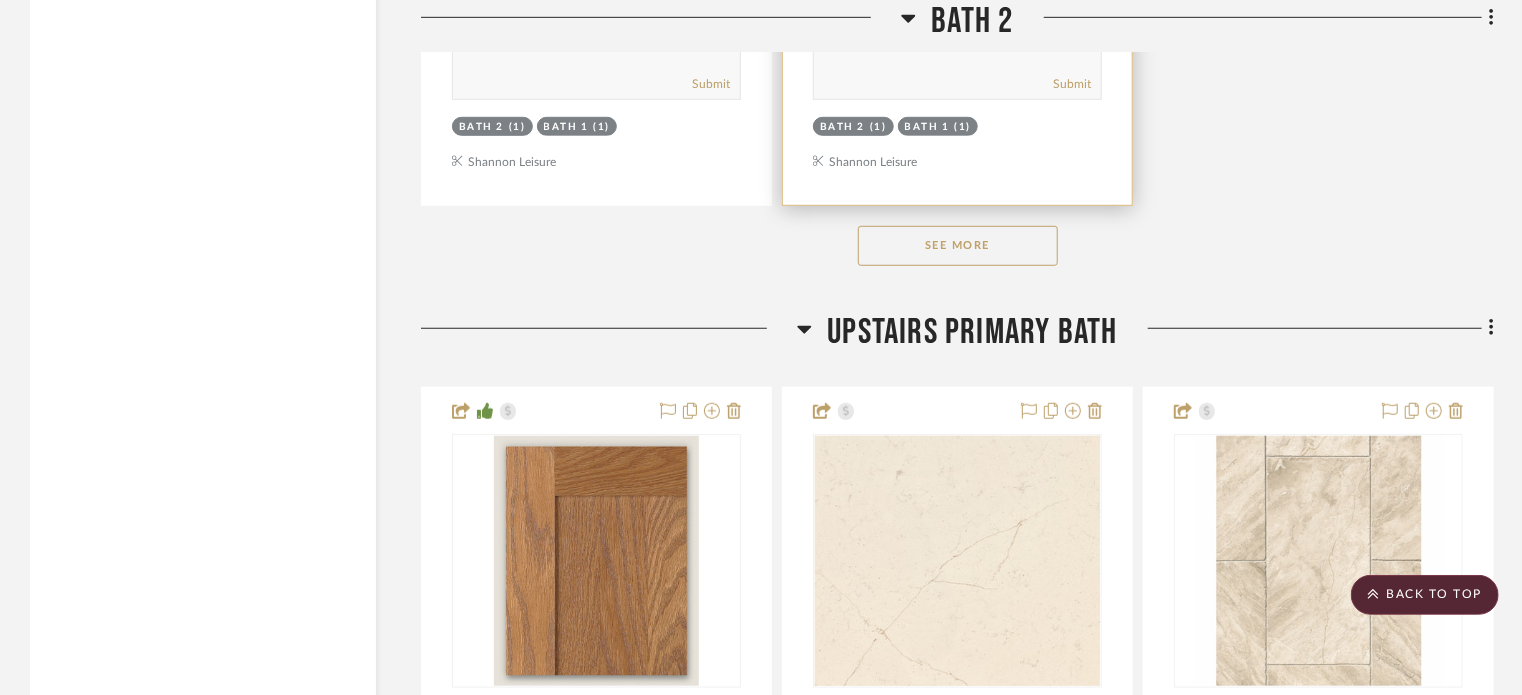 scroll, scrollTop: 19672, scrollLeft: 0, axis: vertical 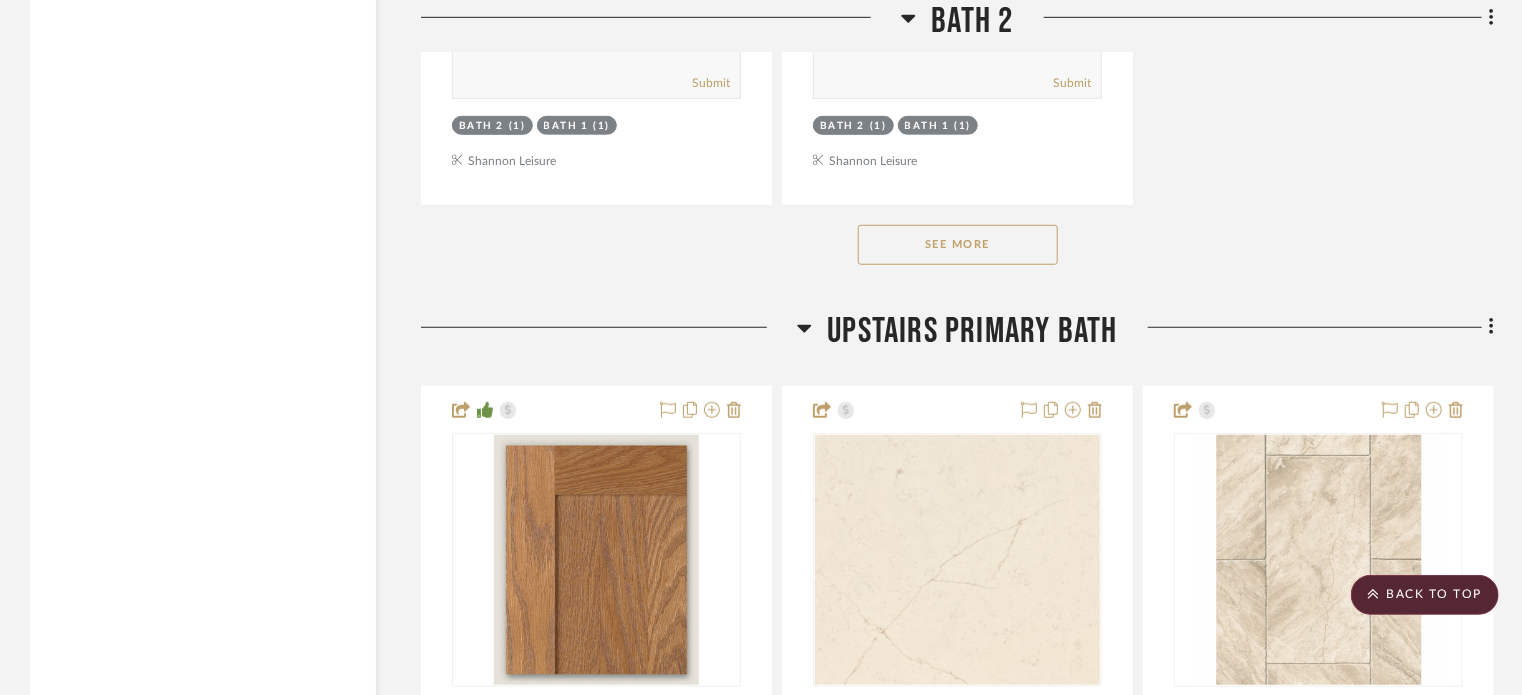 click on "See More" 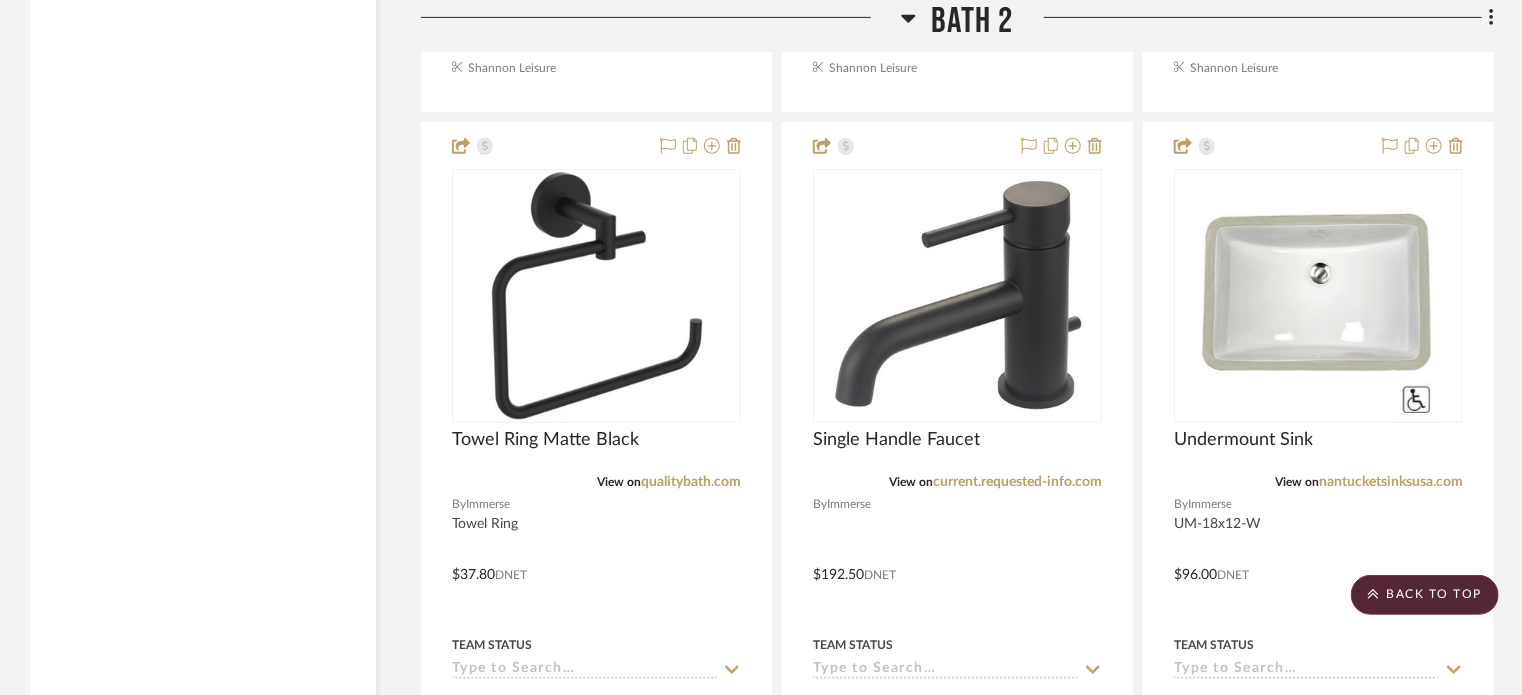 scroll, scrollTop: 23585, scrollLeft: 0, axis: vertical 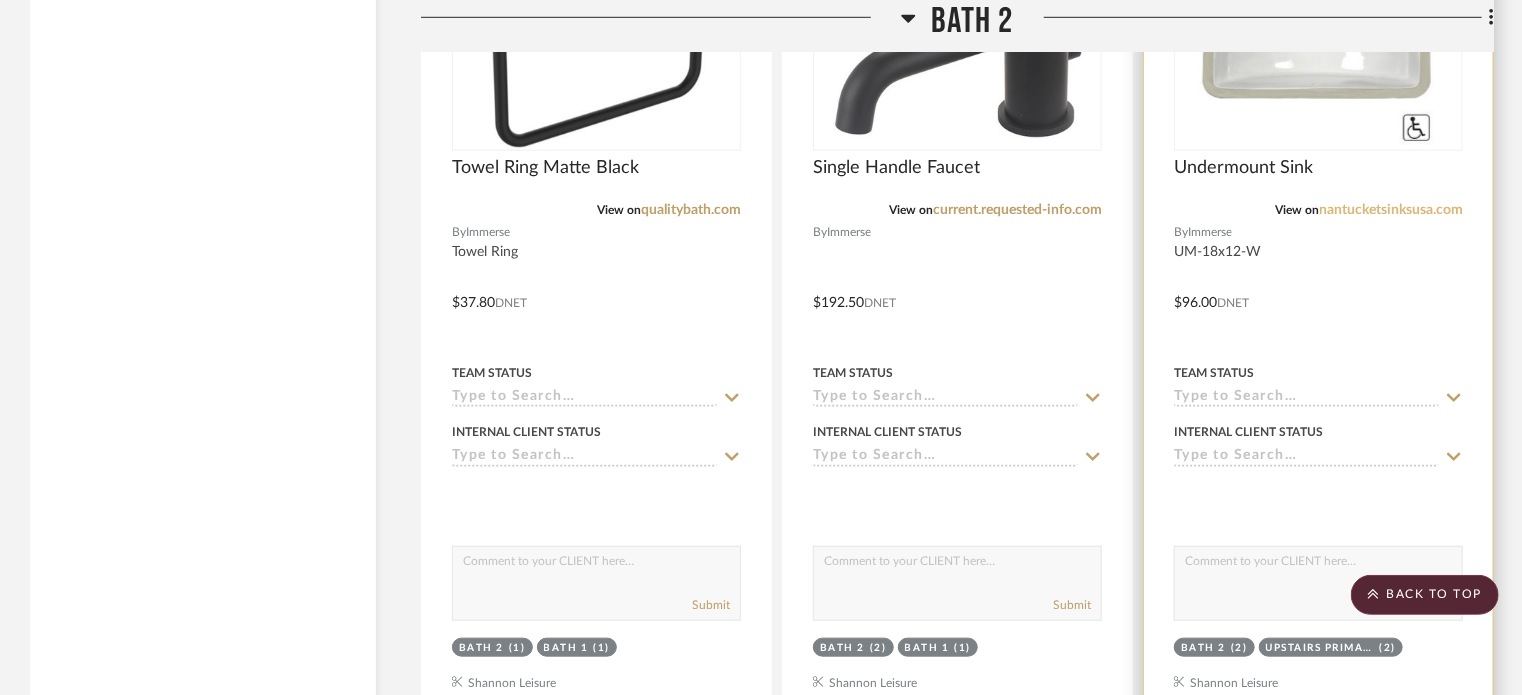 click on "nantucketsinksusa.com" at bounding box center [1391, 210] 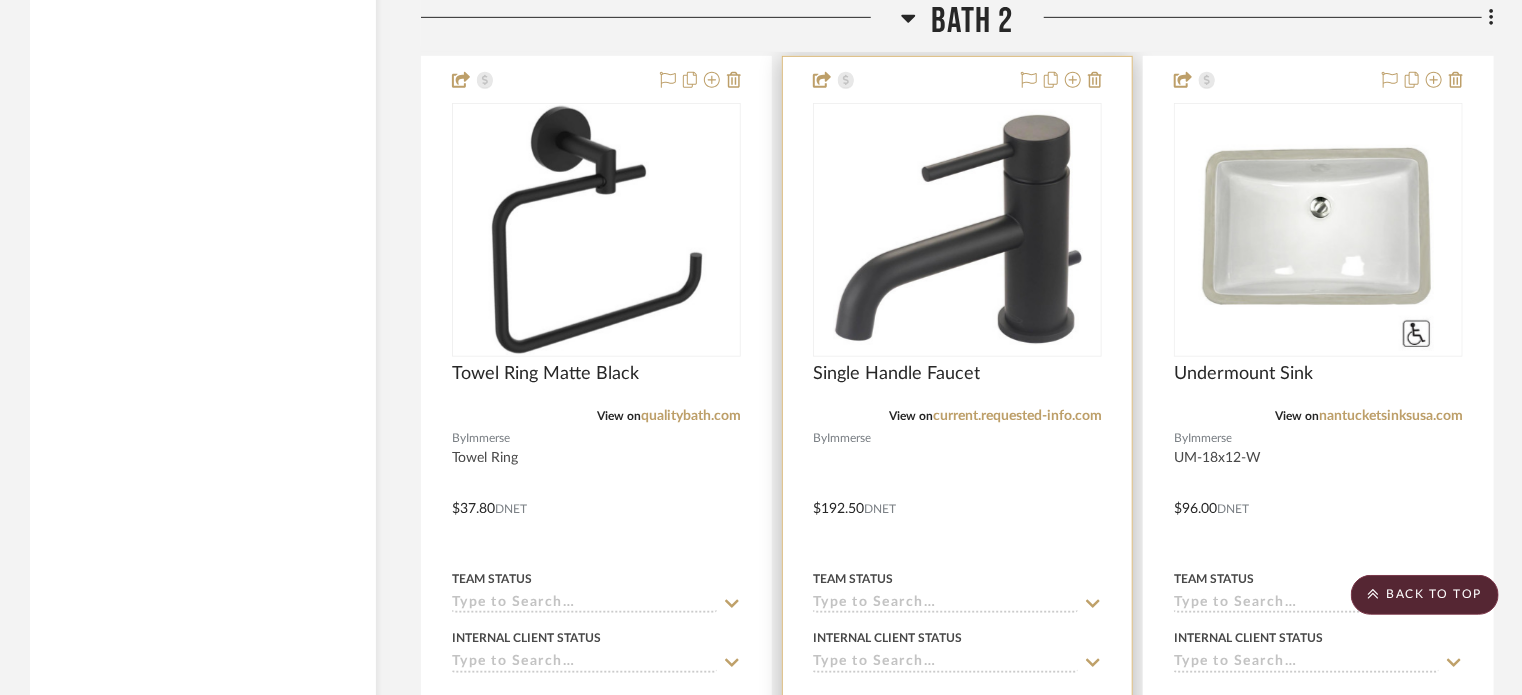 scroll, scrollTop: 23357, scrollLeft: 0, axis: vertical 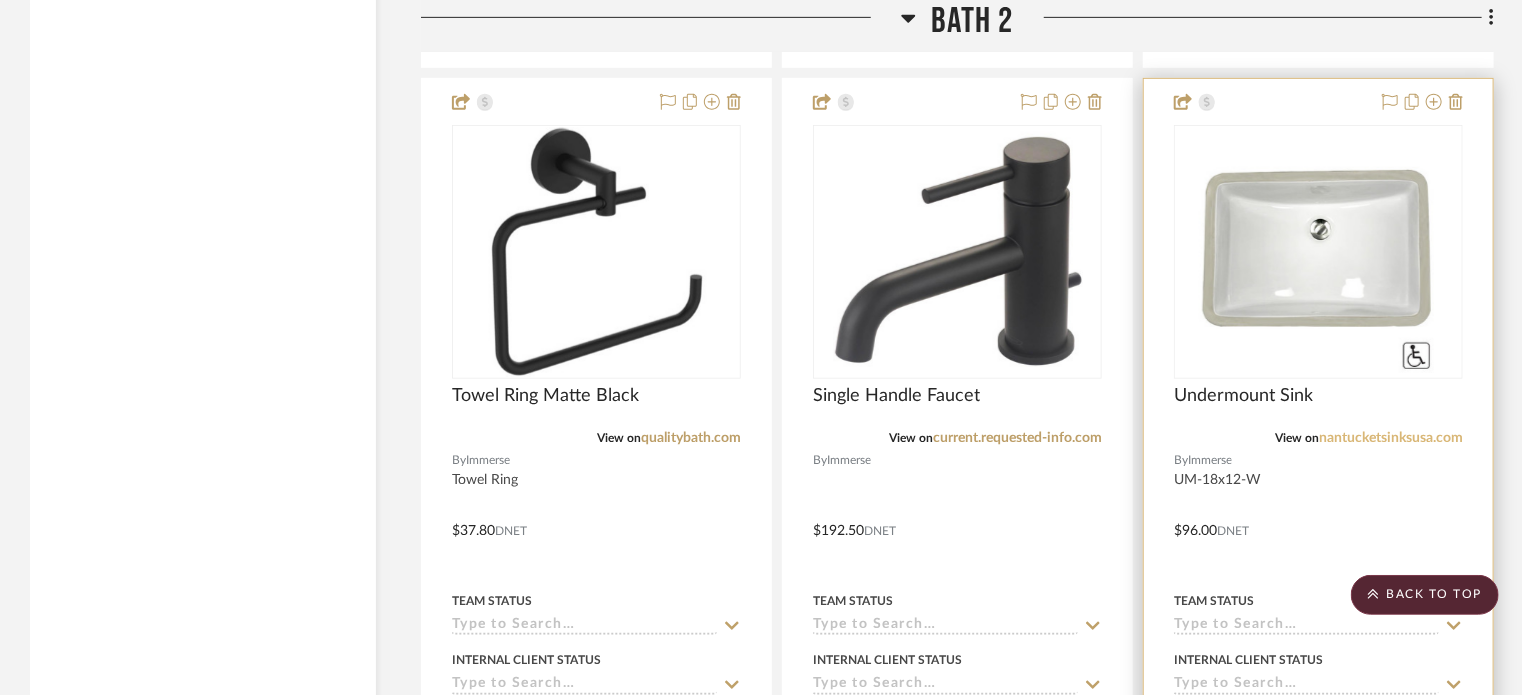 click on "nantucketsinksusa.com" at bounding box center [1391, 438] 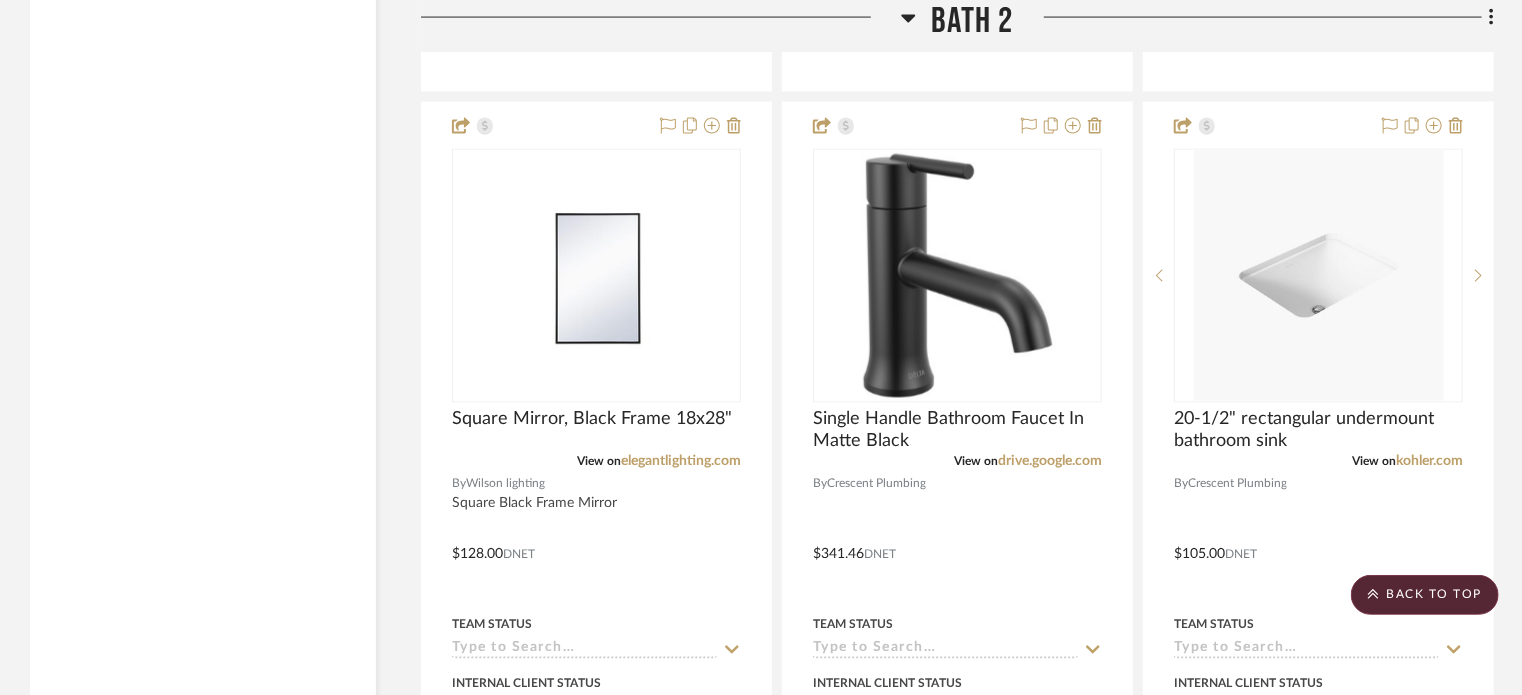 scroll, scrollTop: 20671, scrollLeft: 0, axis: vertical 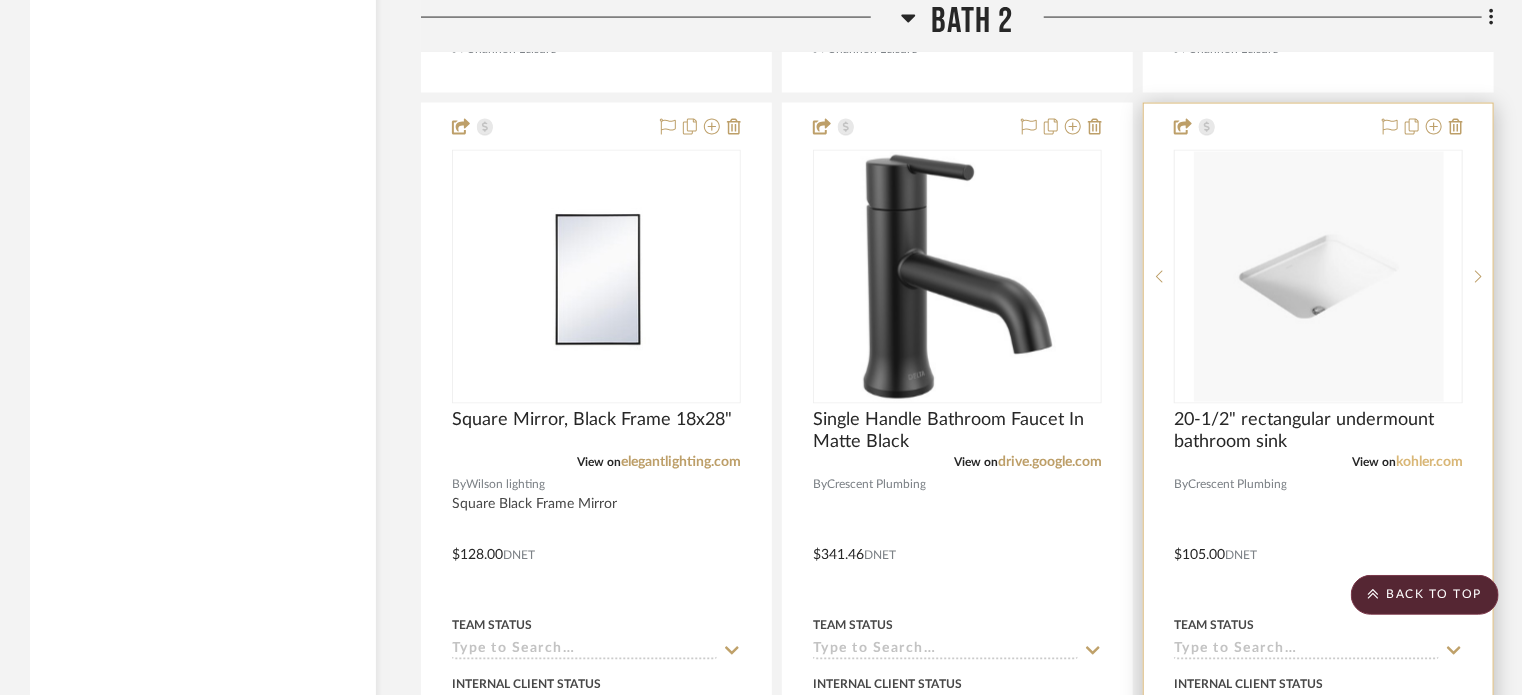 click on "kohler.com" at bounding box center [1429, 463] 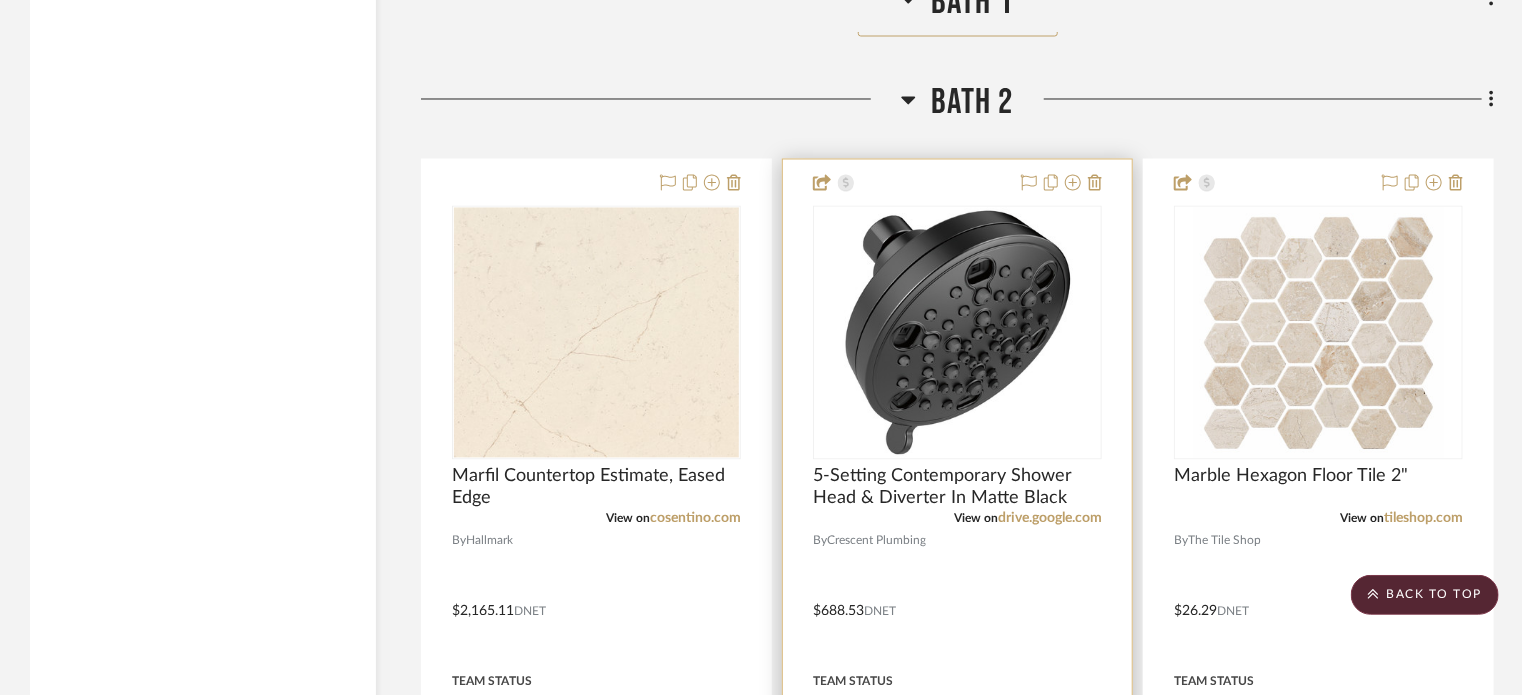 scroll, scrollTop: 16986, scrollLeft: 0, axis: vertical 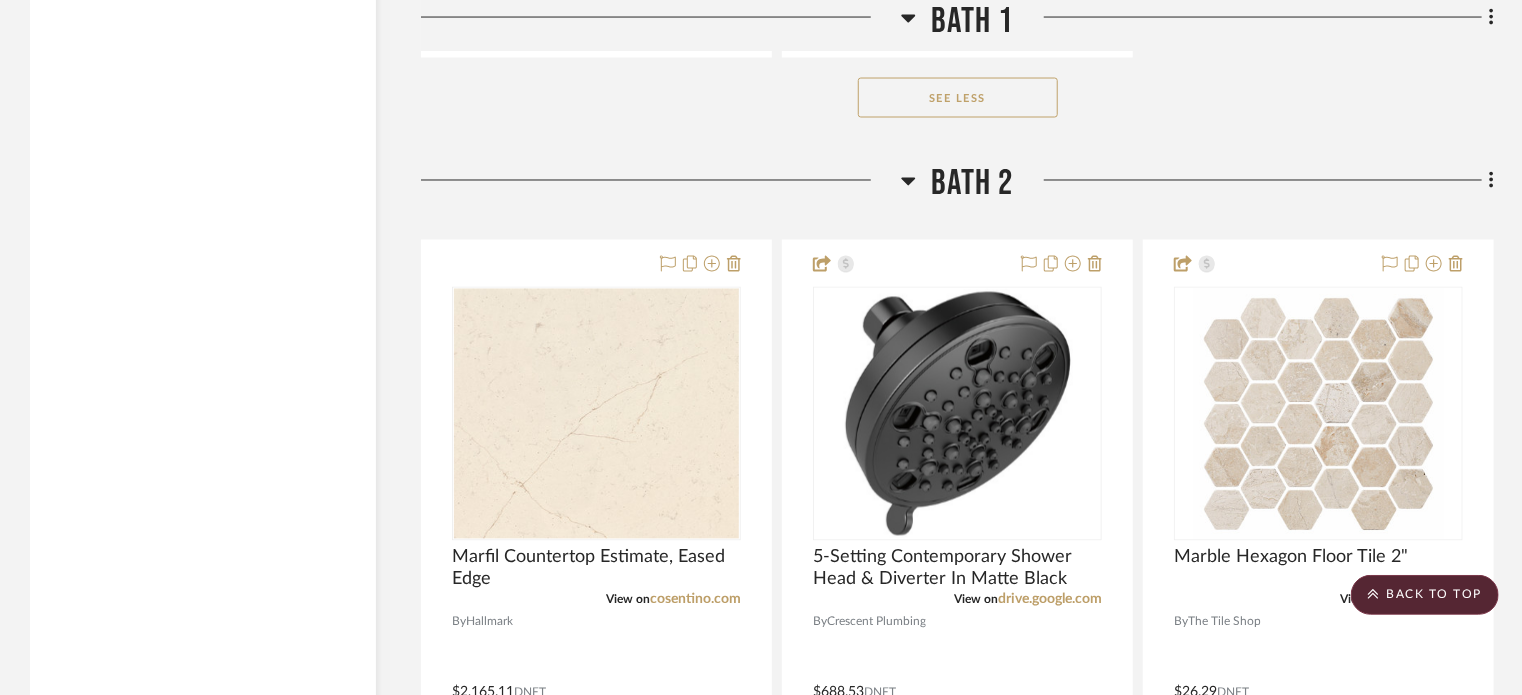 click on "Bath 2" 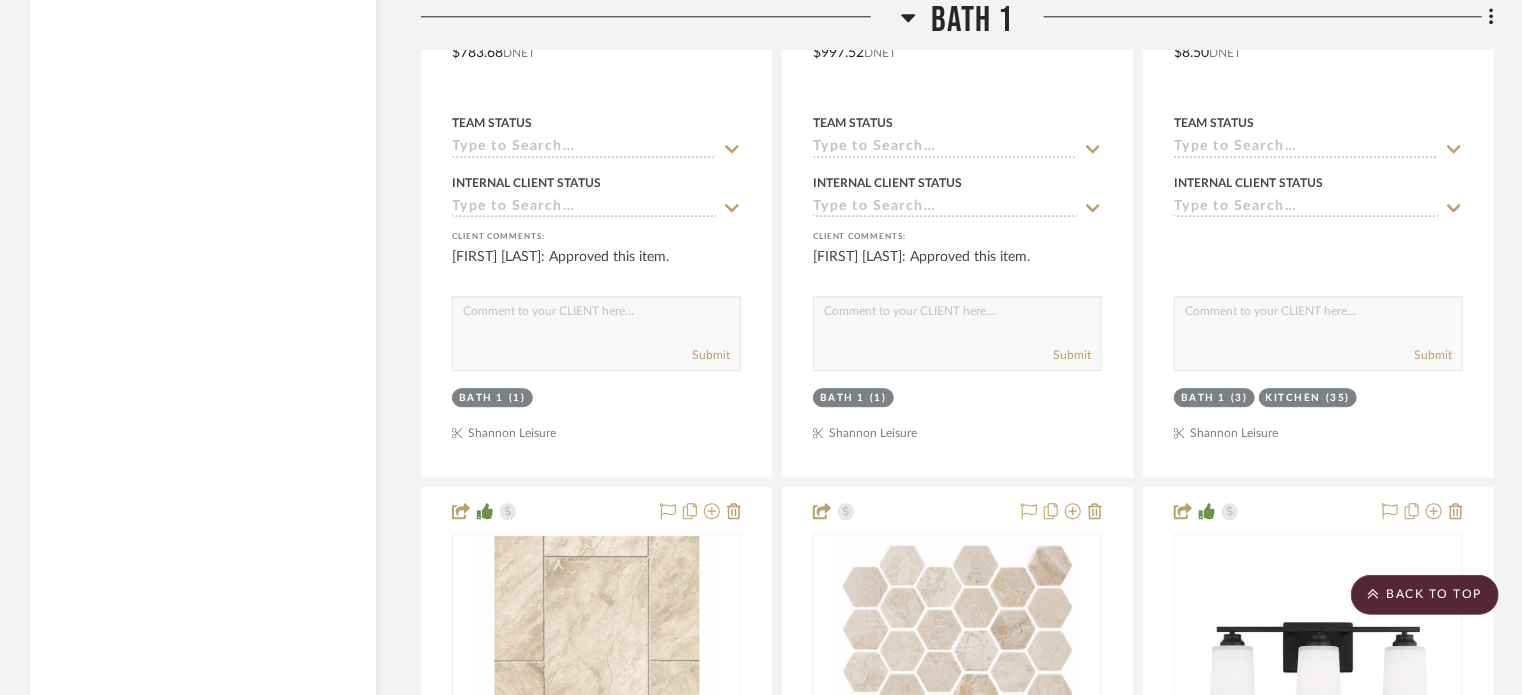 scroll, scrollTop: 10382, scrollLeft: 0, axis: vertical 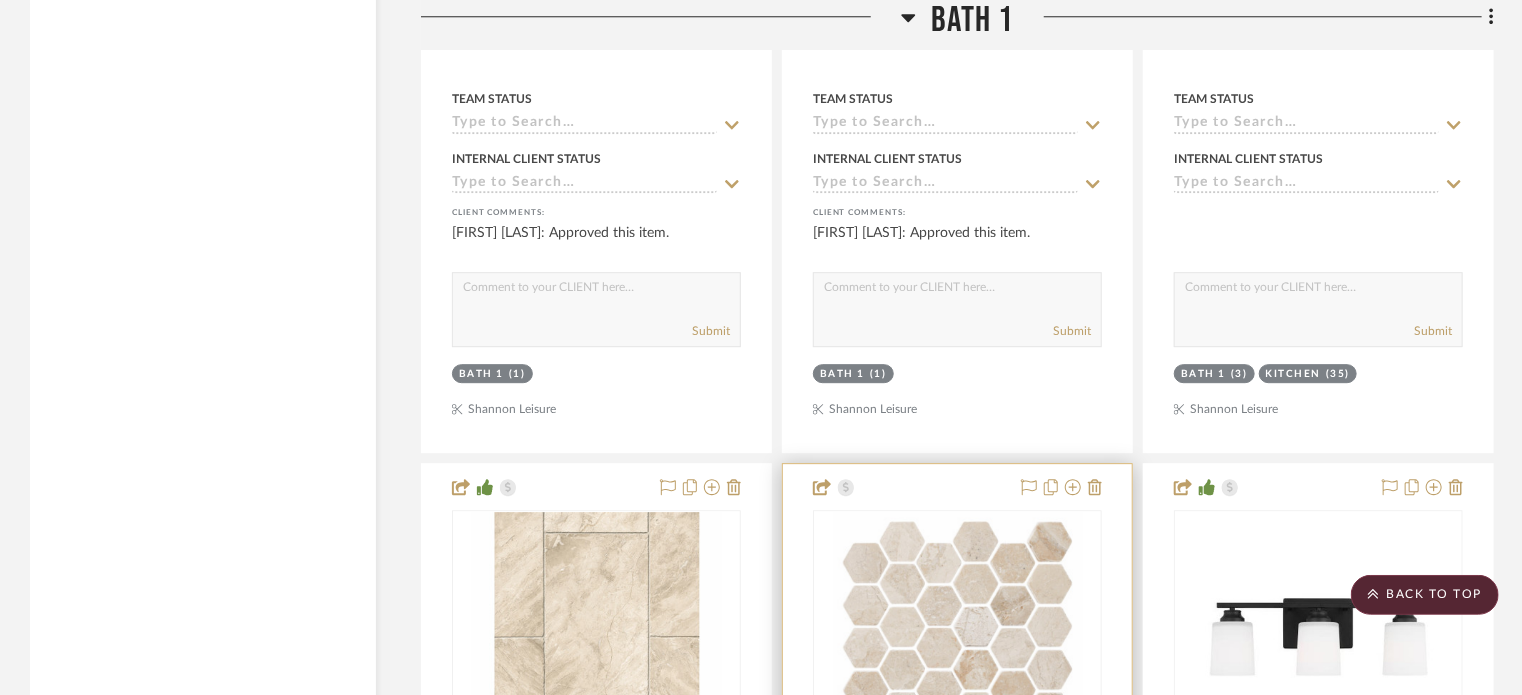 type 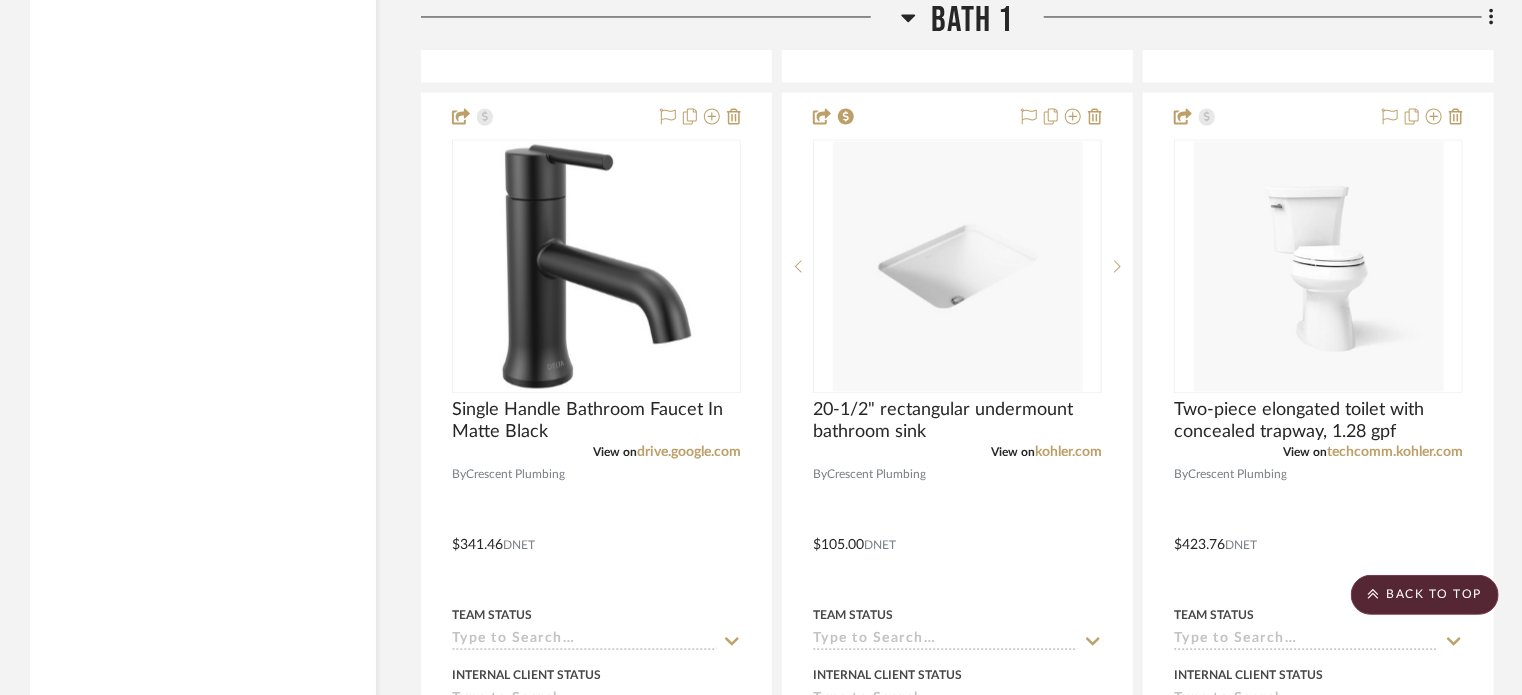 scroll, scrollTop: 13407, scrollLeft: 0, axis: vertical 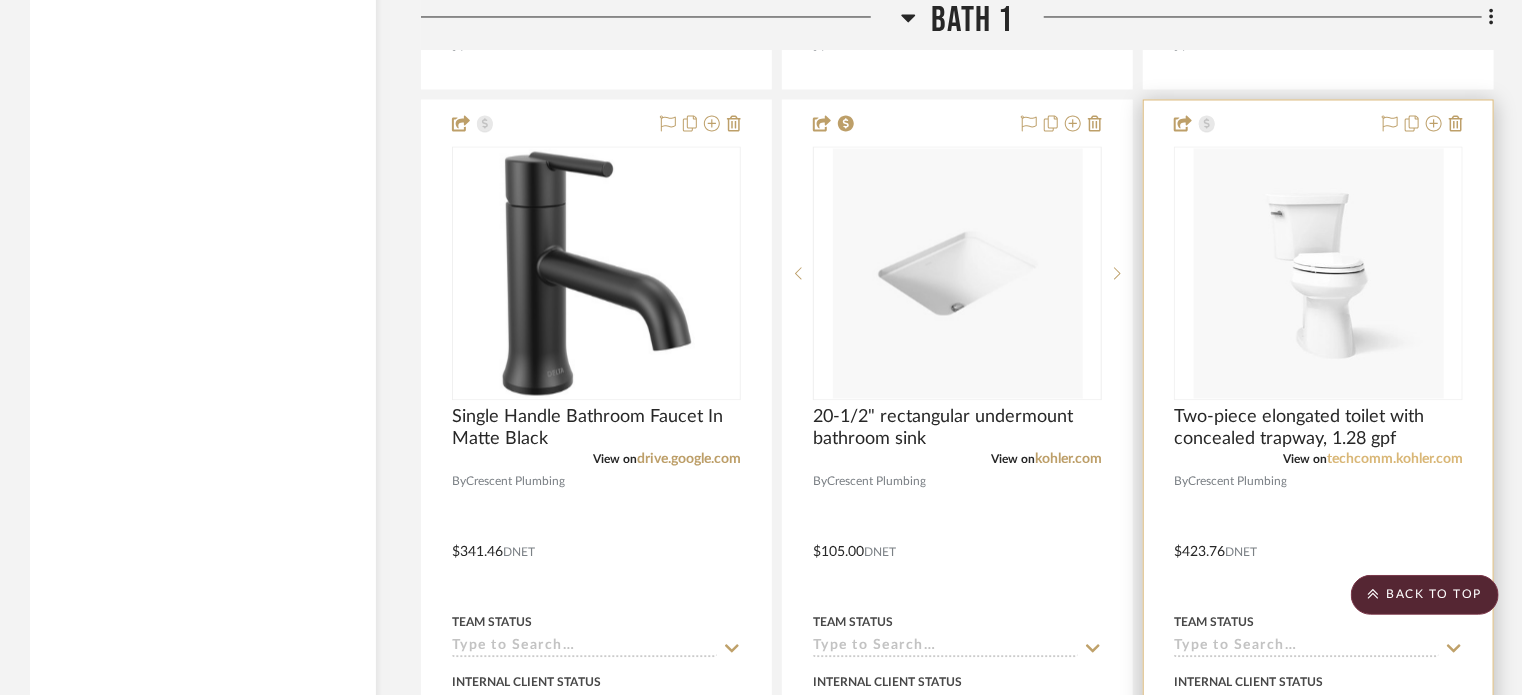 click on "techcomm.kohler.com" at bounding box center (1395, 459) 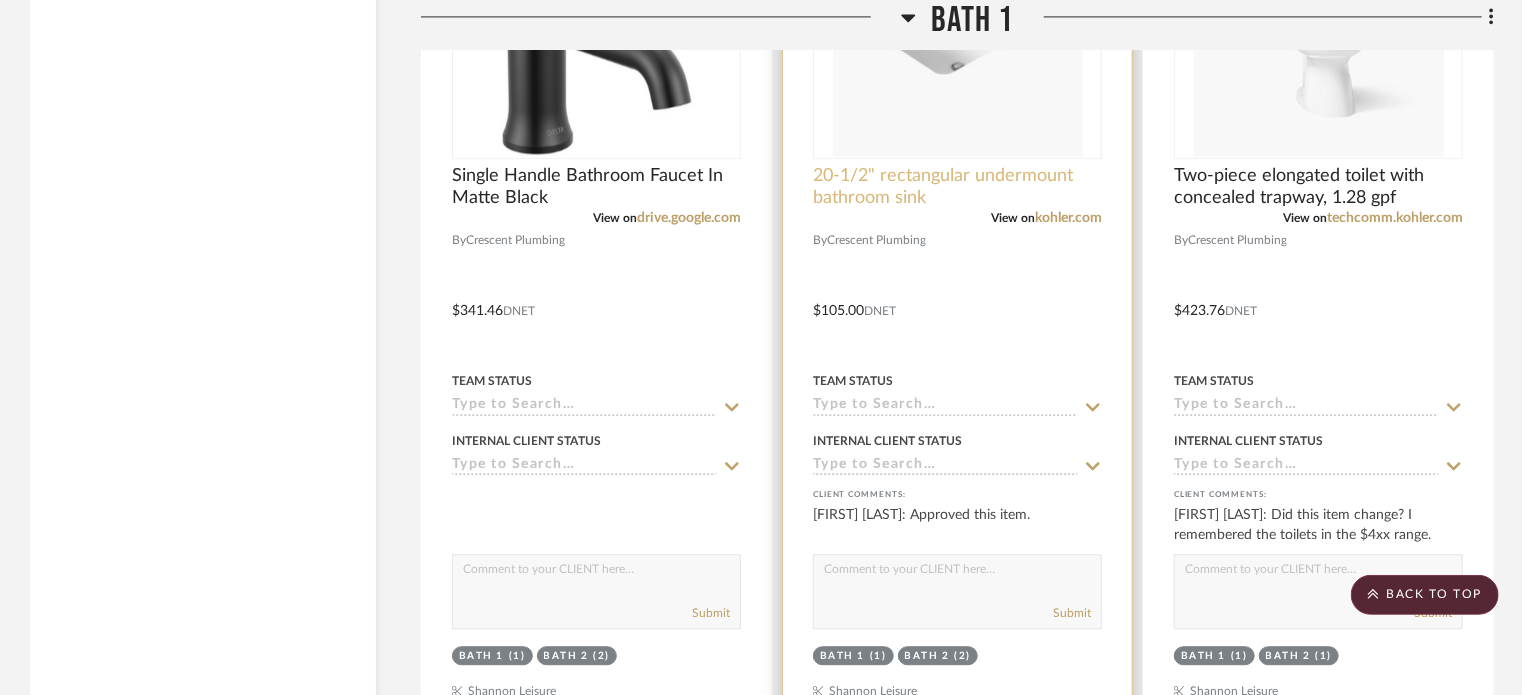 scroll, scrollTop: 13363, scrollLeft: 0, axis: vertical 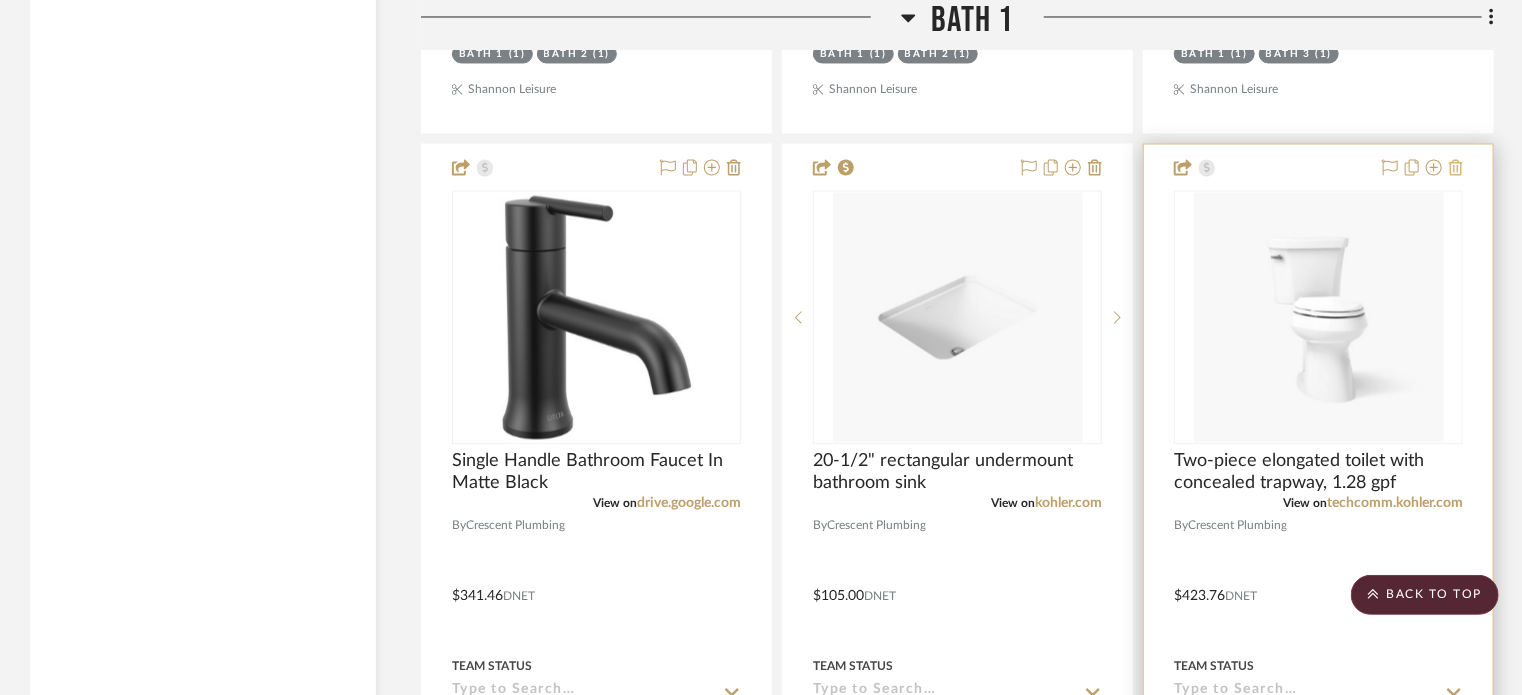 click 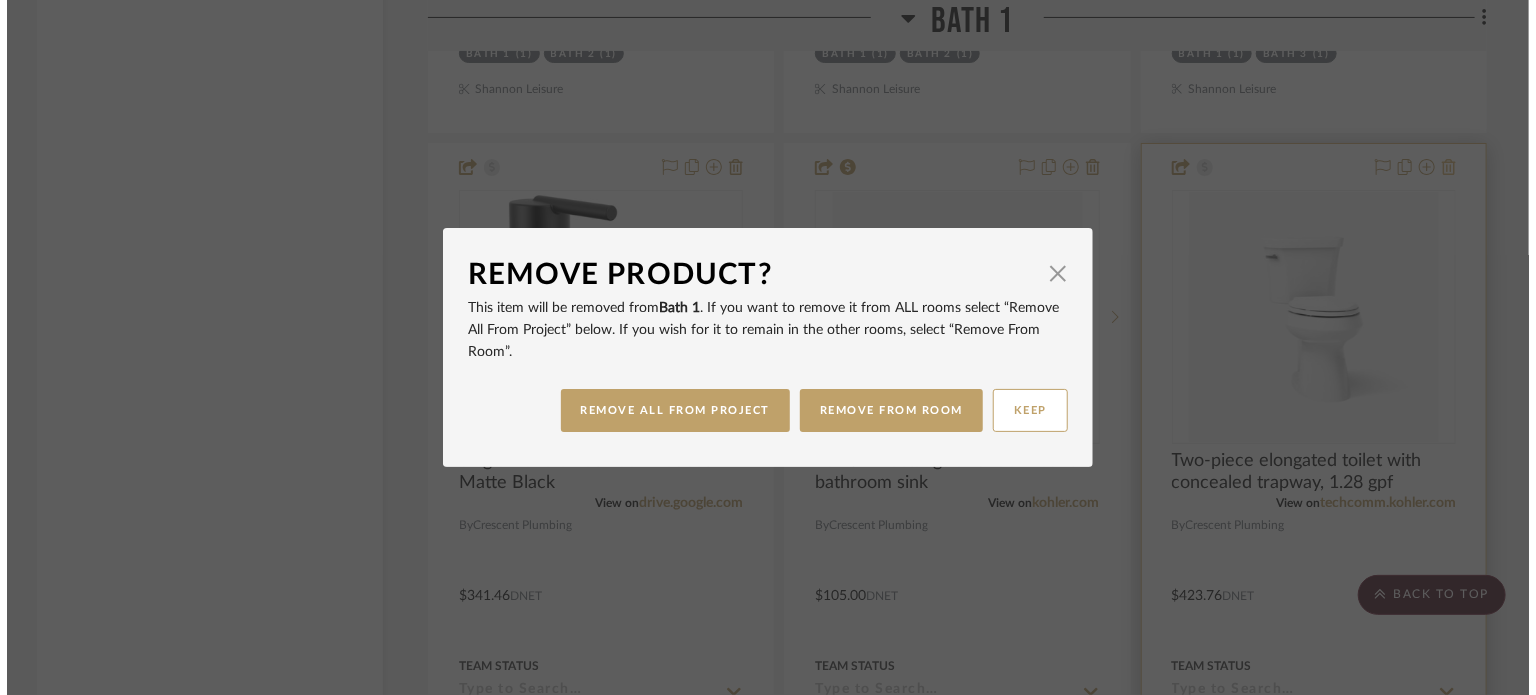 scroll, scrollTop: 0, scrollLeft: 0, axis: both 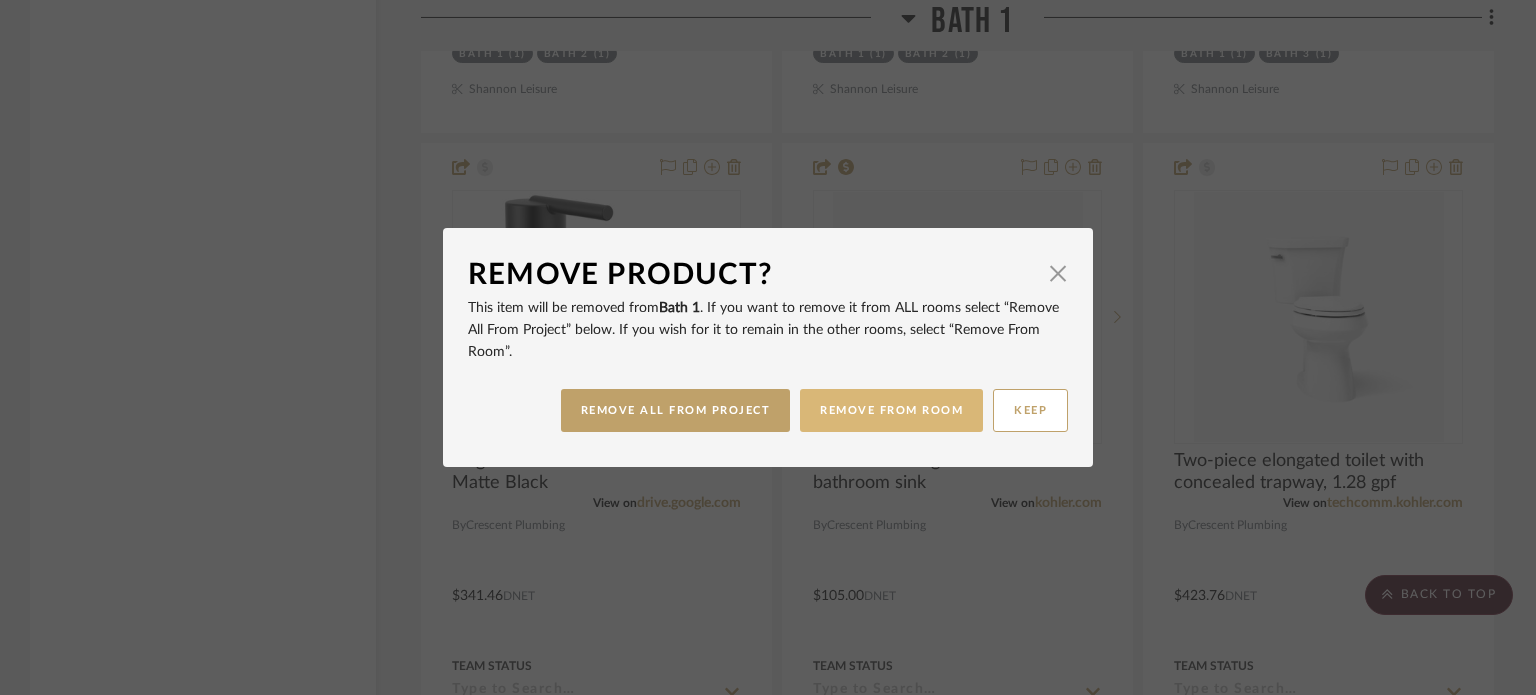 click on "REMOVE FROM ROOM" at bounding box center [891, 410] 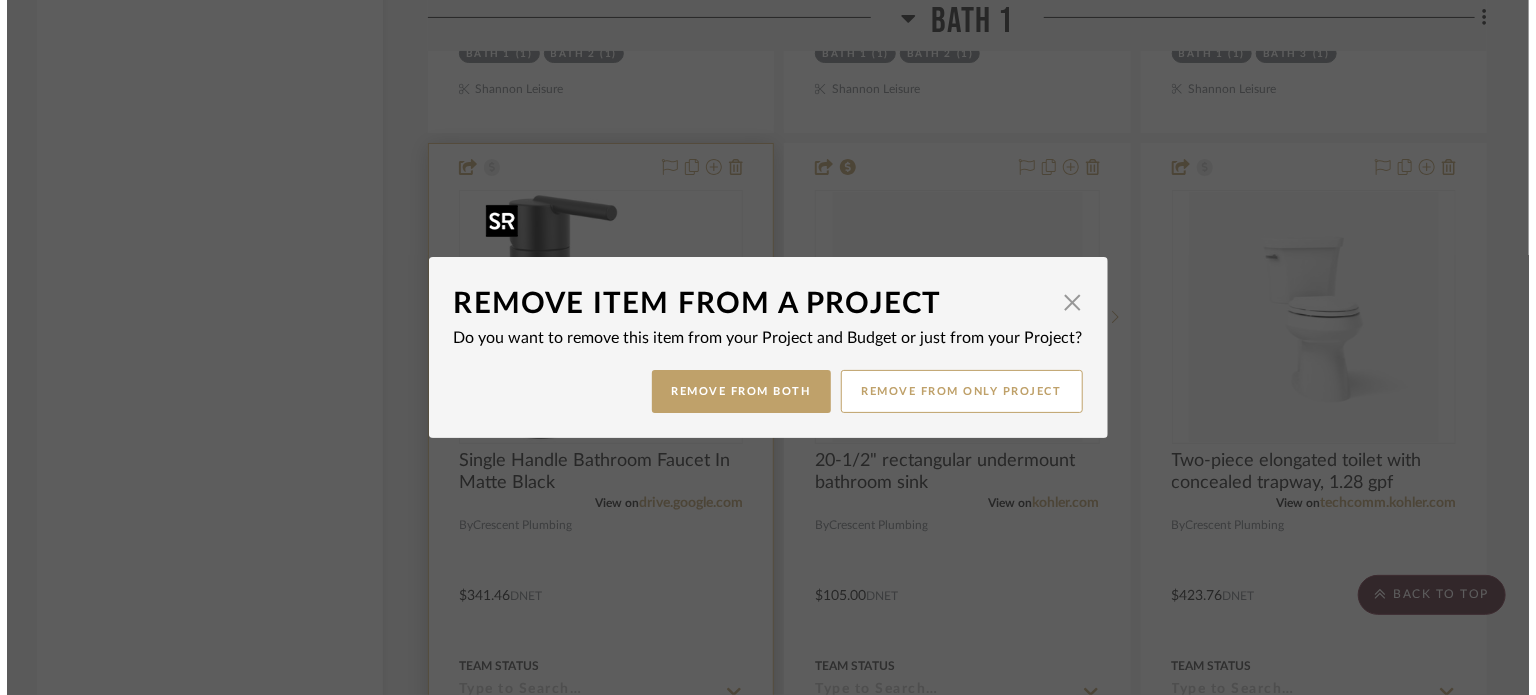 scroll, scrollTop: 0, scrollLeft: 0, axis: both 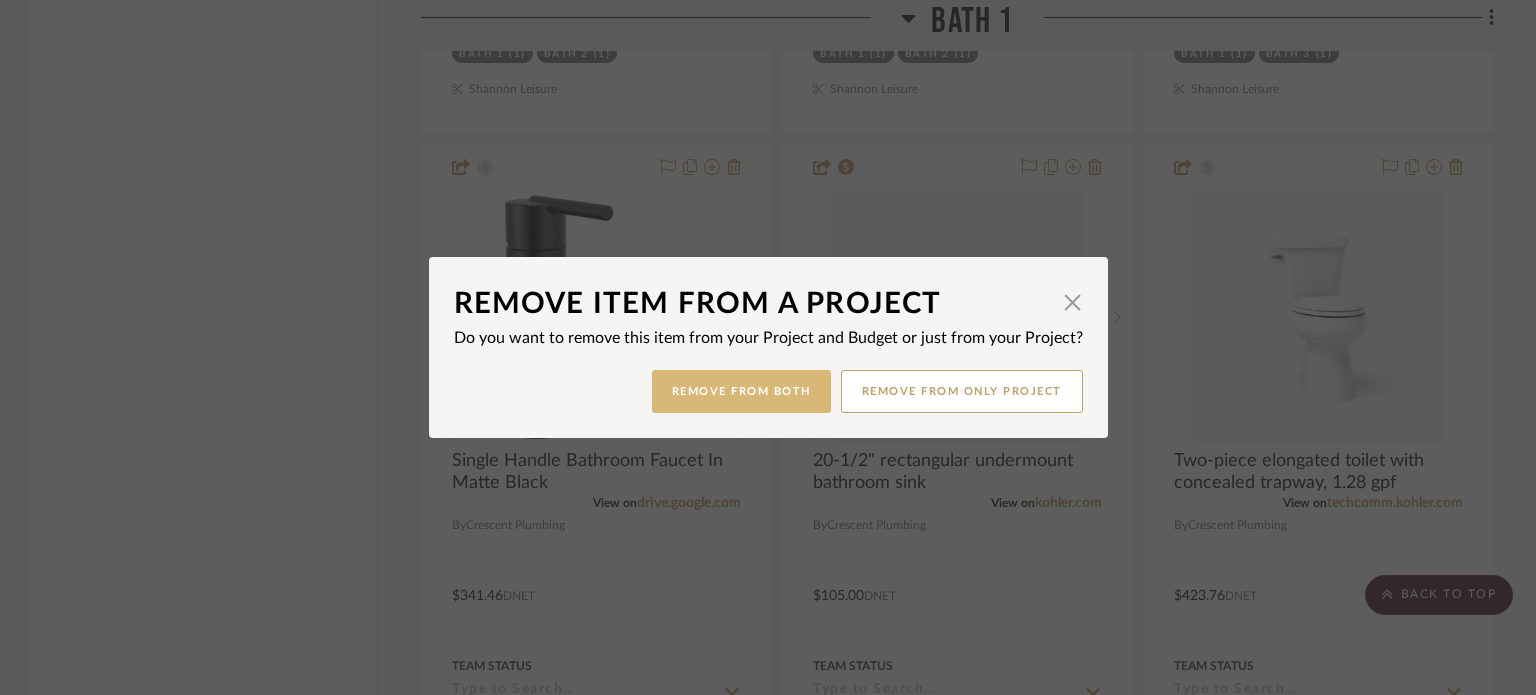 click on "Remove from Both" at bounding box center (741, 391) 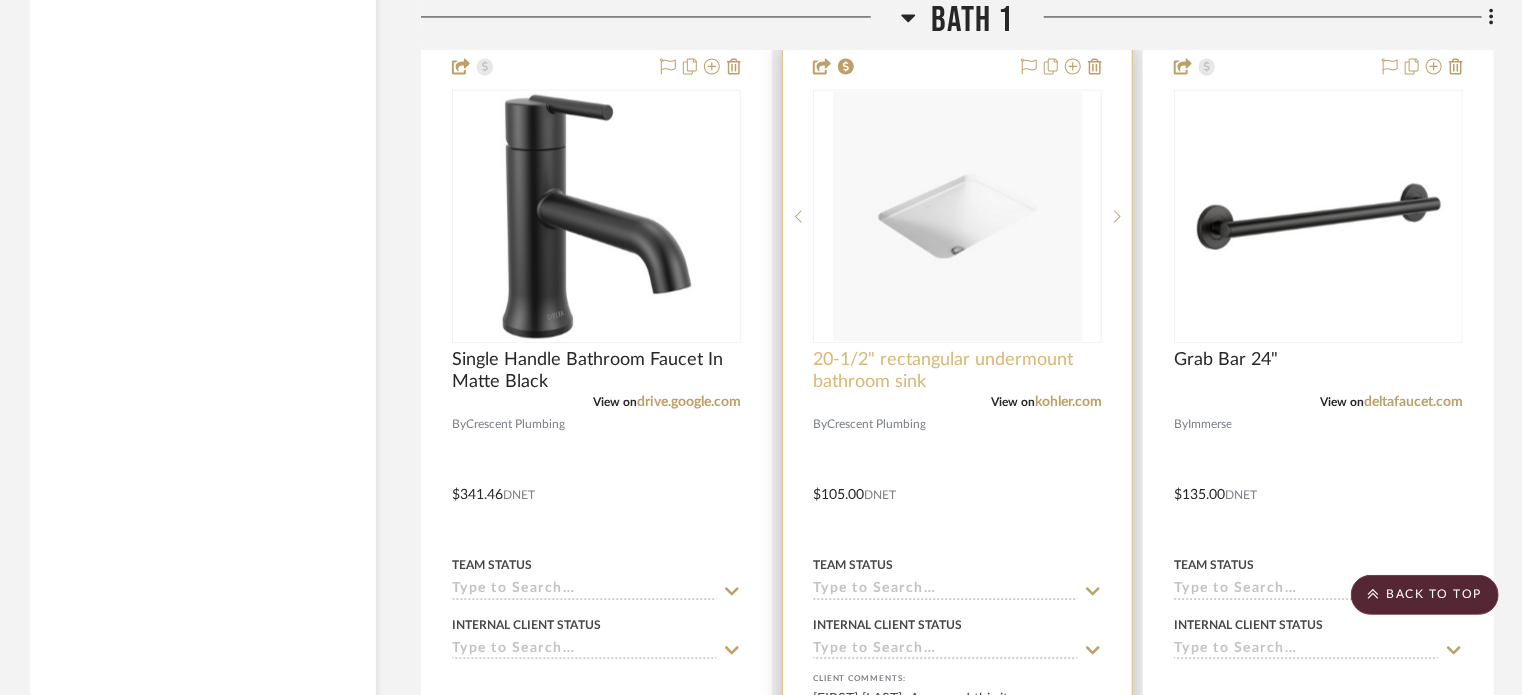 scroll, scrollTop: 13507, scrollLeft: 0, axis: vertical 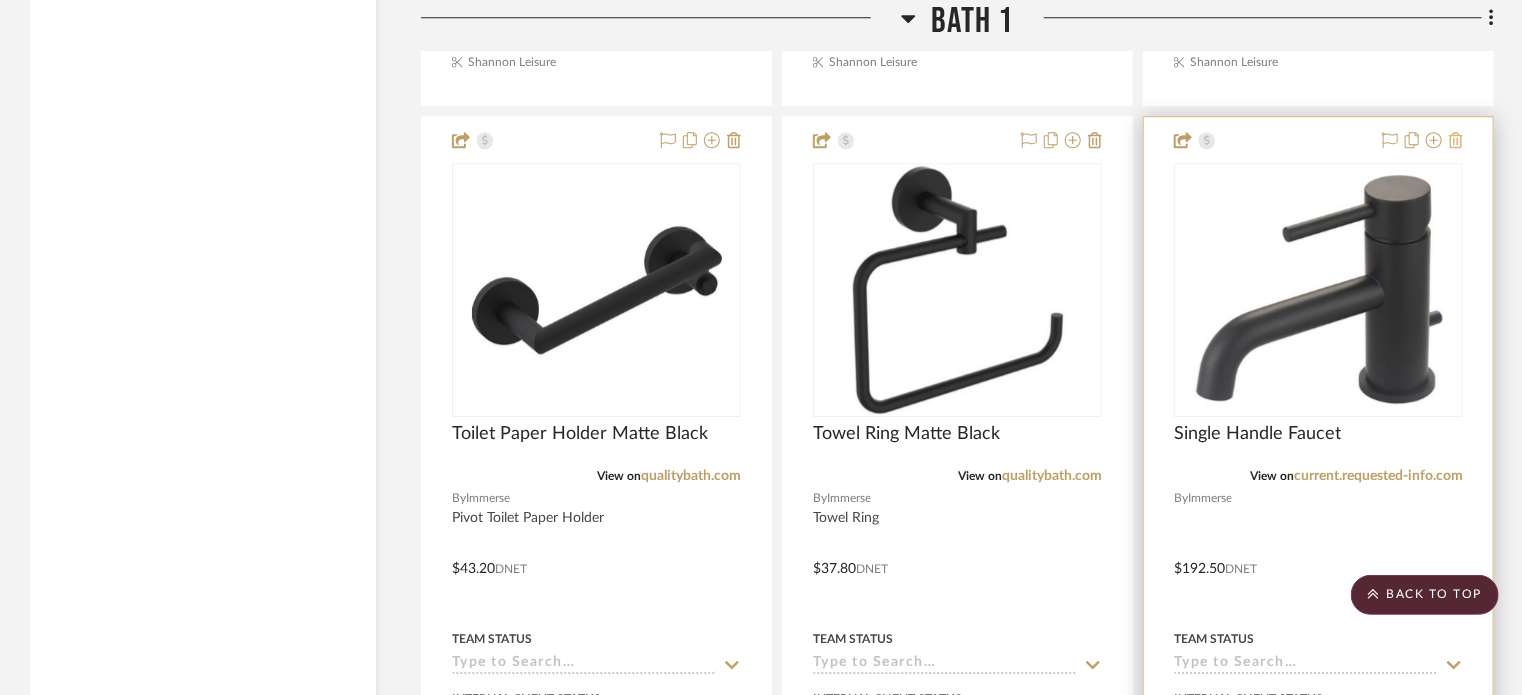 click 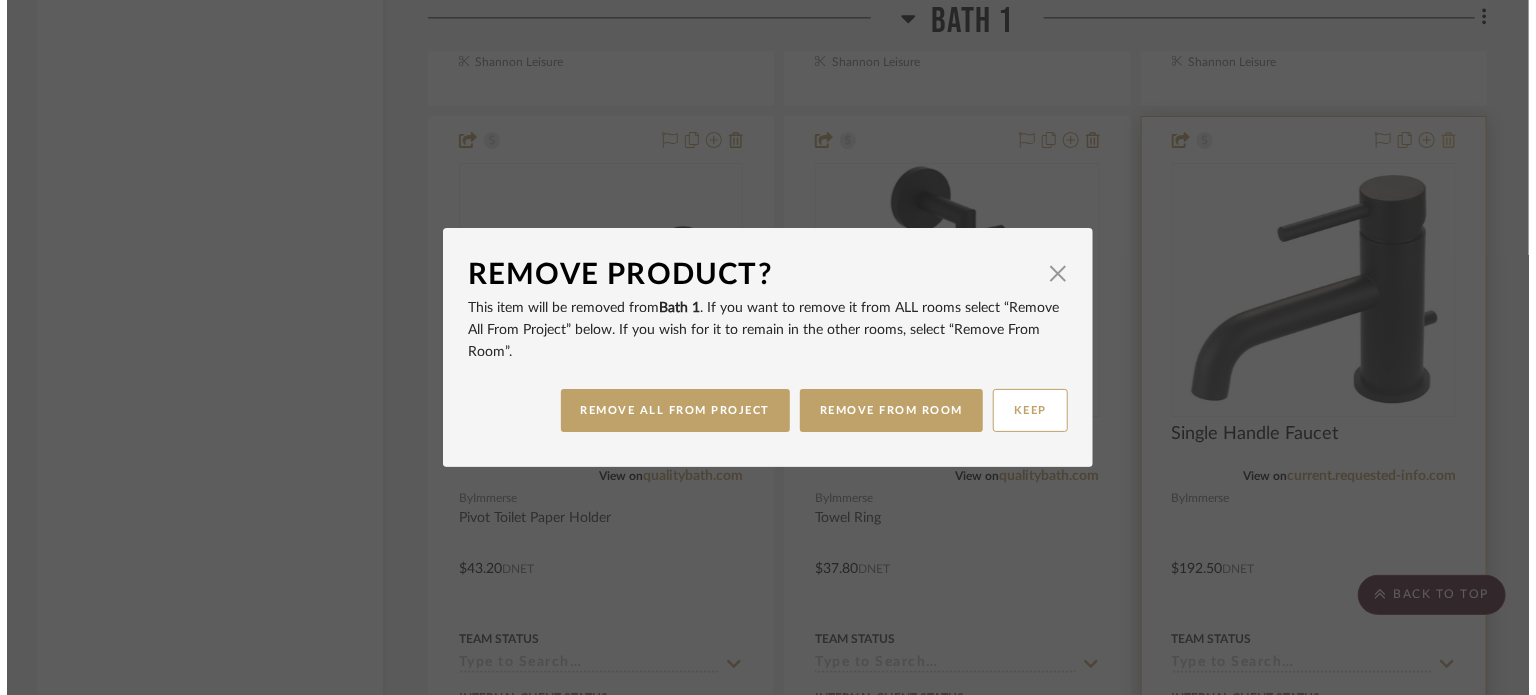 scroll, scrollTop: 0, scrollLeft: 0, axis: both 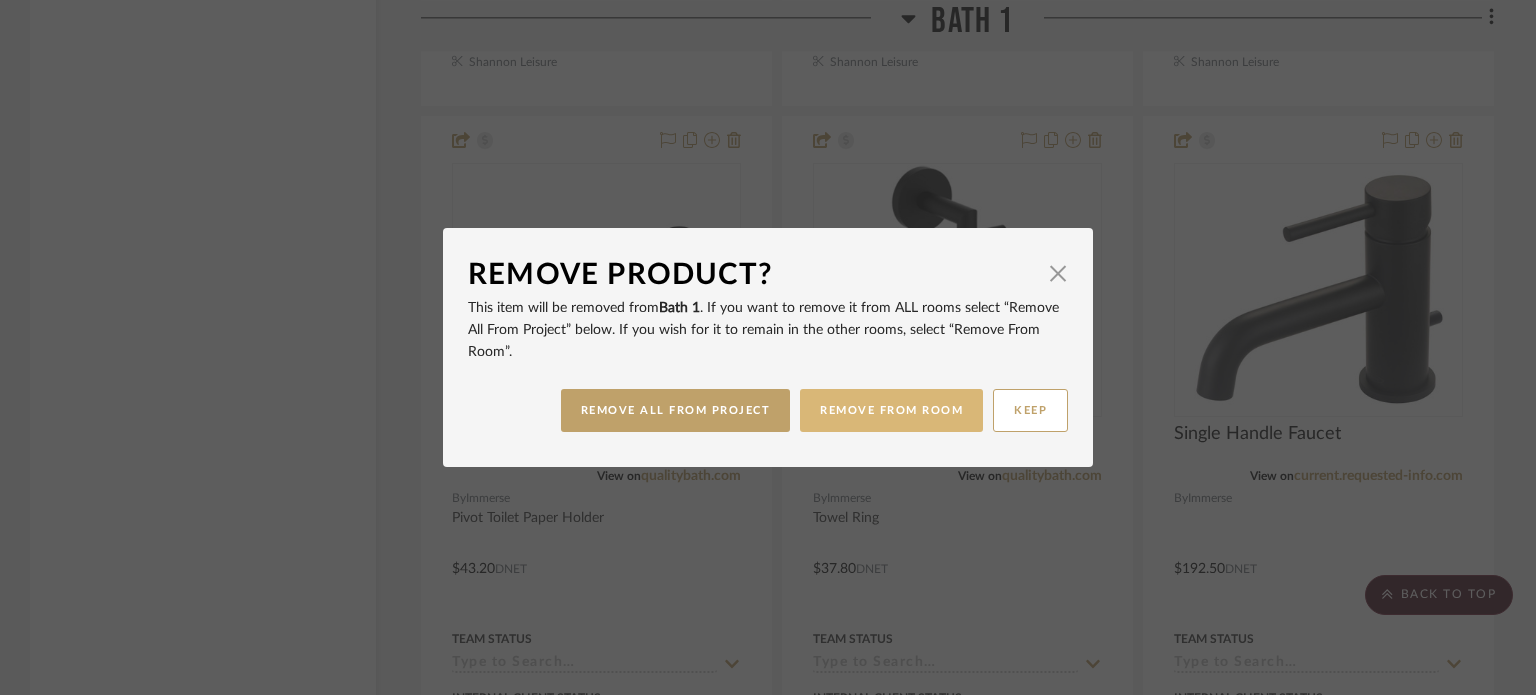 click on "REMOVE FROM ROOM" at bounding box center (891, 410) 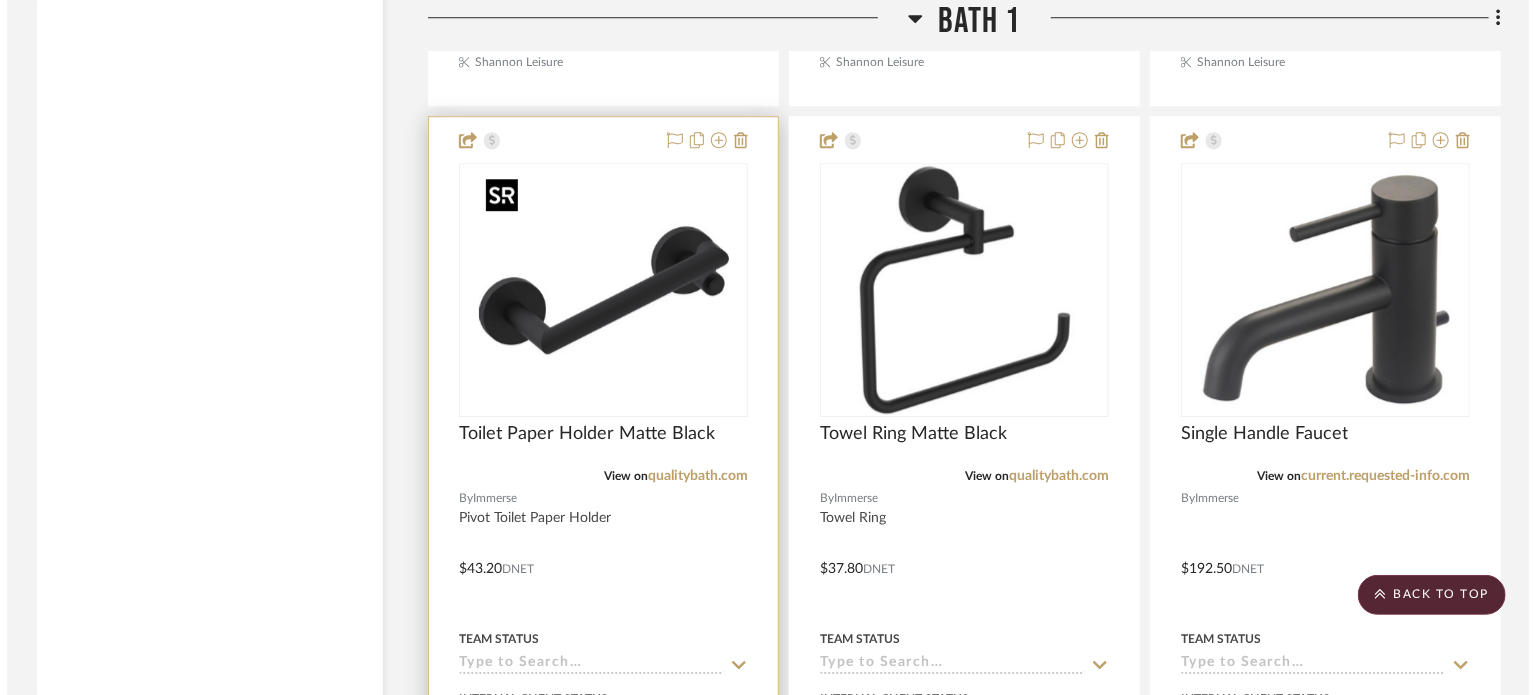 scroll, scrollTop: 0, scrollLeft: 0, axis: both 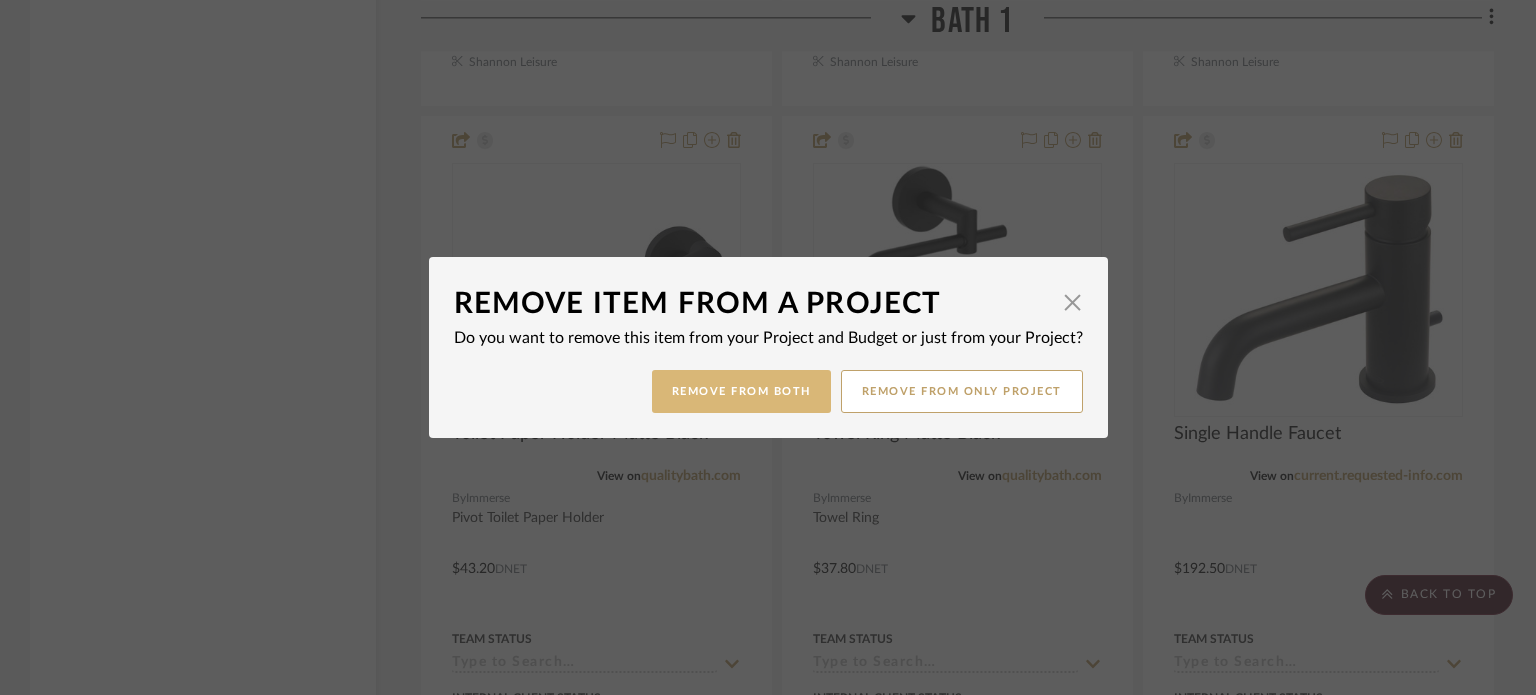 click on "Remove from Both" at bounding box center (741, 391) 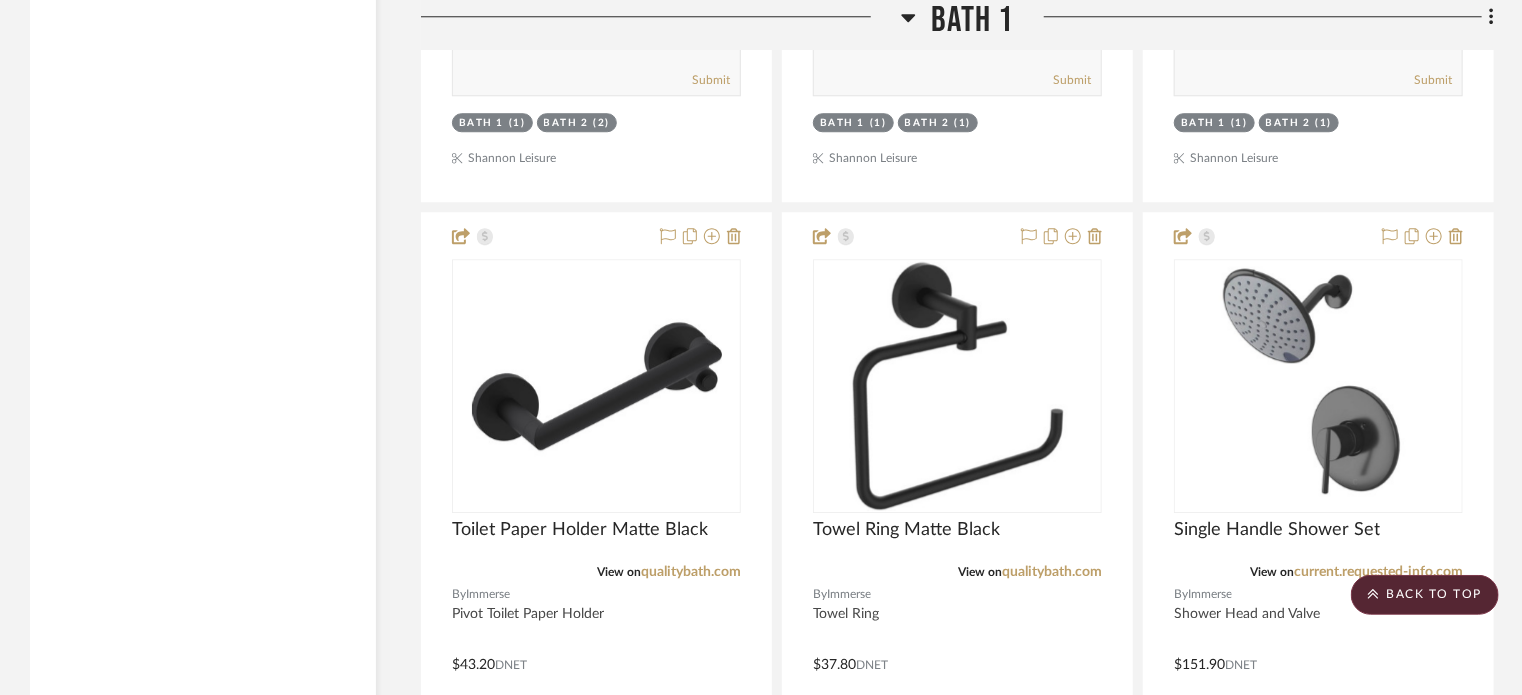 scroll, scrollTop: 14178, scrollLeft: 0, axis: vertical 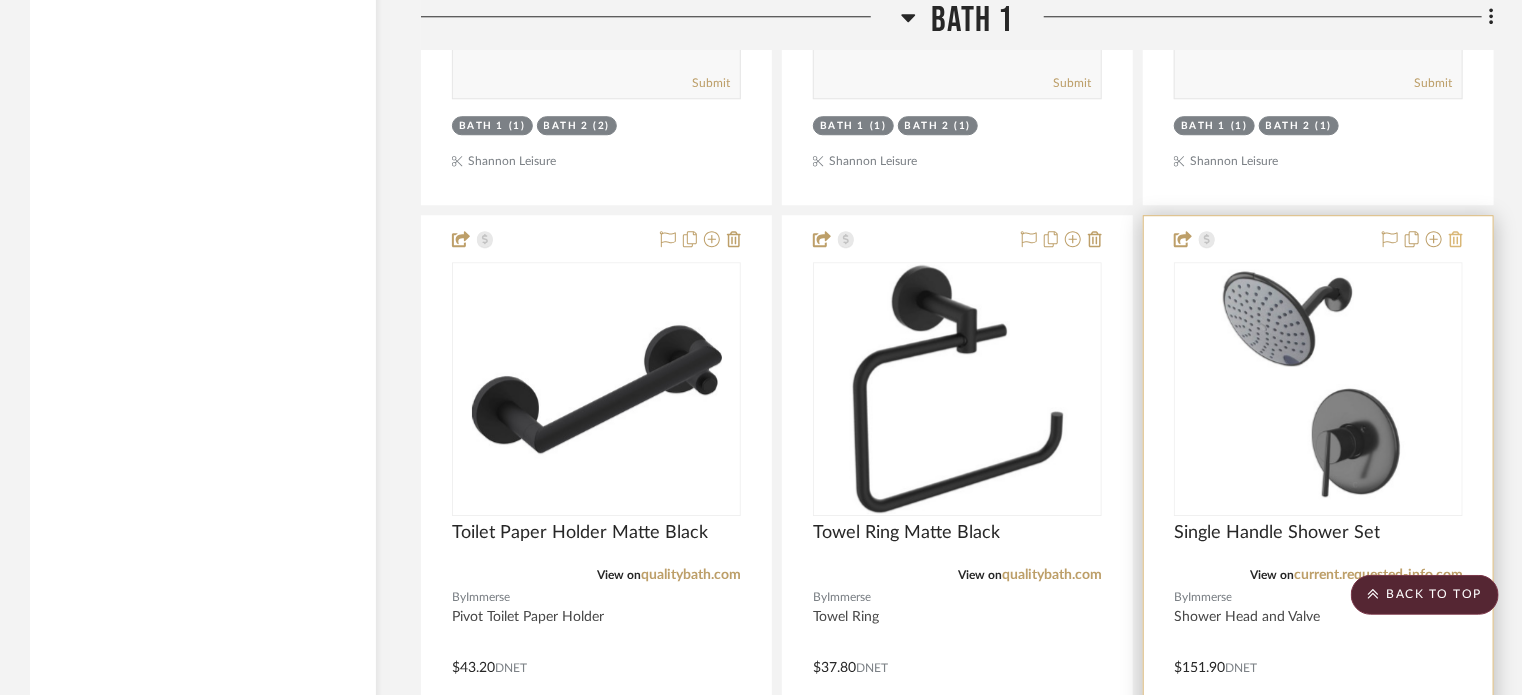 click 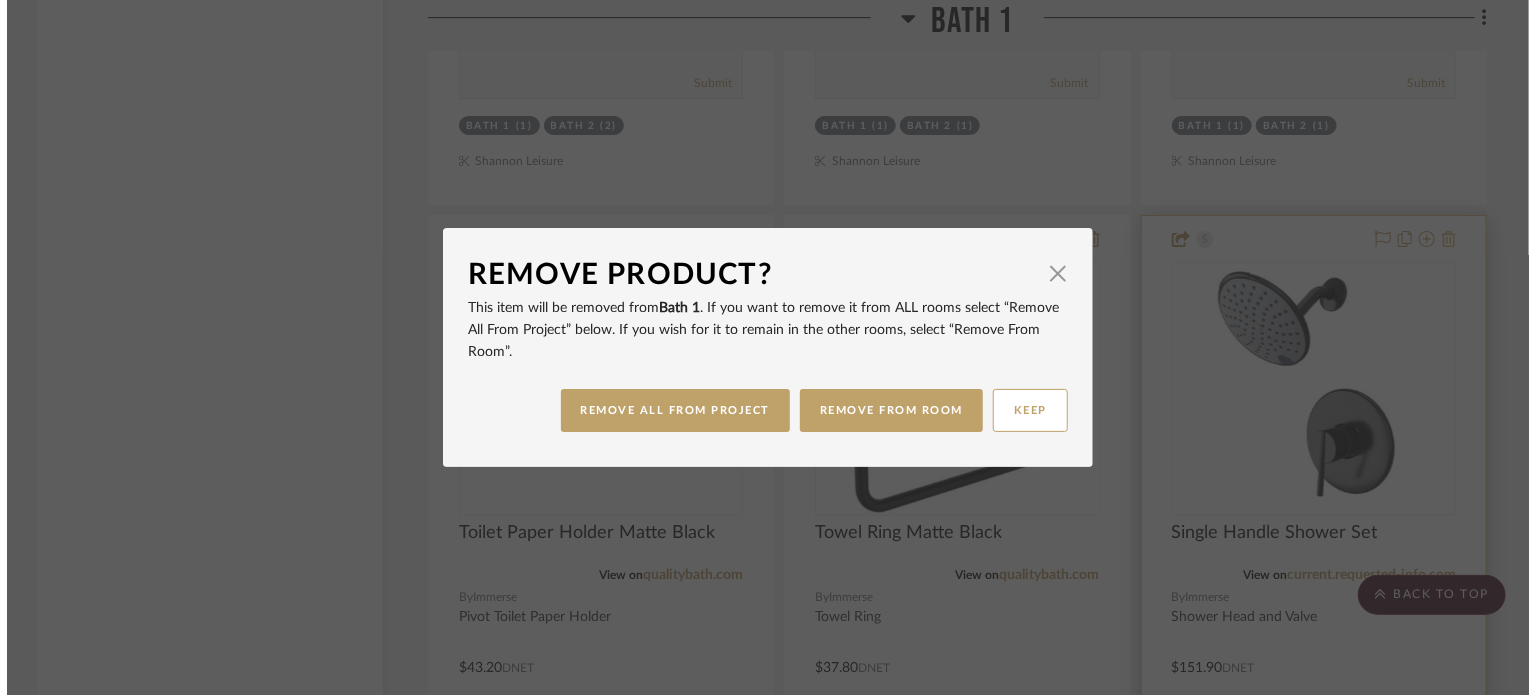 scroll, scrollTop: 0, scrollLeft: 0, axis: both 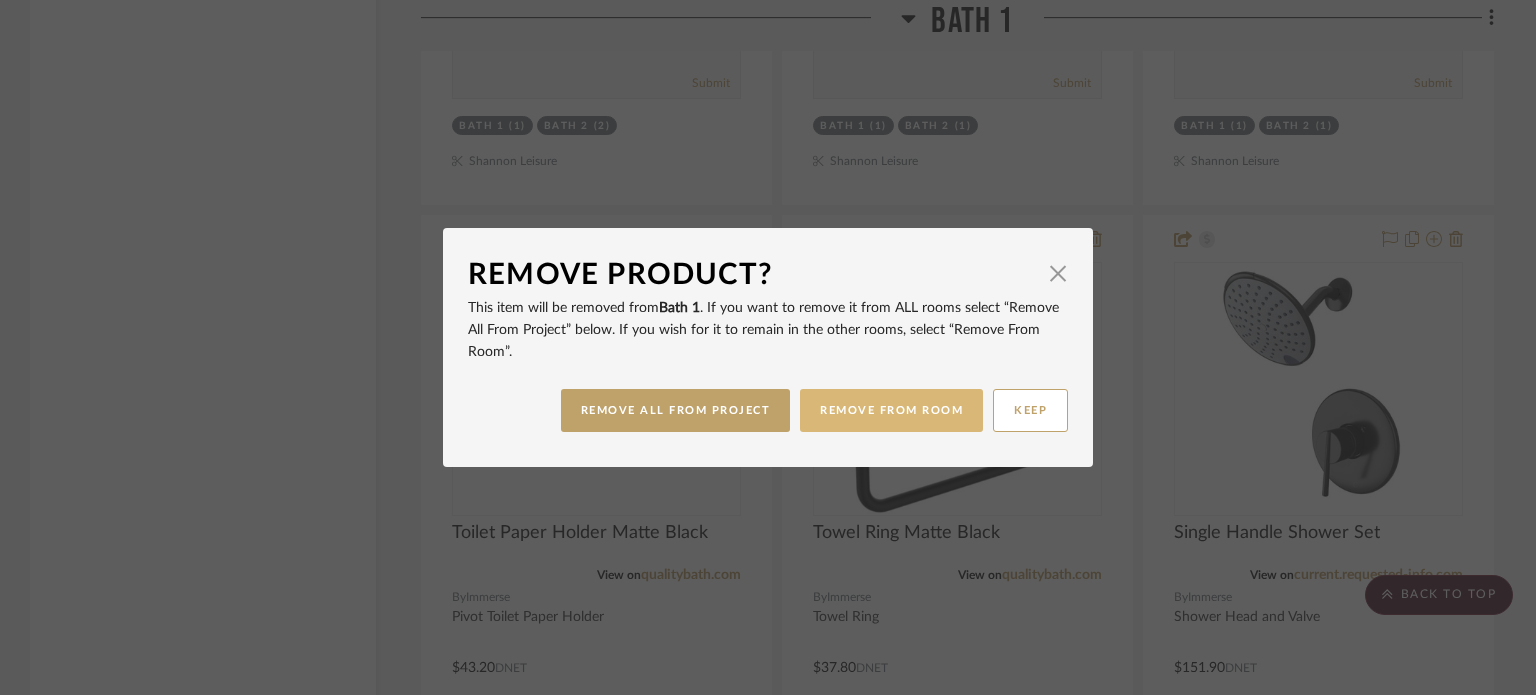 click on "REMOVE FROM ROOM" at bounding box center (891, 410) 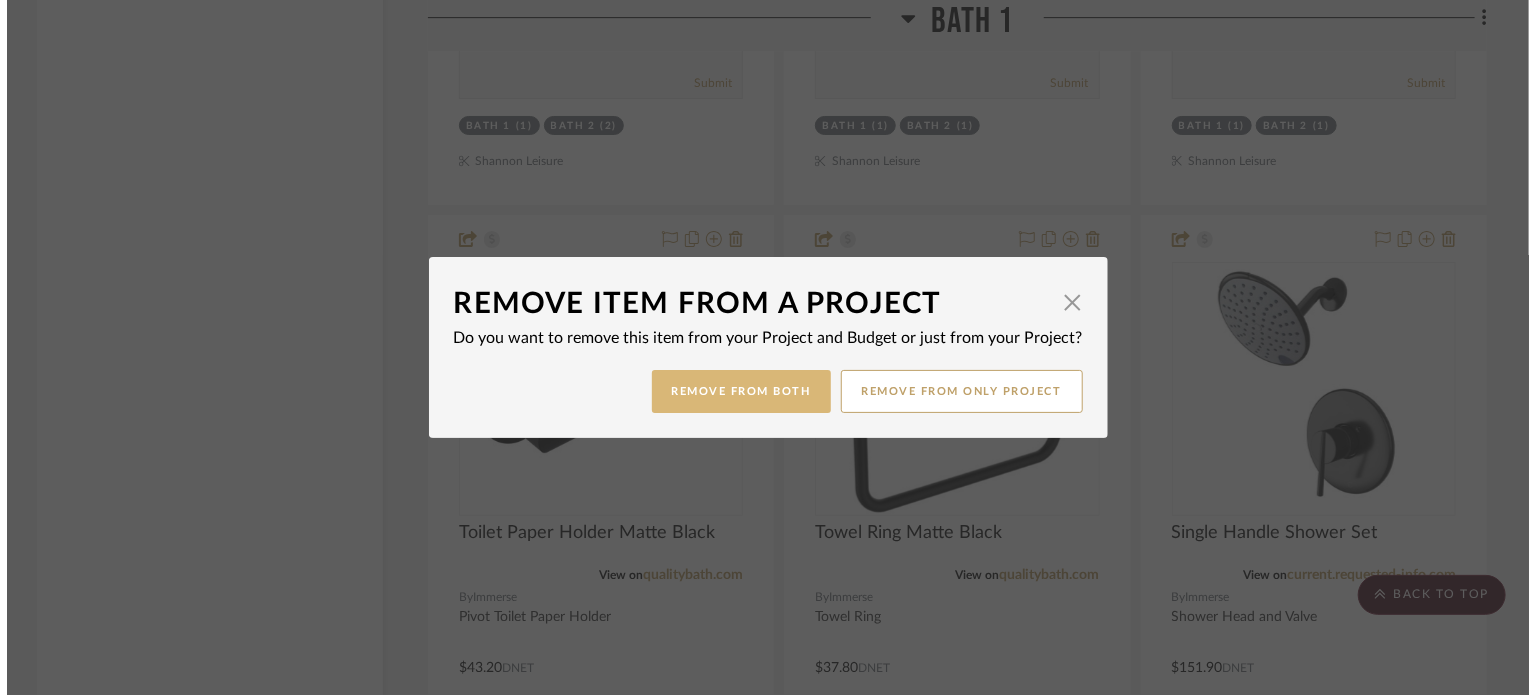 scroll, scrollTop: 0, scrollLeft: 0, axis: both 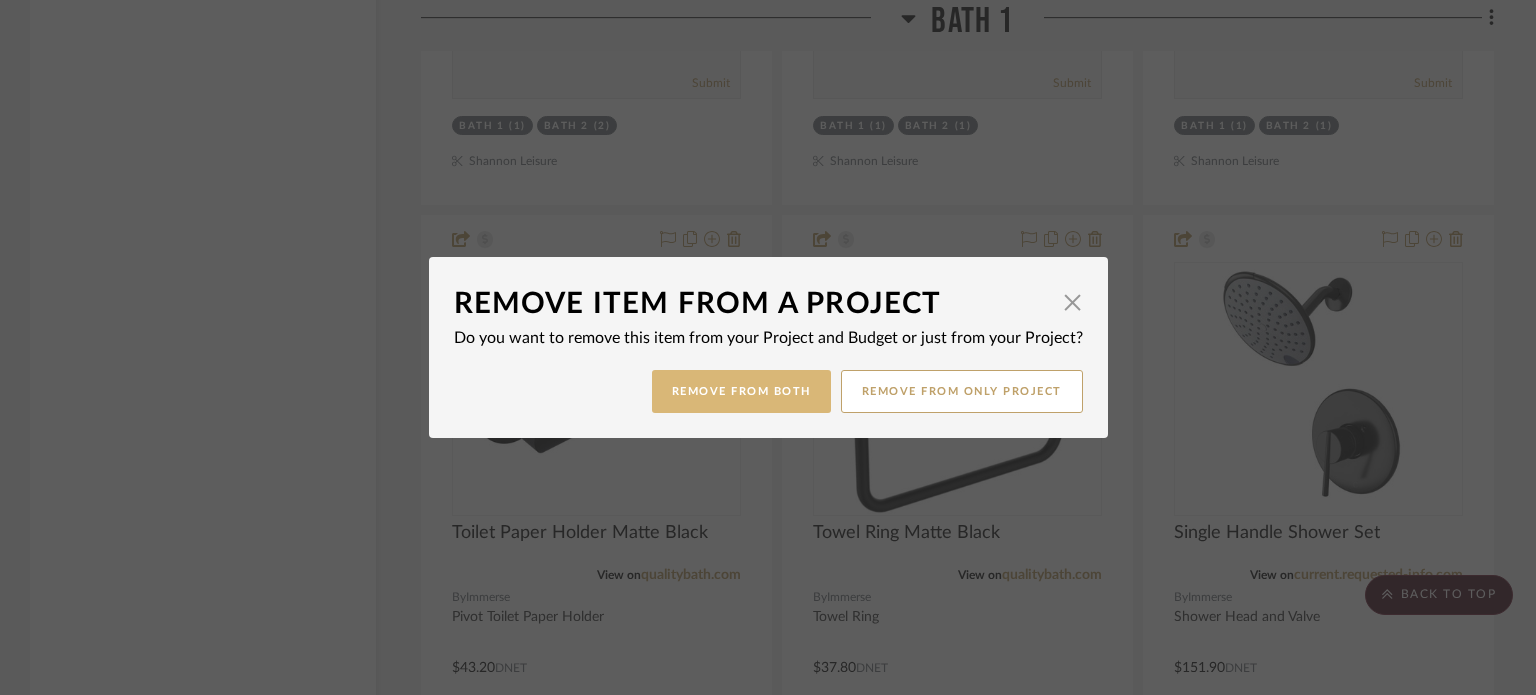 click on "Remove from Both" at bounding box center (741, 391) 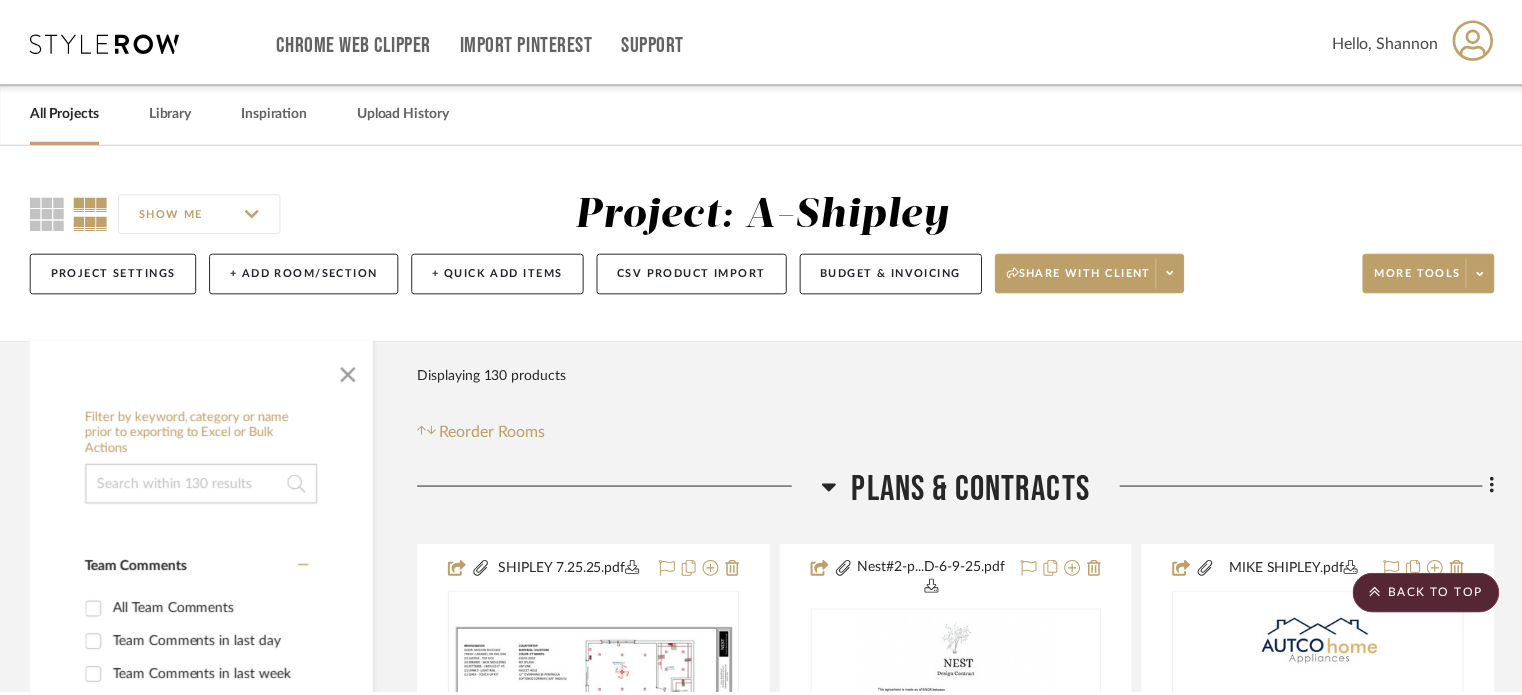 scroll, scrollTop: 14178, scrollLeft: 0, axis: vertical 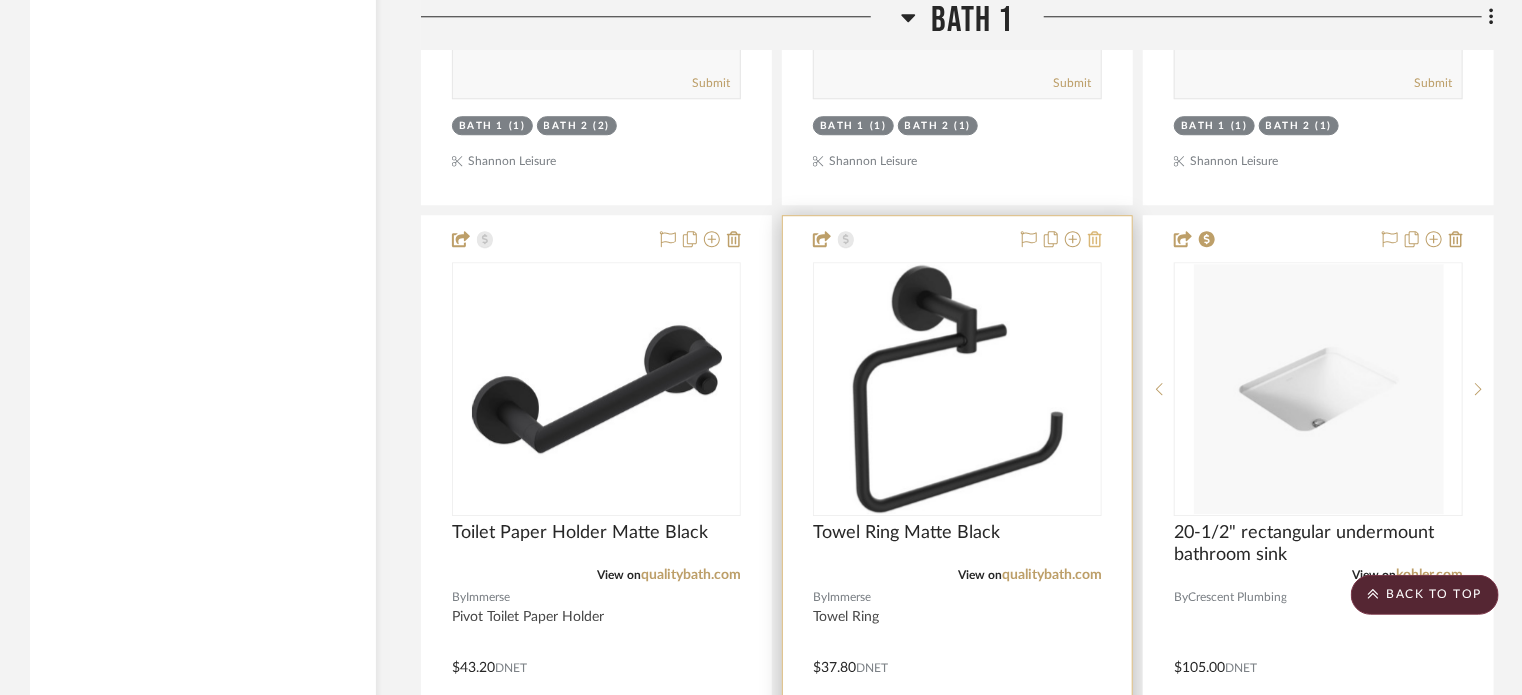 click 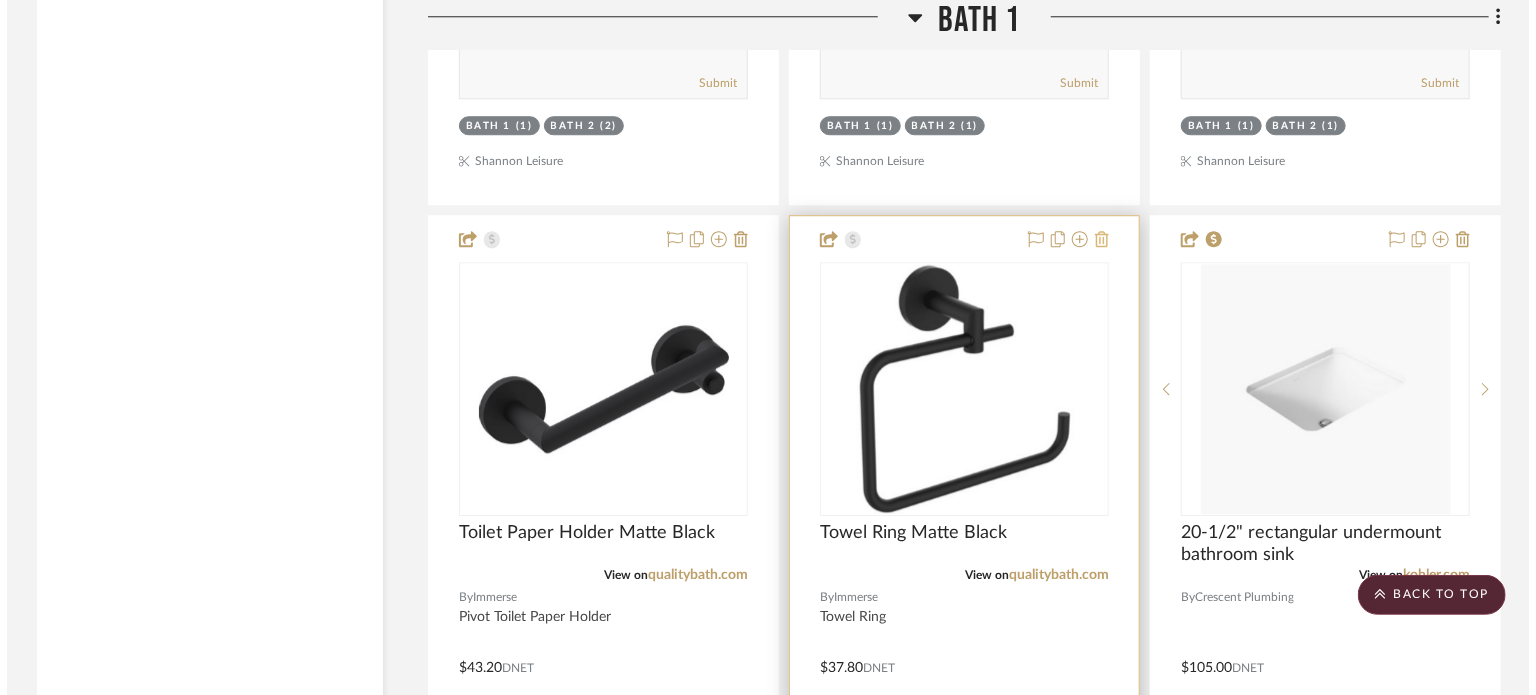scroll, scrollTop: 0, scrollLeft: 0, axis: both 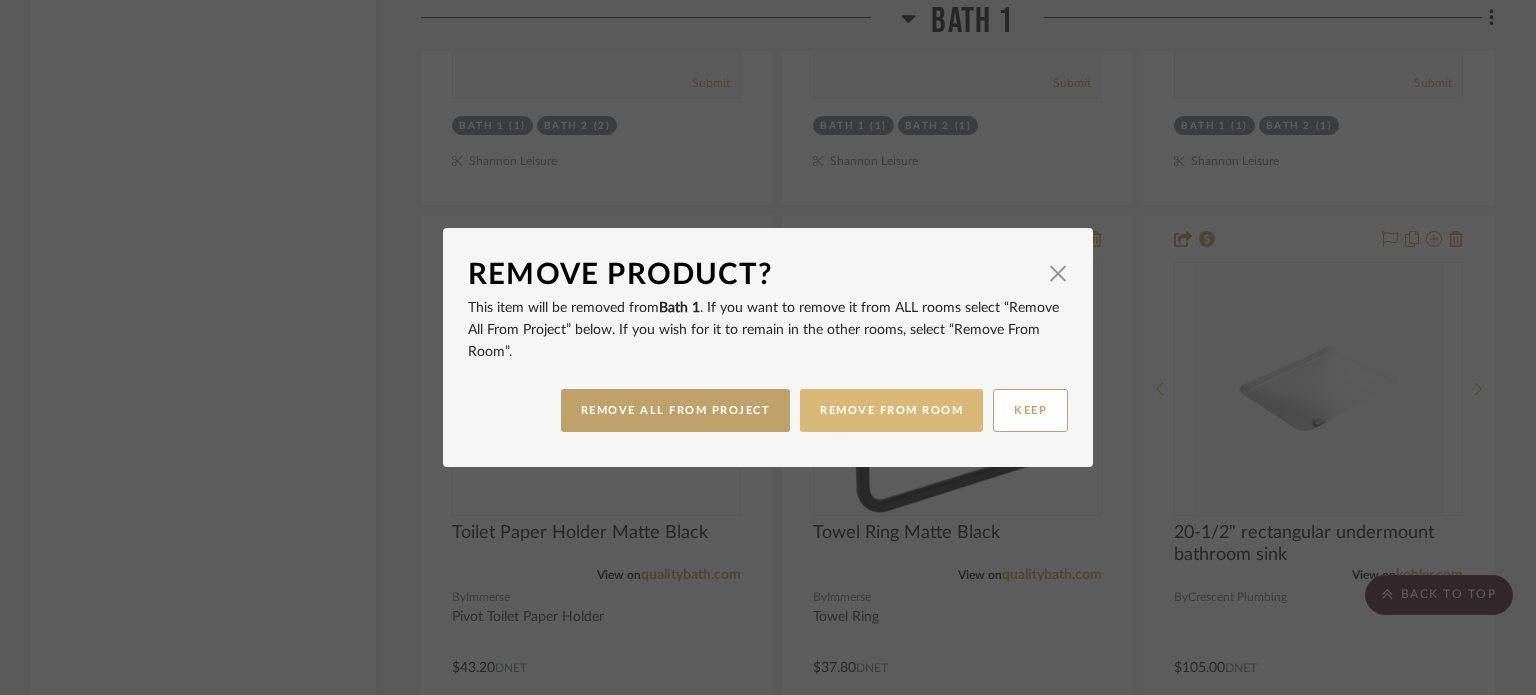 click on "REMOVE FROM ROOM" at bounding box center (891, 410) 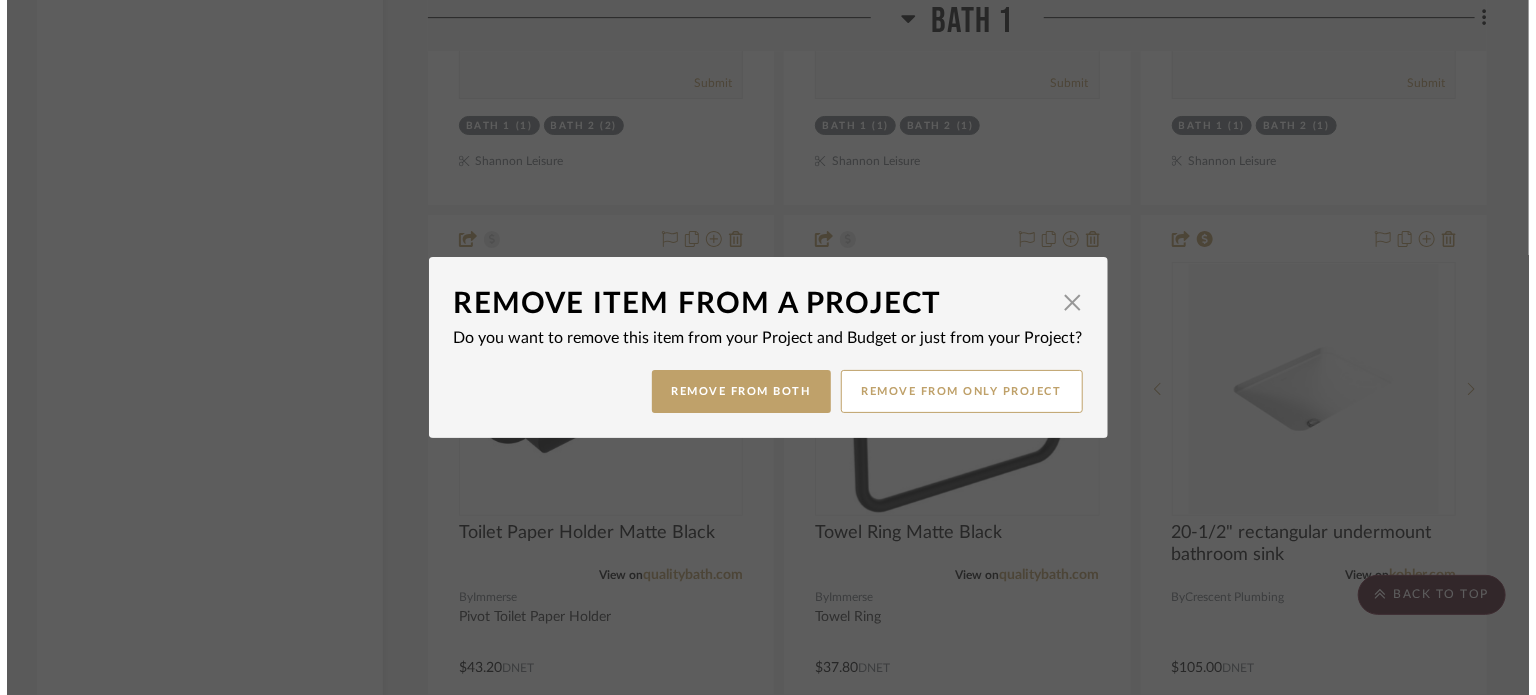 scroll, scrollTop: 0, scrollLeft: 0, axis: both 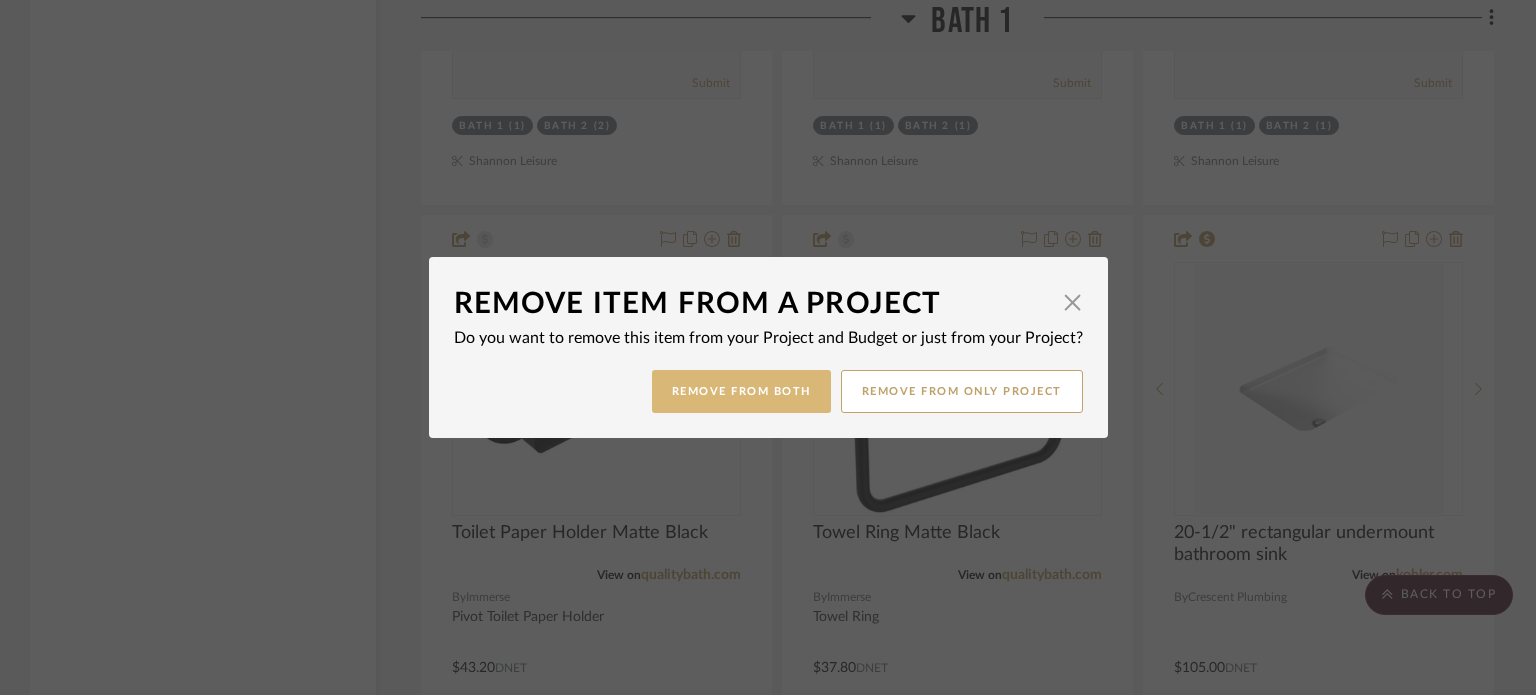 click on "Remove from Both" at bounding box center [741, 391] 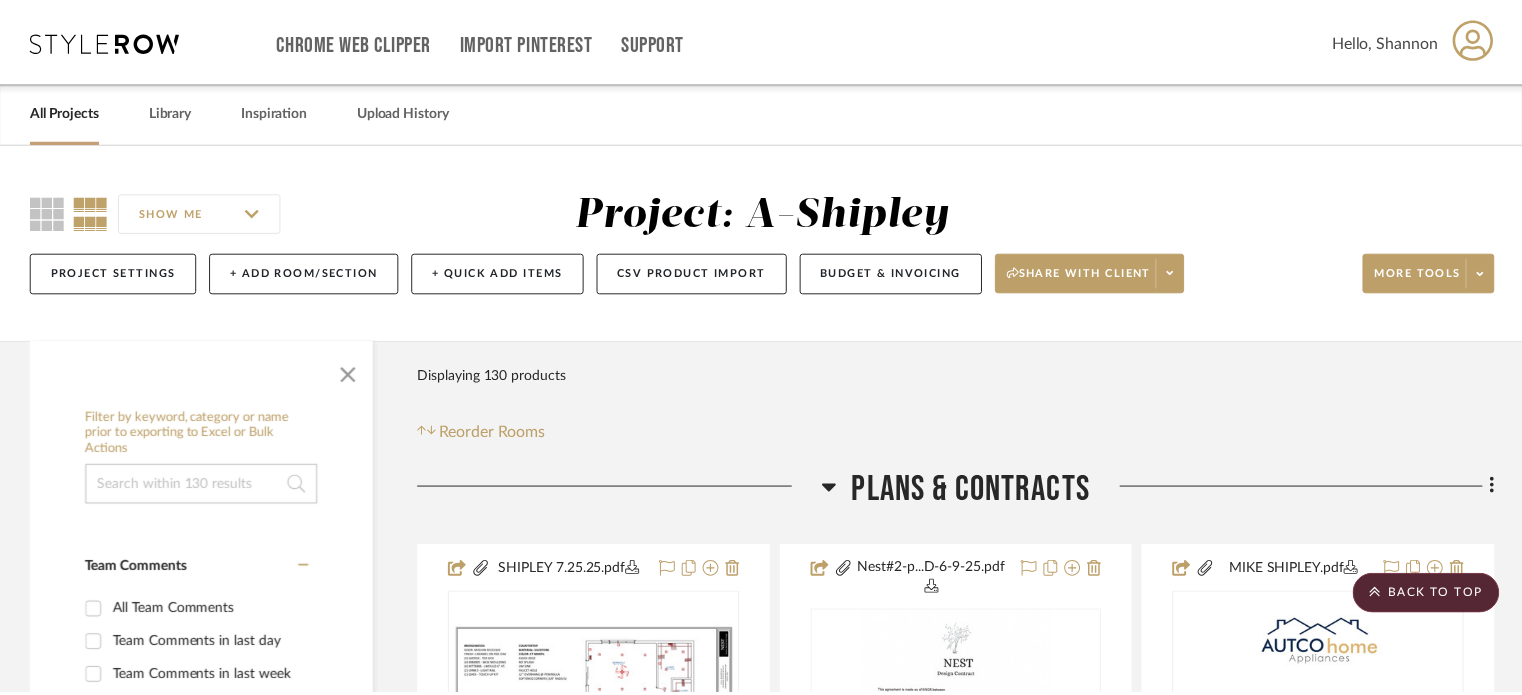 scroll, scrollTop: 14178, scrollLeft: 0, axis: vertical 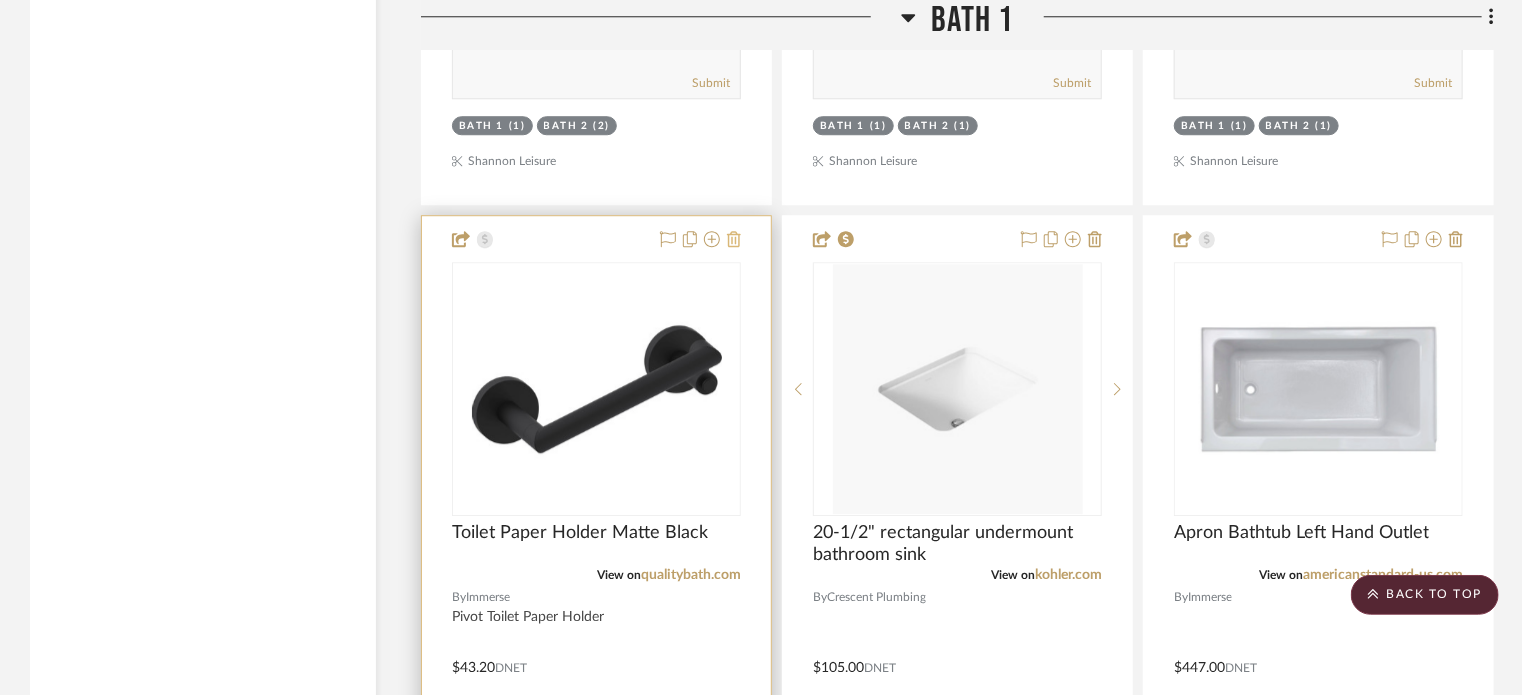 click 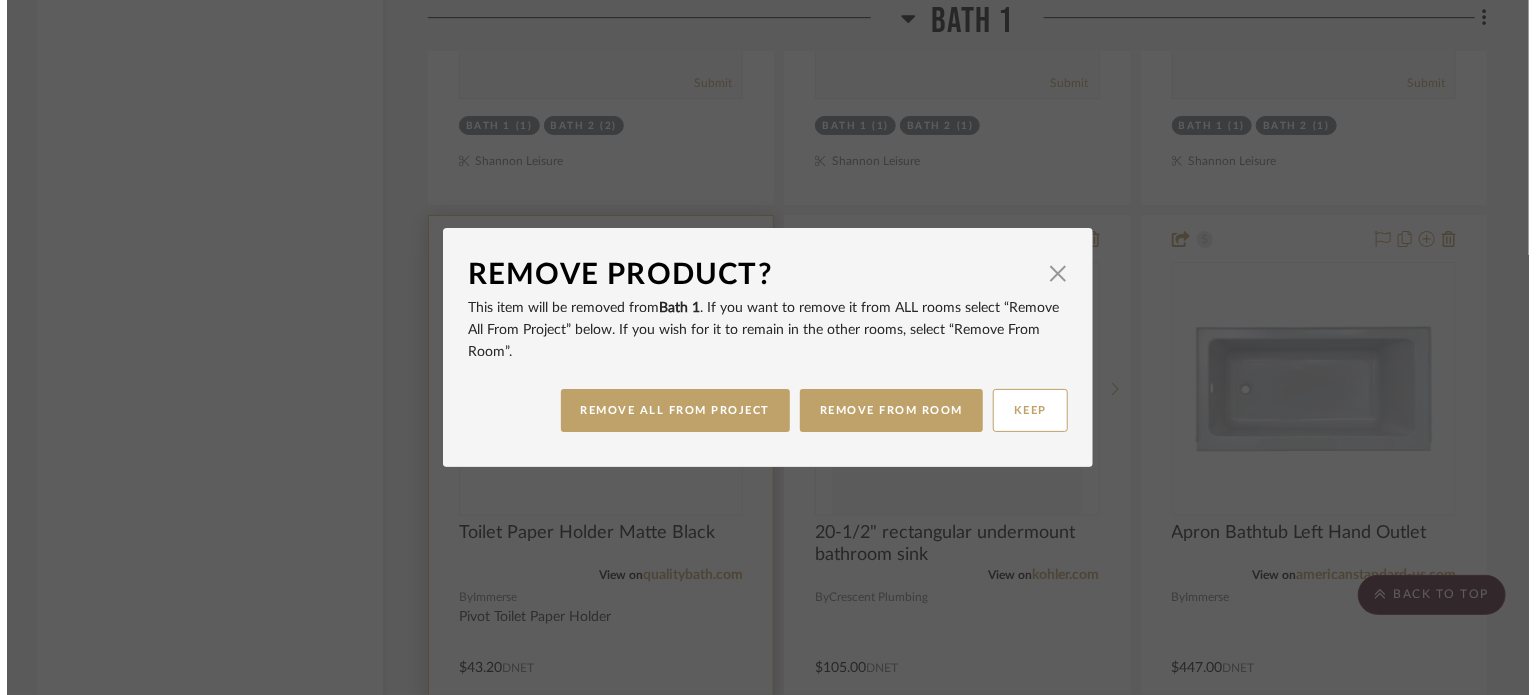 scroll, scrollTop: 0, scrollLeft: 0, axis: both 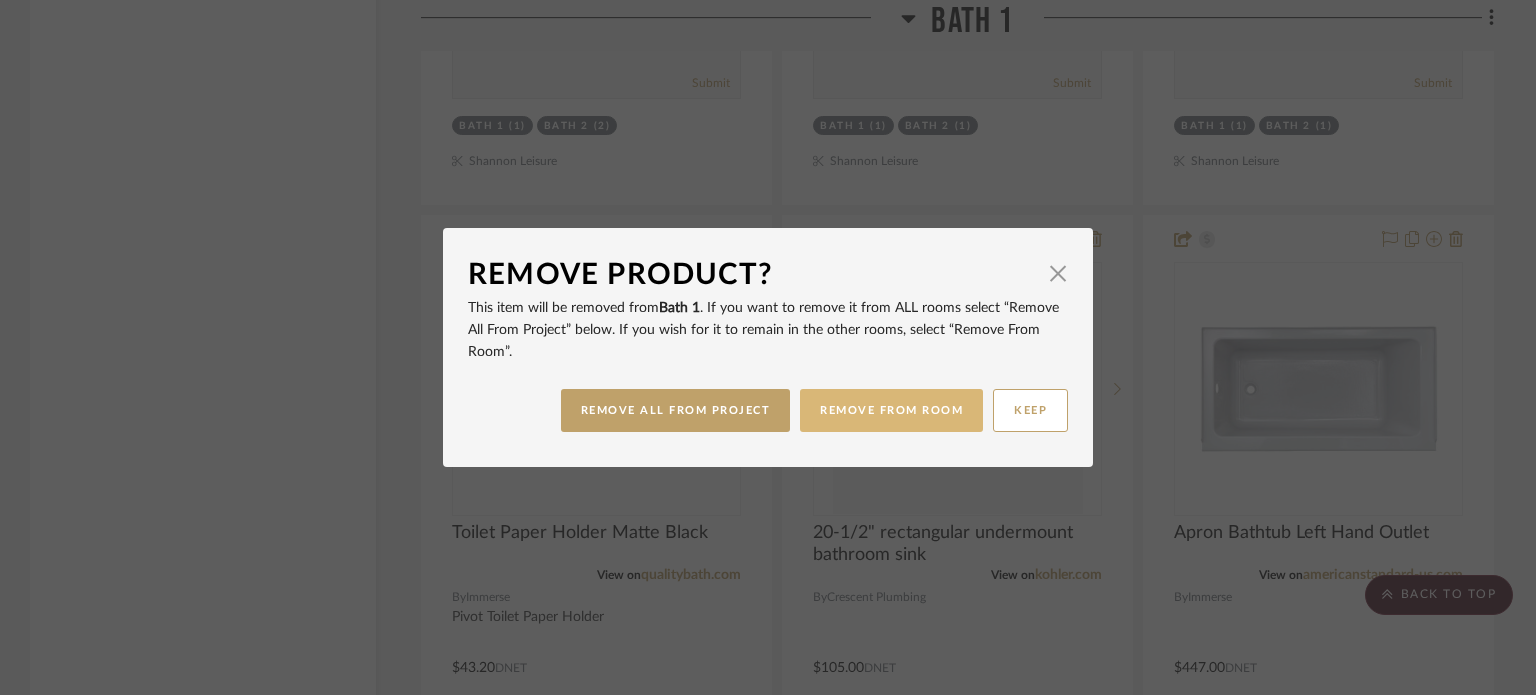 click on "REMOVE FROM ROOM" at bounding box center (891, 410) 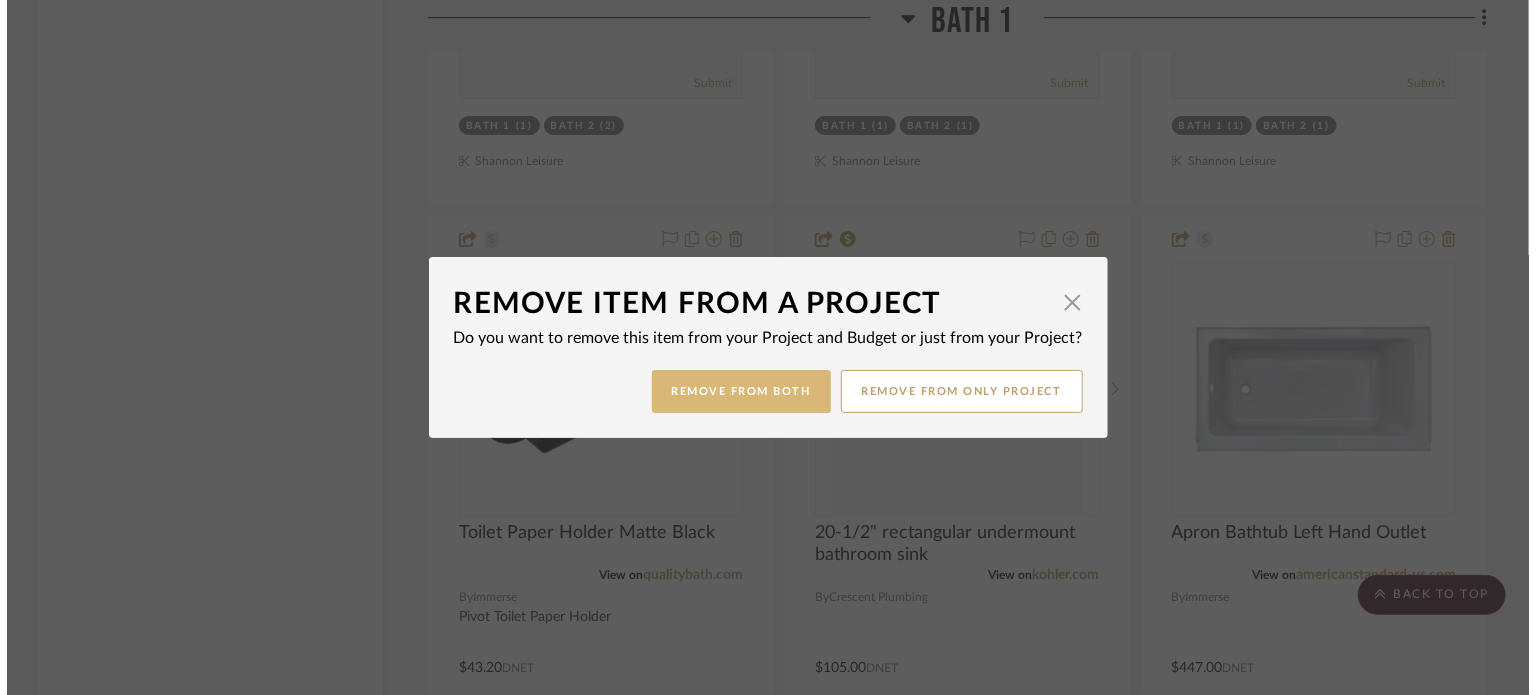 scroll, scrollTop: 0, scrollLeft: 0, axis: both 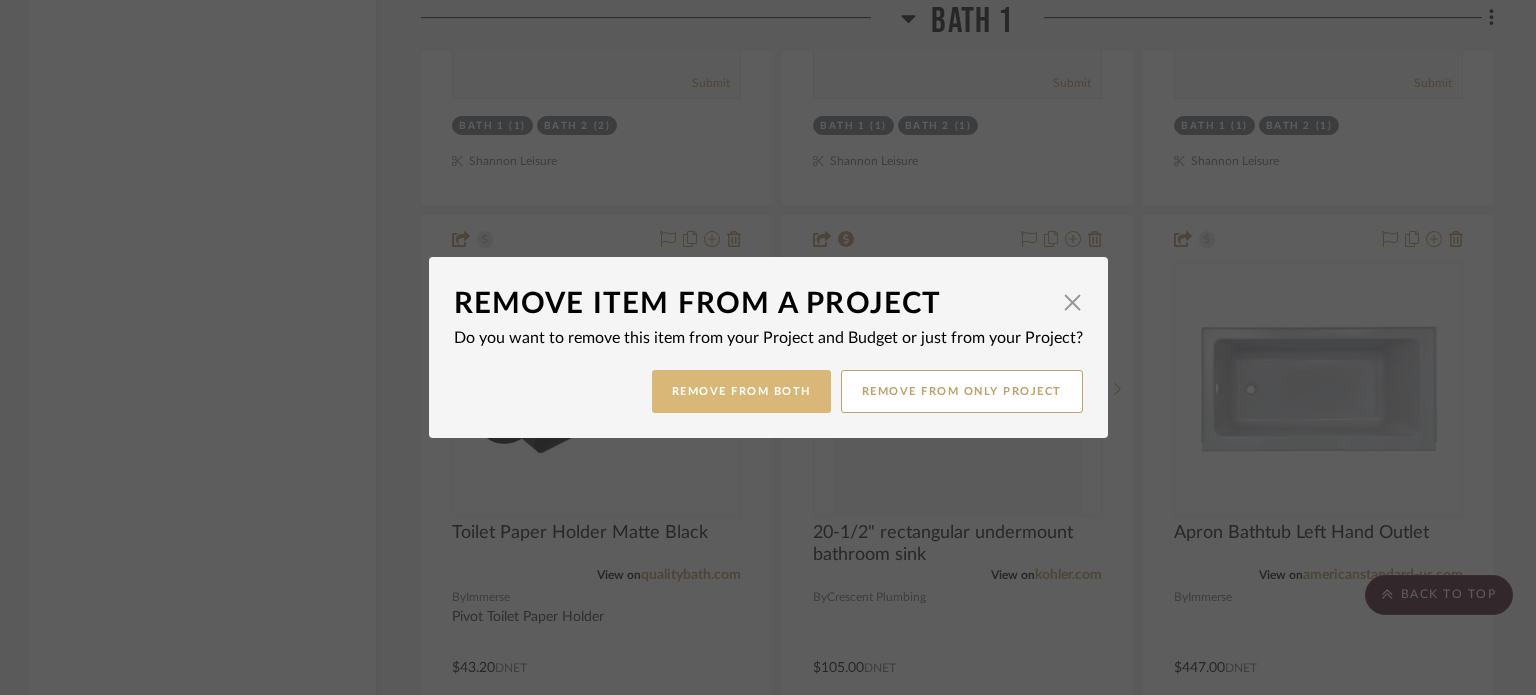 click on "Remove from Both" at bounding box center [741, 391] 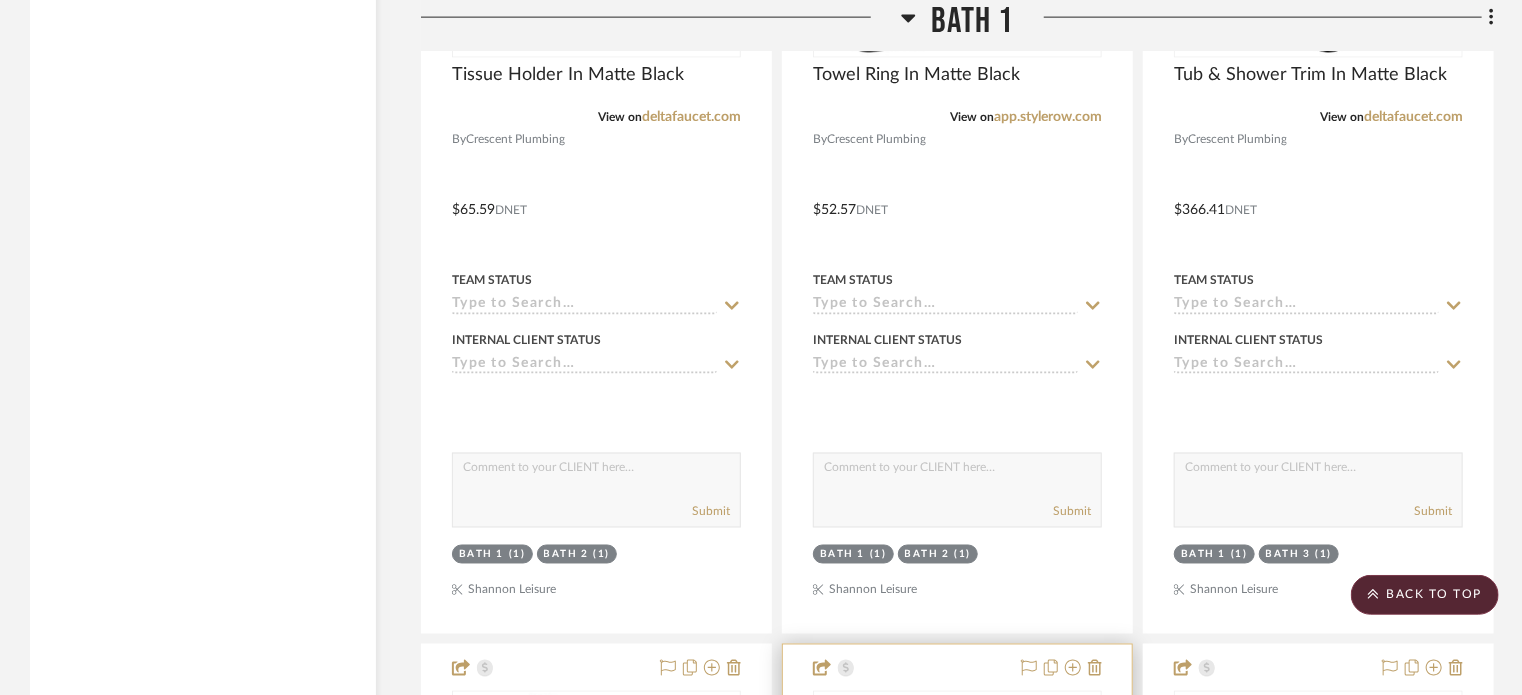 scroll, scrollTop: 13422, scrollLeft: 0, axis: vertical 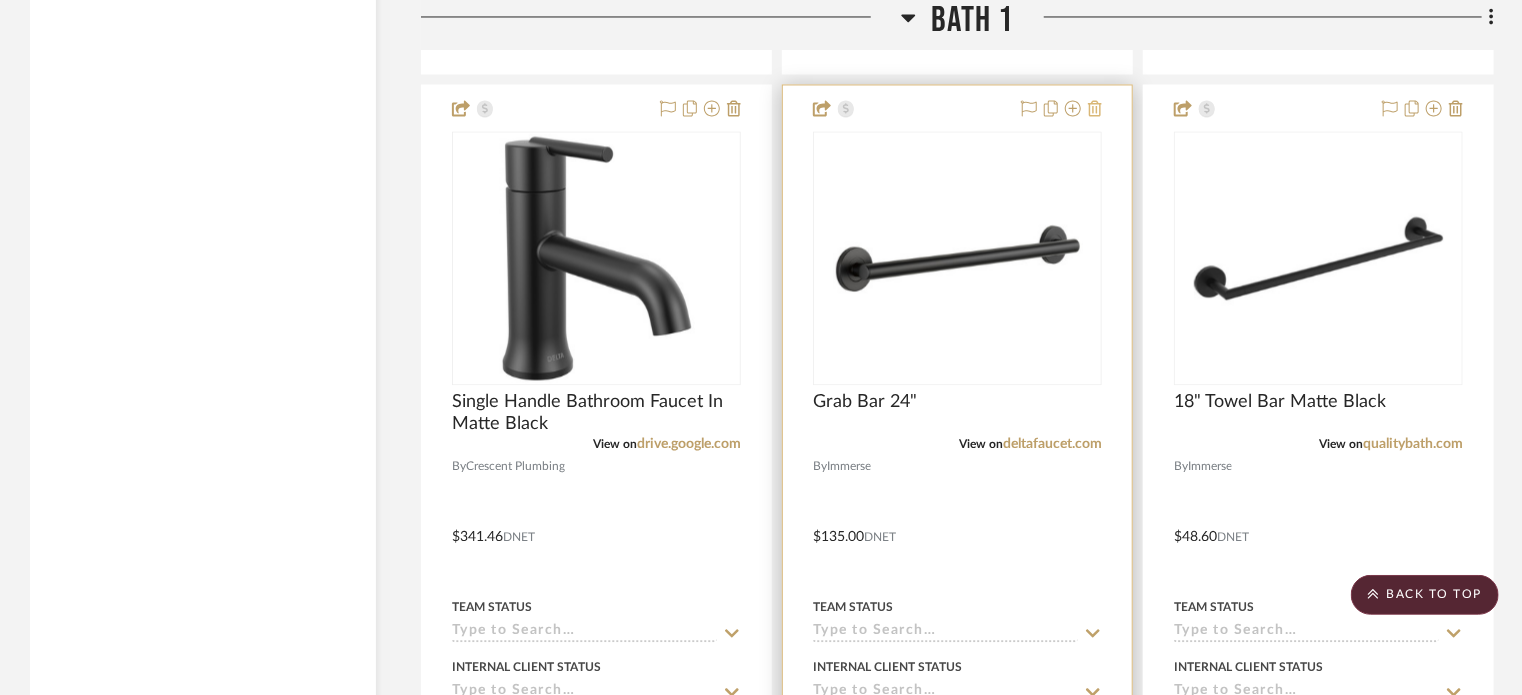 click 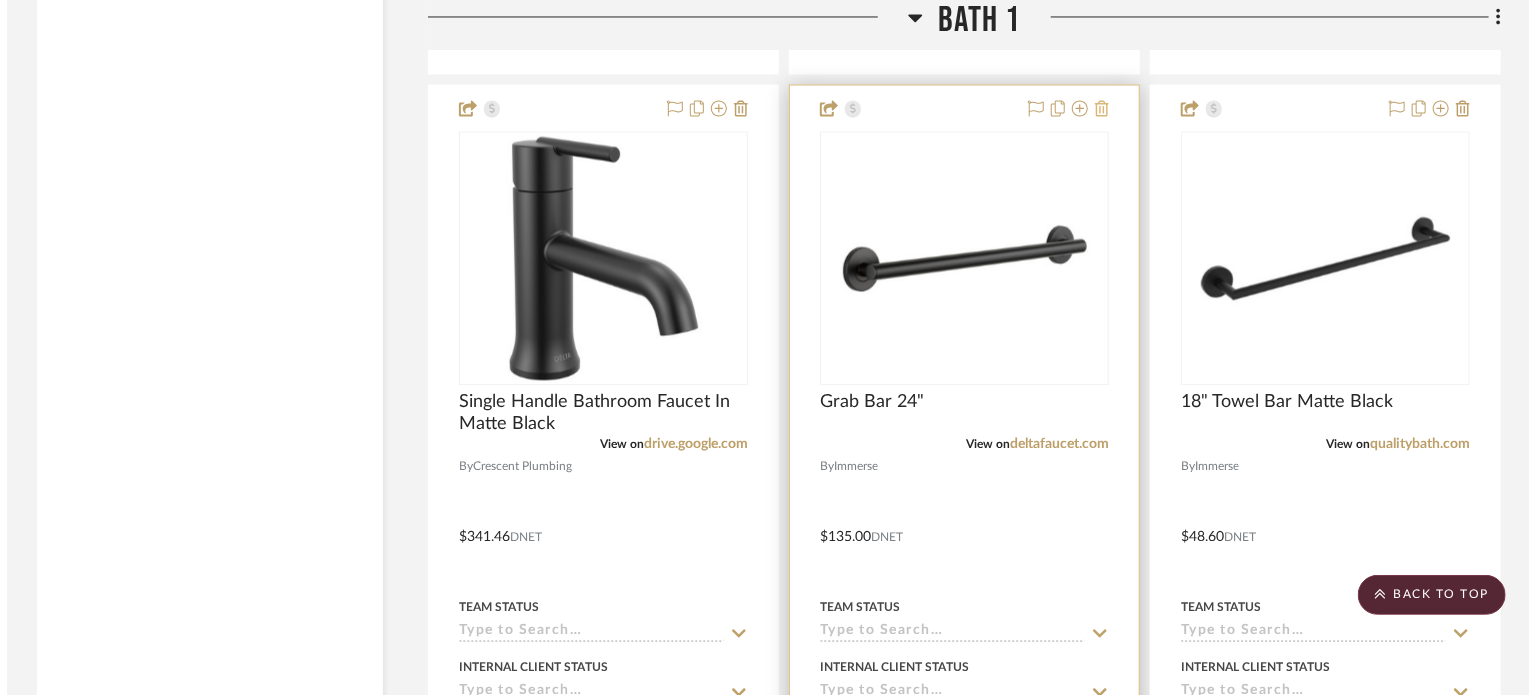 scroll, scrollTop: 0, scrollLeft: 0, axis: both 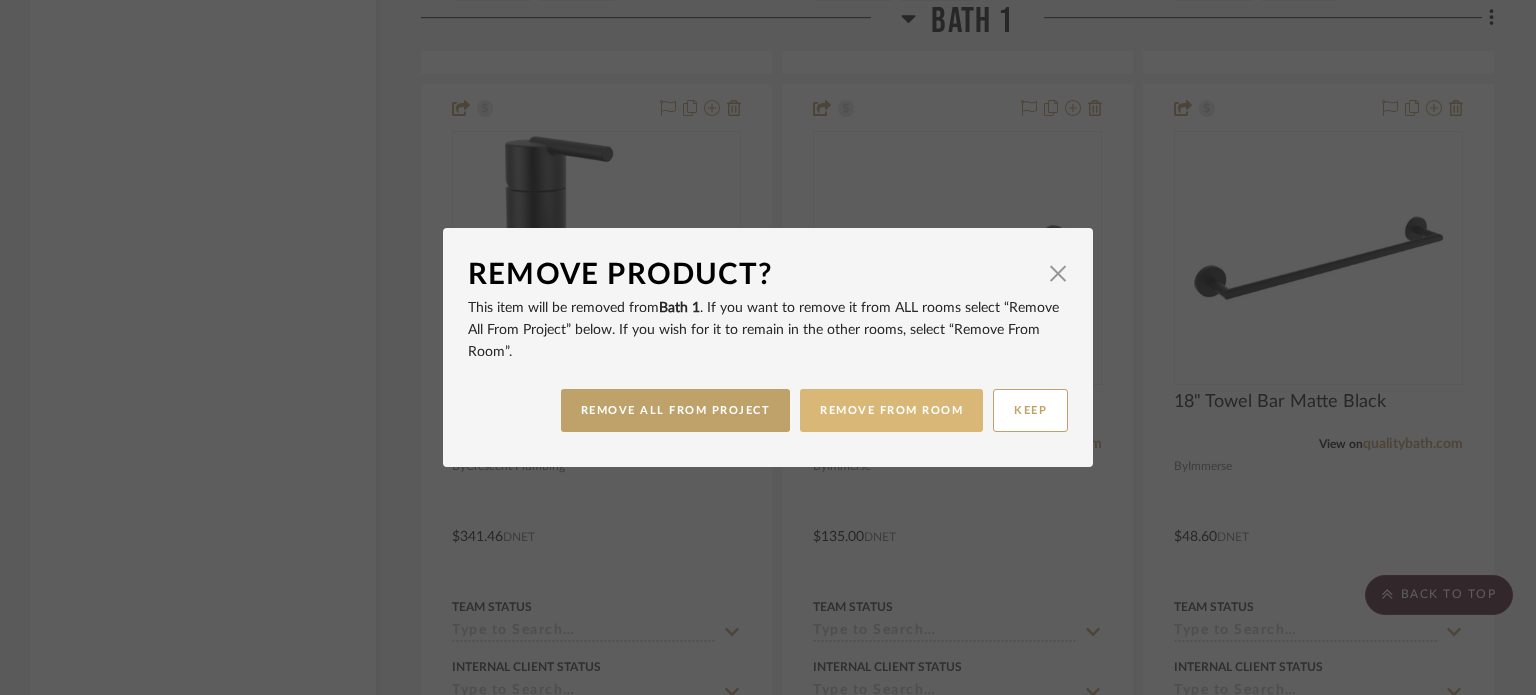 click on "REMOVE FROM ROOM" at bounding box center (891, 410) 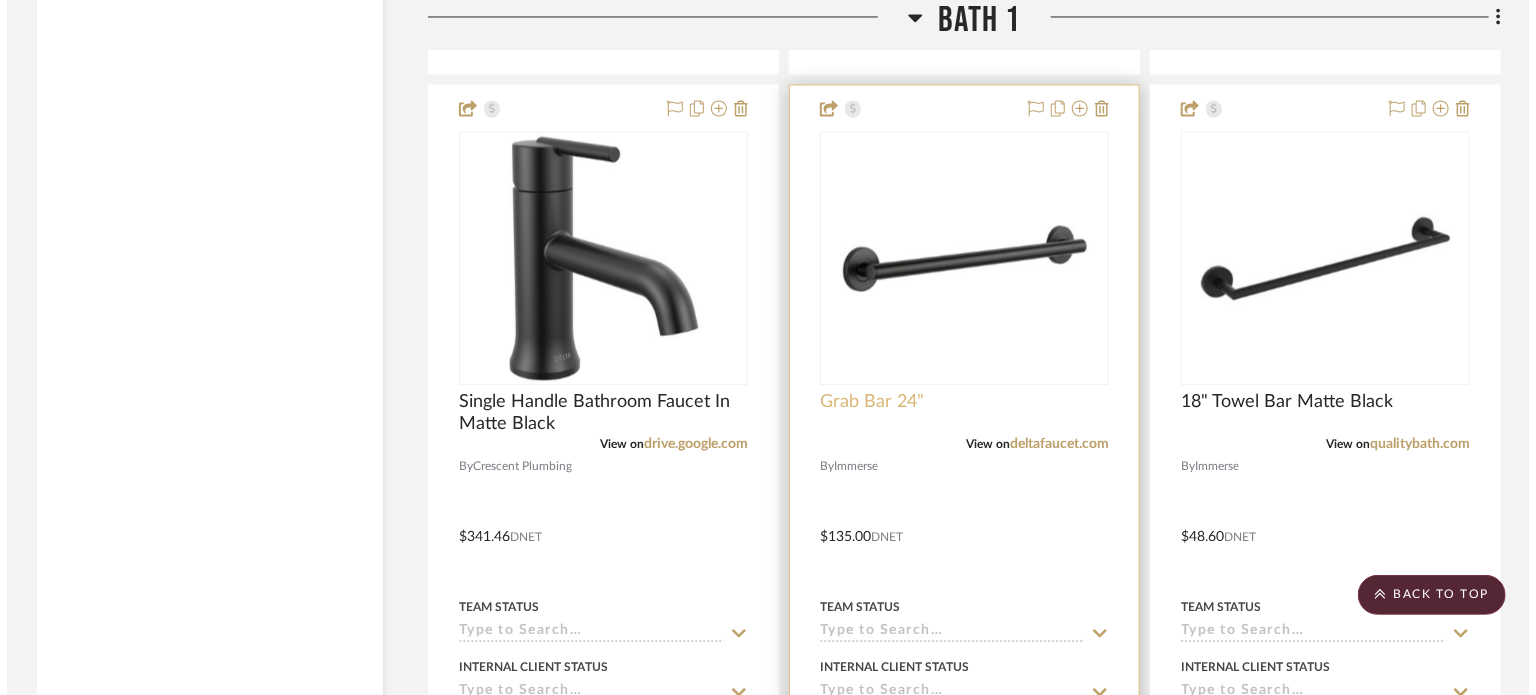 scroll, scrollTop: 0, scrollLeft: 0, axis: both 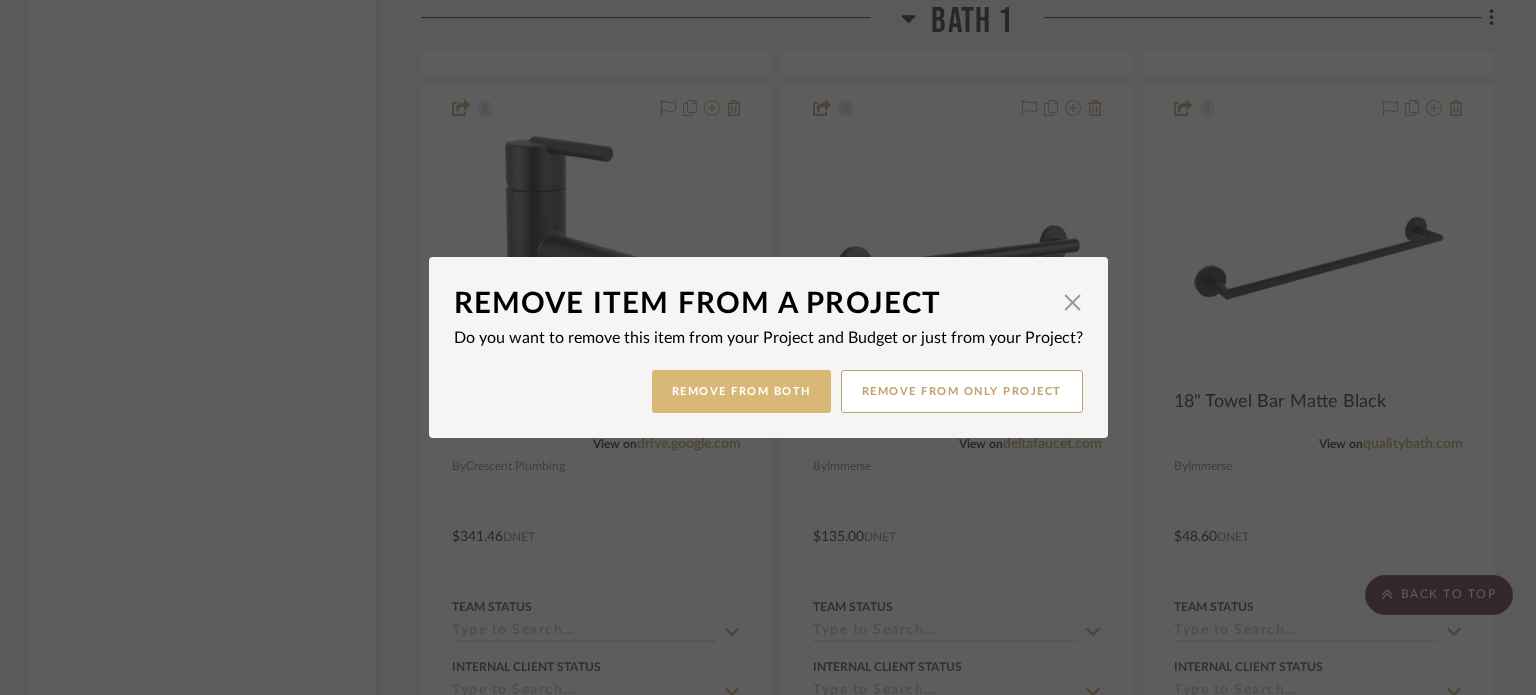 click on "Remove from Both" at bounding box center [741, 391] 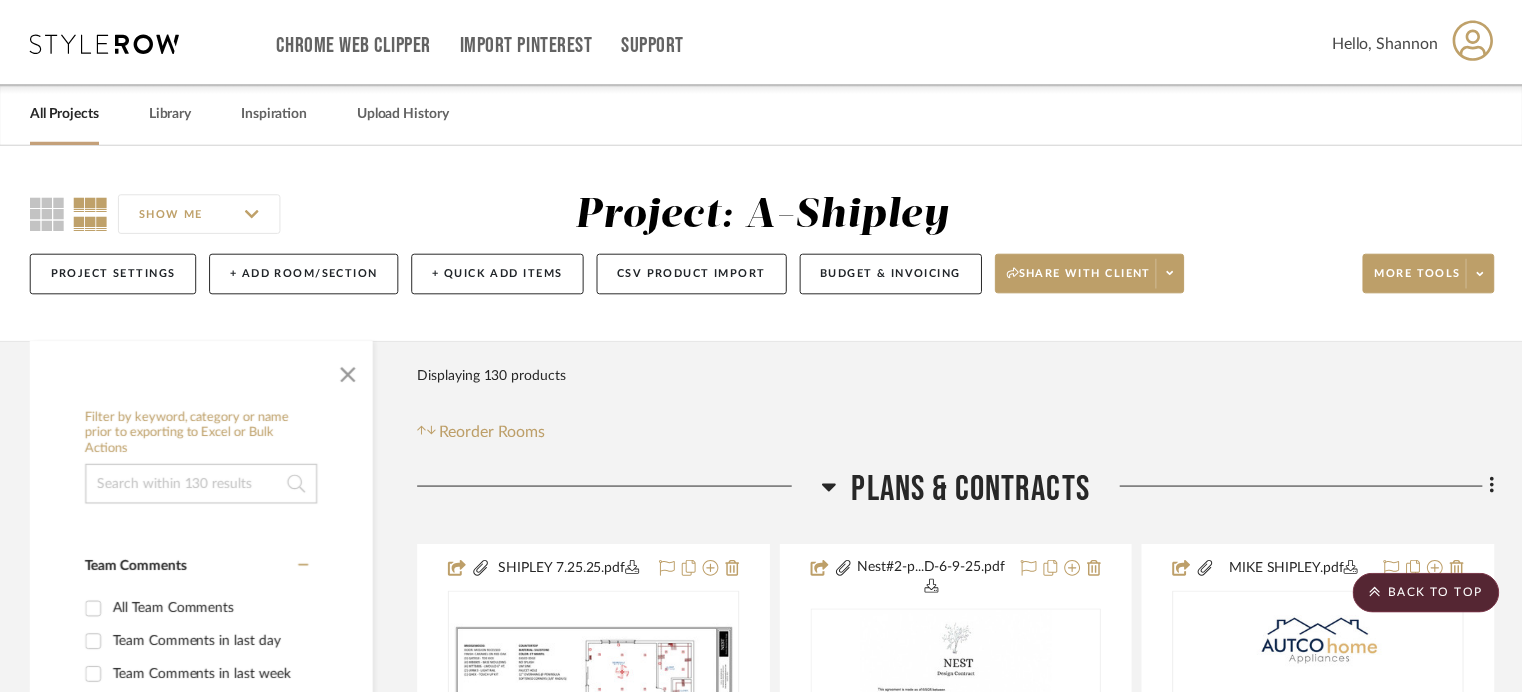 scroll, scrollTop: 13422, scrollLeft: 0, axis: vertical 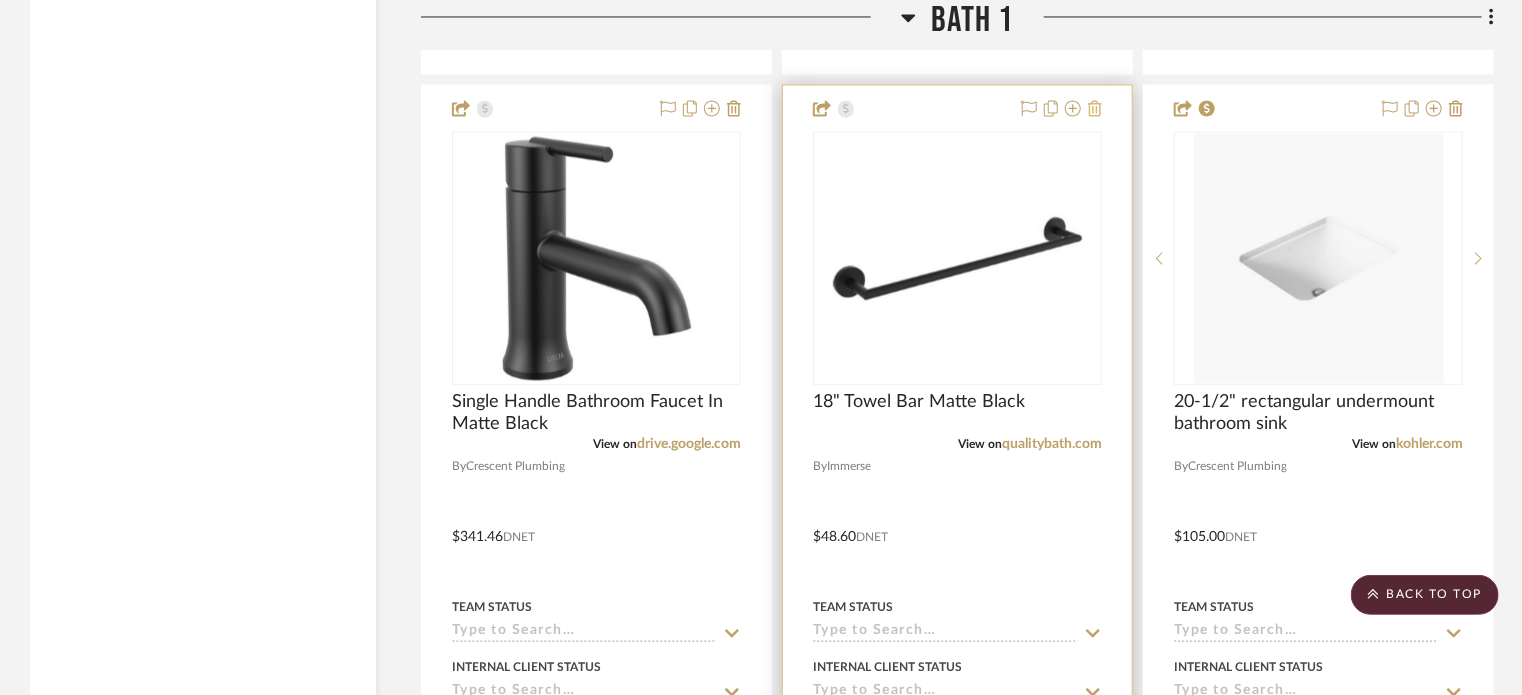 click 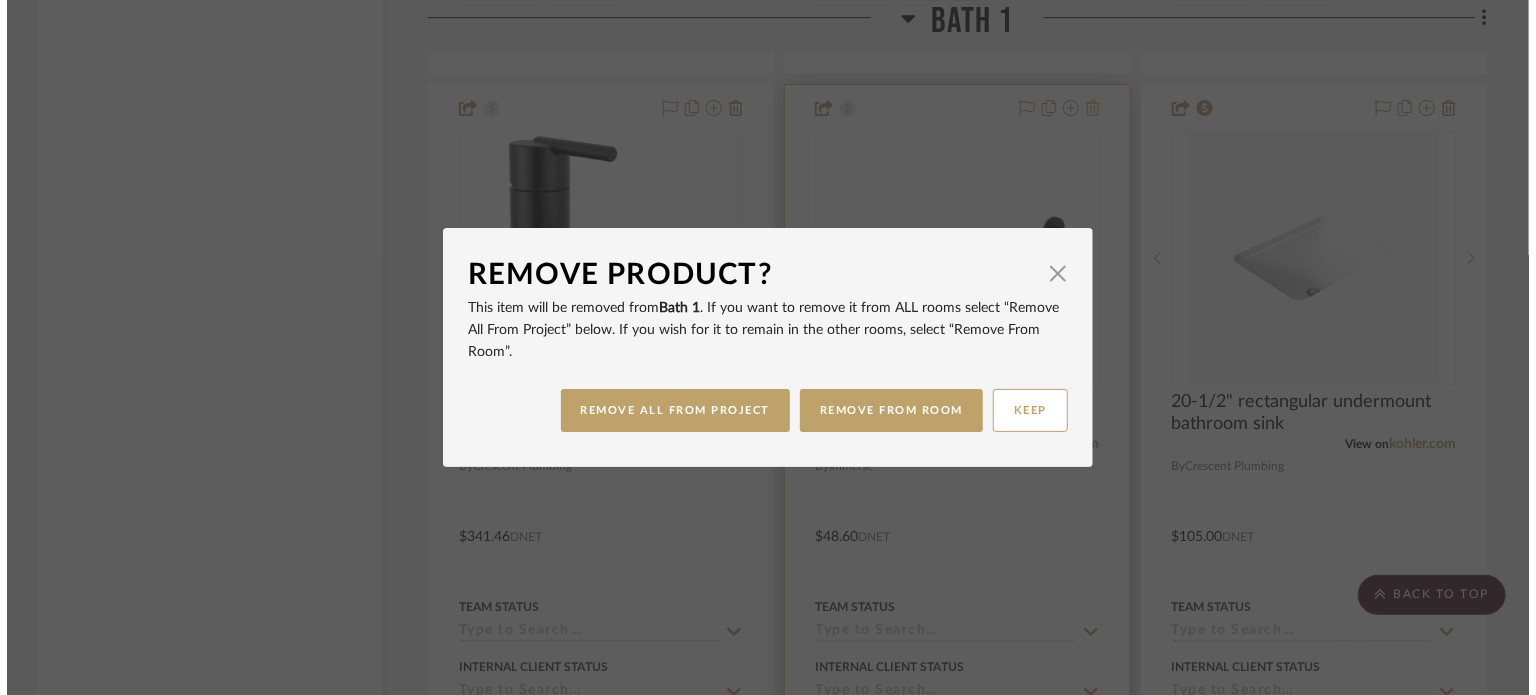 scroll, scrollTop: 0, scrollLeft: 0, axis: both 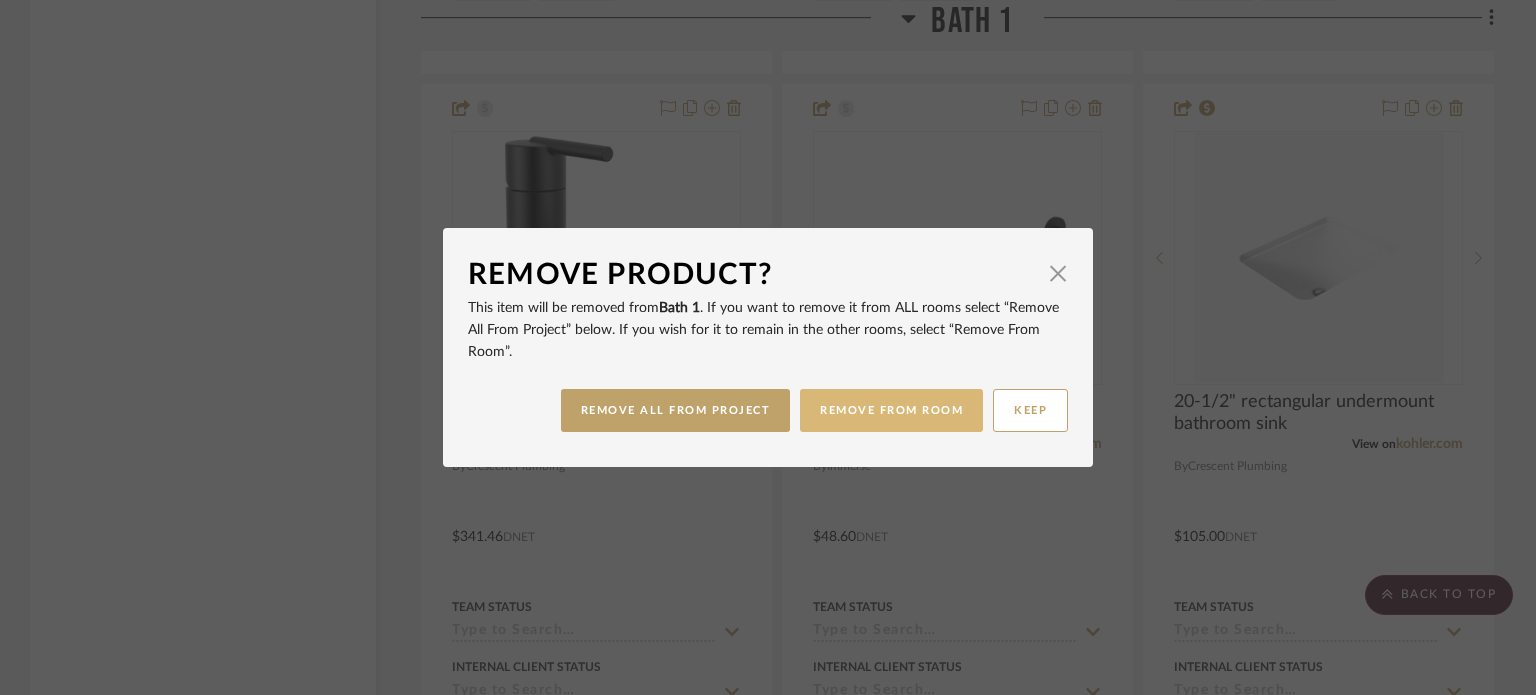 click on "REMOVE FROM ROOM" at bounding box center [891, 410] 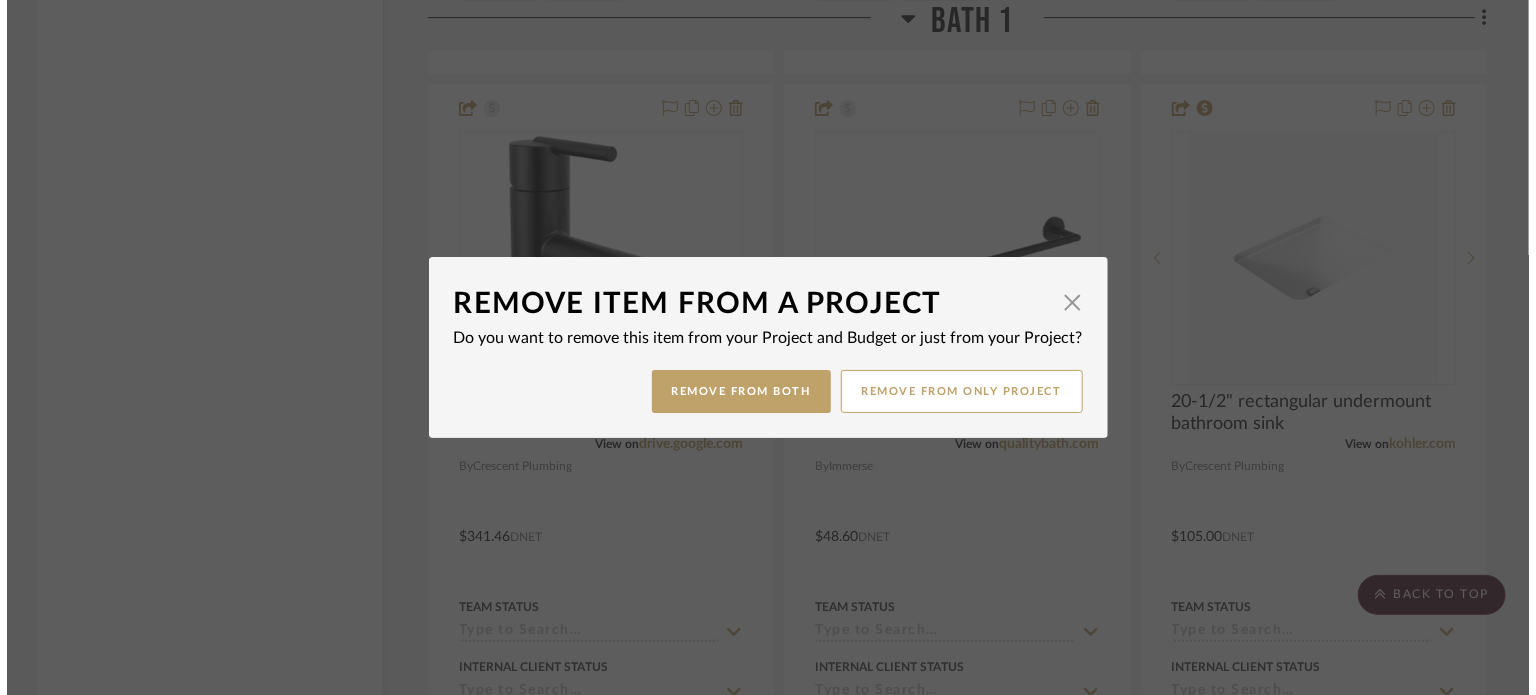 scroll, scrollTop: 0, scrollLeft: 0, axis: both 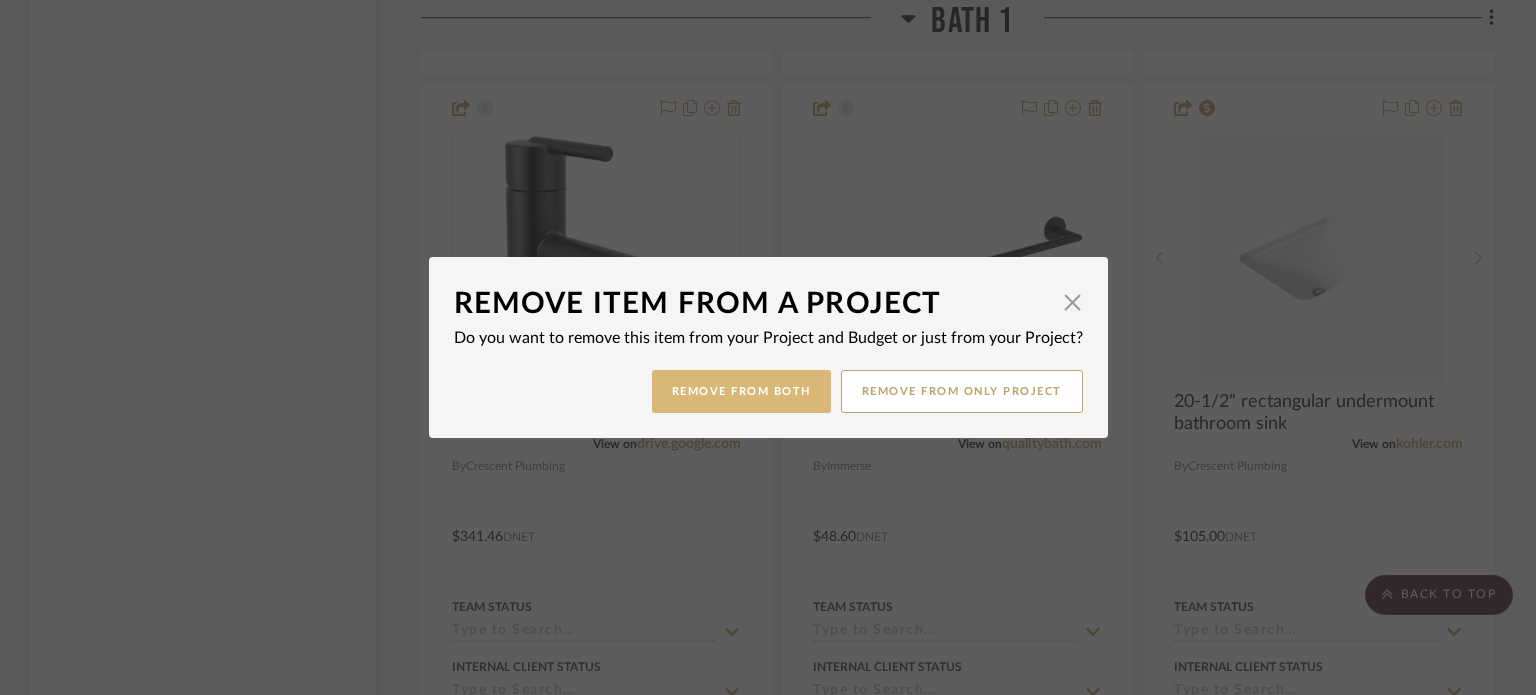 click on "Remove from Both" at bounding box center (741, 391) 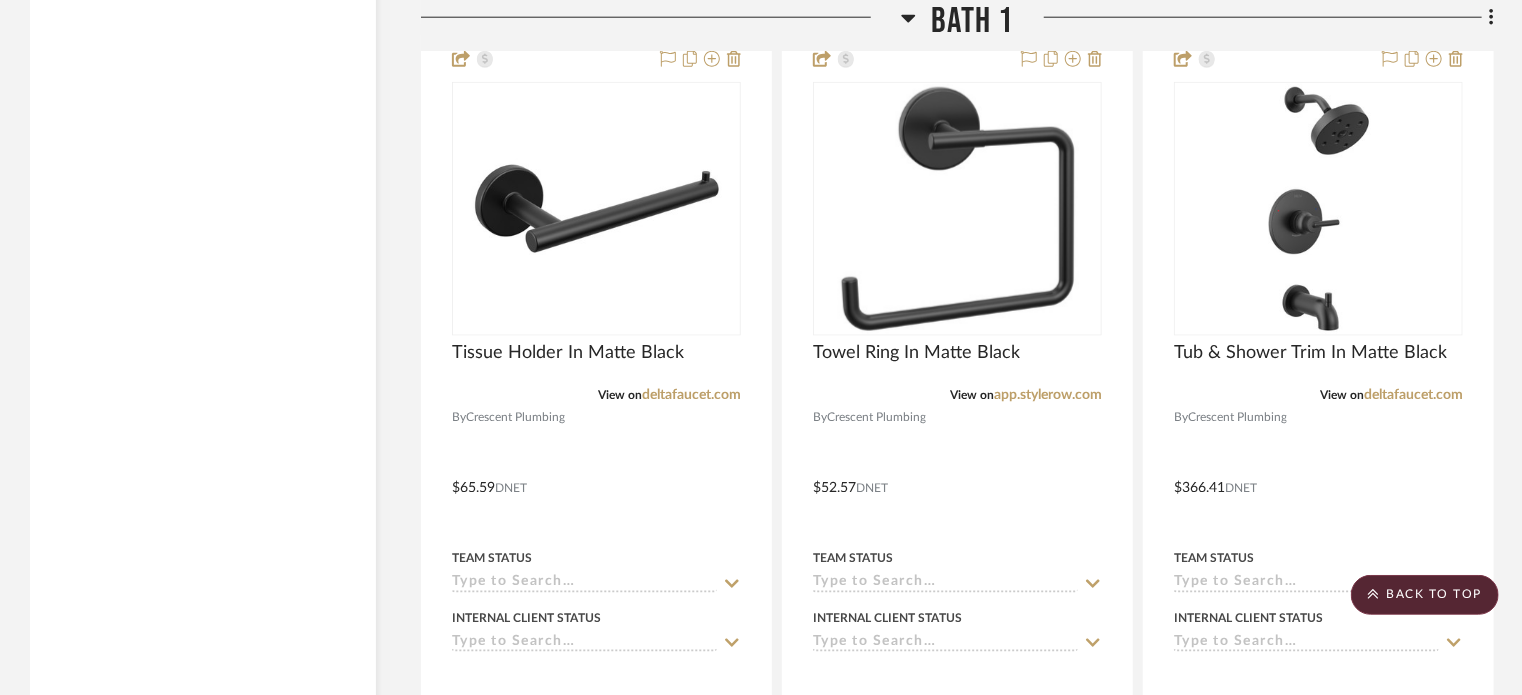 scroll, scrollTop: 12524, scrollLeft: 0, axis: vertical 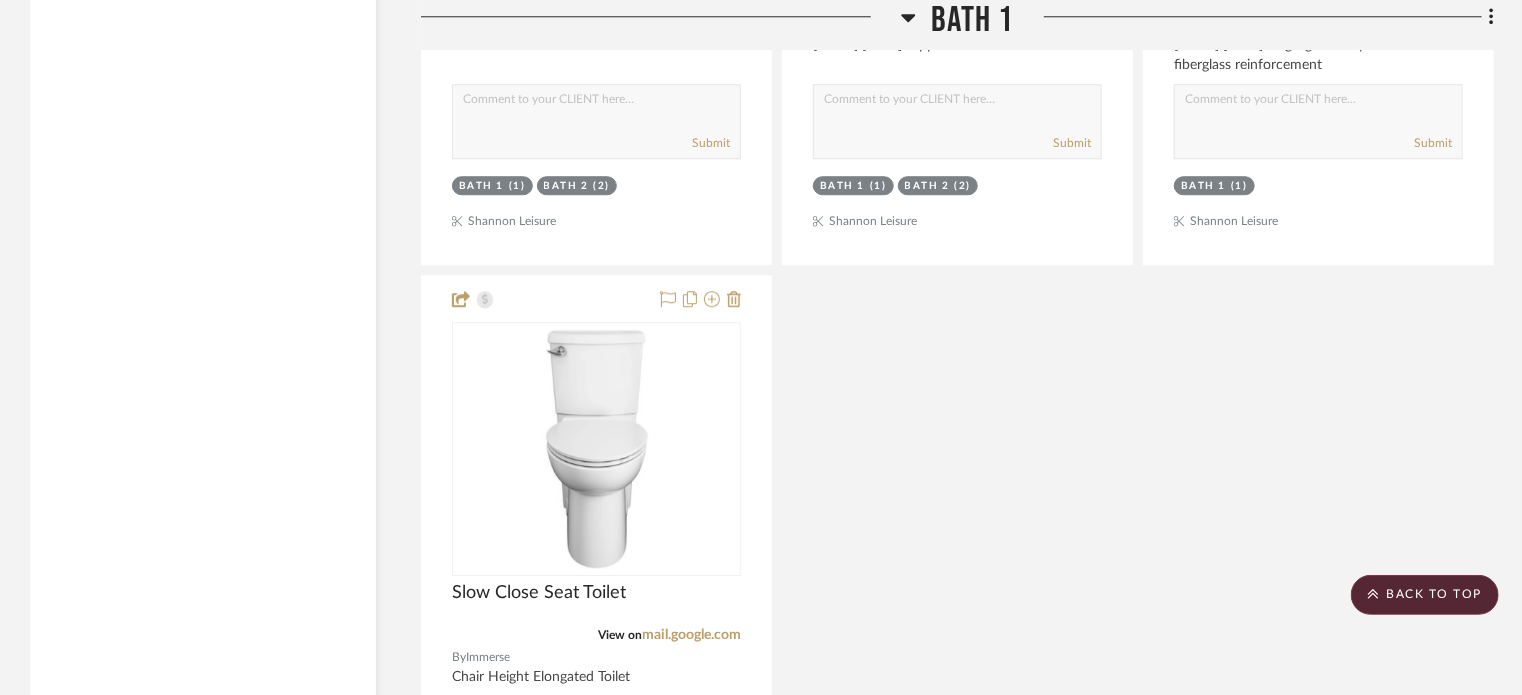 click on "Bath 1" 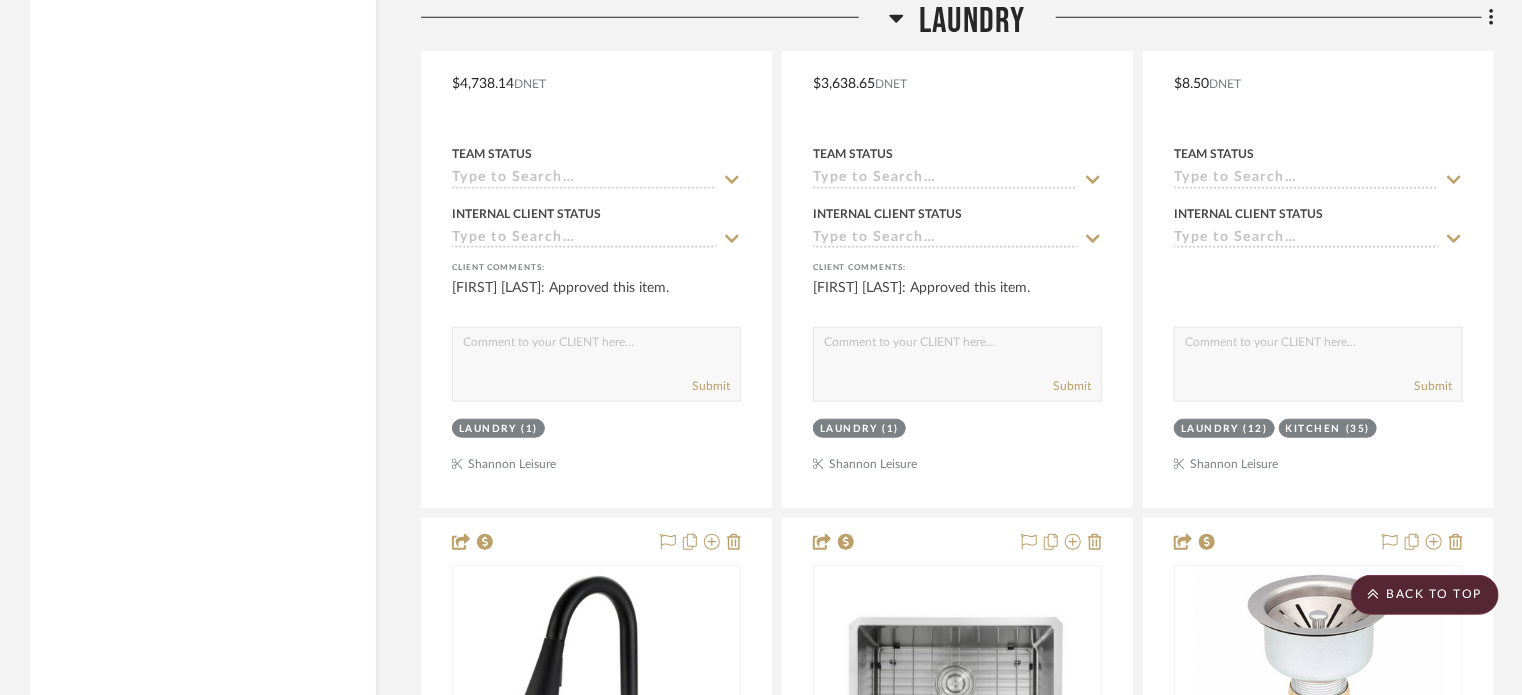 click on "Laundry" 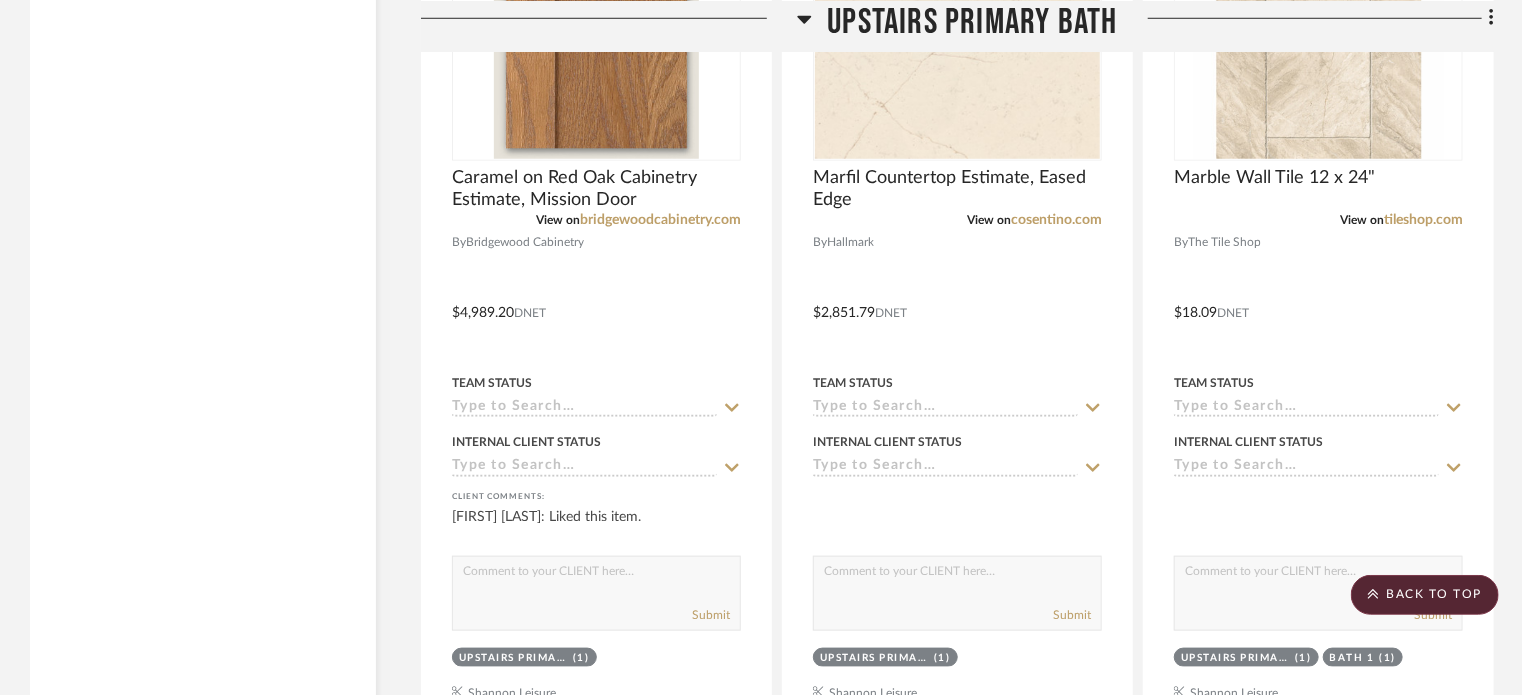 click on "Upstairs Primary Bath" 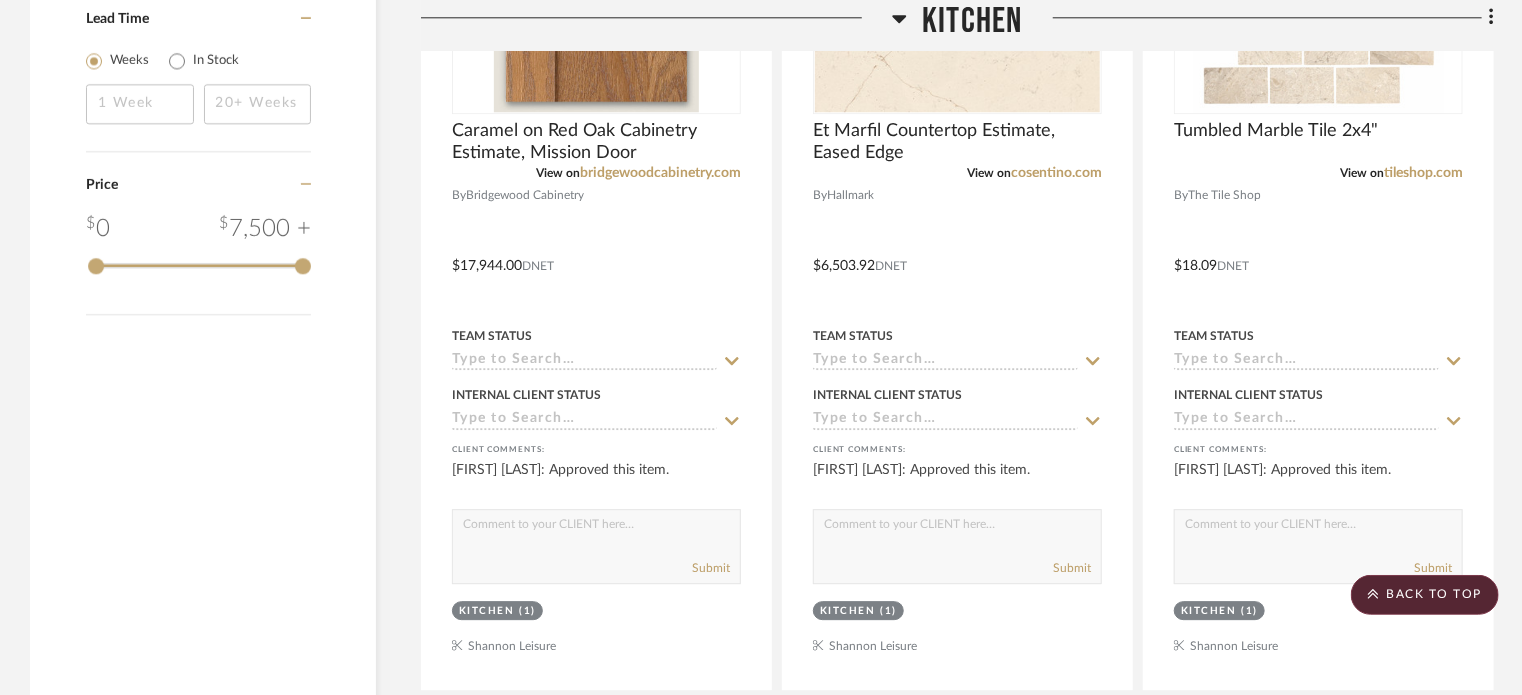 scroll, scrollTop: 2511, scrollLeft: 0, axis: vertical 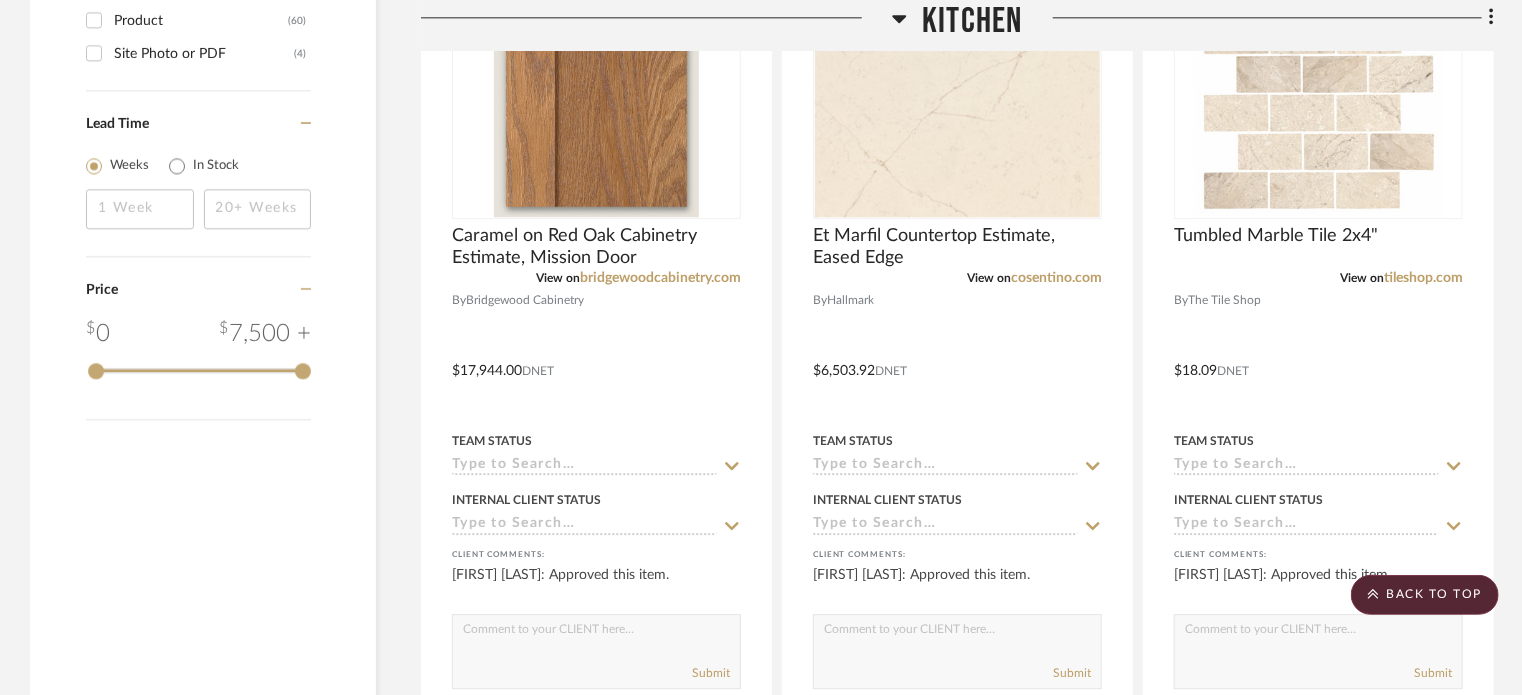 click on "Kitchen" 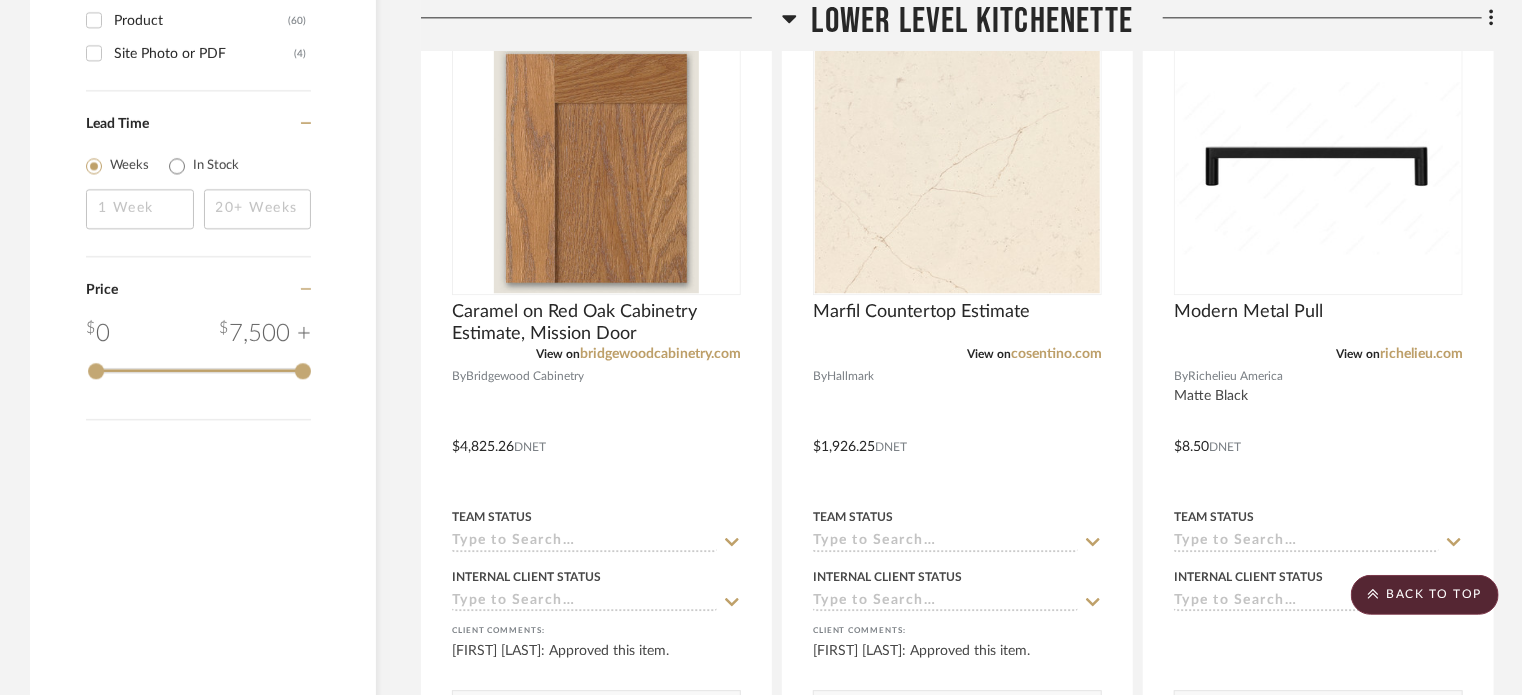 click on "Lower Level Kitchenette" 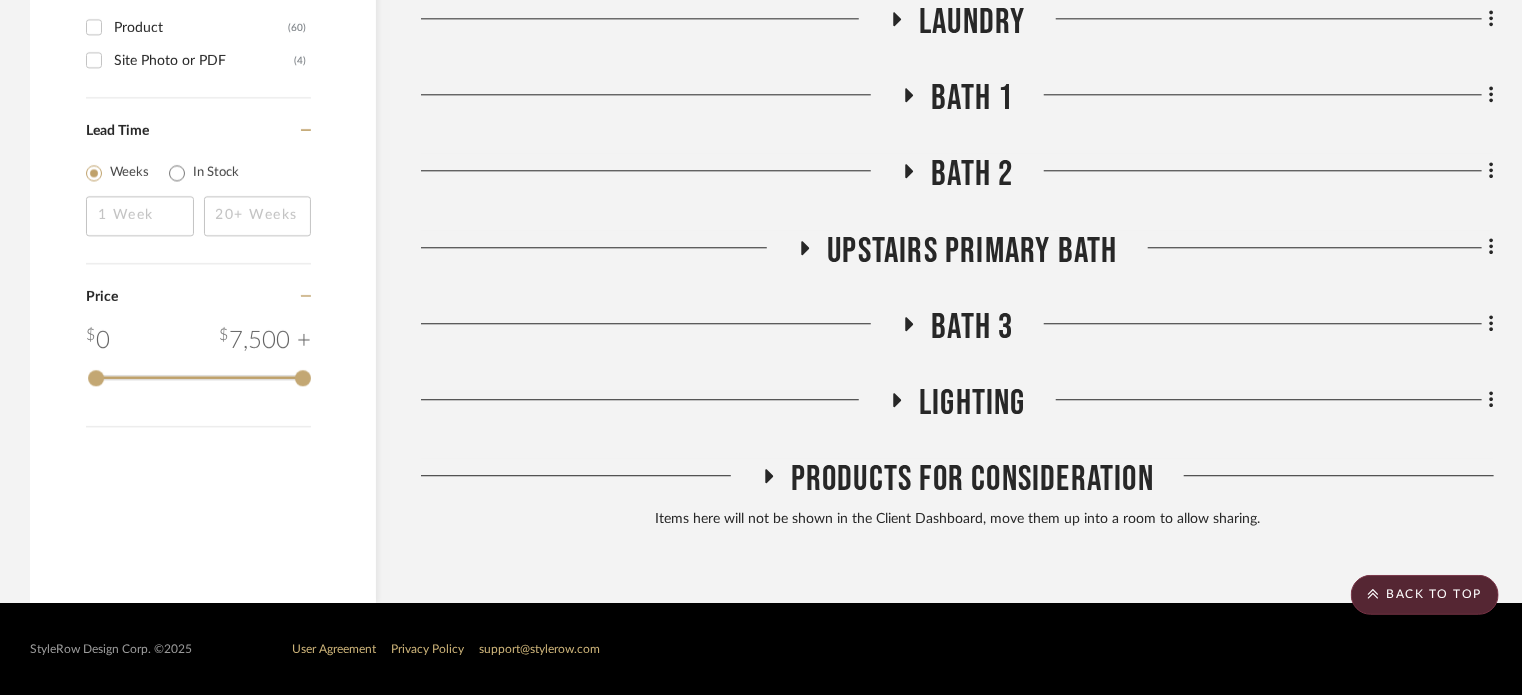 click on "Bath 2" 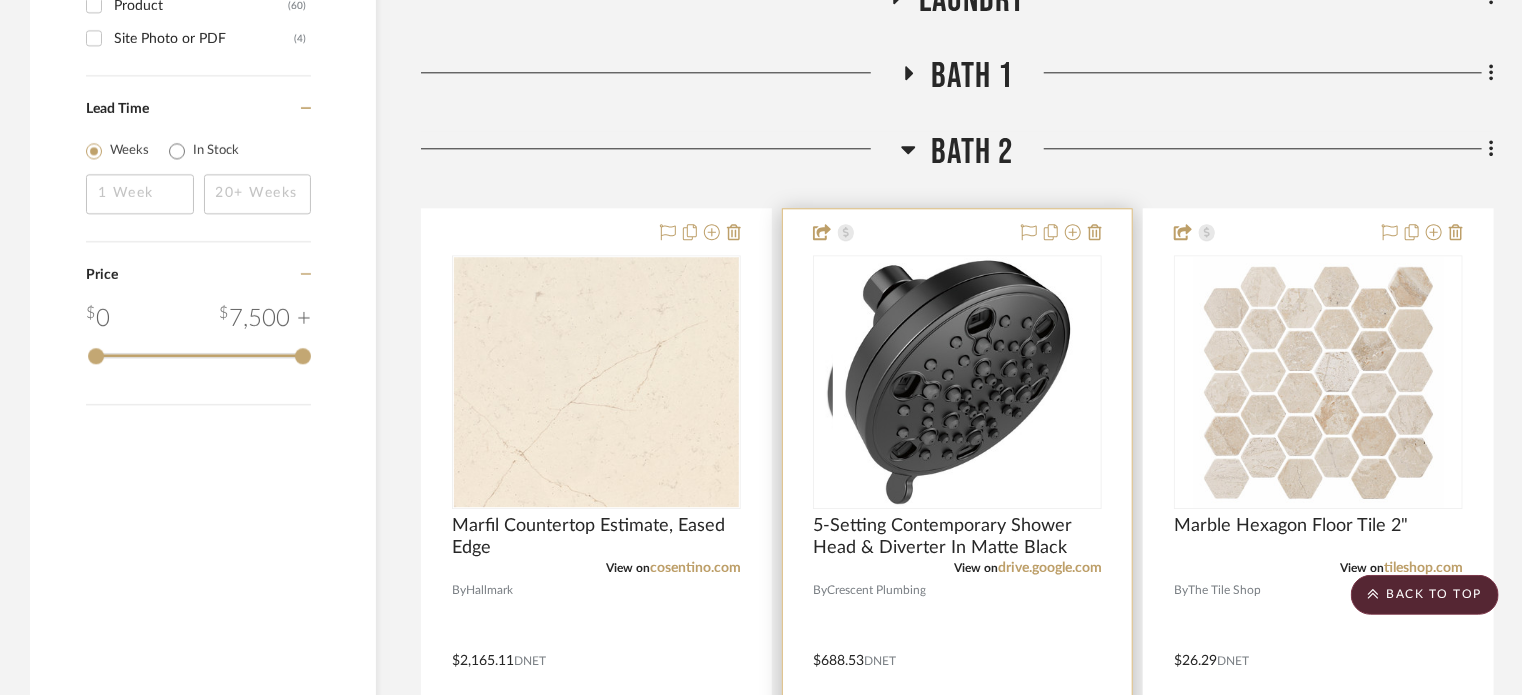 scroll, scrollTop: 2532, scrollLeft: 0, axis: vertical 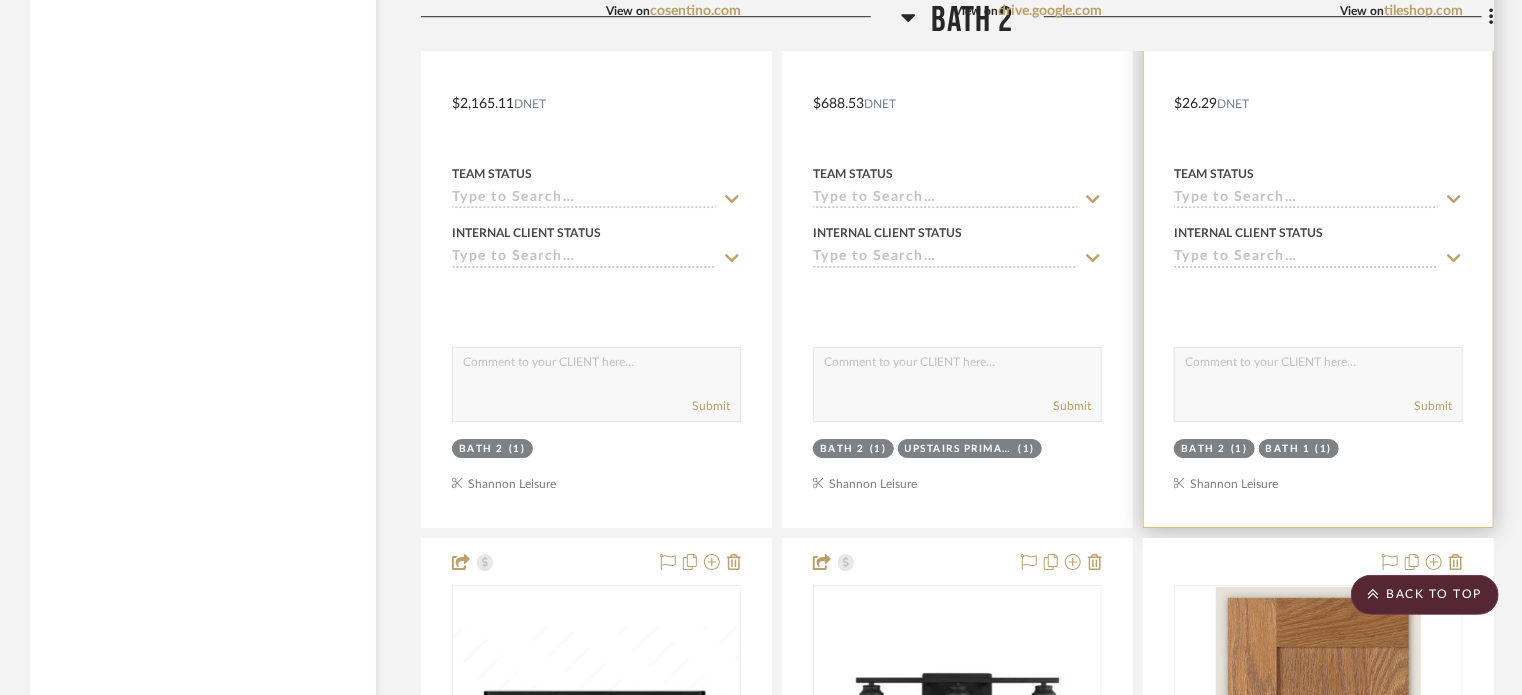 type 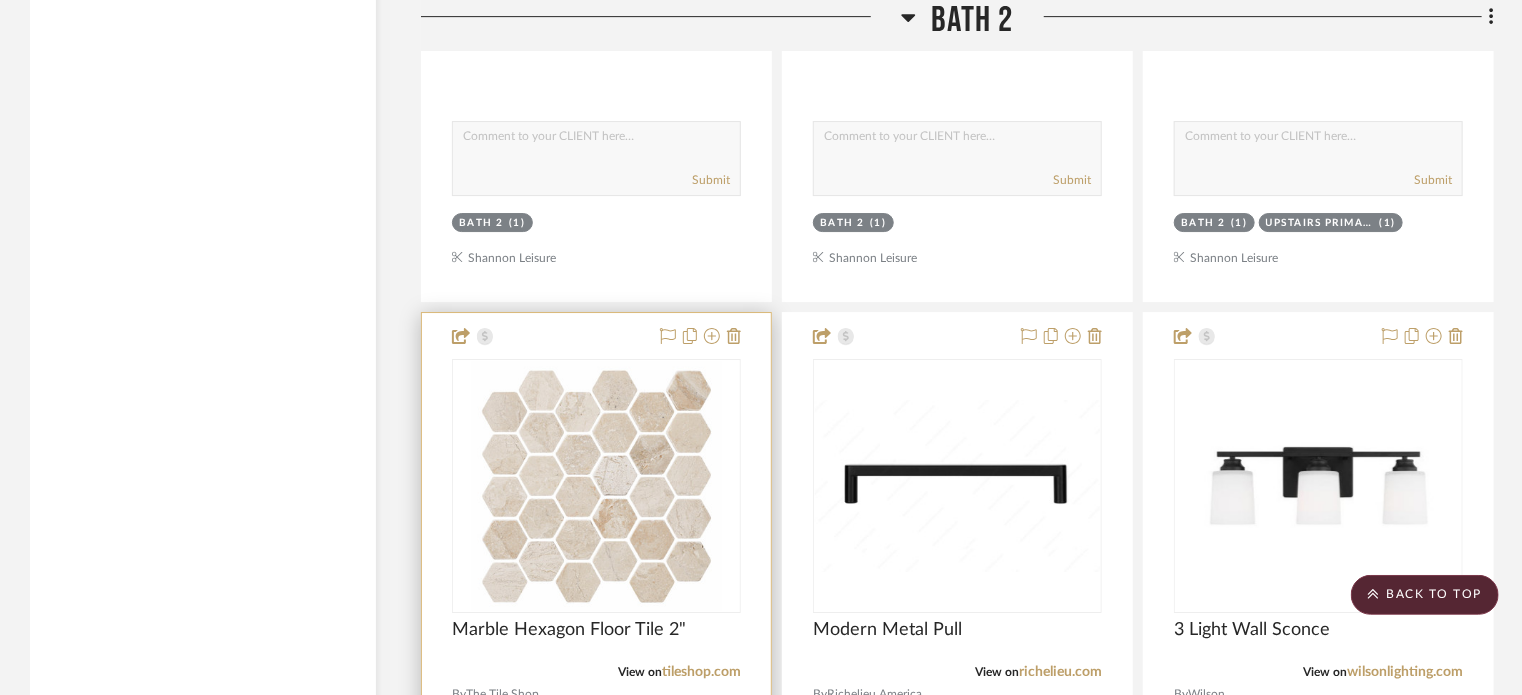 scroll, scrollTop: 3314, scrollLeft: 0, axis: vertical 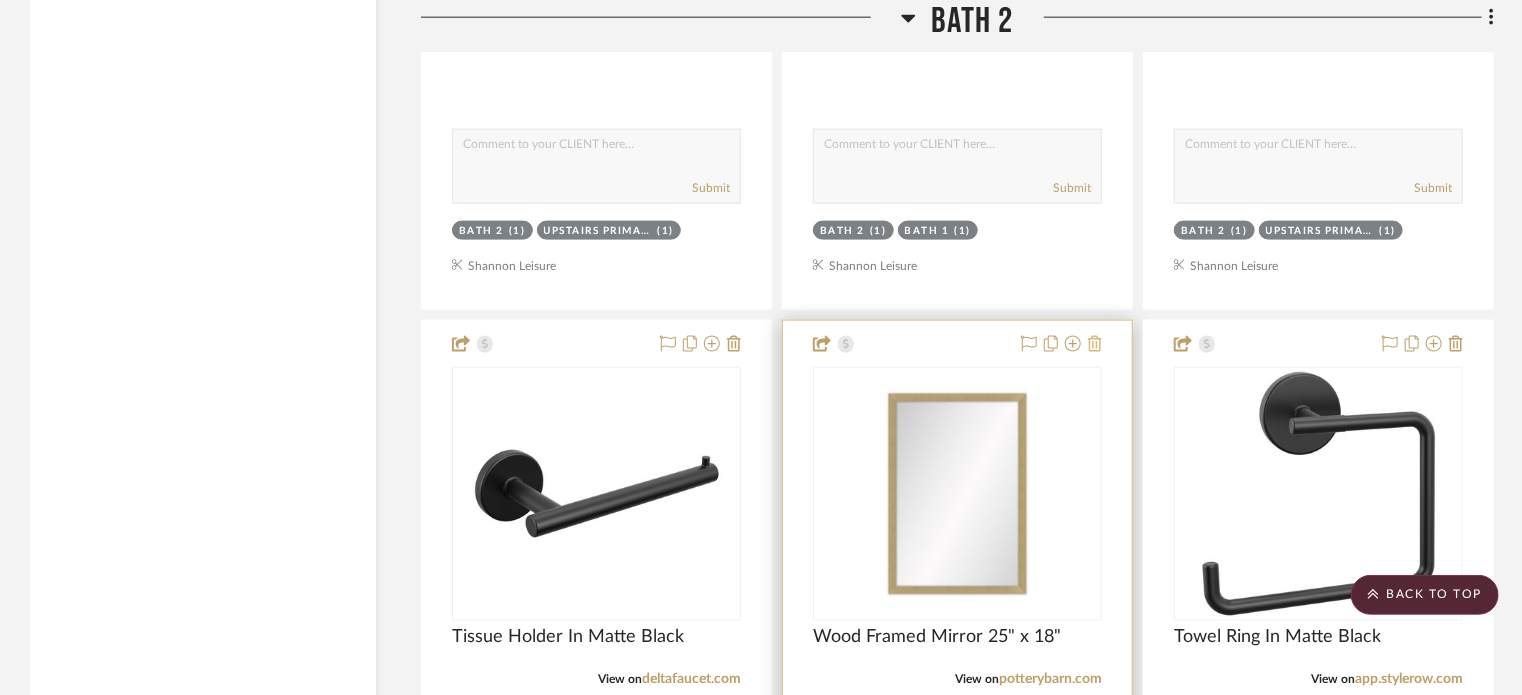 click 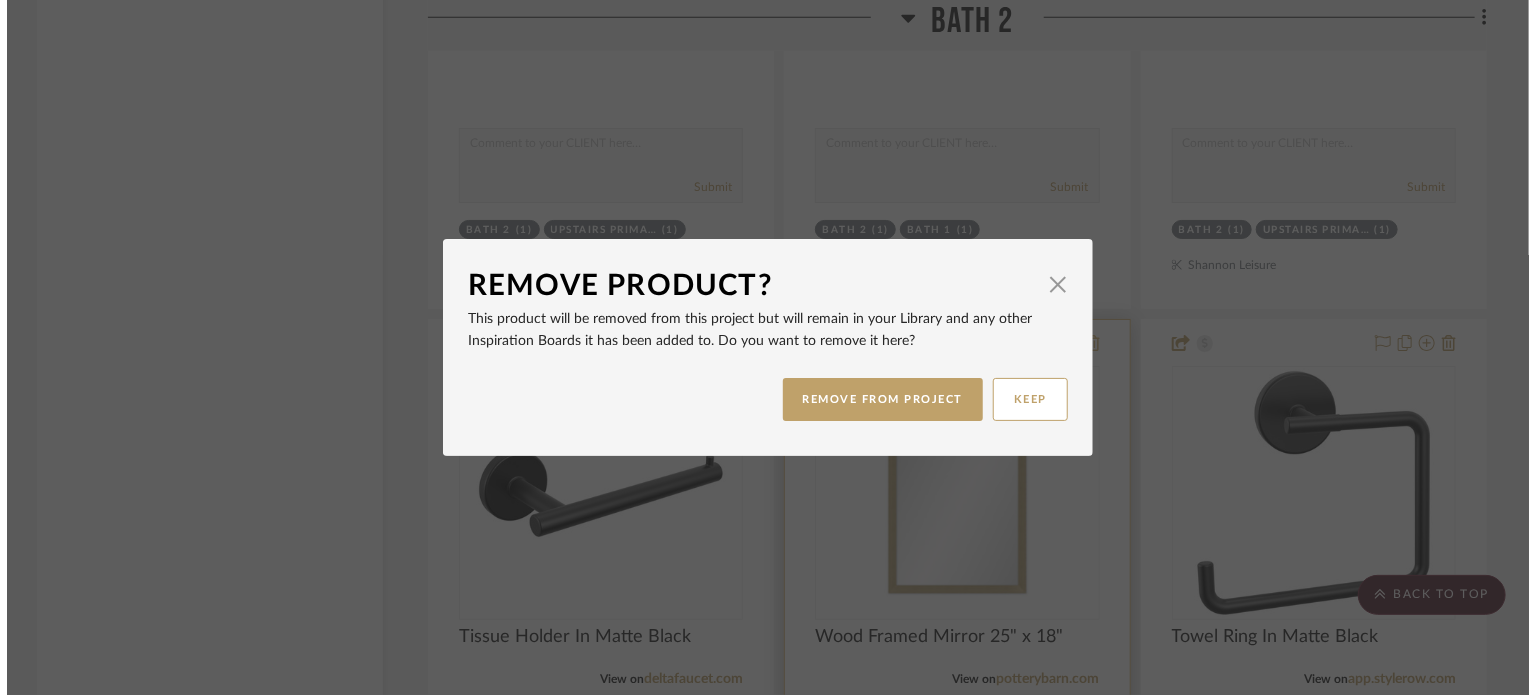 scroll, scrollTop: 0, scrollLeft: 0, axis: both 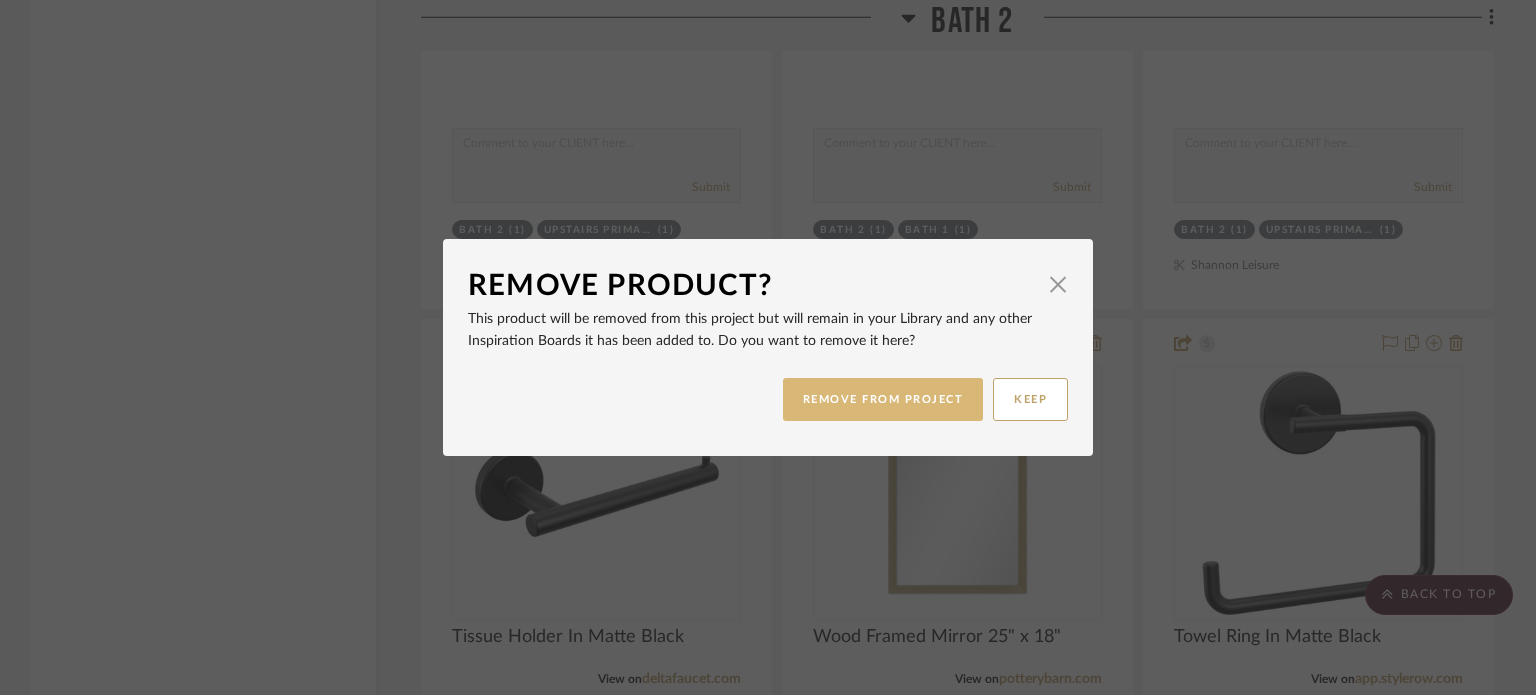click on "REMOVE FROM PROJECT" at bounding box center (883, 399) 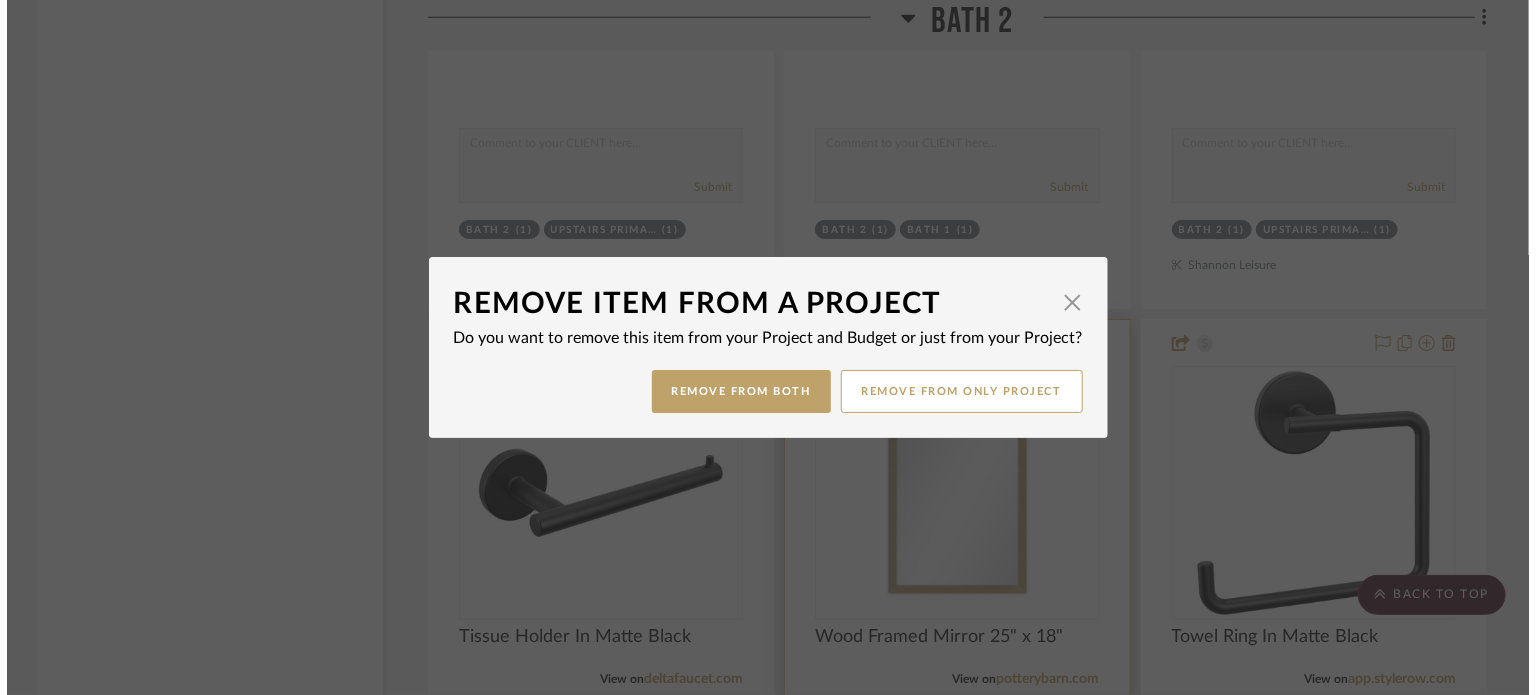 scroll, scrollTop: 0, scrollLeft: 0, axis: both 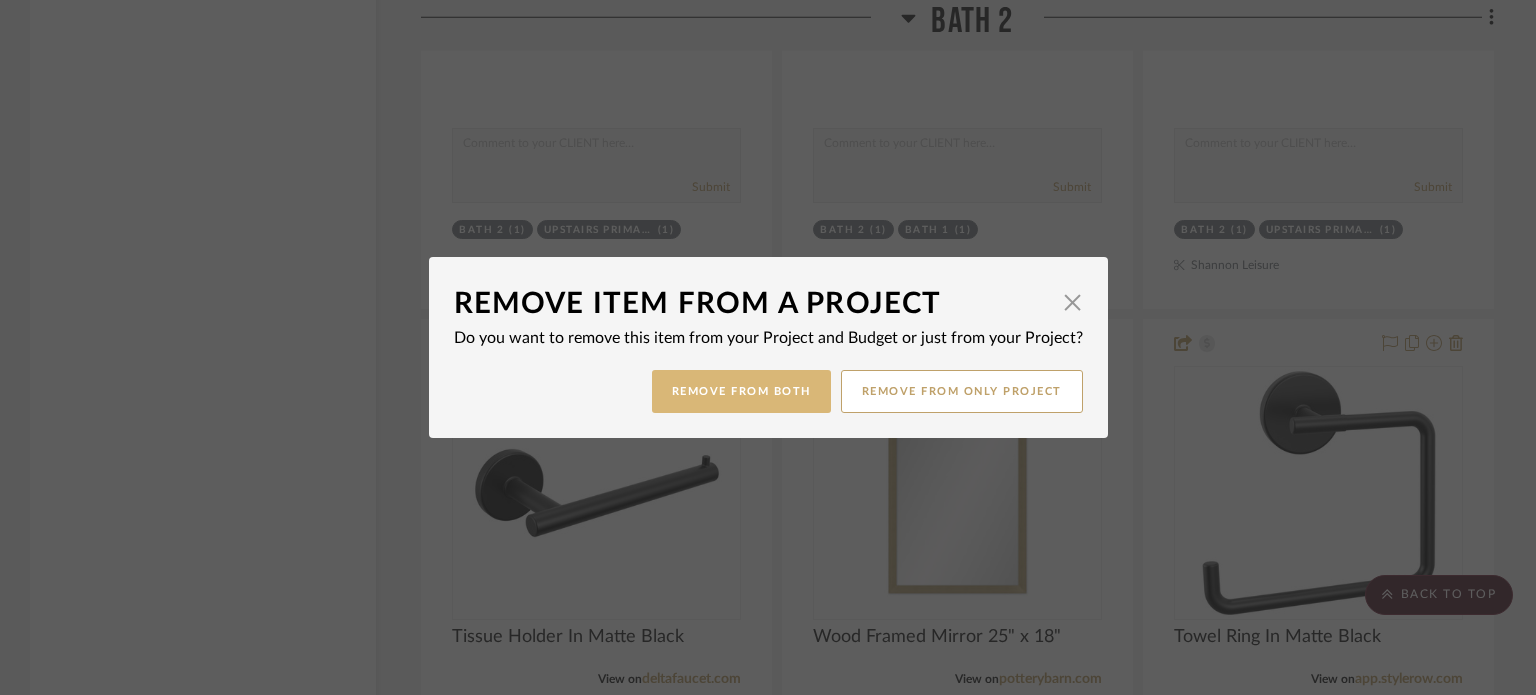 click on "Remove from Both" at bounding box center [741, 391] 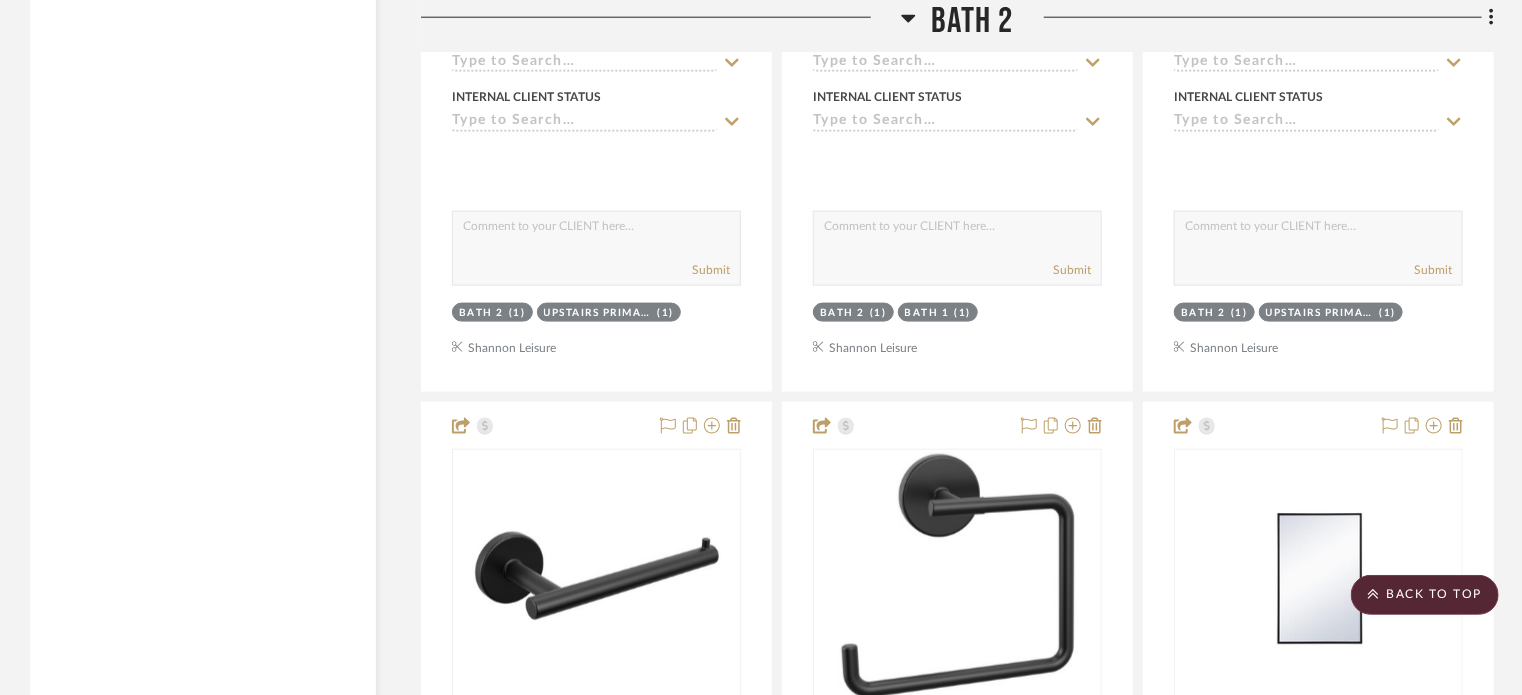 scroll, scrollTop: 4999, scrollLeft: 0, axis: vertical 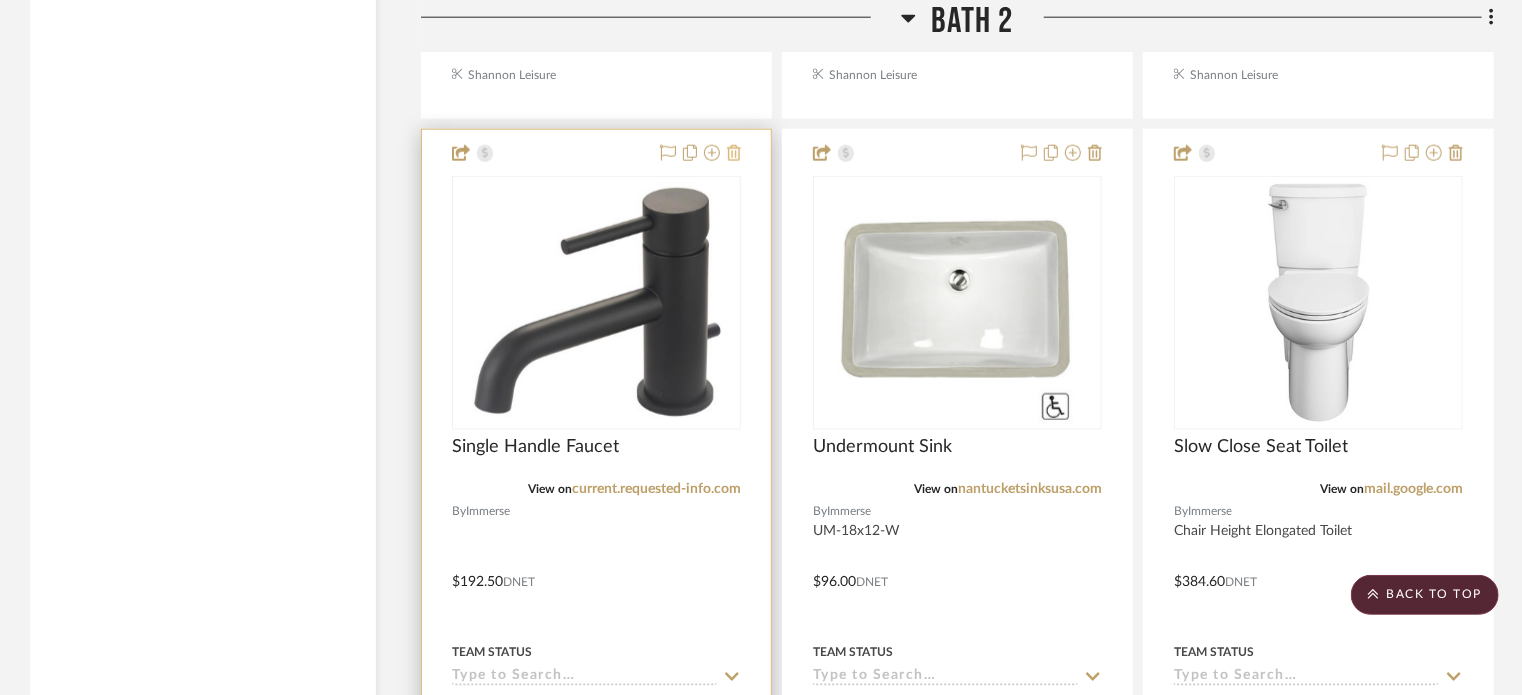 click 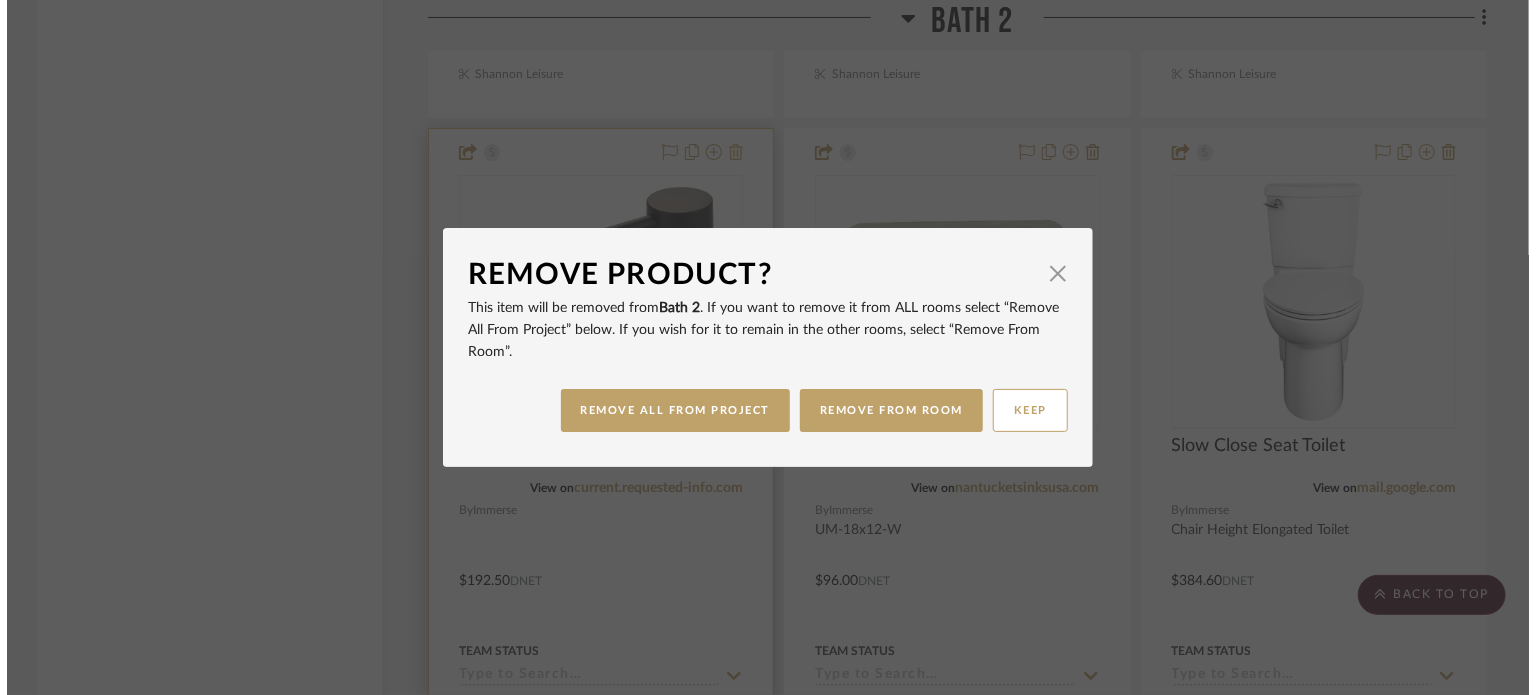 scroll, scrollTop: 0, scrollLeft: 0, axis: both 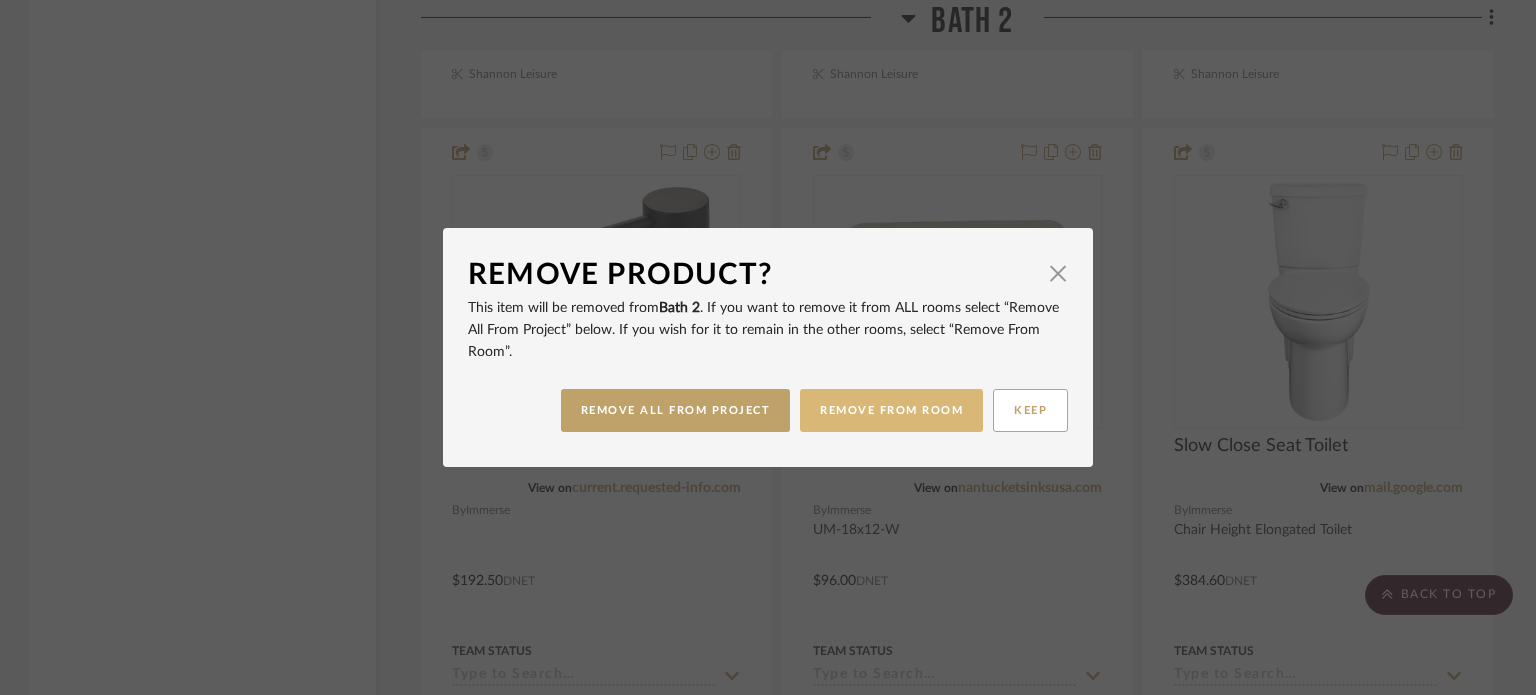 click on "REMOVE FROM ROOM" at bounding box center (891, 410) 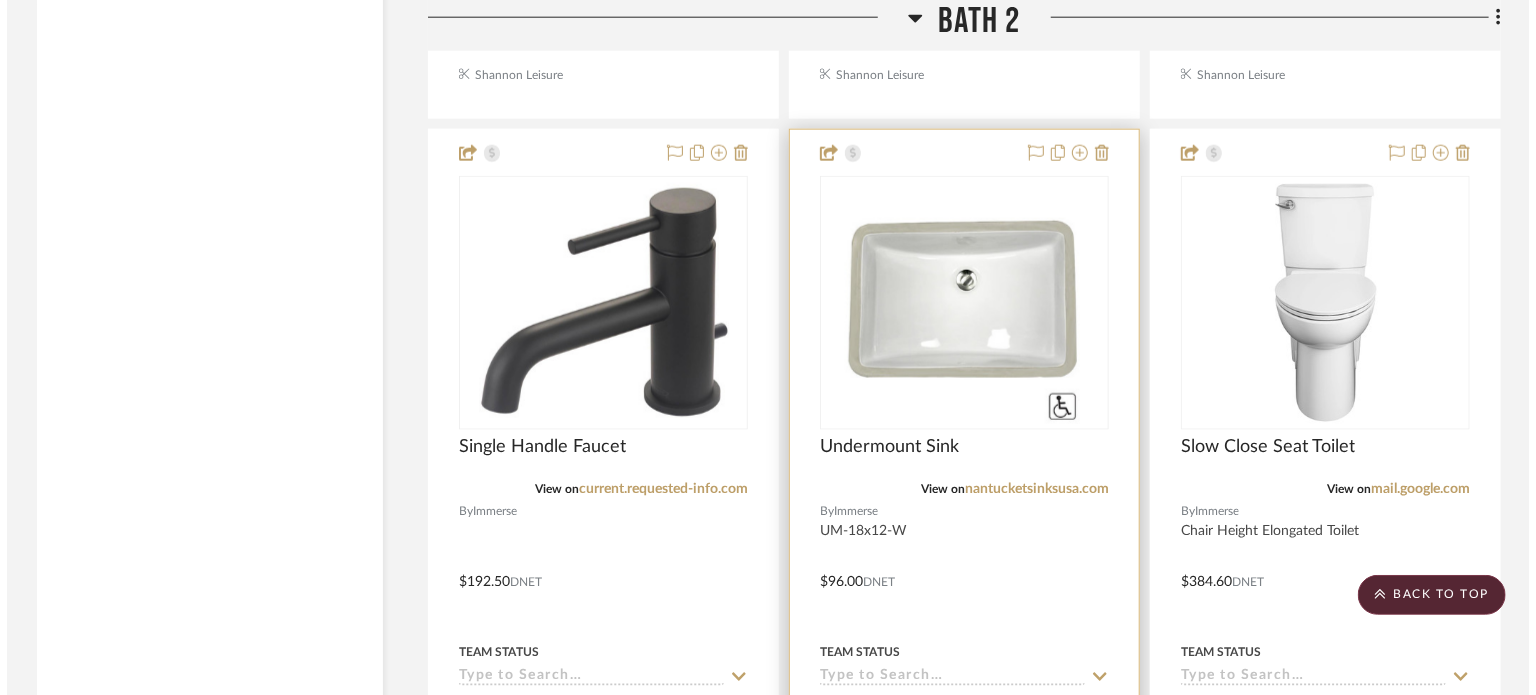 scroll, scrollTop: 0, scrollLeft: 0, axis: both 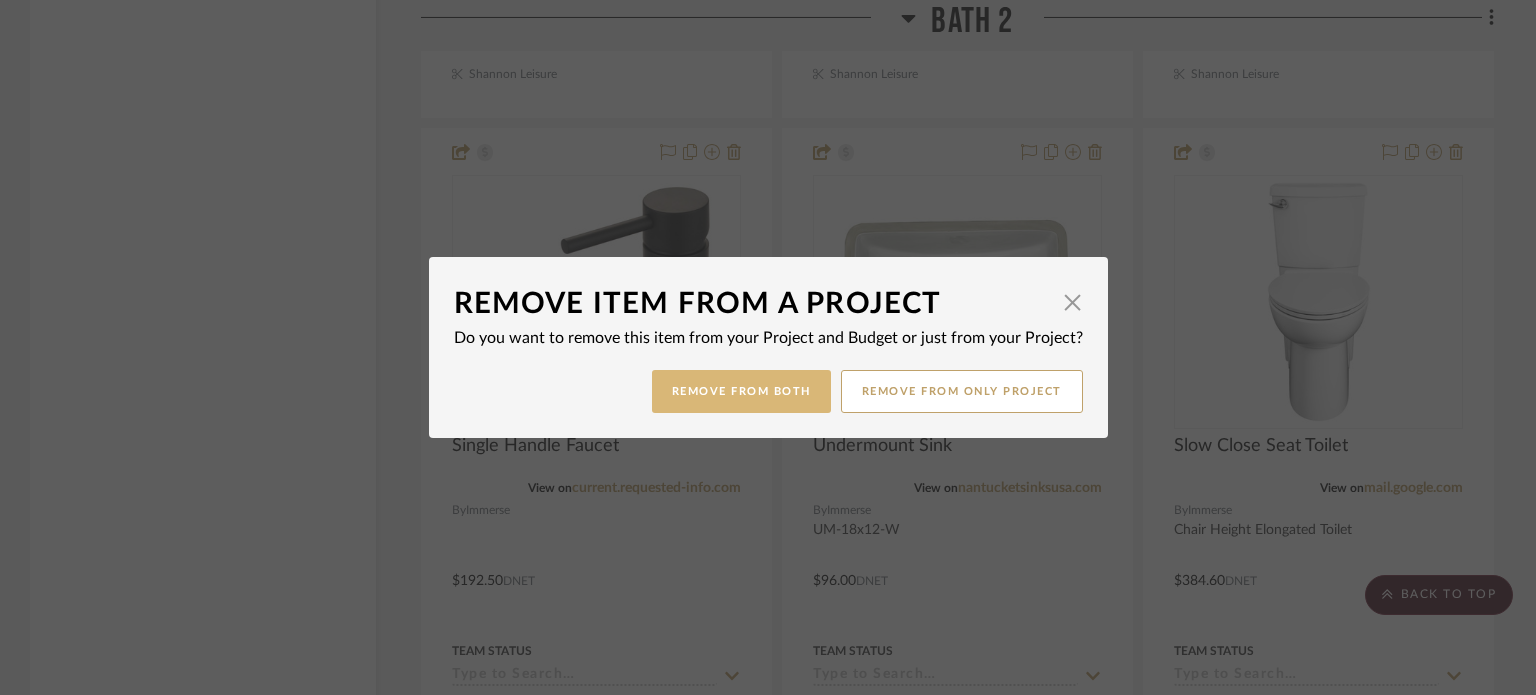 click on "Remove from Both" at bounding box center (741, 391) 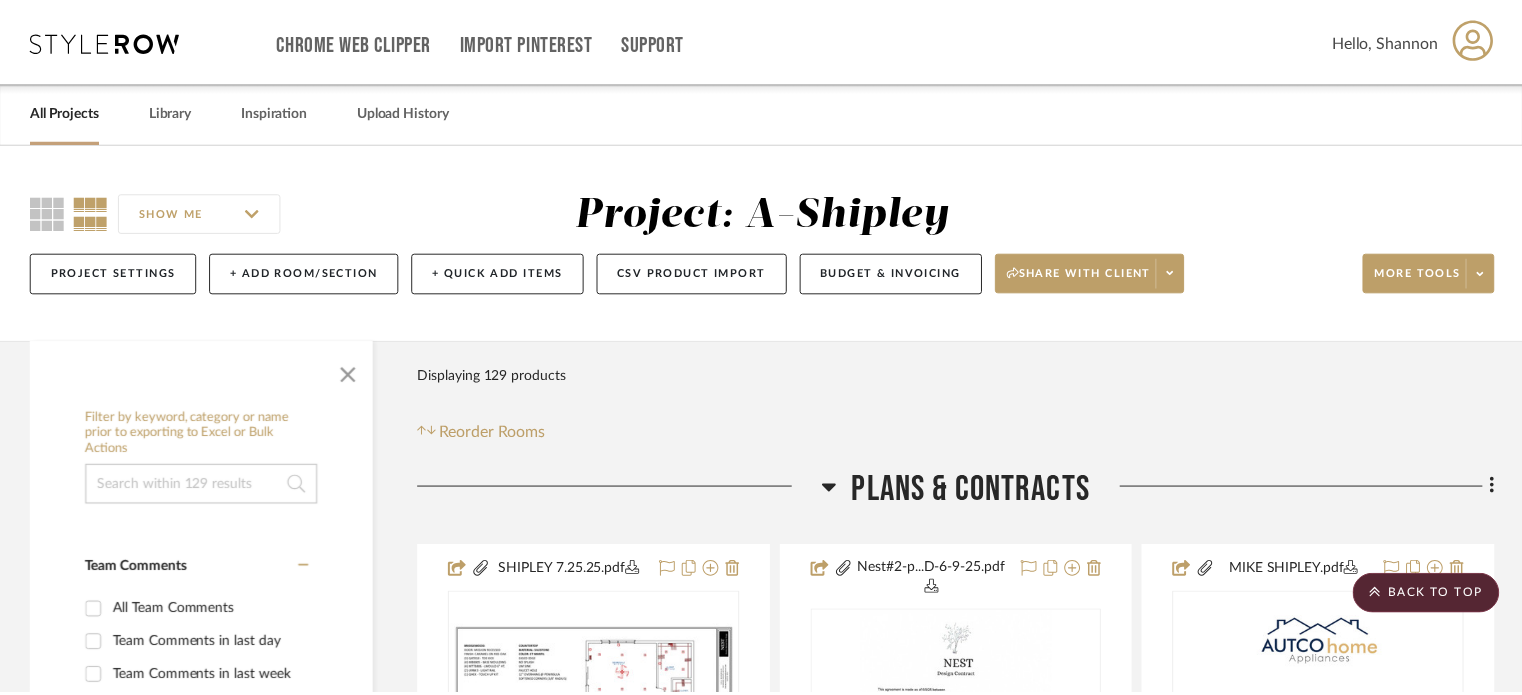 scroll, scrollTop: 8814, scrollLeft: 0, axis: vertical 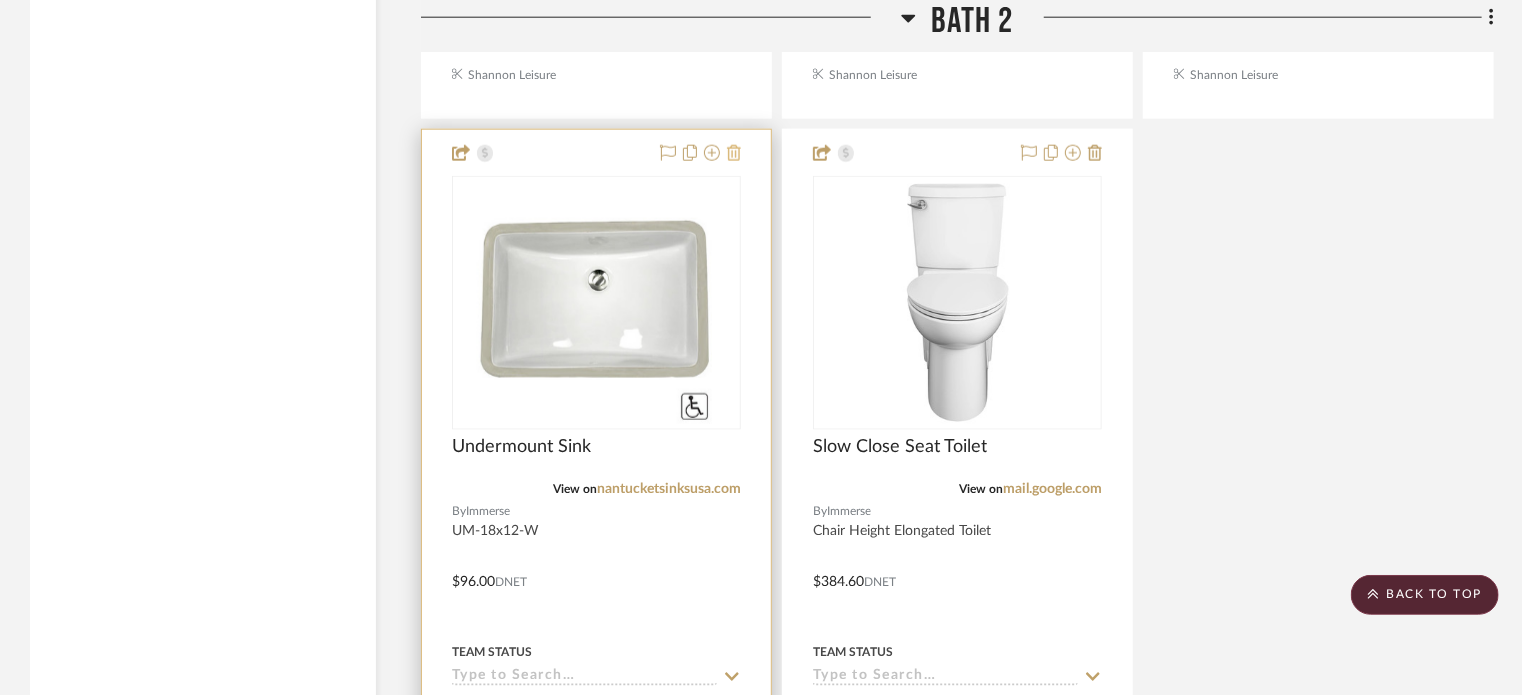 click 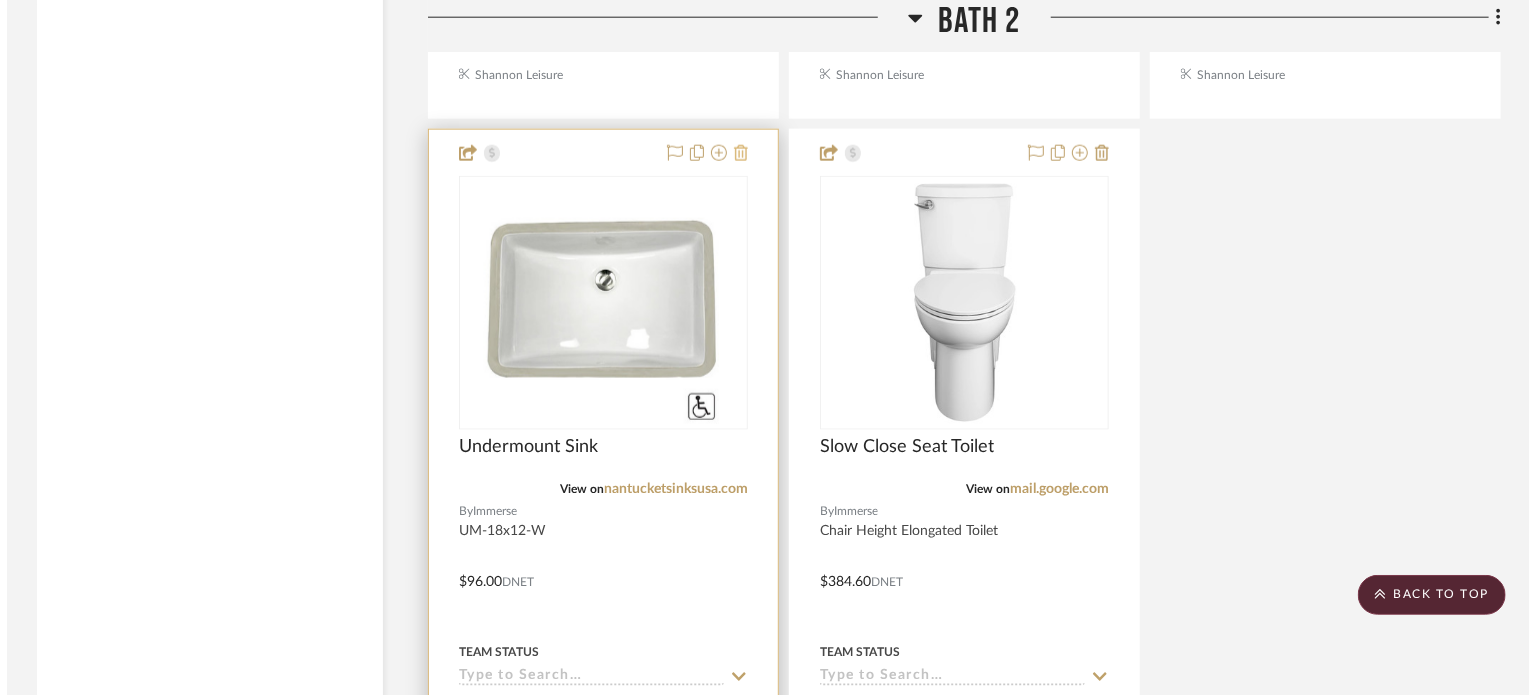 scroll, scrollTop: 0, scrollLeft: 0, axis: both 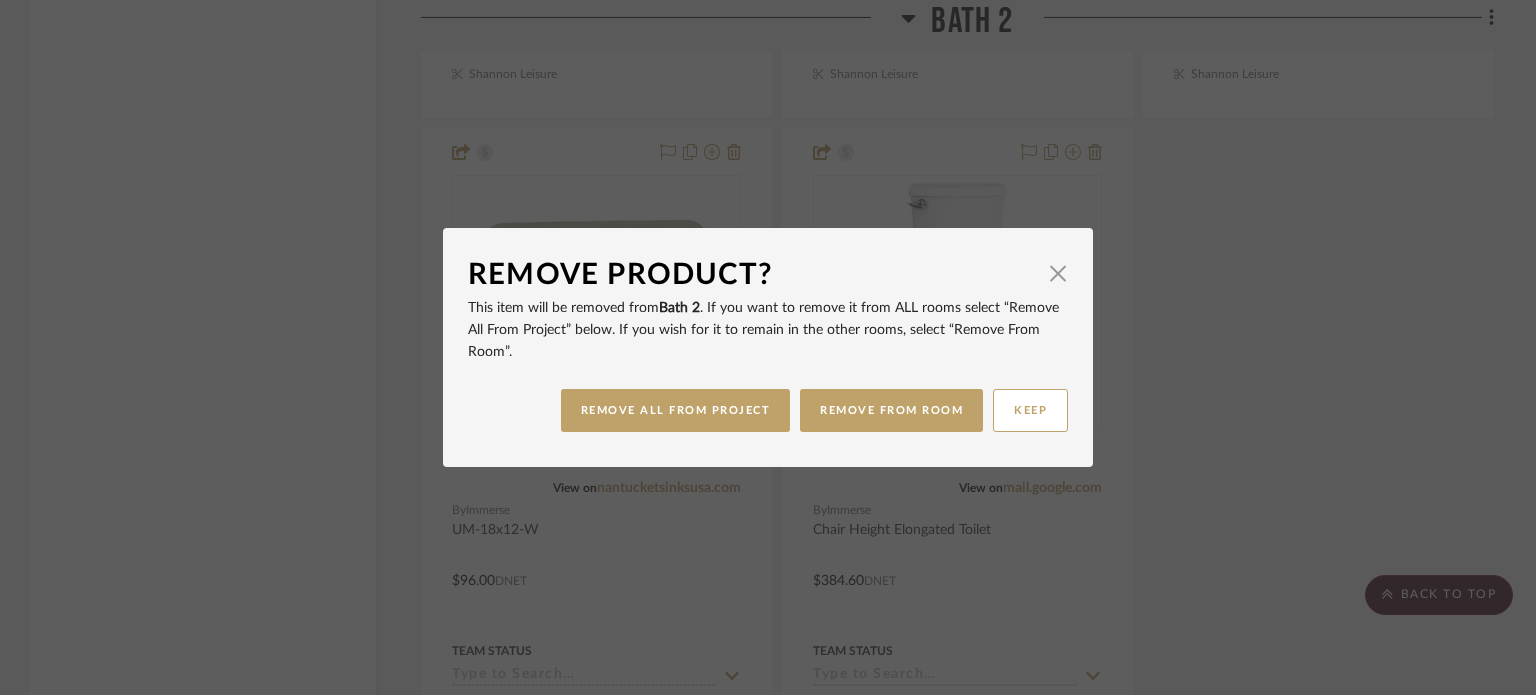 click on "REMOVE ALL FROM PROJECT   REMOVE FROM ROOM   KEEP" at bounding box center [768, 410] 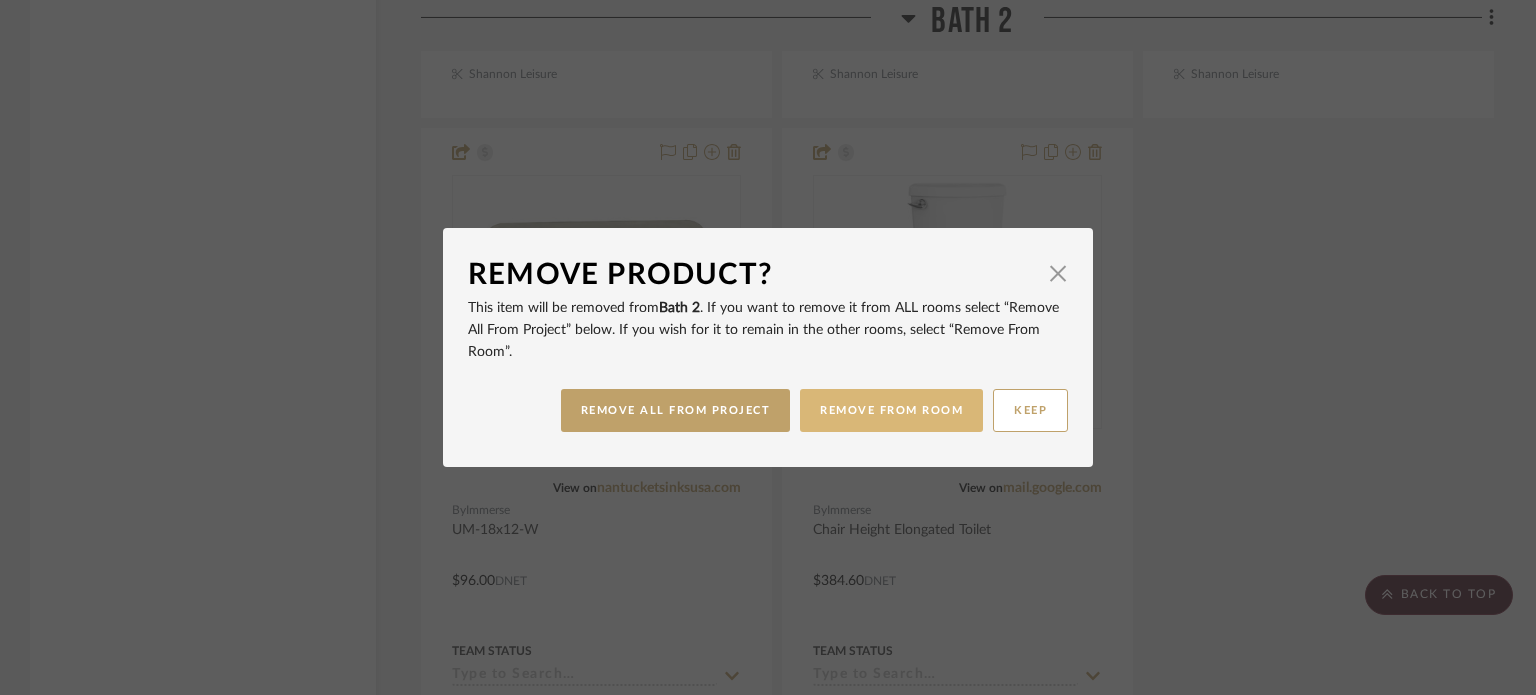 click on "REMOVE FROM ROOM" at bounding box center (891, 410) 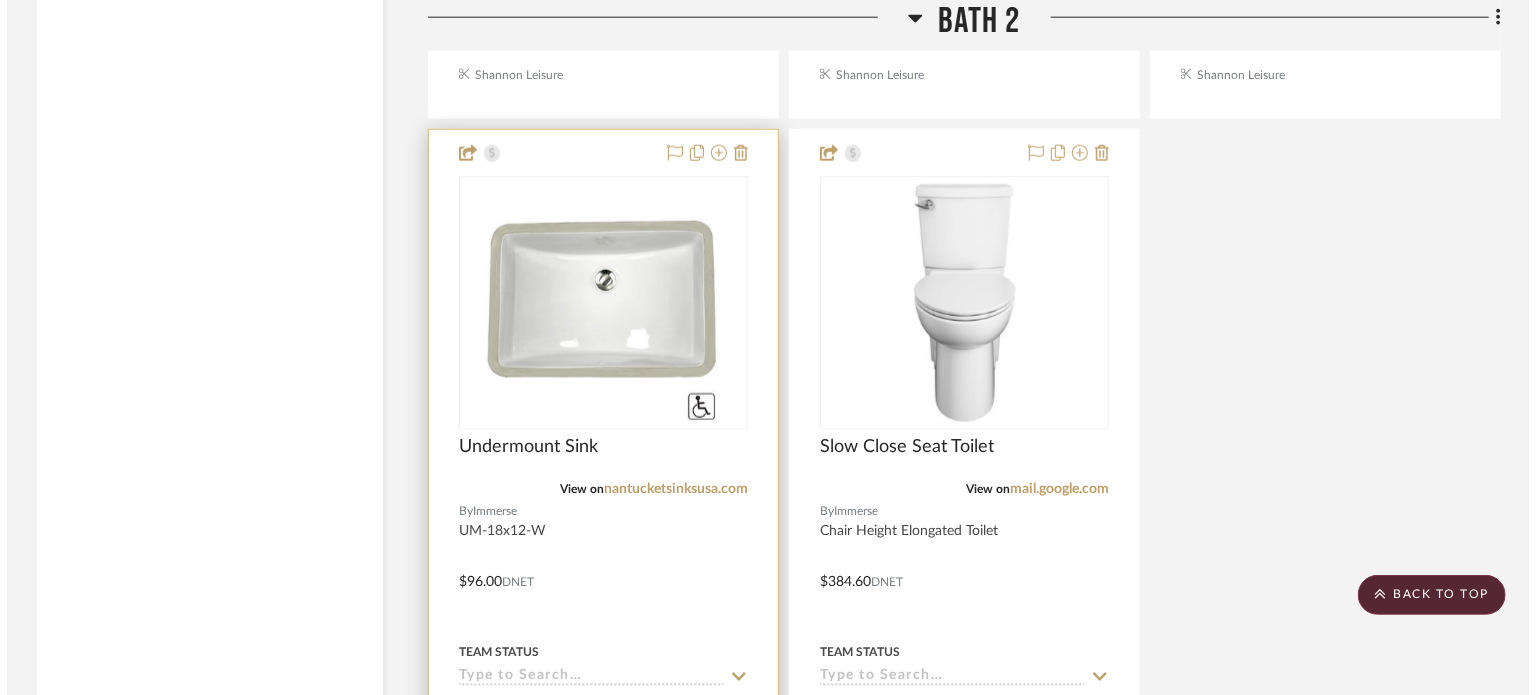 scroll, scrollTop: 0, scrollLeft: 0, axis: both 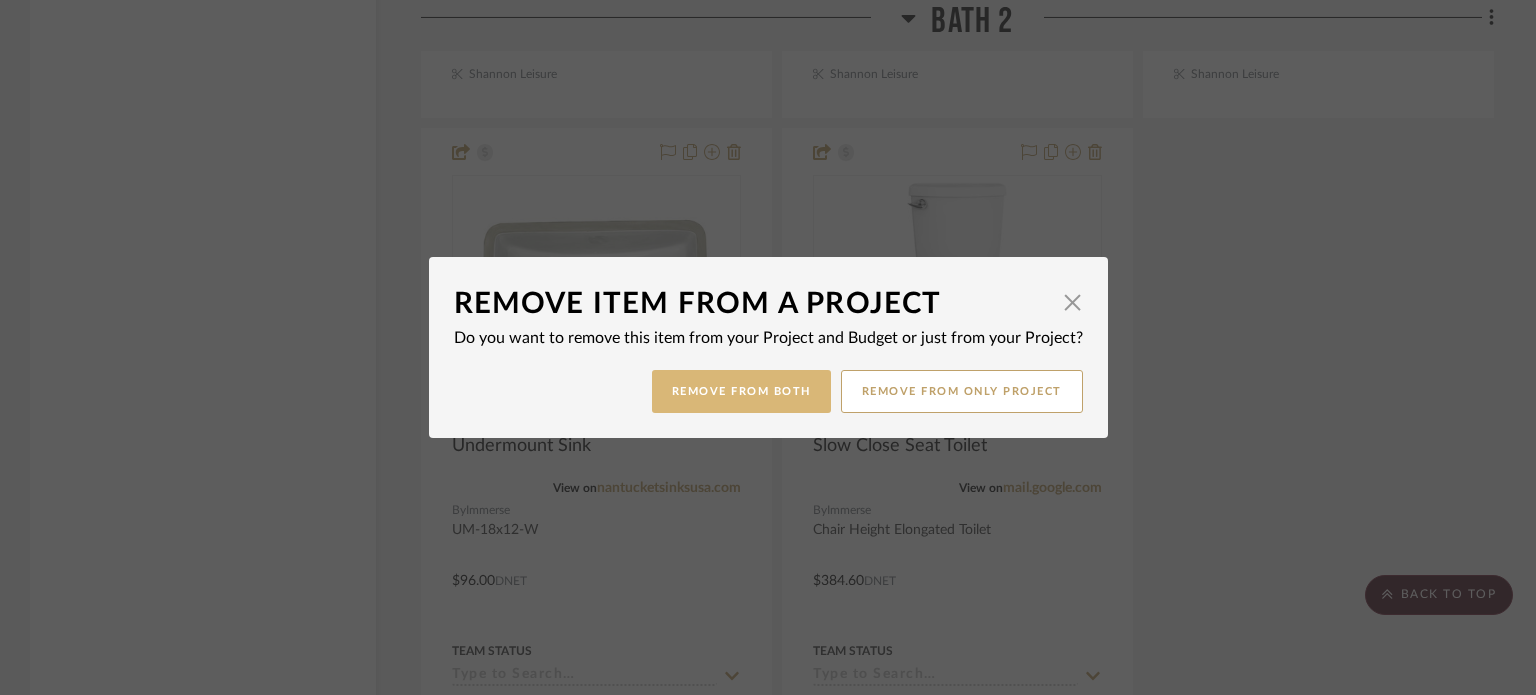 click on "Remove from Both" at bounding box center (741, 391) 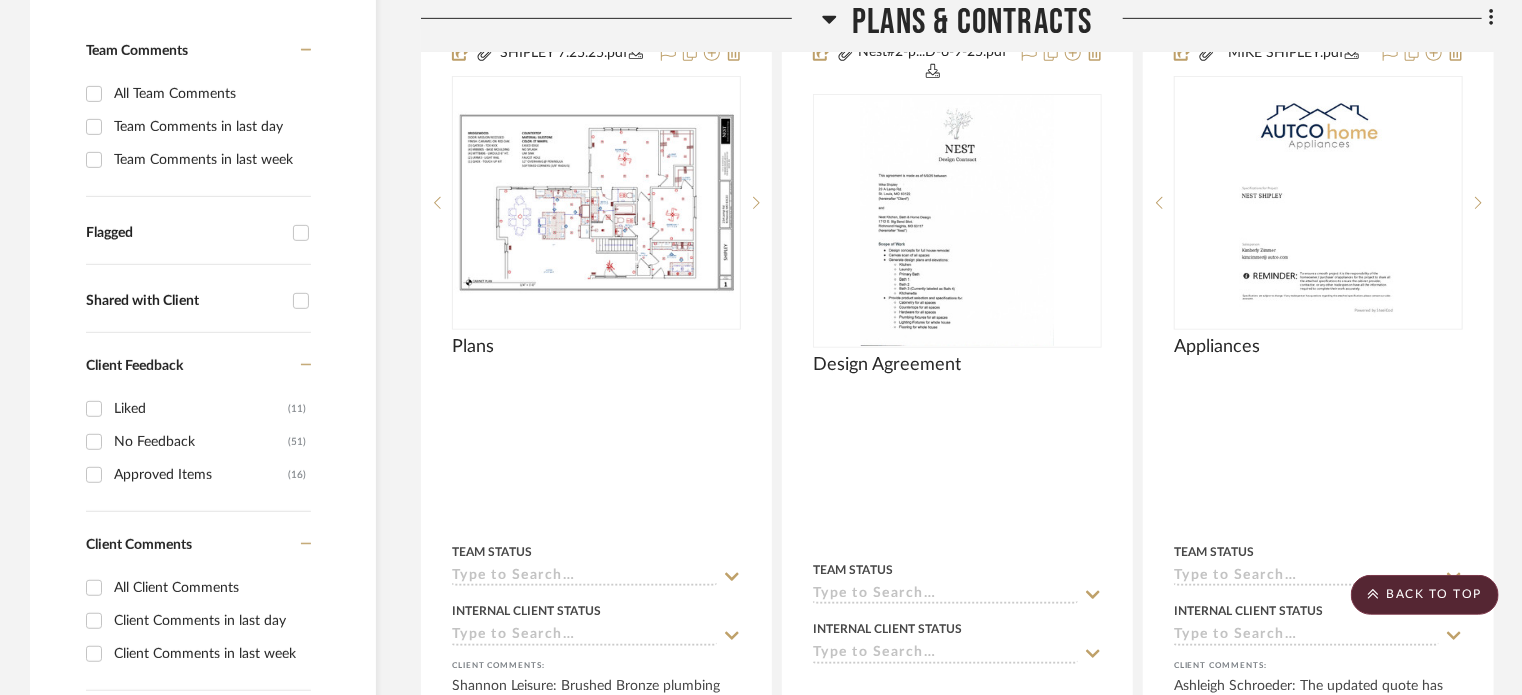 scroll, scrollTop: 0, scrollLeft: 0, axis: both 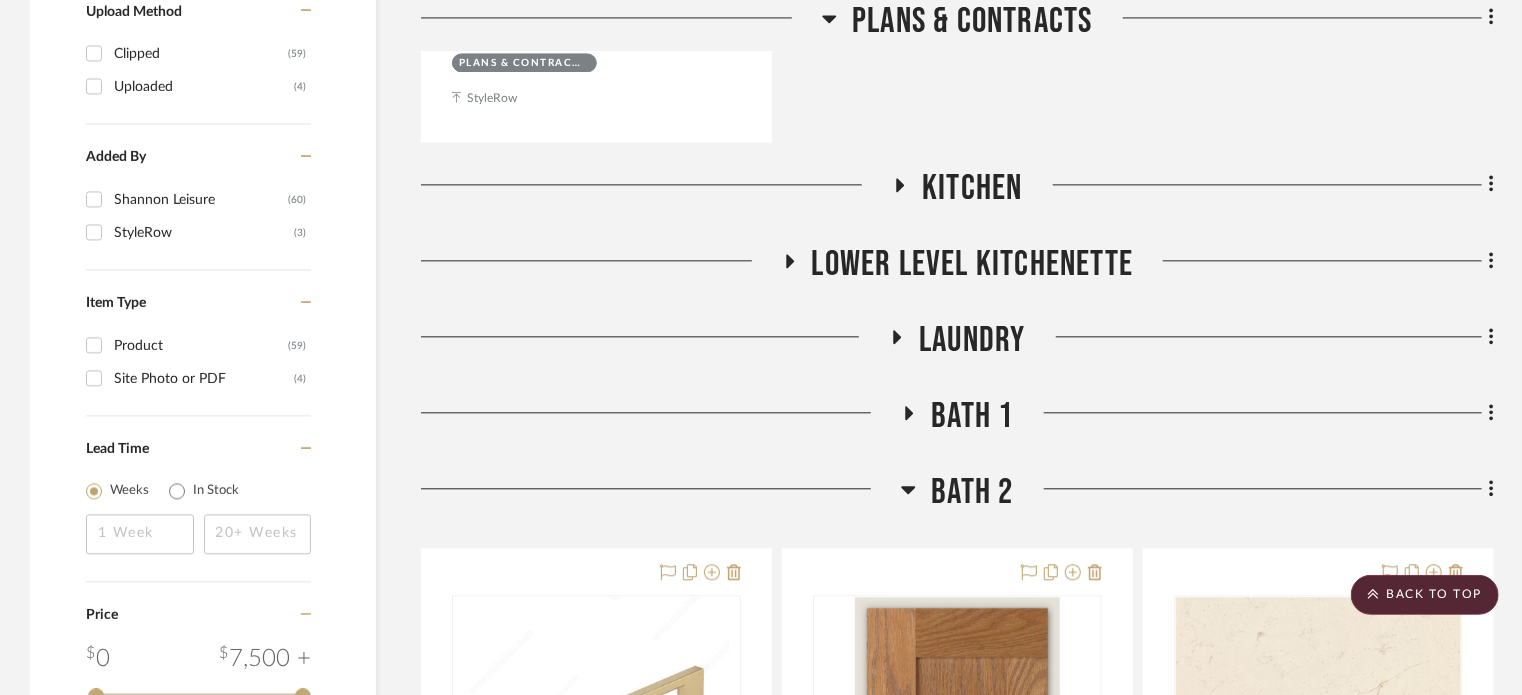 click on "Kitchen" 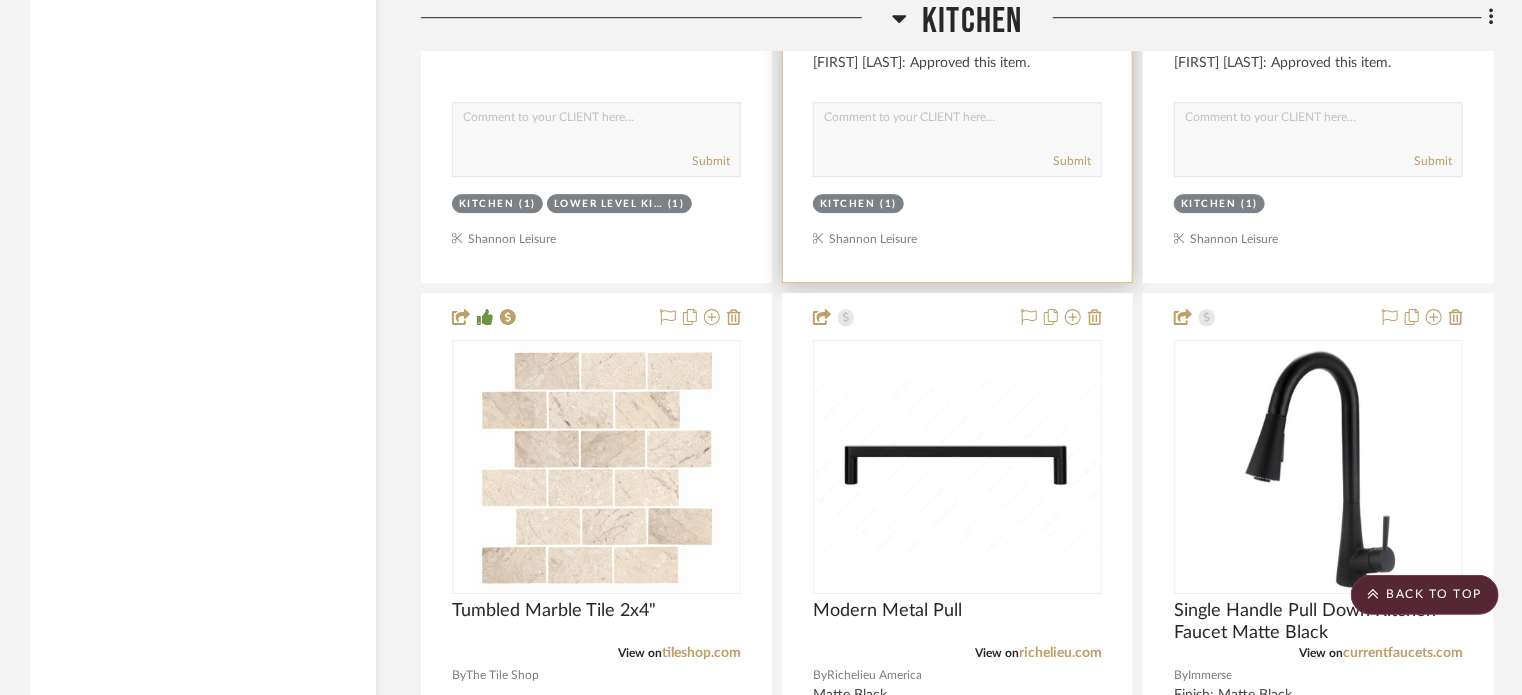 scroll, scrollTop: 3238, scrollLeft: 0, axis: vertical 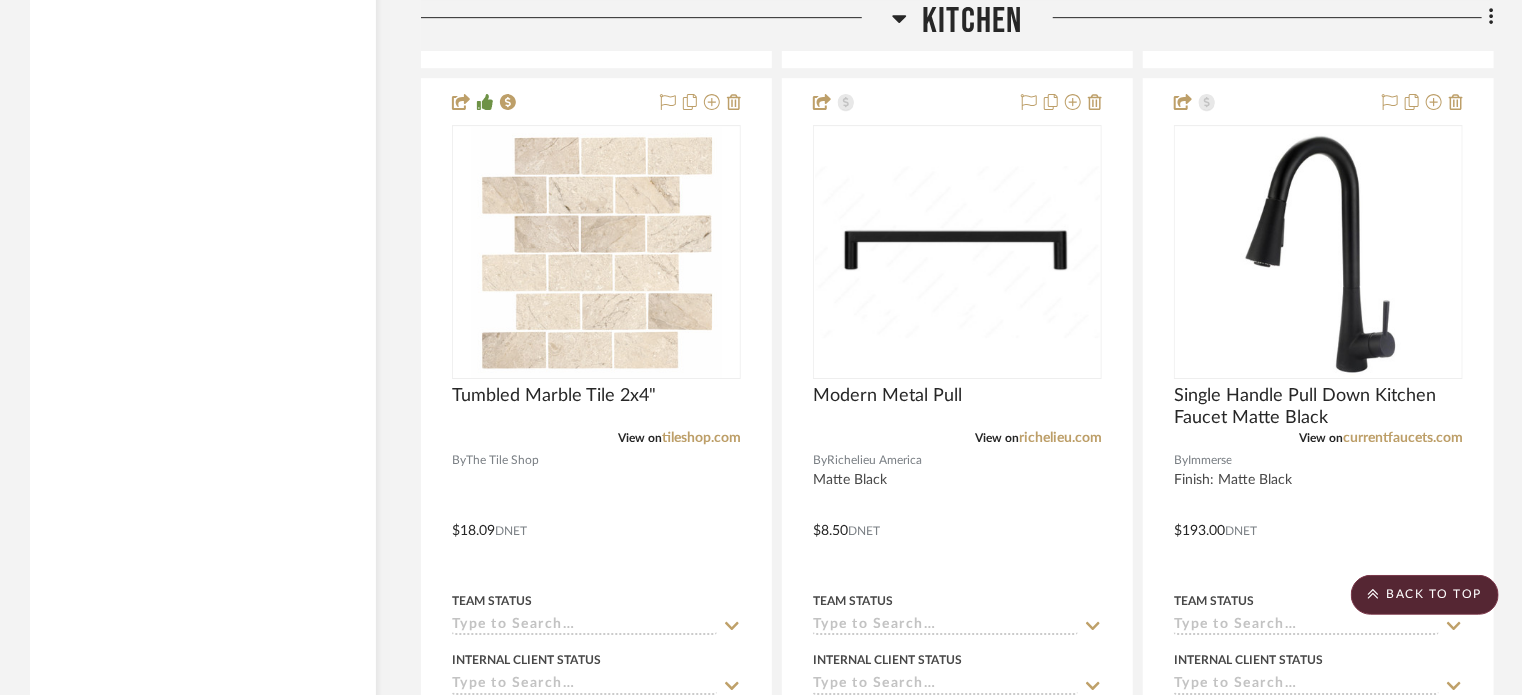 click on "Kitchen" 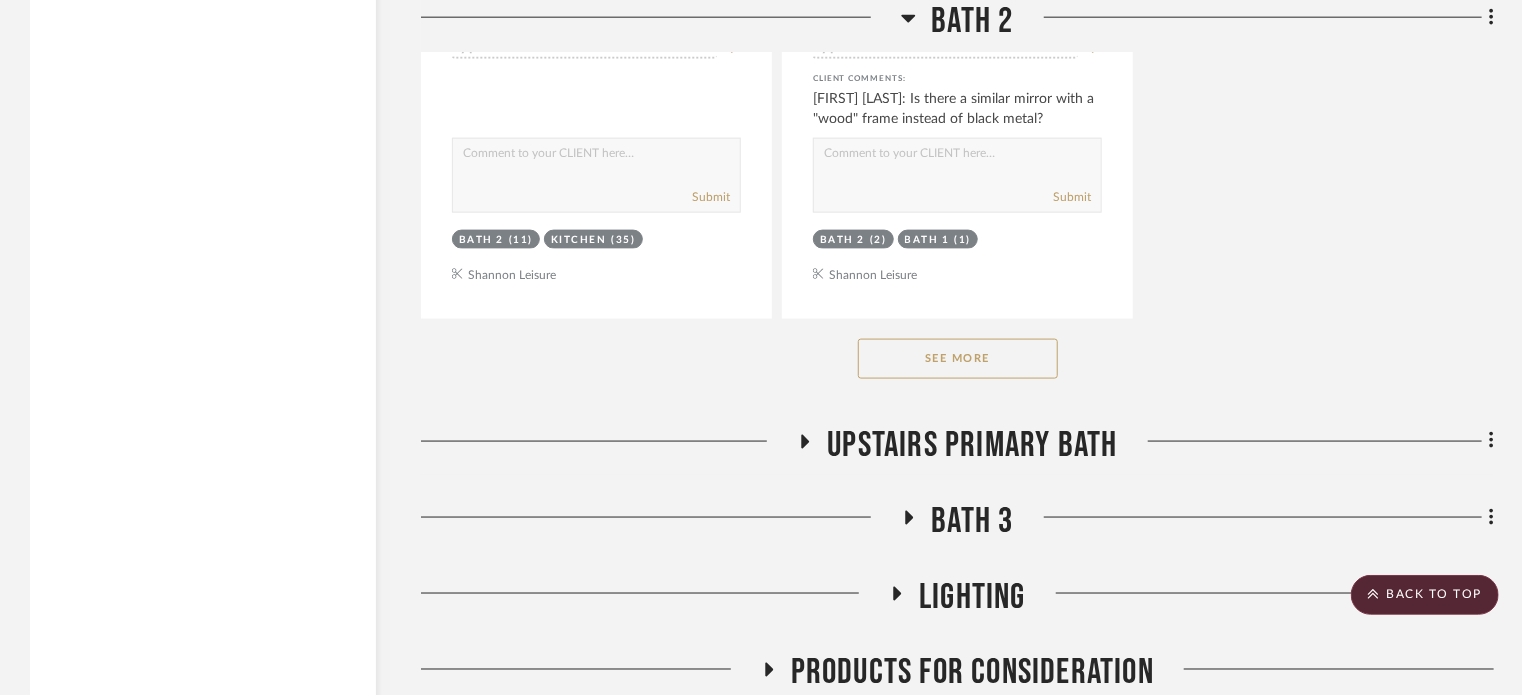 scroll, scrollTop: 5068, scrollLeft: 0, axis: vertical 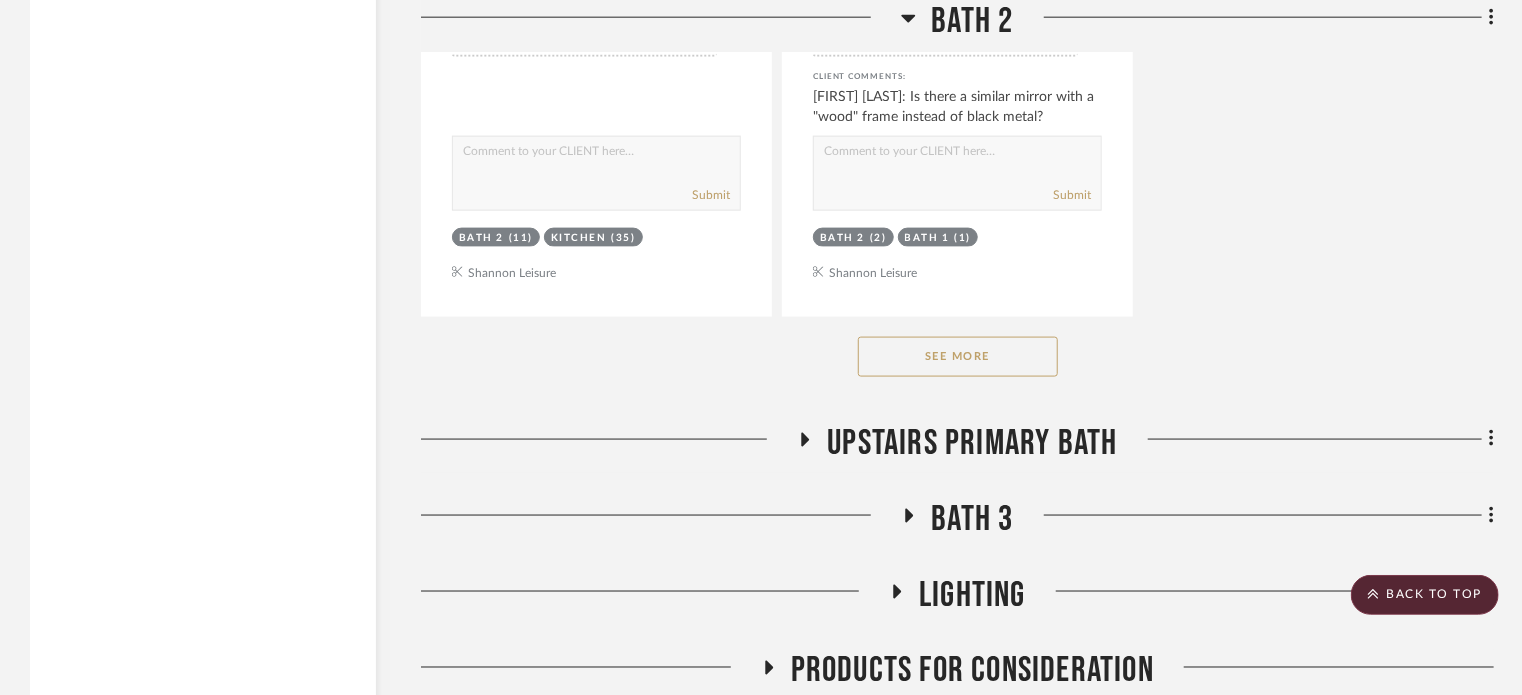 click on "See More" 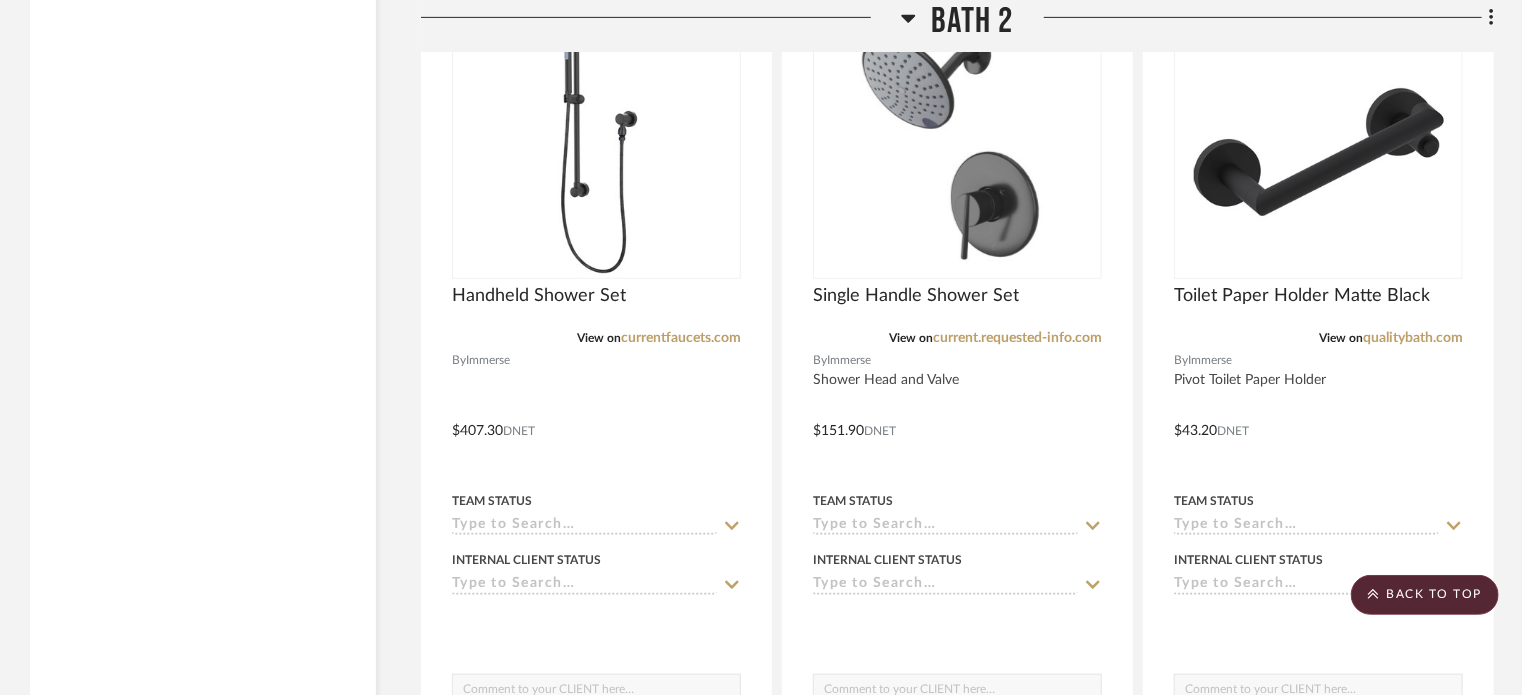 scroll, scrollTop: 8079, scrollLeft: 0, axis: vertical 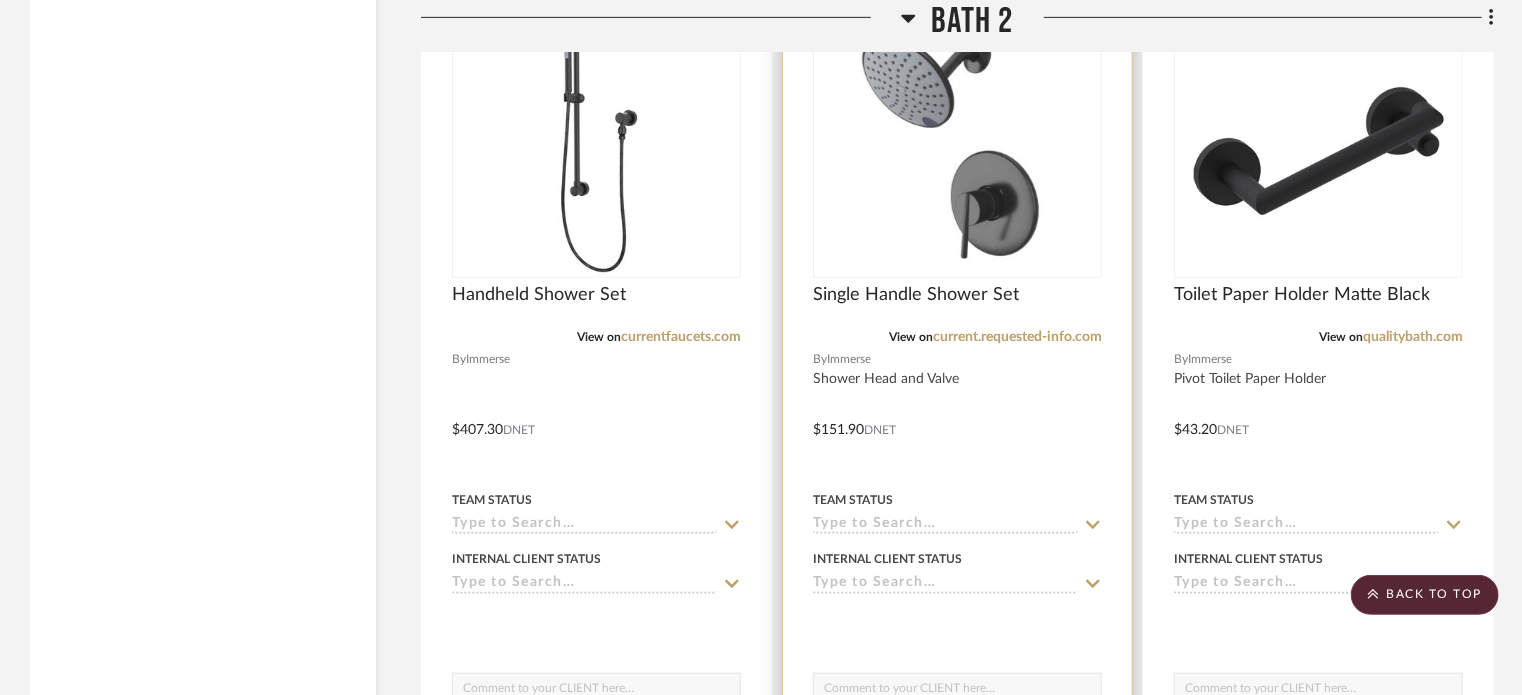 click at bounding box center [957, 415] 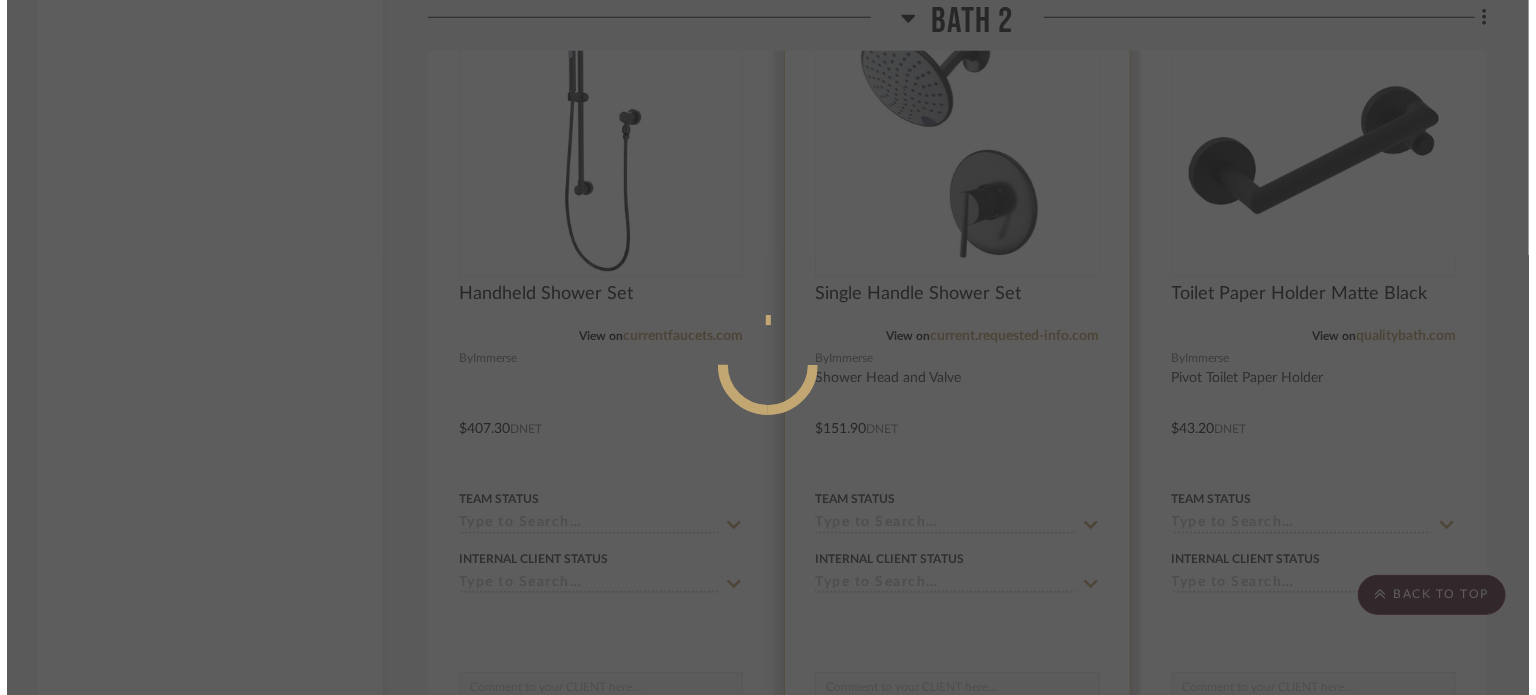 scroll, scrollTop: 0, scrollLeft: 0, axis: both 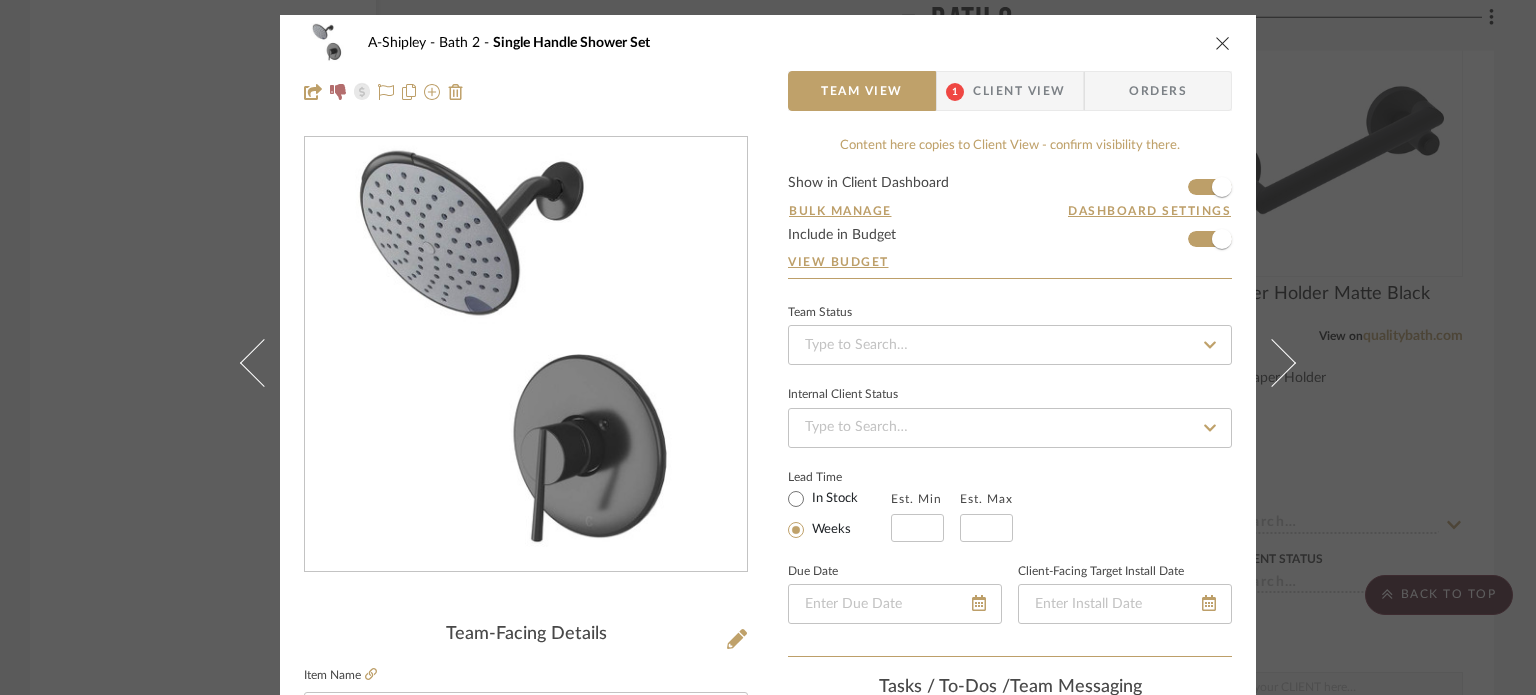 click on "Client View" at bounding box center [1019, 91] 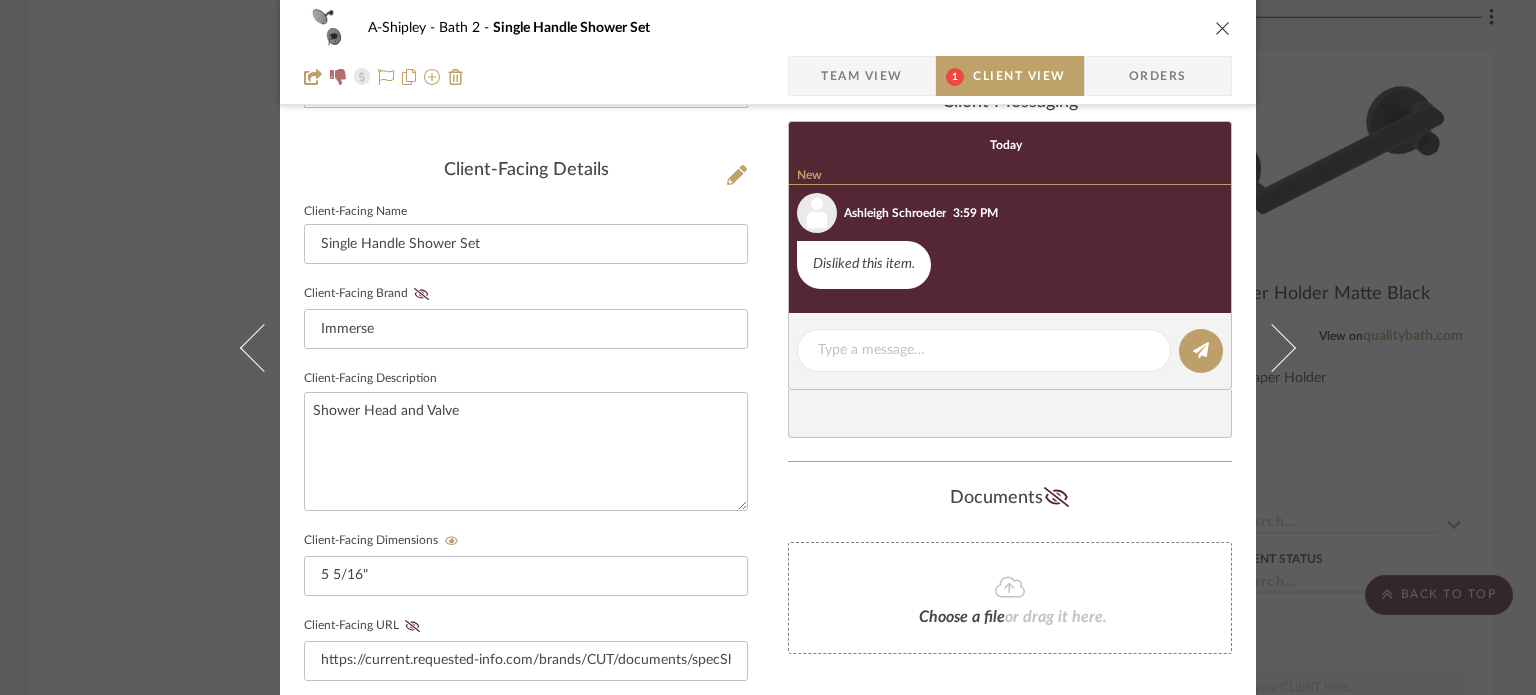 scroll, scrollTop: 464, scrollLeft: 0, axis: vertical 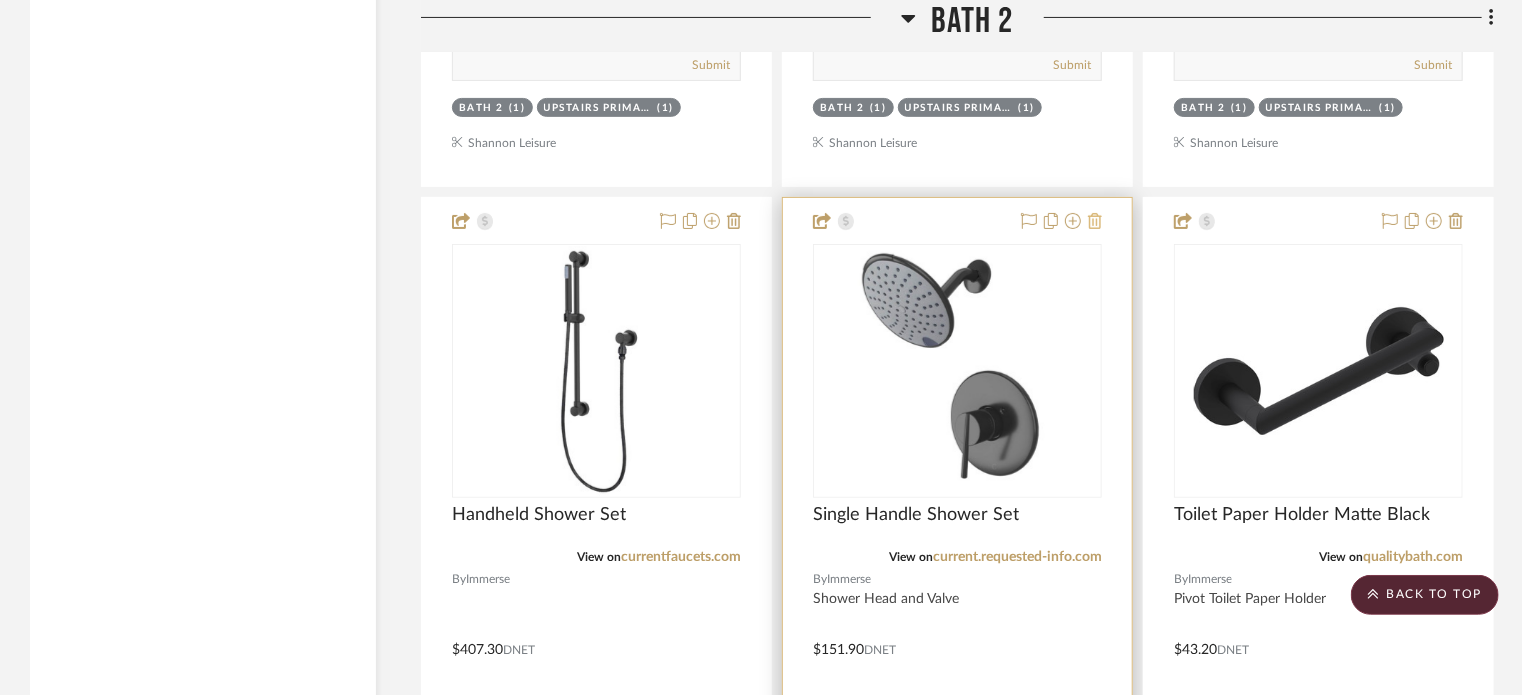 click 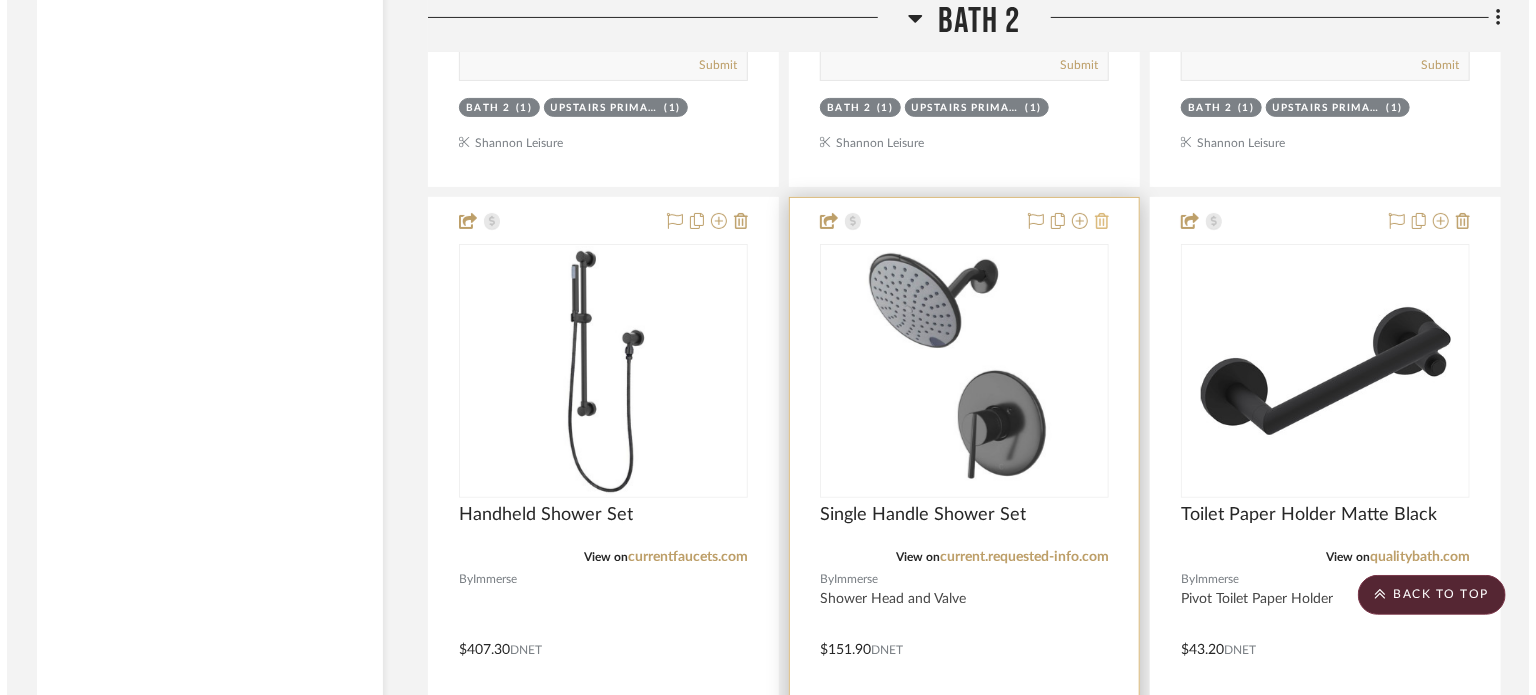 scroll, scrollTop: 0, scrollLeft: 0, axis: both 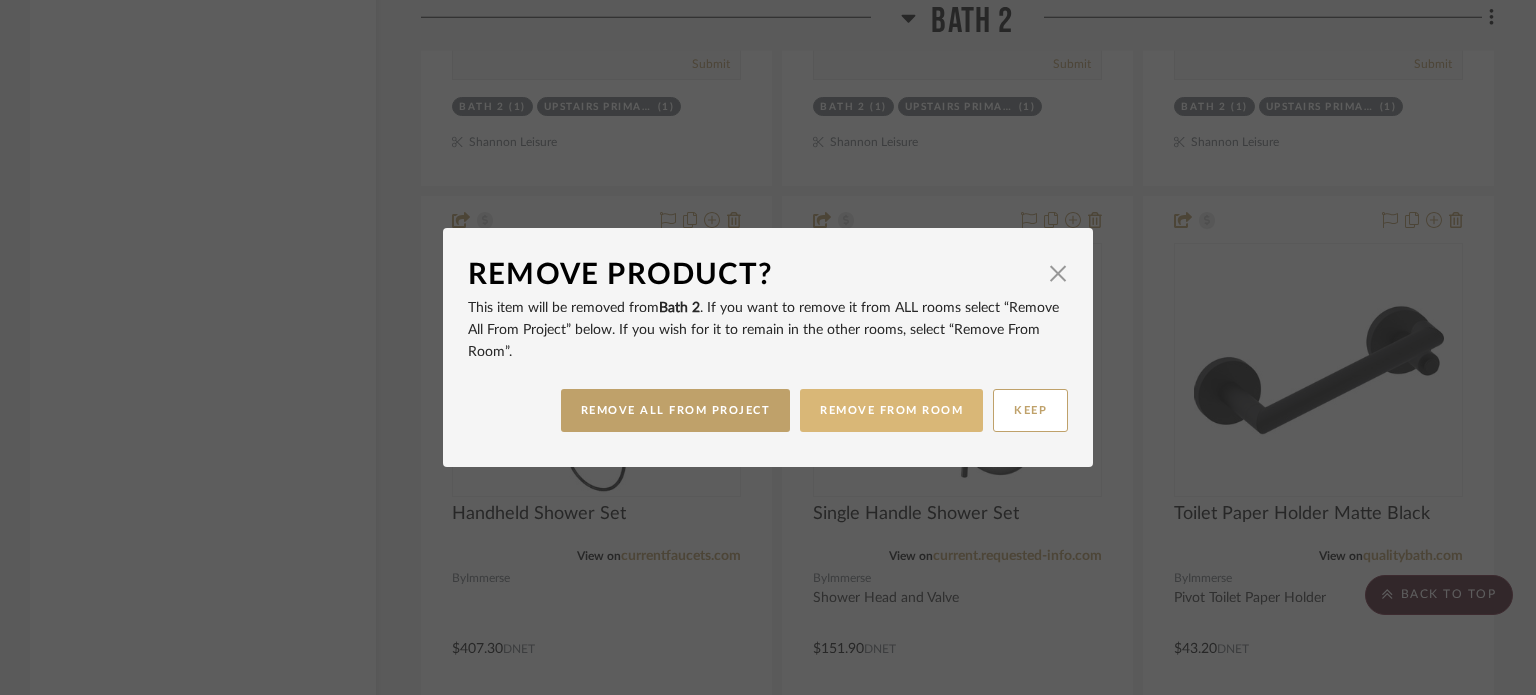 click on "REMOVE FROM ROOM" at bounding box center [891, 410] 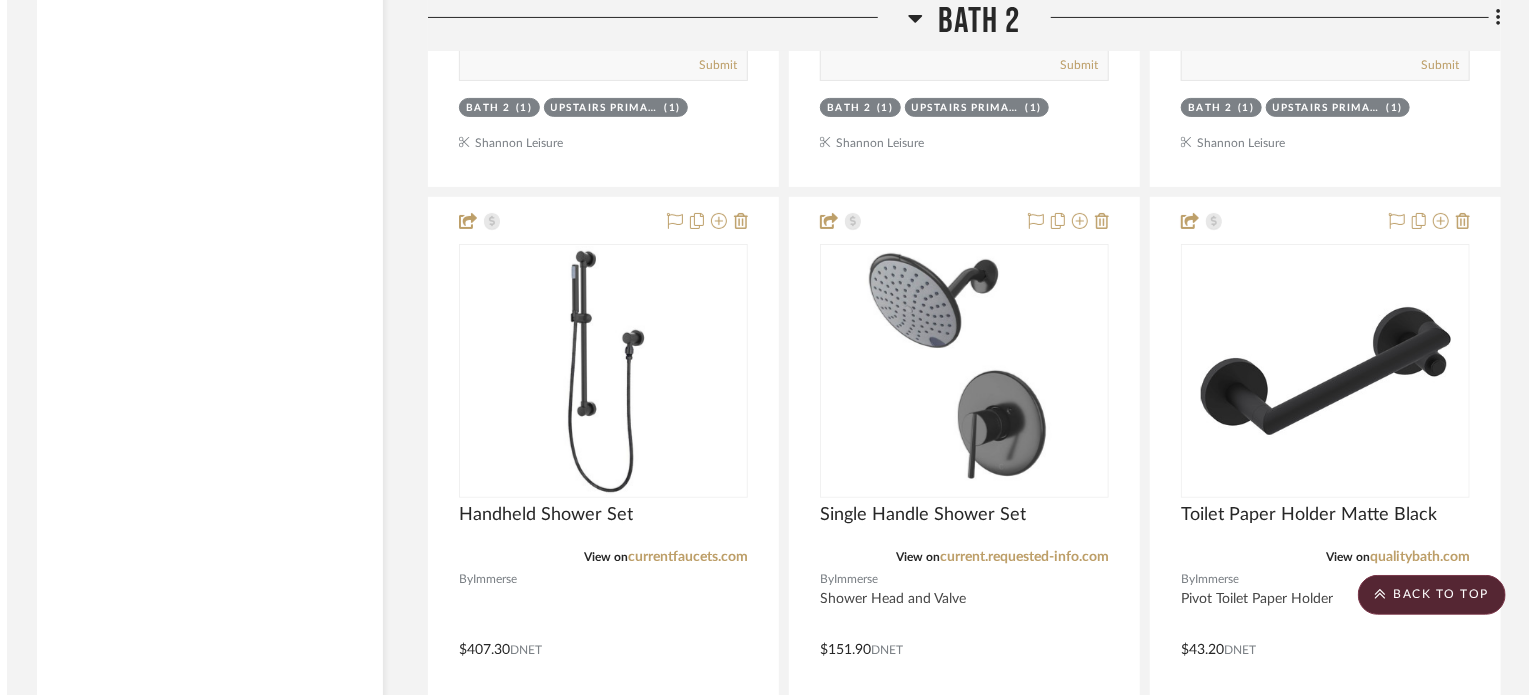 scroll, scrollTop: 0, scrollLeft: 0, axis: both 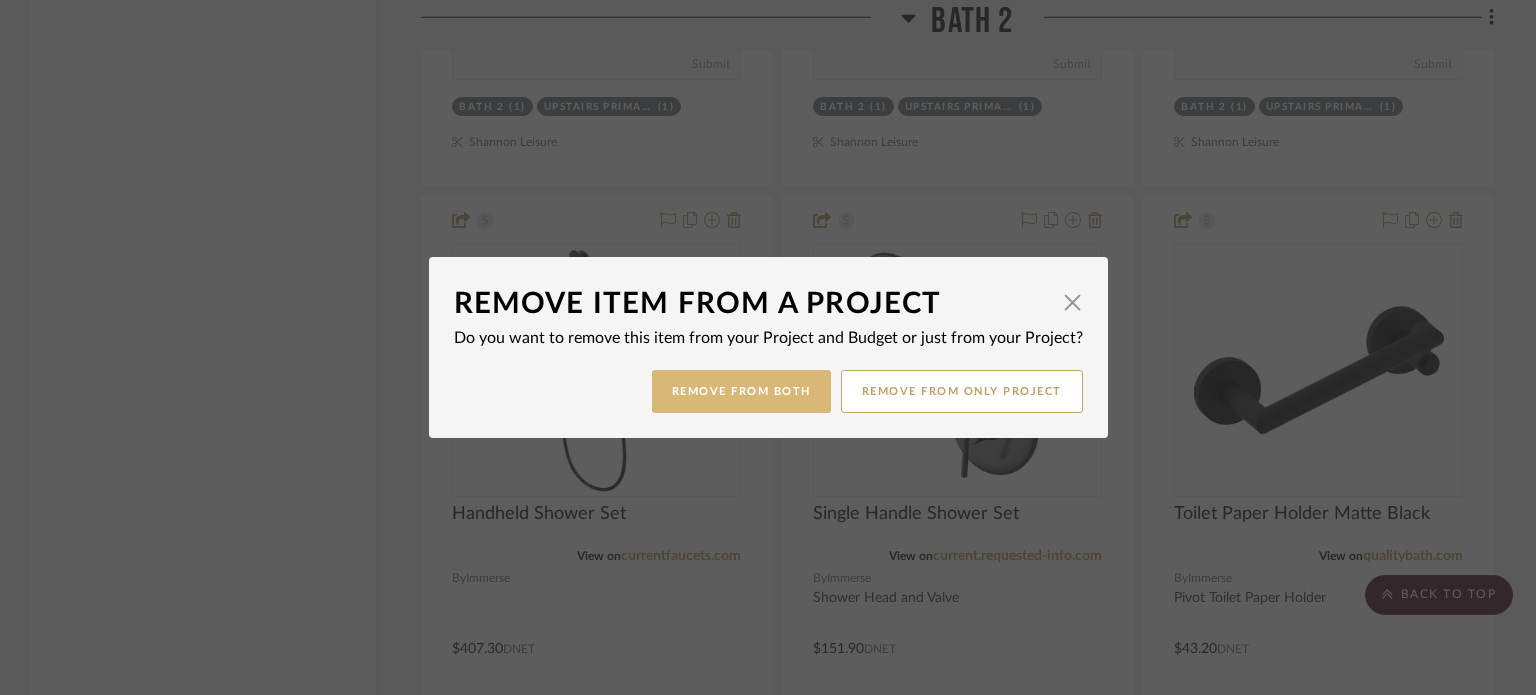 click on "Remove from Both" at bounding box center [741, 391] 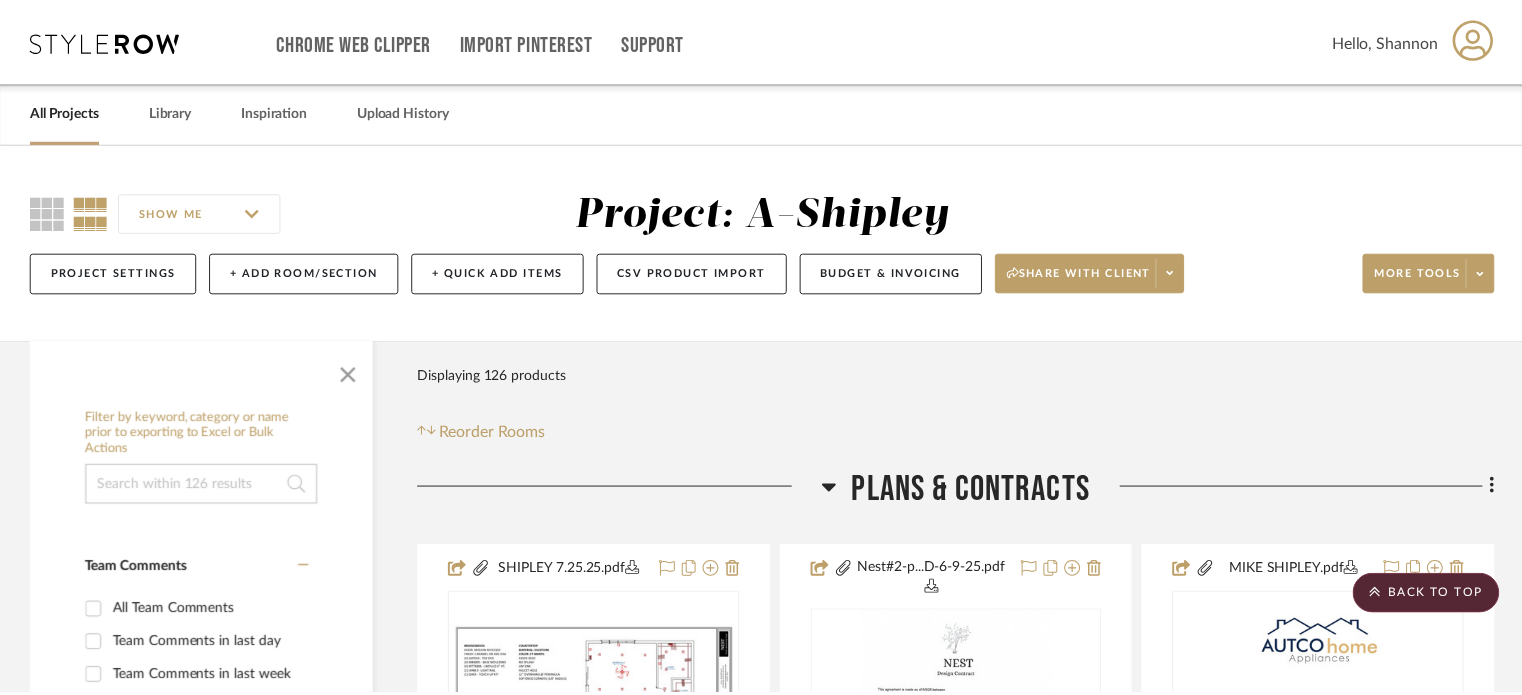 scroll, scrollTop: 7859, scrollLeft: 0, axis: vertical 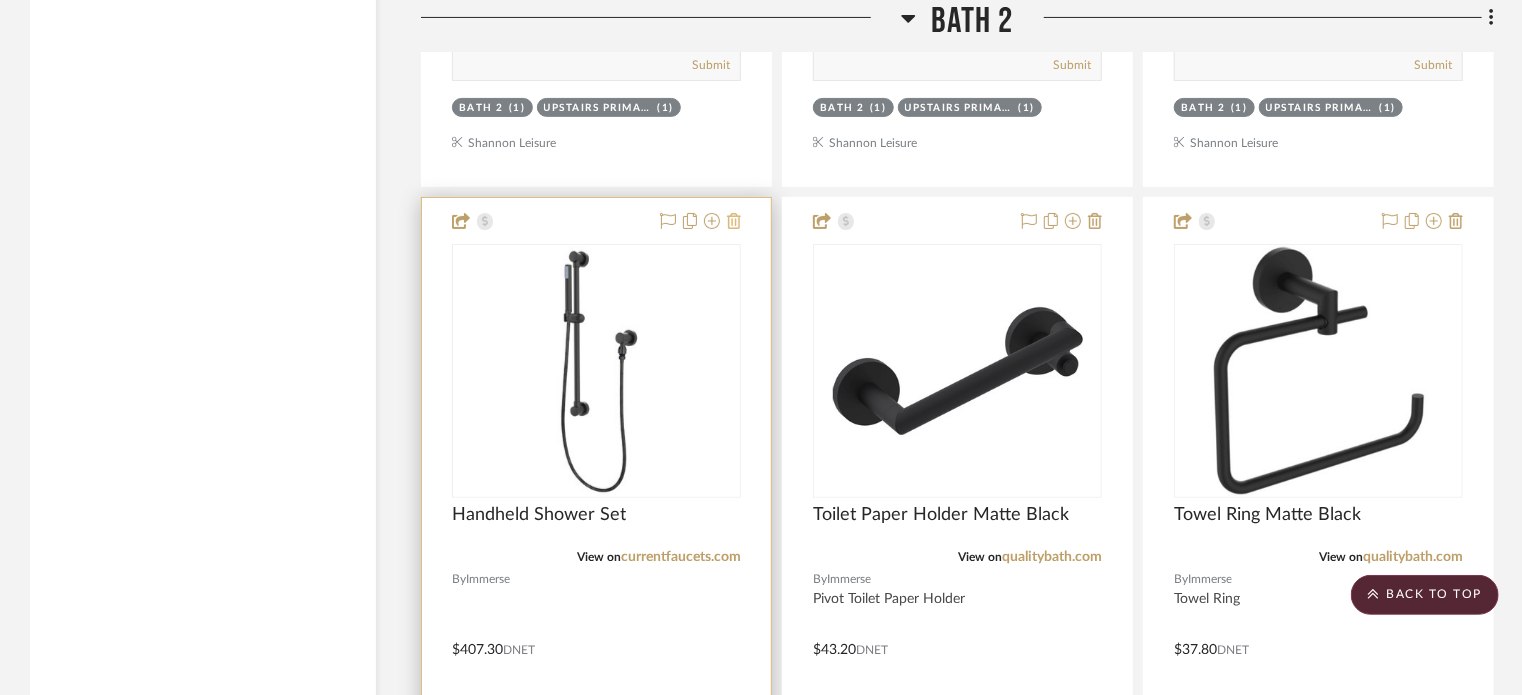 click 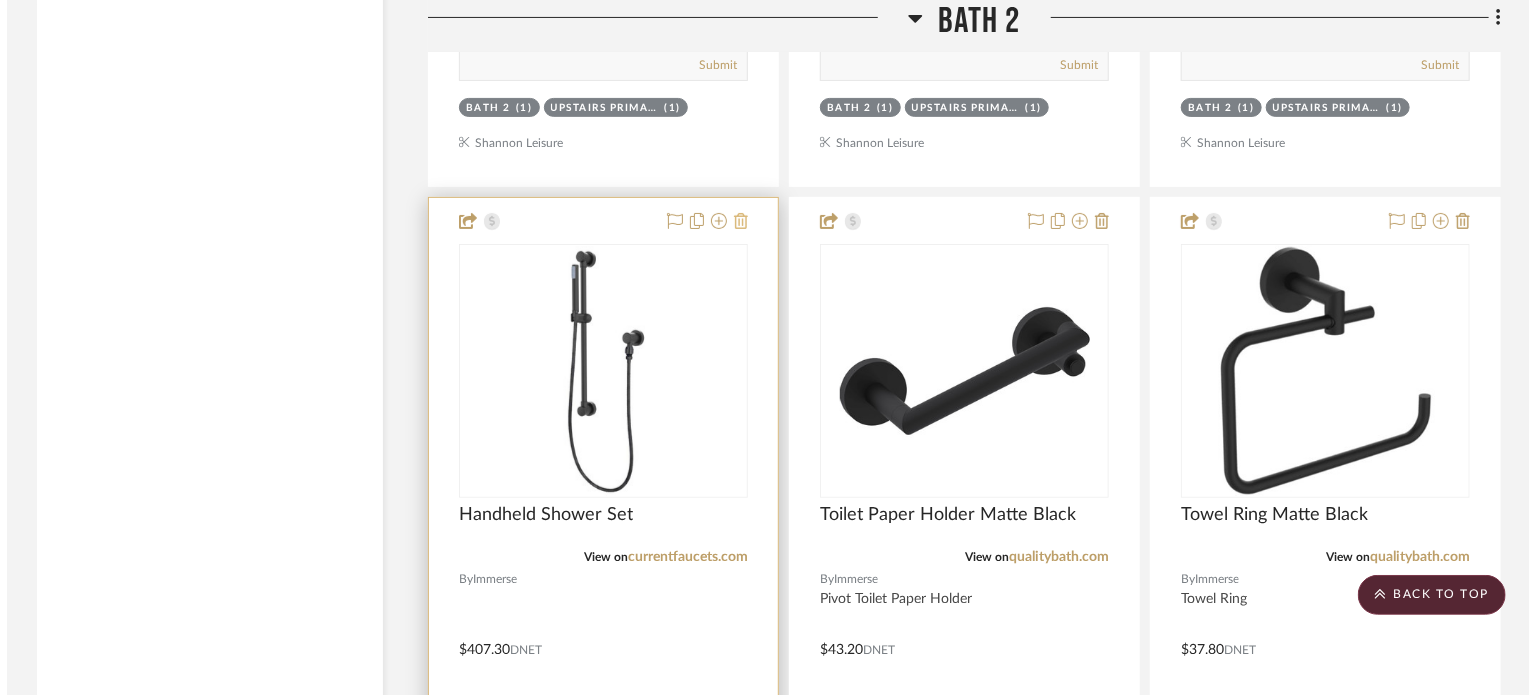 scroll, scrollTop: 0, scrollLeft: 0, axis: both 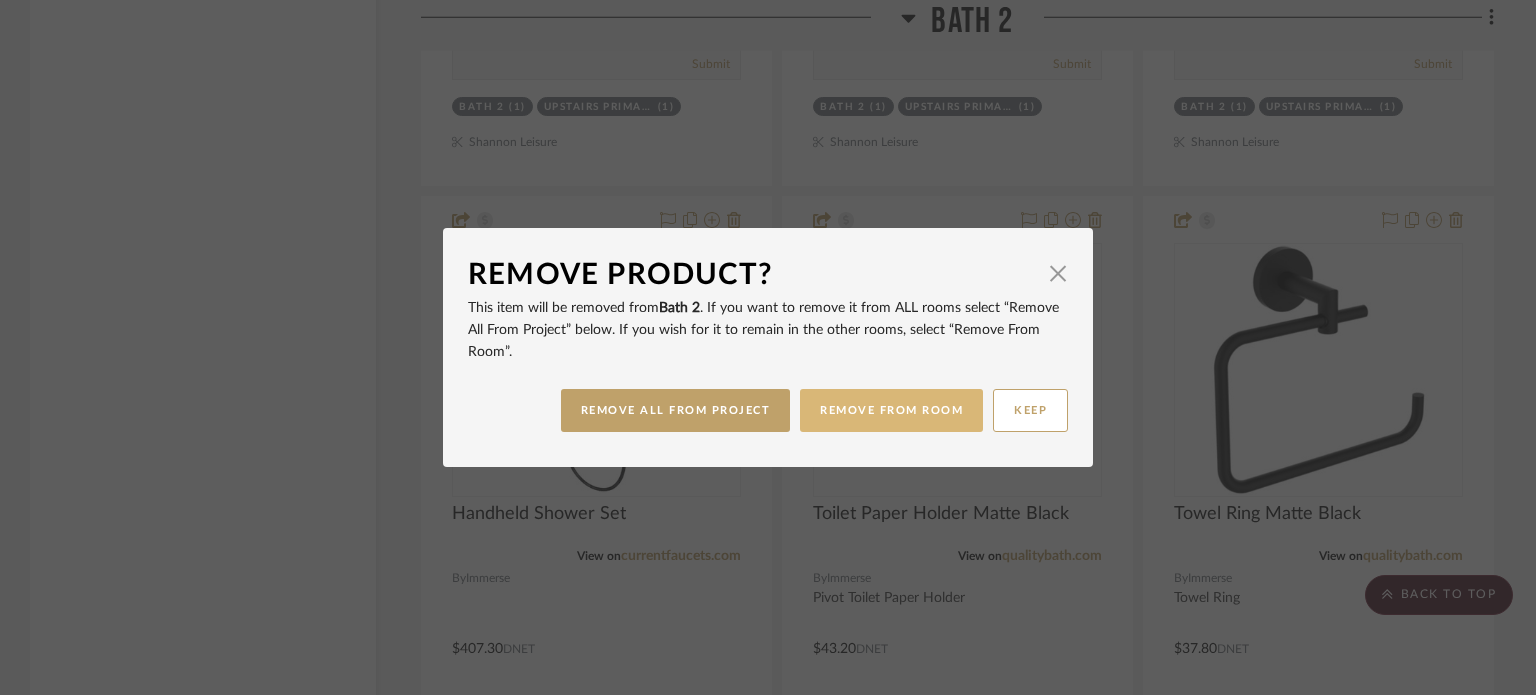 click on "REMOVE FROM ROOM" at bounding box center (891, 410) 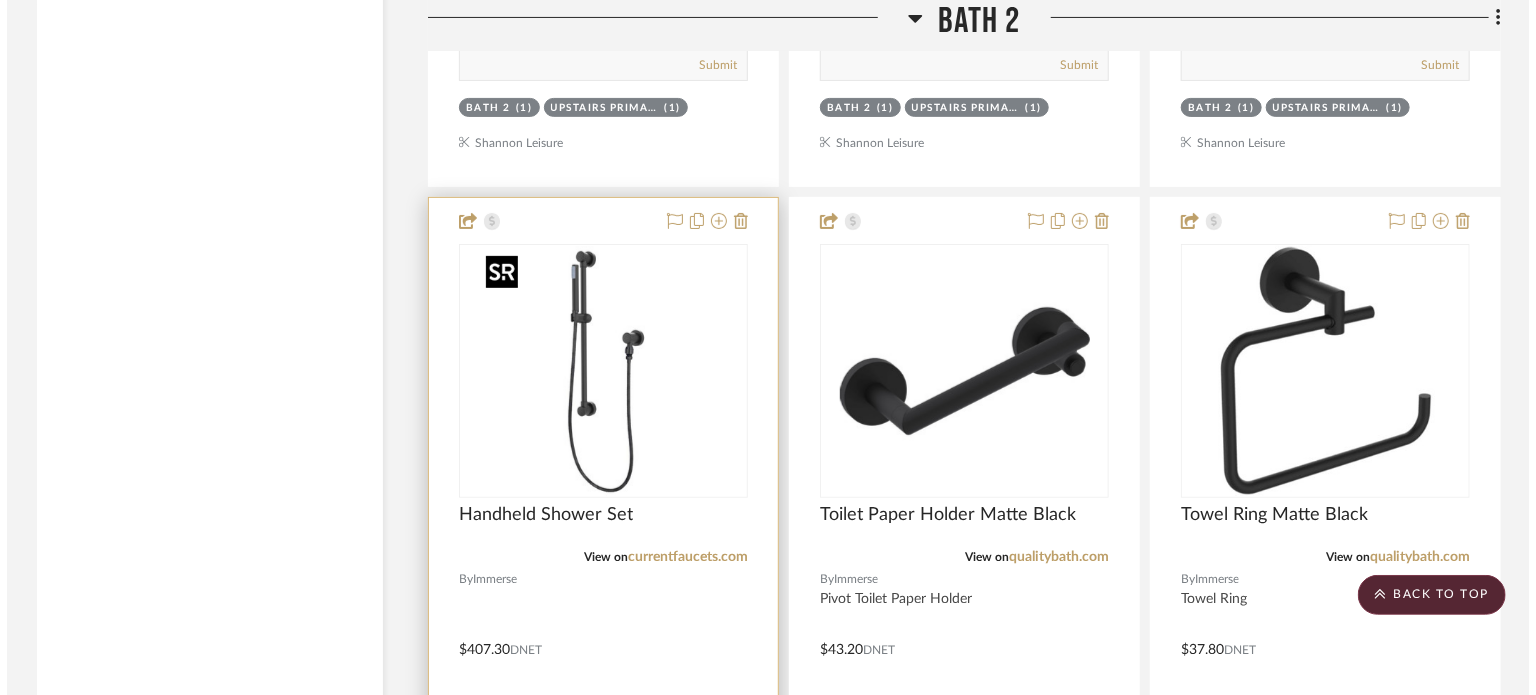 scroll, scrollTop: 0, scrollLeft: 0, axis: both 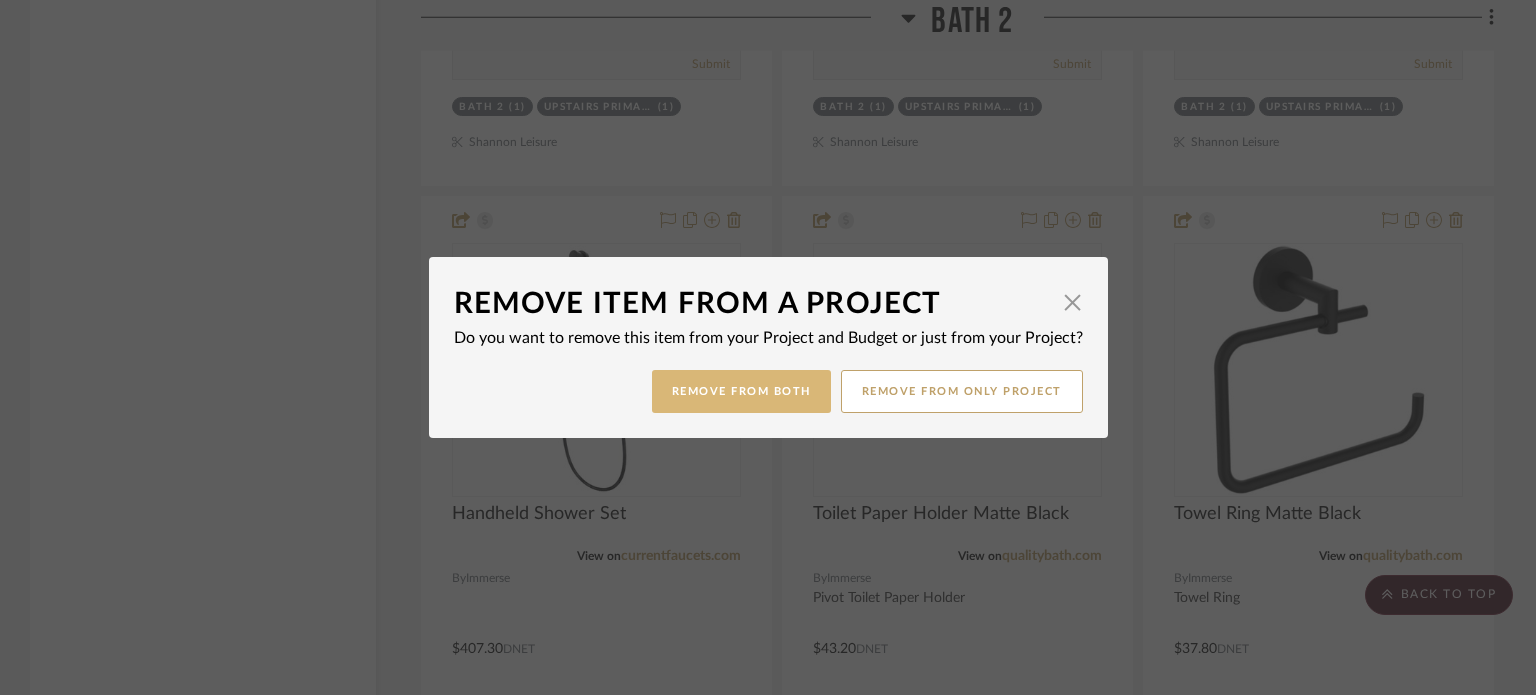 click on "Remove from Both" at bounding box center (741, 391) 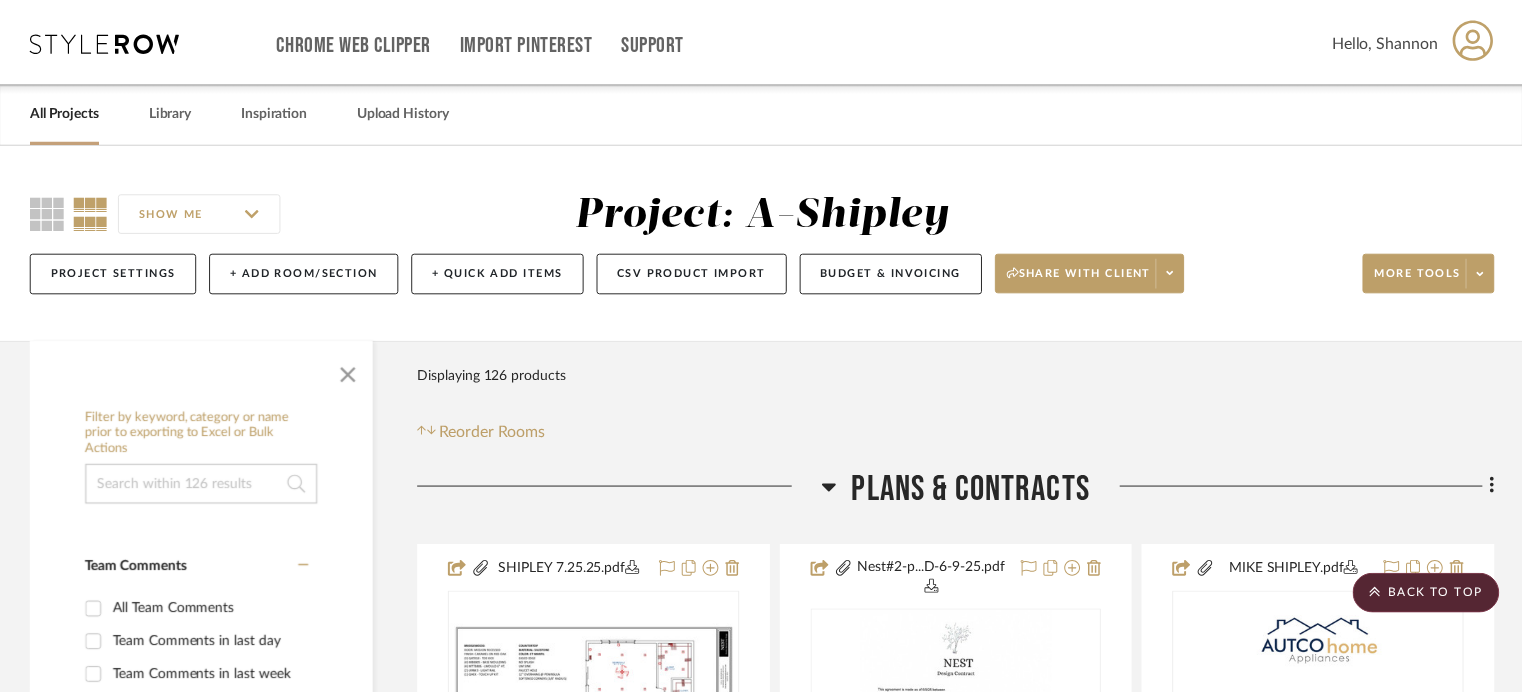 scroll, scrollTop: 7859, scrollLeft: 0, axis: vertical 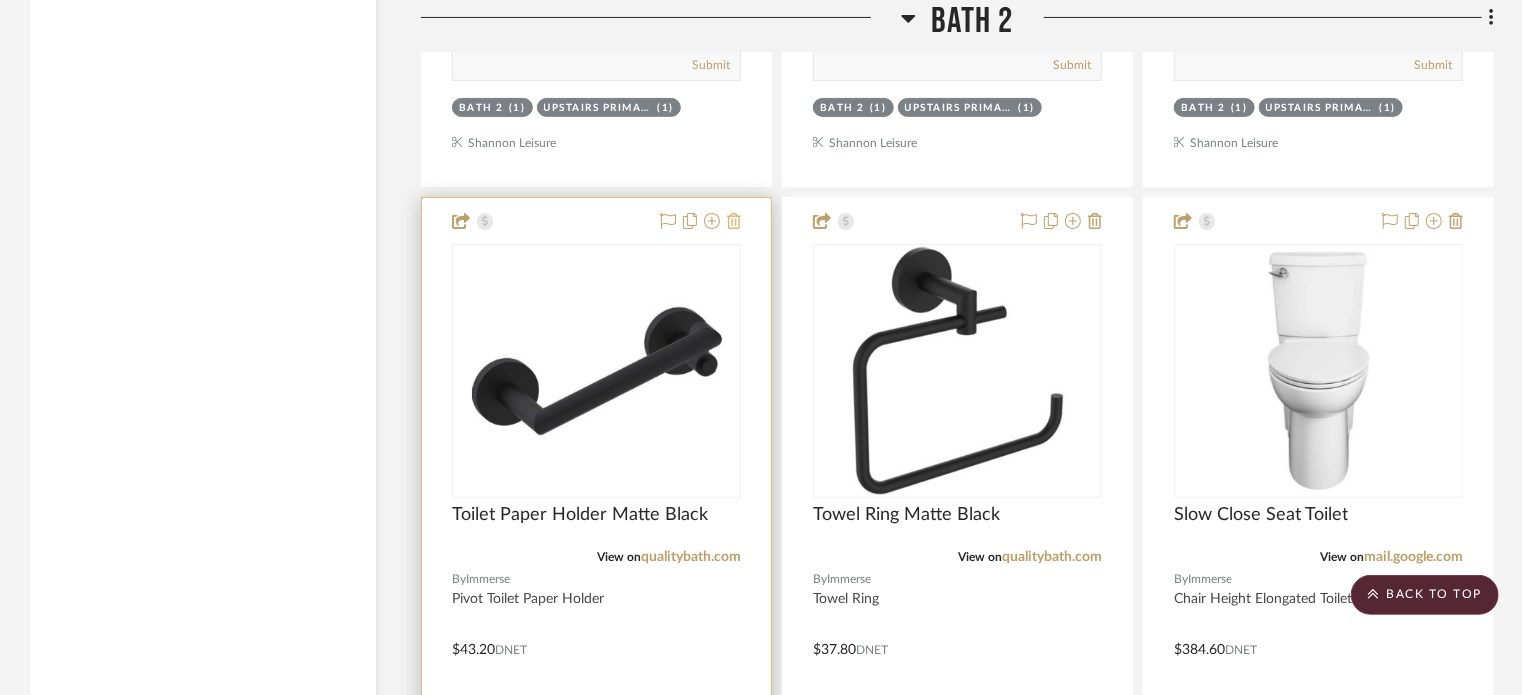click 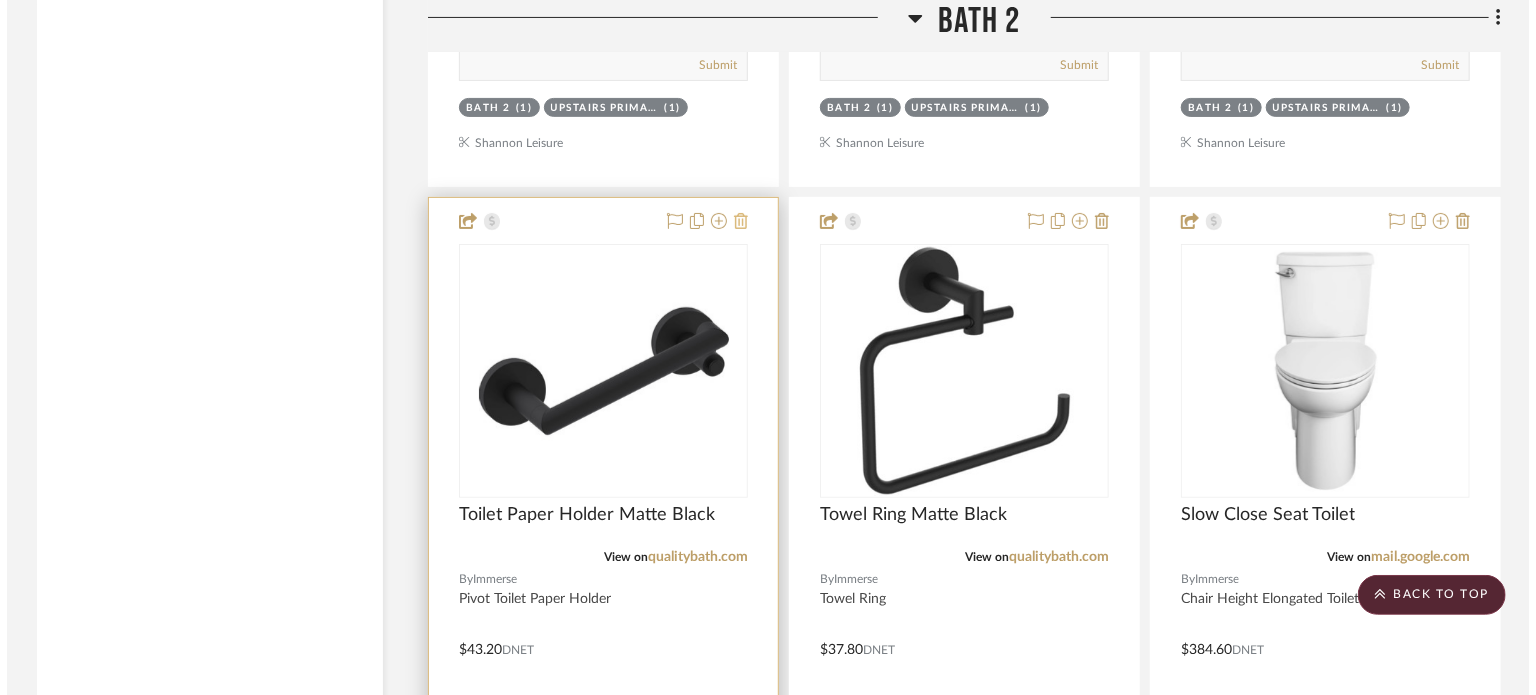scroll, scrollTop: 0, scrollLeft: 0, axis: both 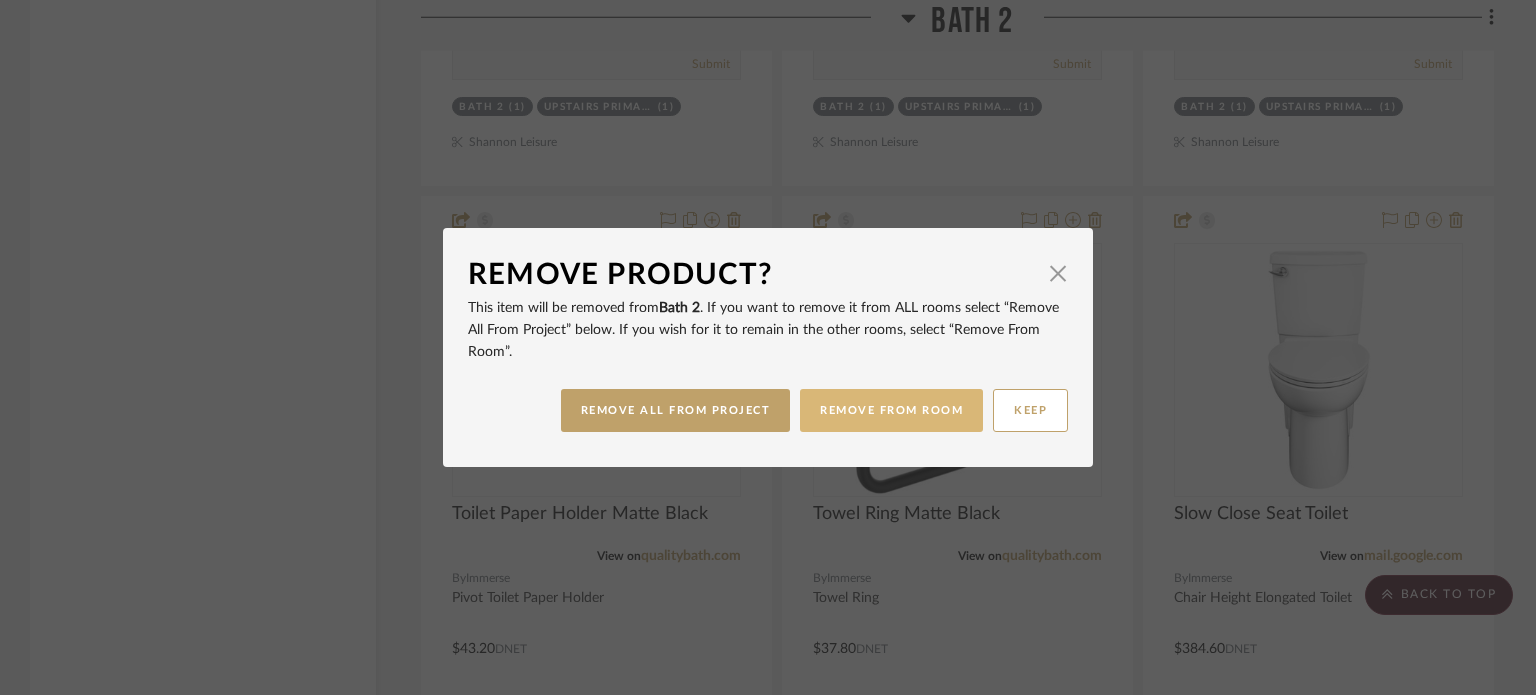 click on "REMOVE FROM ROOM" at bounding box center [891, 410] 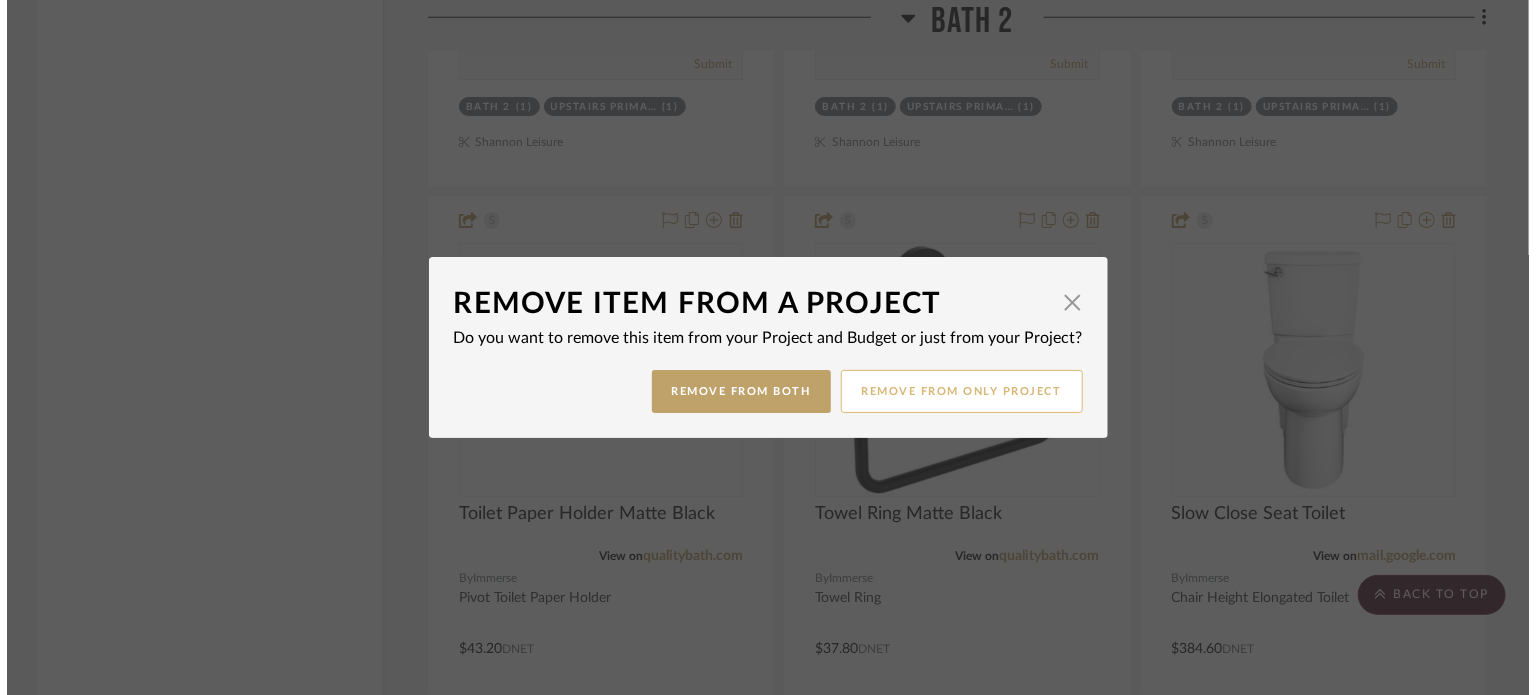 scroll, scrollTop: 0, scrollLeft: 0, axis: both 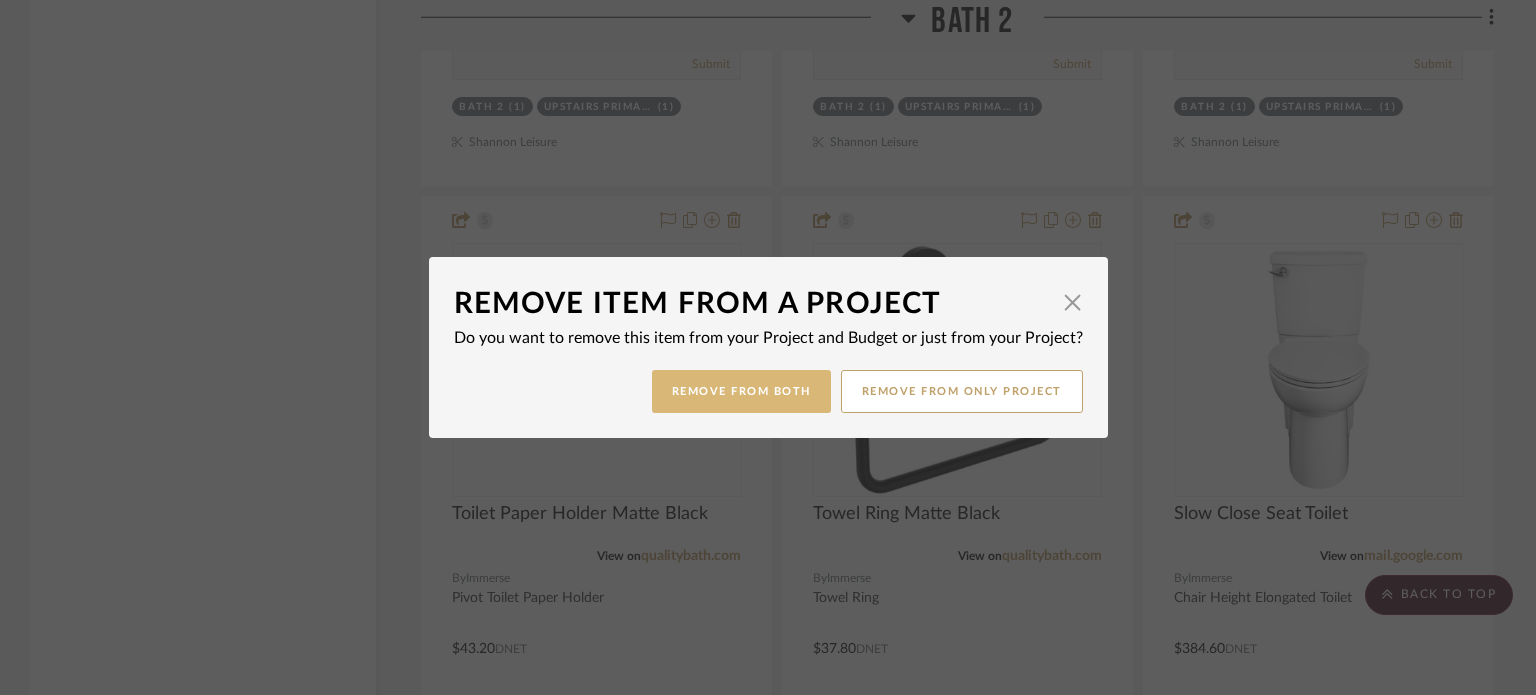 click on "Remove from Both" at bounding box center (741, 391) 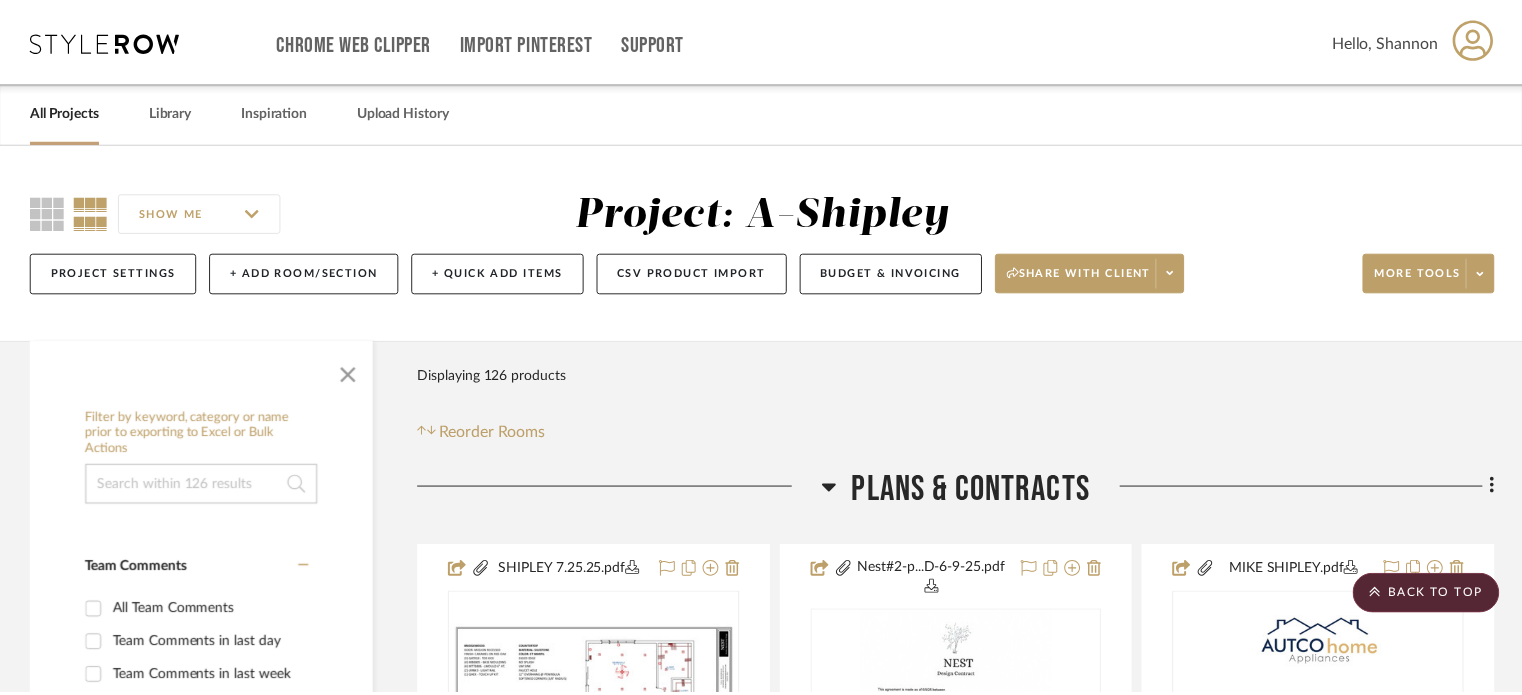scroll, scrollTop: 7859, scrollLeft: 0, axis: vertical 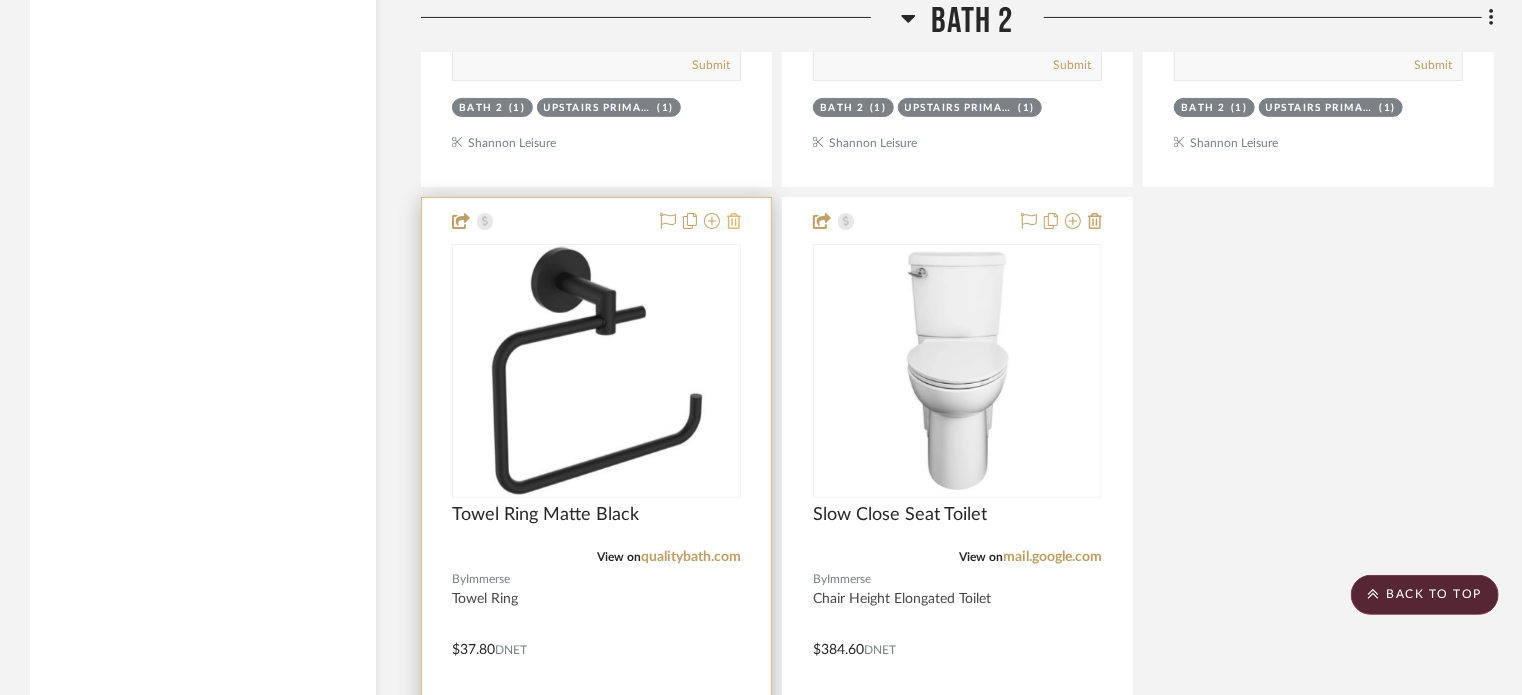 click 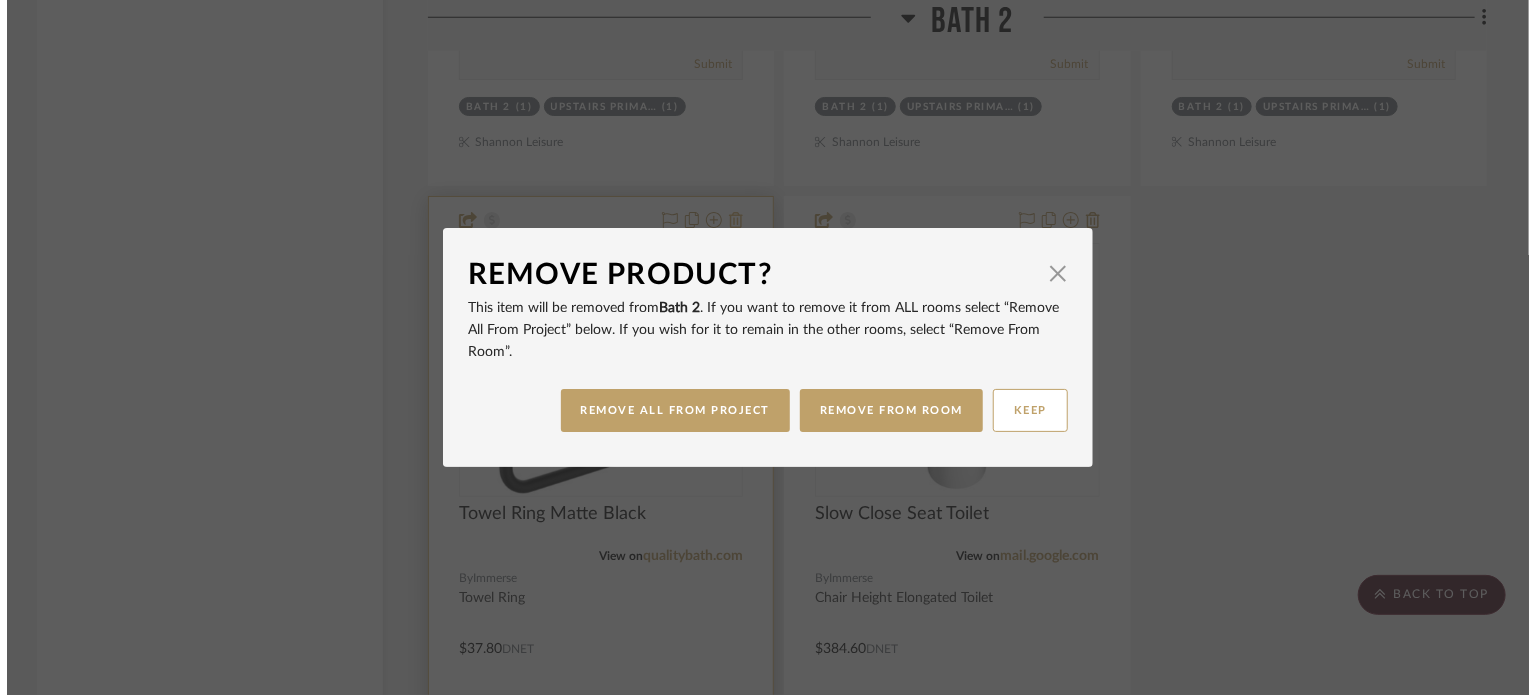 scroll, scrollTop: 0, scrollLeft: 0, axis: both 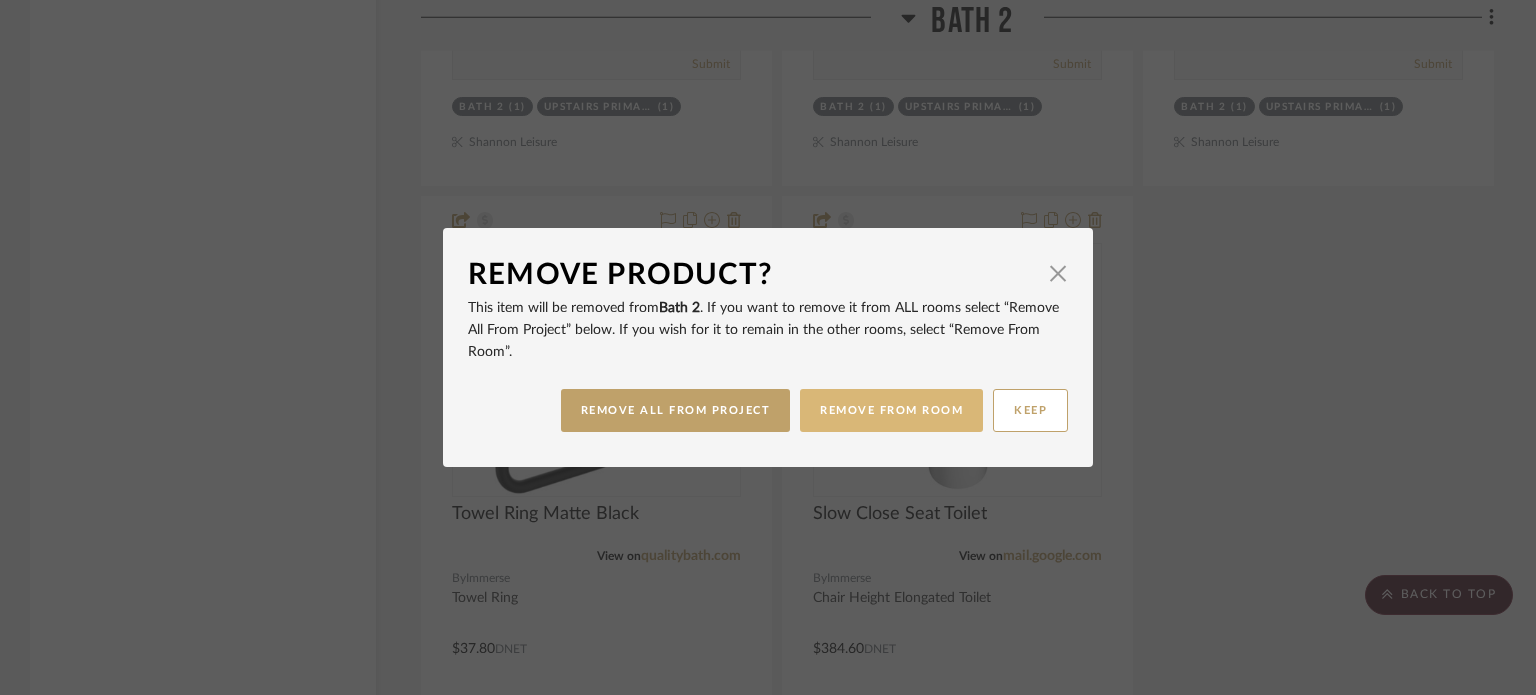 click on "REMOVE FROM ROOM" at bounding box center [891, 410] 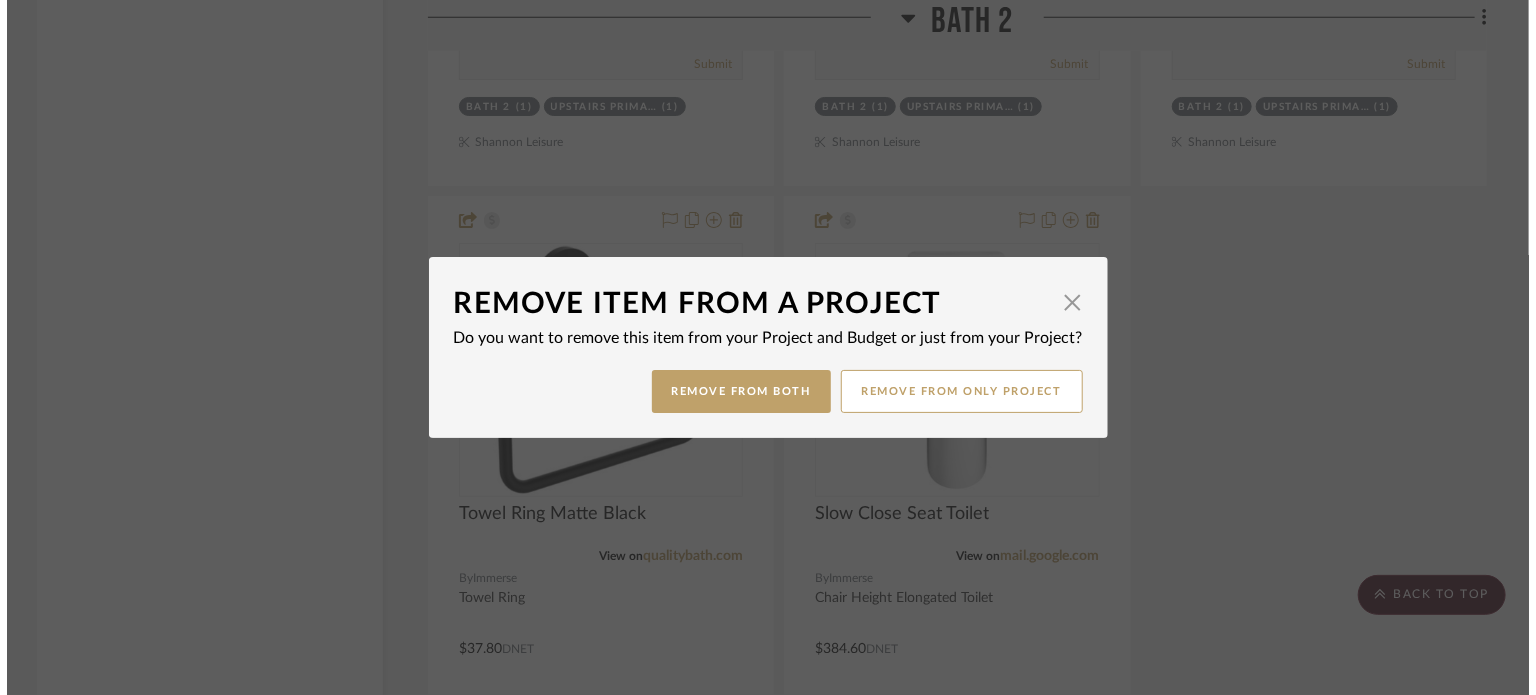 scroll, scrollTop: 0, scrollLeft: 0, axis: both 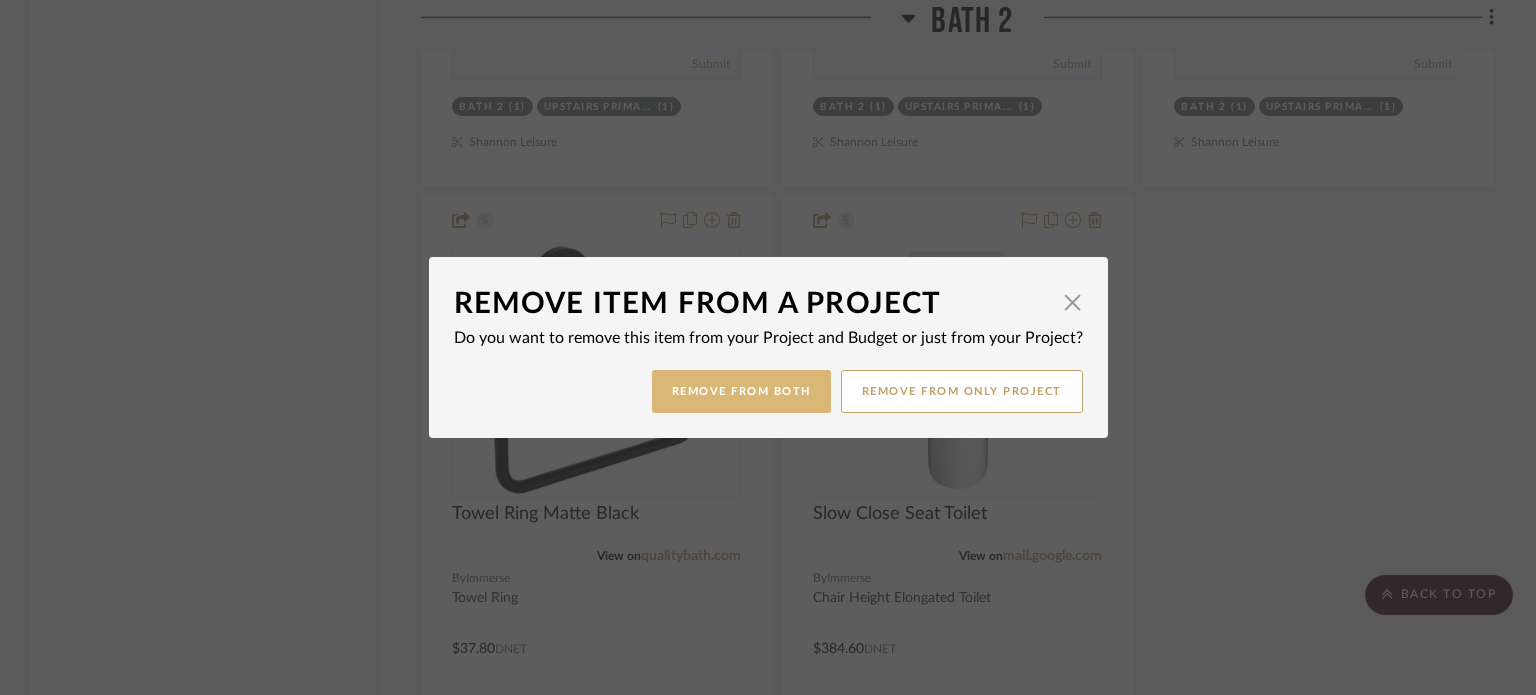click on "Remove from Both" at bounding box center [741, 391] 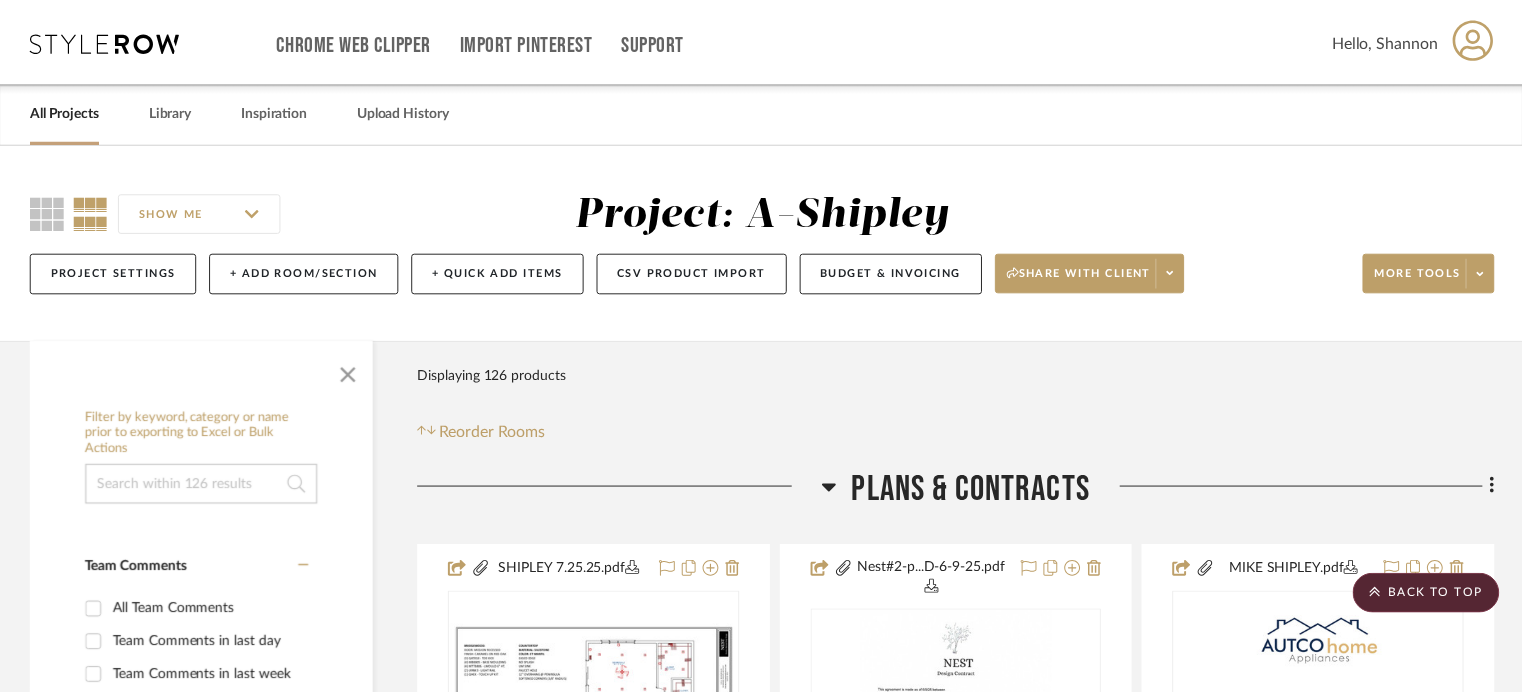 scroll, scrollTop: 7859, scrollLeft: 0, axis: vertical 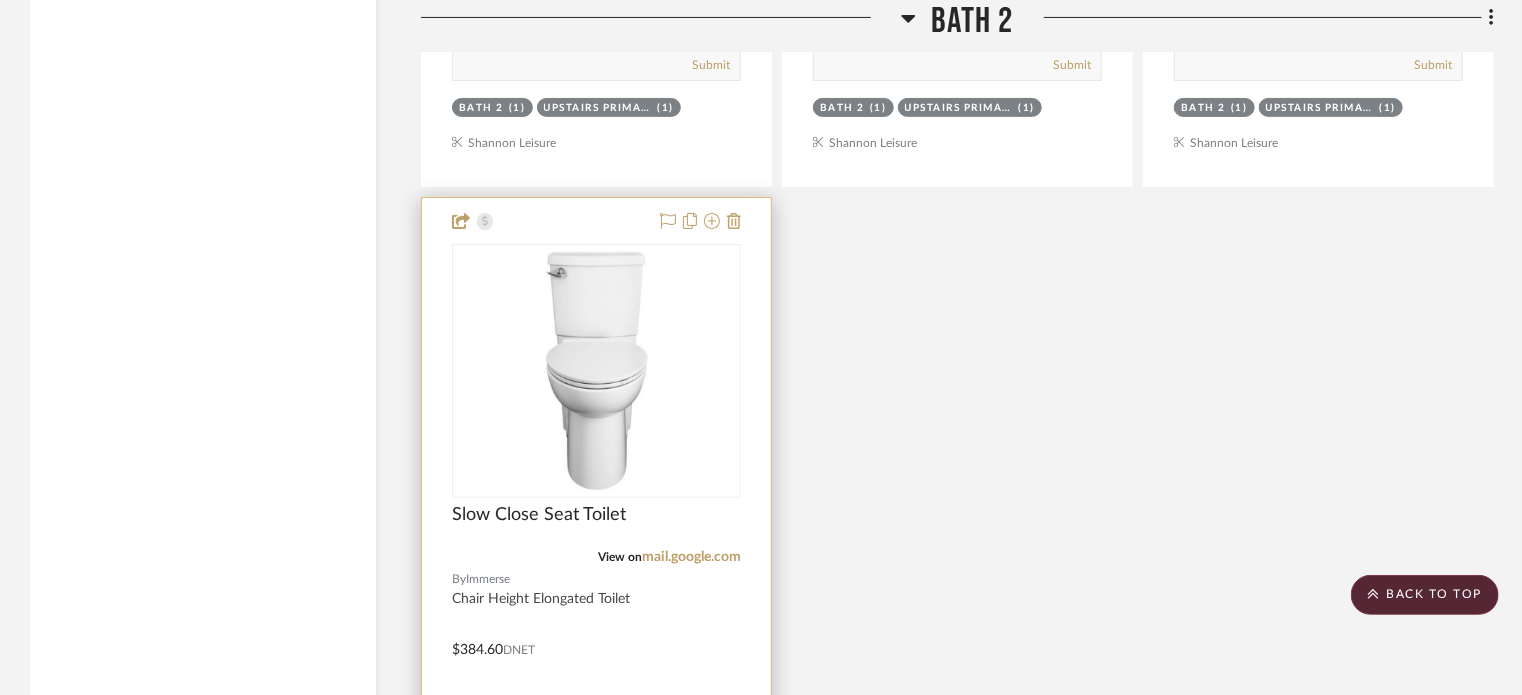click at bounding box center (597, 371) 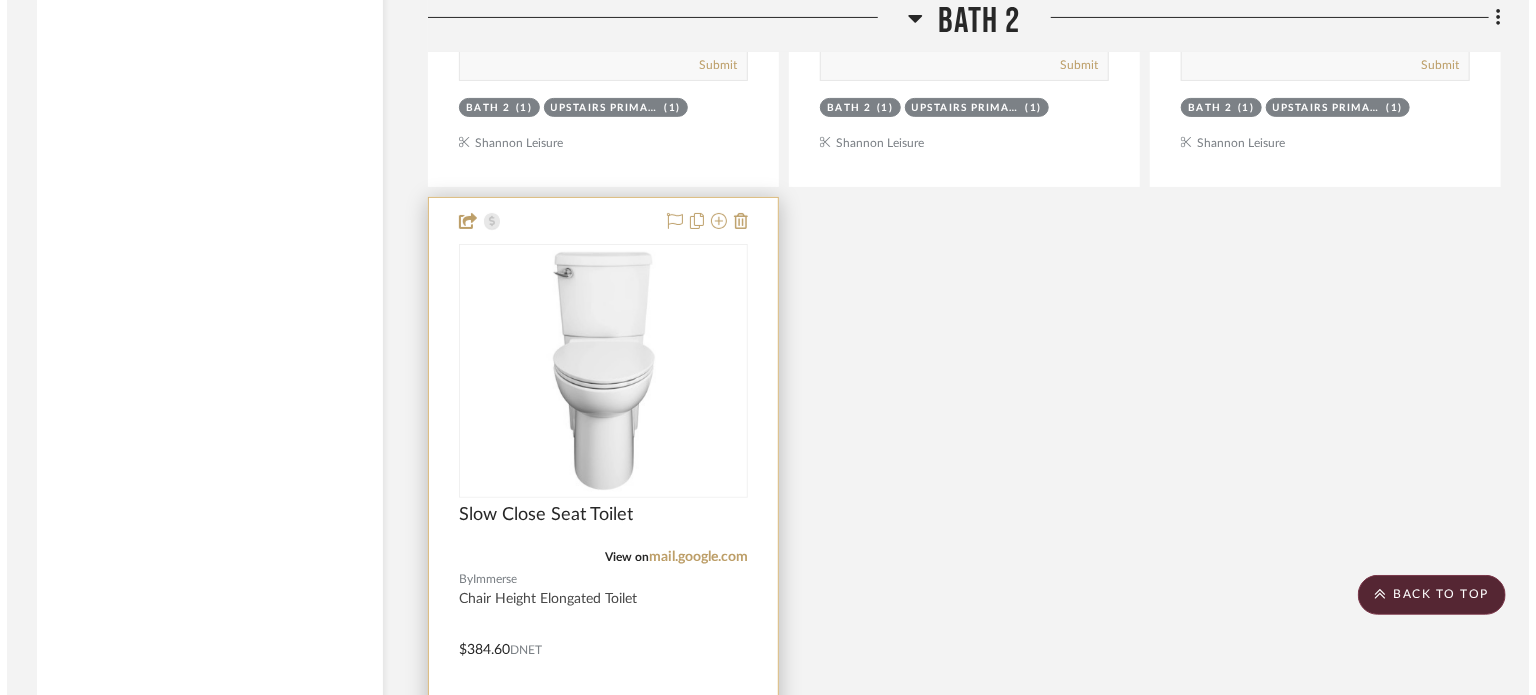 scroll, scrollTop: 0, scrollLeft: 0, axis: both 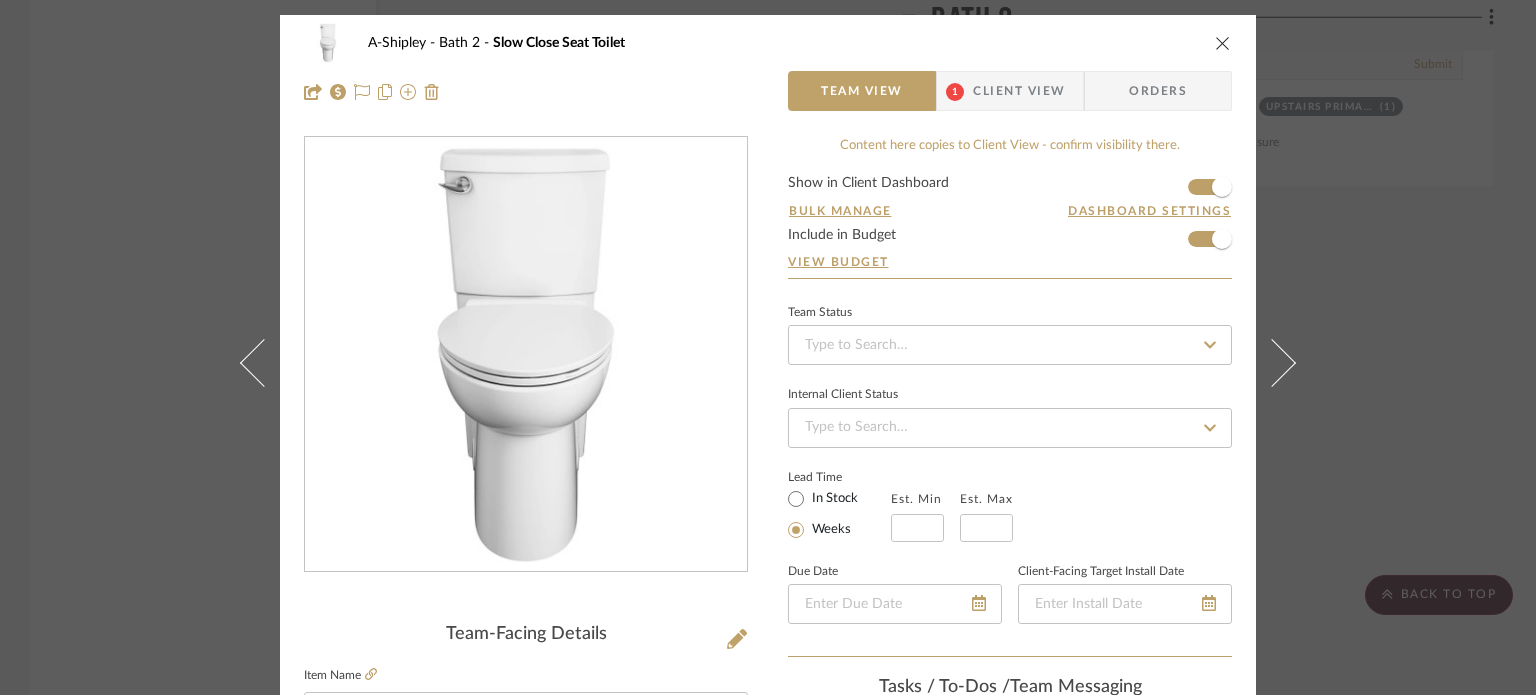 click on "Client View" at bounding box center (1019, 91) 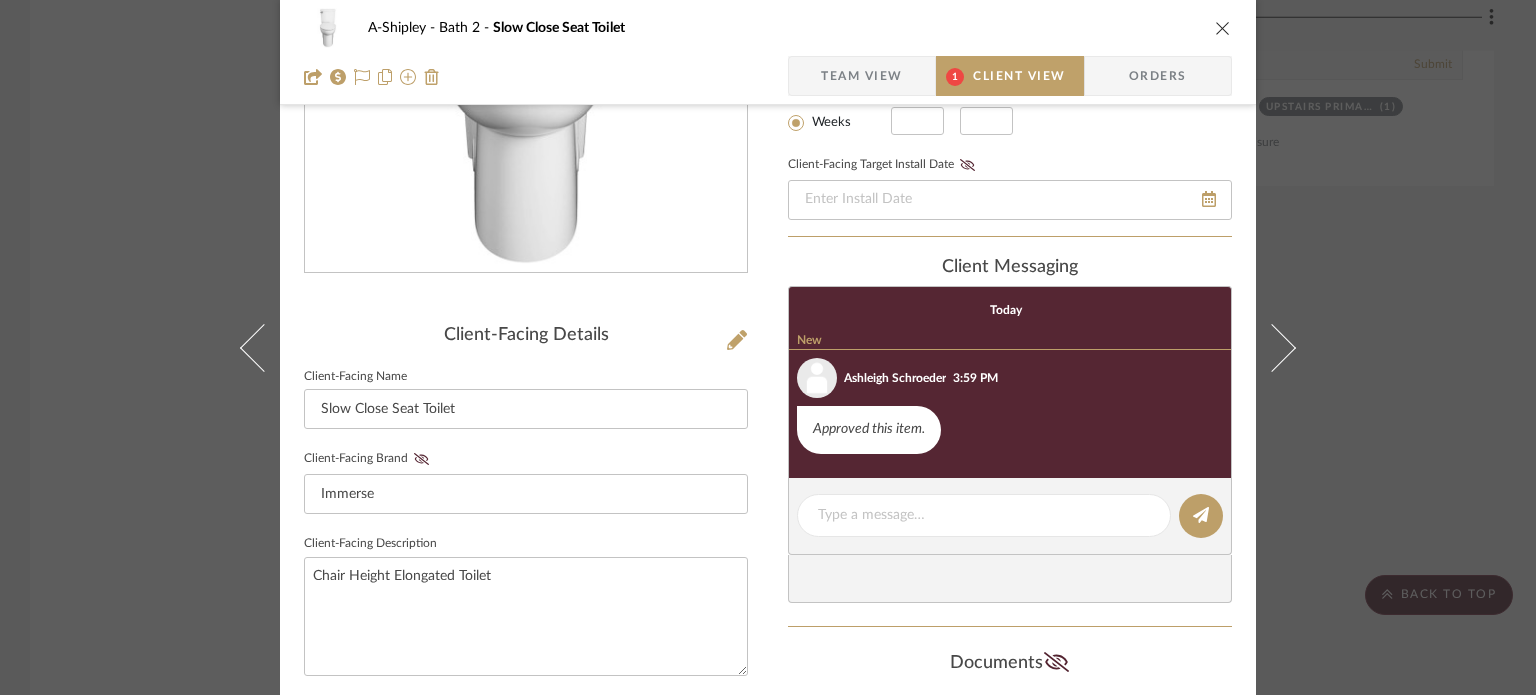 scroll, scrollTop: 300, scrollLeft: 0, axis: vertical 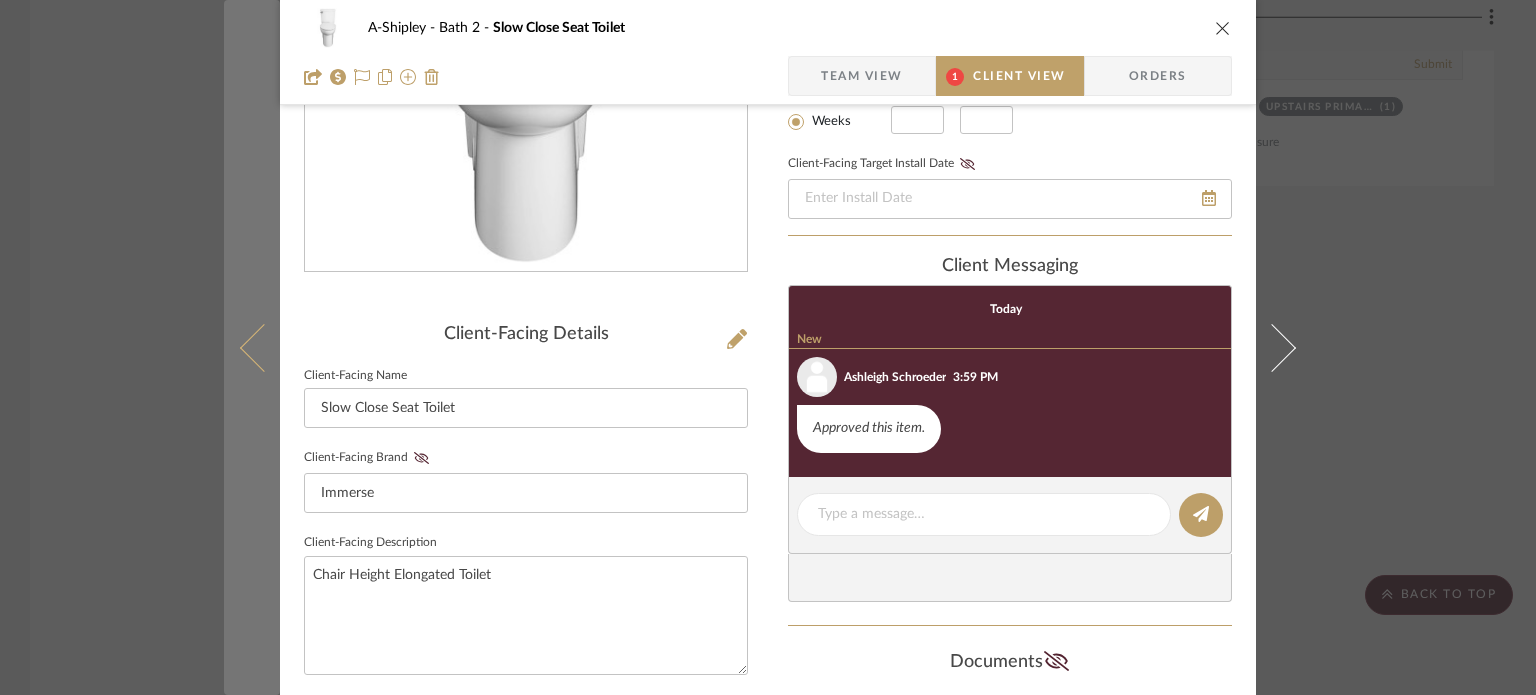 click at bounding box center (264, 347) 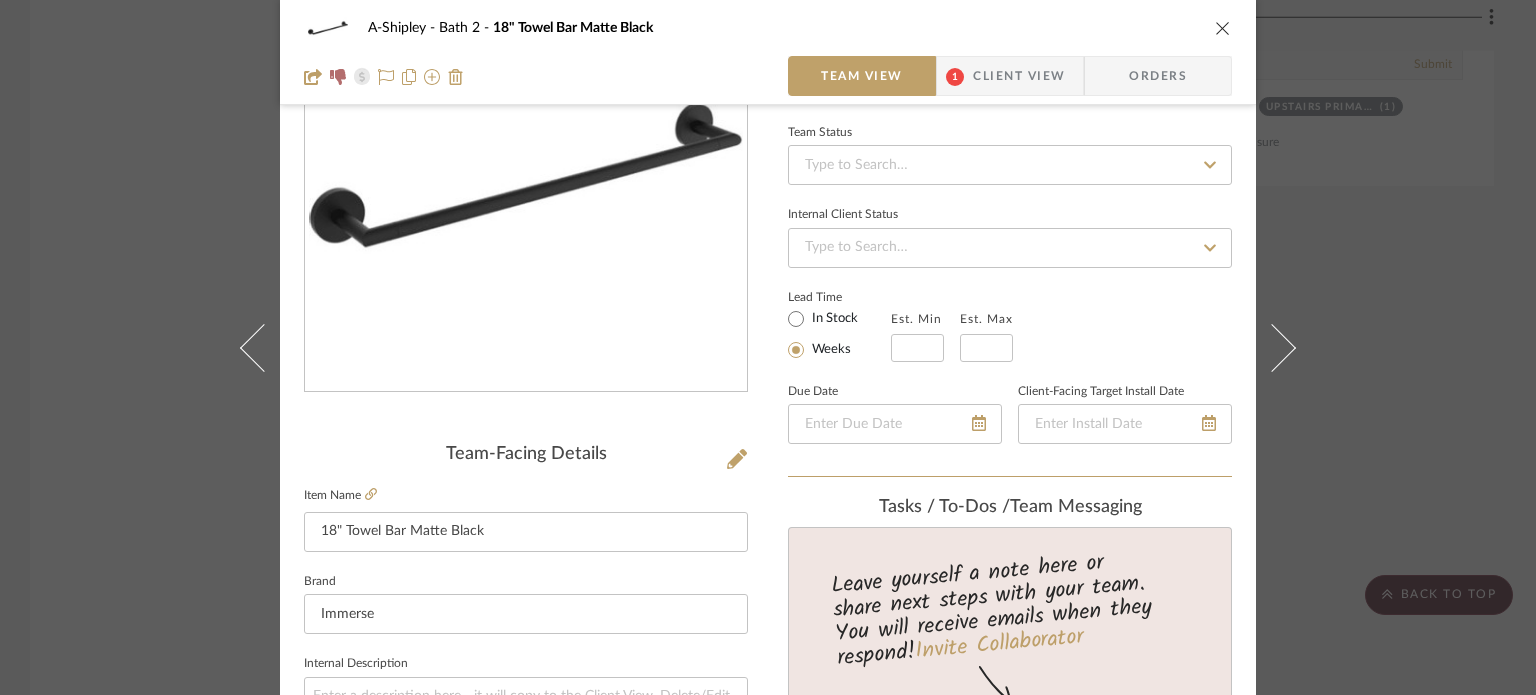 scroll, scrollTop: 300, scrollLeft: 0, axis: vertical 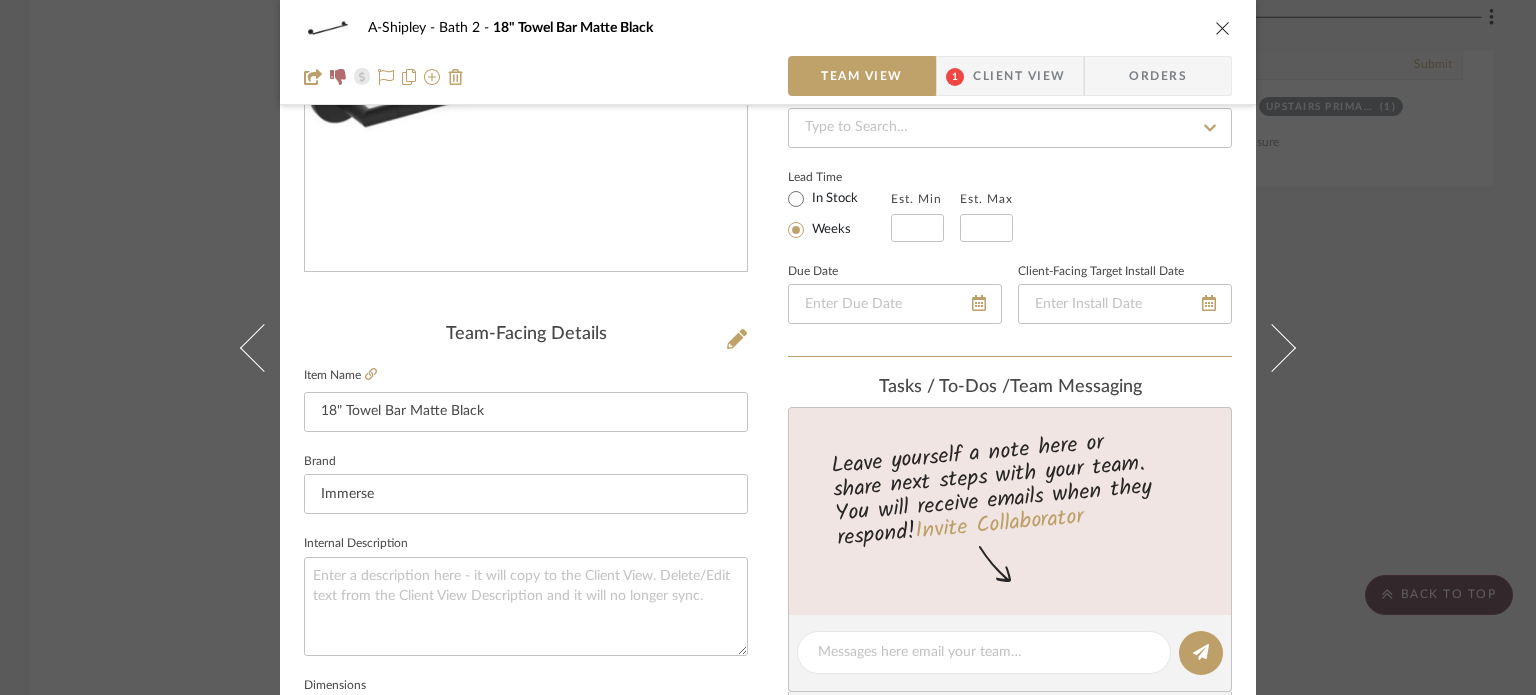 click on "Client View" at bounding box center (1019, 76) 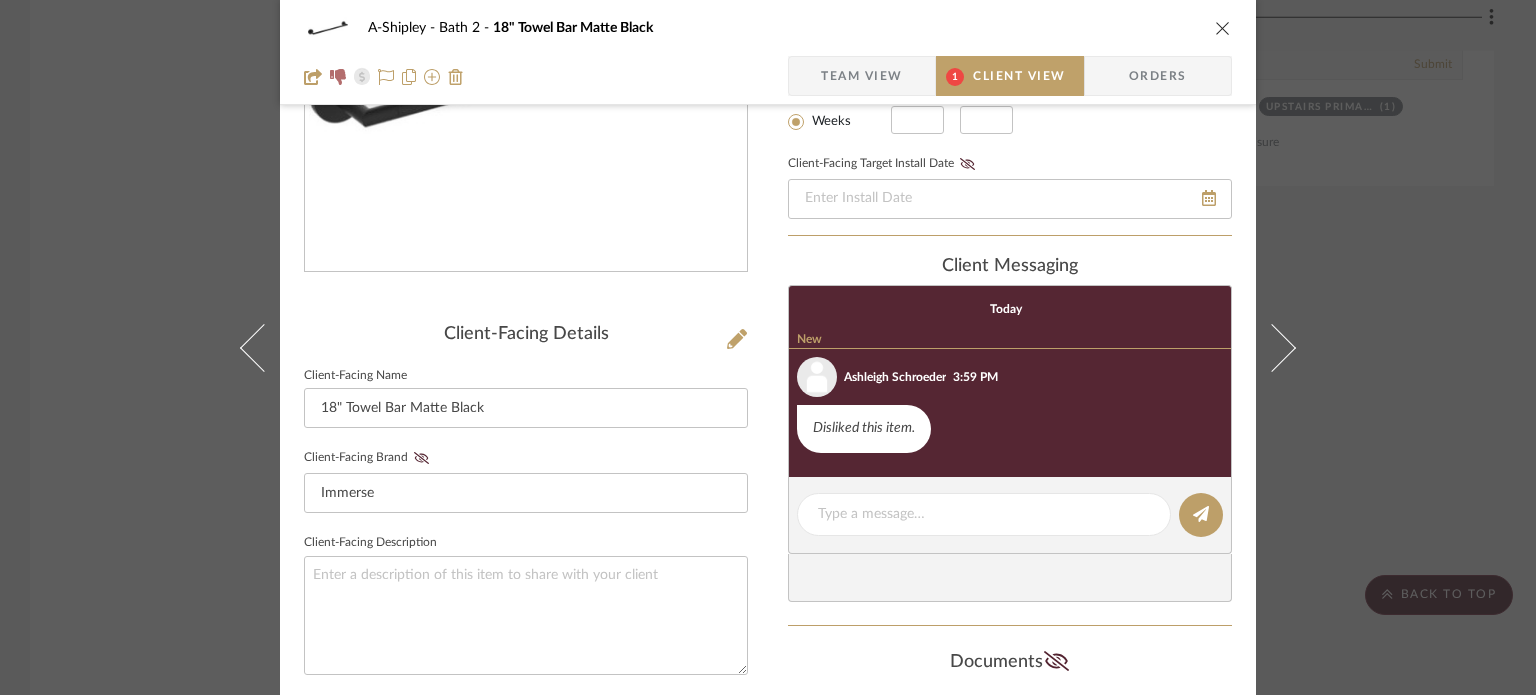 click on "A-Shipley Bath 2 18" Towel Bar Matte Black Team View  1  Client View Orders  Client-Facing Details   Client-Facing Name  18" Towel Bar Matte Black  Client-Facing Brand  Immerse  Client-Facing Description   Client-Facing Dimensions  18"  Client-Facing URL  https://www.qualitybath.com/kartners-sea-tb18-seattle-seattle-towel-bar-18-l-product-336390.htm?sku=SEA-TB18-MB&srsltid=AfmBOoozssv2grSGuiKM7wvnpCEyZ0XyjOoCA84QPhPtDIYwwlXjzWK8  Client-Facing Product Specifications   Export Tearsheet   Client Dashboard Pricing   Client Unit Price   $63.18      X  Quantity  1    Each      =  Subtotal   $63.18  Include Tax Include Shipping Total Client Price  (incl. tax & shipping)  $75.50  Only content on this tab can share to Dashboard. Click eyeball icon to show or hide.  Show in Client Dashboard  Dashboard Settings Client-Facing Status  Lead Time  In Stock Weeks  Est. Min   Est. Max   Client-Facing Target Install Date  client Messaging Today New  Ashleigh Schroeder  New  3:59 PM  Disliked this item.  Documents" at bounding box center (768, 347) 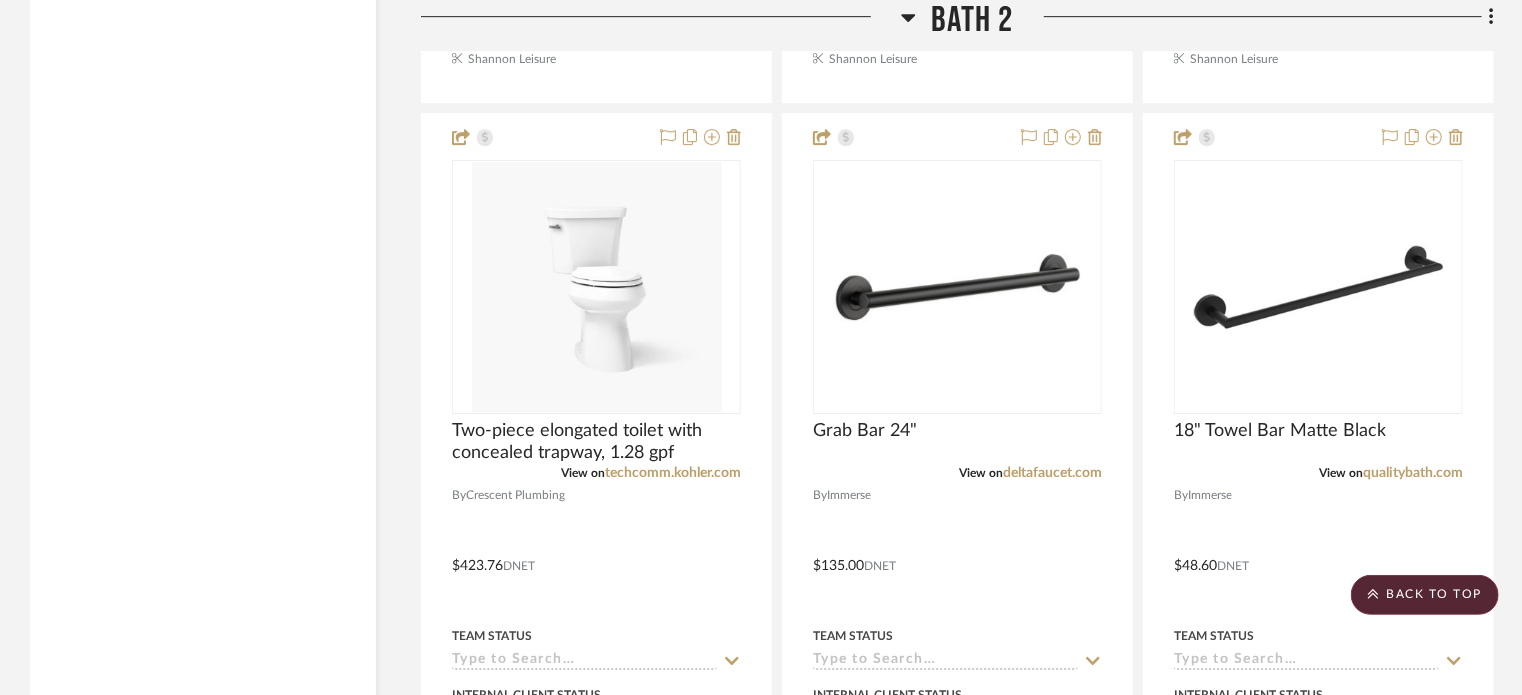 scroll, scrollTop: 7005, scrollLeft: 0, axis: vertical 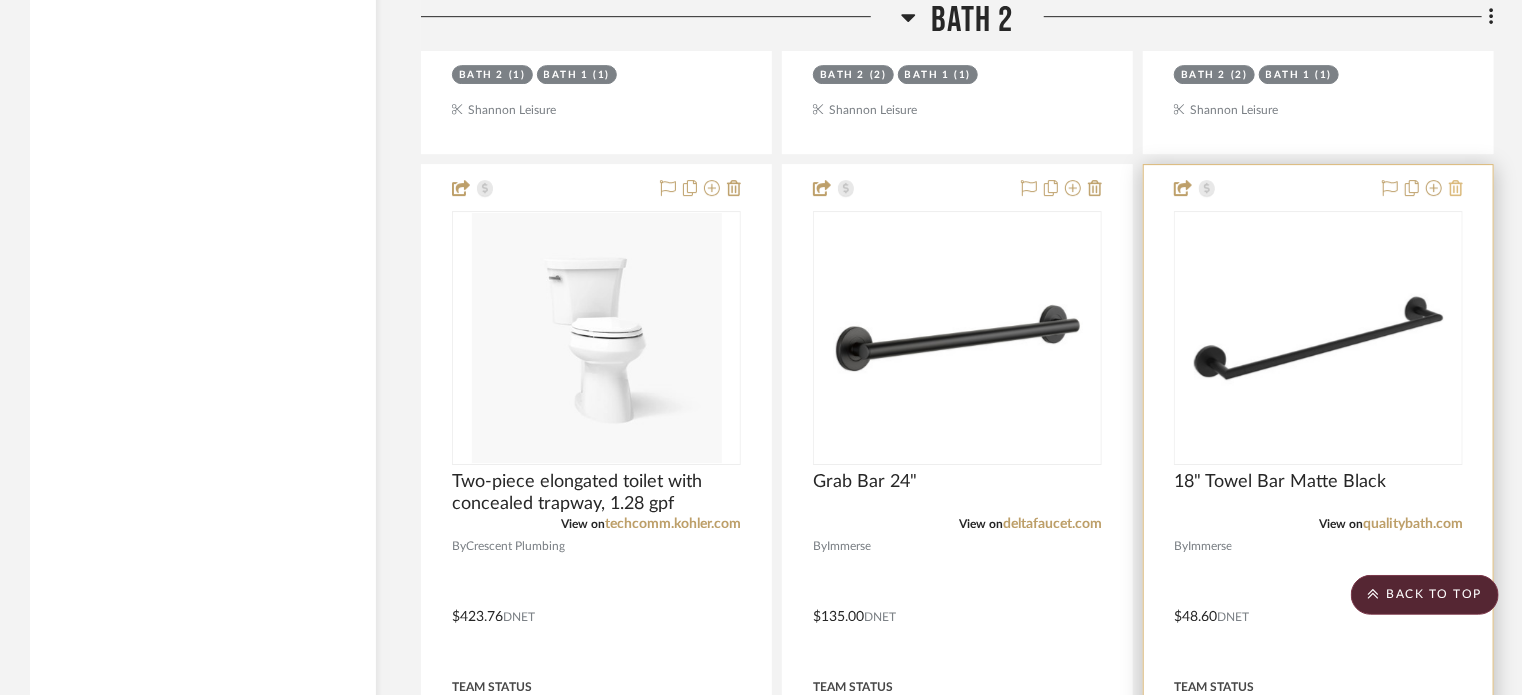 click 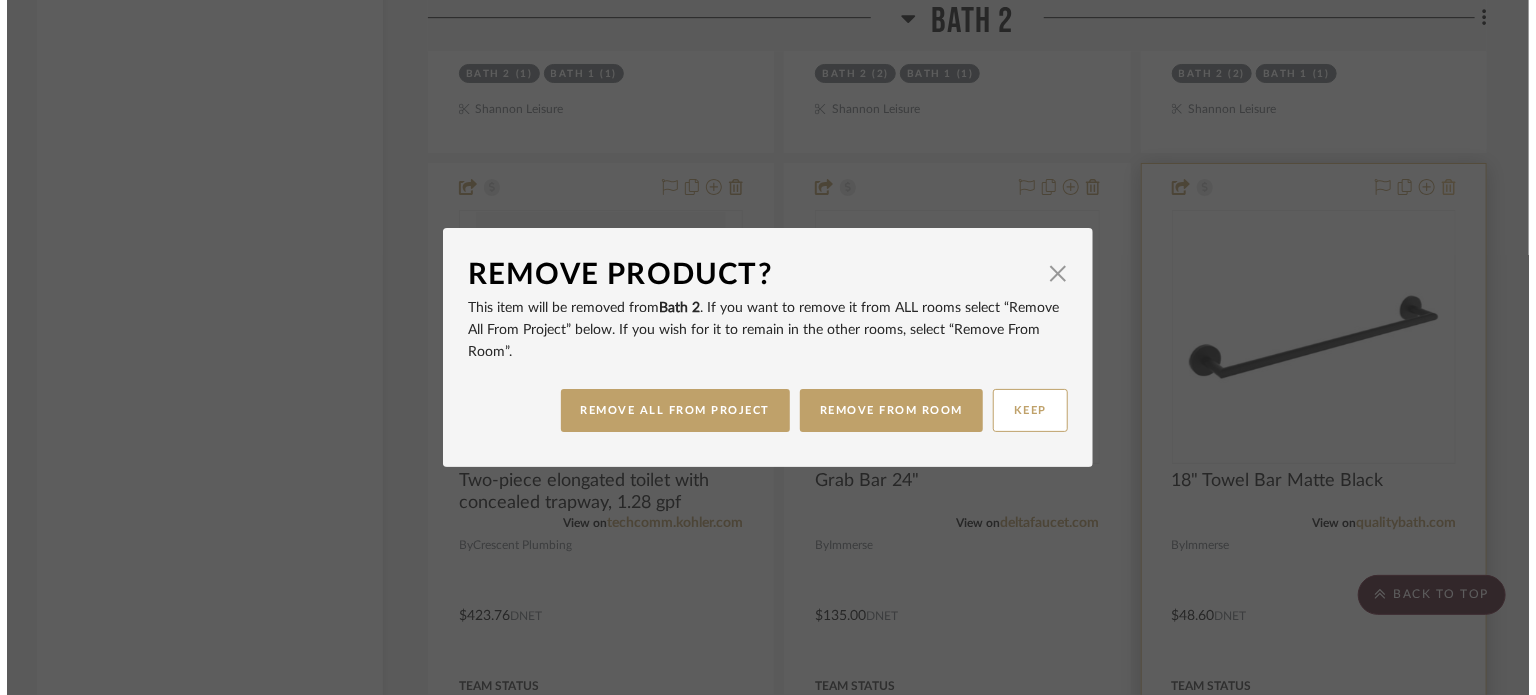 scroll 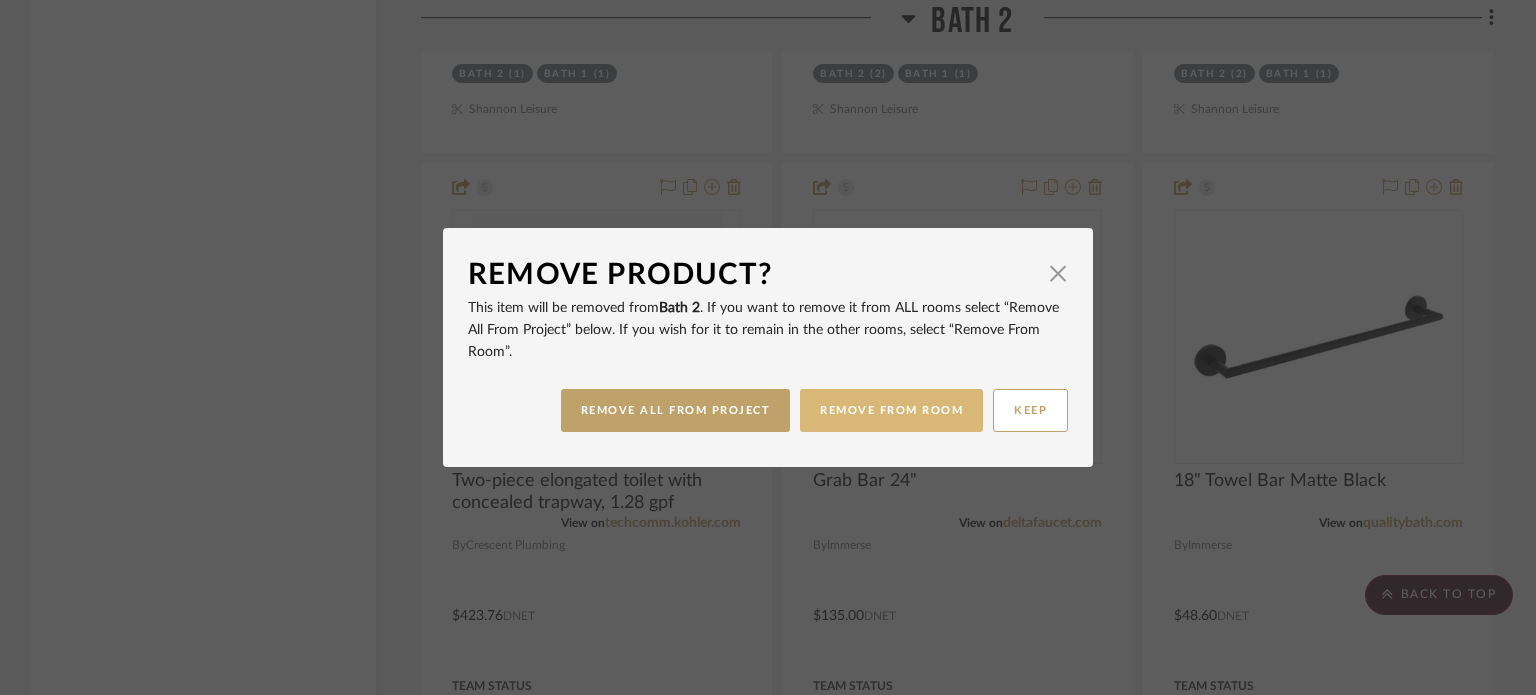 click on "REMOVE FROM ROOM" at bounding box center (891, 410) 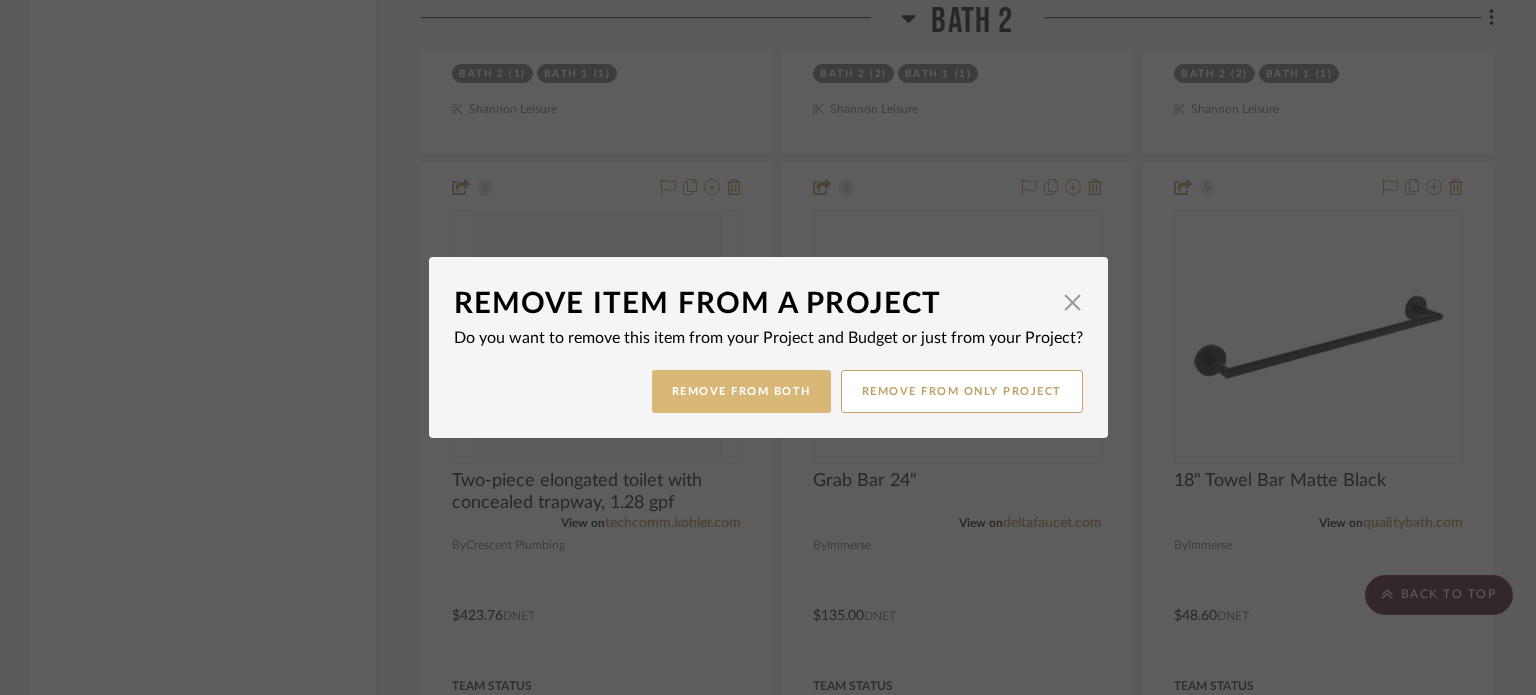click on "Remove from Both" at bounding box center [741, 391] 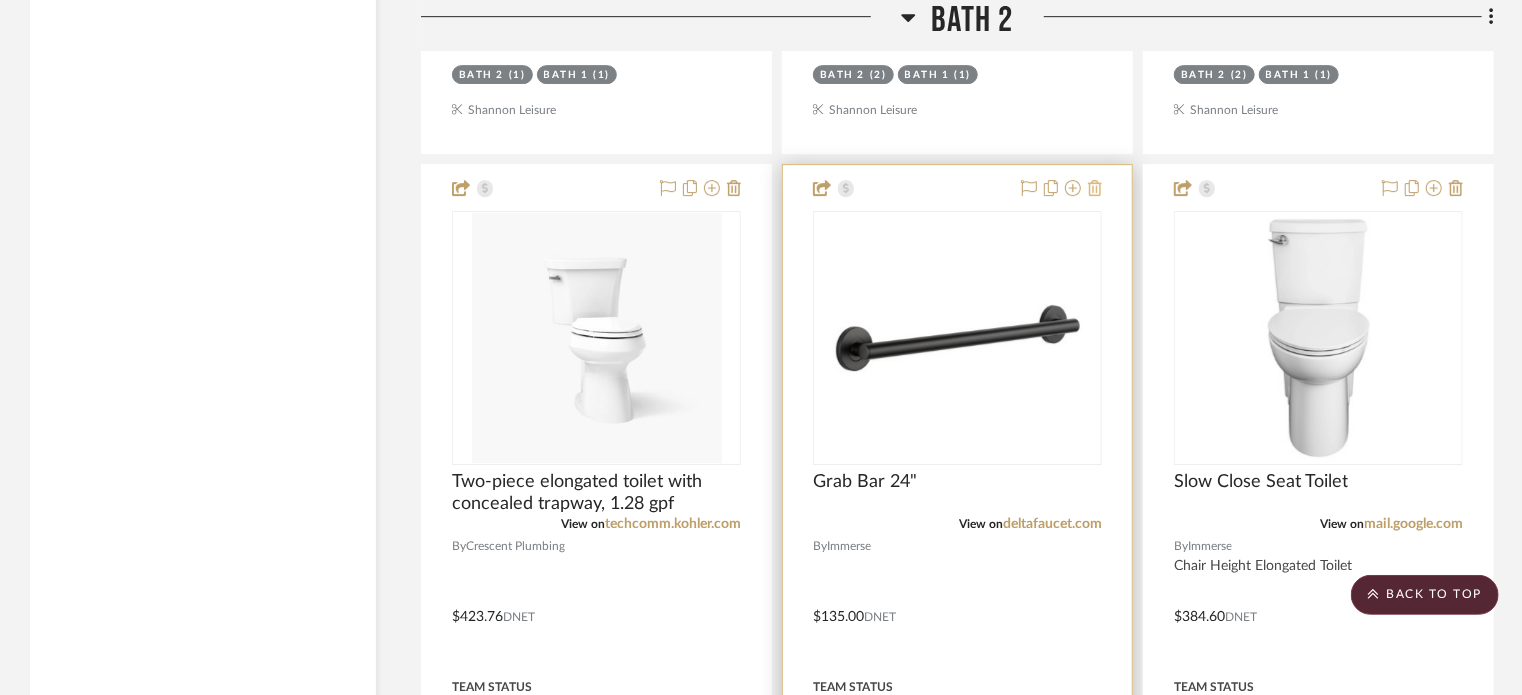click 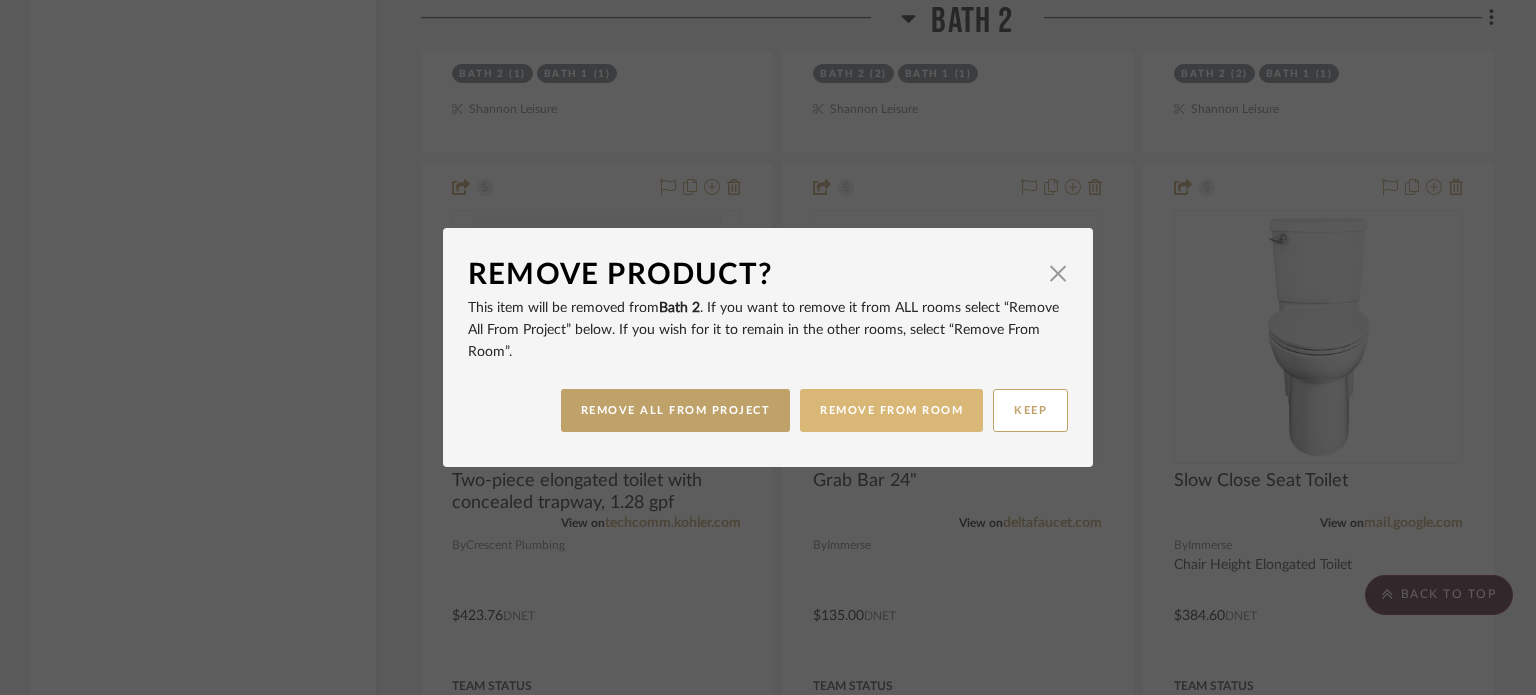 click on "REMOVE FROM ROOM" at bounding box center [891, 410] 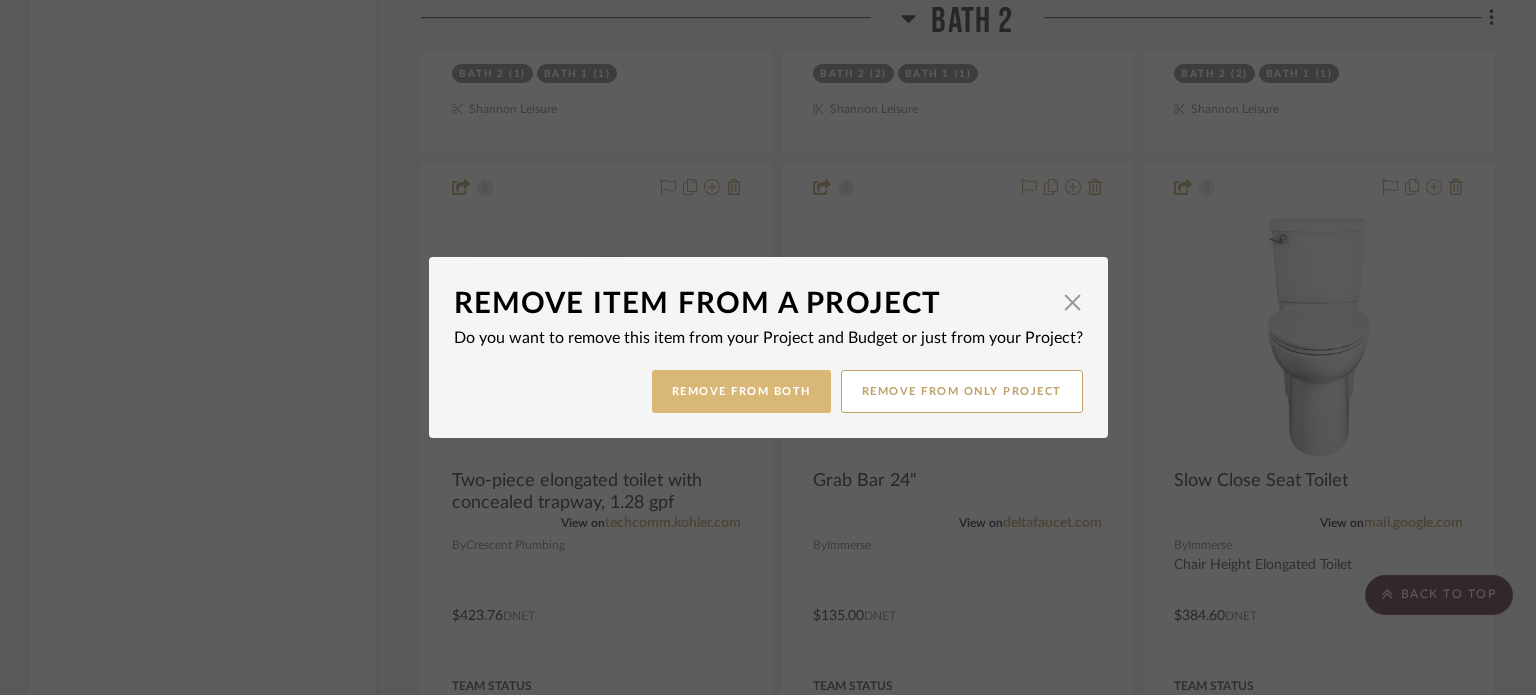 click on "Remove from Both" at bounding box center [741, 391] 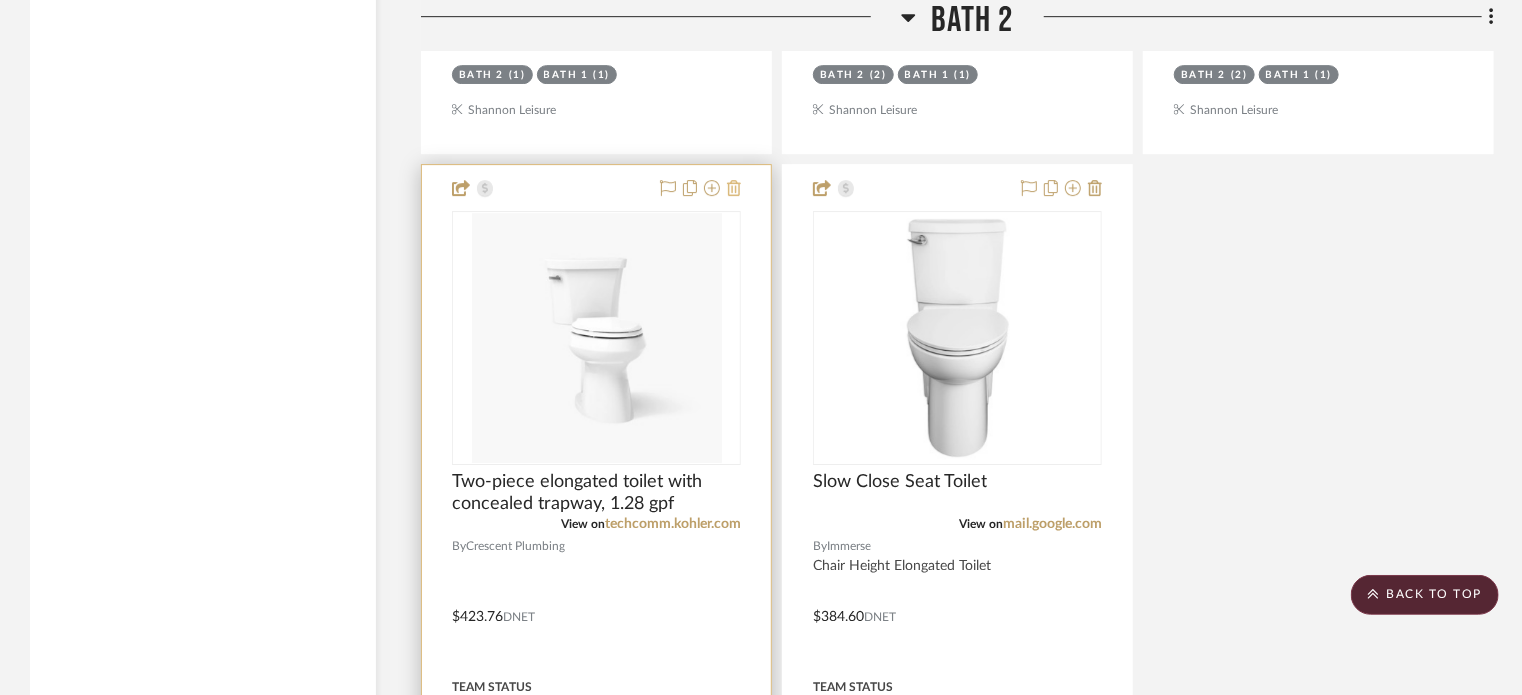 click 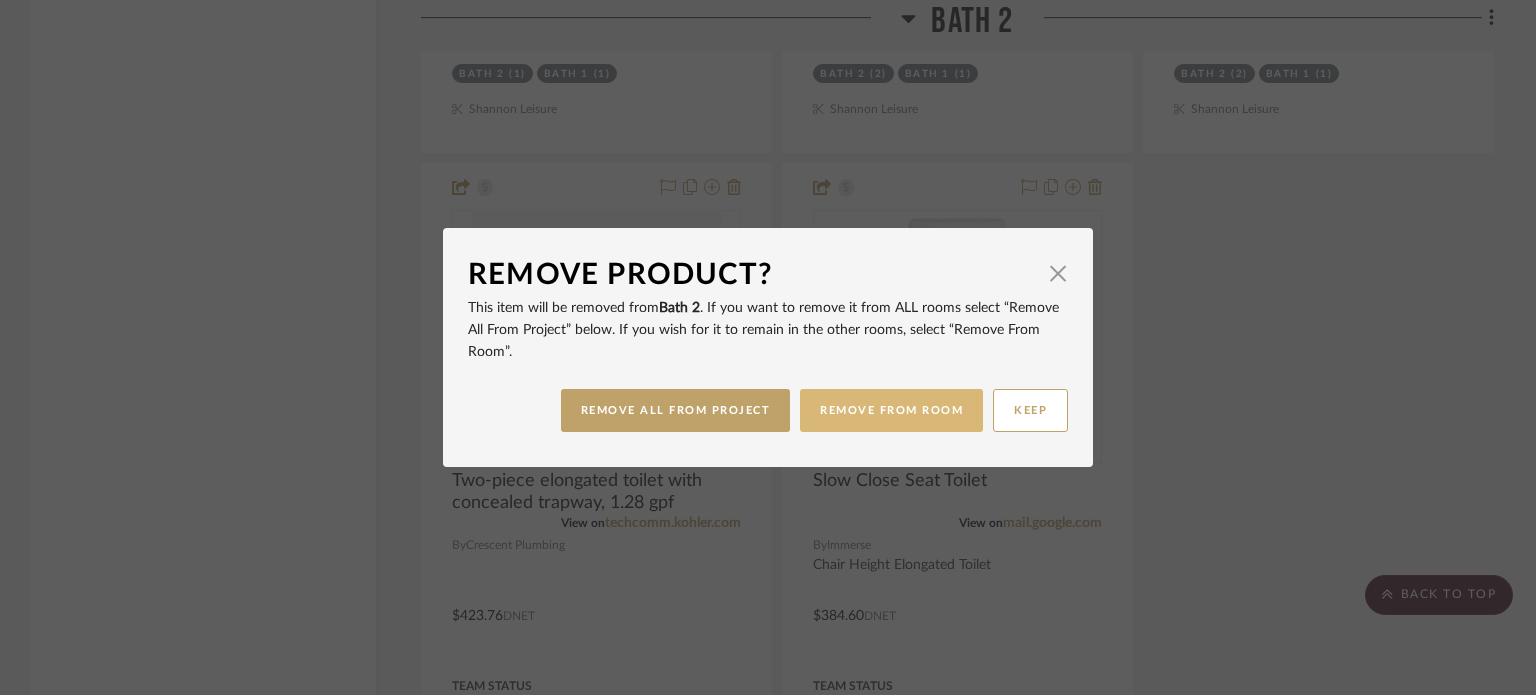 click on "REMOVE FROM ROOM" at bounding box center (891, 410) 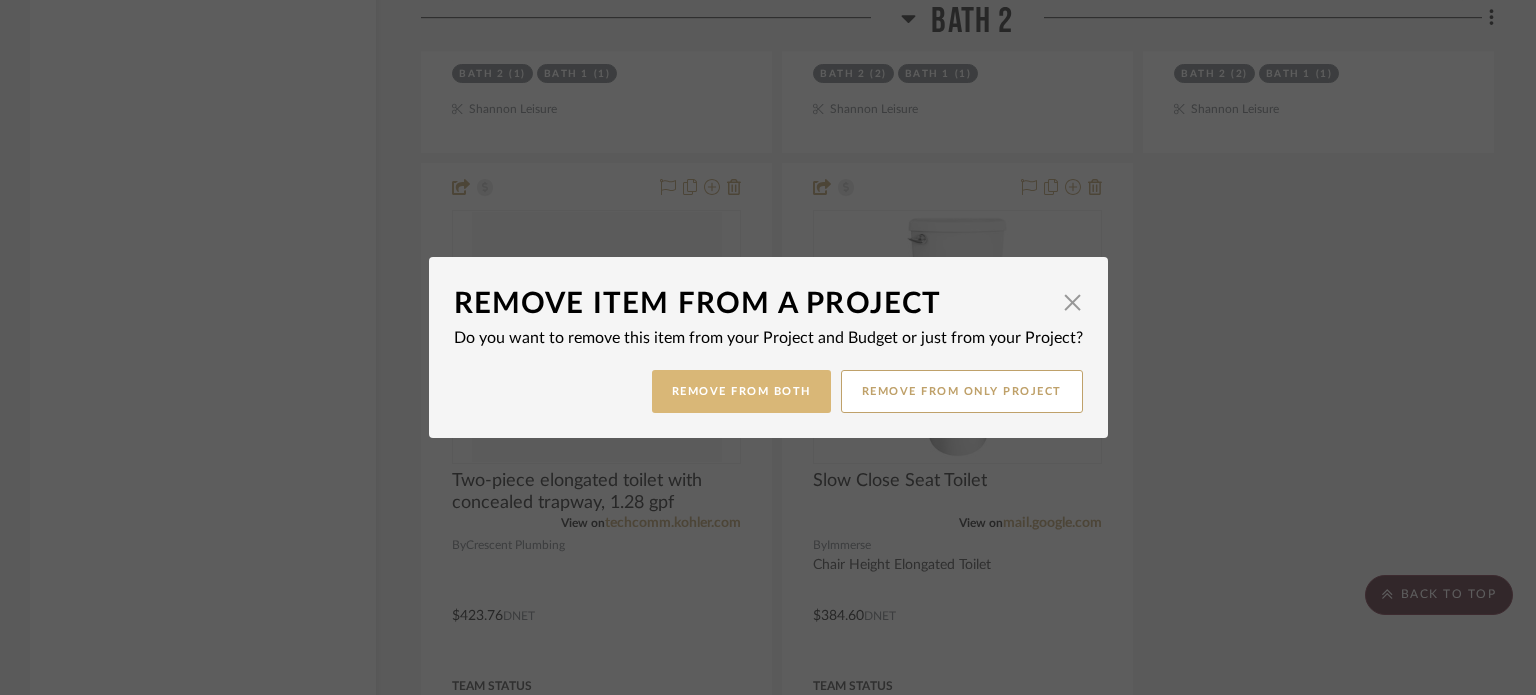 click on "Remove from Both" at bounding box center [741, 391] 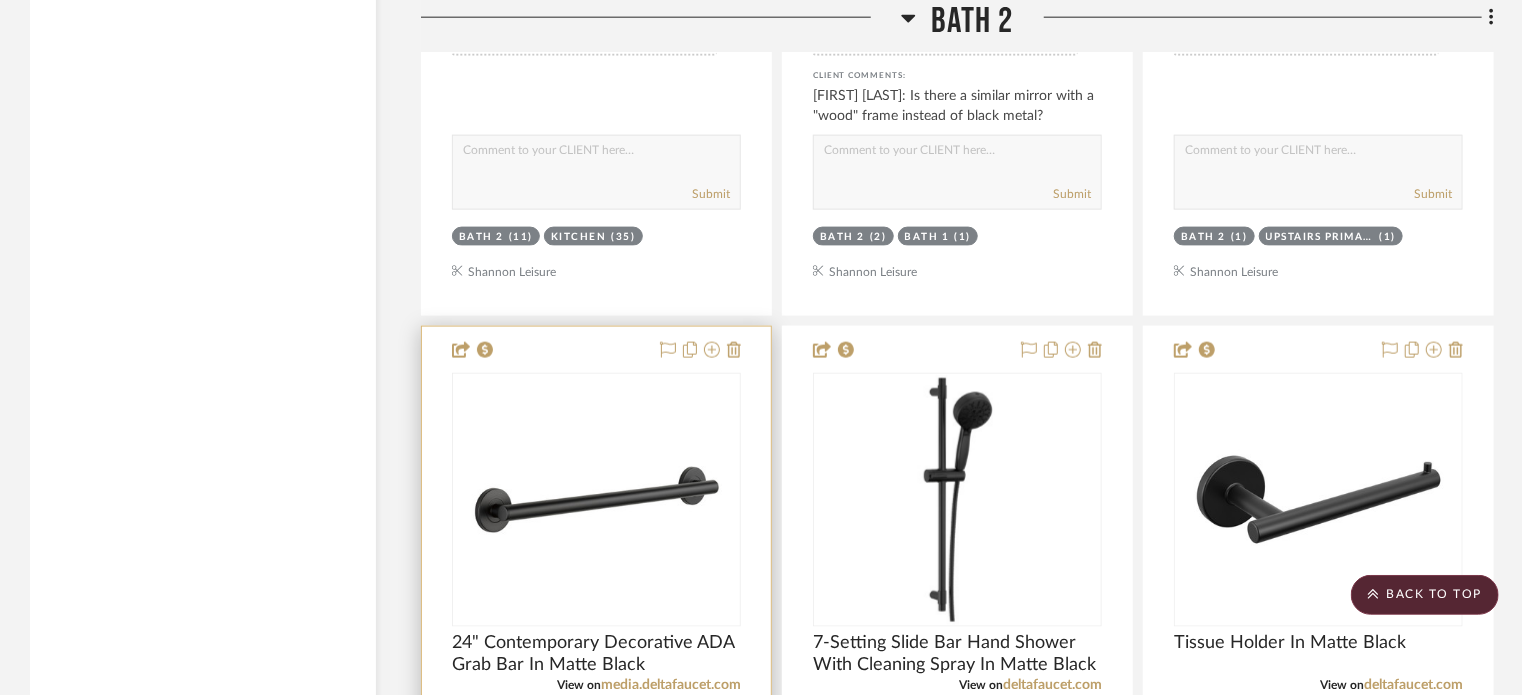 type 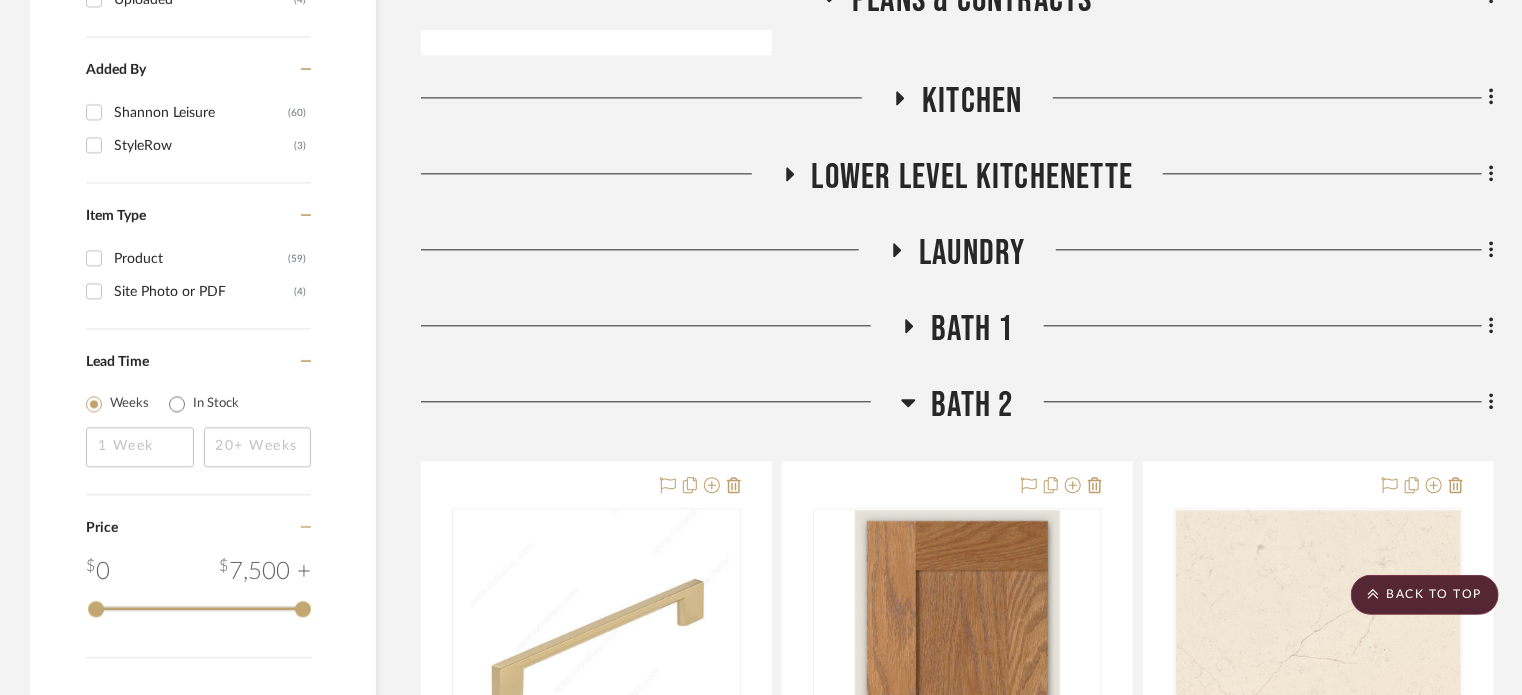 scroll, scrollTop: 2272, scrollLeft: 0, axis: vertical 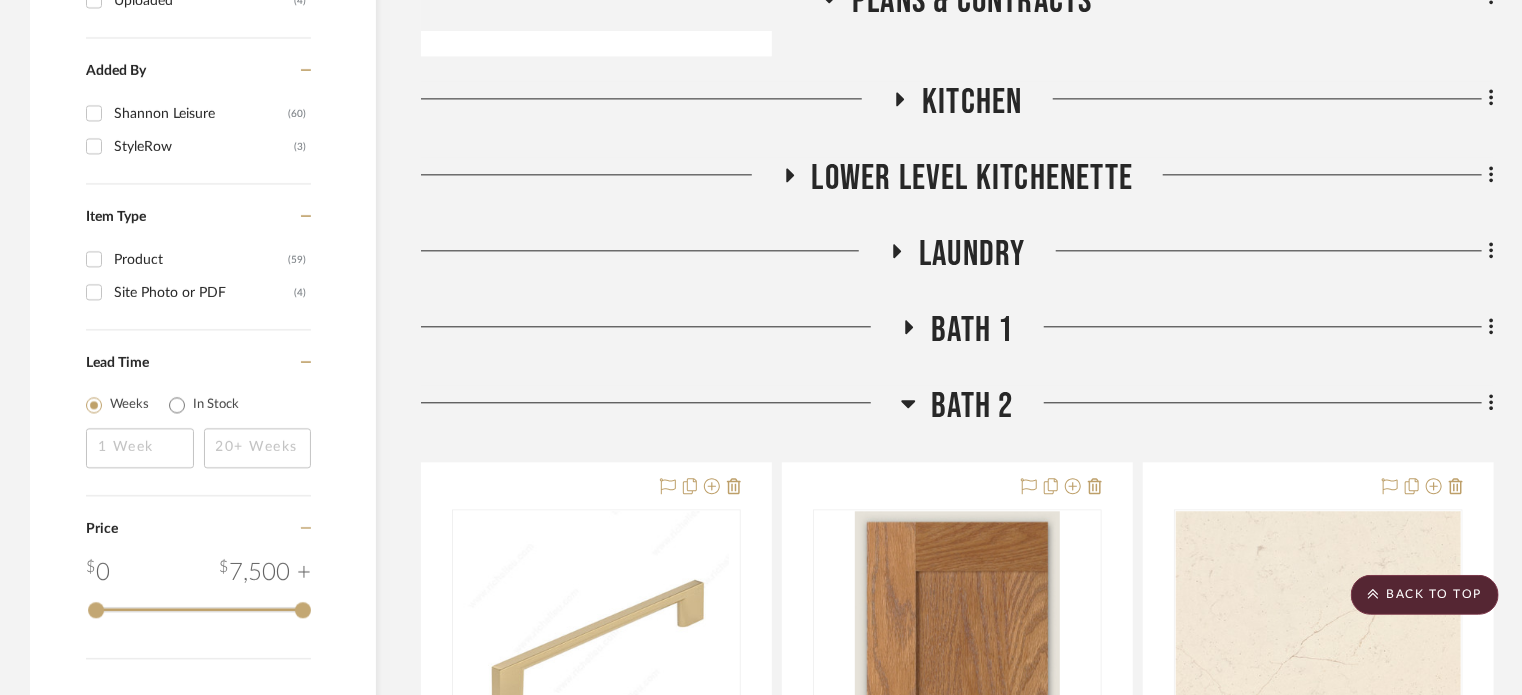 click on "Bath 2" 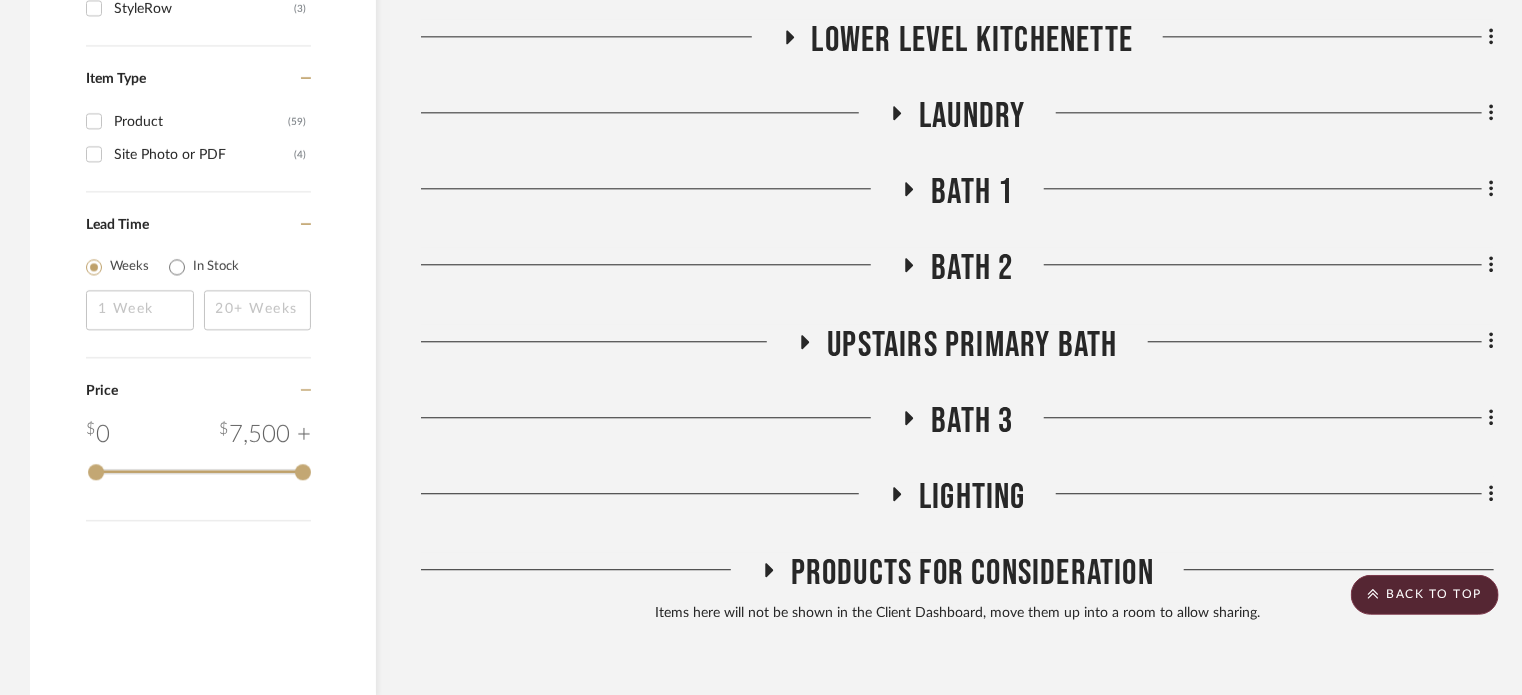 scroll, scrollTop: 2413, scrollLeft: 0, axis: vertical 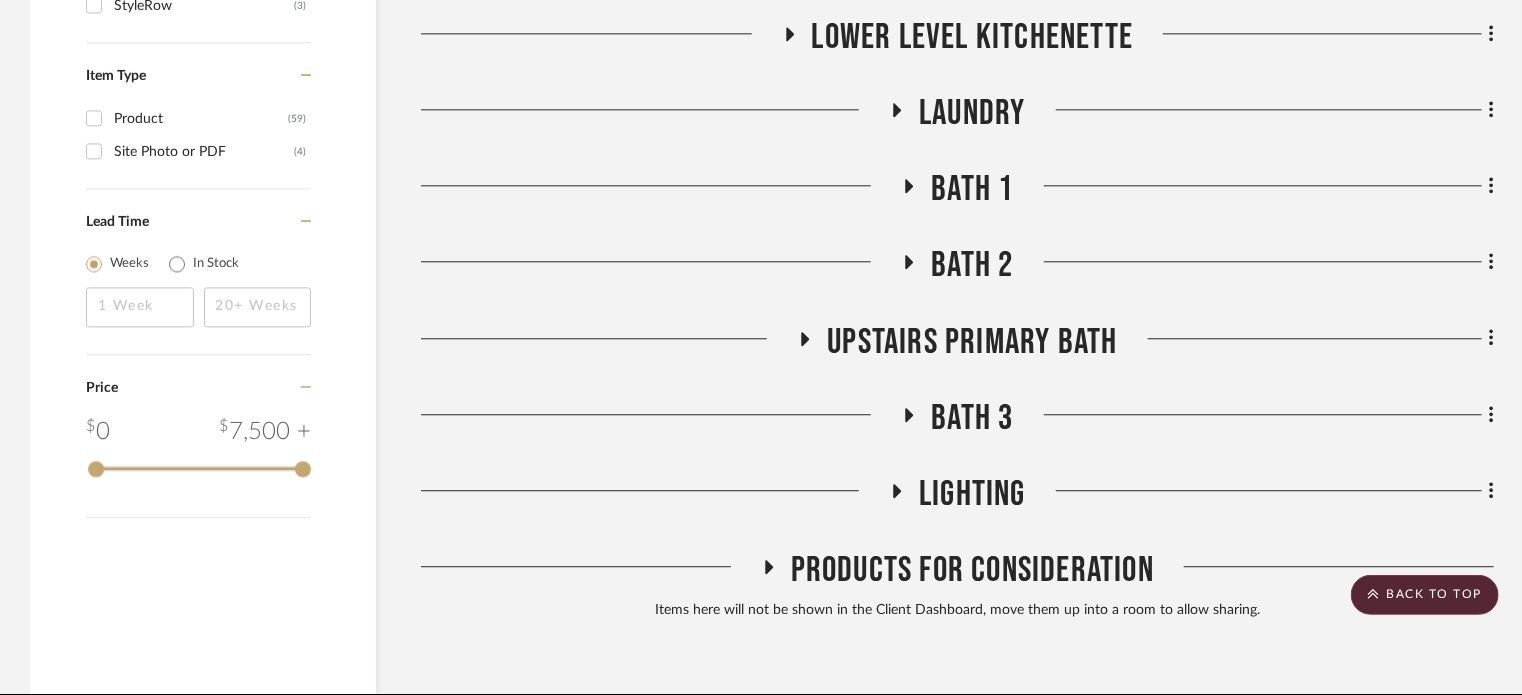 click on "Upstairs Primary Bath" 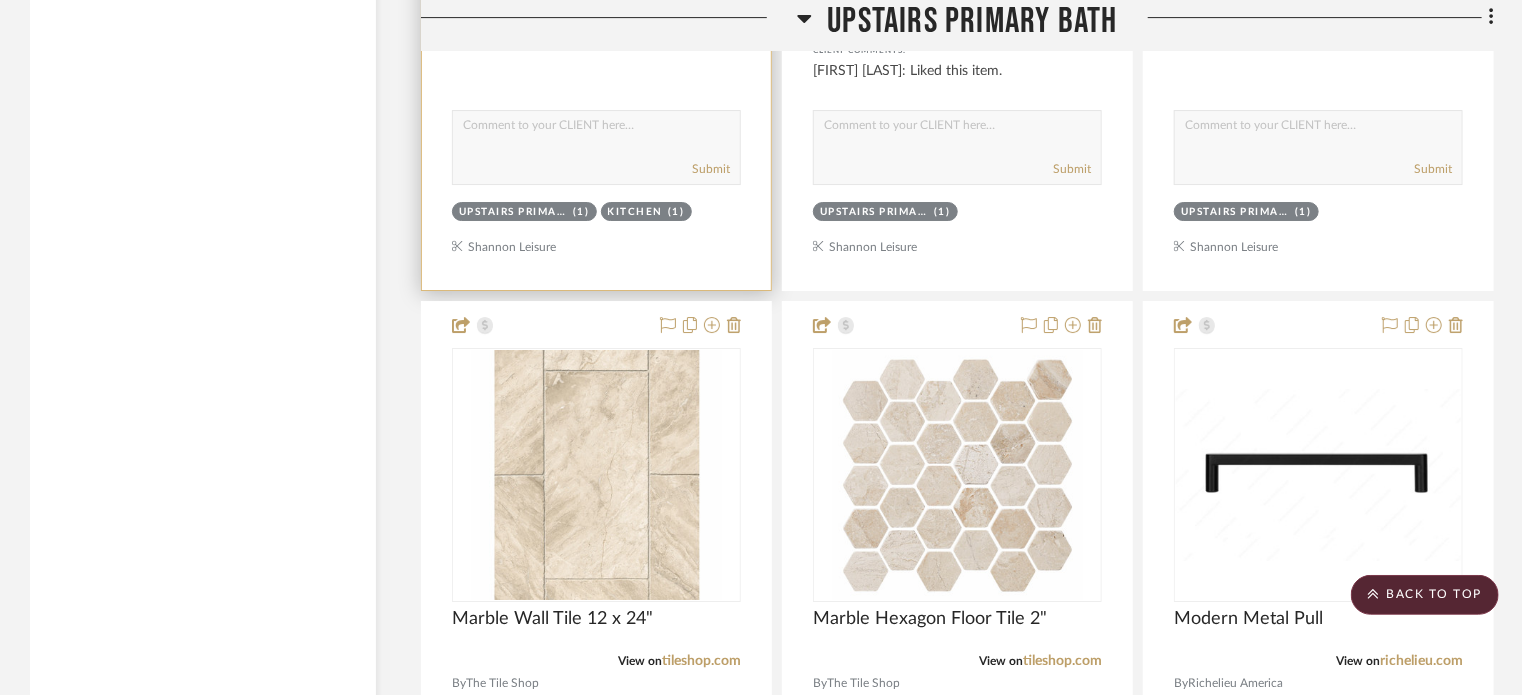 scroll, scrollTop: 3396, scrollLeft: 0, axis: vertical 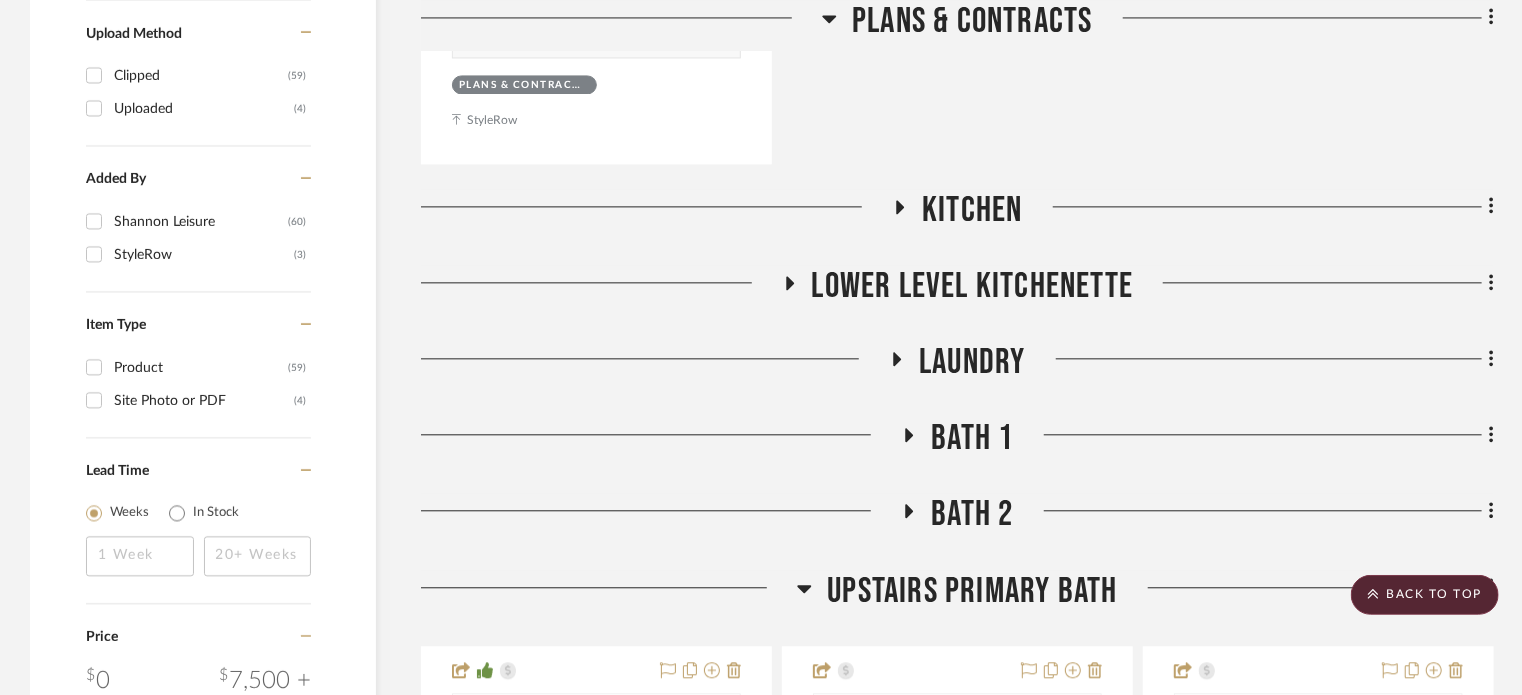 click on "Bath 2" 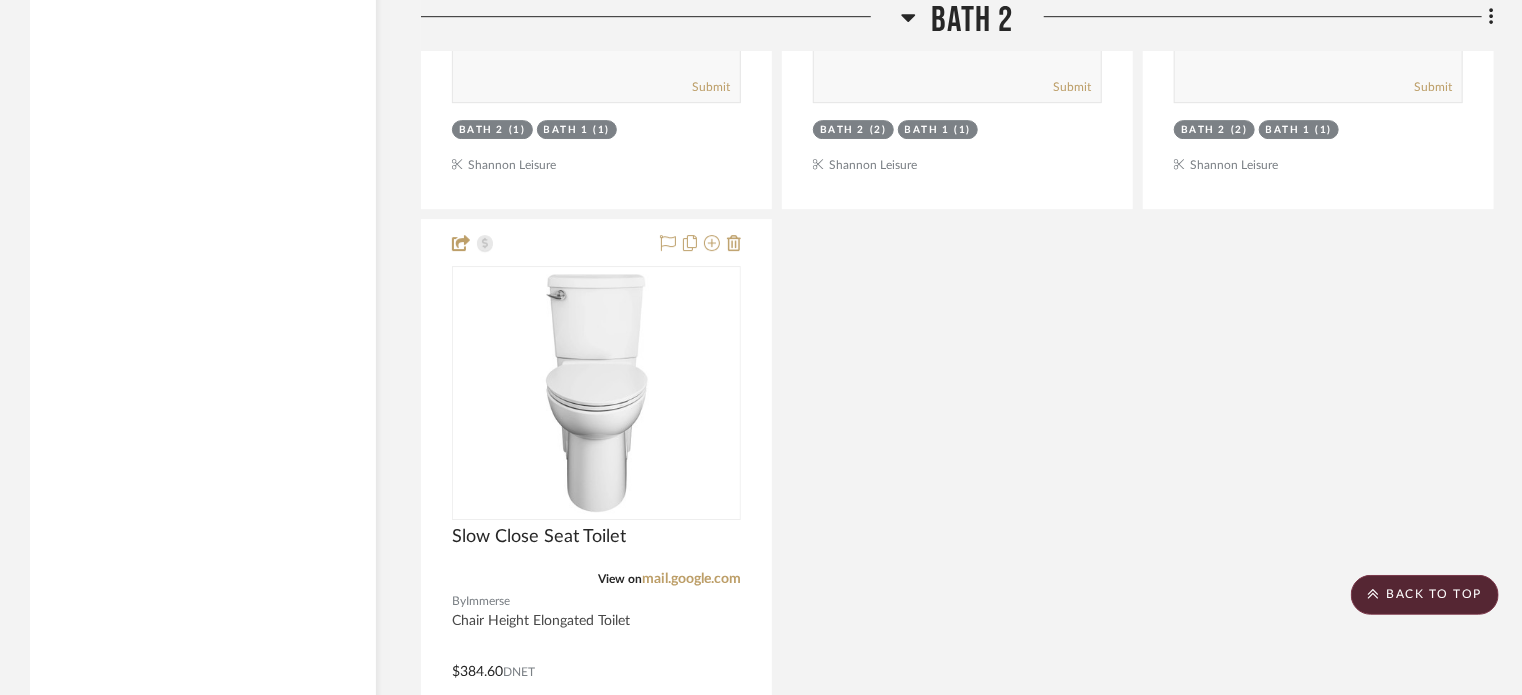 scroll, scrollTop: 6948, scrollLeft: 0, axis: vertical 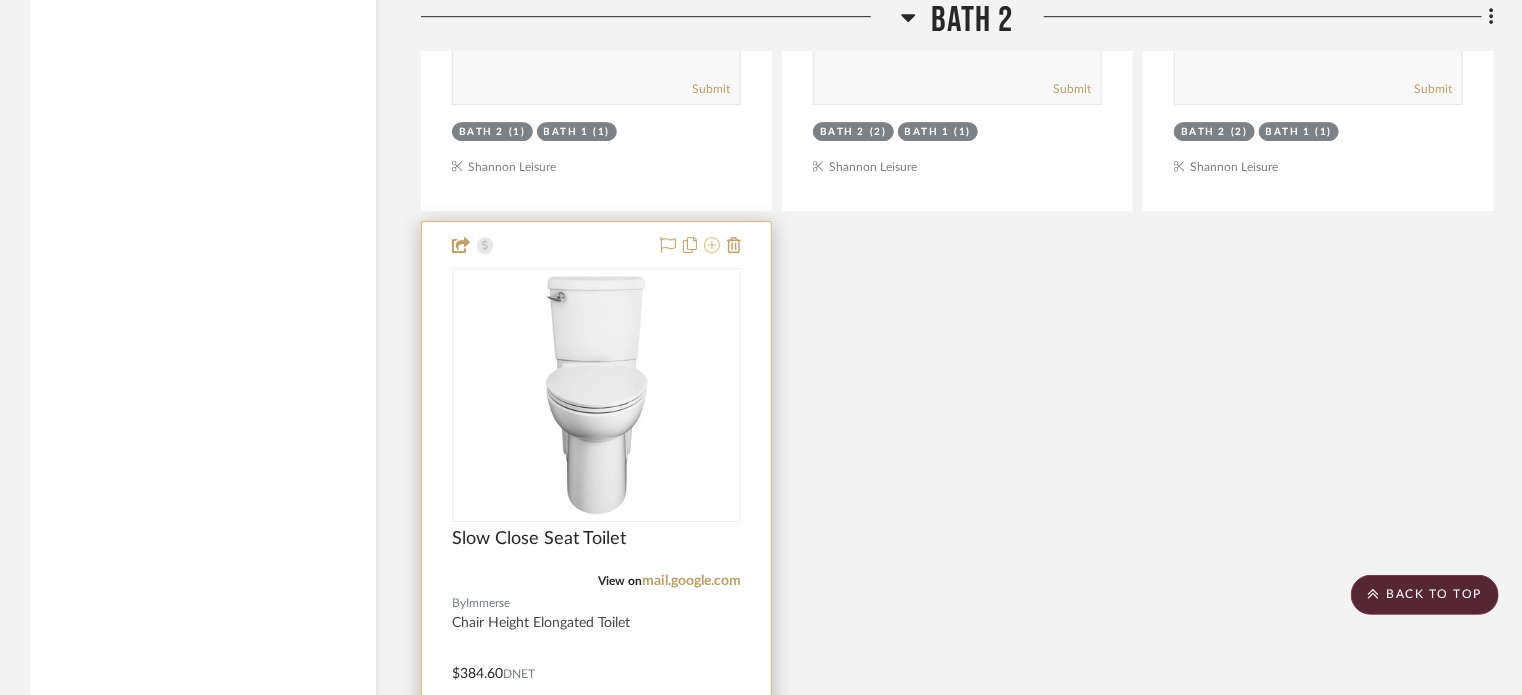click 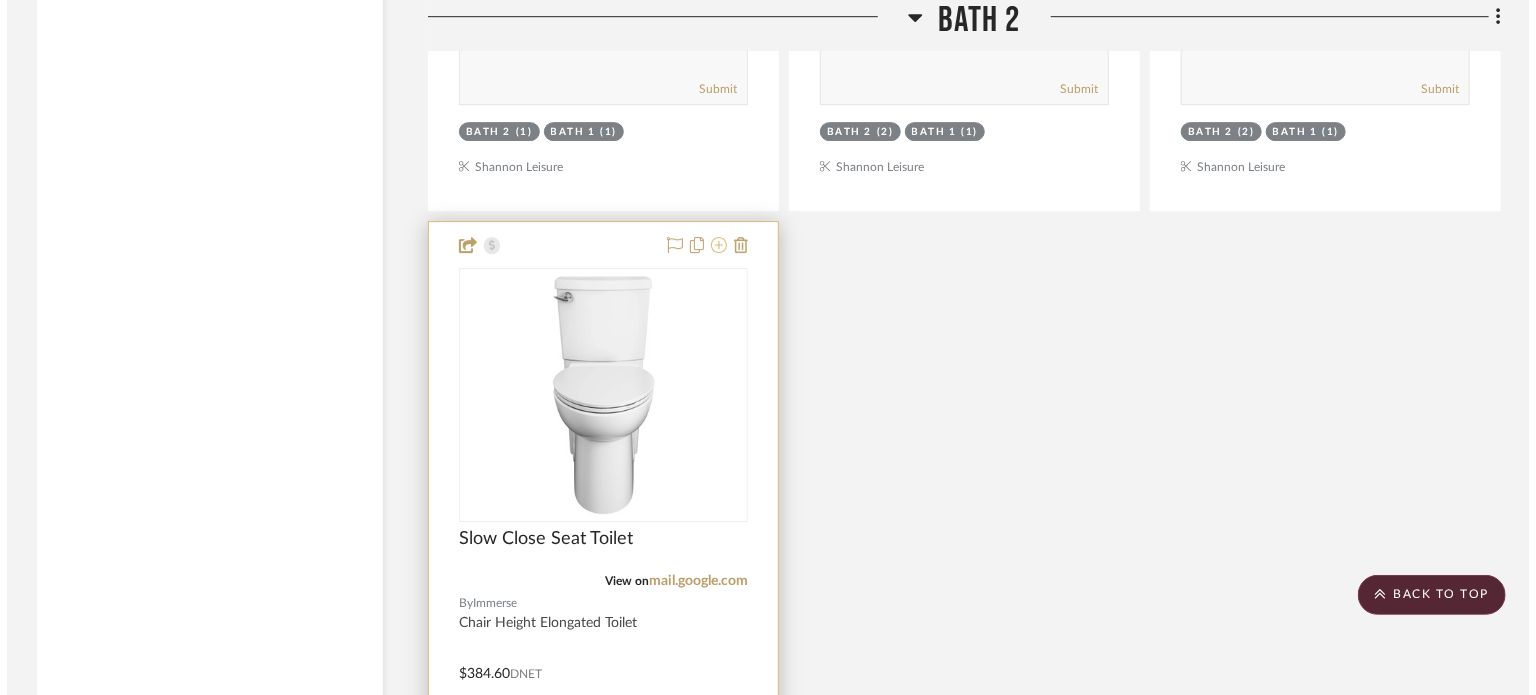 scroll, scrollTop: 0, scrollLeft: 0, axis: both 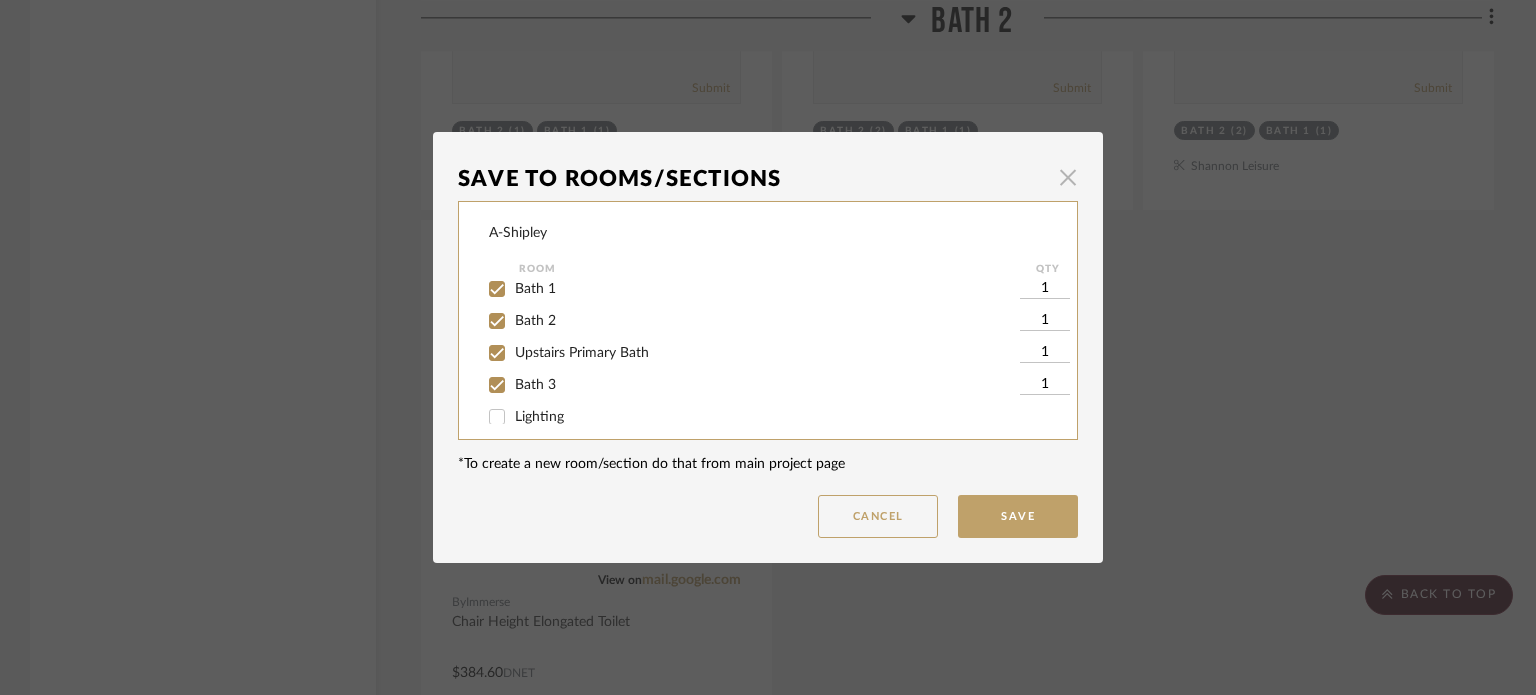 click at bounding box center [1068, 177] 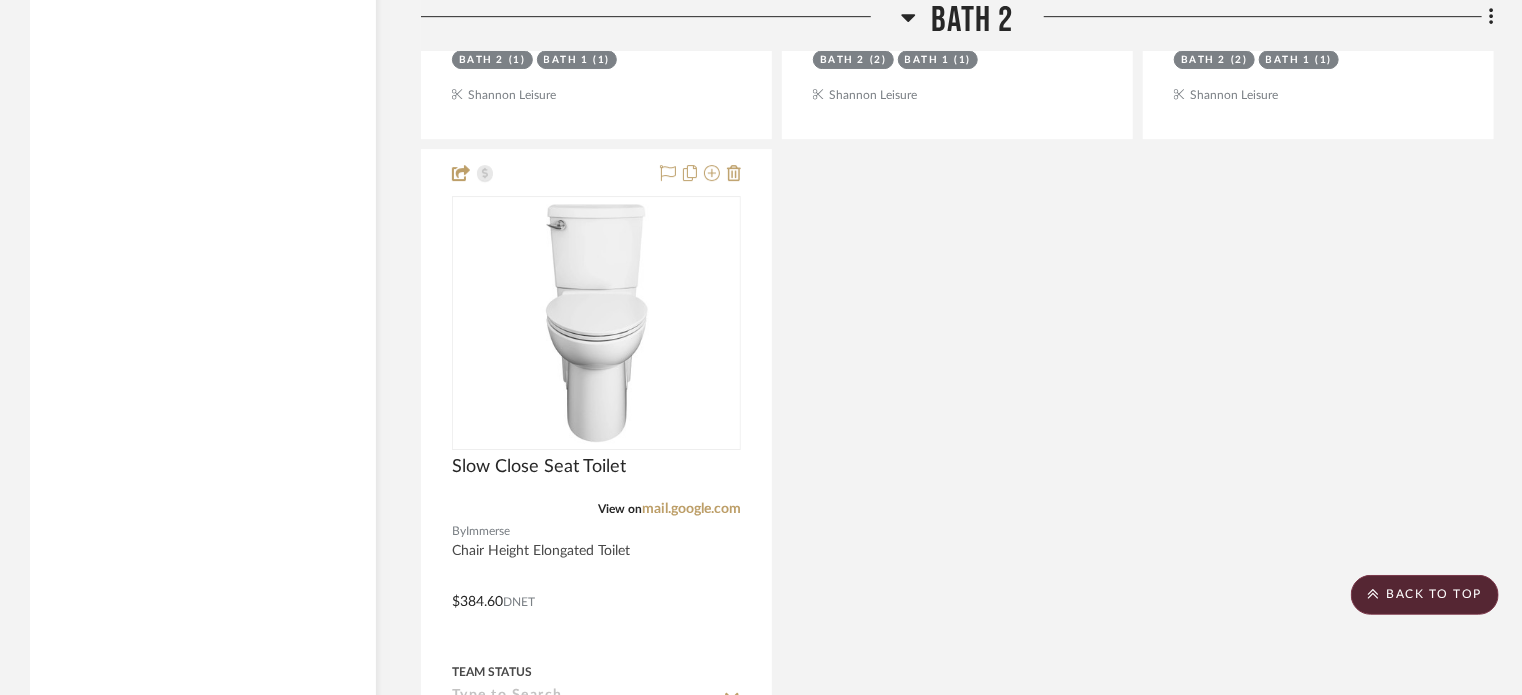 scroll, scrollTop: 7020, scrollLeft: 0, axis: vertical 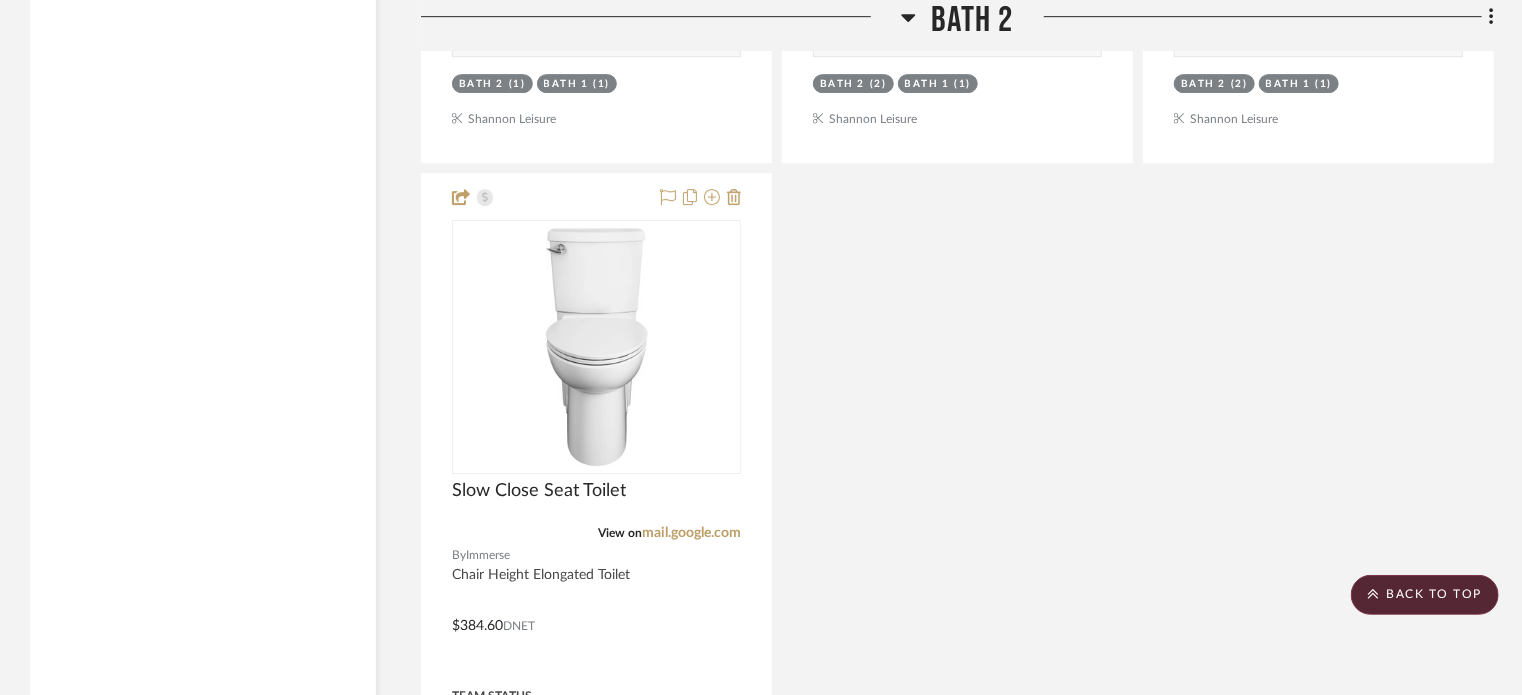 click on "Bath 2" 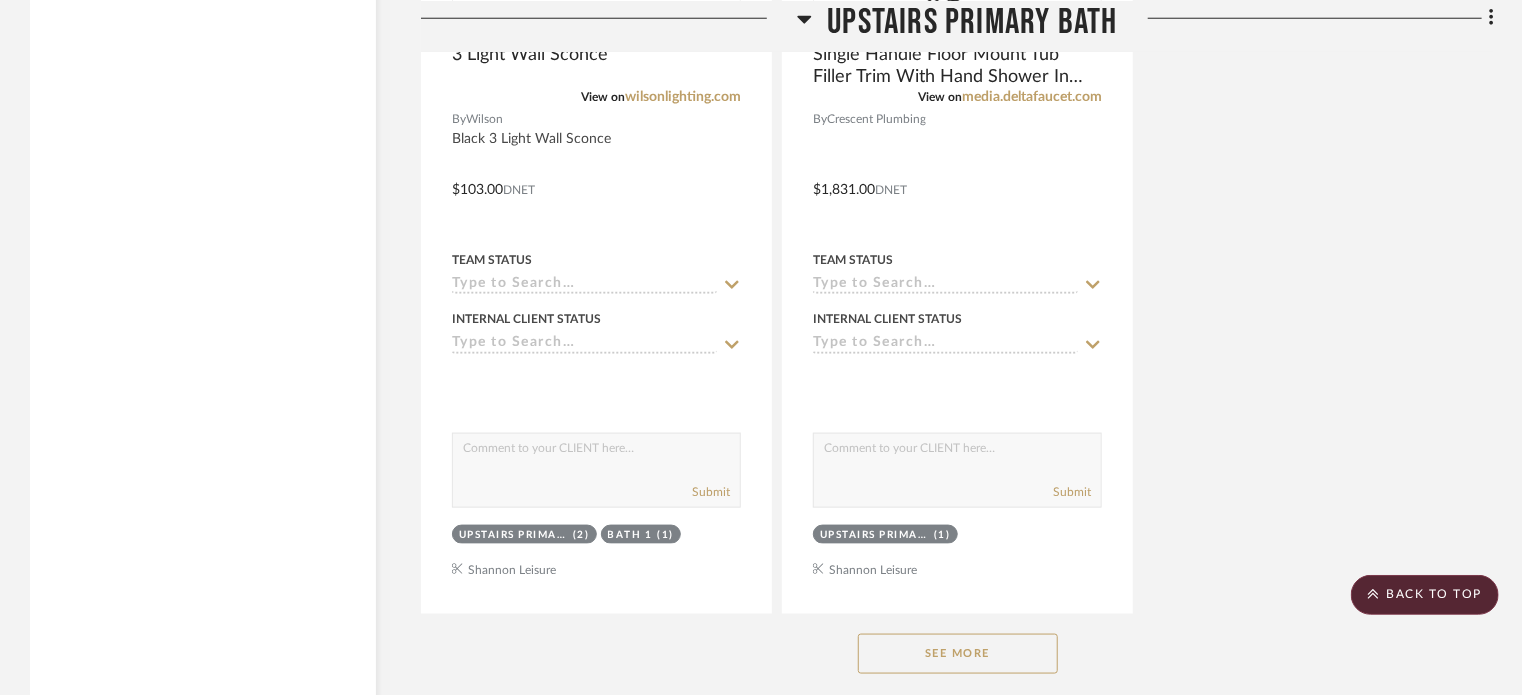 scroll, scrollTop: 5262, scrollLeft: 0, axis: vertical 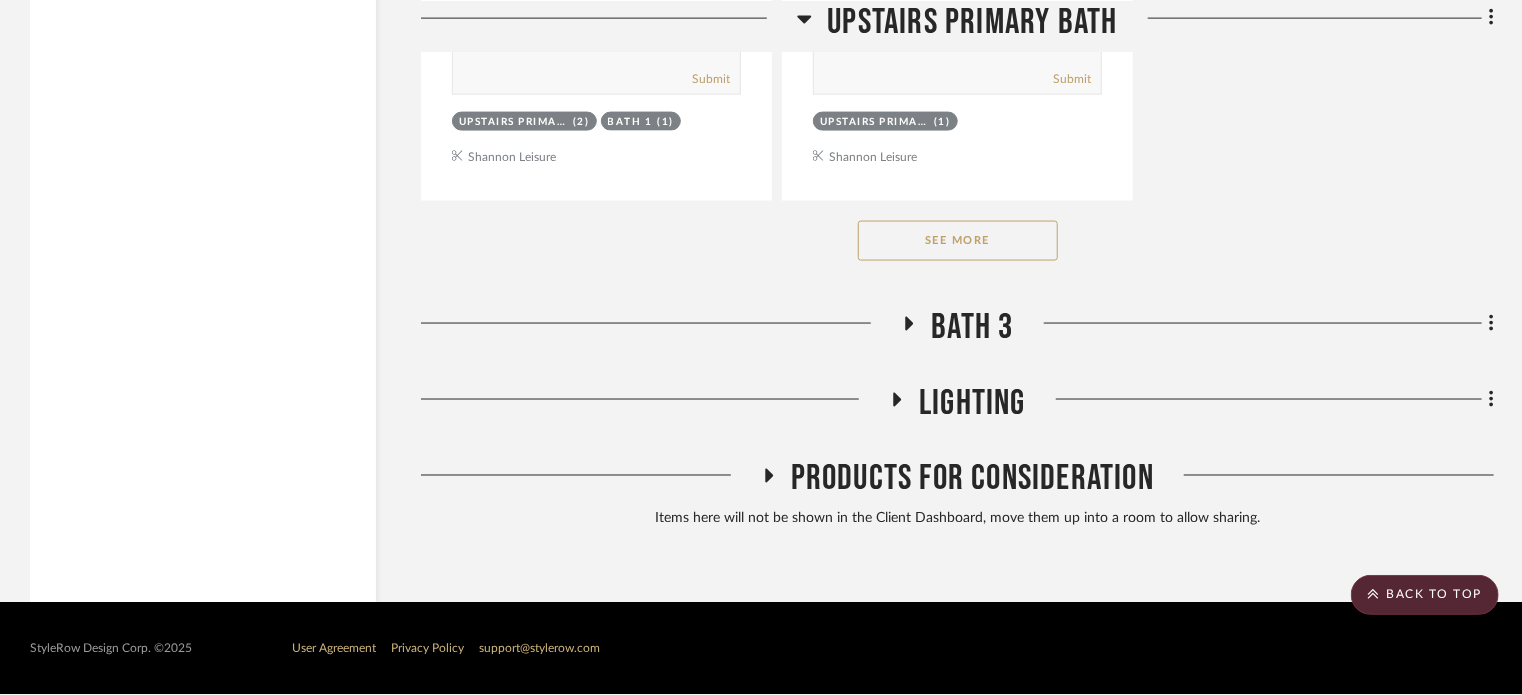click on "See More" 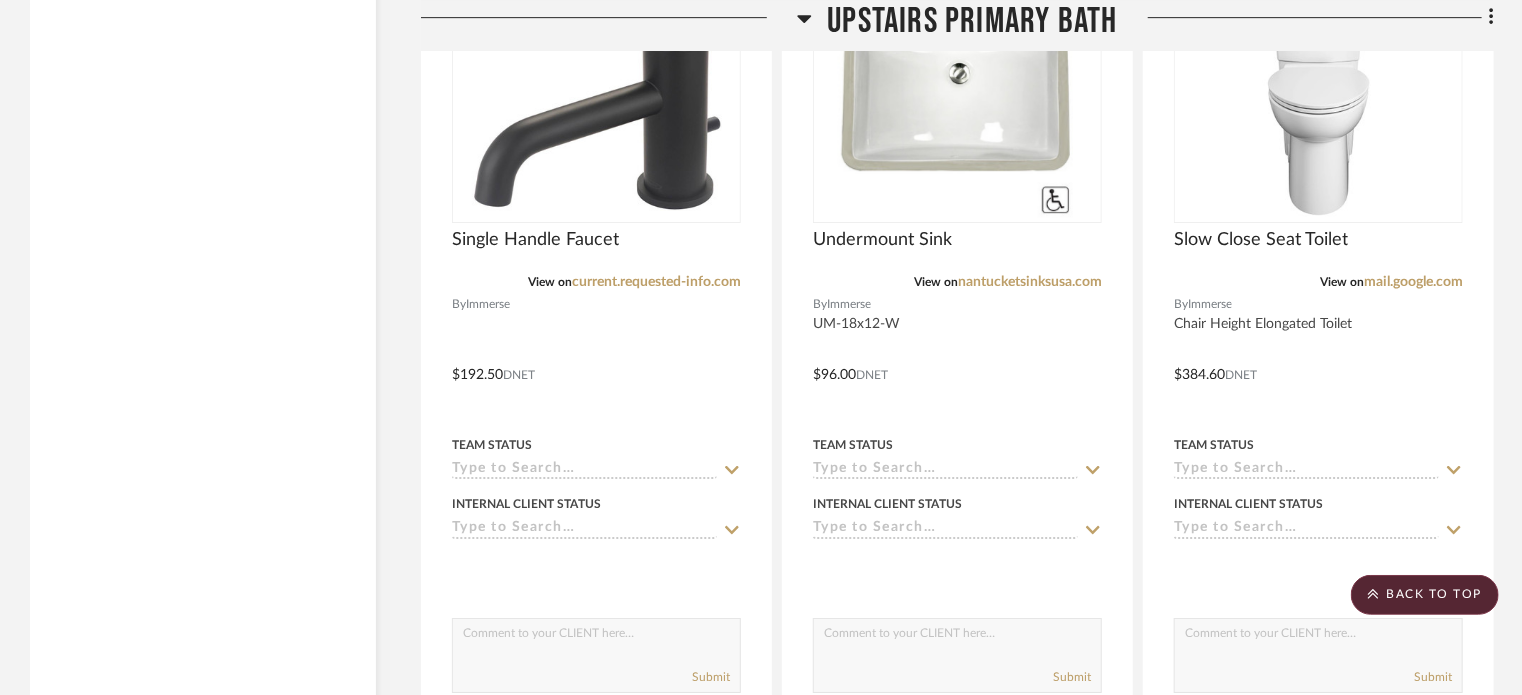 scroll, scrollTop: 10577, scrollLeft: 0, axis: vertical 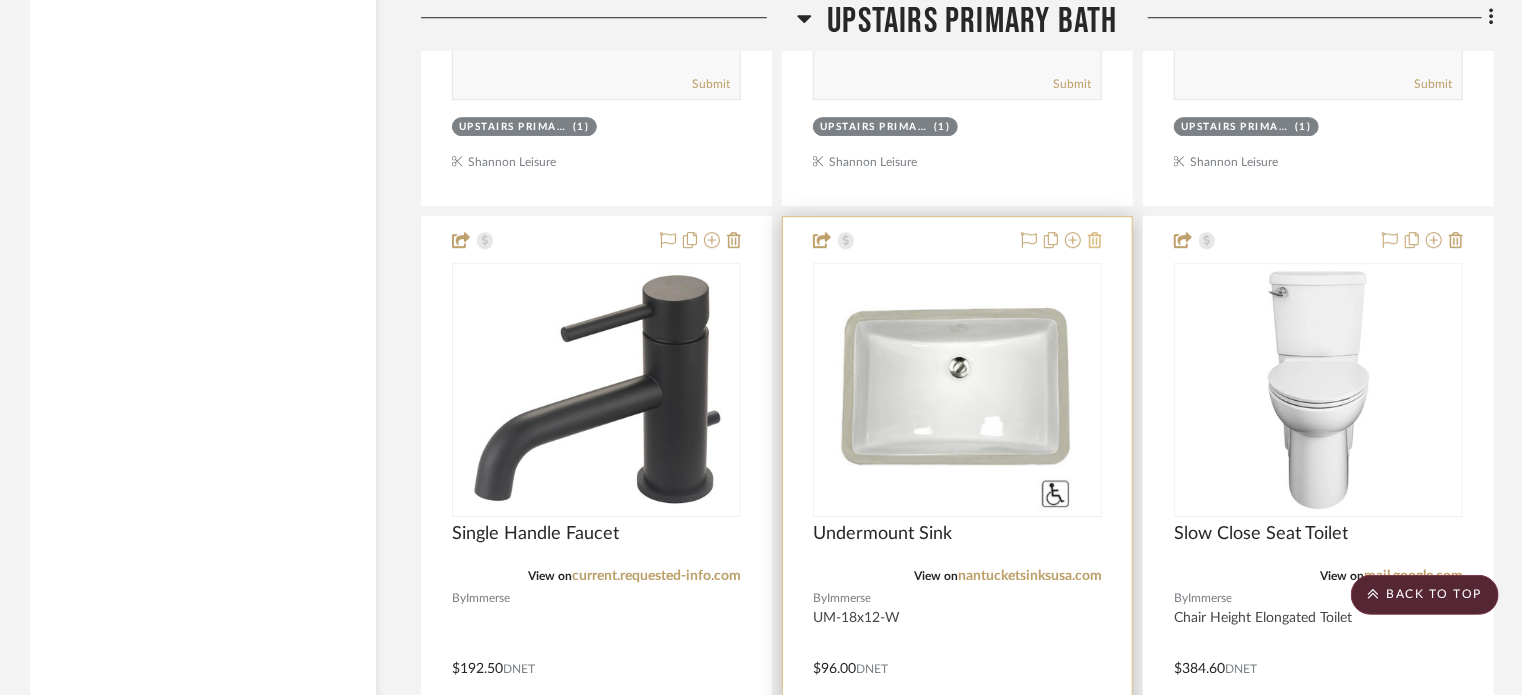 click 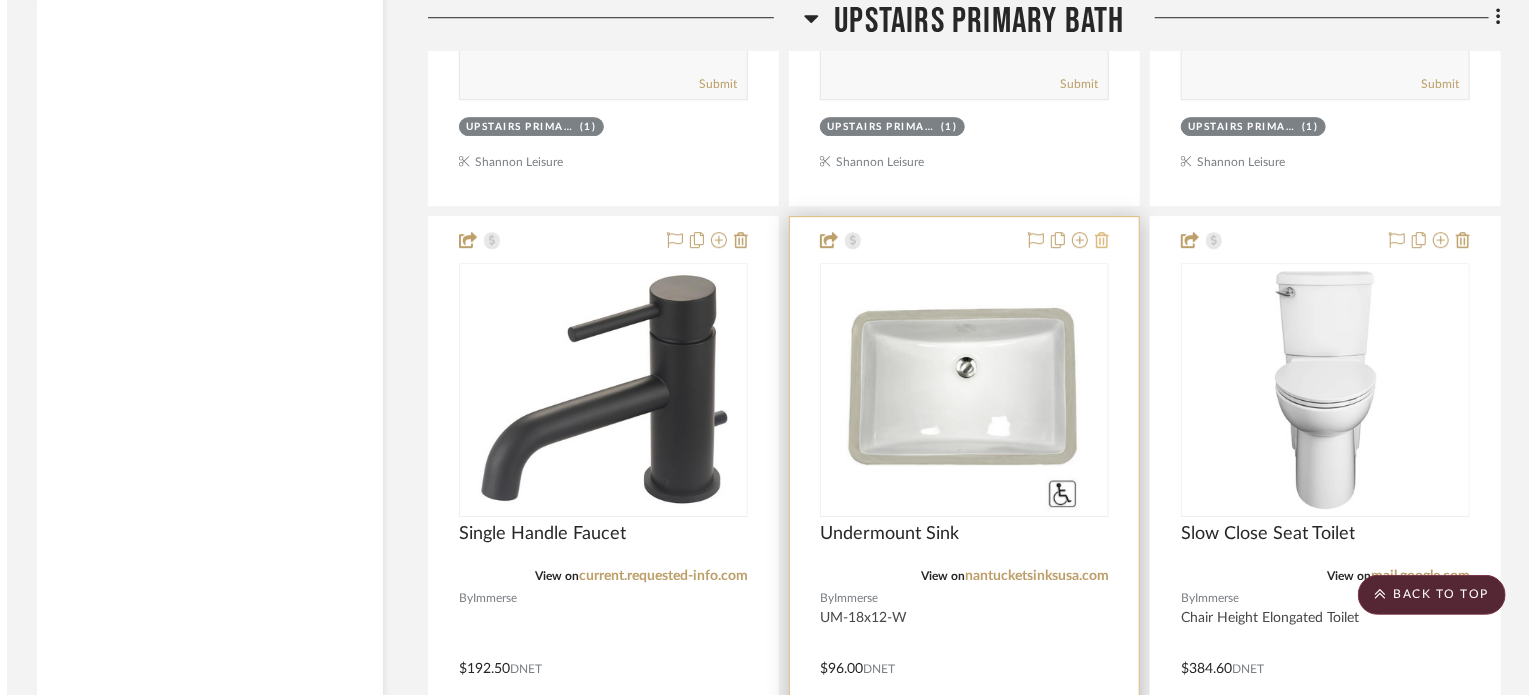 scroll, scrollTop: 0, scrollLeft: 0, axis: both 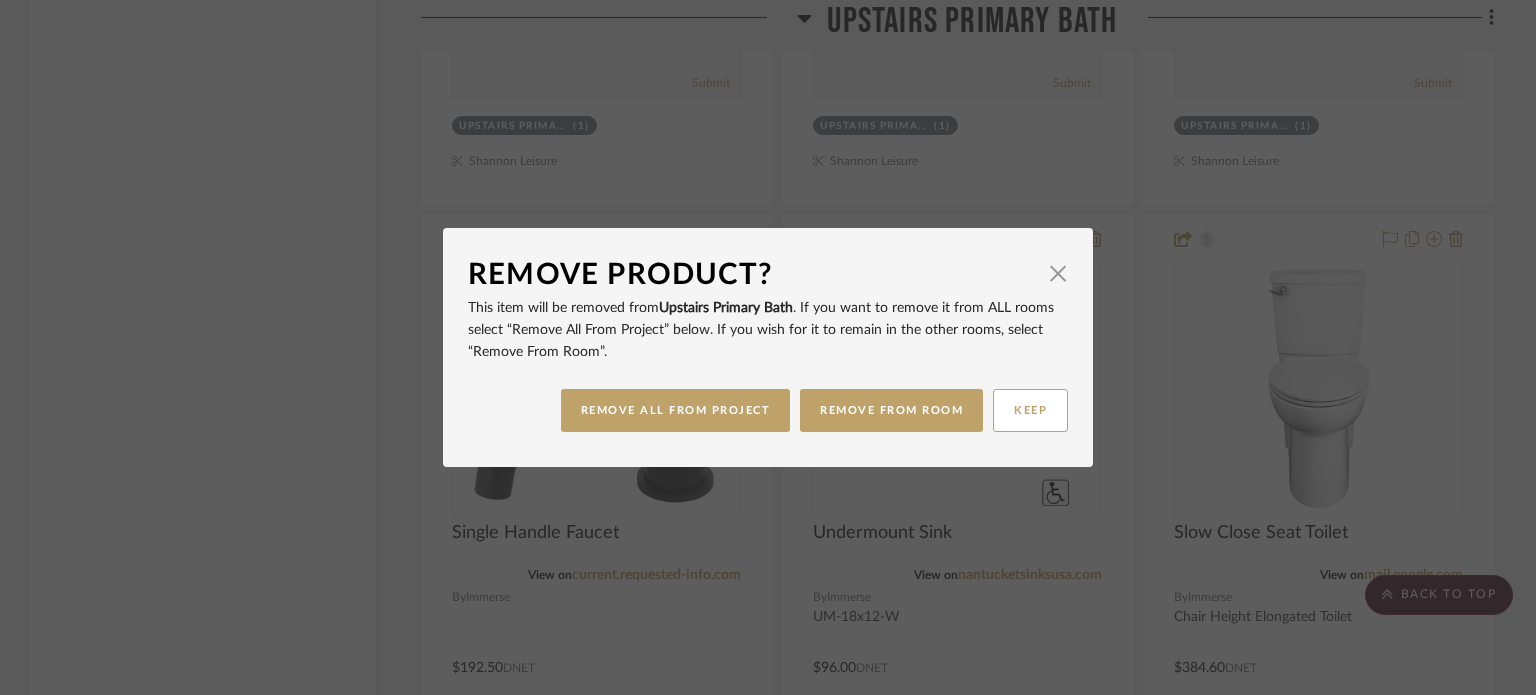 click on "REMOVE ALL FROM PROJECT   REMOVE FROM ROOM   KEEP" at bounding box center [768, 410] 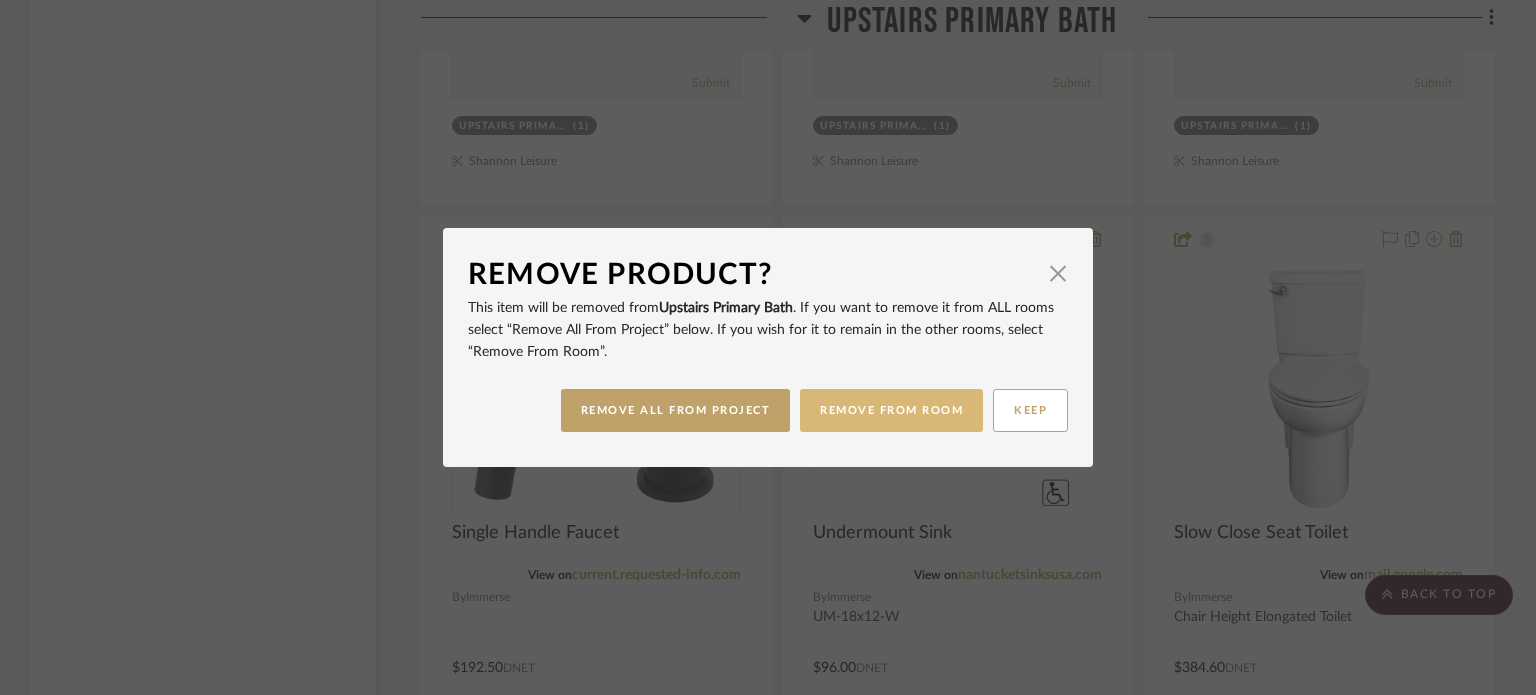 click on "REMOVE FROM ROOM" at bounding box center (891, 410) 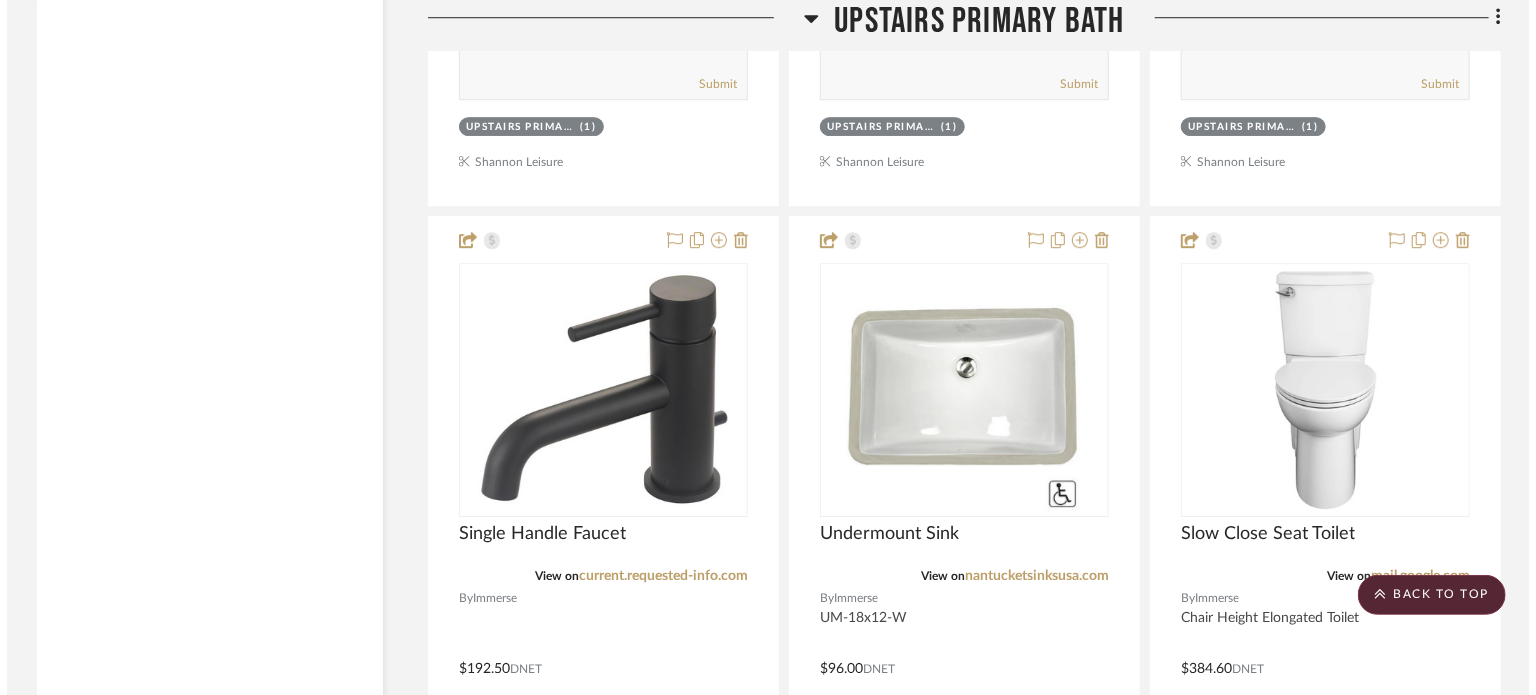 scroll, scrollTop: 0, scrollLeft: 0, axis: both 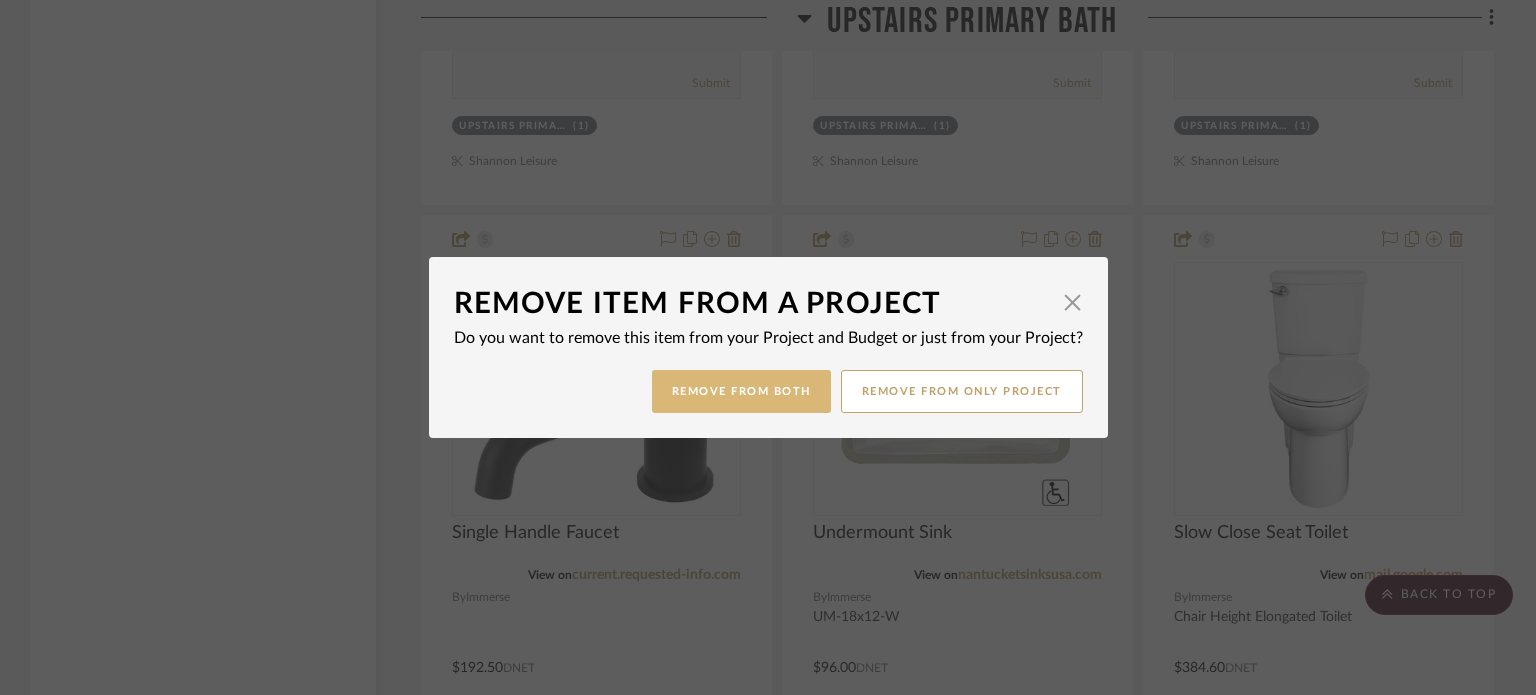 click on "Remove from Both" at bounding box center [741, 391] 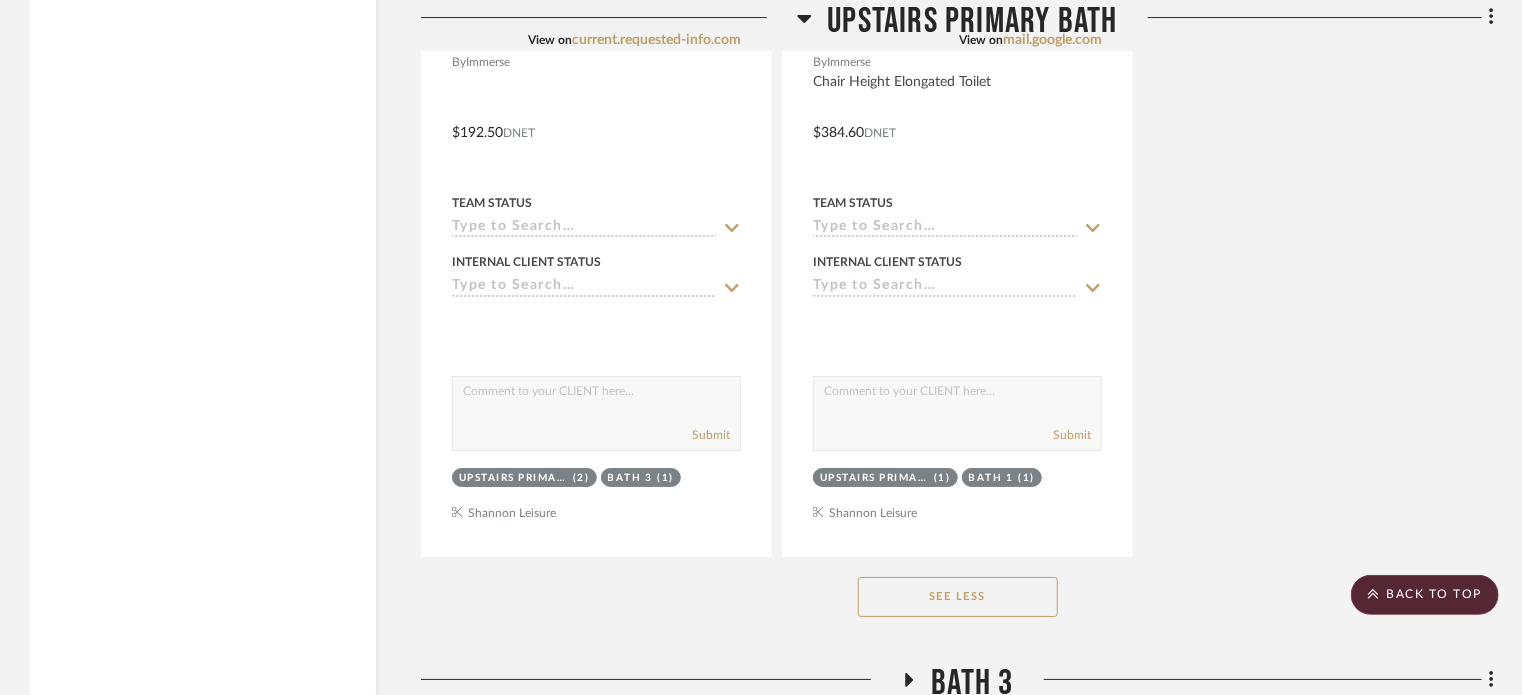 scroll, scrollTop: 10501, scrollLeft: 0, axis: vertical 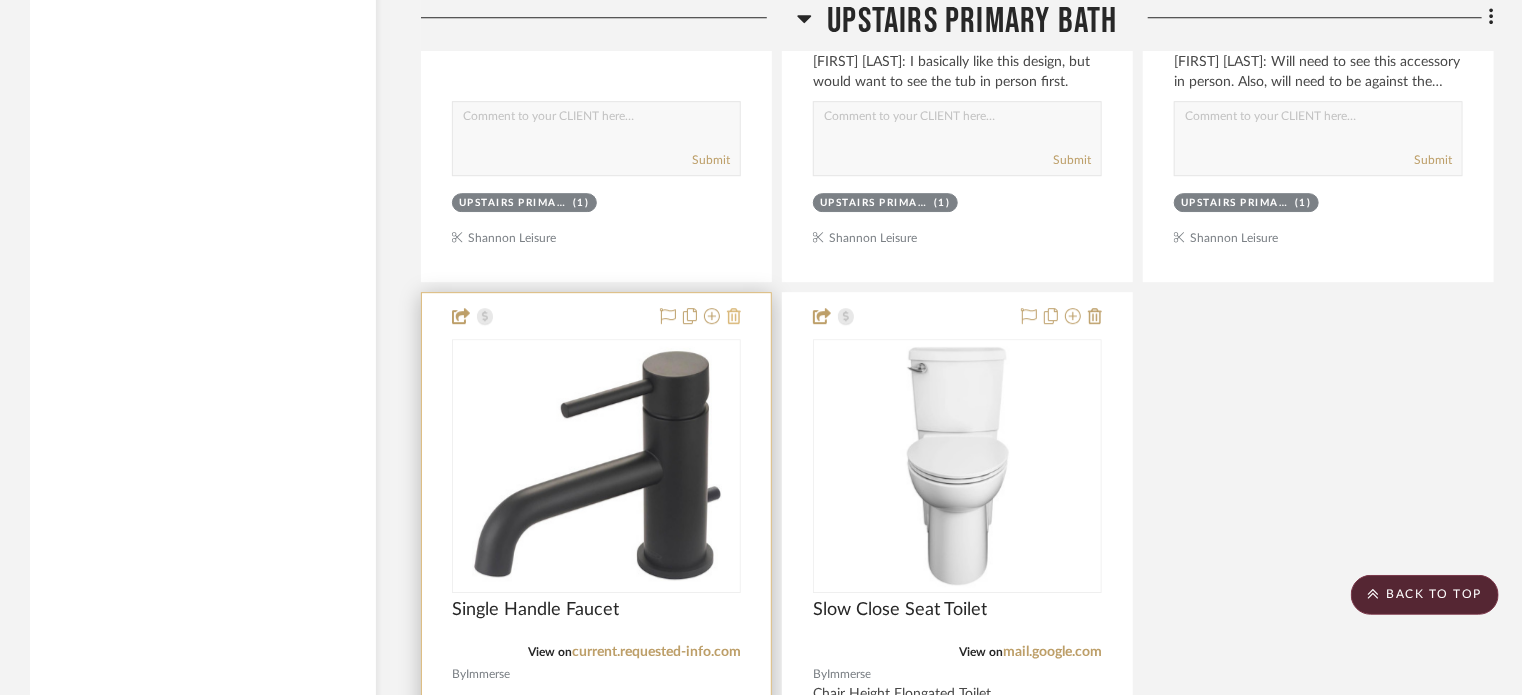 click 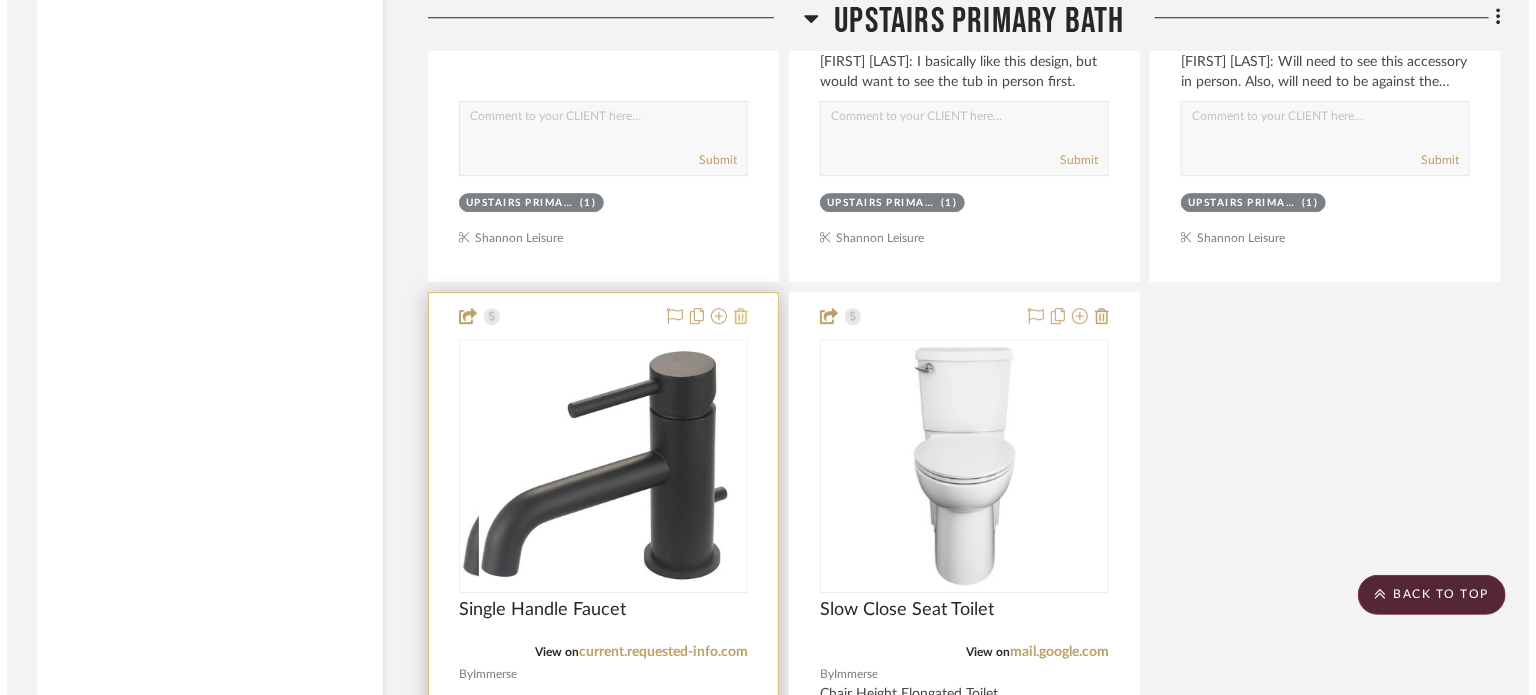 scroll, scrollTop: 0, scrollLeft: 0, axis: both 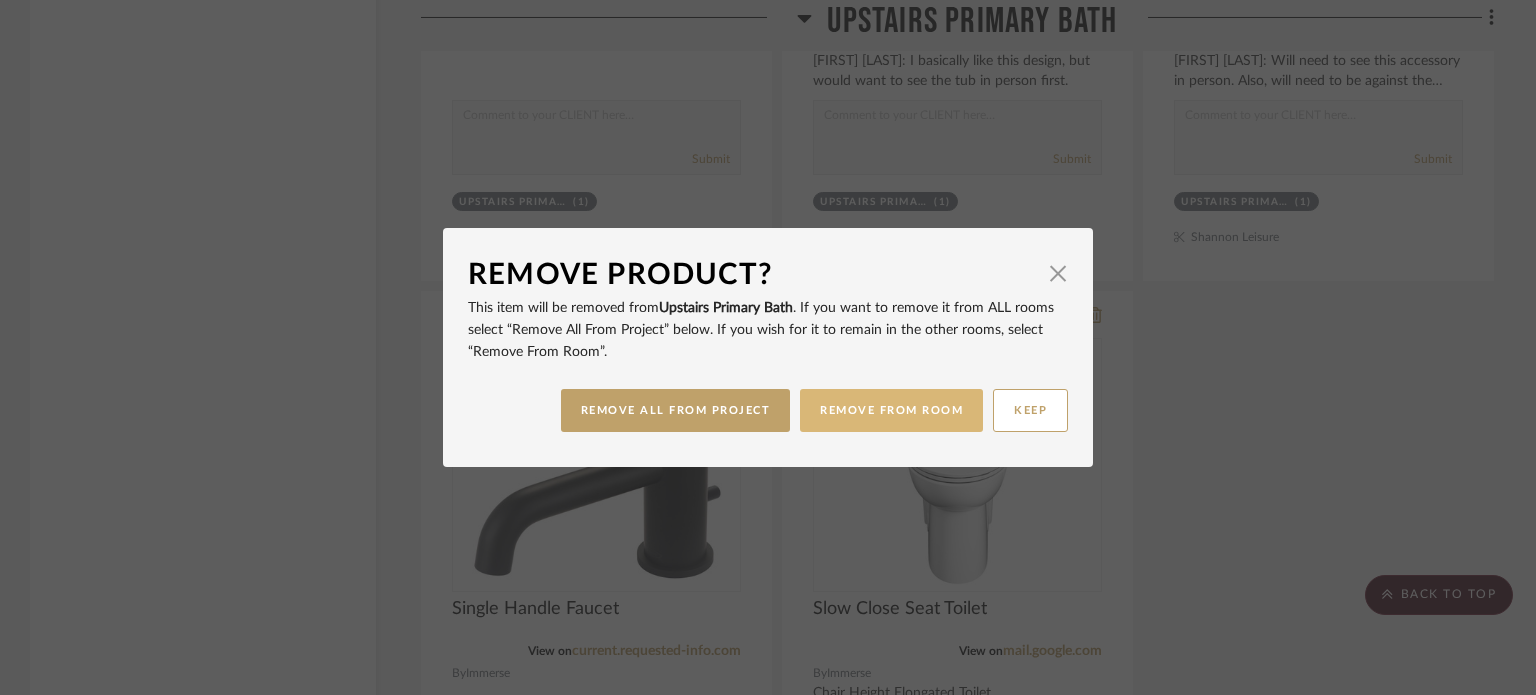 click on "REMOVE FROM ROOM" at bounding box center (891, 410) 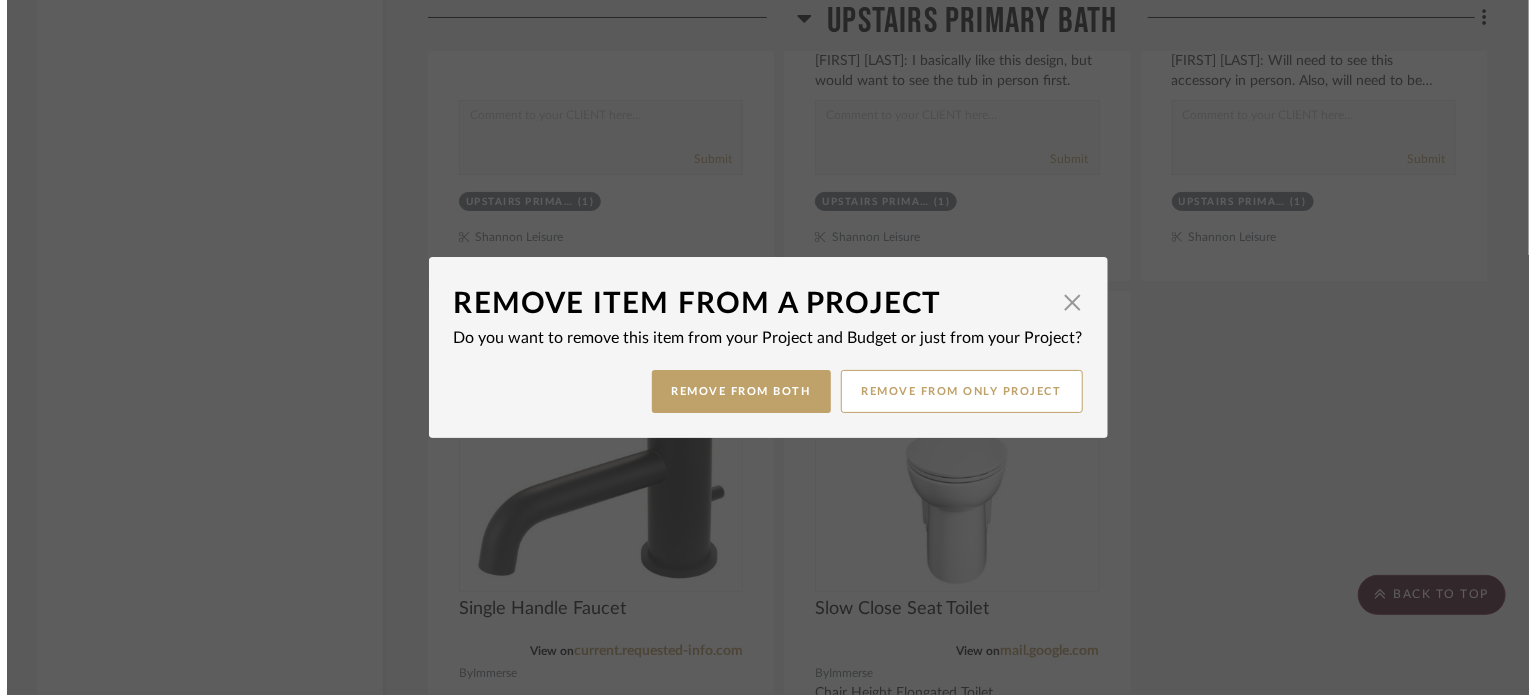 scroll, scrollTop: 0, scrollLeft: 0, axis: both 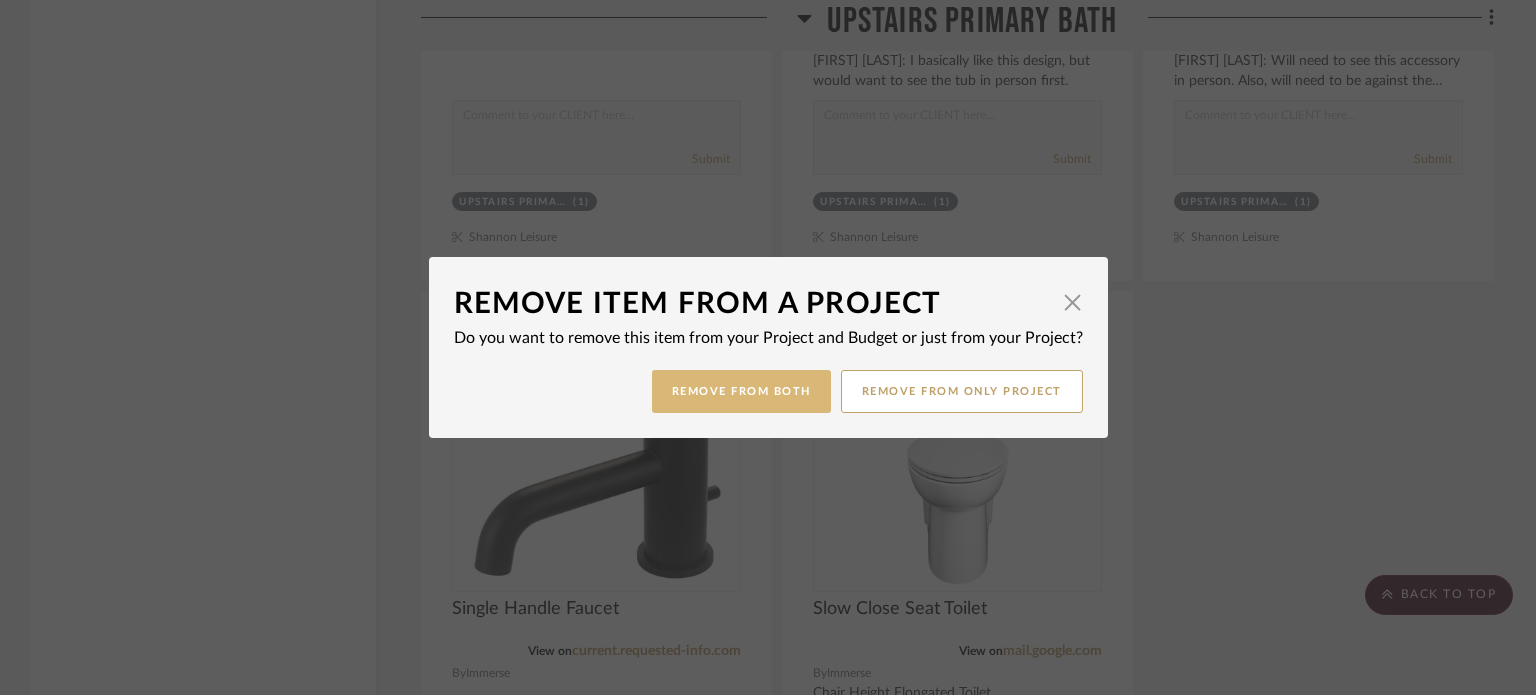 click on "Remove from Both" at bounding box center (741, 391) 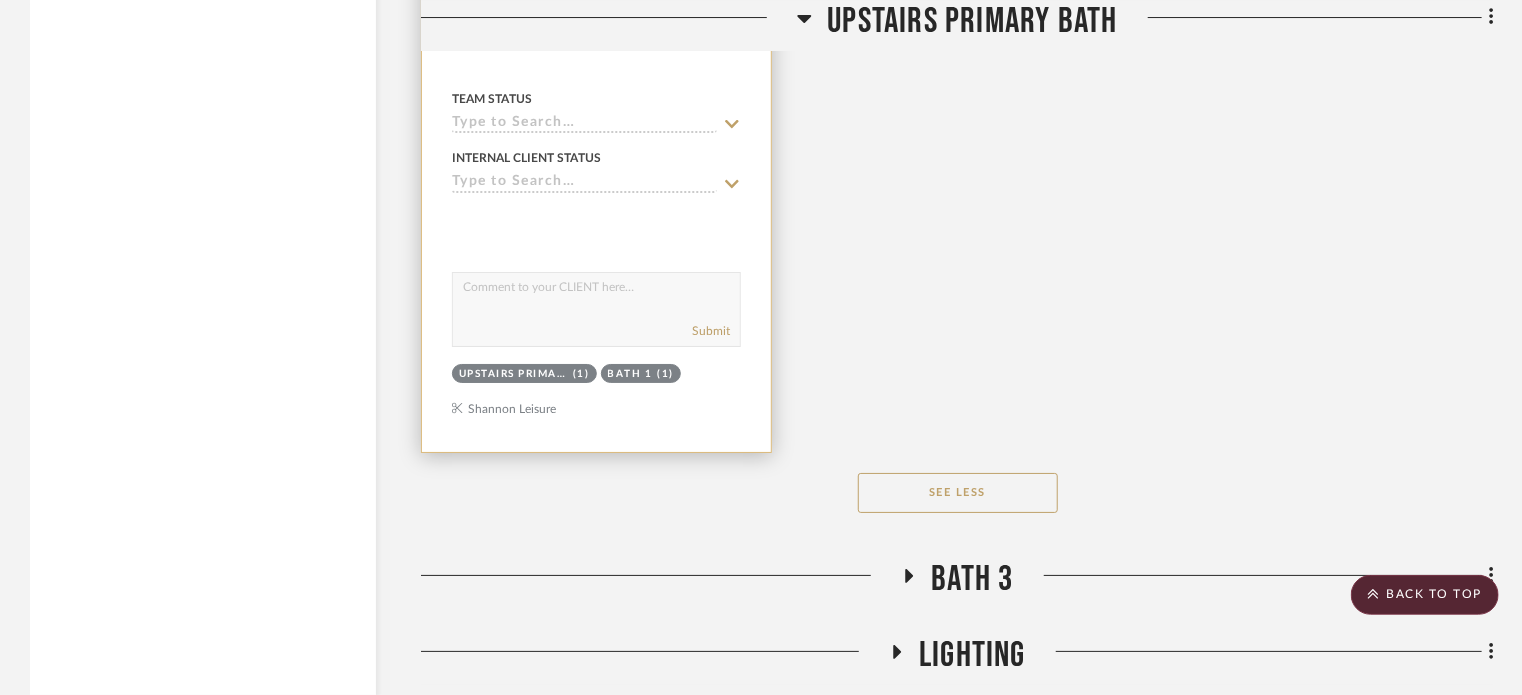 scroll, scrollTop: 11474, scrollLeft: 0, axis: vertical 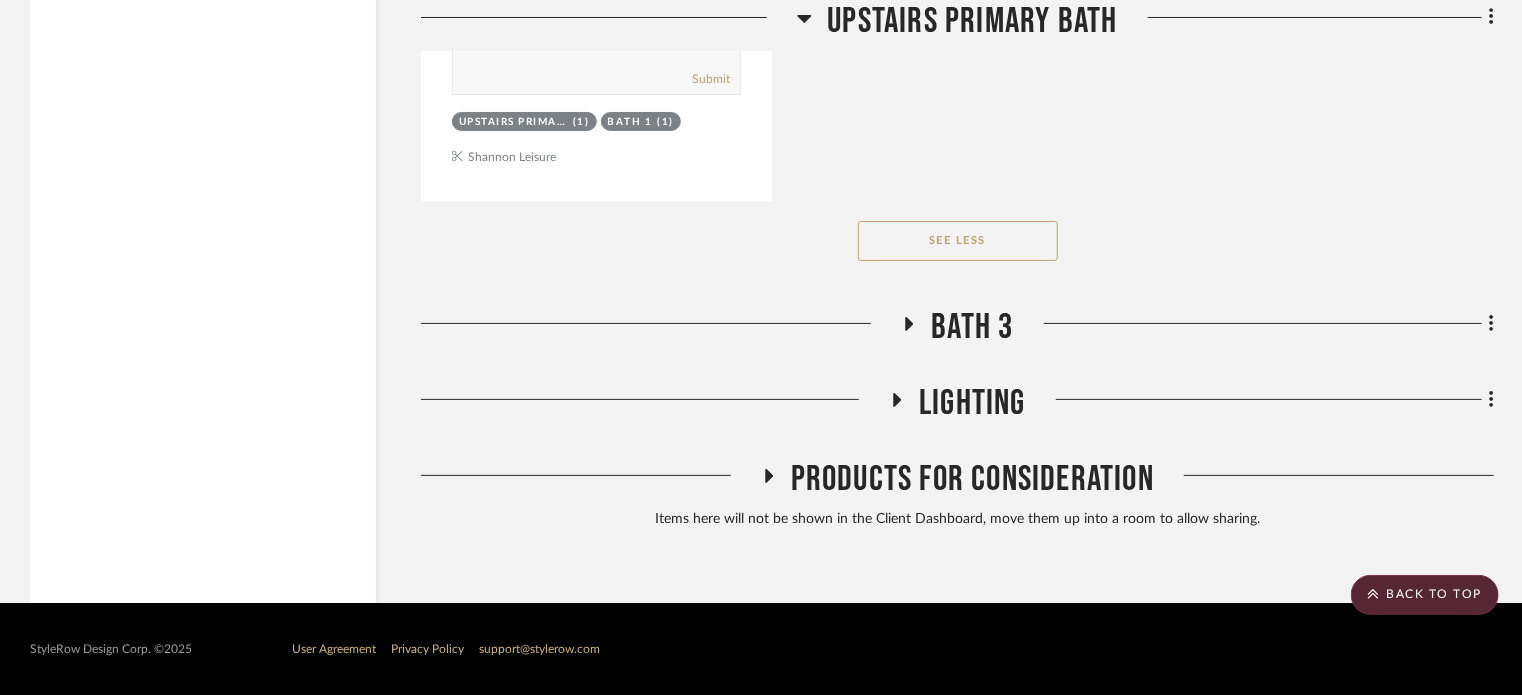 click on "Lighting" 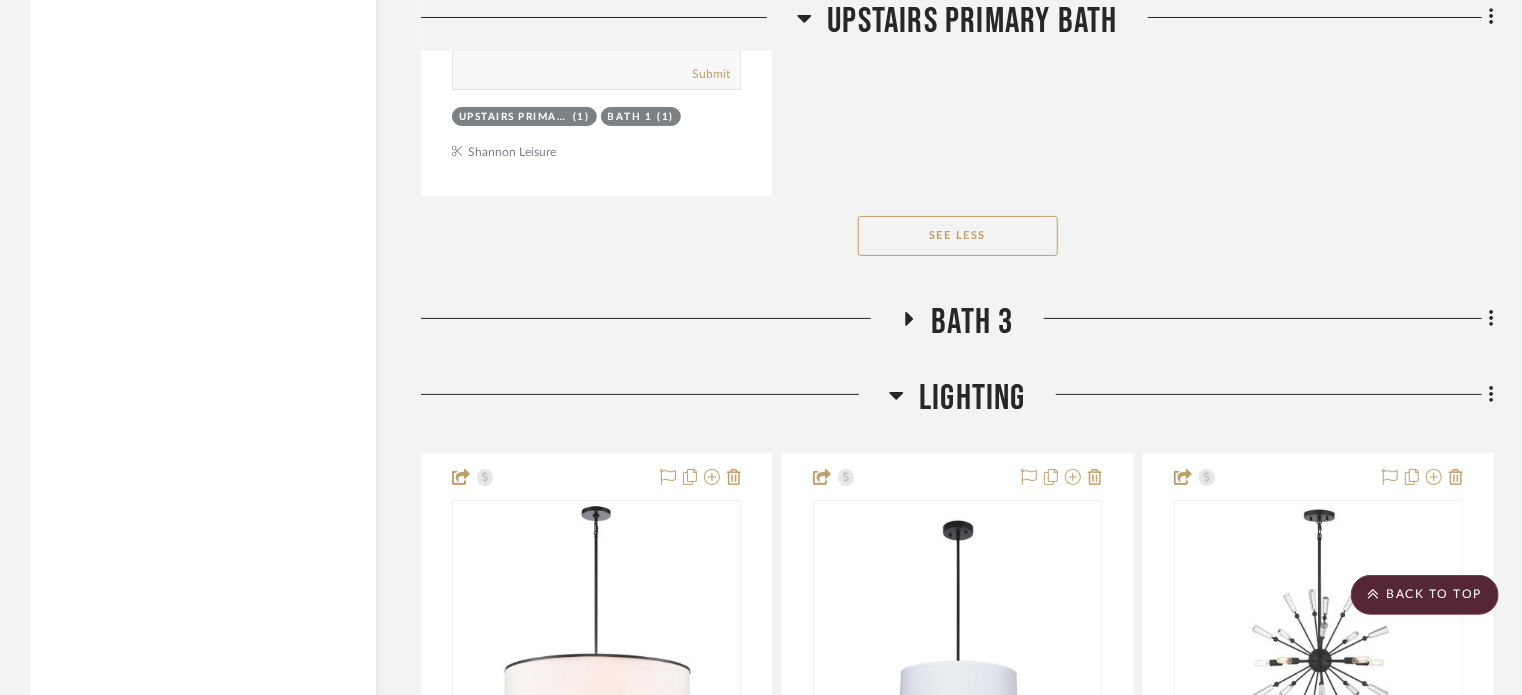 click on "Lighting" 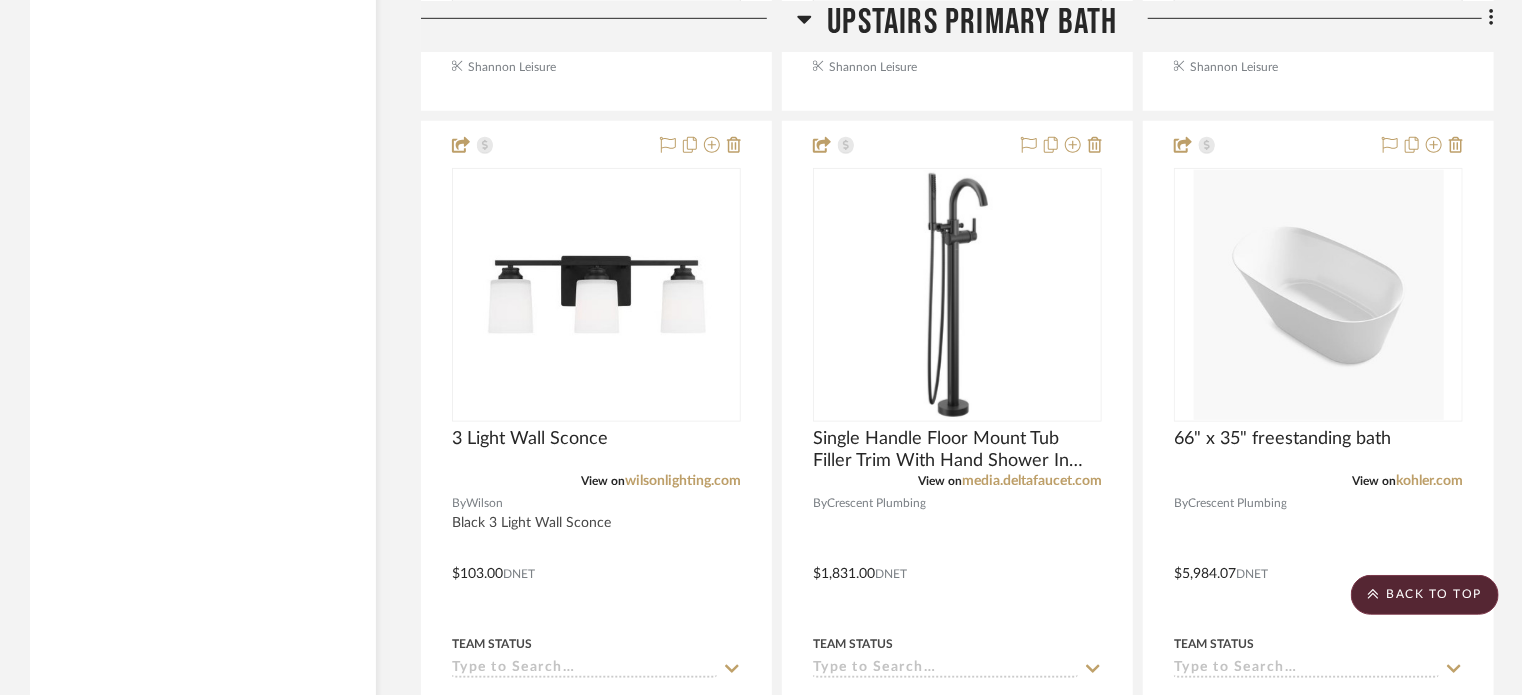 scroll, scrollTop: 4899, scrollLeft: 0, axis: vertical 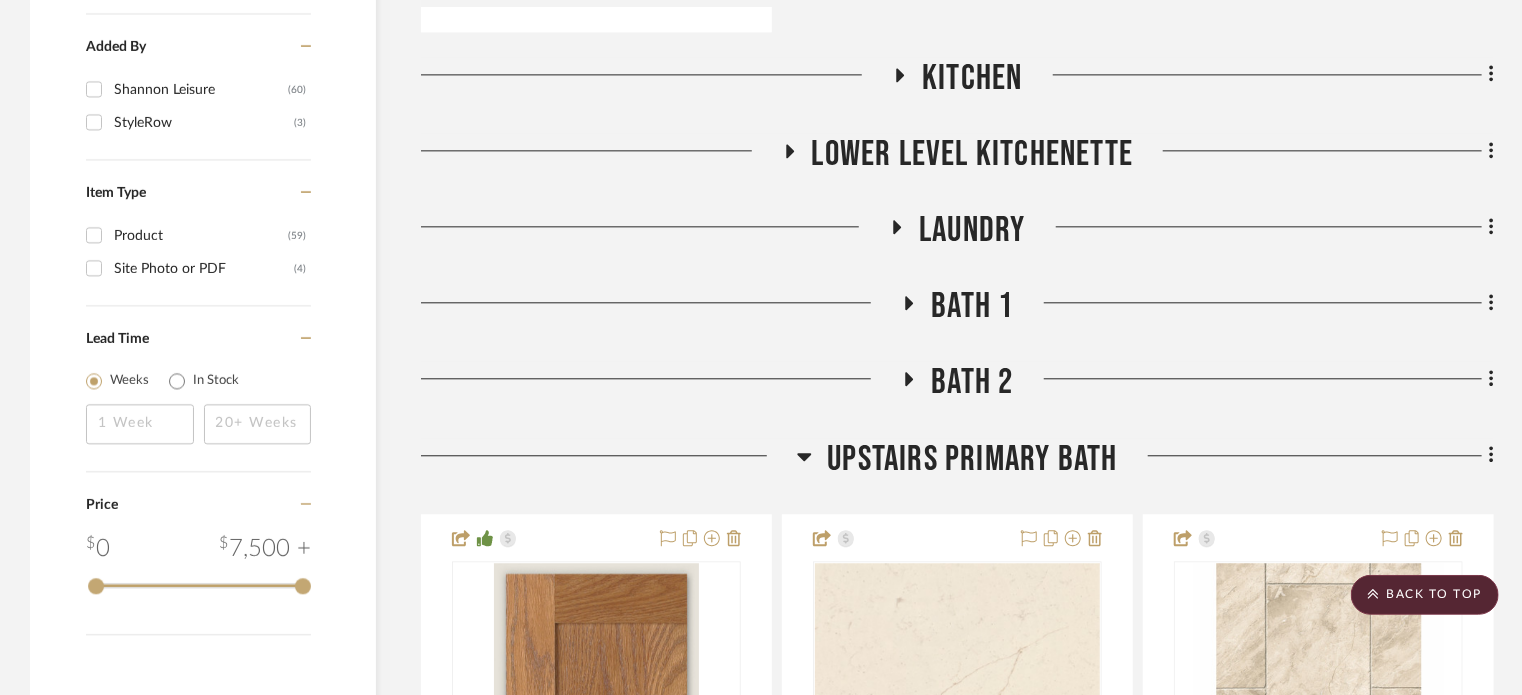 click on "Bath 2" 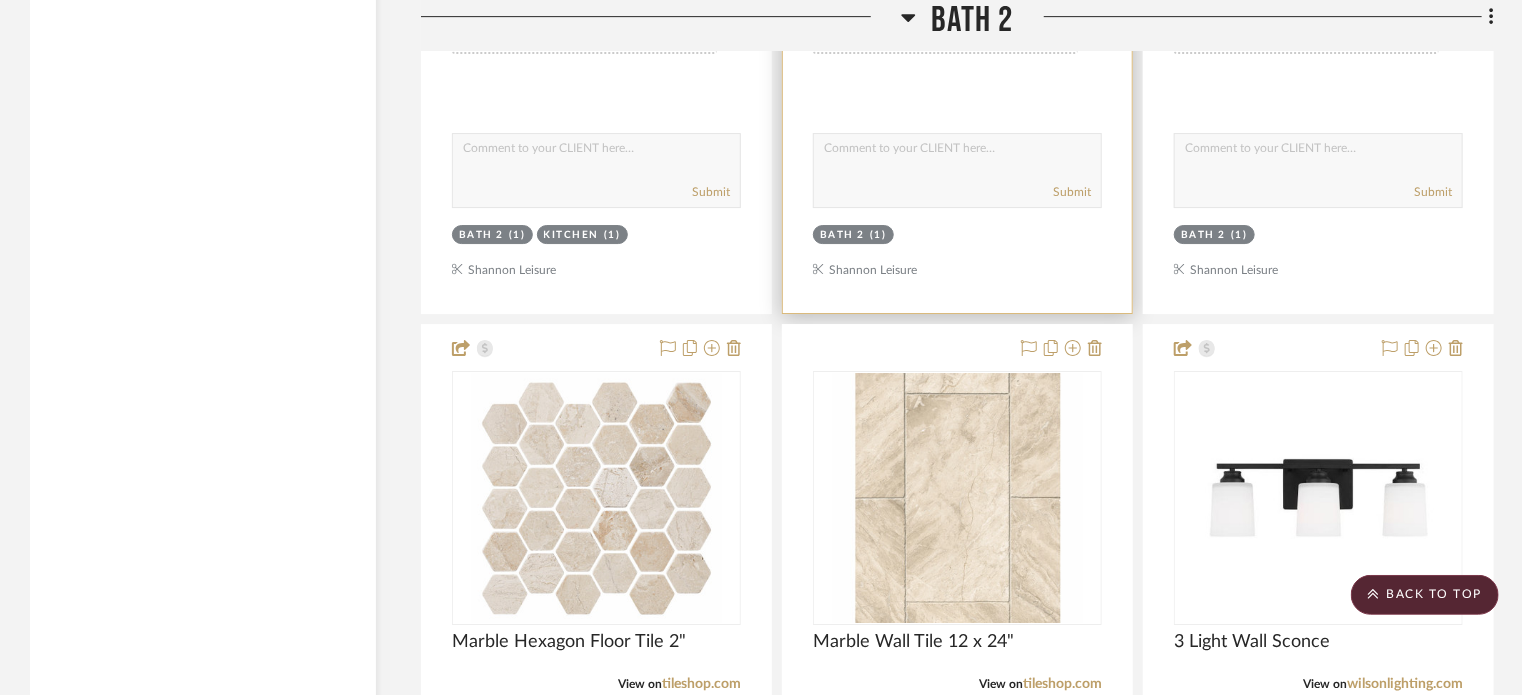 scroll, scrollTop: 3298, scrollLeft: 0, axis: vertical 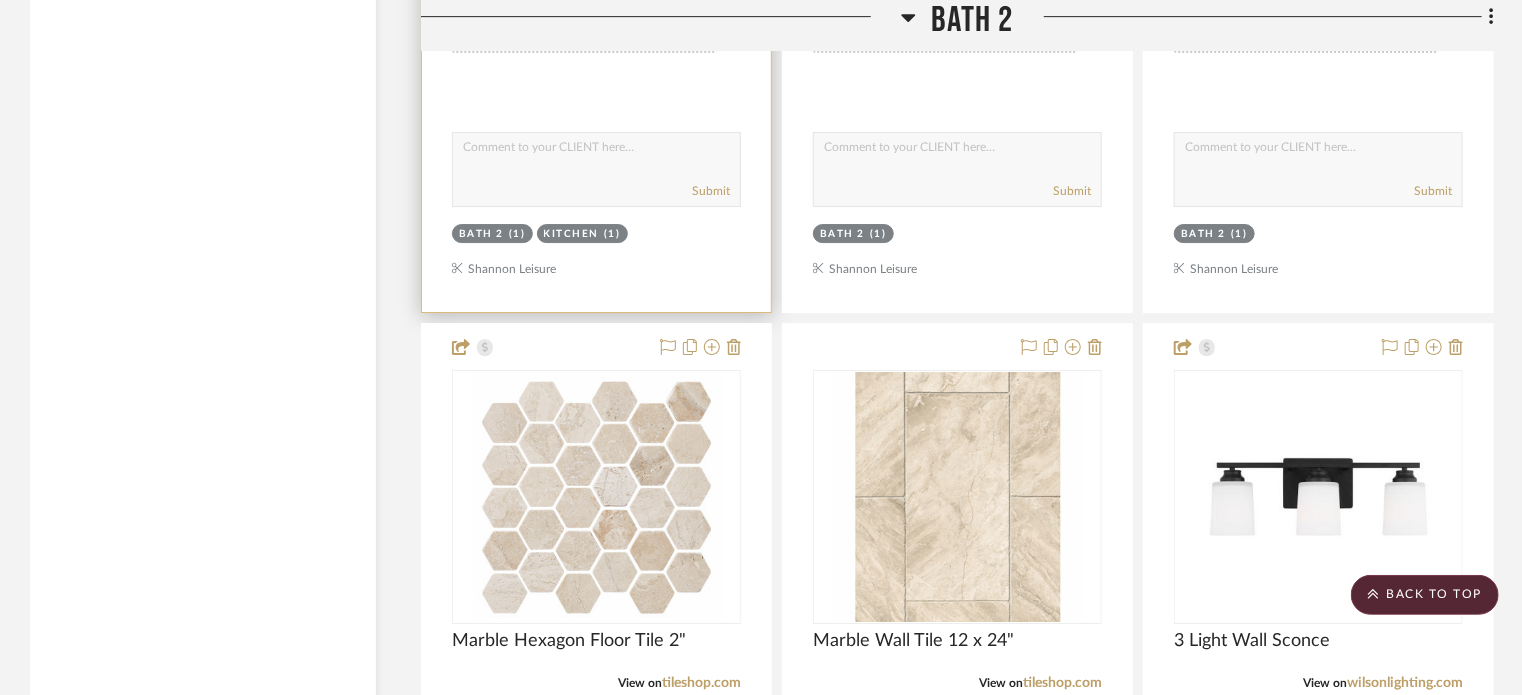 type 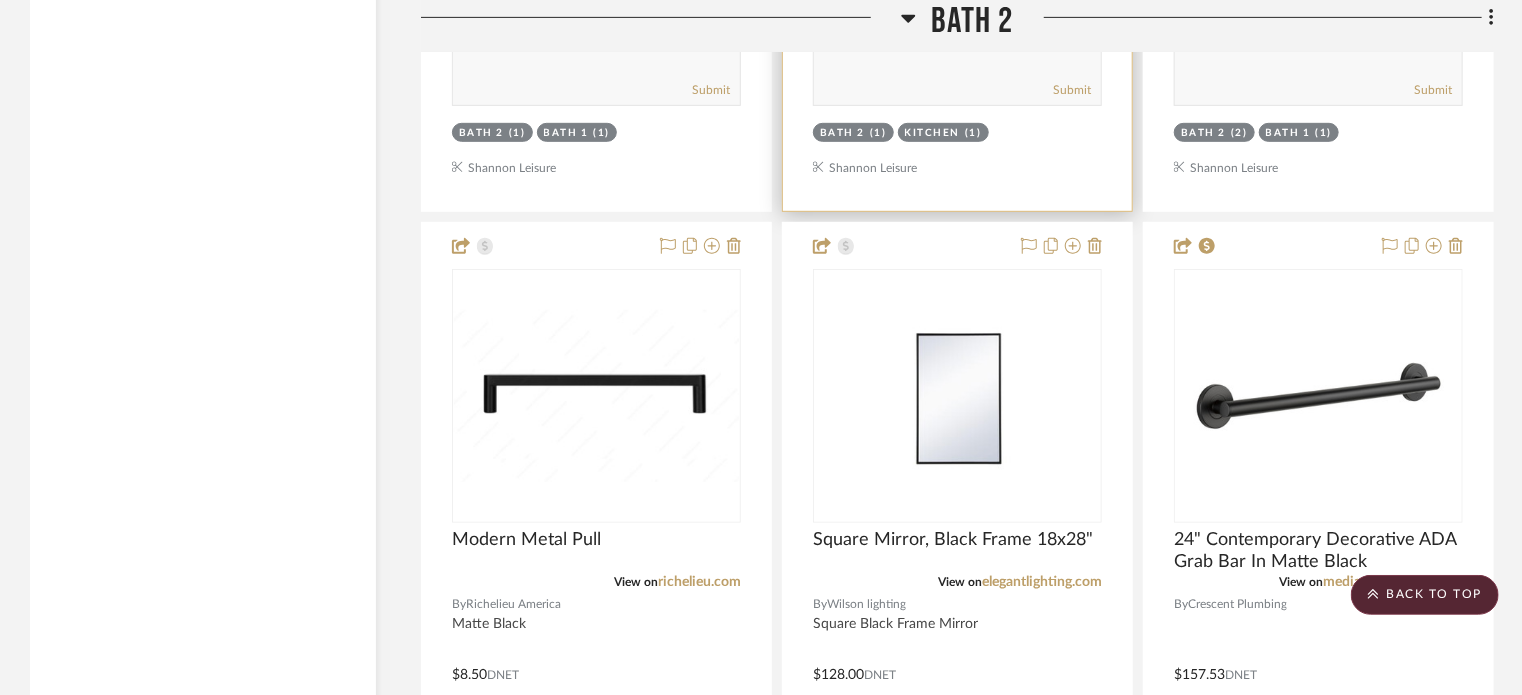 scroll, scrollTop: 4282, scrollLeft: 0, axis: vertical 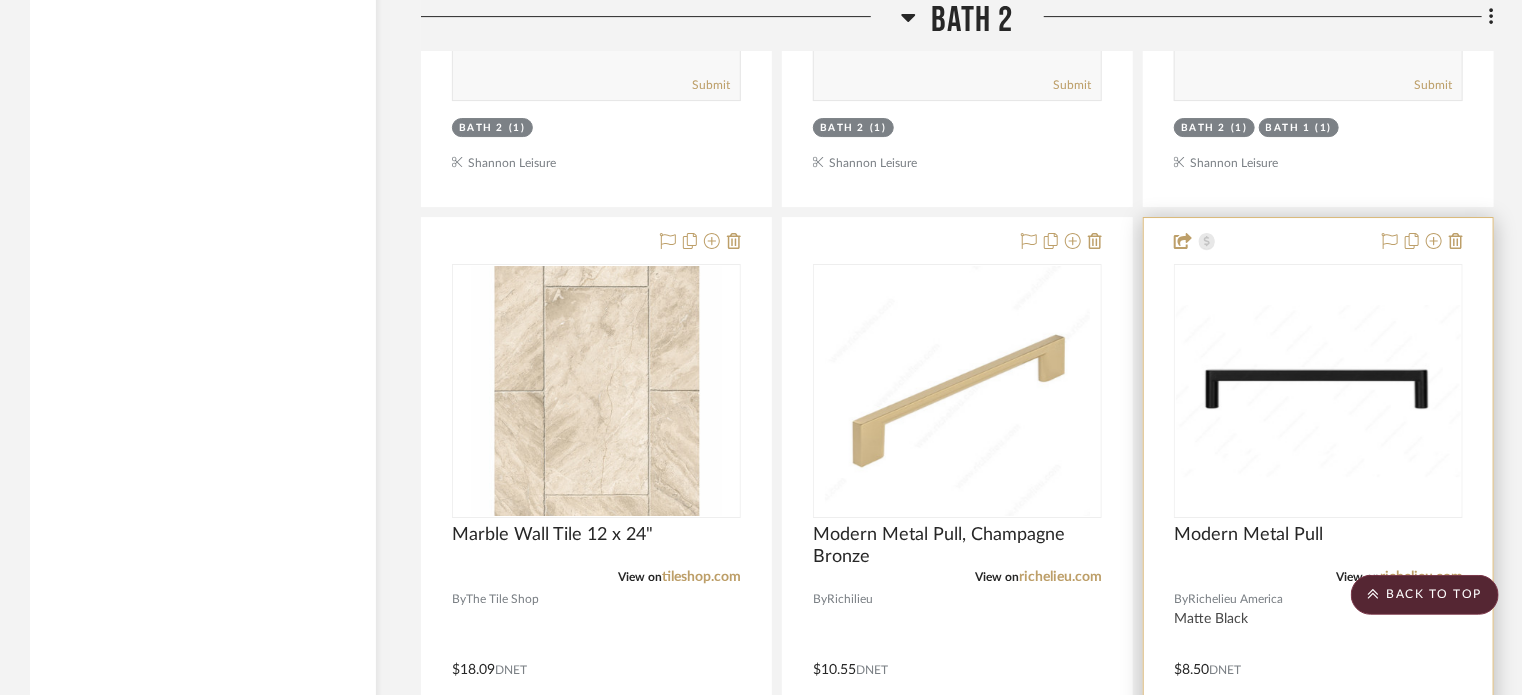 click at bounding box center [1318, 655] 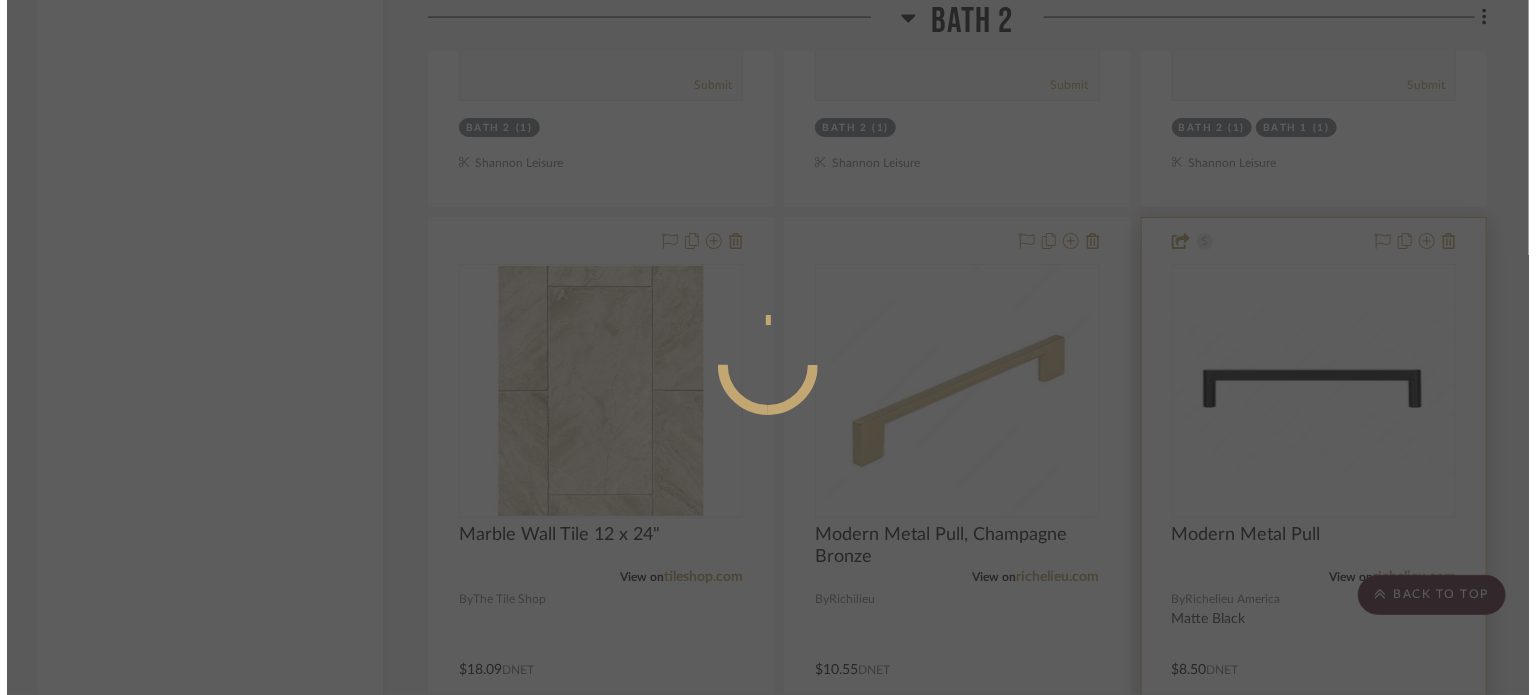 scroll, scrollTop: 0, scrollLeft: 0, axis: both 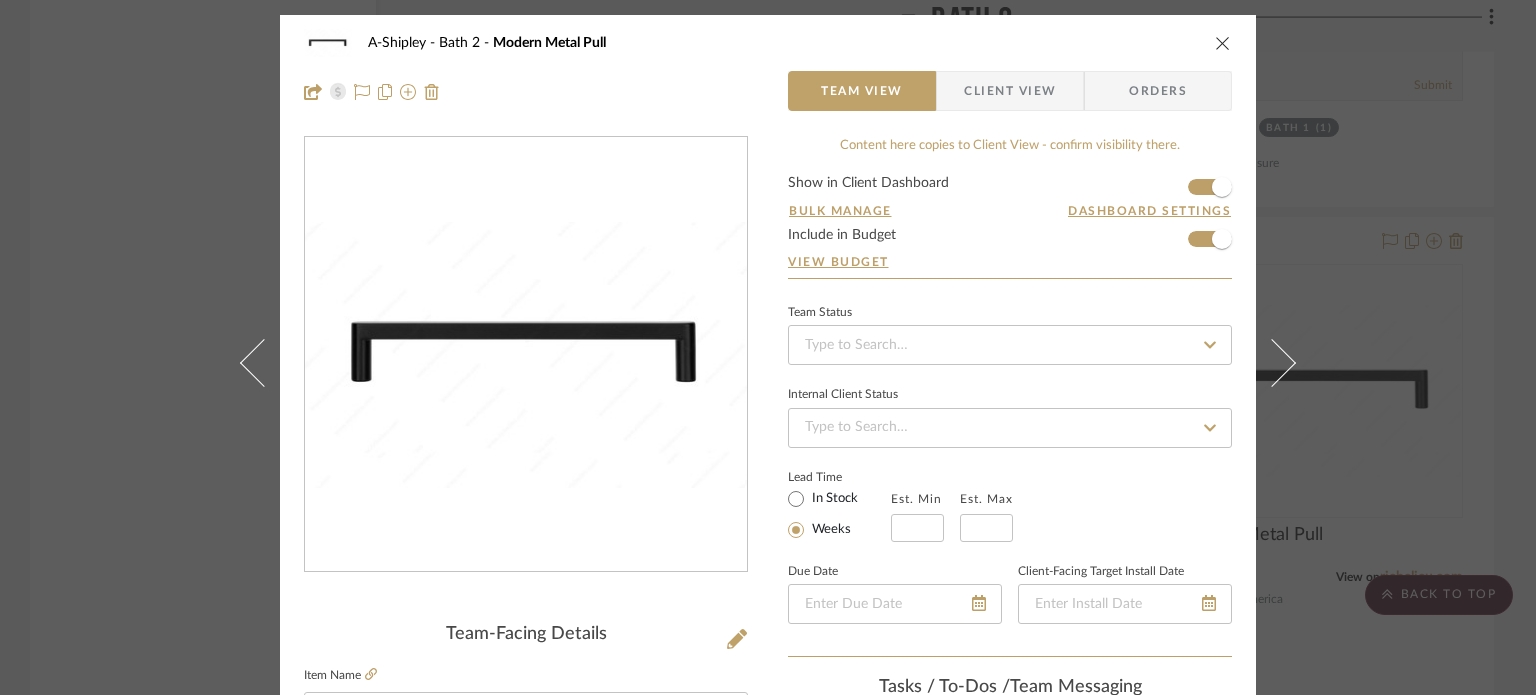 click on "Client View" at bounding box center [1010, 91] 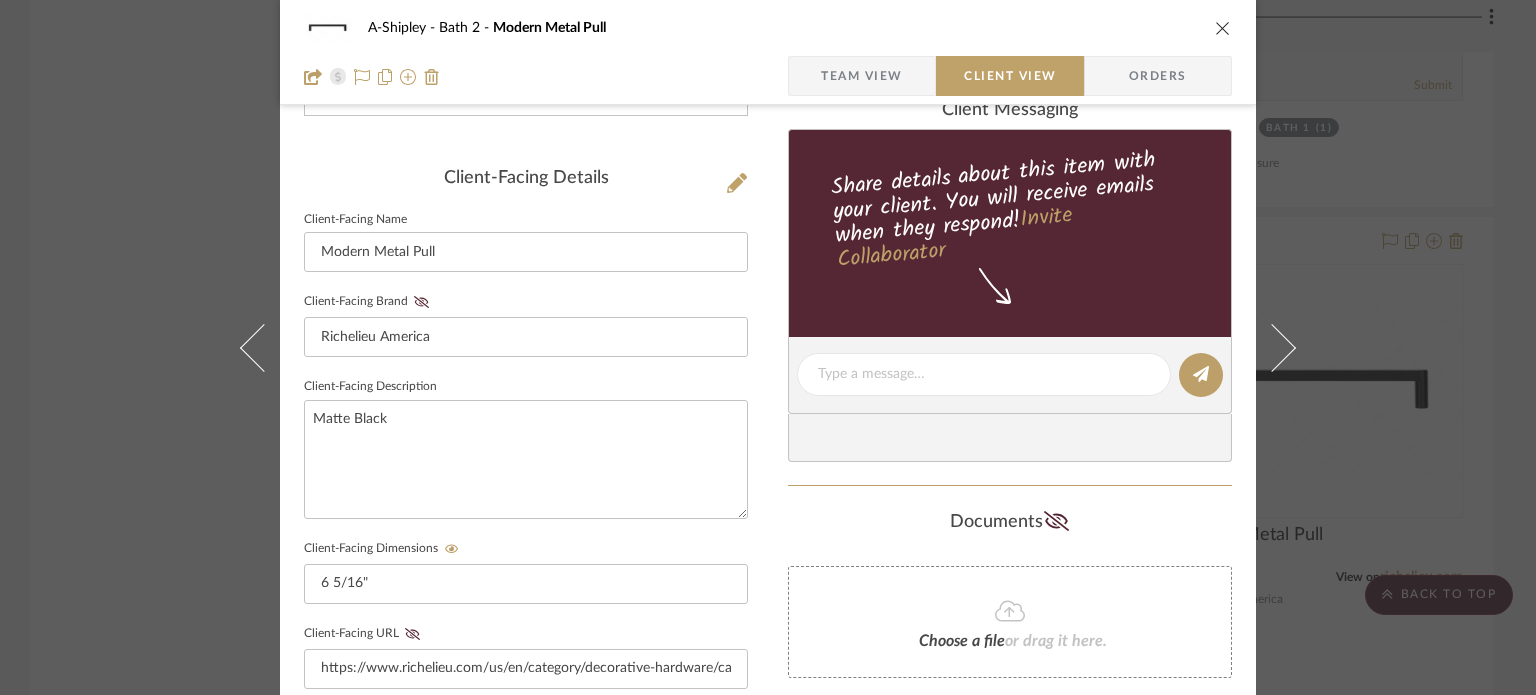 scroll, scrollTop: 471, scrollLeft: 0, axis: vertical 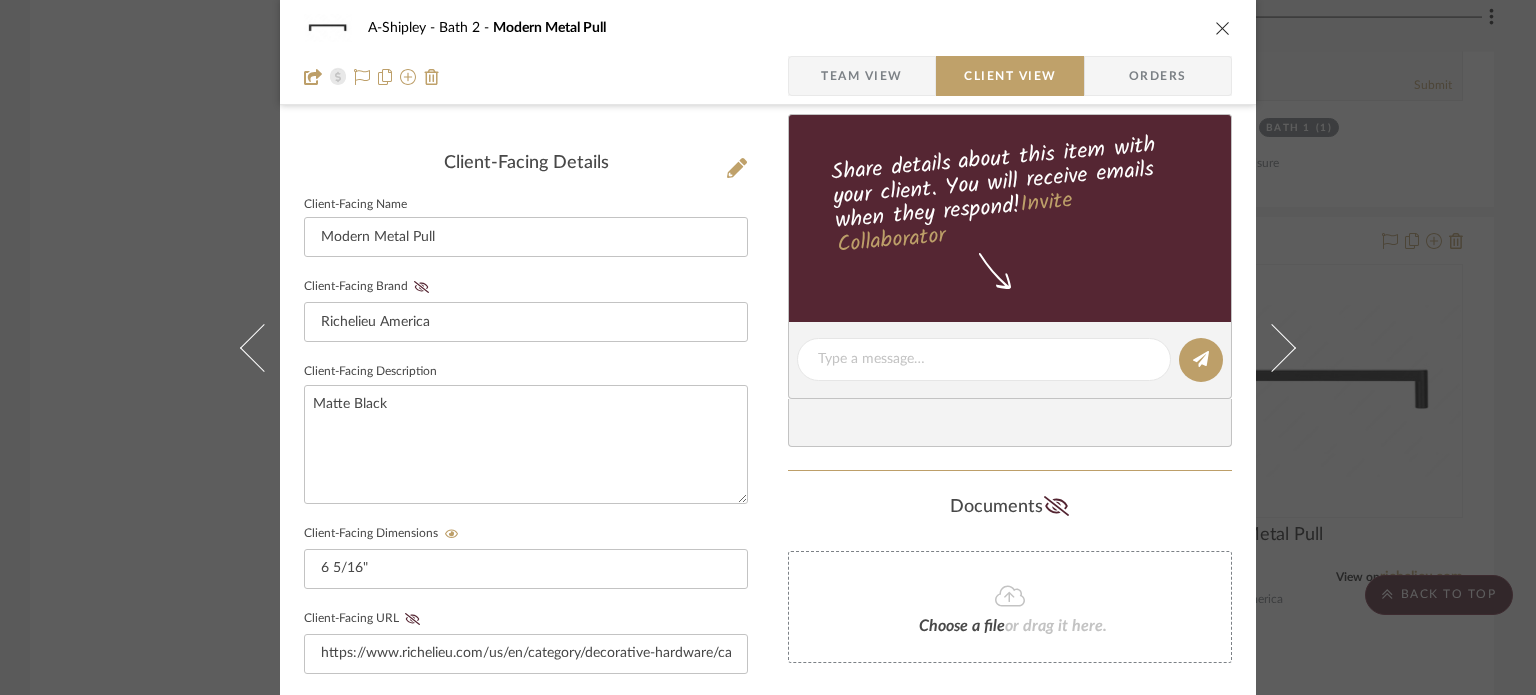 click on "A-Shipley Bath 2 Modern Metal Pull Team View Client View Orders  Client-Facing Details   Client-Facing Name  Modern Metal Pull  Client-Facing Brand  Richelieu America  Client-Facing Description  Matte Black  Client-Facing Dimensions  6 5/16"  Client-Facing URL  https://www.richelieu.com/us/en/category/decorative-hardware/cabinet-hardware-pulls-and-knobs/pulls/modern-metal-pull-2363/1594188/sku-BP2363160900  Client-Facing Product Specifications   Export Tearsheet   Client Dashboard Pricing   Client Unit Price   $12.75      X  Quantity  11    Each      =  Subtotal   $140.25  Include Tax Include Shipping Total Client Price  (incl. tax & shipping)  $167.59  Only content on this tab can share to Dashboard. Click eyeball icon to show or hide.  Show in Client Dashboard  Dashboard Settings Client-Facing Status  Lead Time  In Stock Weeks  Est. Min   Est. Max   Client-Facing Target Install Date  client Messaging  Share details about this item with your client. You will receive emails when they respond!   Documents" at bounding box center (768, 347) 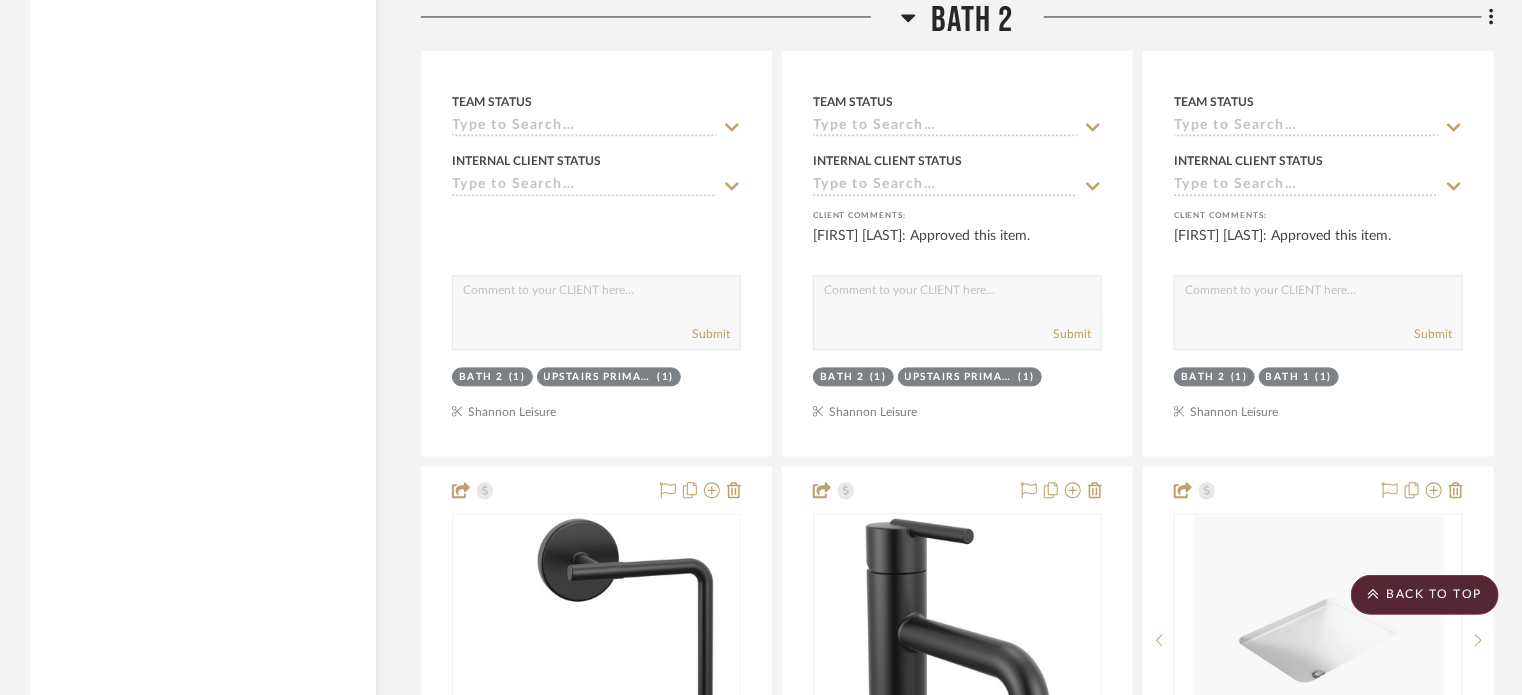 scroll, scrollTop: 5818, scrollLeft: 0, axis: vertical 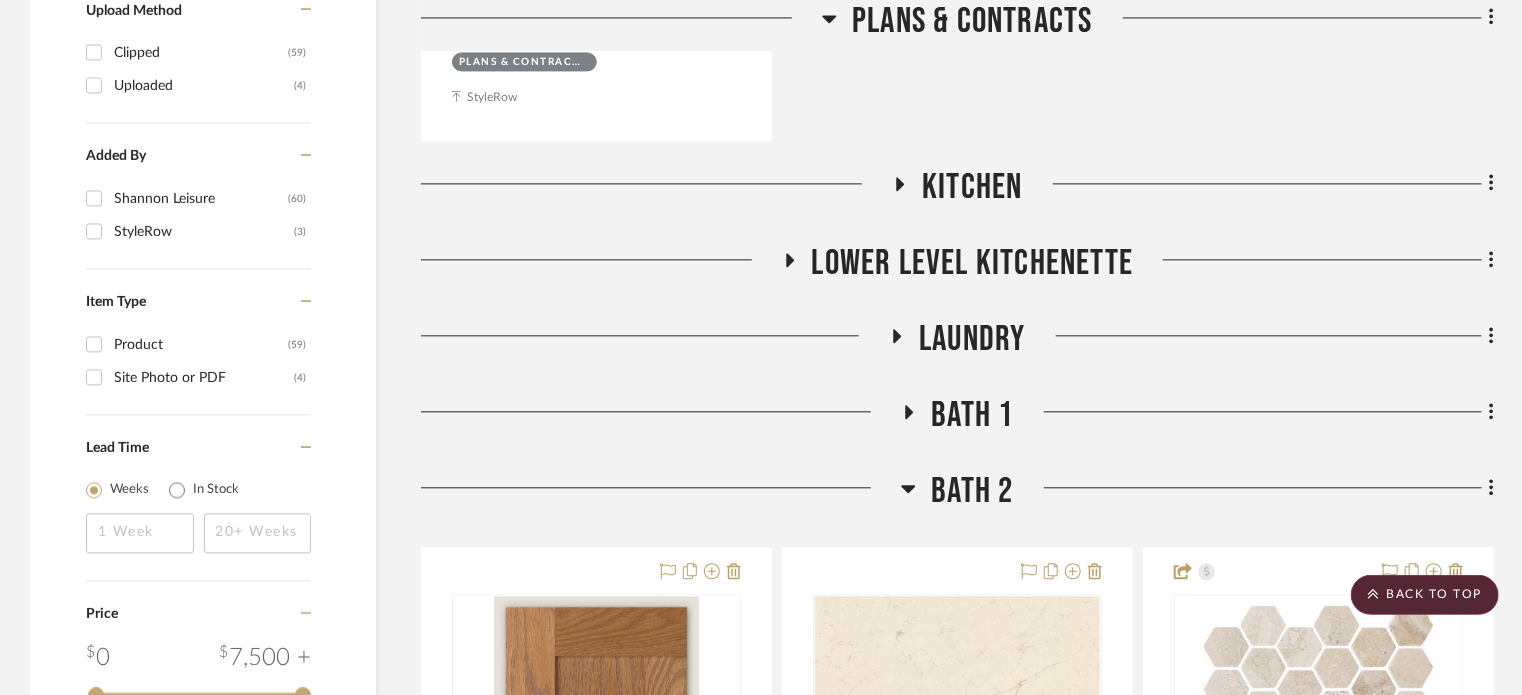 click on "Bath 1" 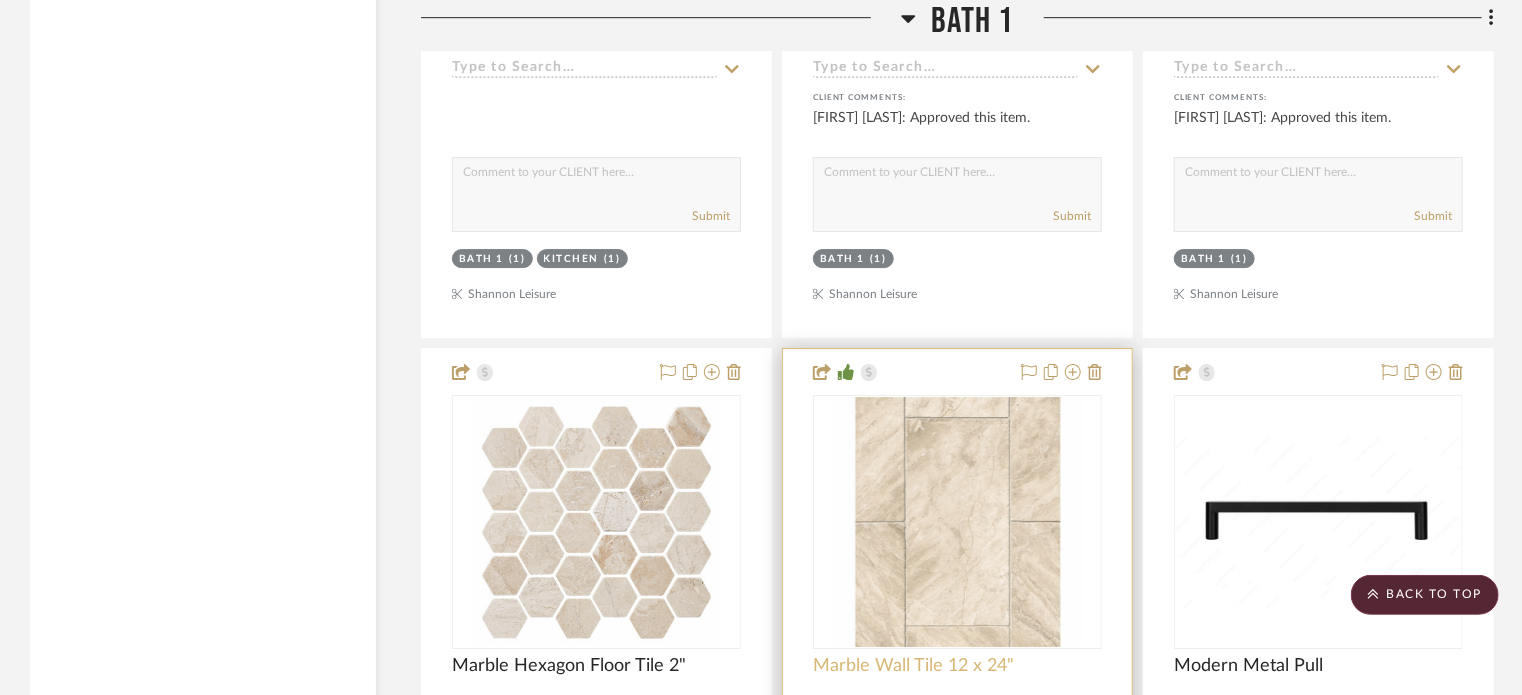scroll, scrollTop: 3188, scrollLeft: 0, axis: vertical 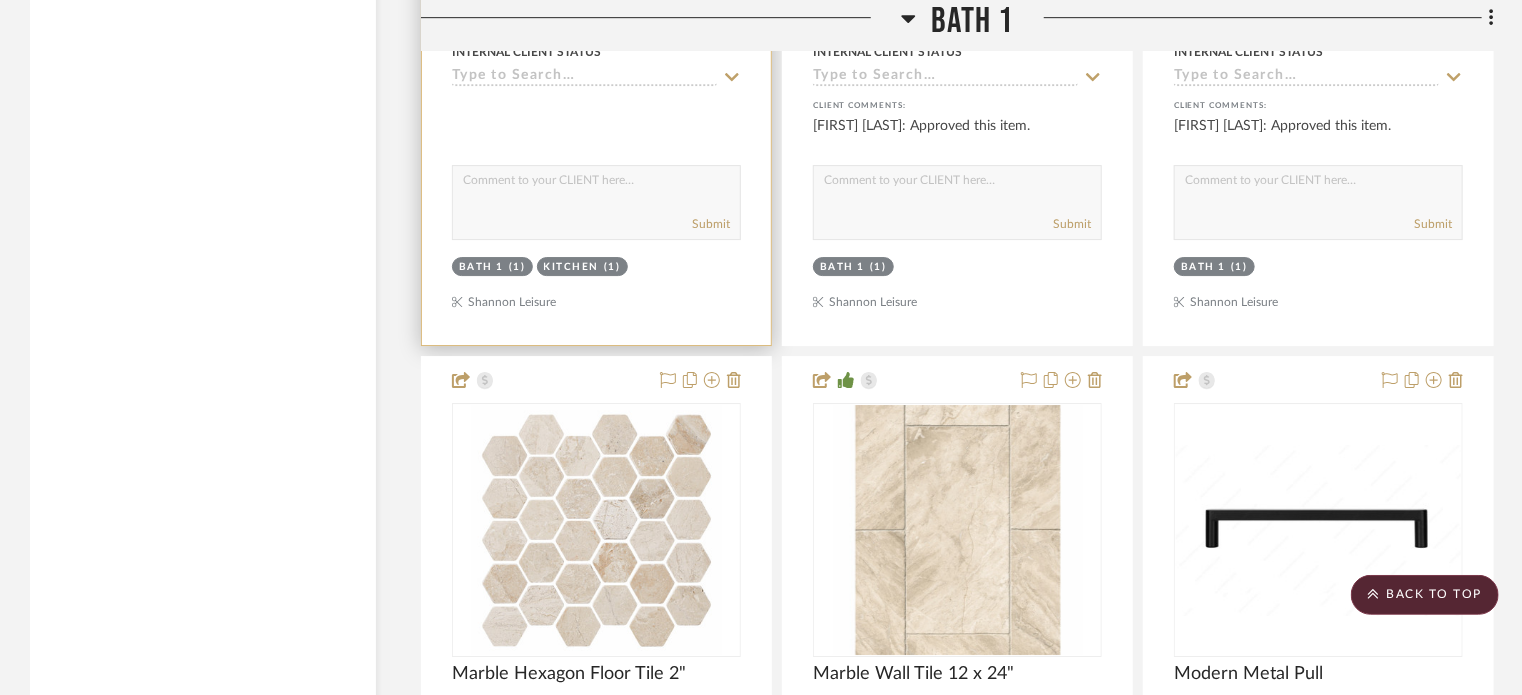 type 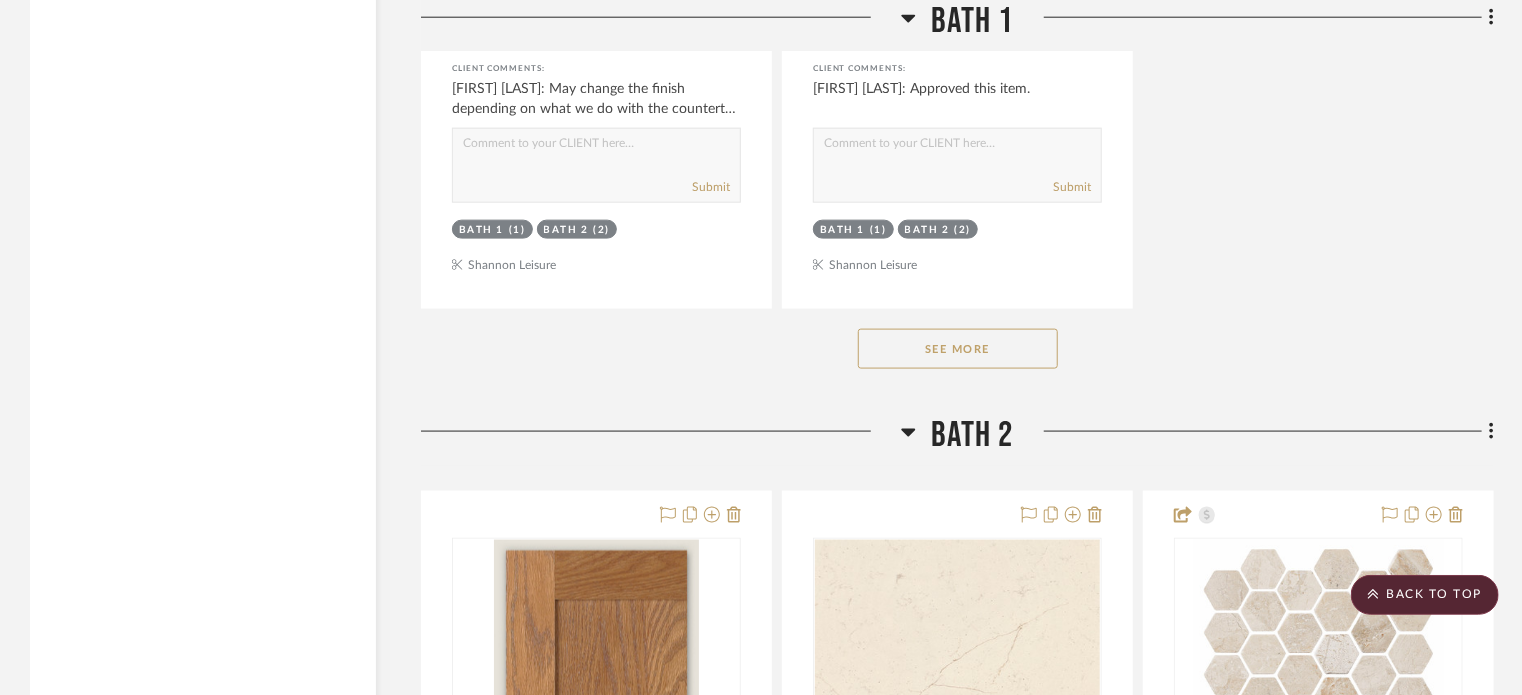 scroll, scrollTop: 4998, scrollLeft: 0, axis: vertical 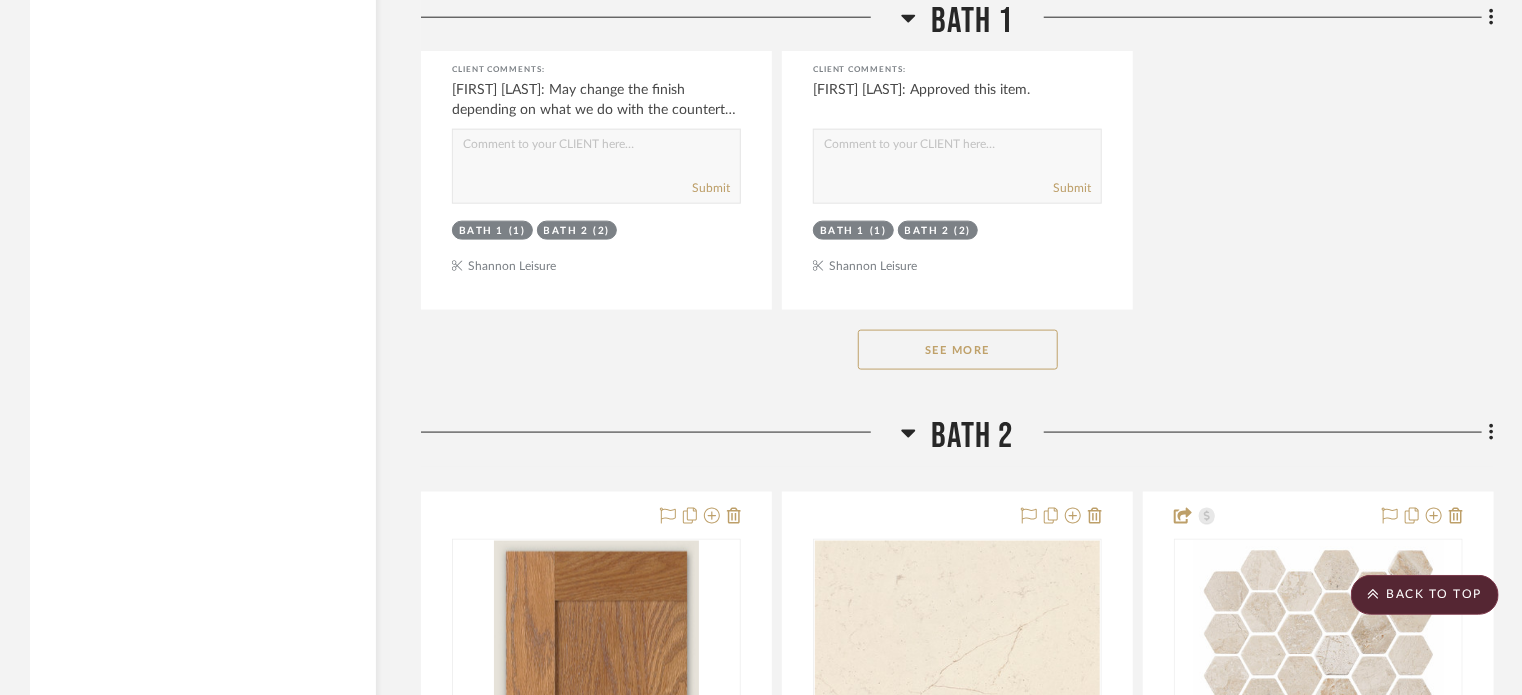 click on "See More" 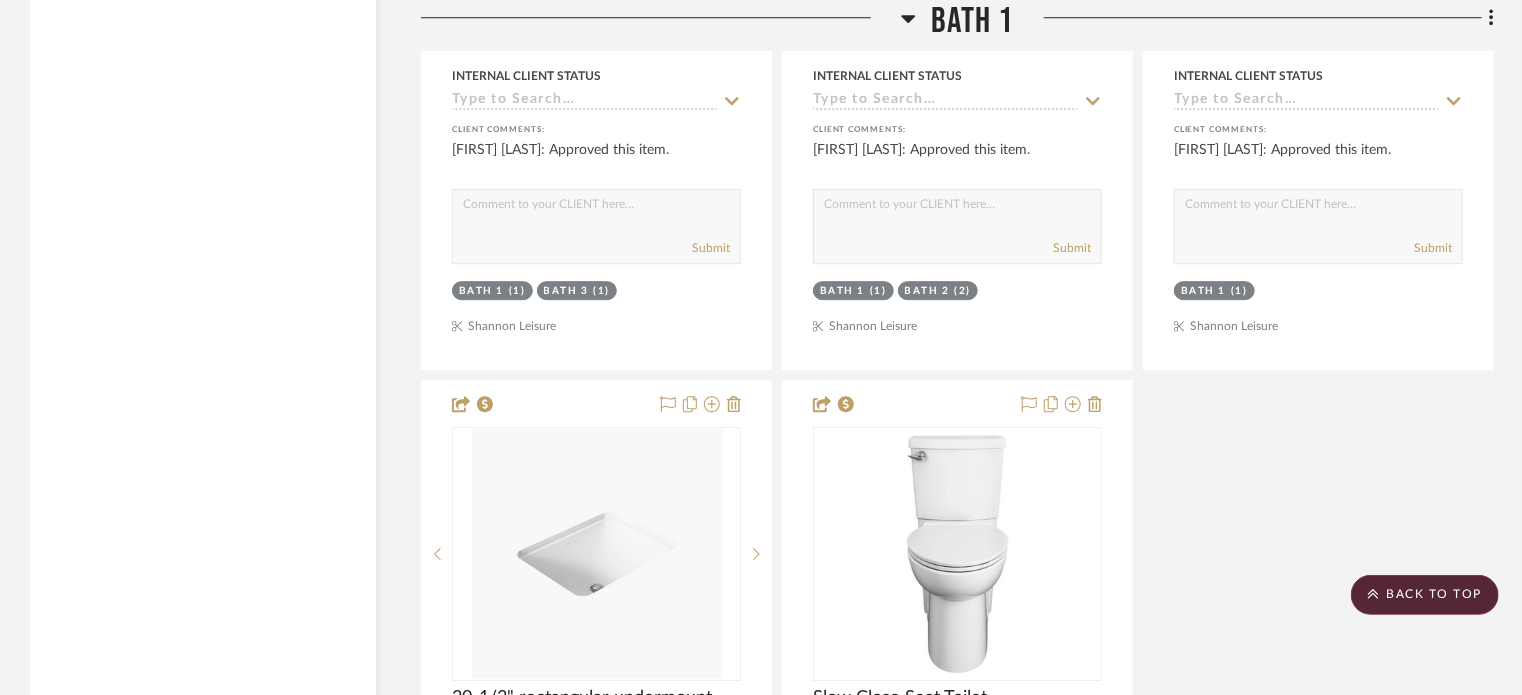 scroll, scrollTop: 6712, scrollLeft: 0, axis: vertical 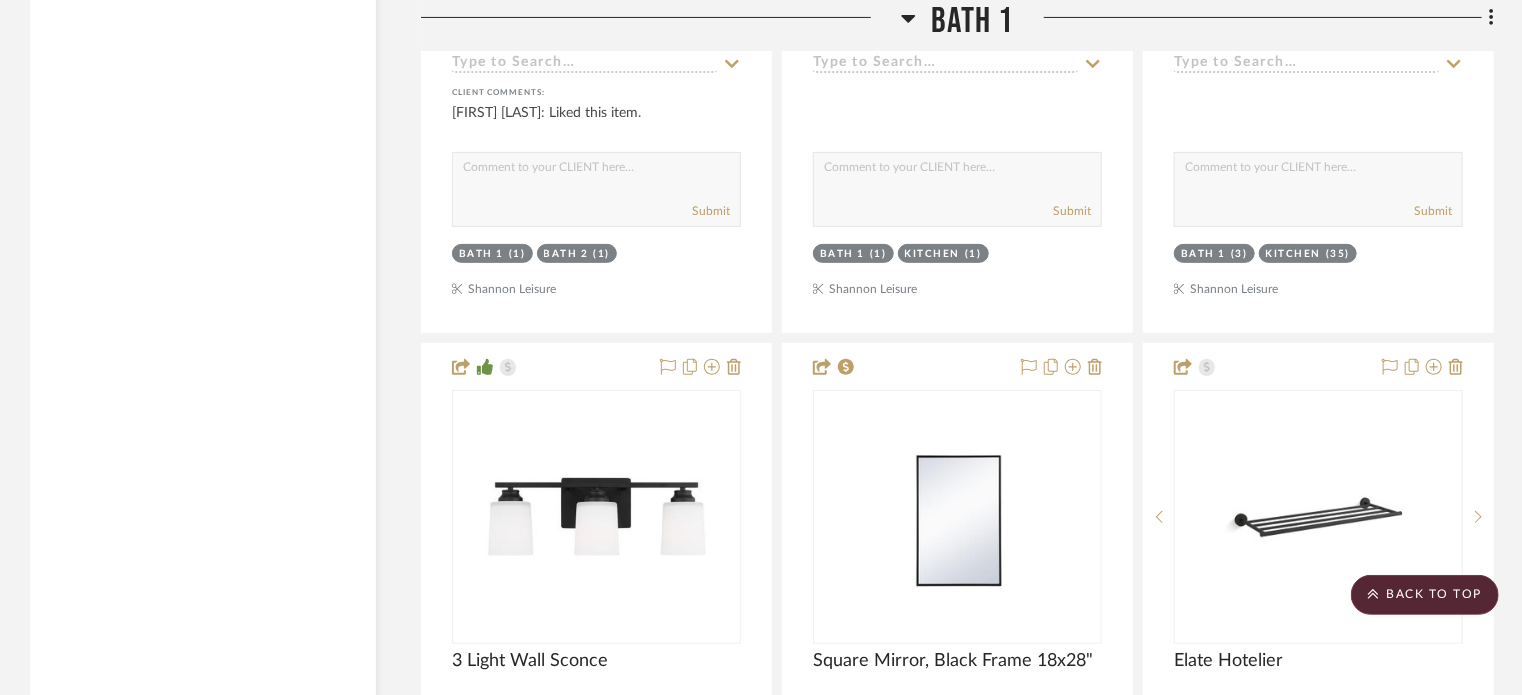 click on "Bath 1" 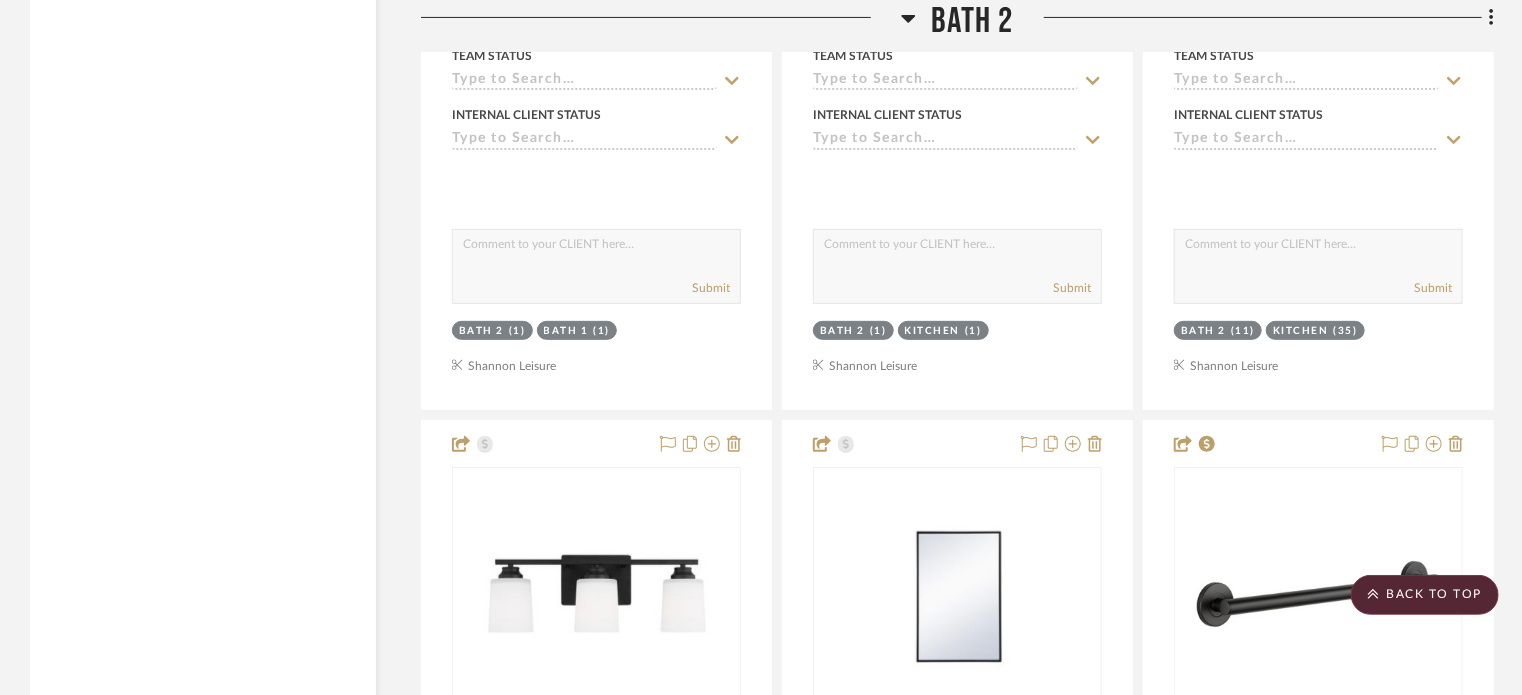 click on "Bath 2" 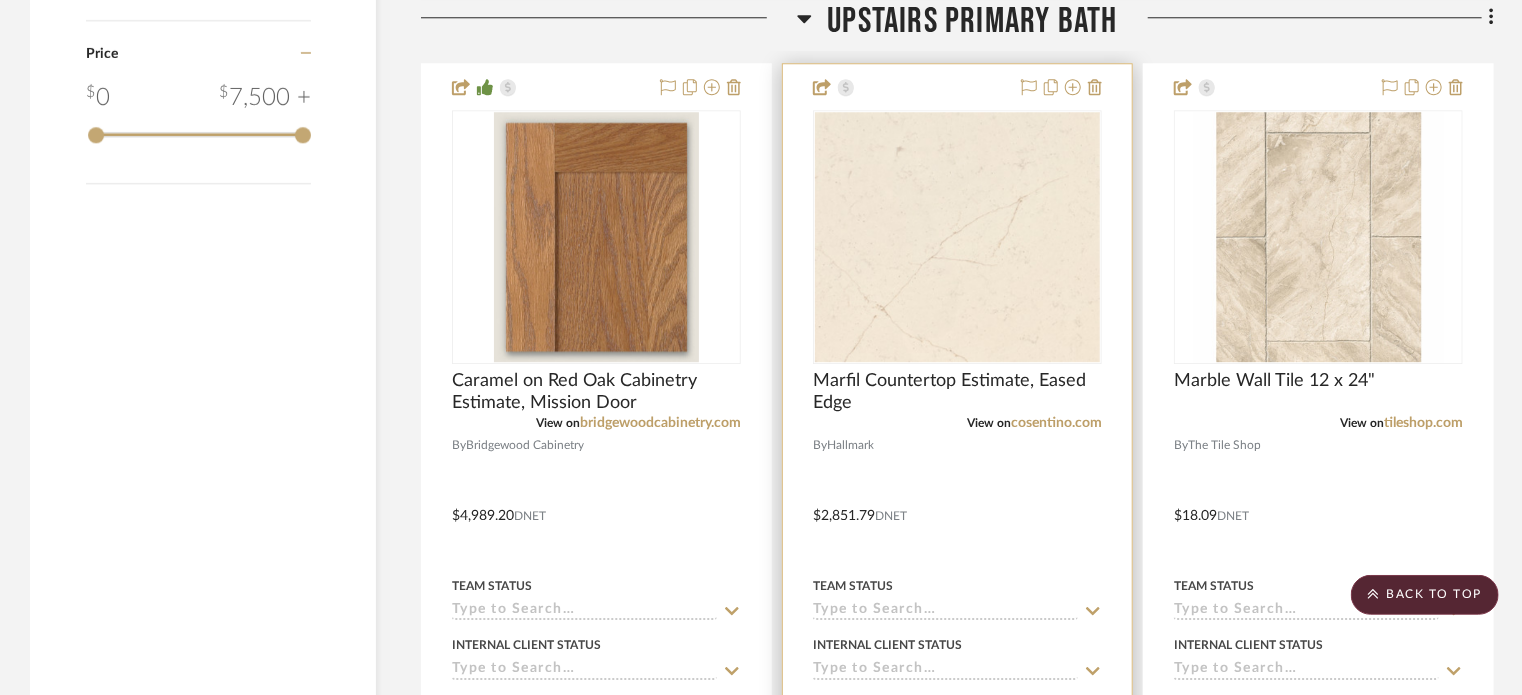 scroll, scrollTop: 2748, scrollLeft: 0, axis: vertical 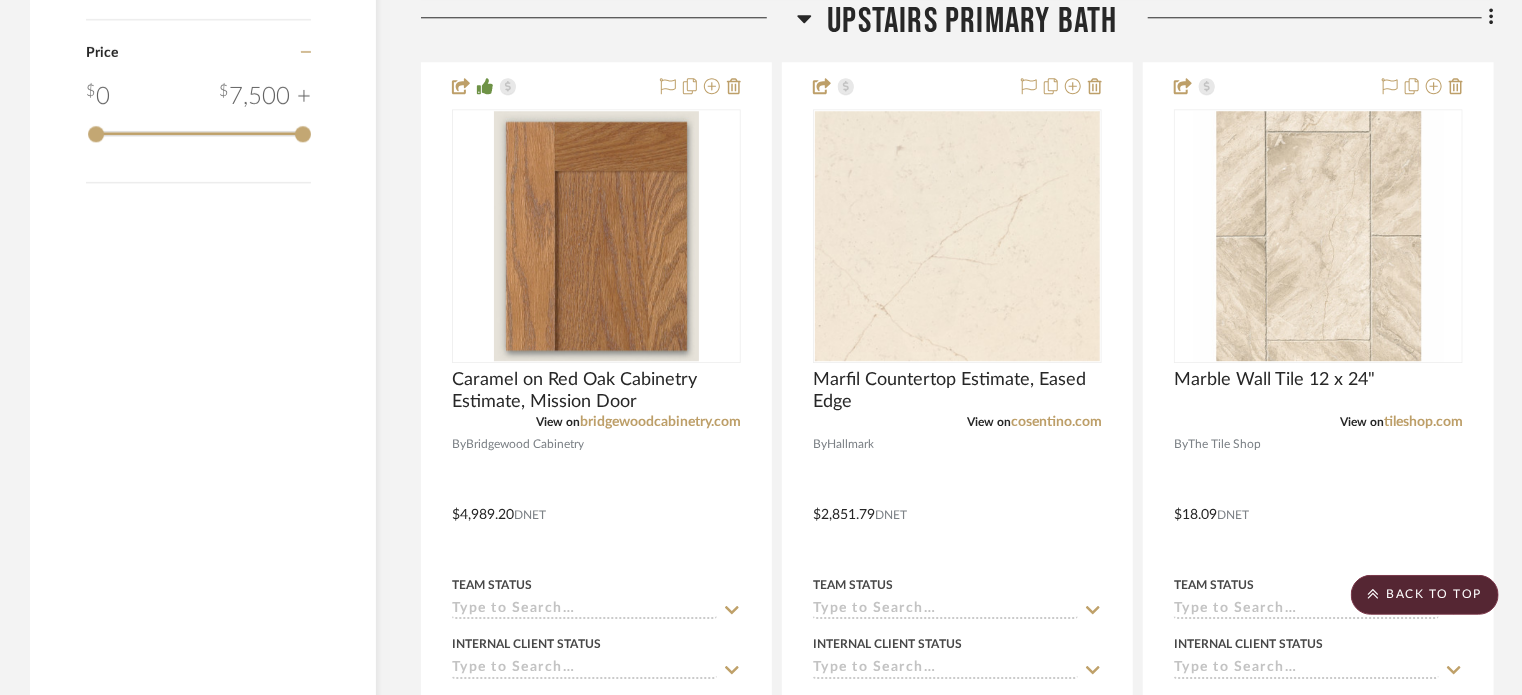 click on "Filter by keyword, category or name prior to exporting to Excel or Bulk Actions Team Comments All Team Comments Team Comments in last day Team Comments in last week Flagged Shared with Client Client Feedback Liked  (11)  No Feedback  (49)  Approved Items  (25)  Client Comments All Client Comments Client Comments in last day Client Comments in last week Added To PO Category  Bath   (22)   Architectural Elements   (12)   Kitchen   (10)   Lighting   (5)   Hardware   (4)   Tile & Stone   (3)   Mirrors   (1)   Paint   (1)   Plumbing   (1)  Brand Bridgewood Cabinetry  (6)  Crescent Plumbing  (17)  Hallmark  (8)  Immerse  (16)  Lighting Reimagined  (1)  porter paints  (1)  Richelieu America  (1)  Richilieu  (1)  The Tile Shop  (3)  Wilson  (1)  Wilson lighting  (4)  Upload Method Clipped  (59)  Uploaded  (4)  Added By [FIRST] [LAST]  (60)  StyleRow   (3)  Item Type Product  (59)  Site Photo or PDF  (4)  Lead Time Weeks In Stock Price 0  7,500 +  0 7500" 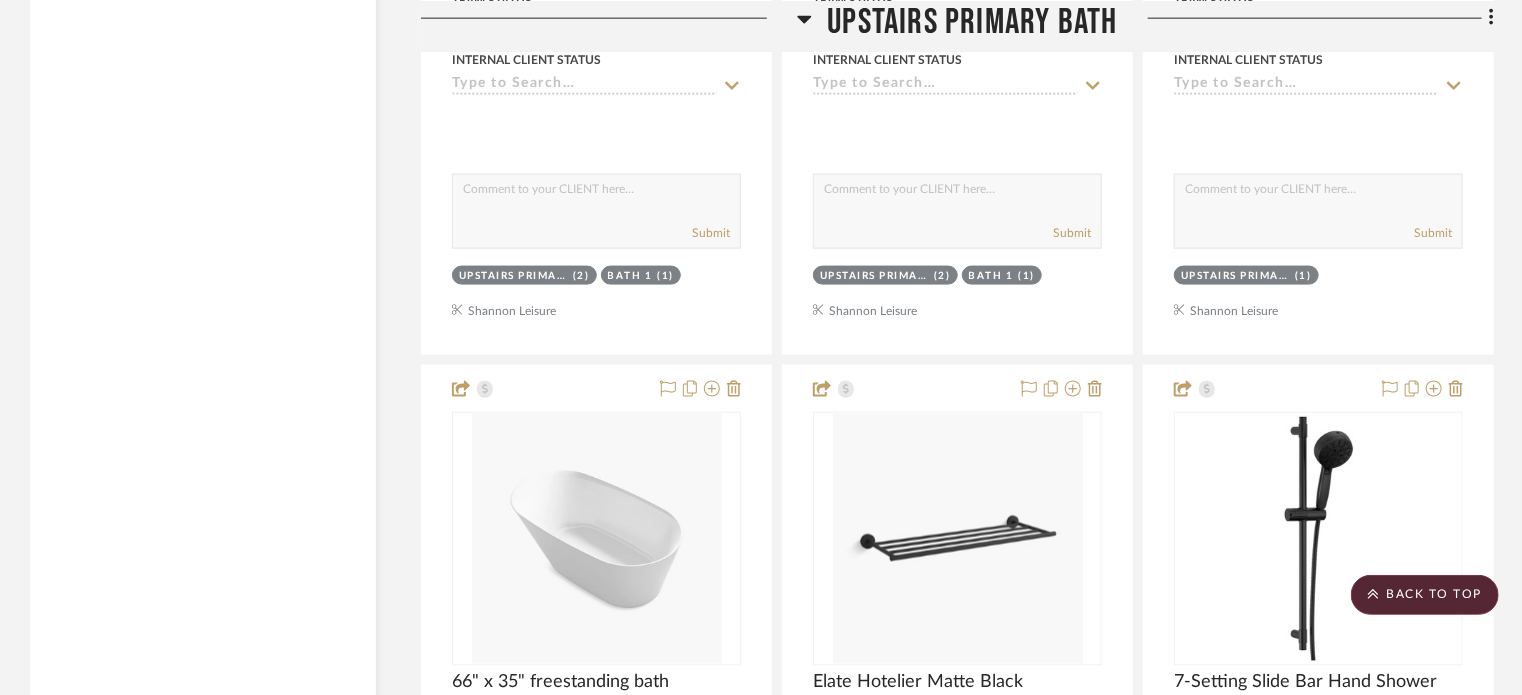 scroll, scrollTop: 5359, scrollLeft: 0, axis: vertical 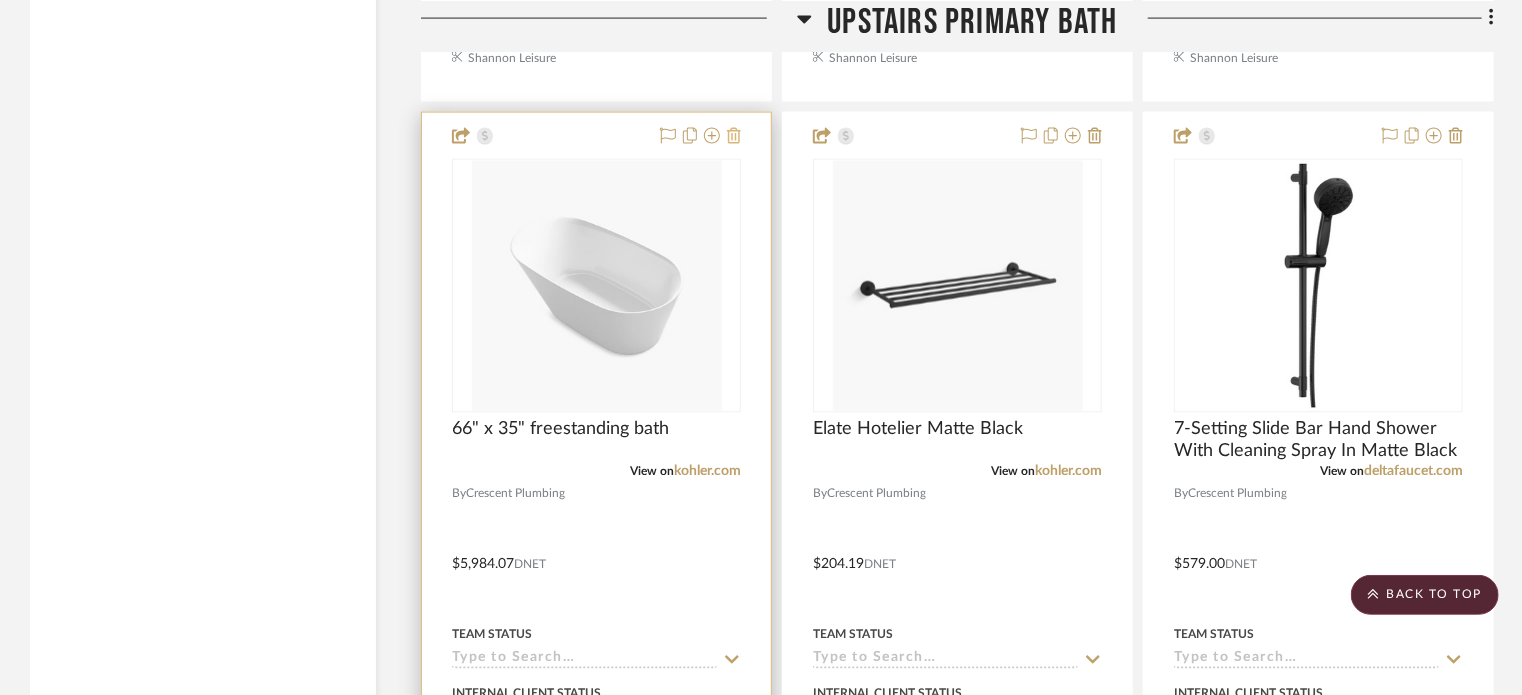click 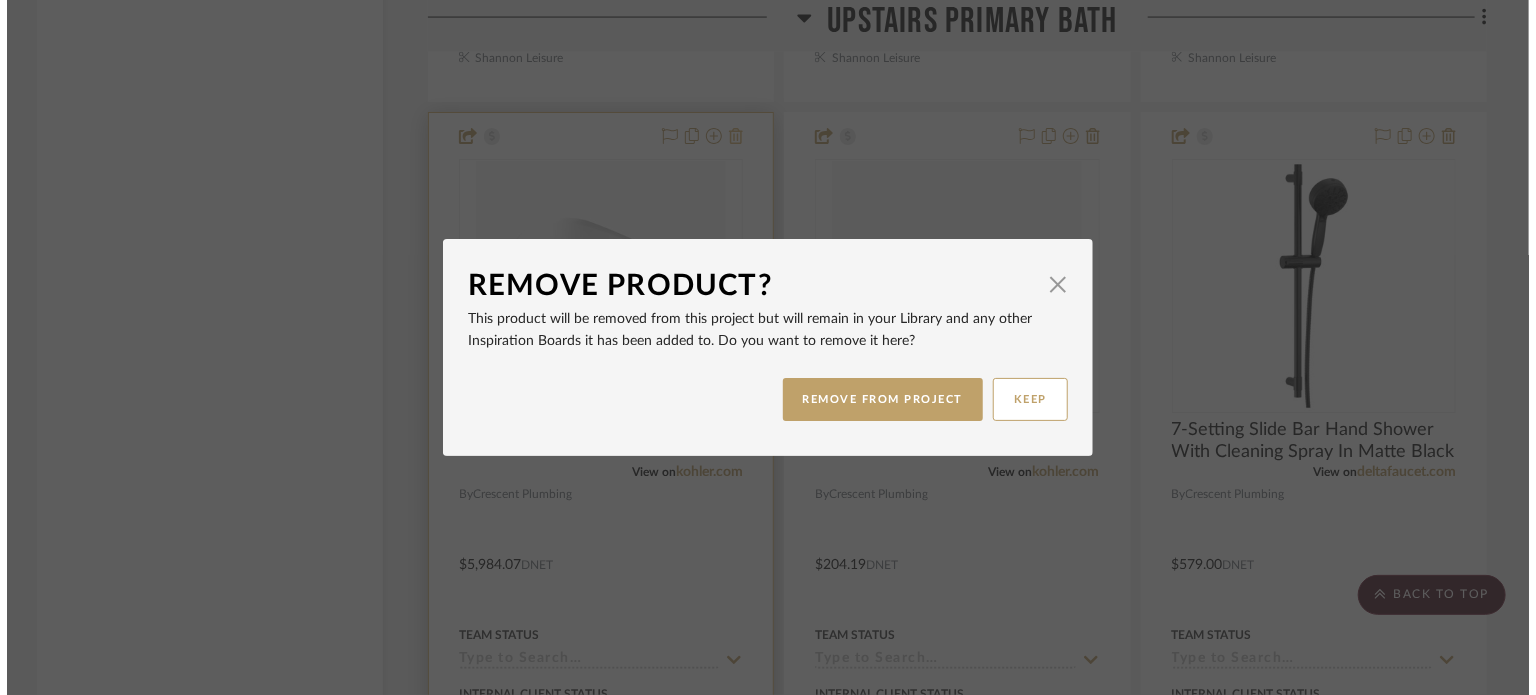 scroll, scrollTop: 0, scrollLeft: 0, axis: both 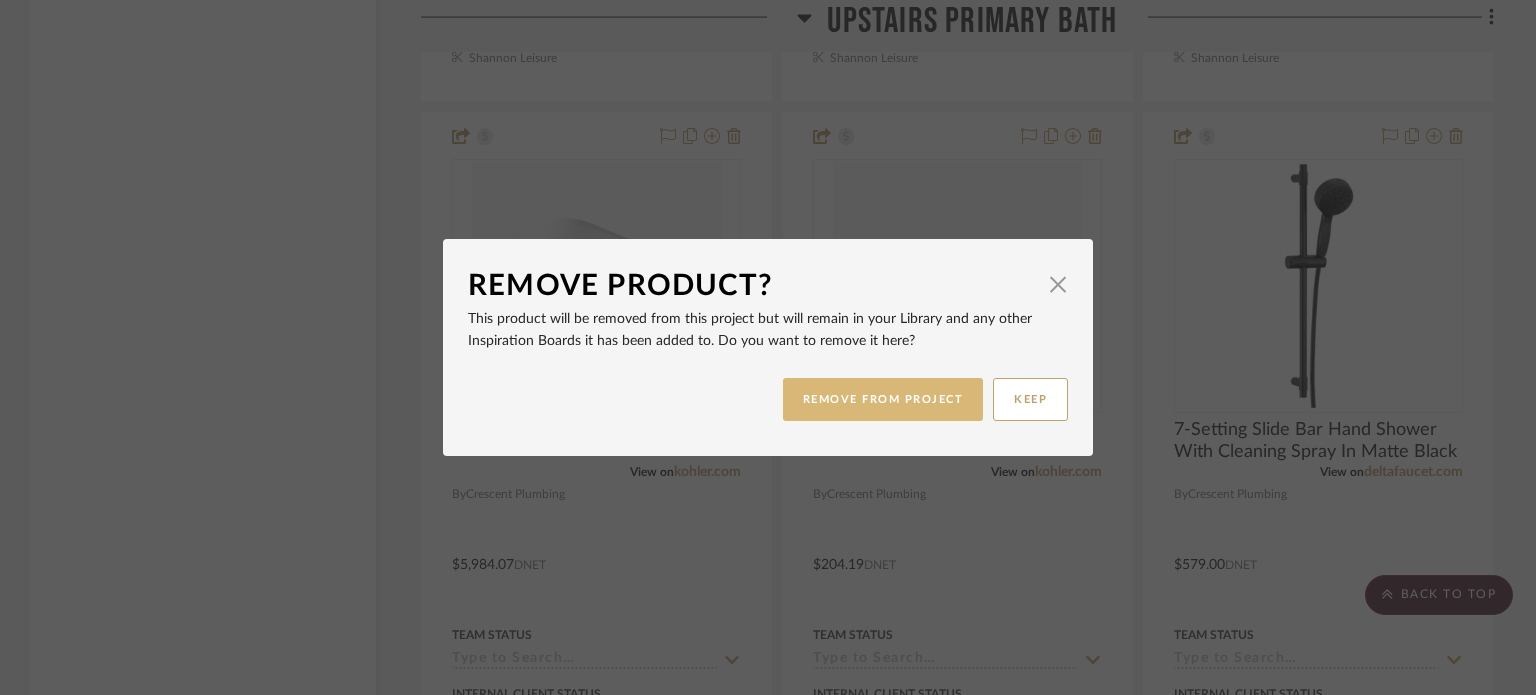click on "REMOVE FROM PROJECT" at bounding box center [883, 399] 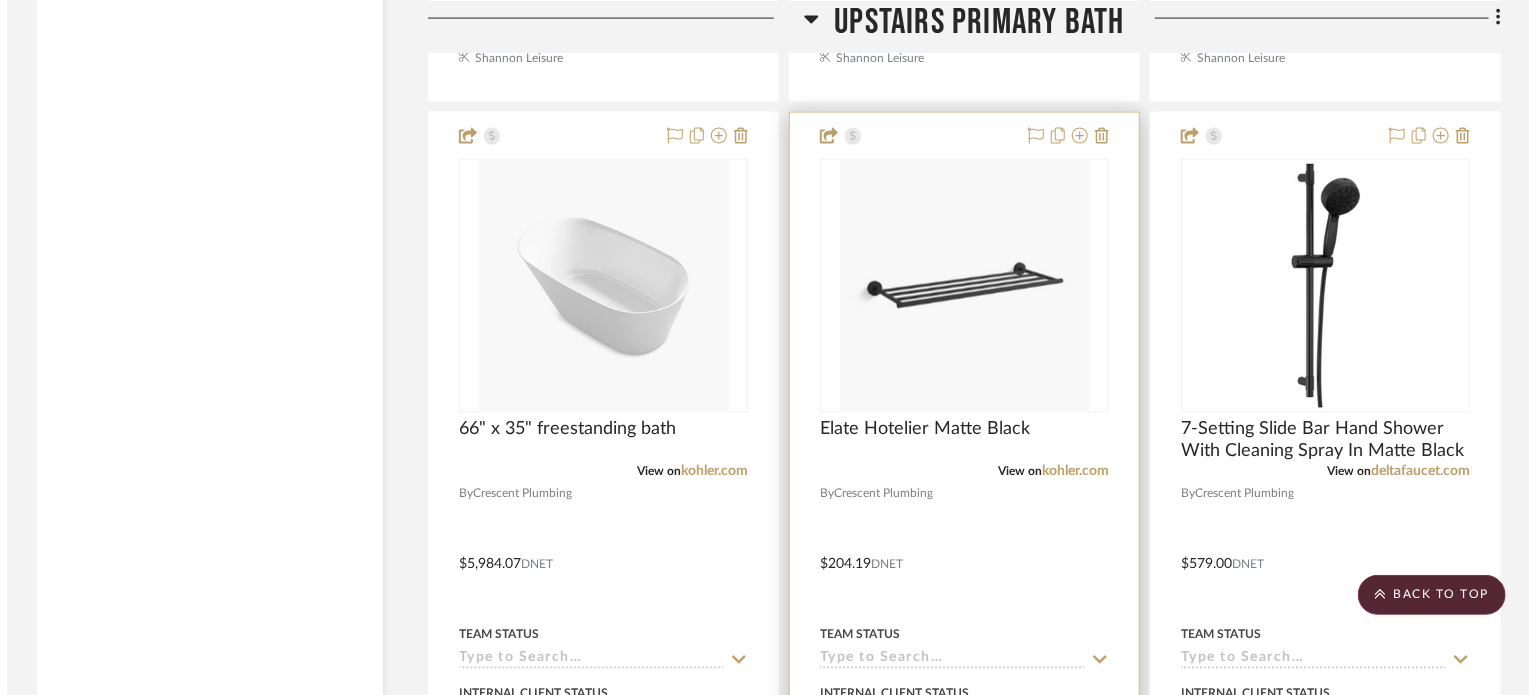 scroll, scrollTop: 0, scrollLeft: 0, axis: both 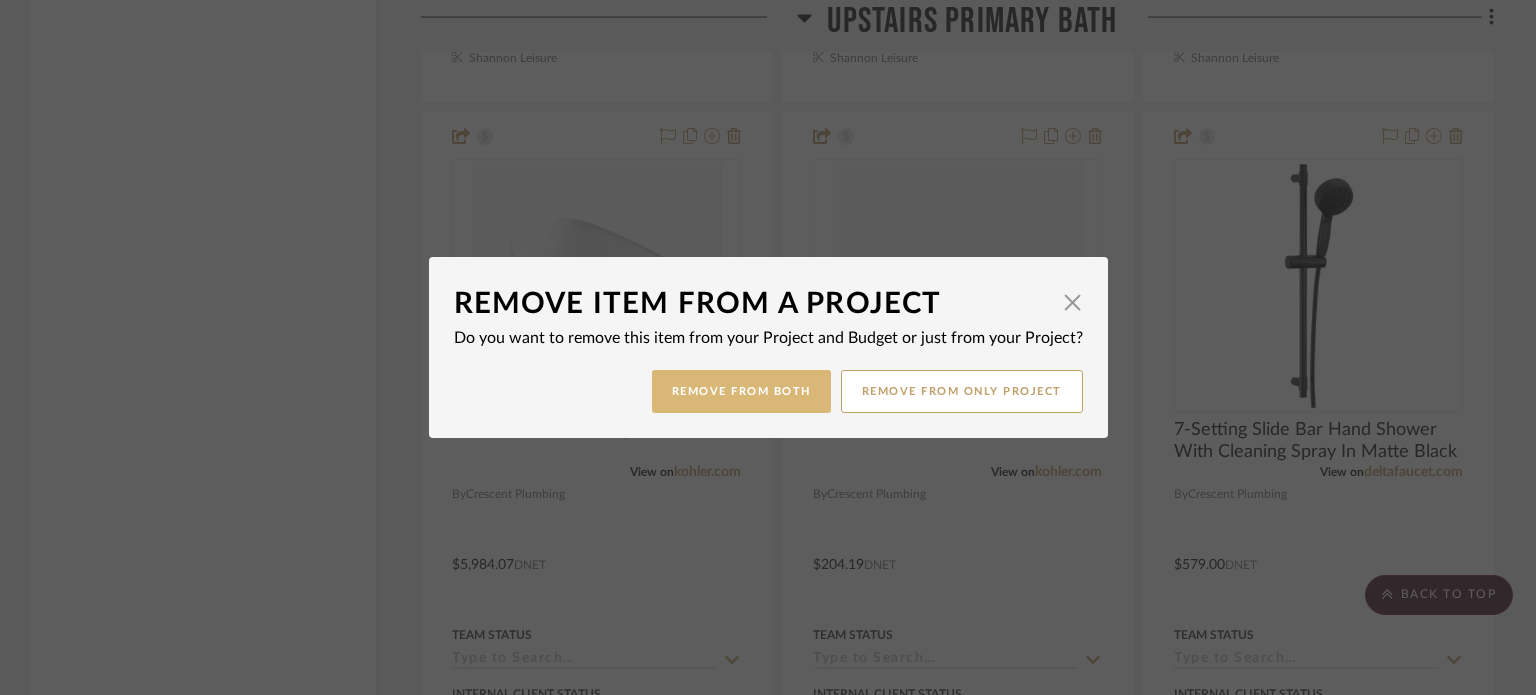 click on "Remove from Both" at bounding box center [741, 391] 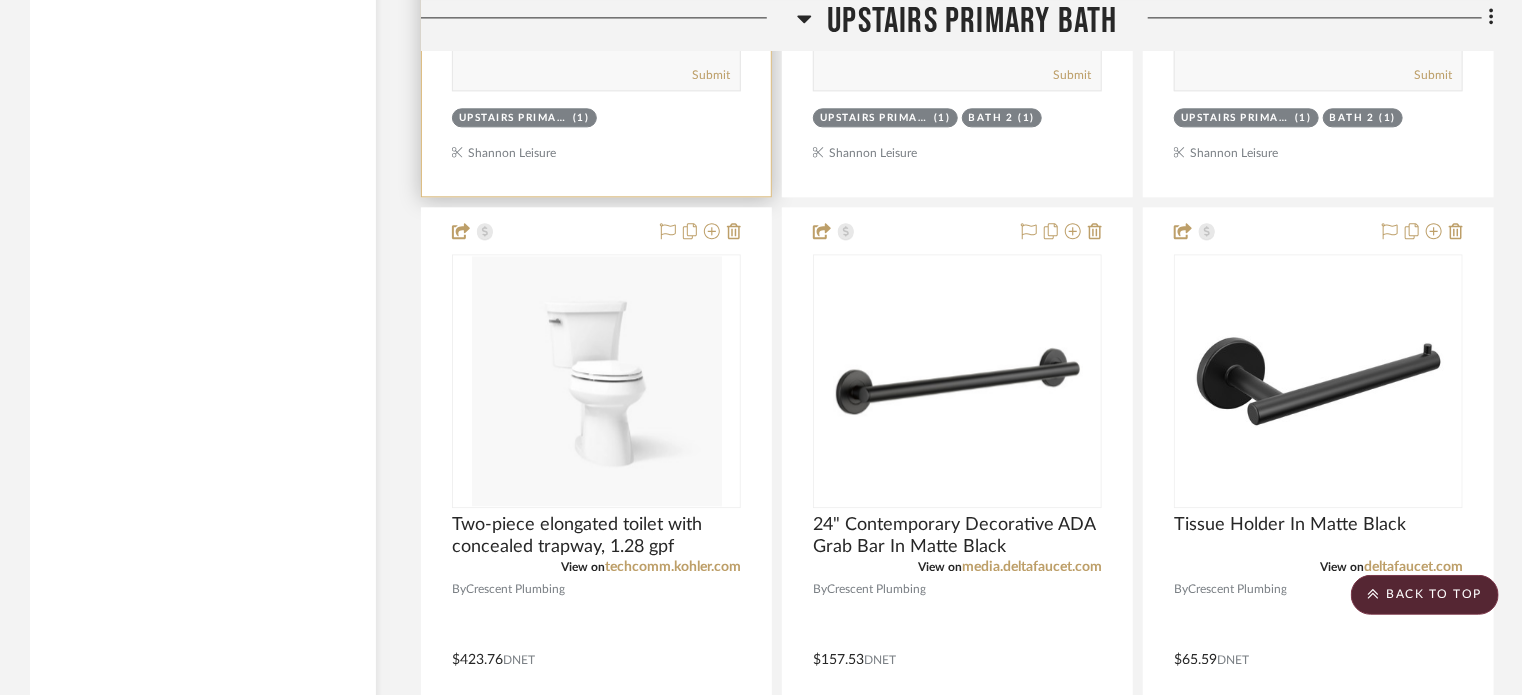 scroll, scrollTop: 6126, scrollLeft: 0, axis: vertical 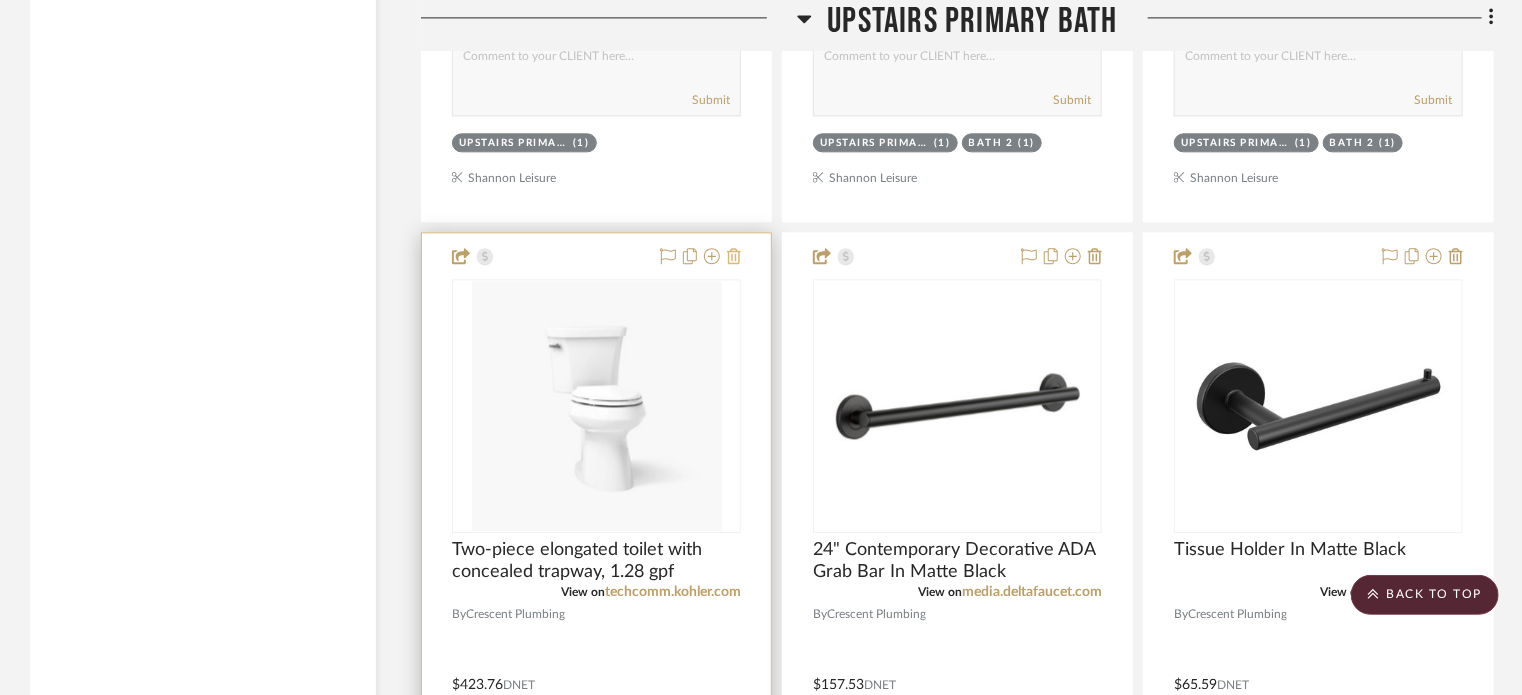 click 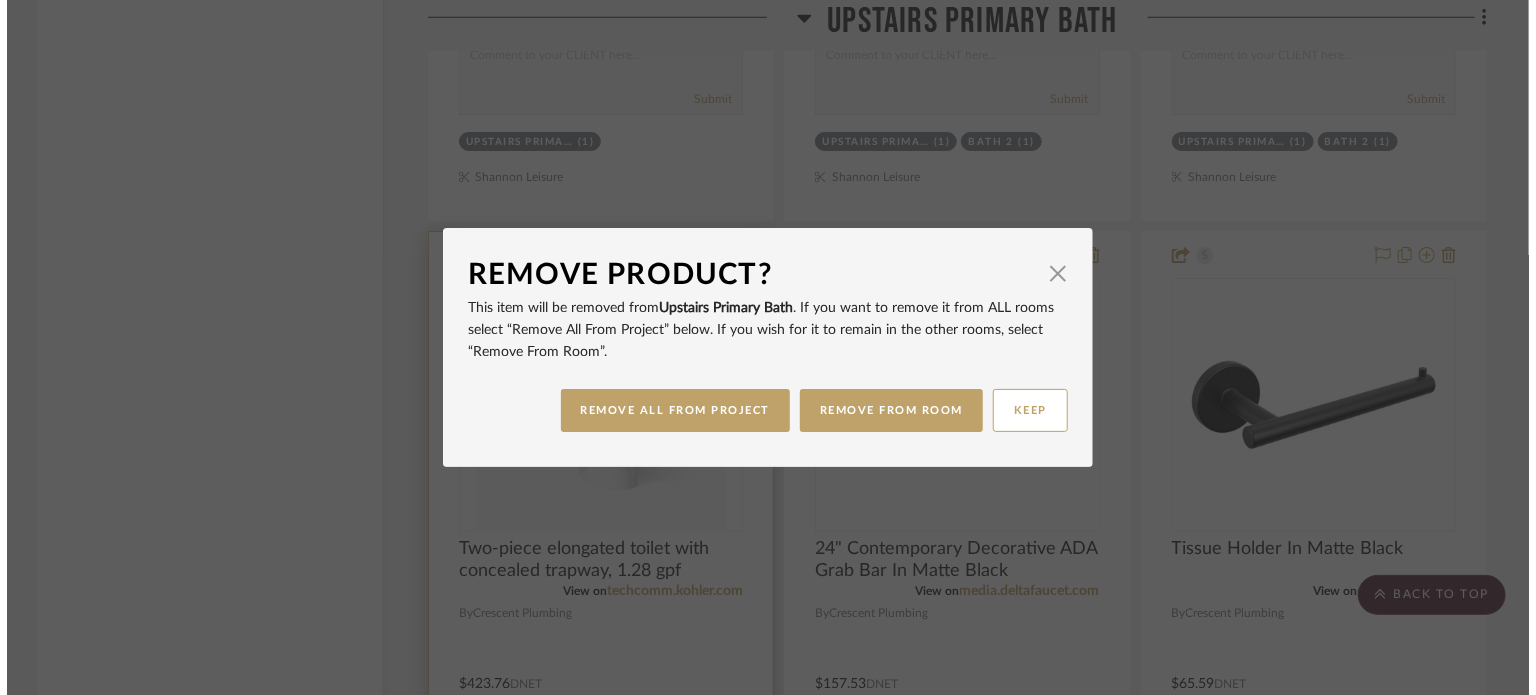 scroll, scrollTop: 0, scrollLeft: 0, axis: both 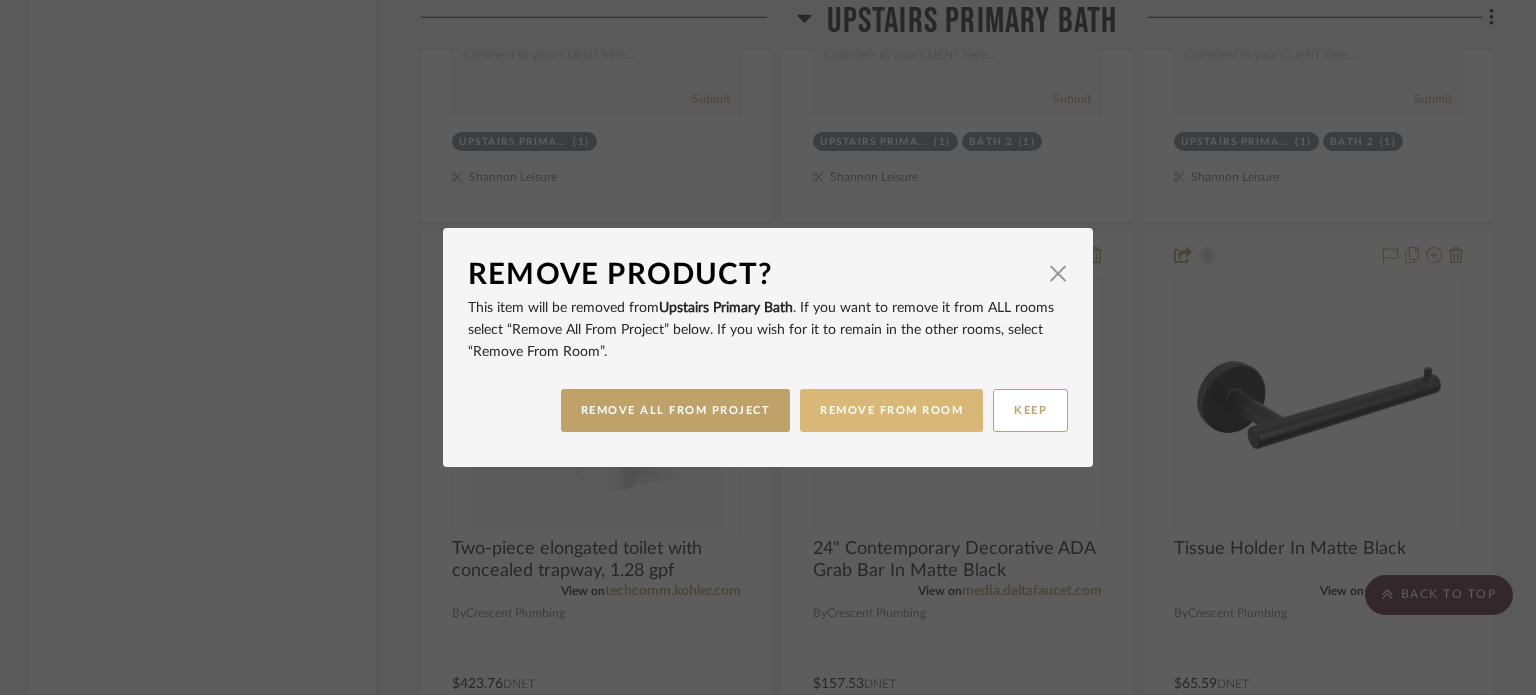 click on "REMOVE FROM ROOM" at bounding box center [891, 410] 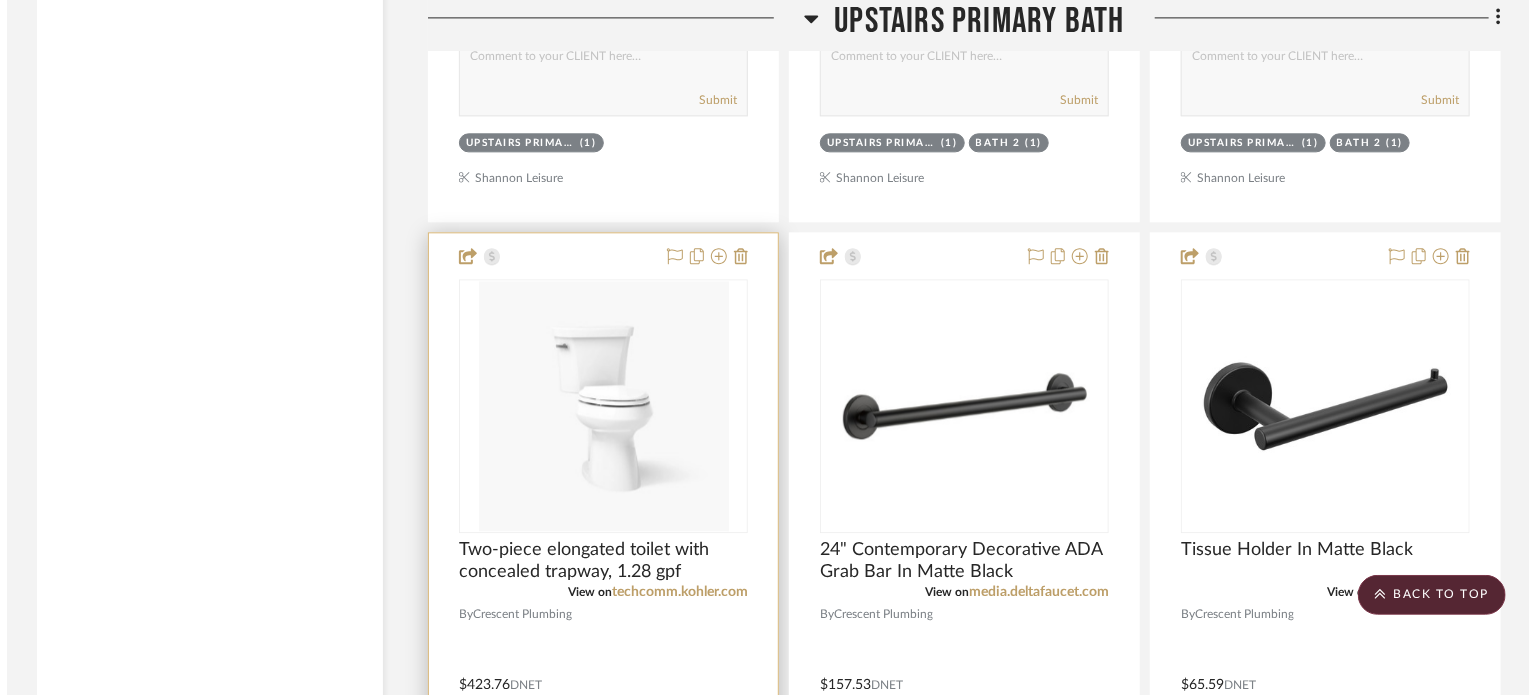 scroll, scrollTop: 0, scrollLeft: 0, axis: both 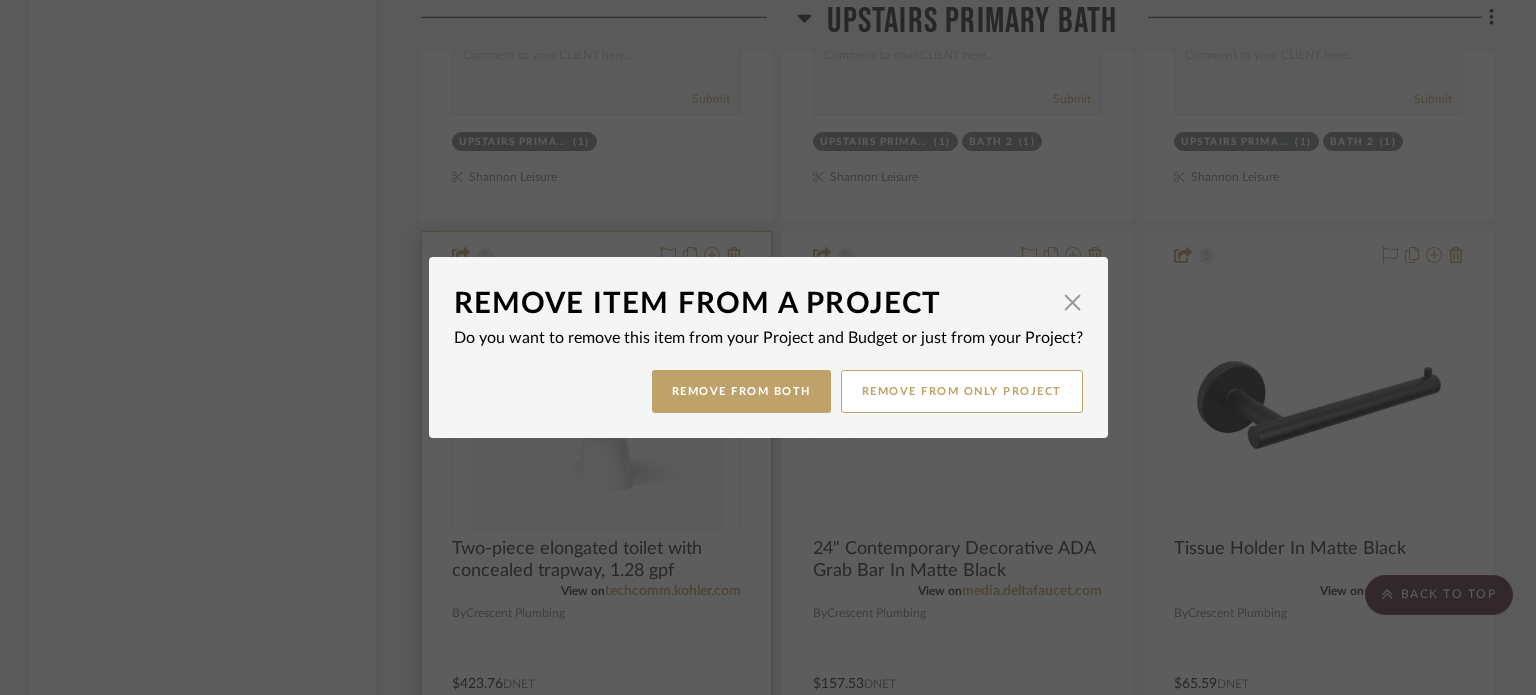 click on "Remove from Both" at bounding box center [741, 391] 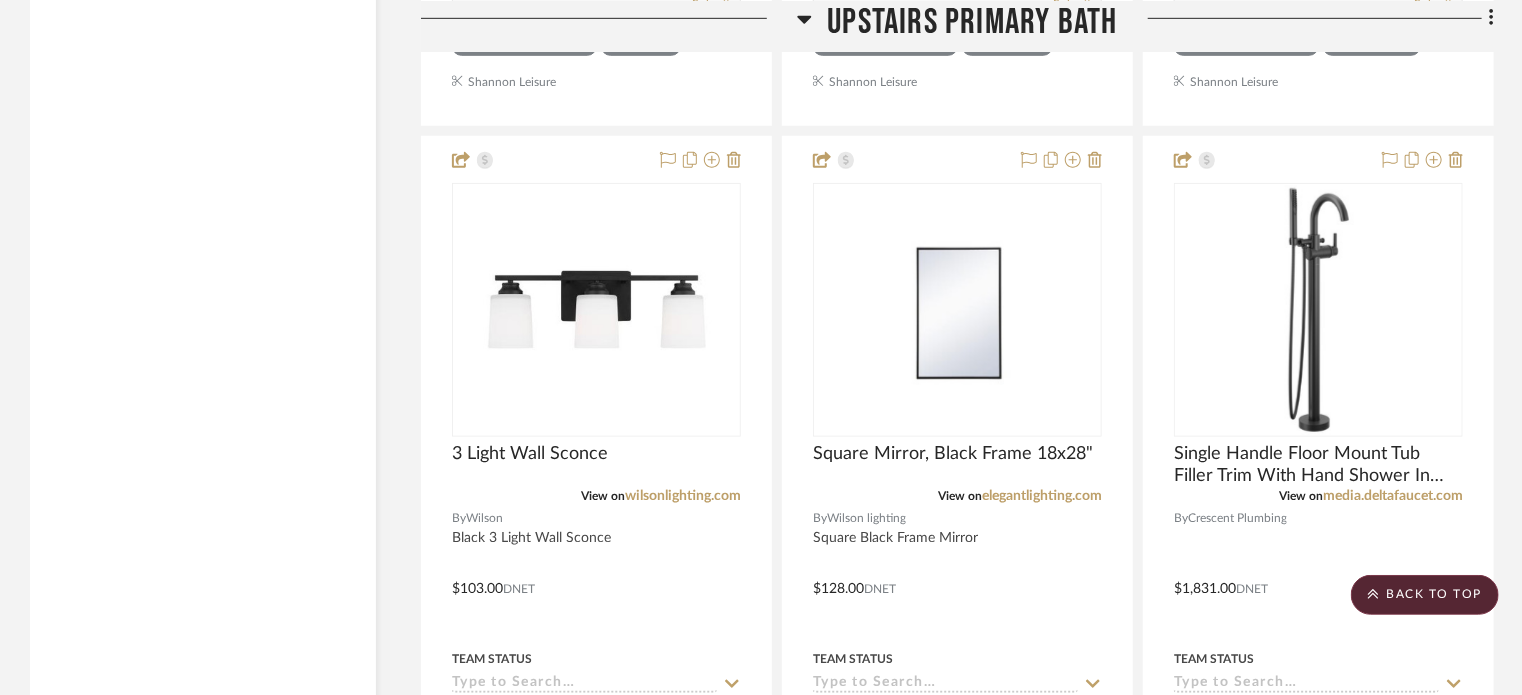 scroll, scrollTop: 4459, scrollLeft: 0, axis: vertical 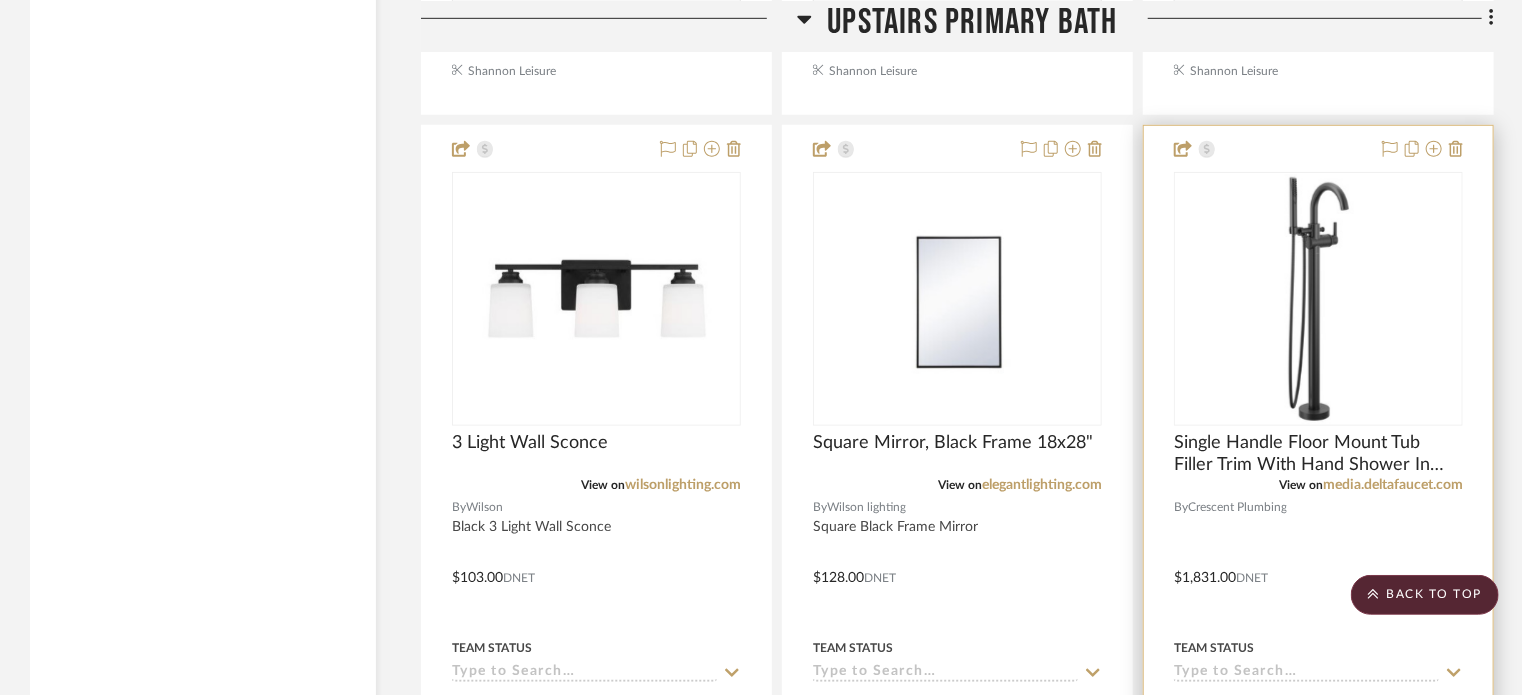click at bounding box center (1318, 563) 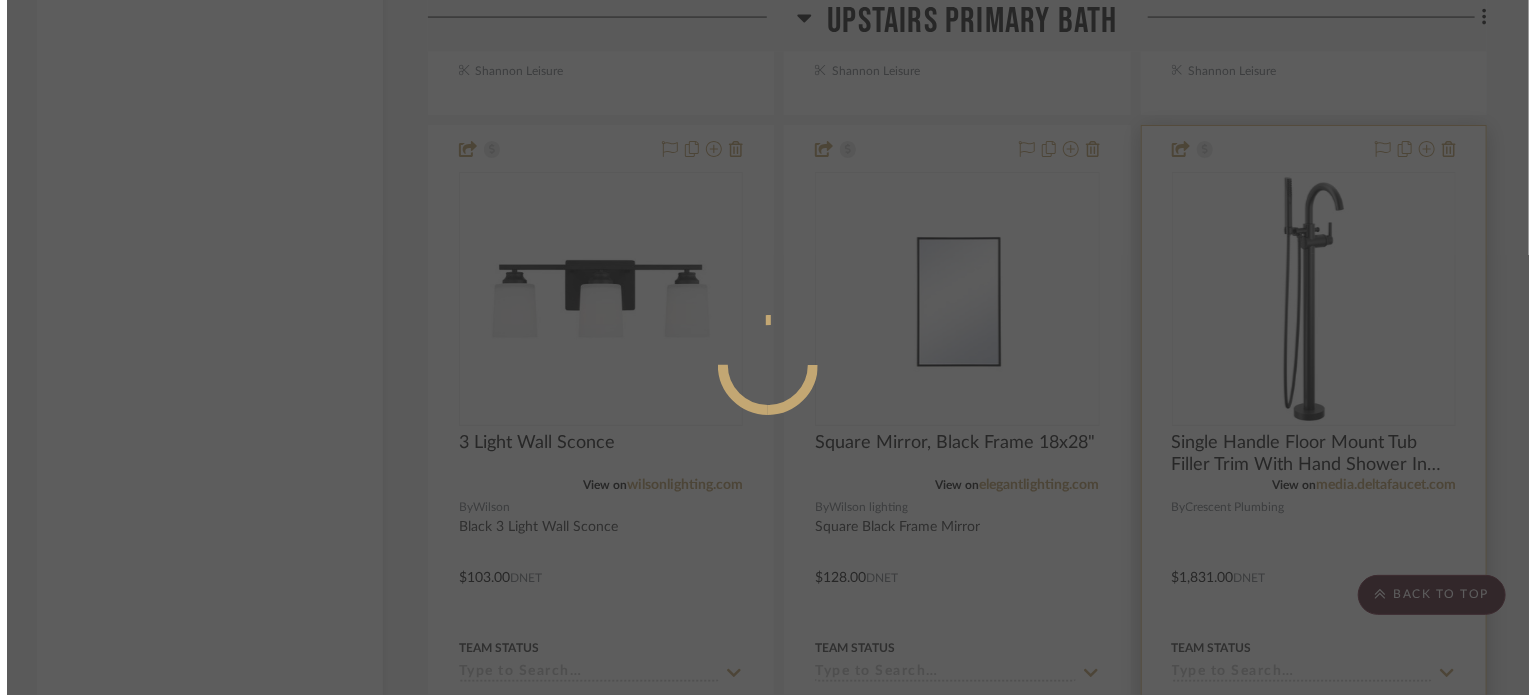 scroll, scrollTop: 0, scrollLeft: 0, axis: both 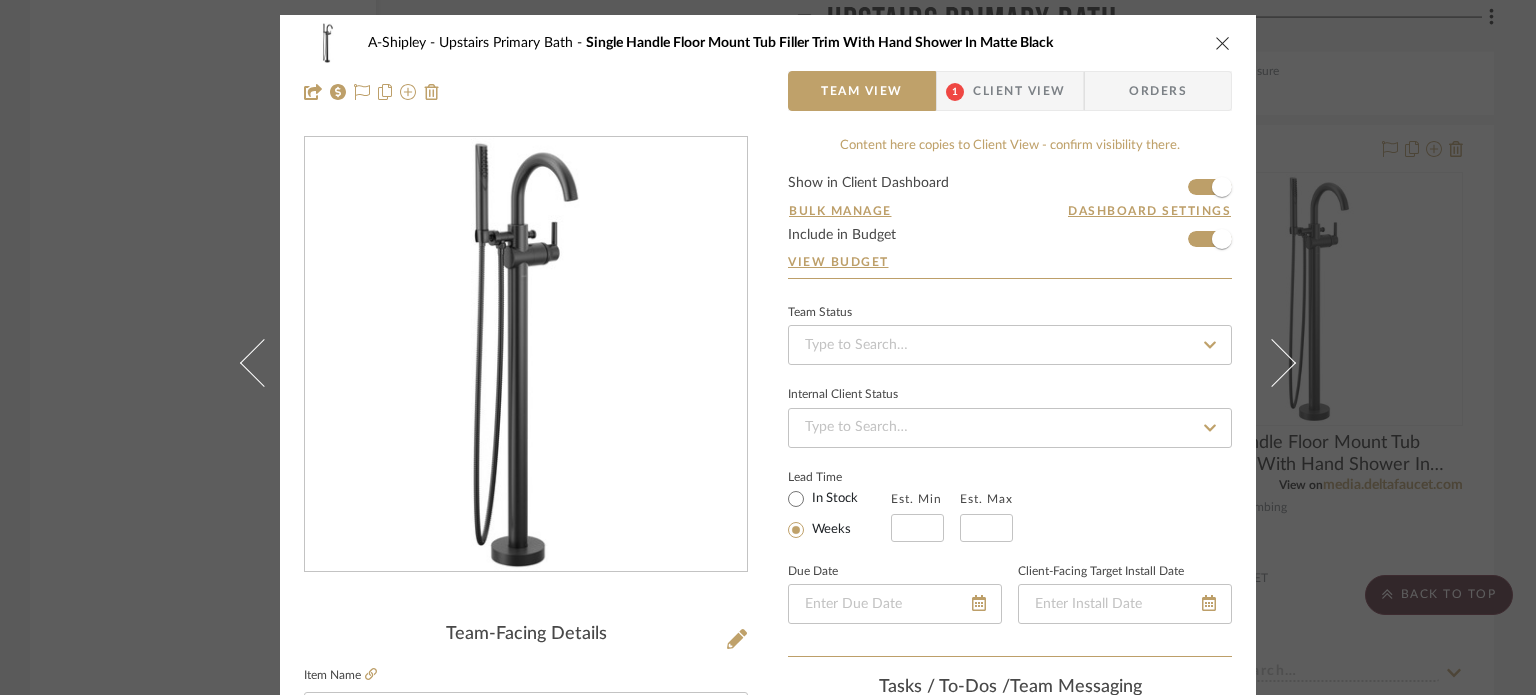 click on "Client View" at bounding box center [1019, 91] 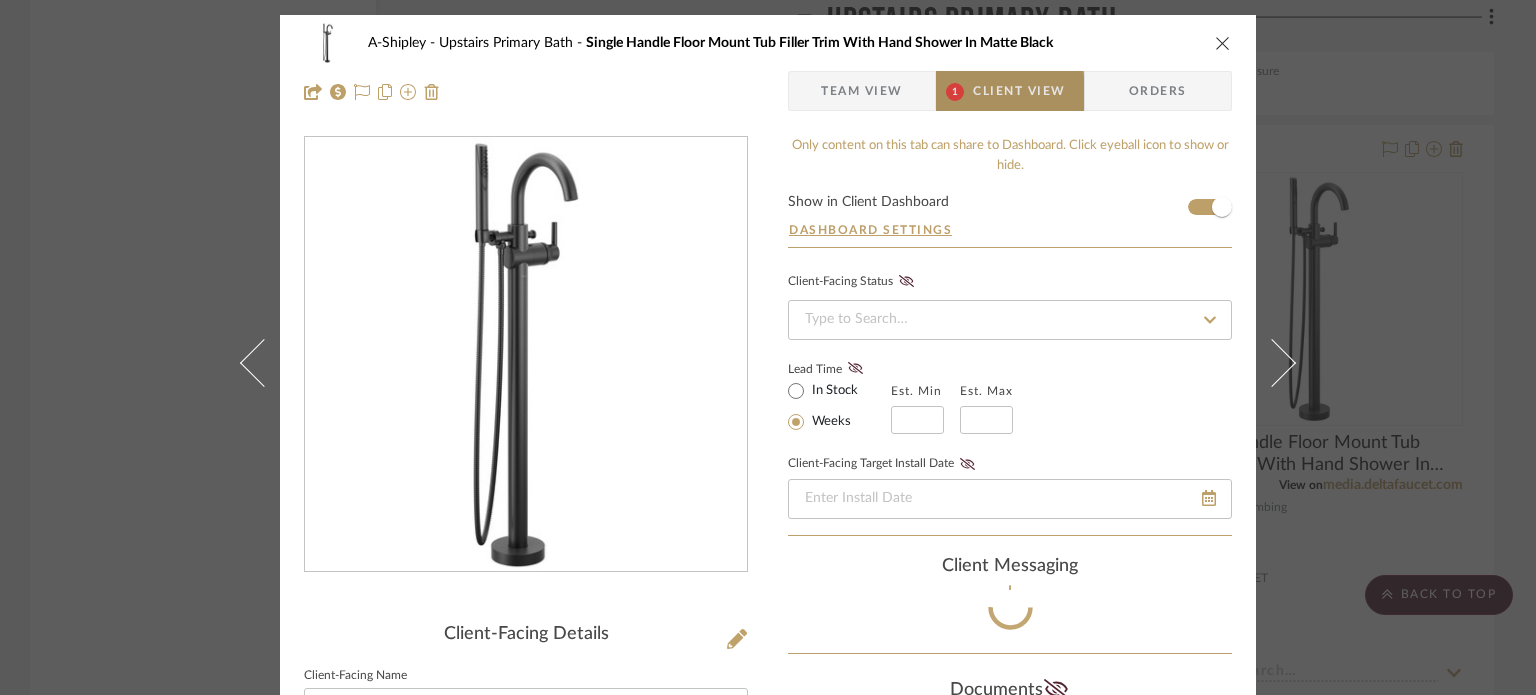 type 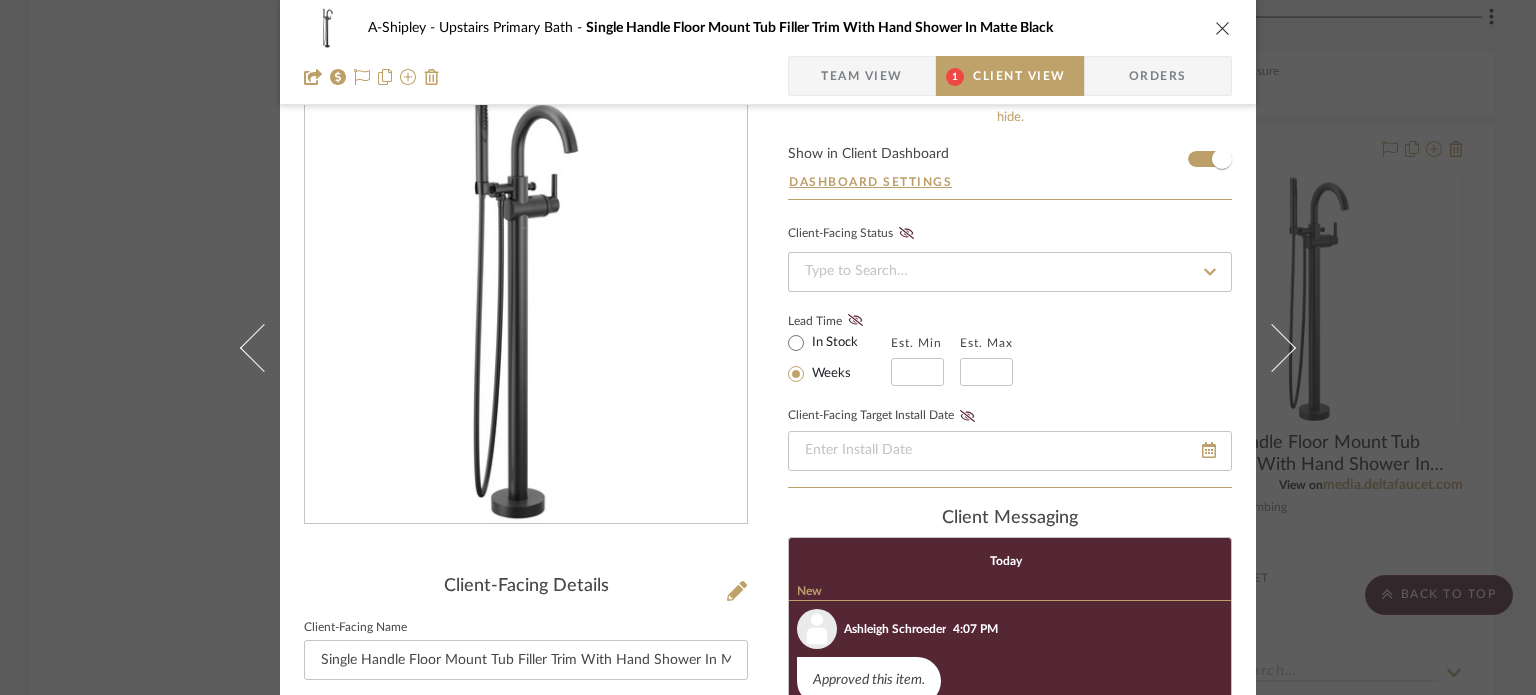 scroll, scrollTop: 0, scrollLeft: 0, axis: both 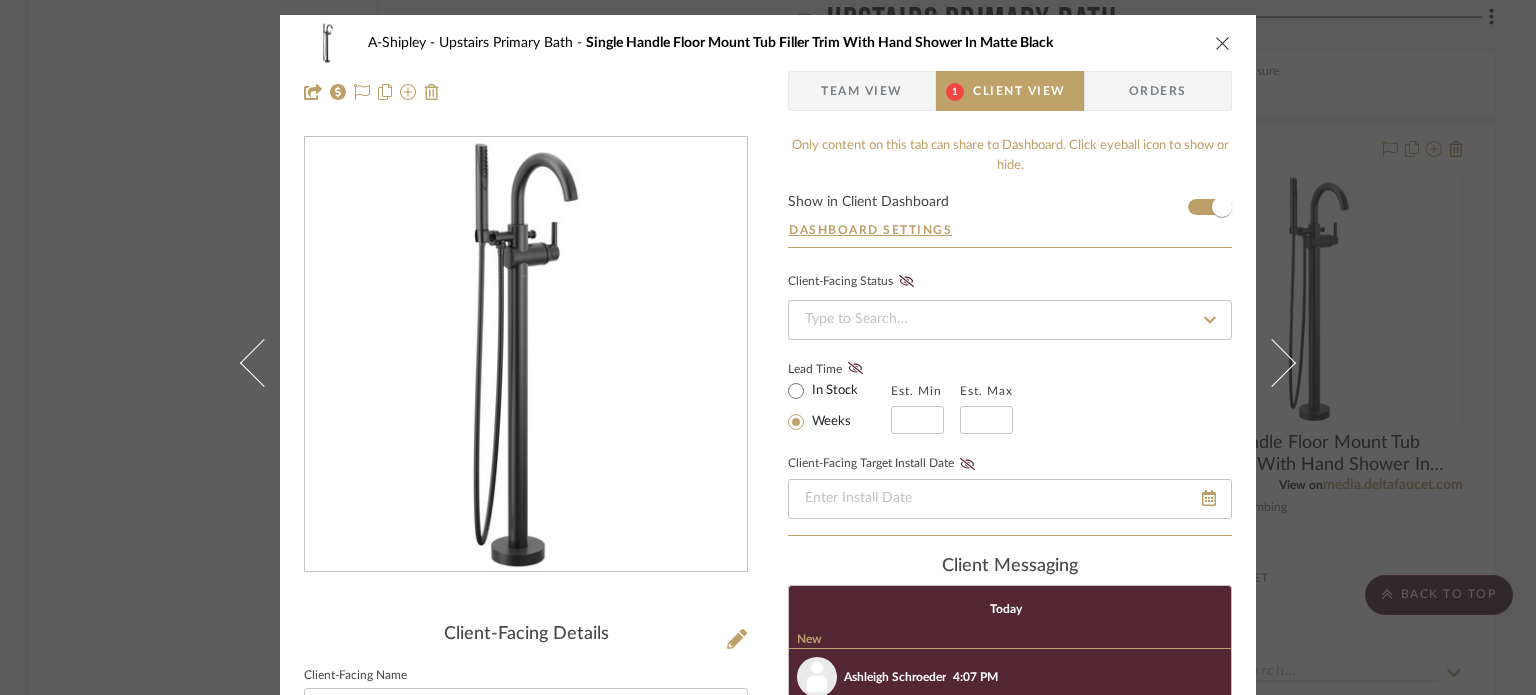 click on "A-Shipley Upstairs Primary Bath Single Handle Floor Mount Tub Filler Trim With Hand Shower In Matte Black Team View  1  Client View Orders  Client-Facing Details   Client-Facing Name  Single Handle Floor Mount Tub Filler Trim With Hand Shower In Matte Black  Client-Facing Brand  Crescent Plumbing  Client-Facing Description   Client-Facing Dimensions  41" H  Client-Facing URL  https://media.deltafaucet.com/MandI/107565%20Rev%20F.pdf  Client-Facing Product Specifications  https://media.deltafaucet.com/MandI/107565%20Rev%20F.pdf  Export Tearsheet   Client Dashboard Pricing   Client Unit Price   $2,380.30      X  Quantity  1    Each      =  Subtotal   $2,380.30  Include Tax Include Shipping Total Client Price  (incl. tax & shipping)  $2,844.22  Only content on this tab can share to Dashboard. Click eyeball icon to show or hide.  Show in Client Dashboard  Dashboard Settings Client-Facing Status  Lead Time  In Stock Weeks  Est. Min   Est. Max   Client-Facing Target Install Date  client Messaging Today New New" at bounding box center [768, 347] 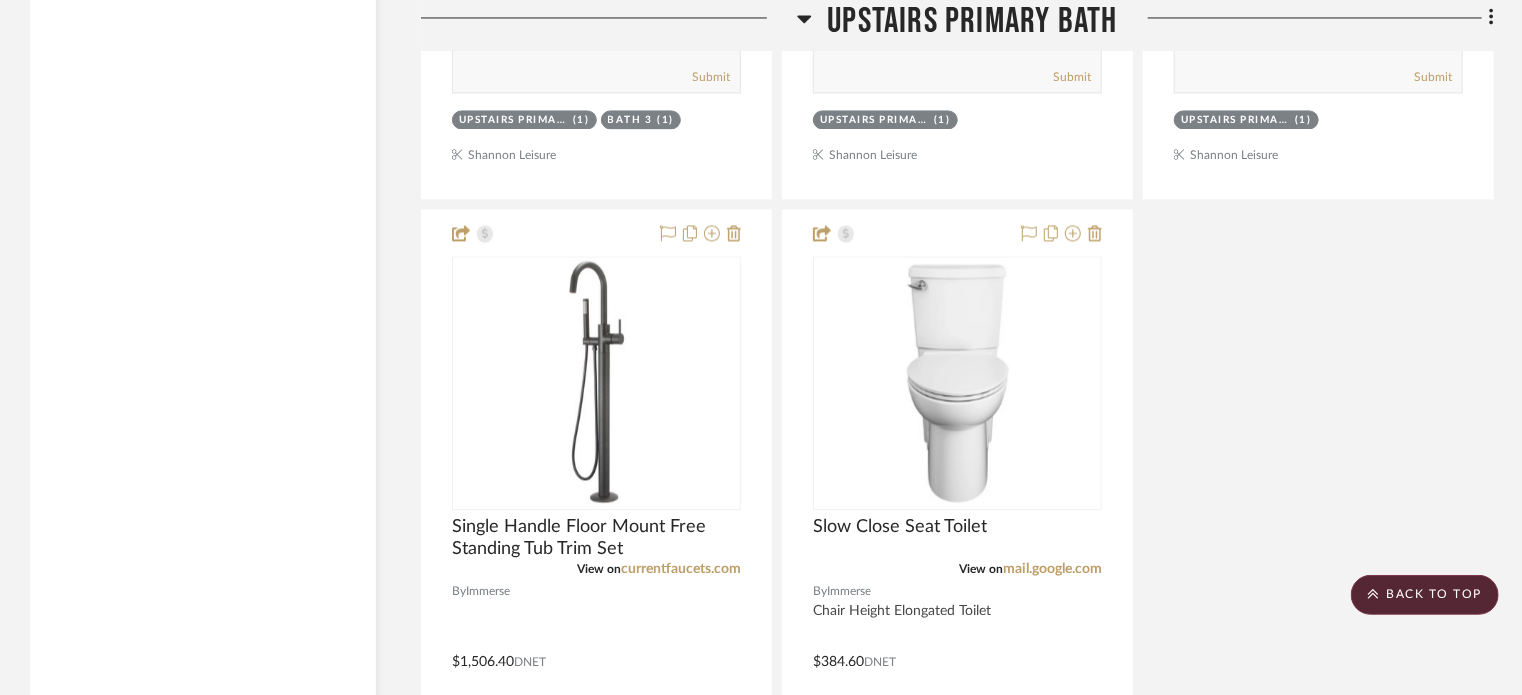 scroll, scrollTop: 9696, scrollLeft: 0, axis: vertical 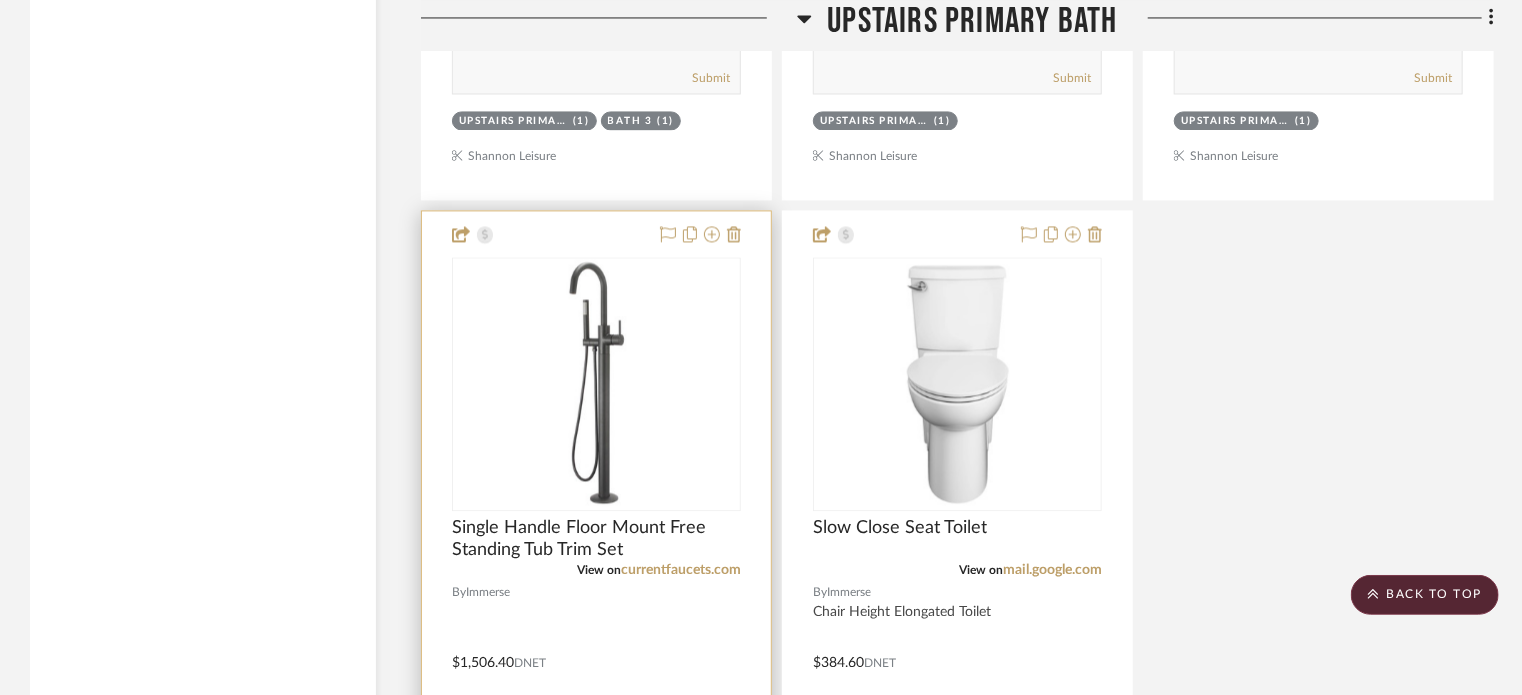 click at bounding box center (596, 648) 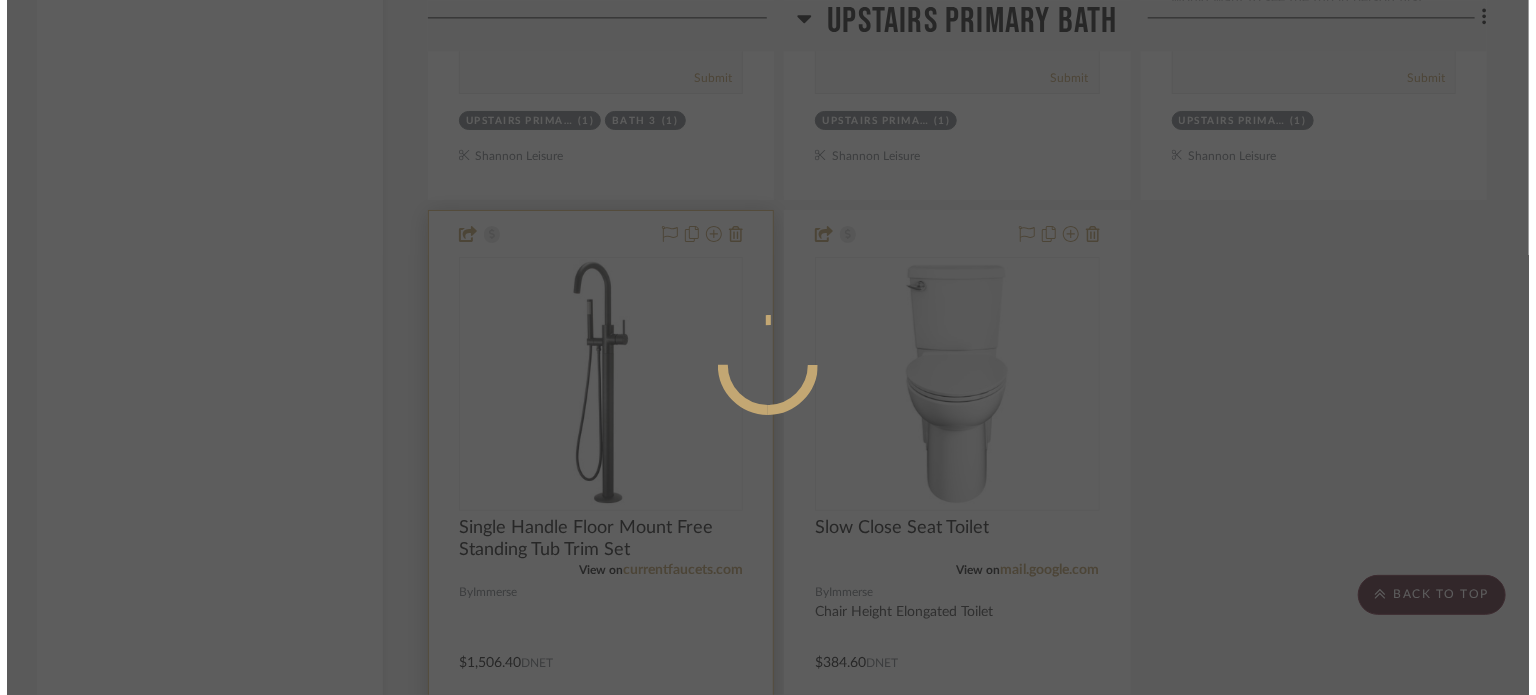 scroll, scrollTop: 0, scrollLeft: 0, axis: both 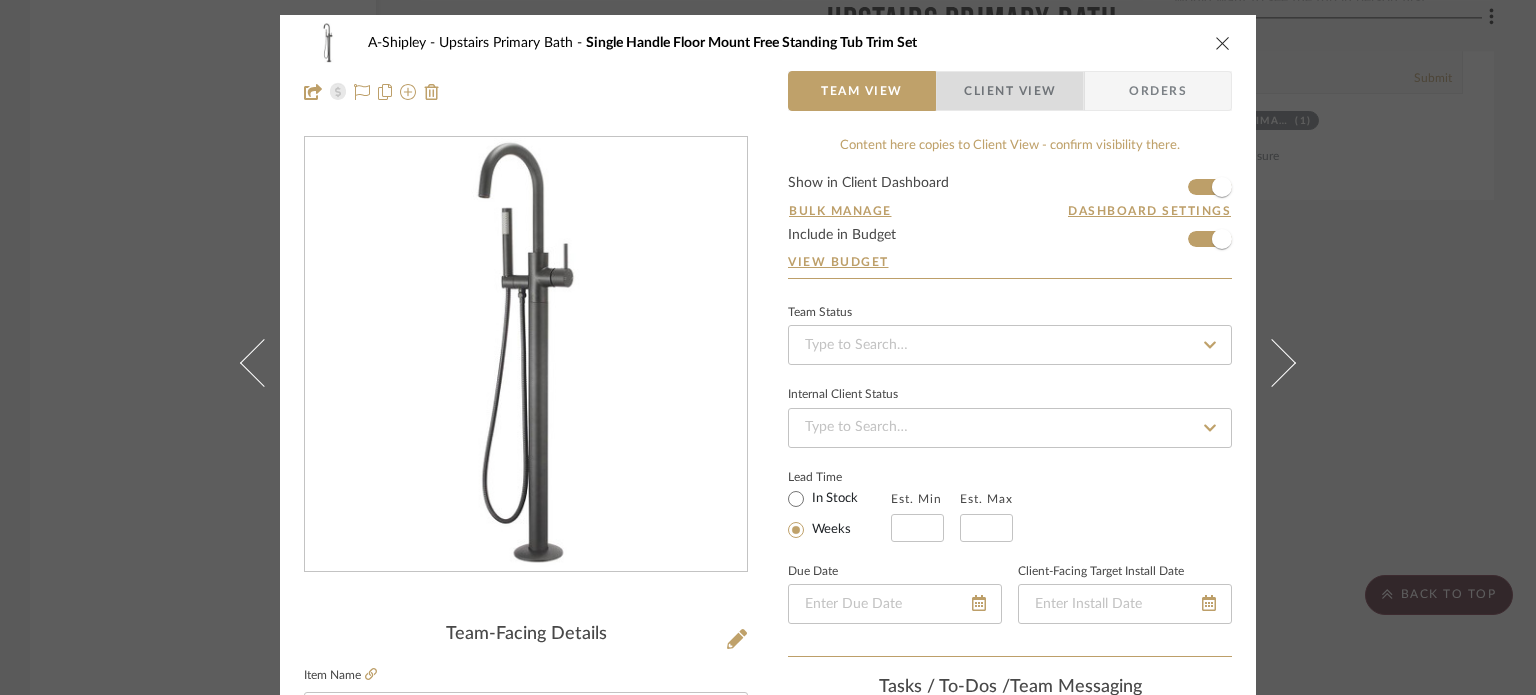 click on "Client View" at bounding box center (1010, 91) 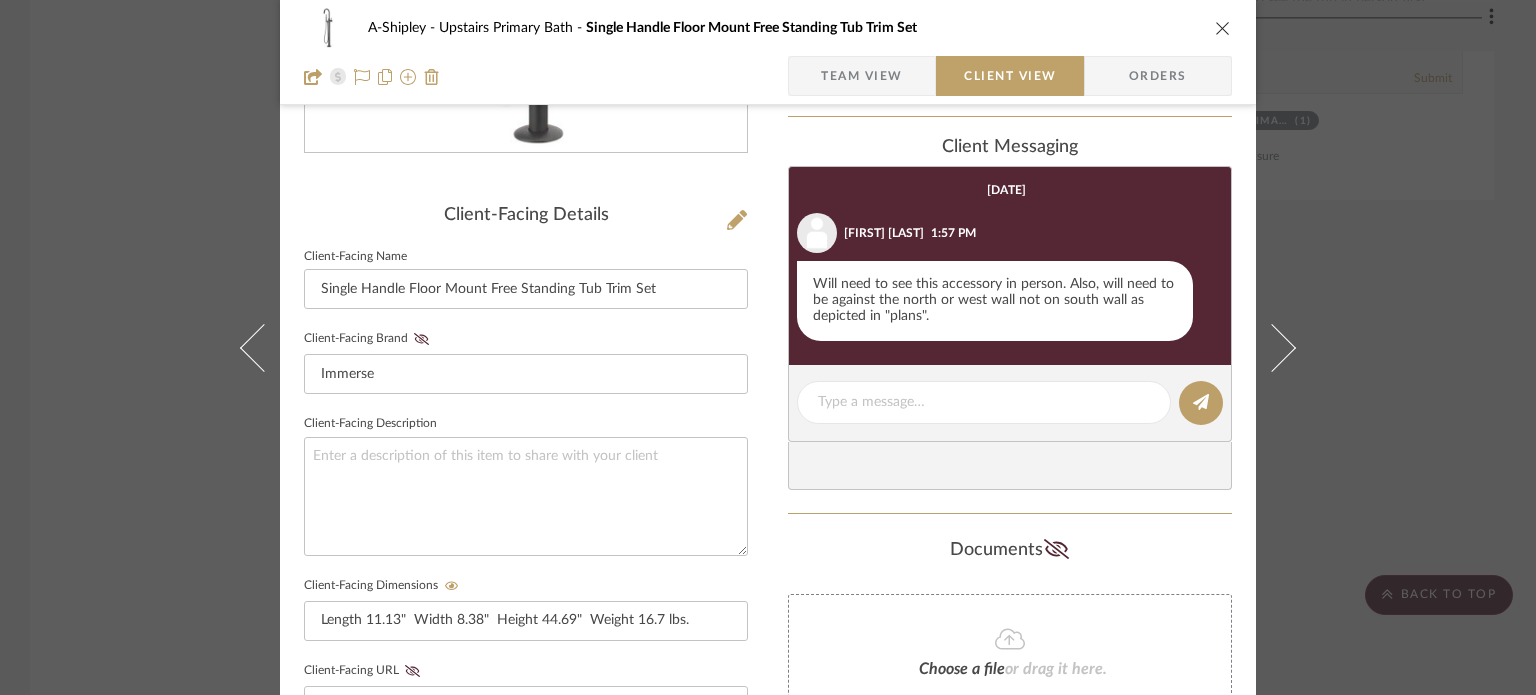 scroll, scrollTop: 419, scrollLeft: 0, axis: vertical 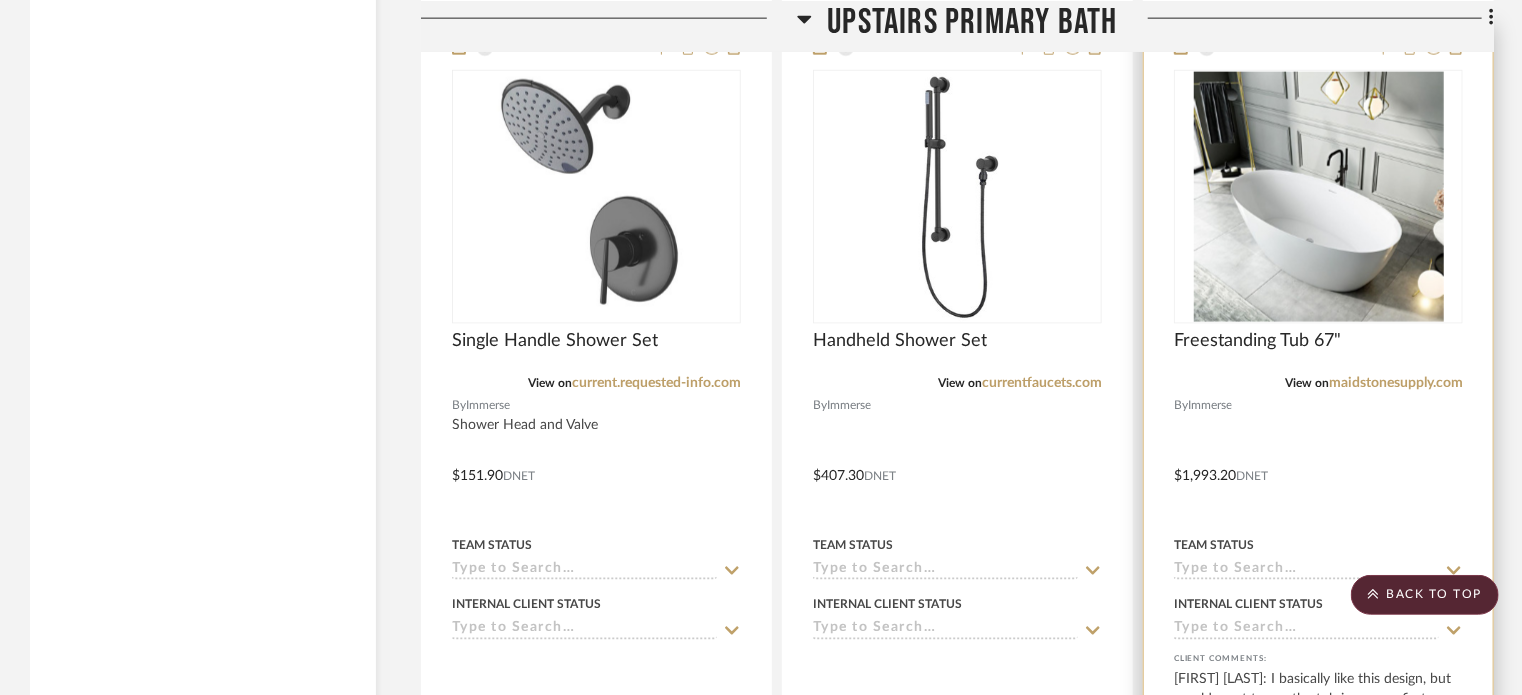 click at bounding box center [1318, 461] 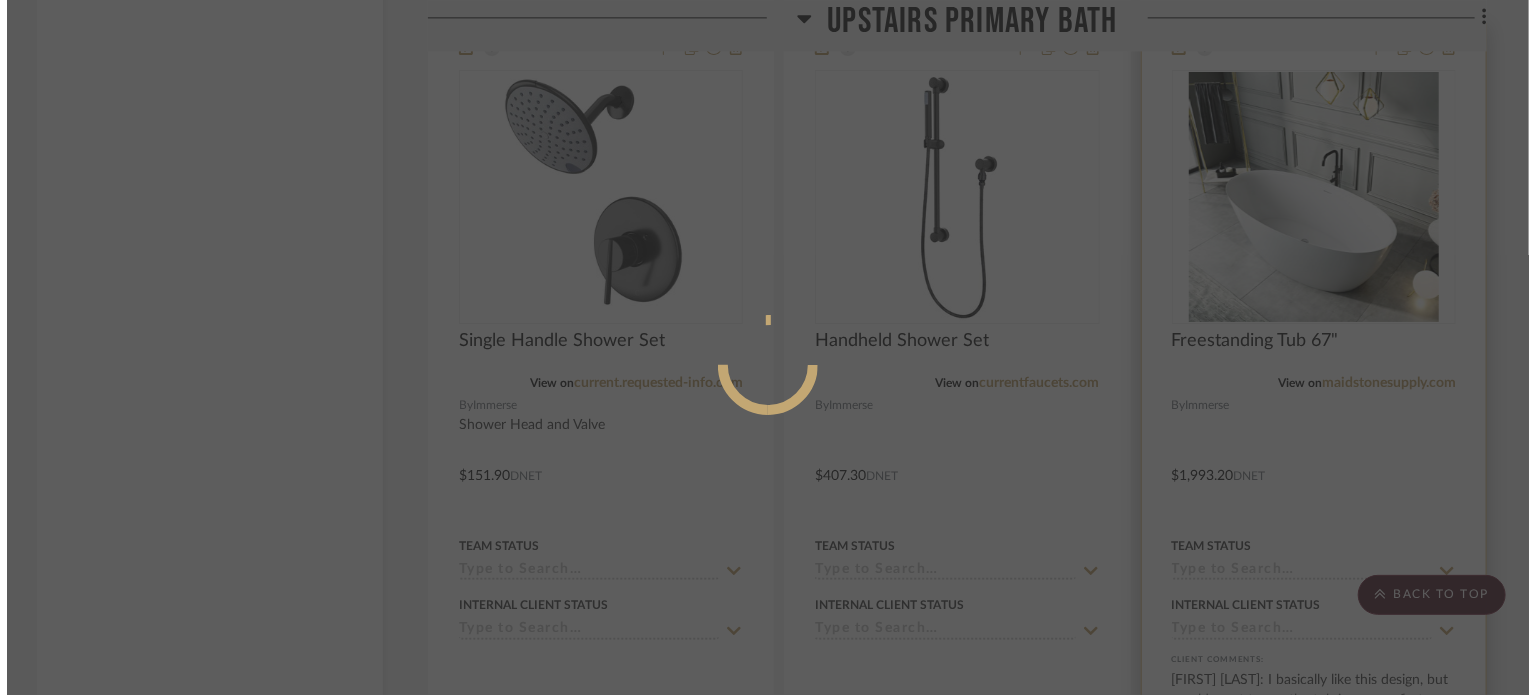 scroll, scrollTop: 0, scrollLeft: 0, axis: both 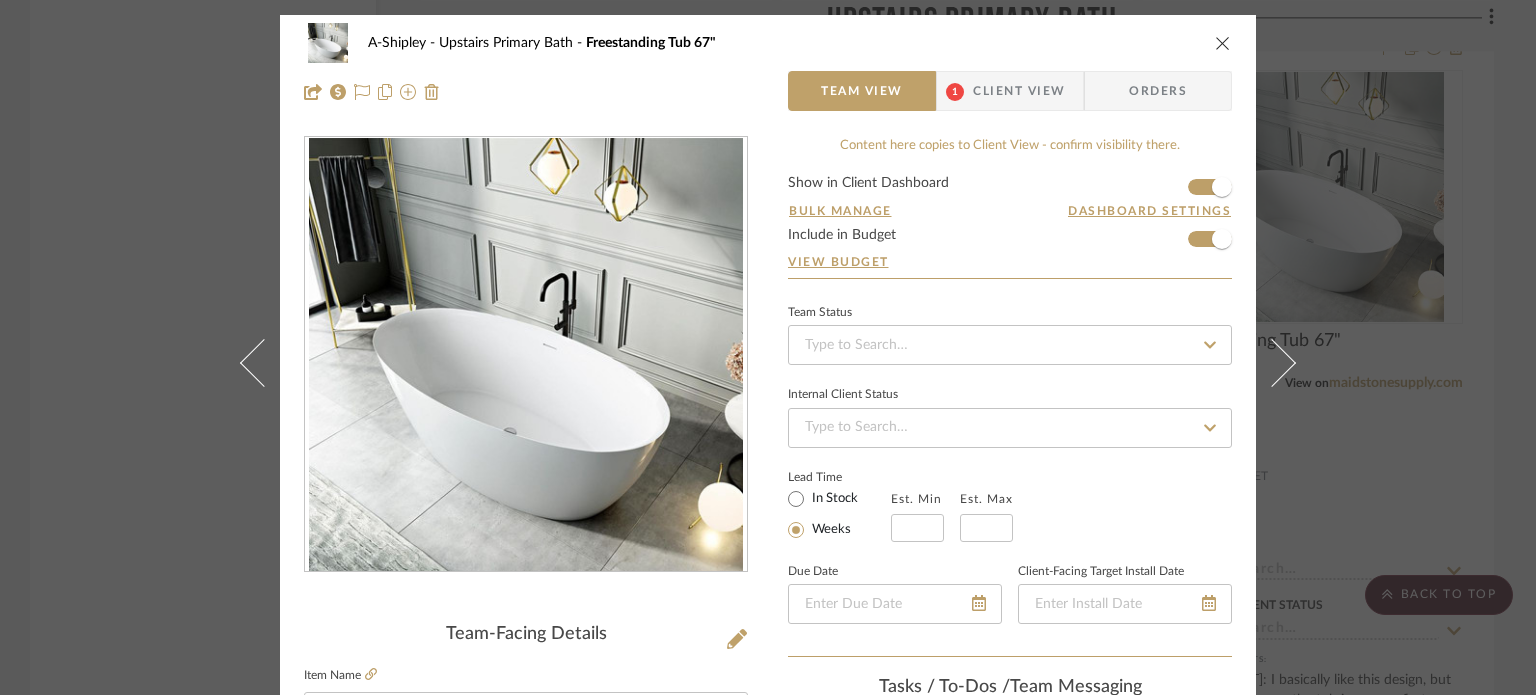 click on "Client View" at bounding box center (1019, 91) 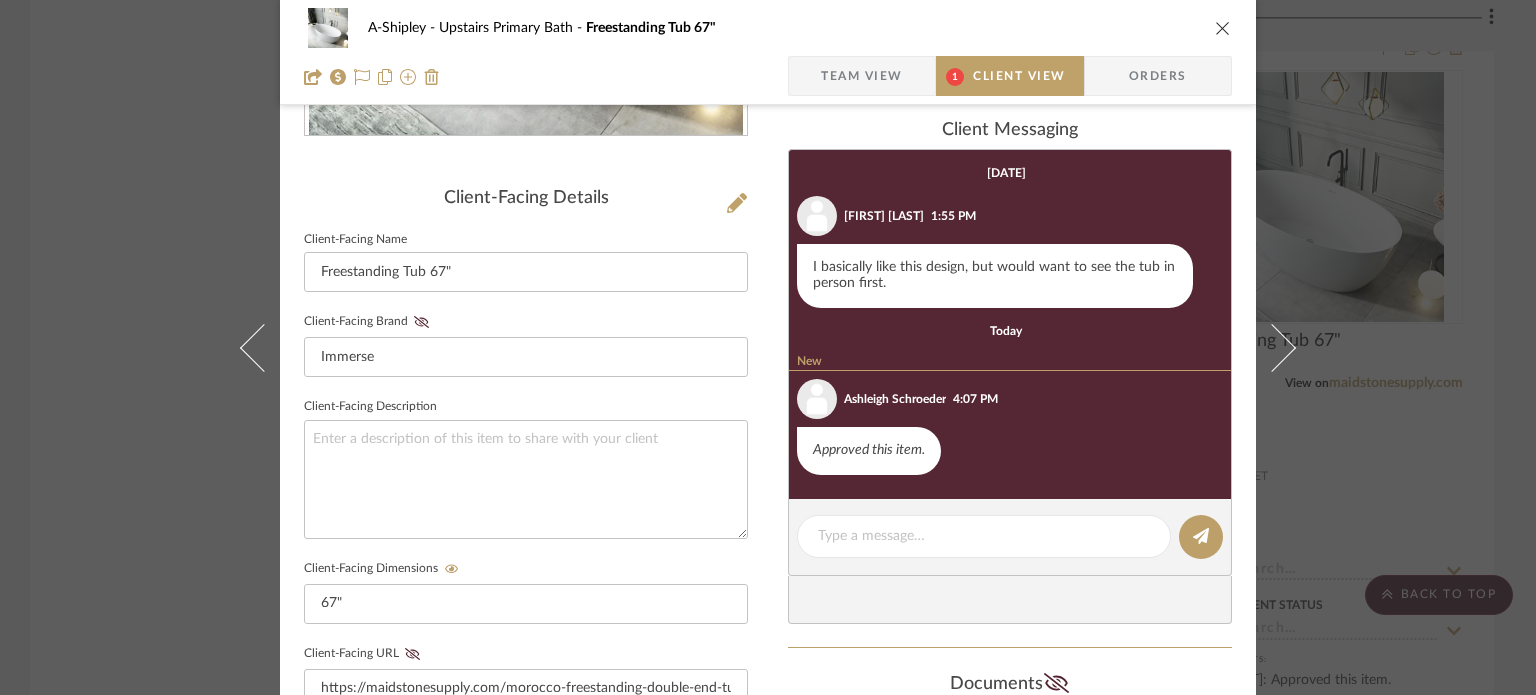 scroll, scrollTop: 436, scrollLeft: 0, axis: vertical 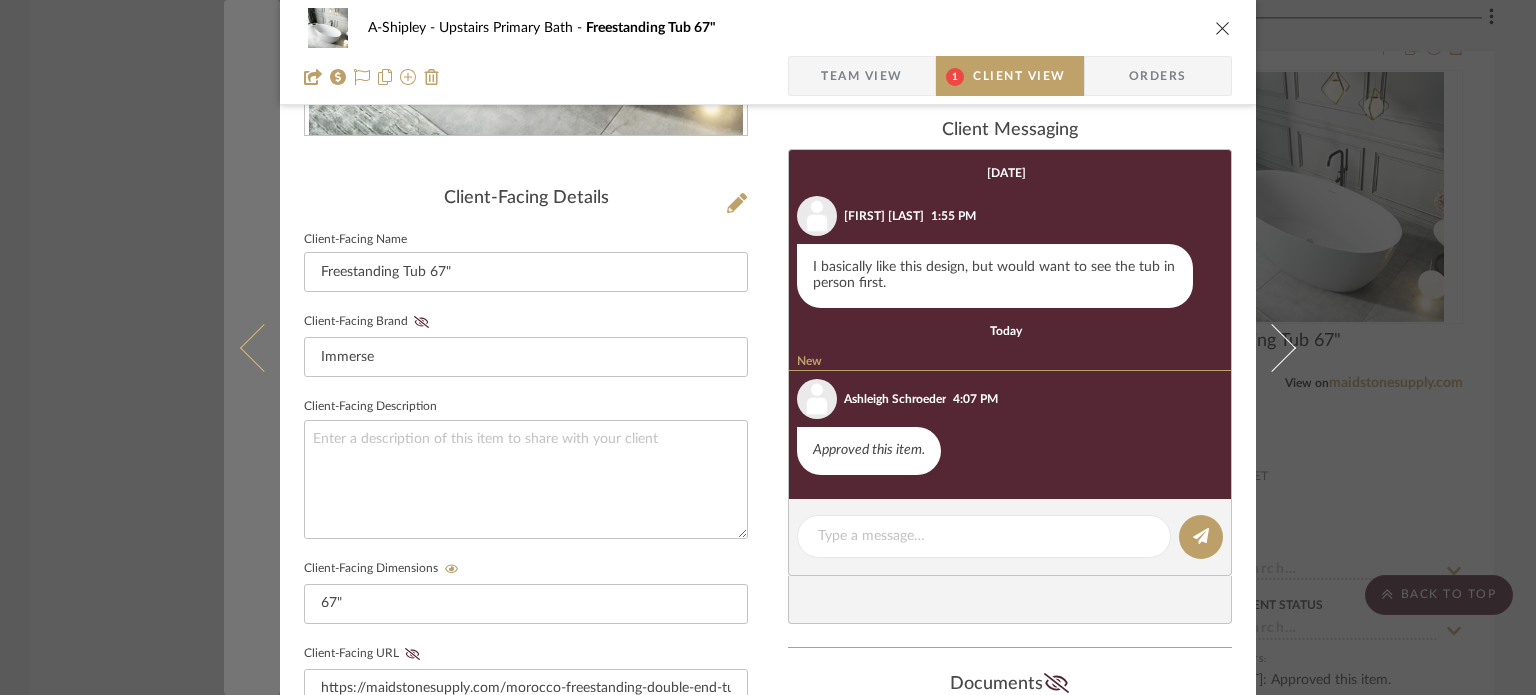 click at bounding box center (264, 347) 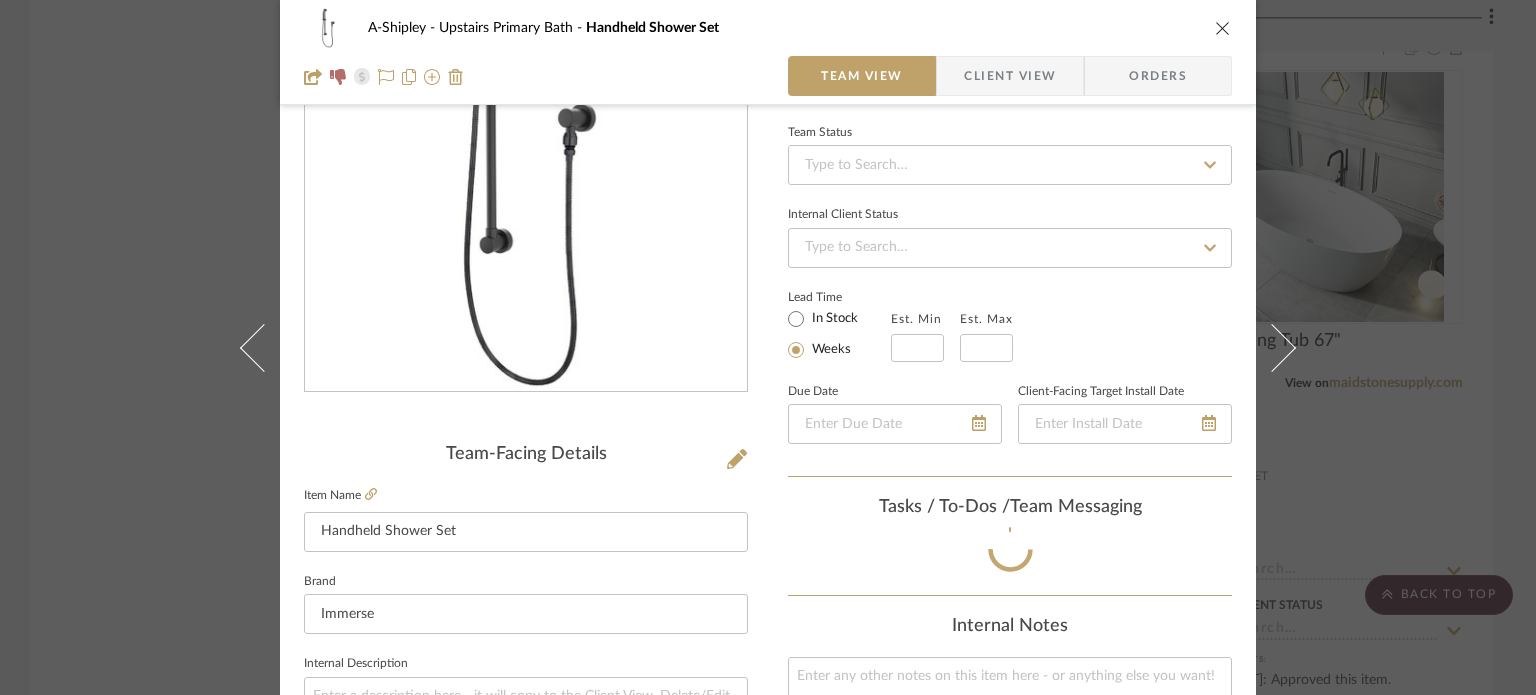 scroll, scrollTop: 436, scrollLeft: 0, axis: vertical 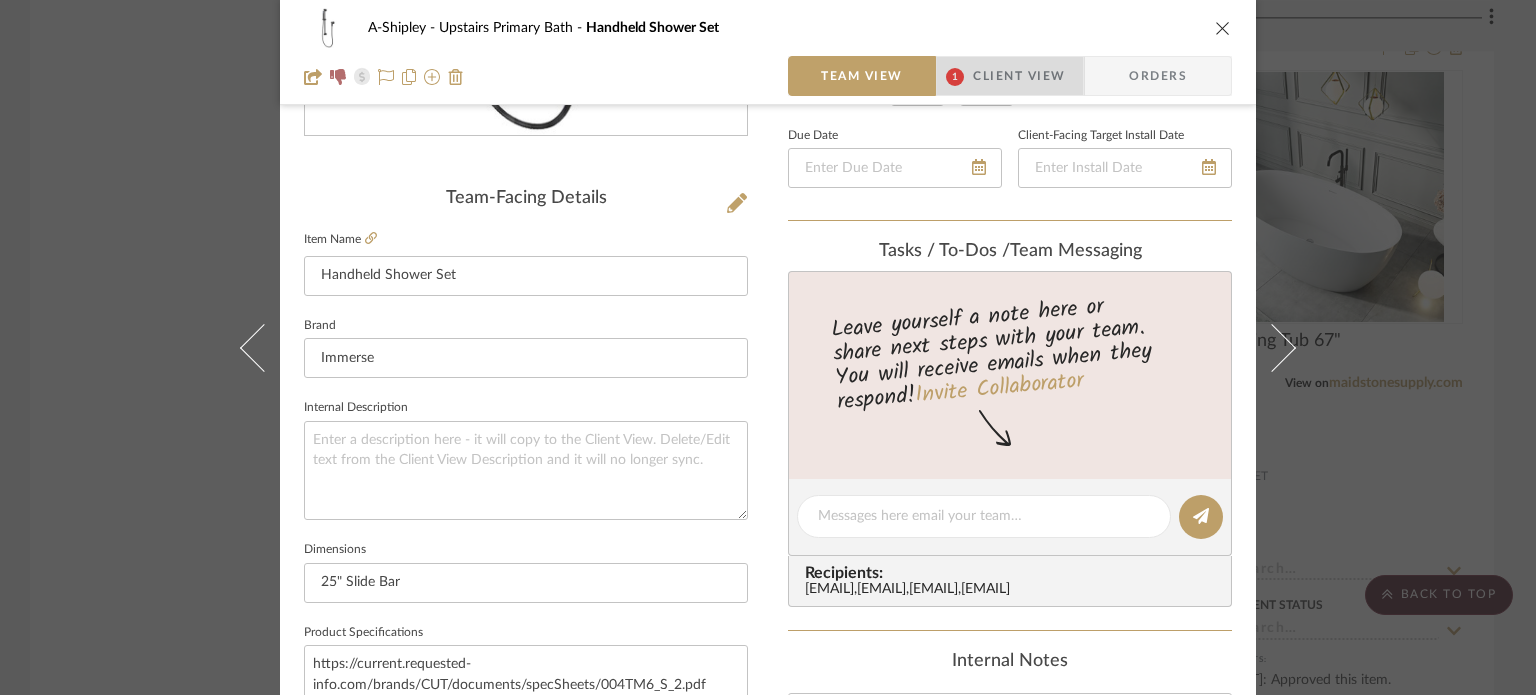 click on "Client View" at bounding box center [1019, 76] 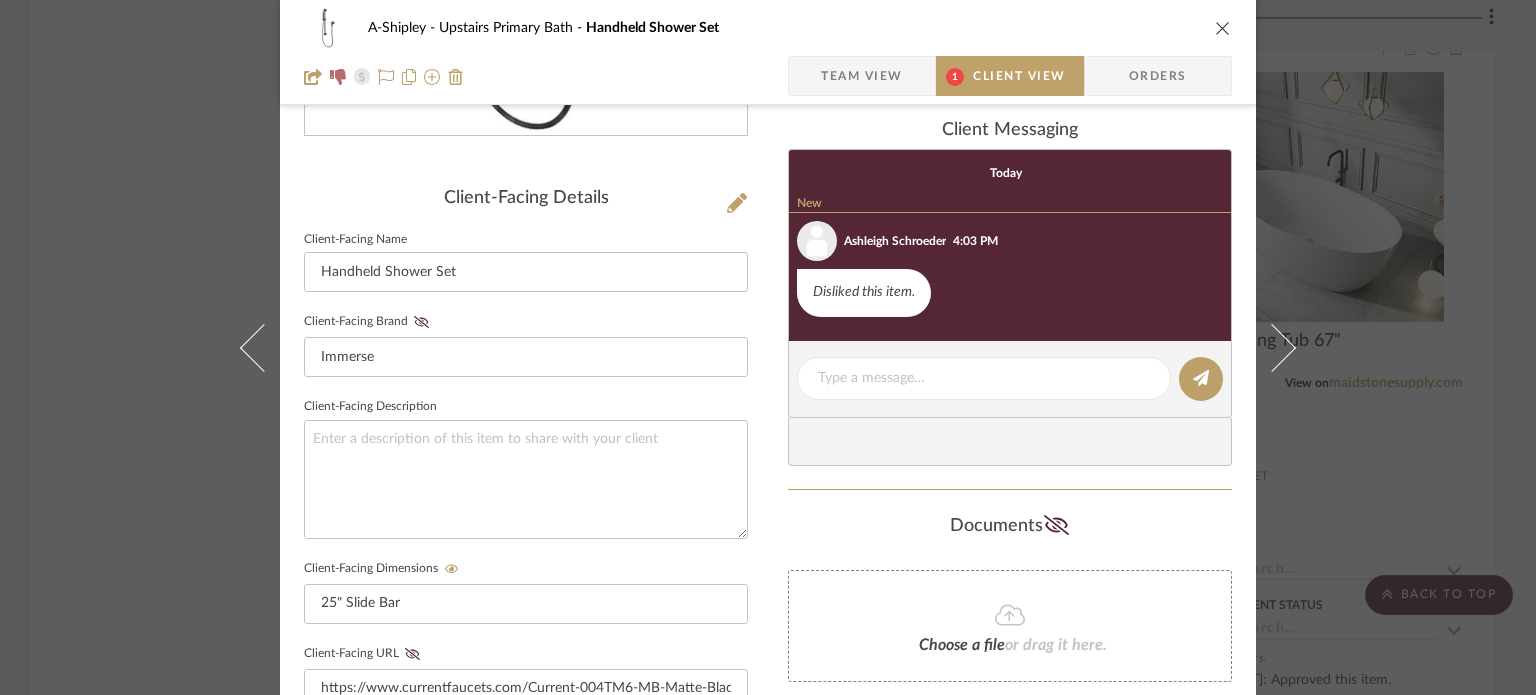 scroll, scrollTop: 0, scrollLeft: 0, axis: both 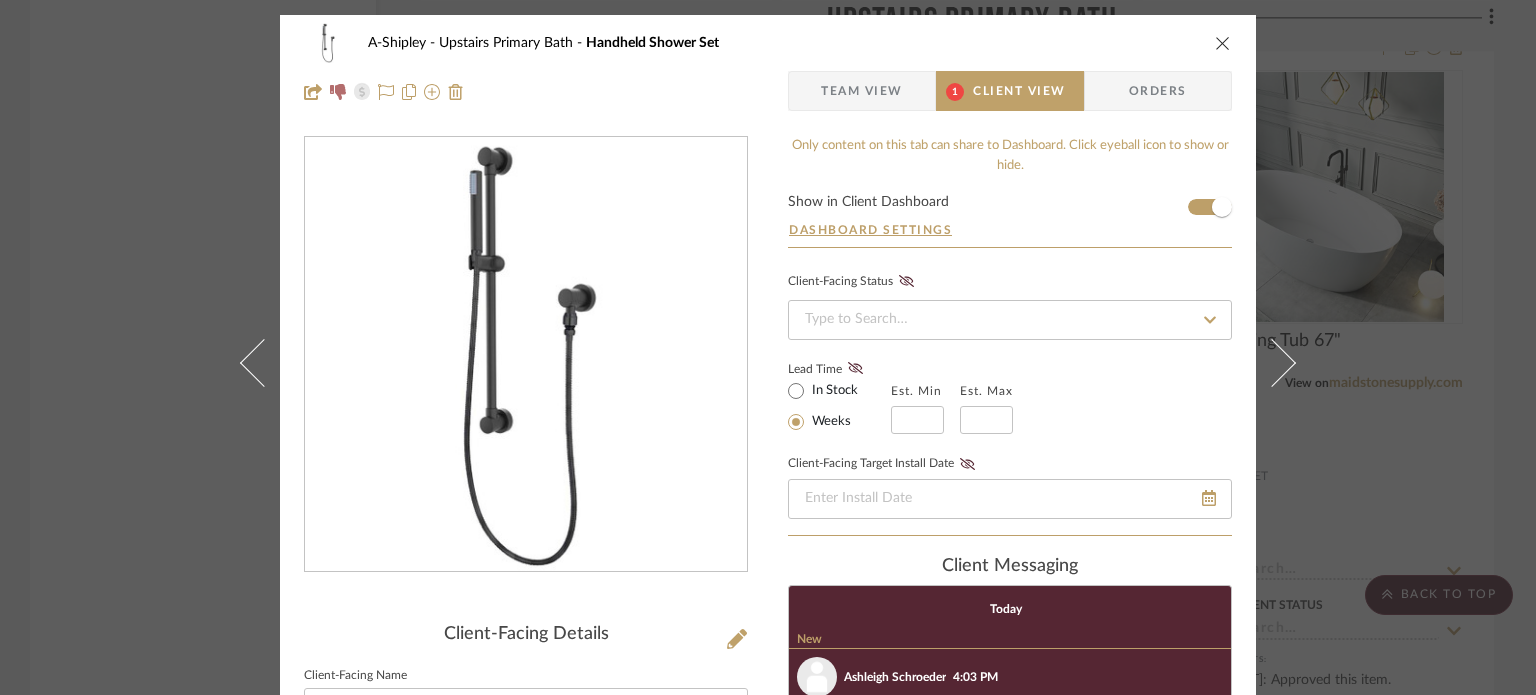 click on "A-Shipley Upstairs Primary Bath Handheld Shower Set Team View  1  Client View Orders  Client-Facing Details   Client-Facing Name  Handheld Shower Set  Client-Facing Brand  Immerse  Client-Facing Description   Client-Facing Dimensions  25" Slide Bar  Client-Facing URL  https://www.currentfaucets.com/Current-004TM6-MB-Matte-Black-Hand-Shower.HTM#resources  Client-Facing Product Specifications  https://current.requested-info.com/brands/CUT/documents/specSheets/004TM6_S_2.pdf  Export Tearsheet   Client Dashboard Pricing   Client Unit Price   $529.49      X  Quantity  1    Each      =  Subtotal   $529.49  Include Tax Include Shipping Total Client Price  (incl. tax & shipping)  $632.69  Only content on this tab can share to Dashboard. Click eyeball icon to show or hide.  Show in Client Dashboard  Dashboard Settings Client-Facing Status  Lead Time  In Stock Weeks  Est. Min   Est. Max   Client-Facing Target Install Date  client Messaging Today New  Ashleigh Schroeder  New  4:03 PM  Disliked this item.  Documents" at bounding box center (768, 347) 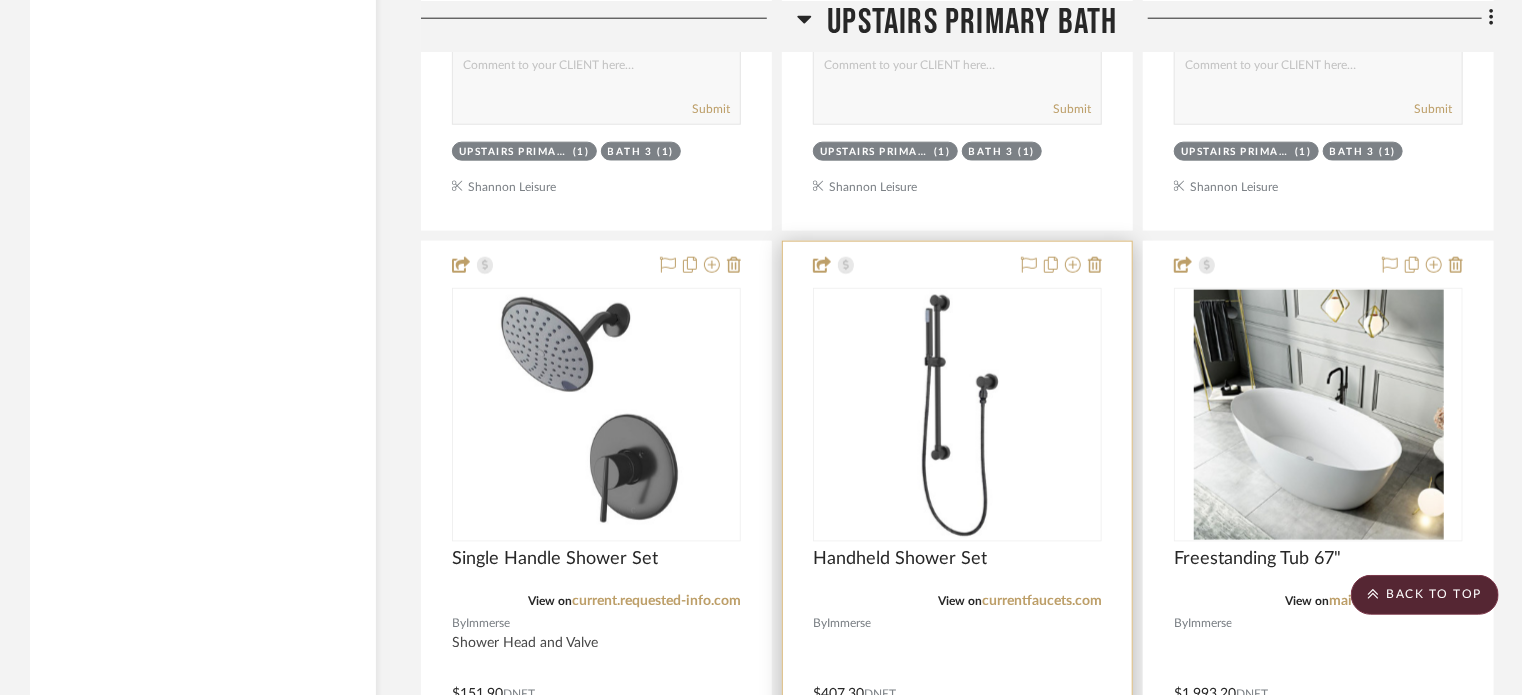 scroll, scrollTop: 8748, scrollLeft: 0, axis: vertical 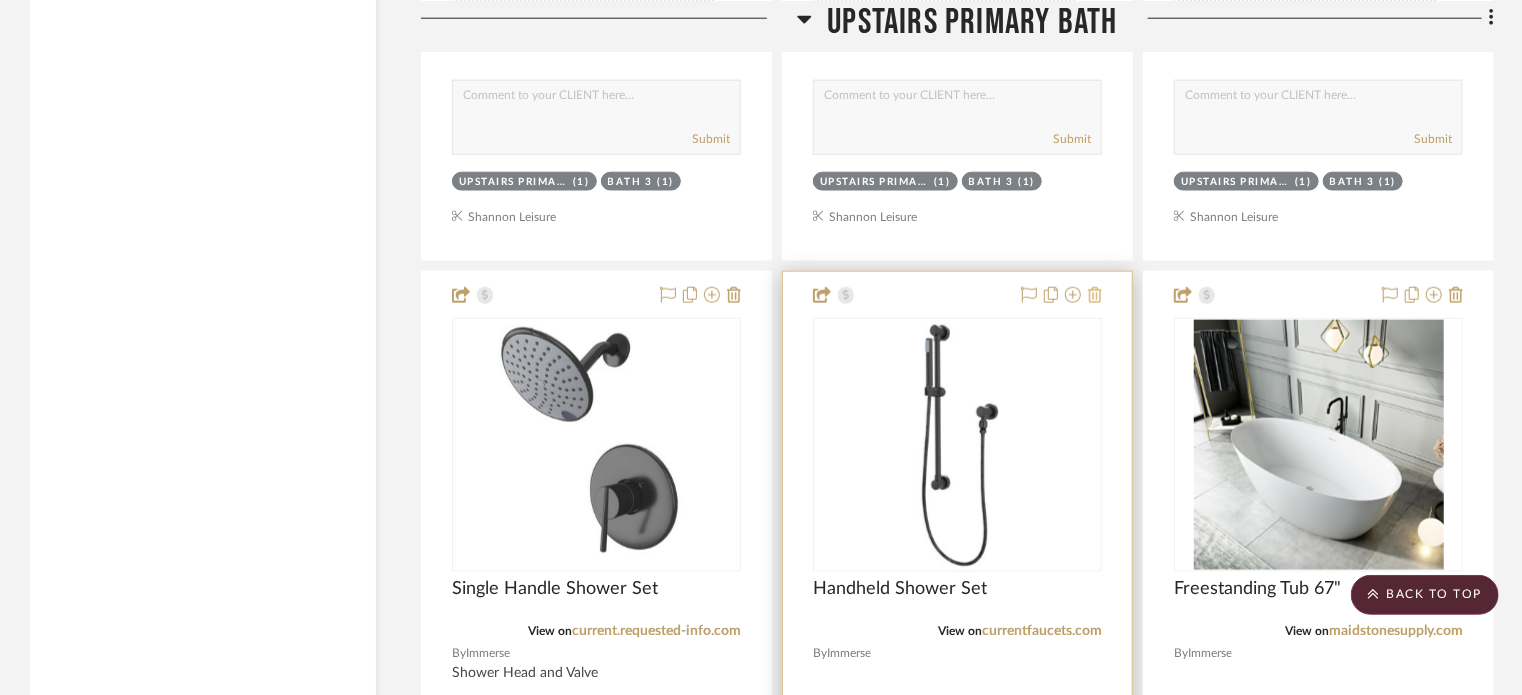 click 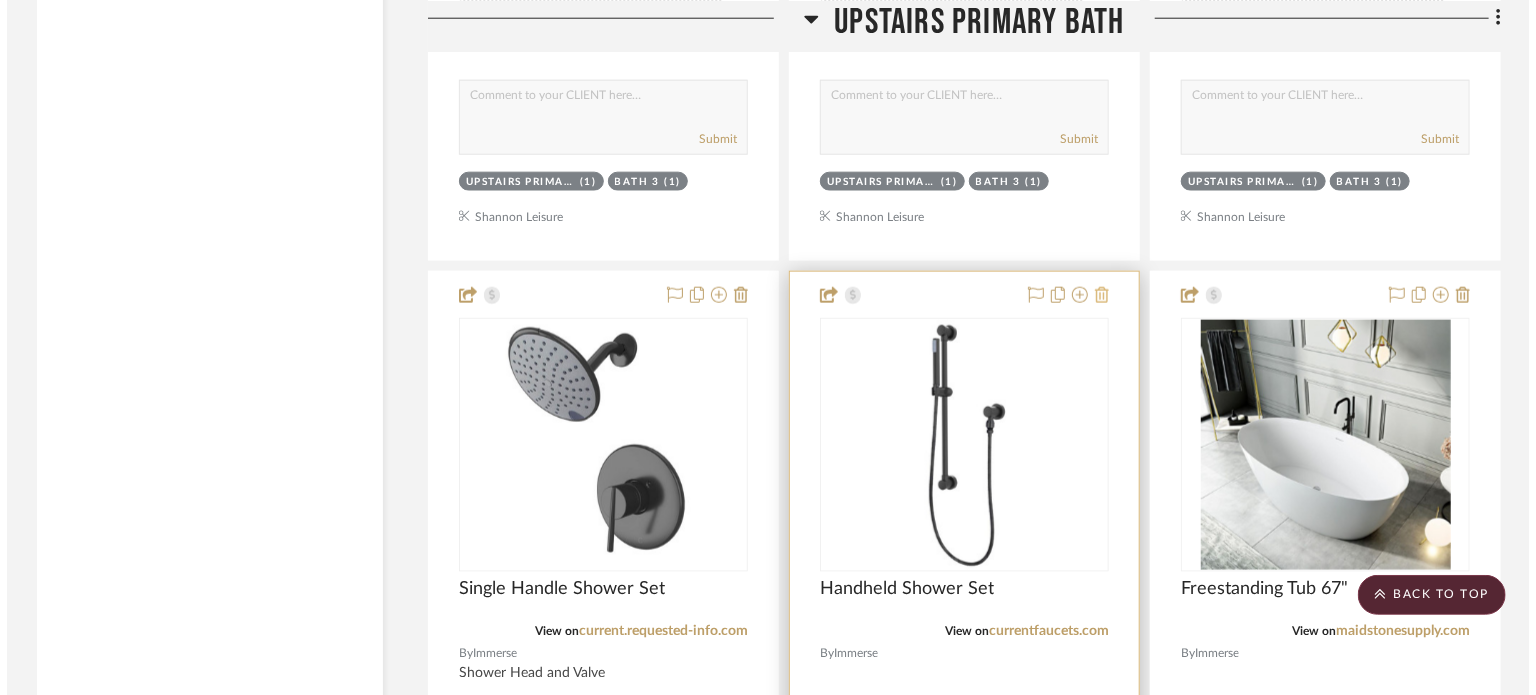 scroll, scrollTop: 0, scrollLeft: 0, axis: both 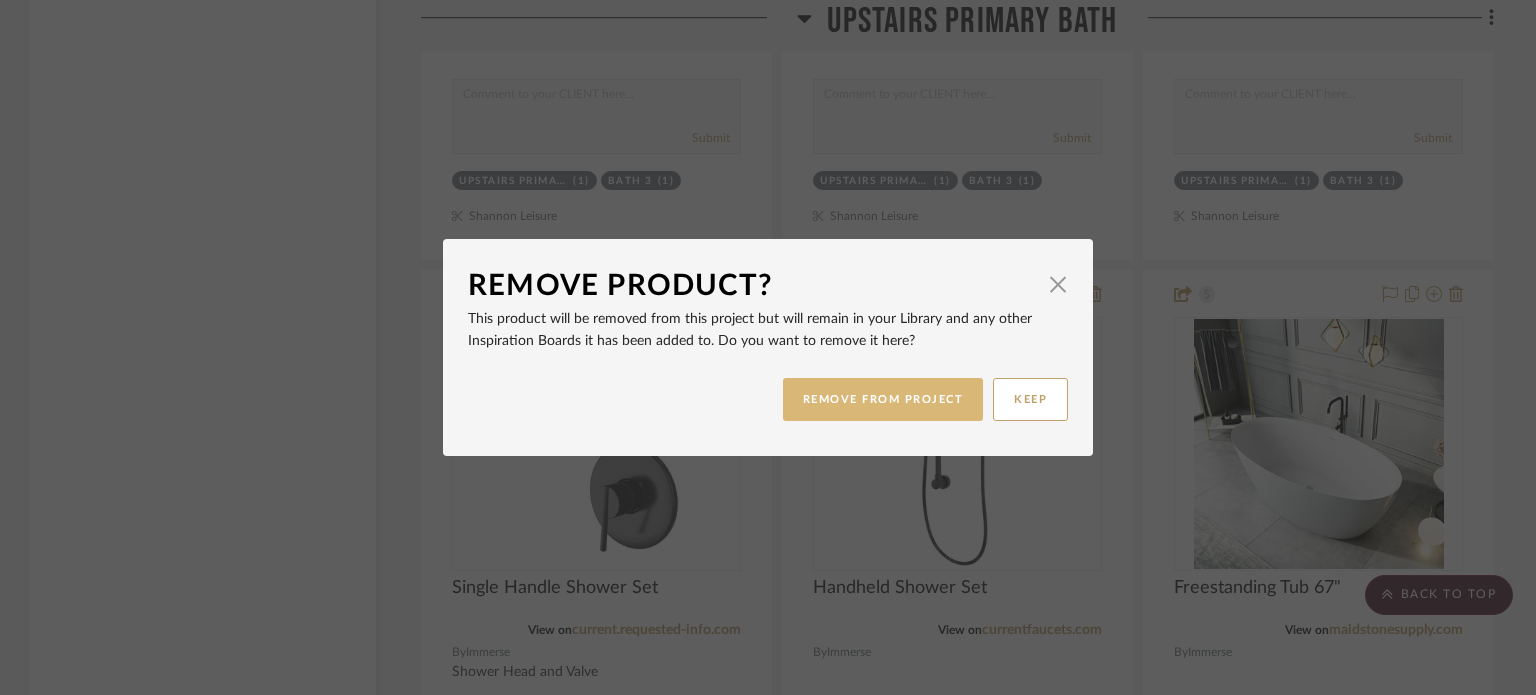 click on "REMOVE FROM PROJECT" at bounding box center [883, 399] 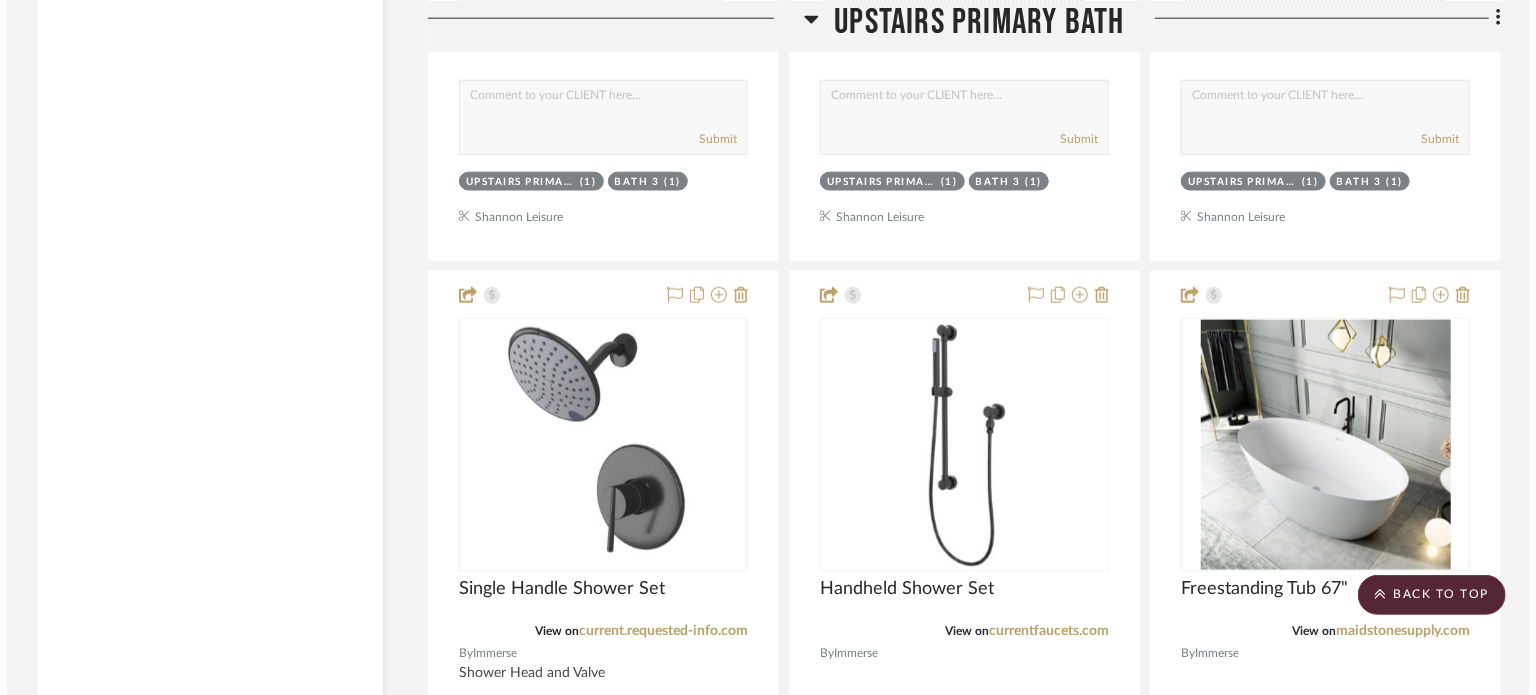 scroll, scrollTop: 0, scrollLeft: 0, axis: both 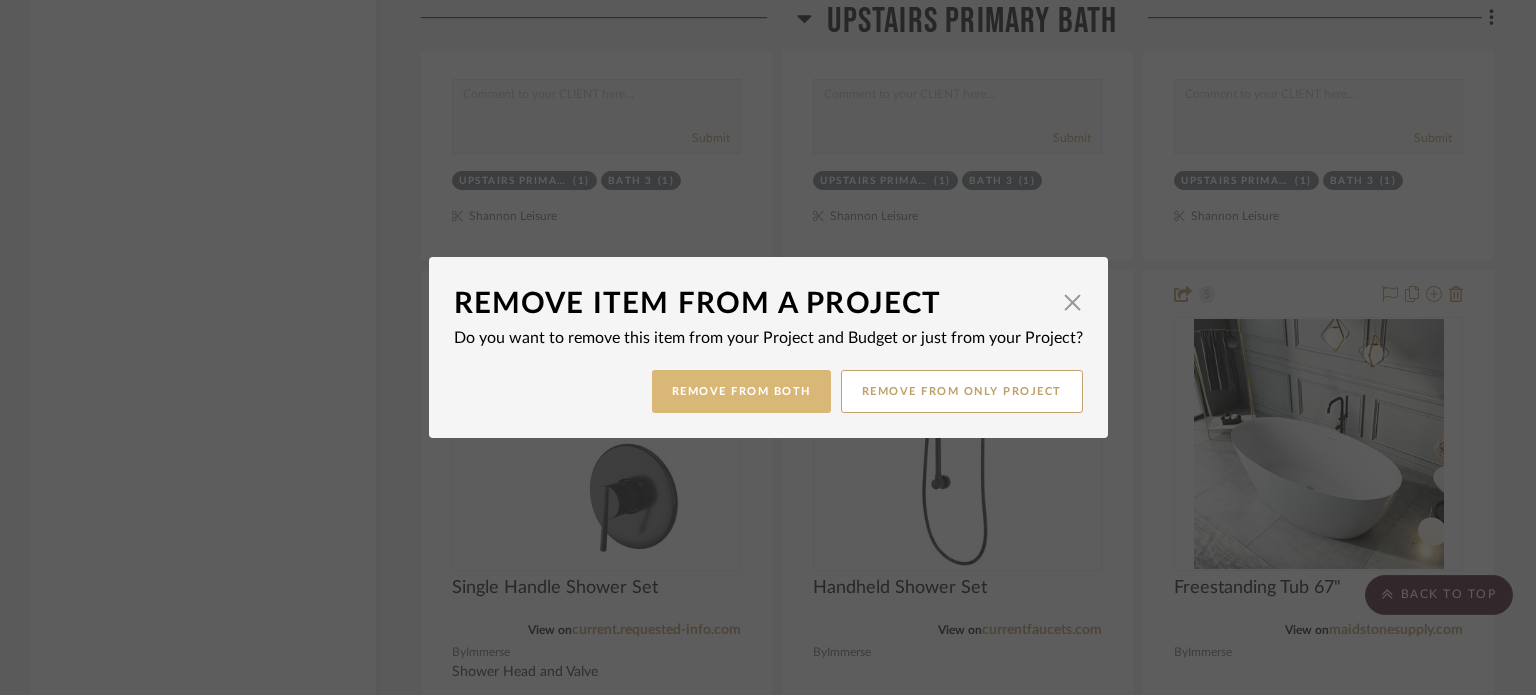 click on "Remove from Both" at bounding box center [741, 391] 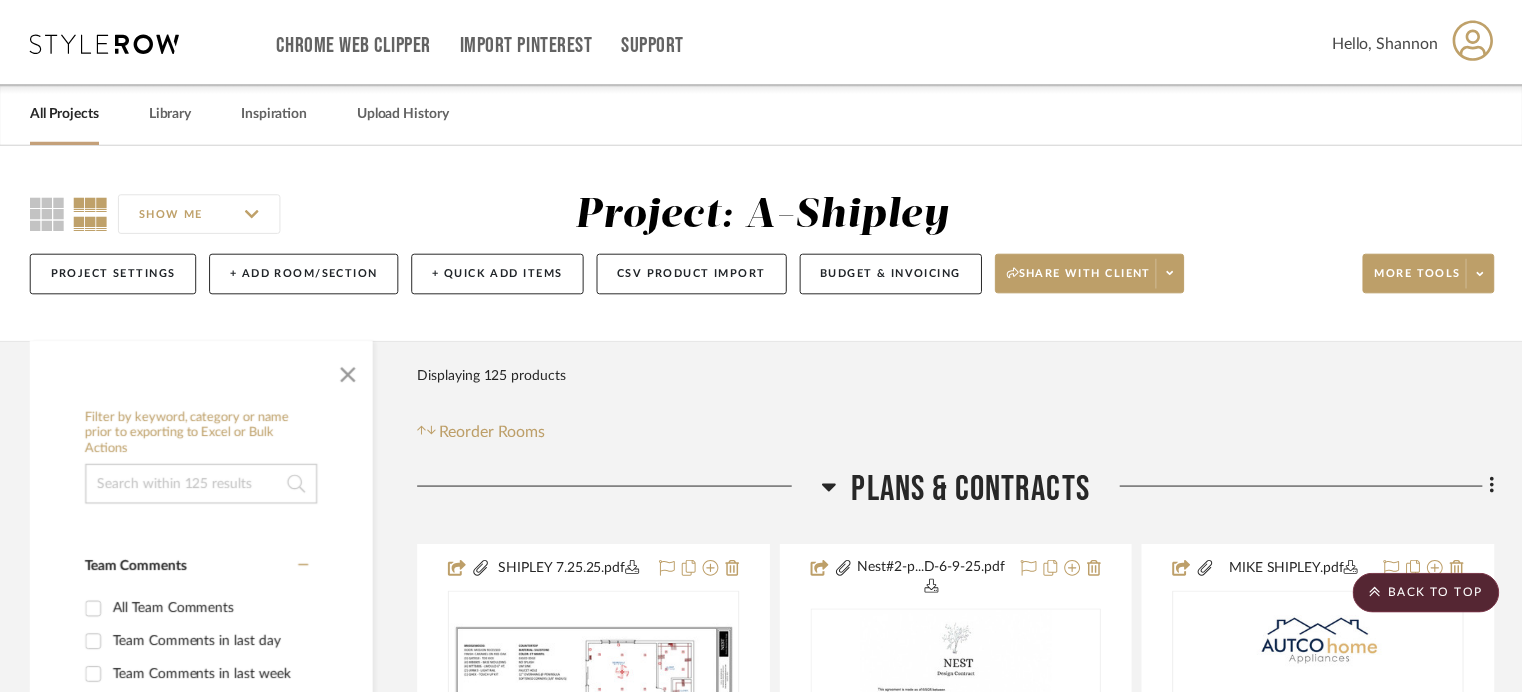 scroll, scrollTop: 8748, scrollLeft: 0, axis: vertical 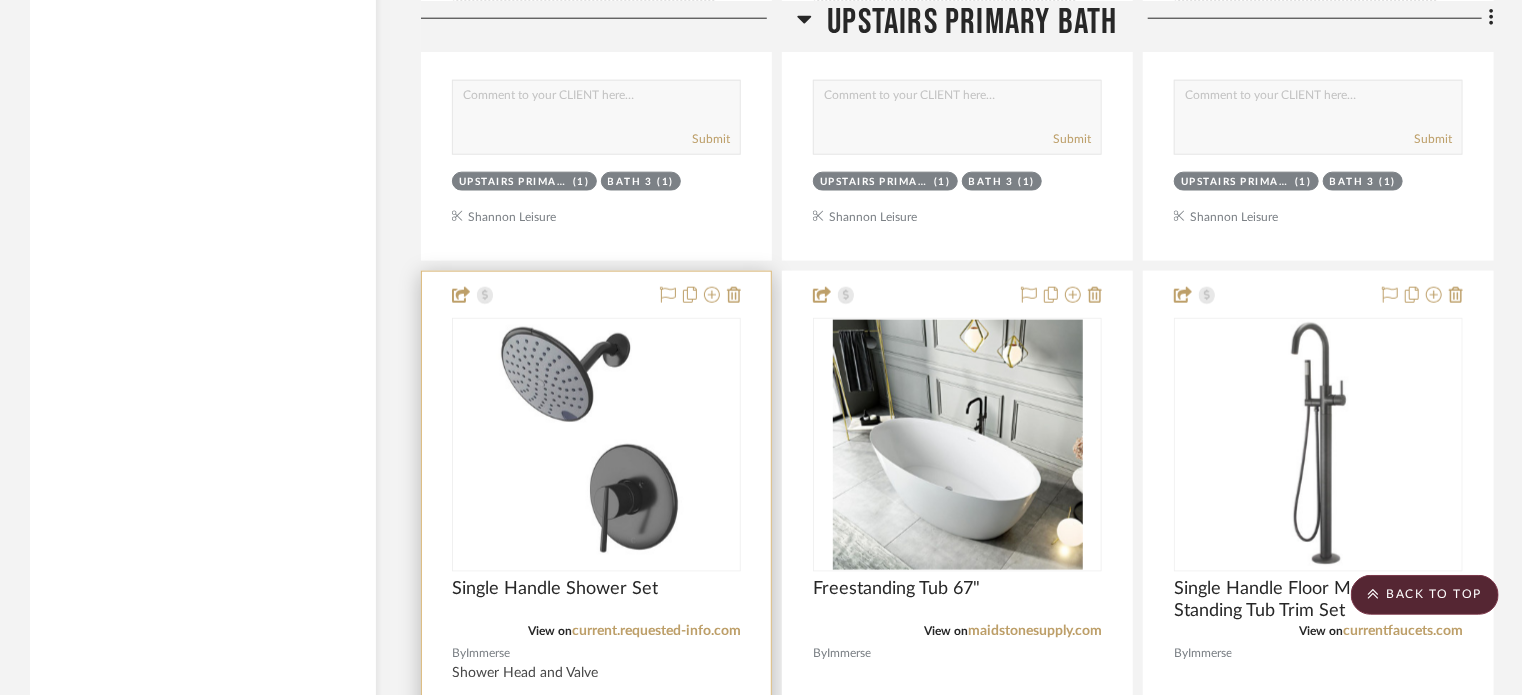 click at bounding box center [596, 709] 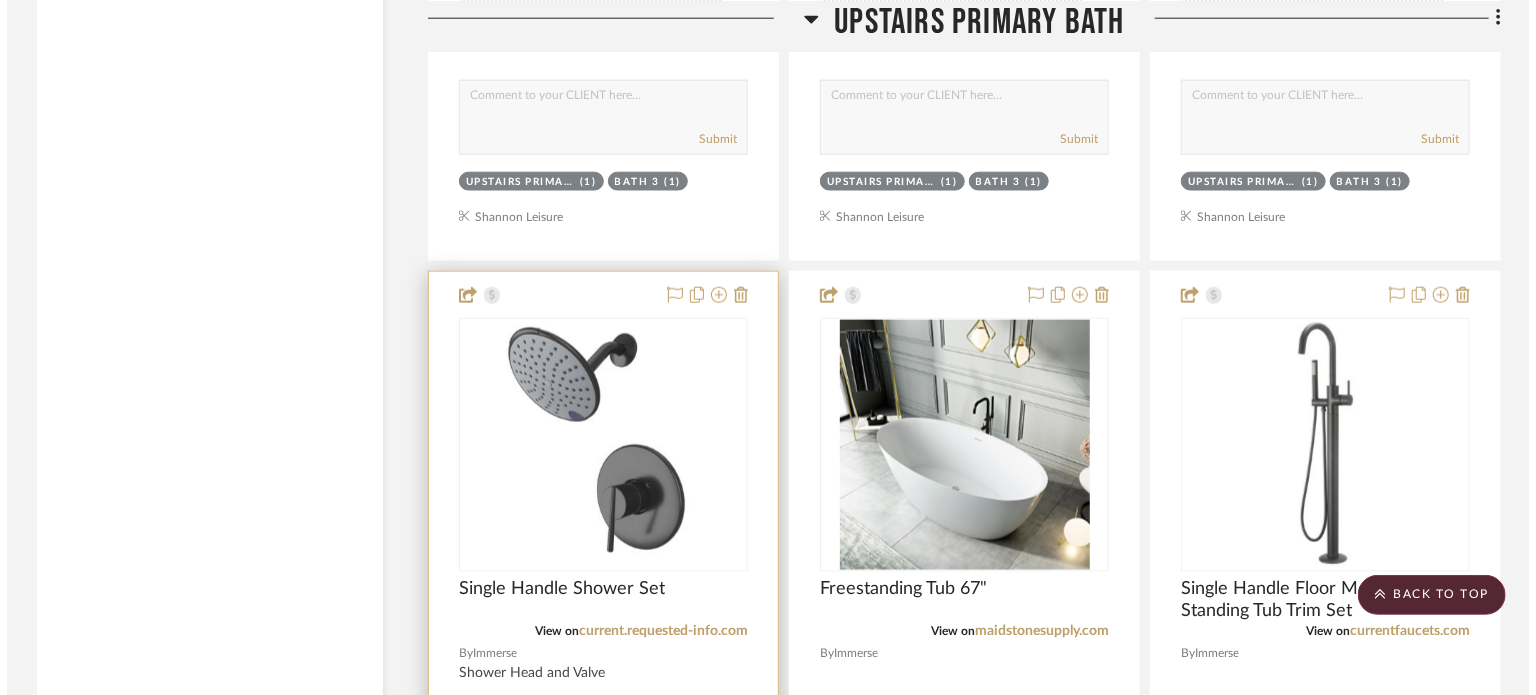 scroll, scrollTop: 0, scrollLeft: 0, axis: both 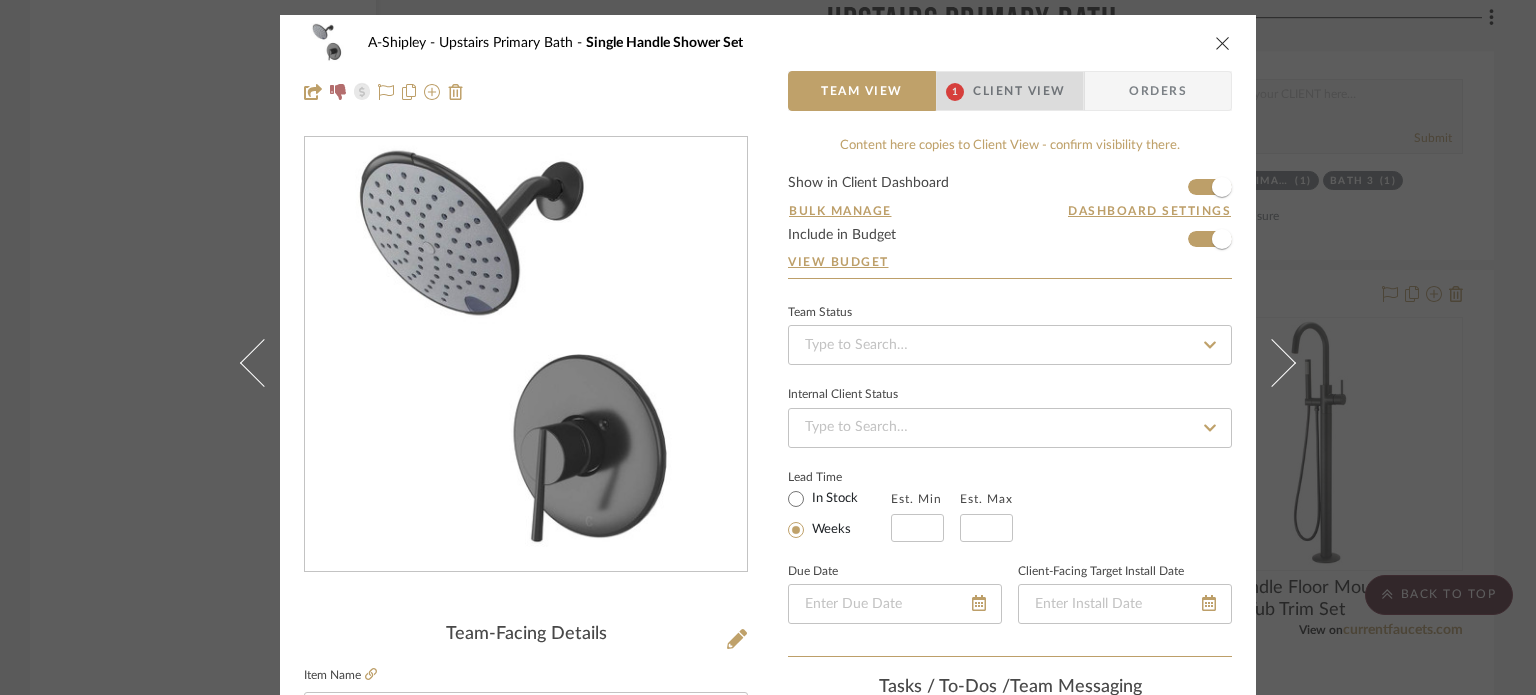 click on "1" at bounding box center (955, 91) 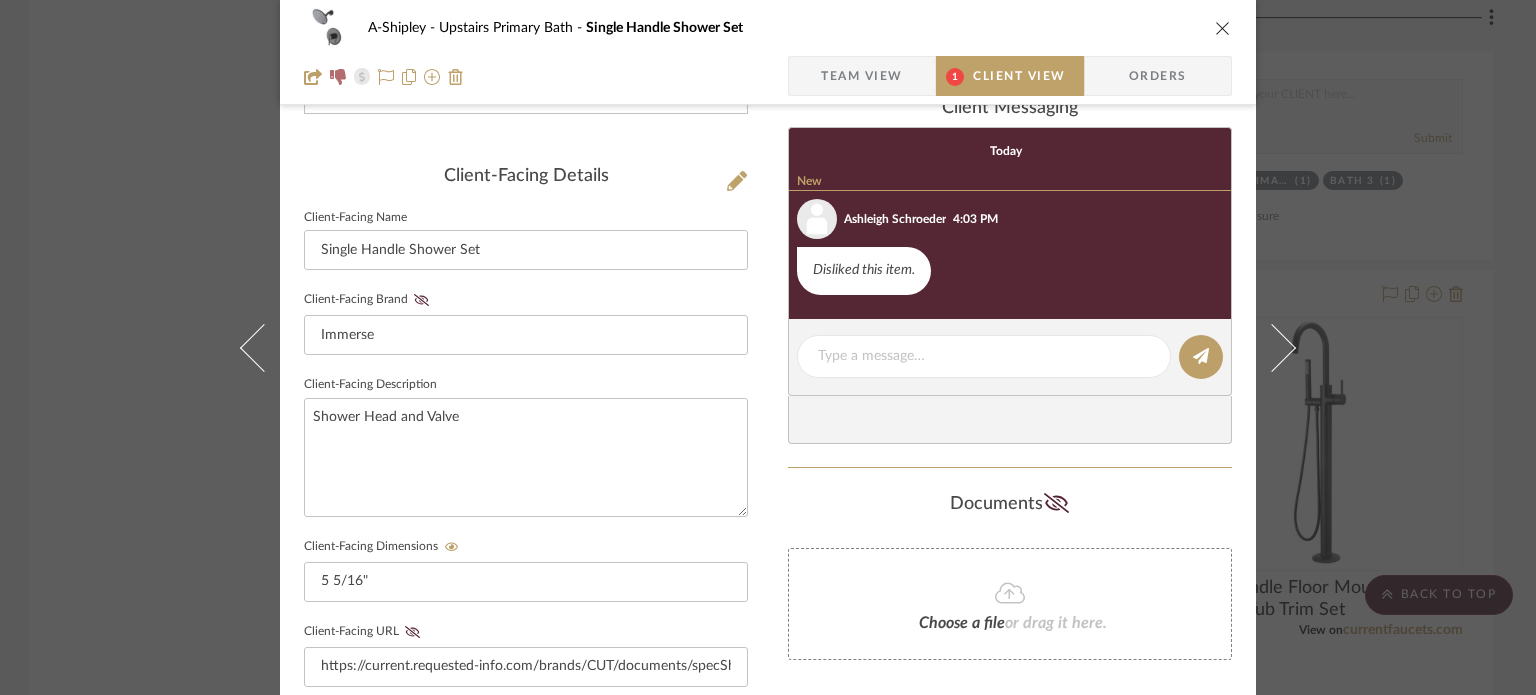 scroll, scrollTop: 456, scrollLeft: 0, axis: vertical 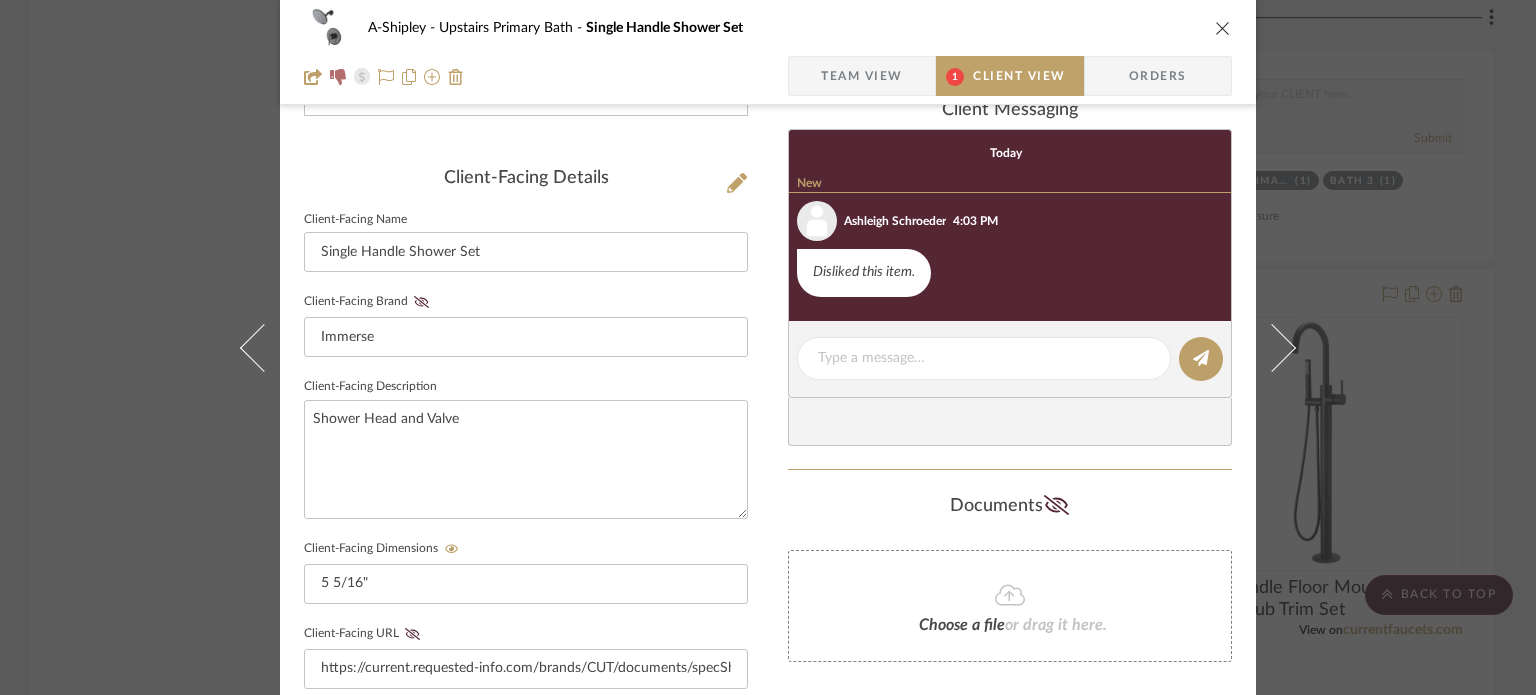 click on "A-Shipley Upstairs Primary Bath Single Handle Shower Set Team View  1  Client View Orders  Client-Facing Details   Client-Facing Name  Single Handle Shower Set  Client-Facing Brand  Immerse  Client-Facing Description  Shower Head and Valve  Client-Facing Dimensions  5 5/16"  Client-Facing URL  https://current.requested-info.com/brands/CUT/documents/specSheets/5832-T_S.pdf  Client-Facing Product Specifications  https://current.requested-info.com/brands/CUT/documents/installSheets/001MA4-T_I.pdf  Export Tearsheet   Client Dashboard Pricing   Client Unit Price   $197.47      X  Quantity  1    Each      =  Subtotal   $197.47  Include Tax Include Shipping Total Client Price  (incl. tax & shipping)  $235.96  Only content on this tab can share to Dashboard. Click eyeball icon to show or hide.  Show in Client Dashboard  Dashboard Settings Client-Facing Status  Lead Time  In Stock Weeks  Est. Min   Est. Max   Client-Facing Target Install Date  client Messaging Today New  Ashleigh Schroeder  New  4:03 PM" at bounding box center (768, 347) 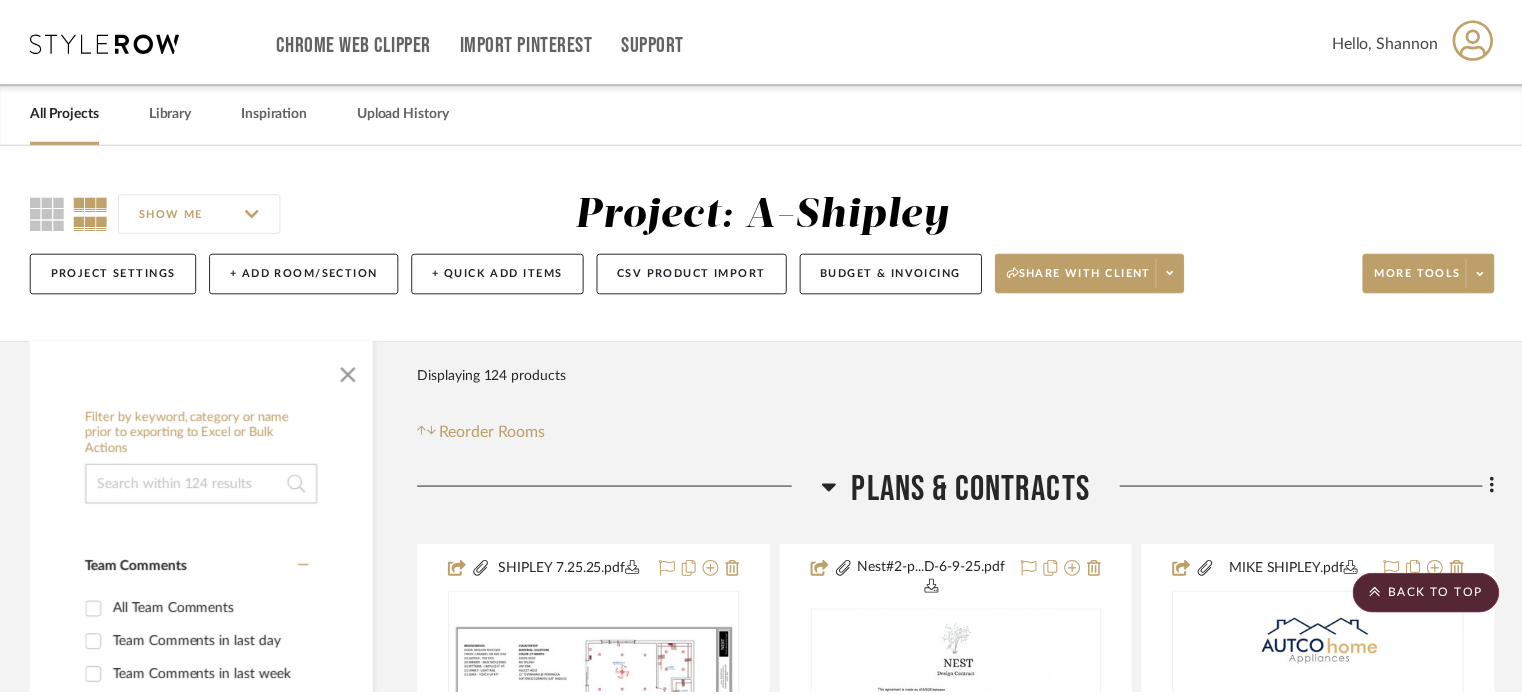 scroll, scrollTop: 8748, scrollLeft: 0, axis: vertical 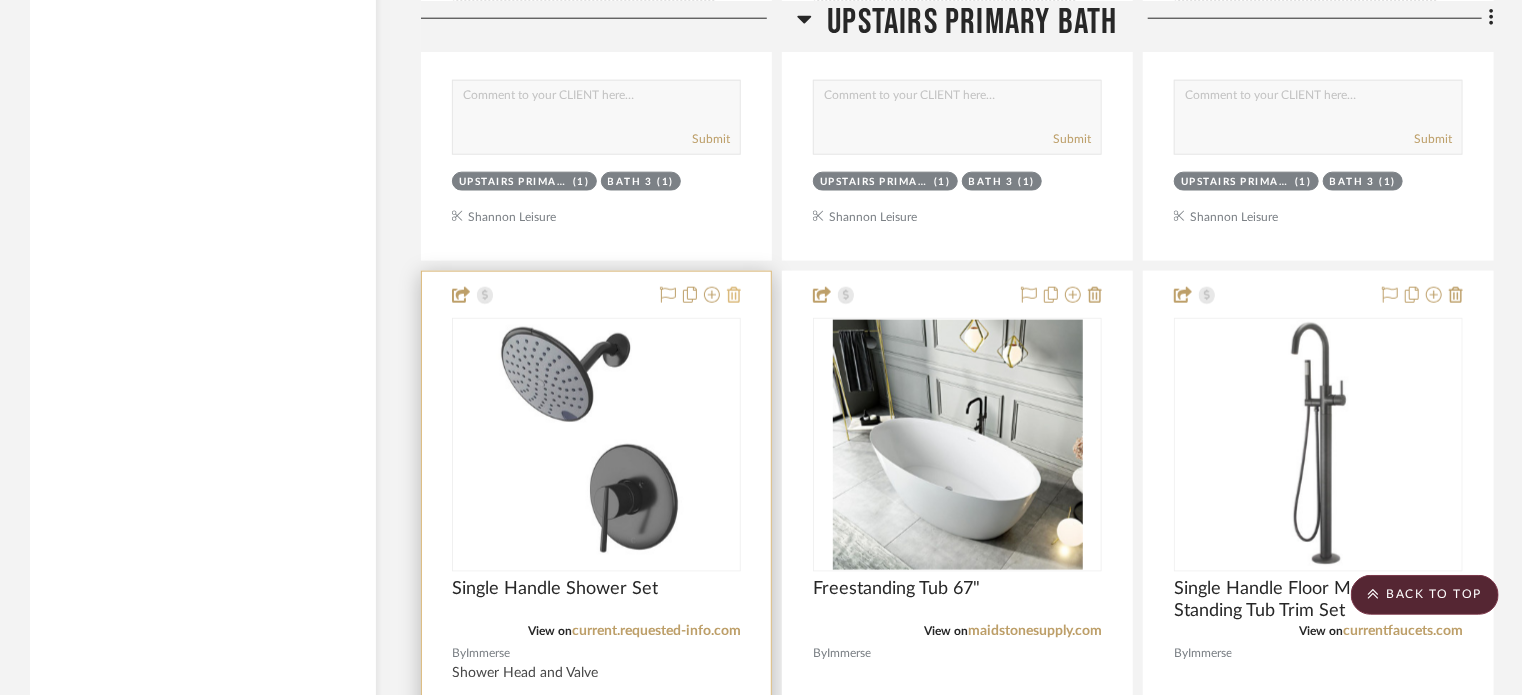 click 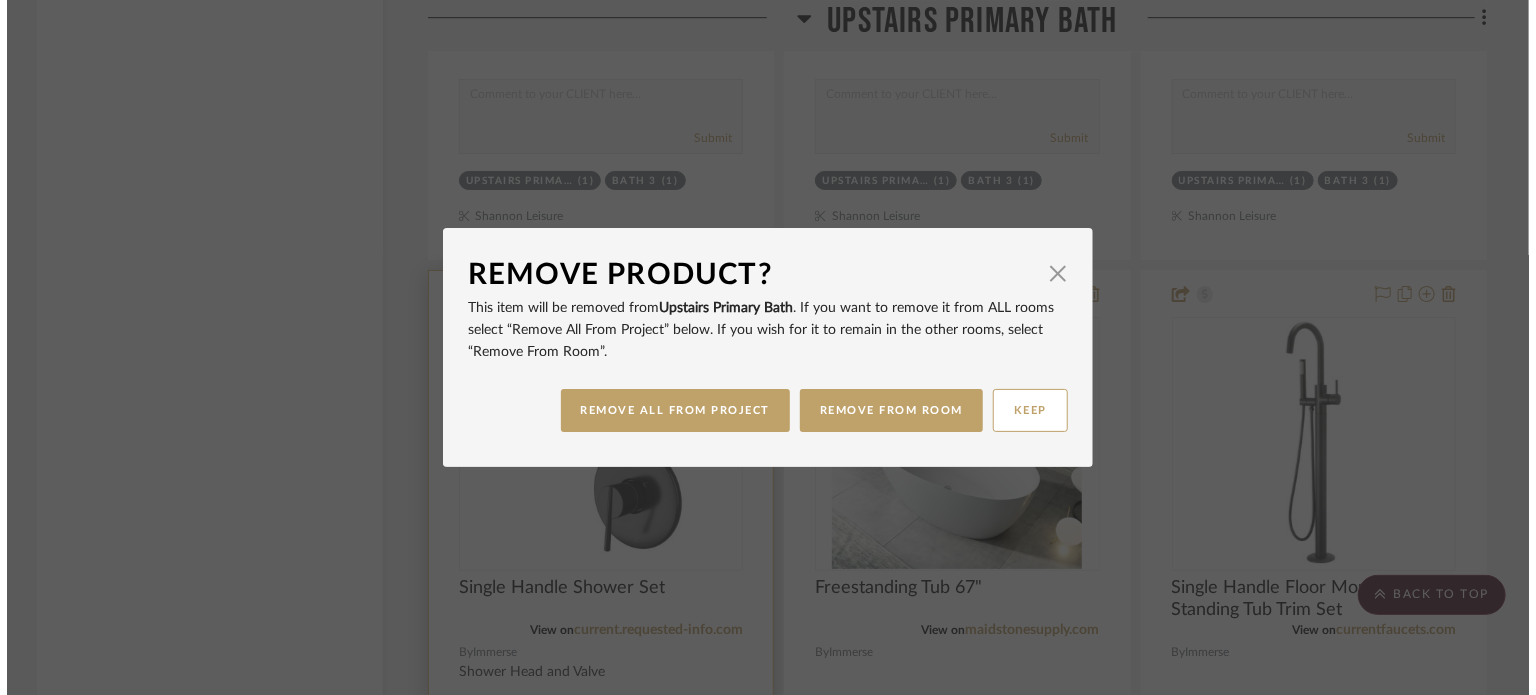 scroll, scrollTop: 0, scrollLeft: 0, axis: both 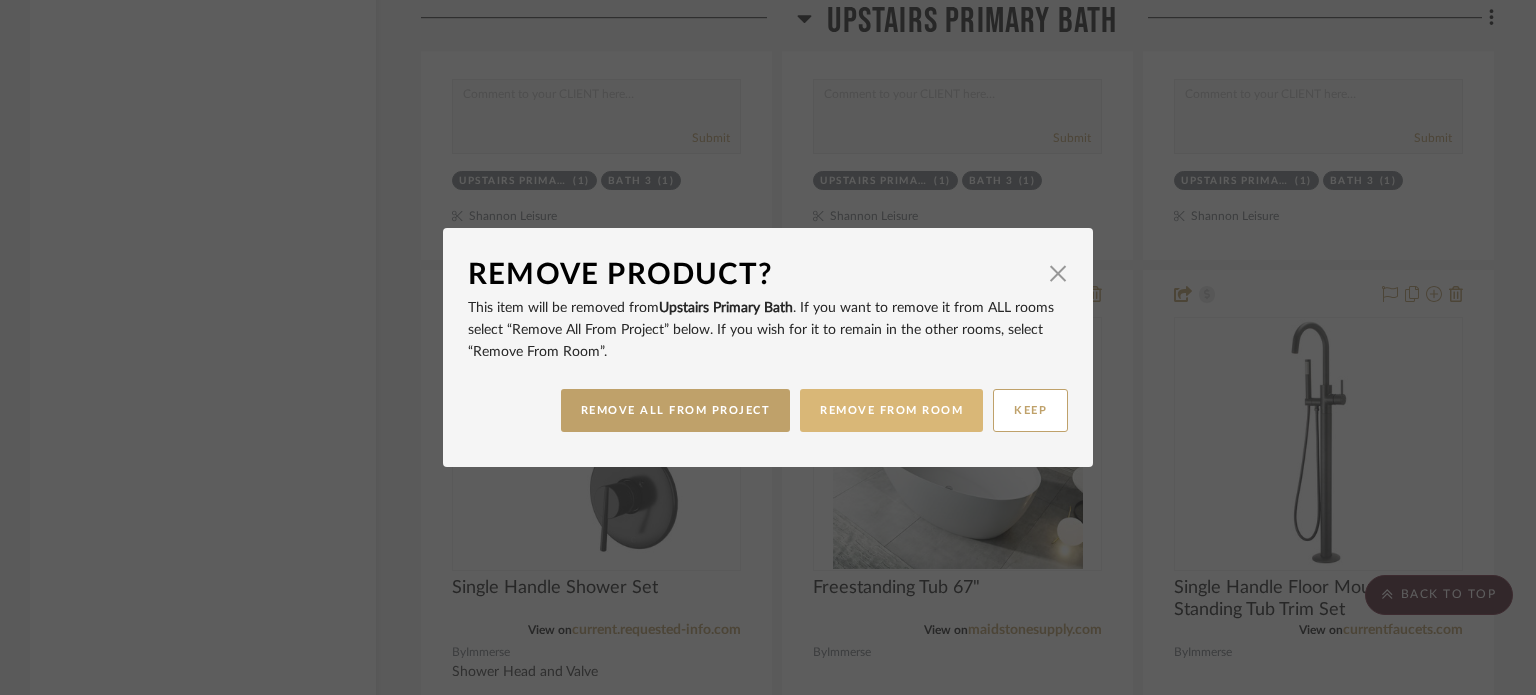 click on "REMOVE FROM ROOM" at bounding box center (891, 410) 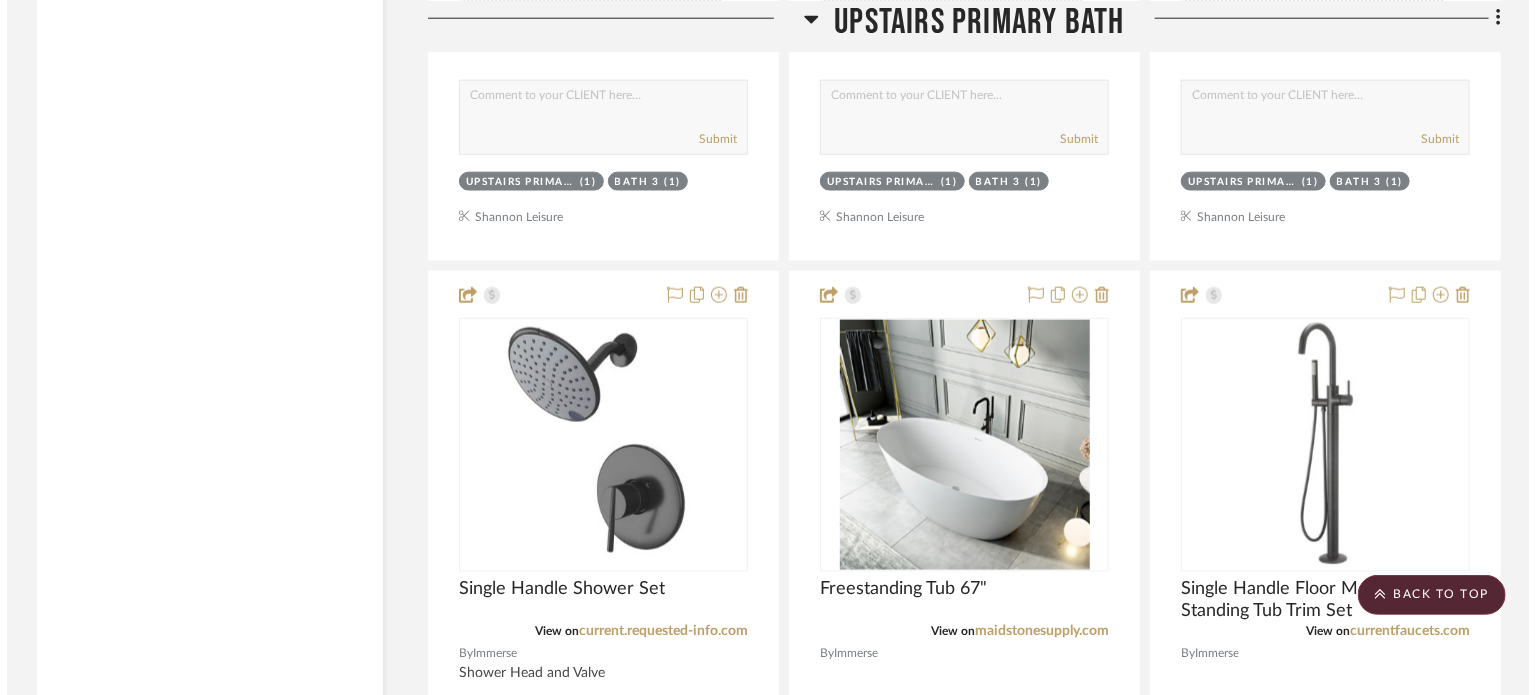 scroll, scrollTop: 0, scrollLeft: 0, axis: both 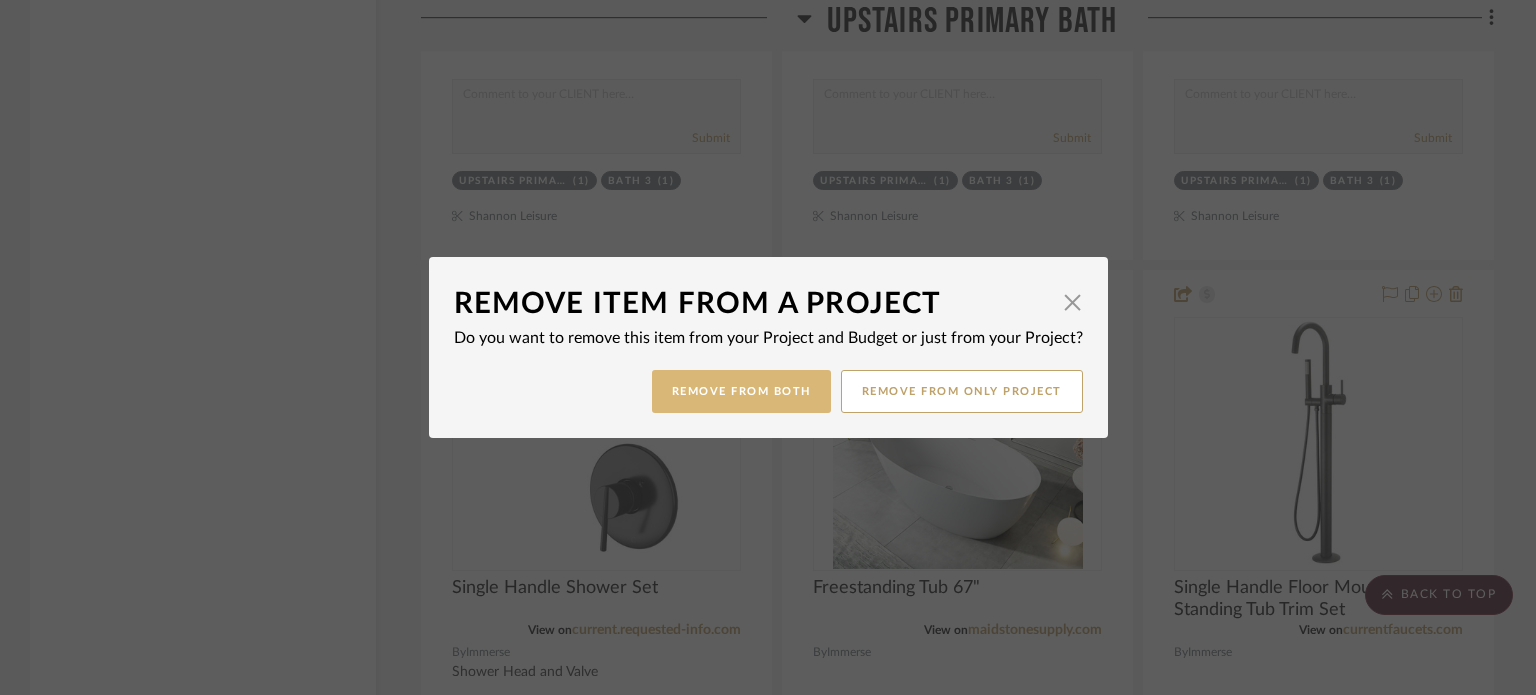 click on "Remove from Both" at bounding box center [741, 391] 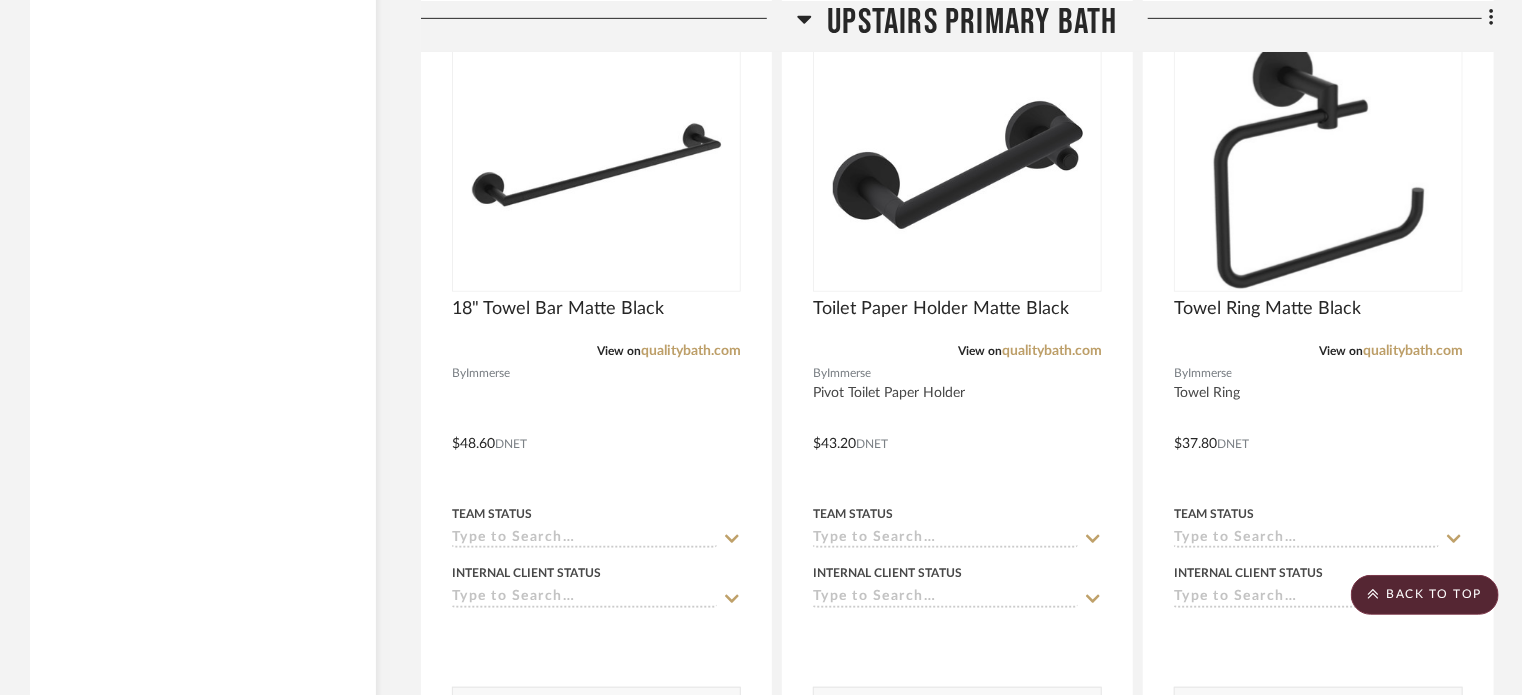 scroll, scrollTop: 8155, scrollLeft: 0, axis: vertical 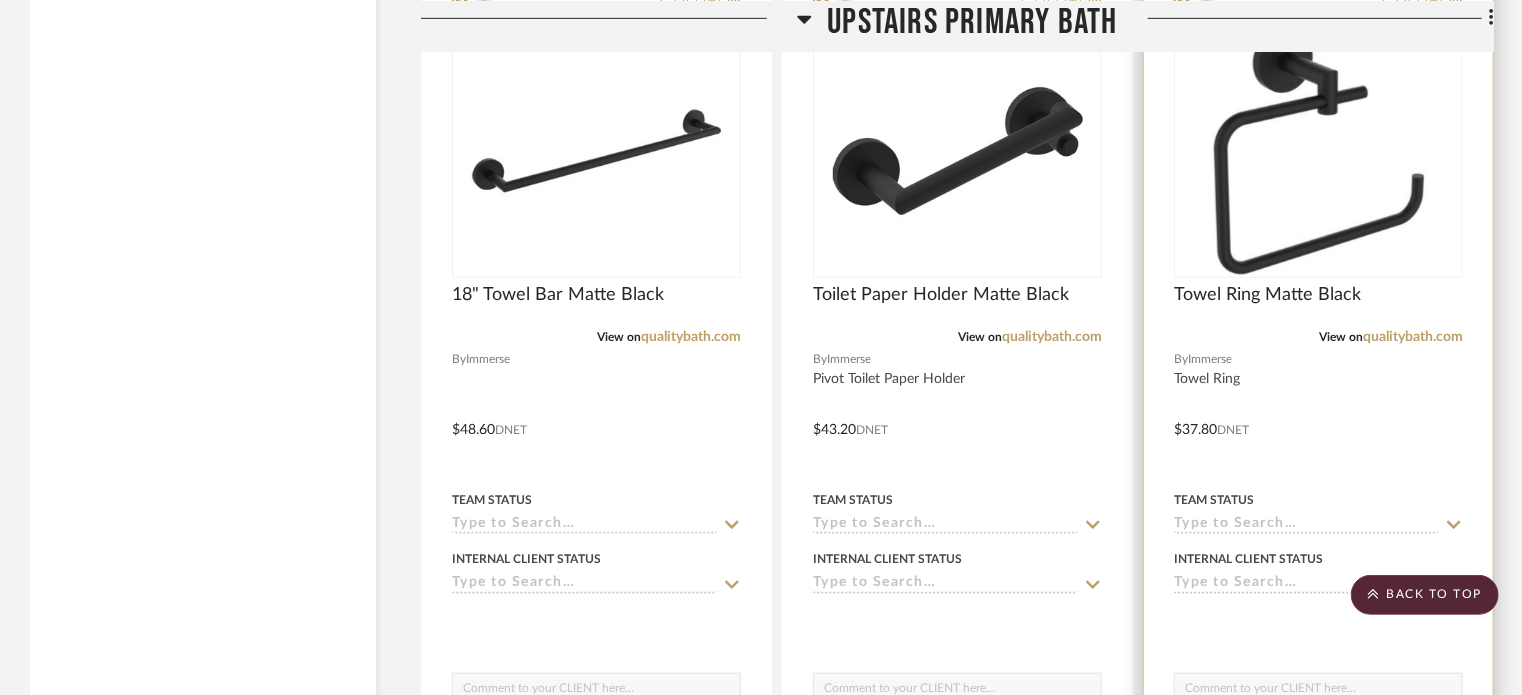 click at bounding box center [1318, 415] 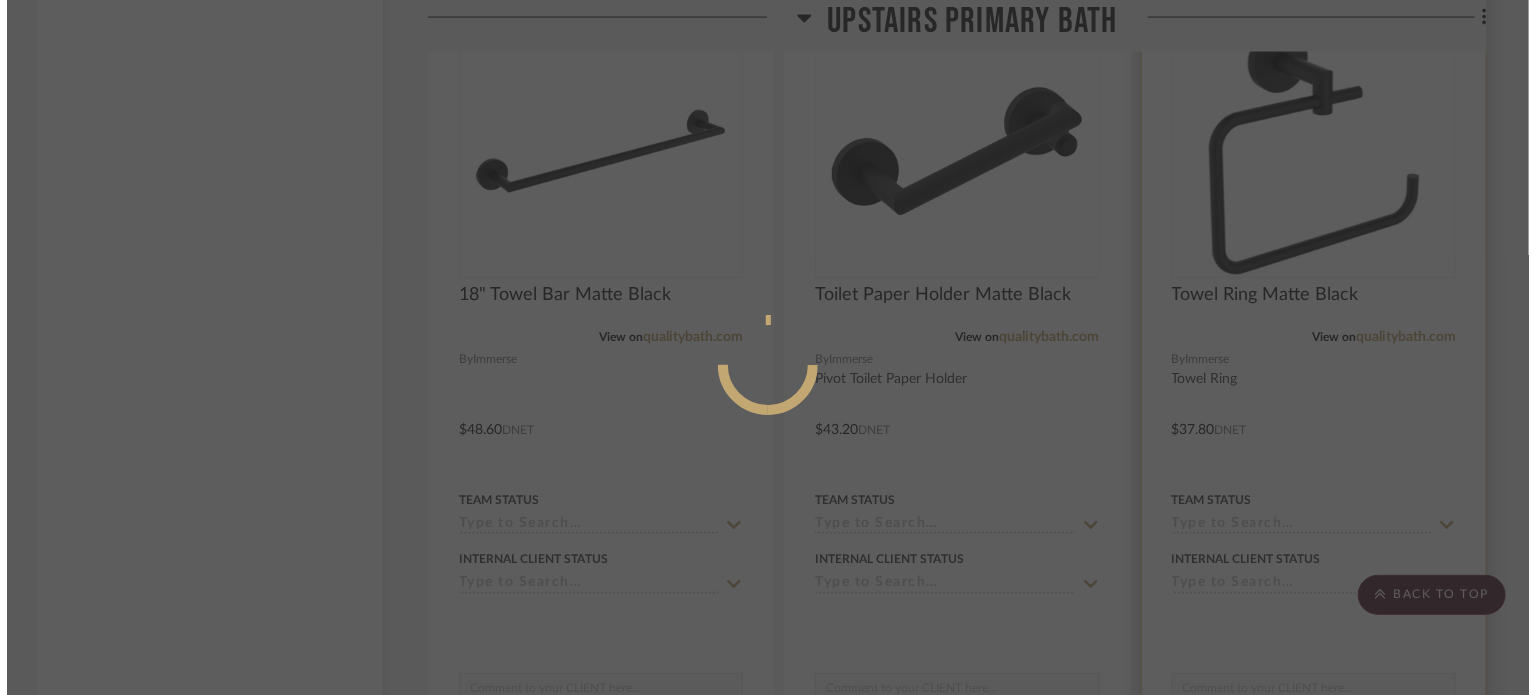 scroll, scrollTop: 0, scrollLeft: 0, axis: both 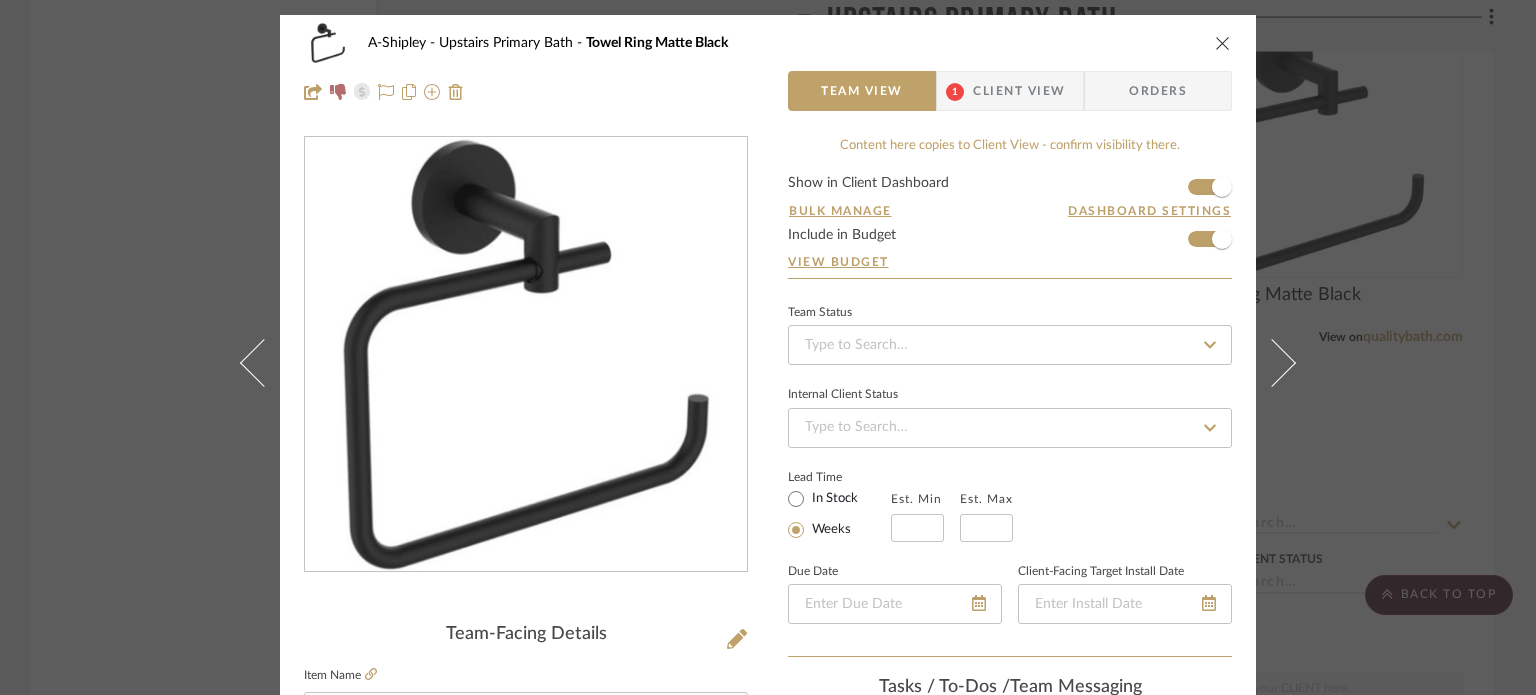 click on "Client View" at bounding box center [1019, 91] 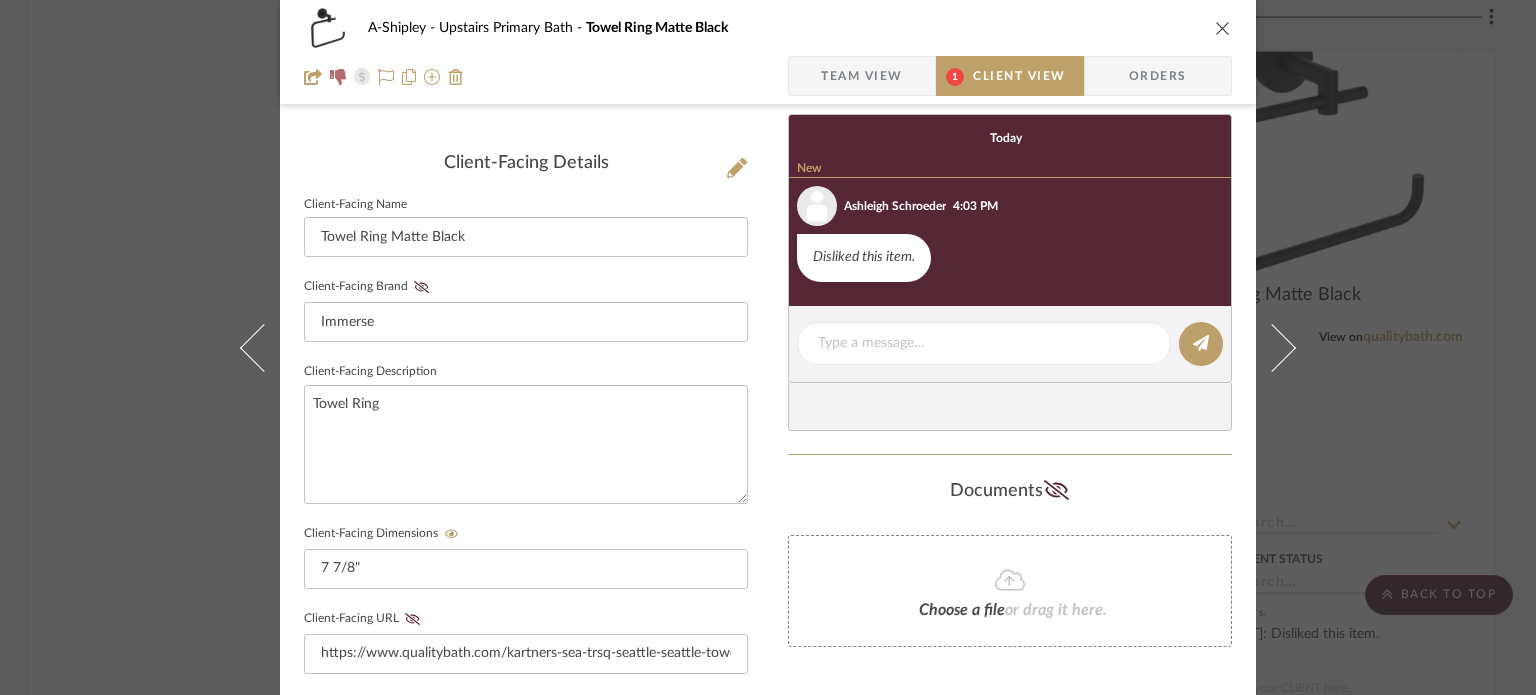 scroll, scrollTop: 470, scrollLeft: 0, axis: vertical 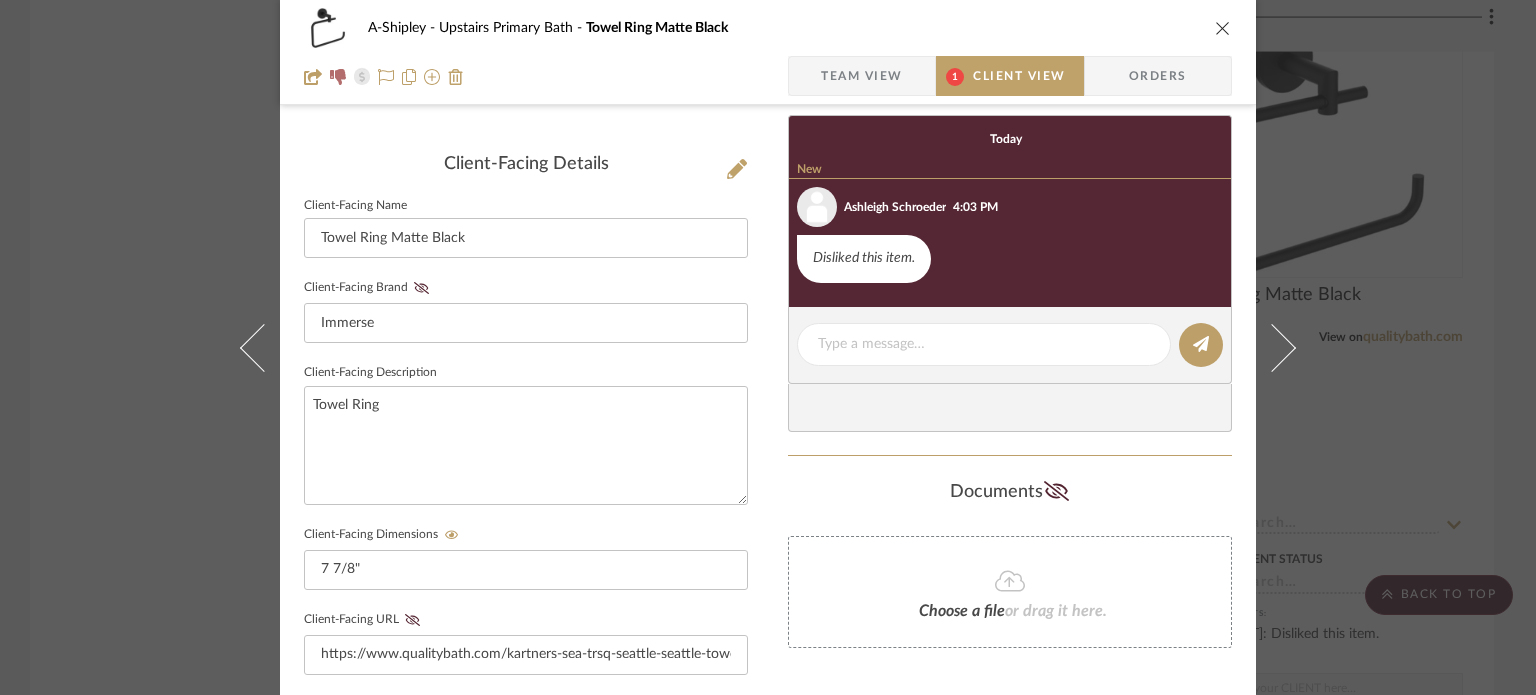 click on "A-Shipley Upstairs Primary Bath Towel Ring Matte Black Team View  1  Client View Orders  Client-Facing Details   Client-Facing Name  Towel Ring Matte Black  Client-Facing Brand  Immerse  Client-Facing Description  Towel Ring  Client-Facing Dimensions  7 7/8"  Client-Facing URL  https://www.qualitybath.com/kartners-sea-trsq-seattle-seattle-towel-ring-product-336405.htm?sku=SEA-TRSQ-MB&utm_source=google&utm_medium=shopping&utm_content=Kartners%20SEA-TRSQ-MB&srsltid=AfmBOoreXNl6bOUN-P-uGUP_nktb1LQzvKCR5M3AJgW91sT1HpLLiyDsmJc  Client-Facing Product Specifications  https://qb-res.cloudinary.com/q_auto,f_pdf/spec/Seattle-Polished-Chrome-Spec.-Sheet-1_agic90.pdf  Export Tearsheet   Client Dashboard Pricing   Client Unit Price   $49.14      X  Quantity  1    Each      =  Subtotal   $49.14  Include Tax Include Shipping Total Client Price  (incl. tax & shipping)  $58.71  Only content on this tab can share to Dashboard. Click eyeball icon to show or hide.  Show in Client Dashboard  Dashboard Settings  Lead Time  New" at bounding box center (768, 347) 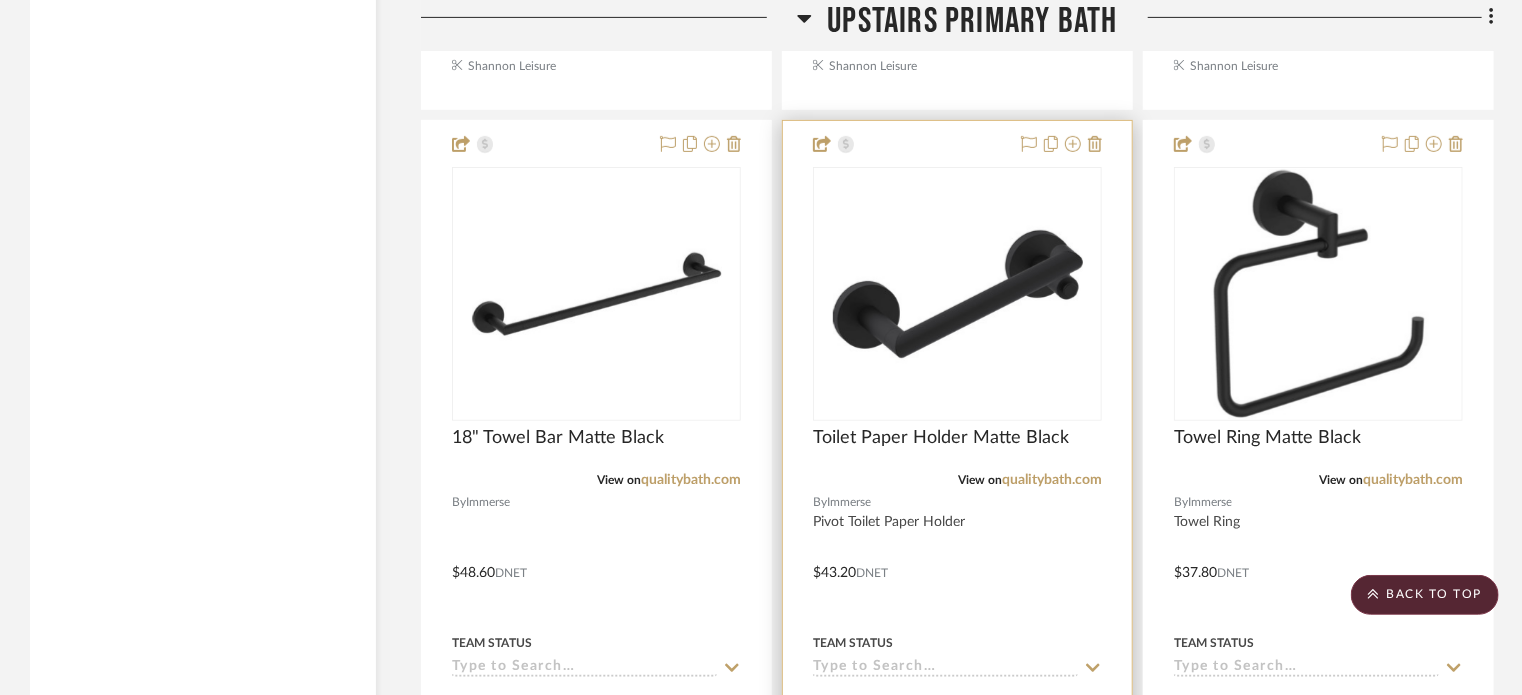scroll, scrollTop: 8011, scrollLeft: 0, axis: vertical 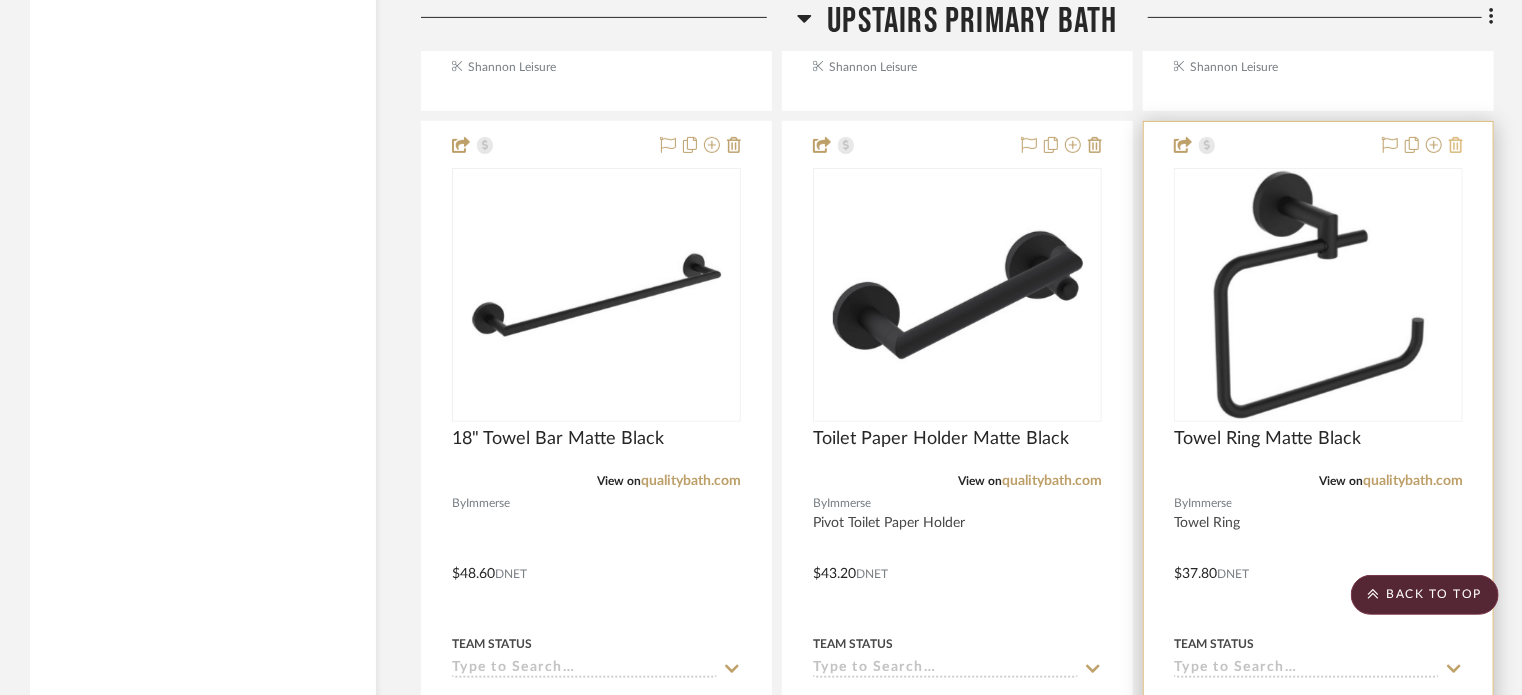 click 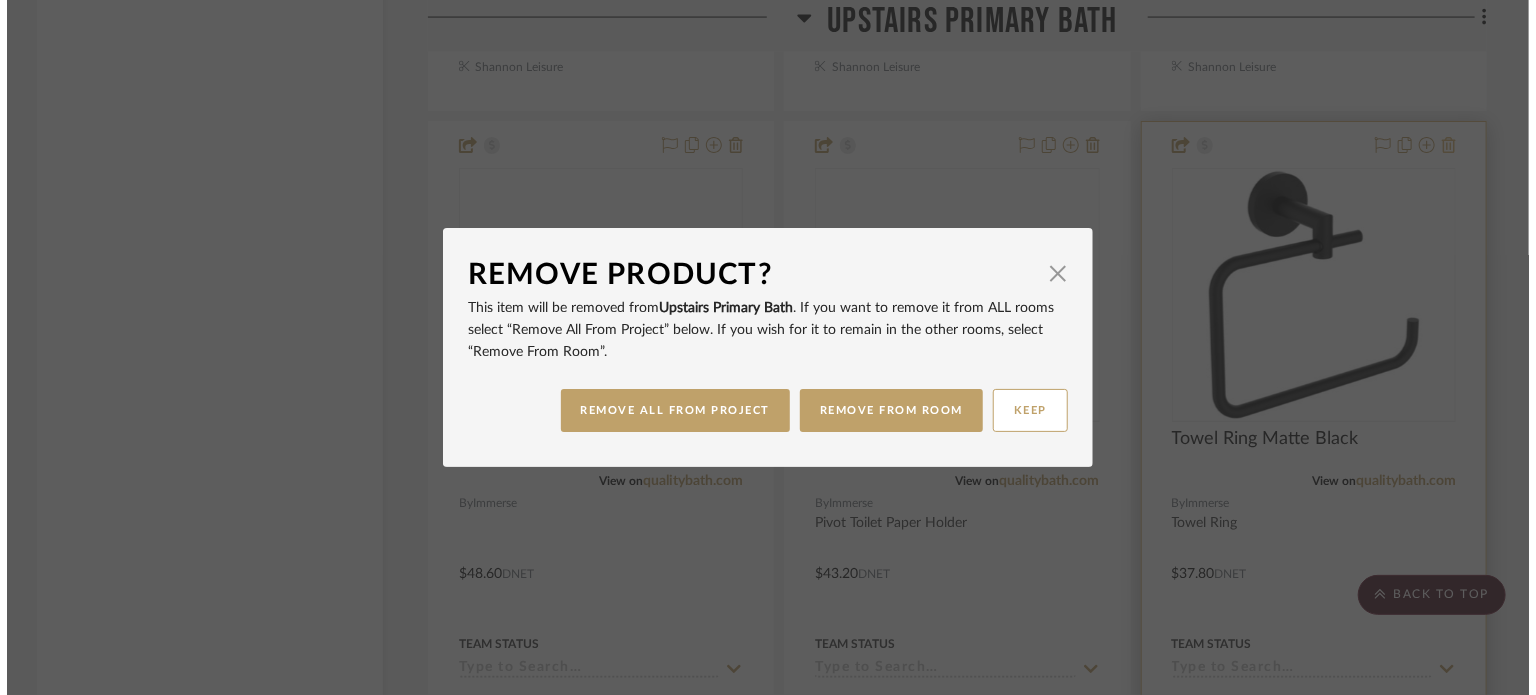 scroll, scrollTop: 0, scrollLeft: 0, axis: both 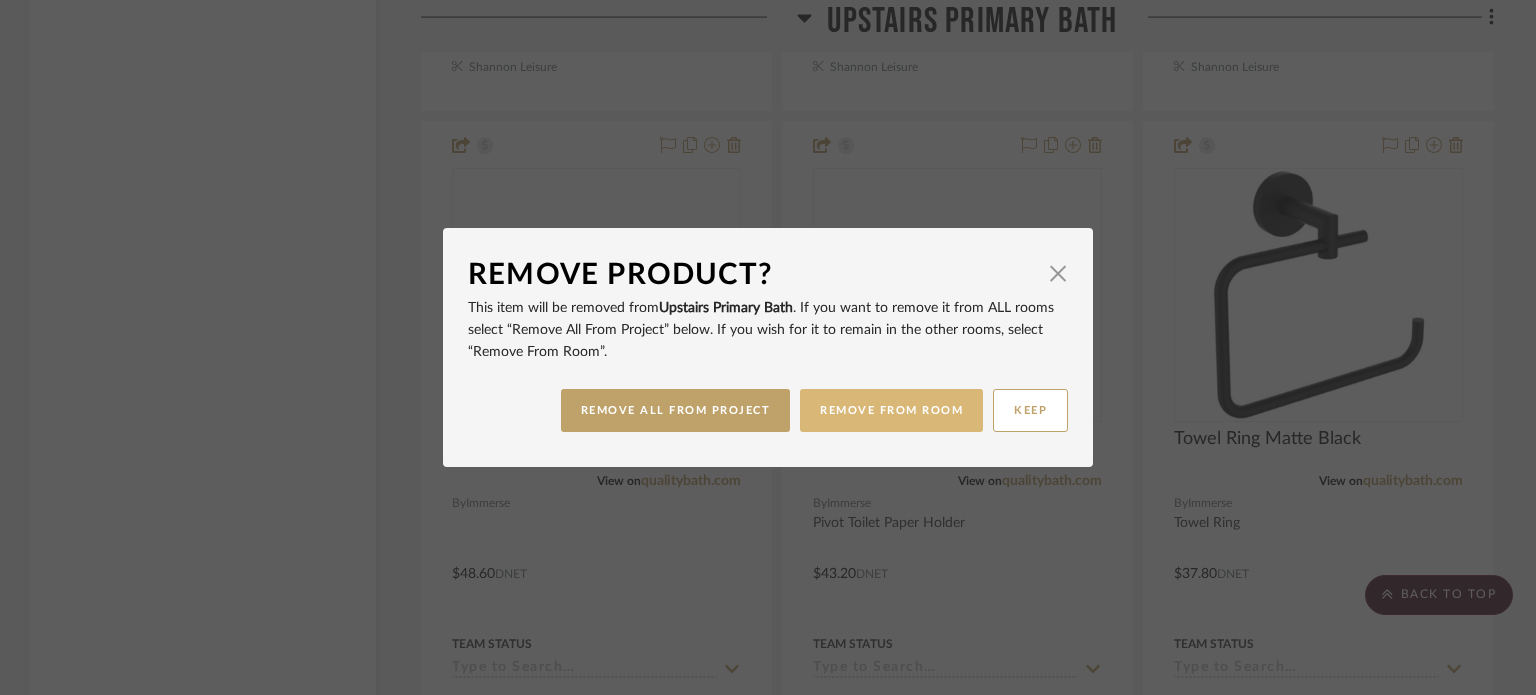 click on "REMOVE FROM ROOM" at bounding box center [891, 410] 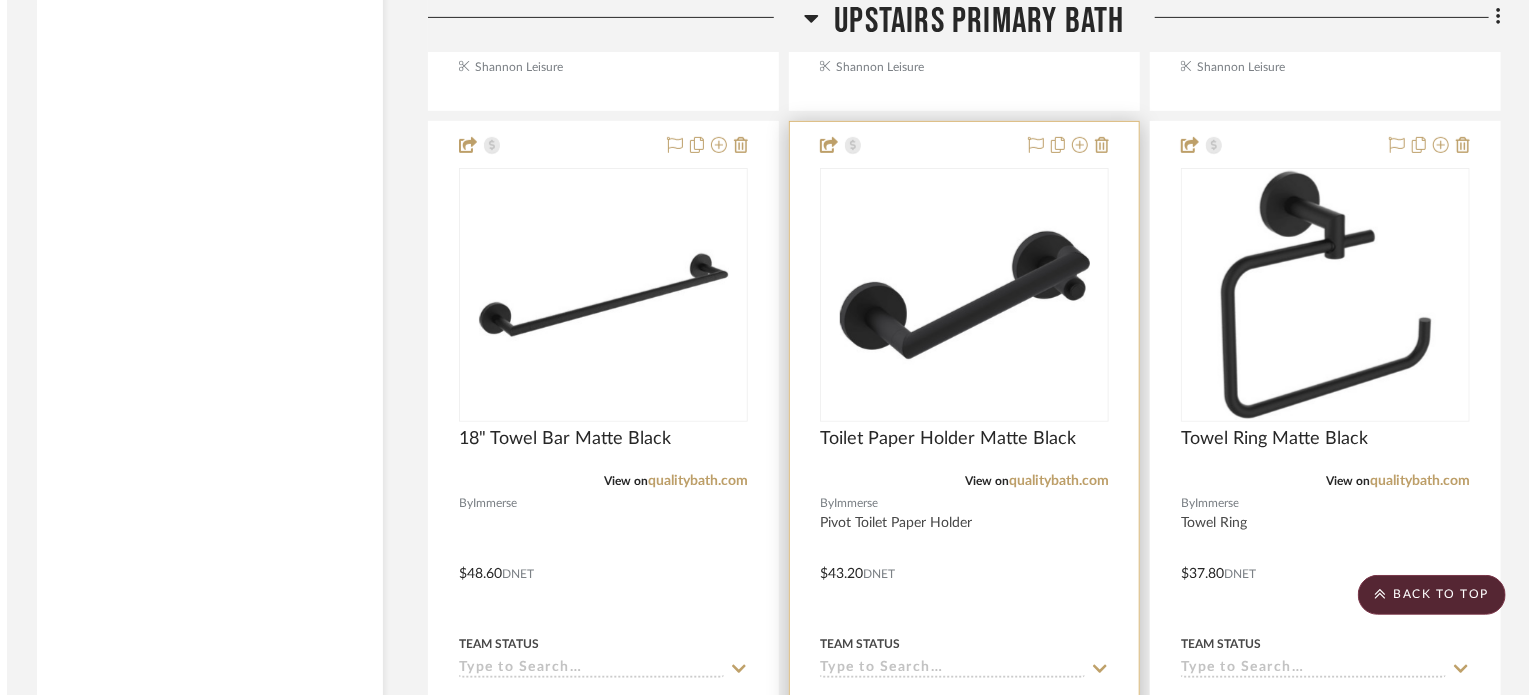 scroll, scrollTop: 0, scrollLeft: 0, axis: both 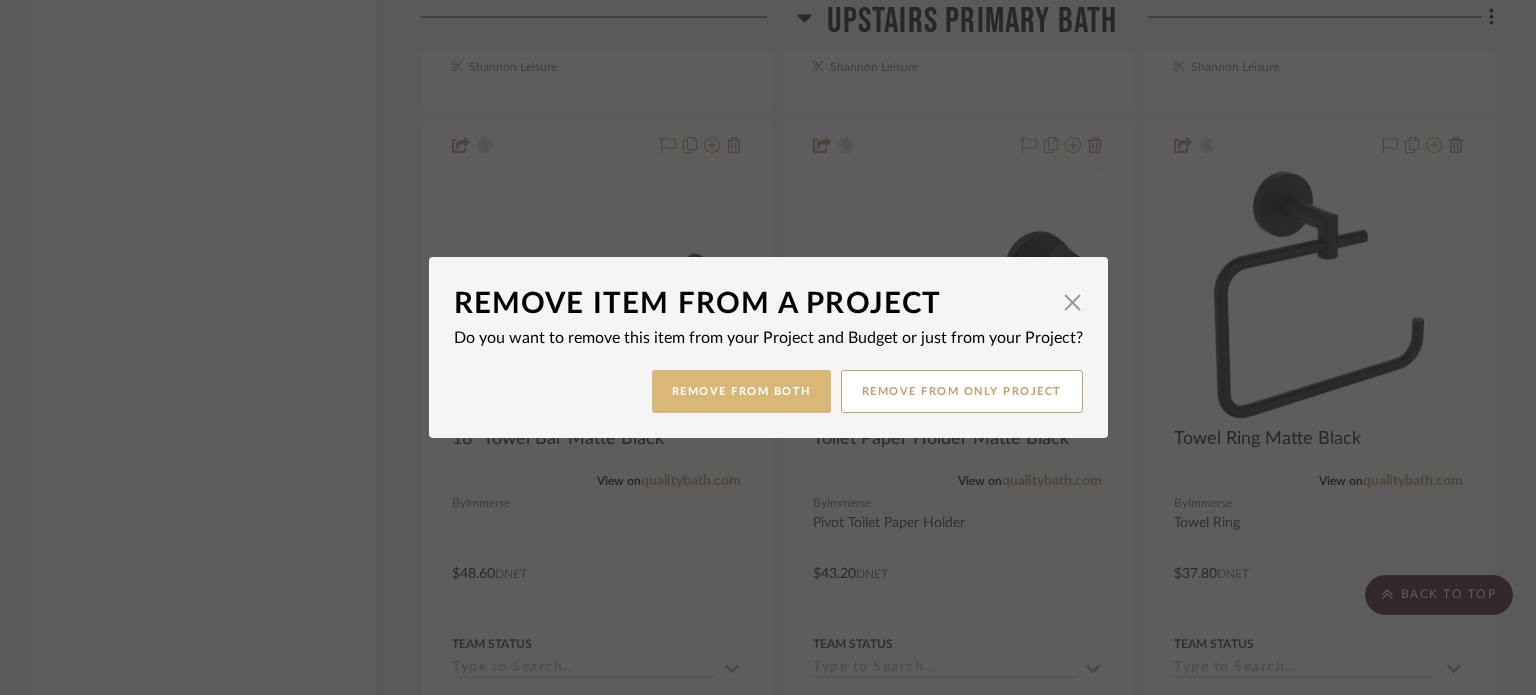 click on "Remove from Both" at bounding box center (741, 391) 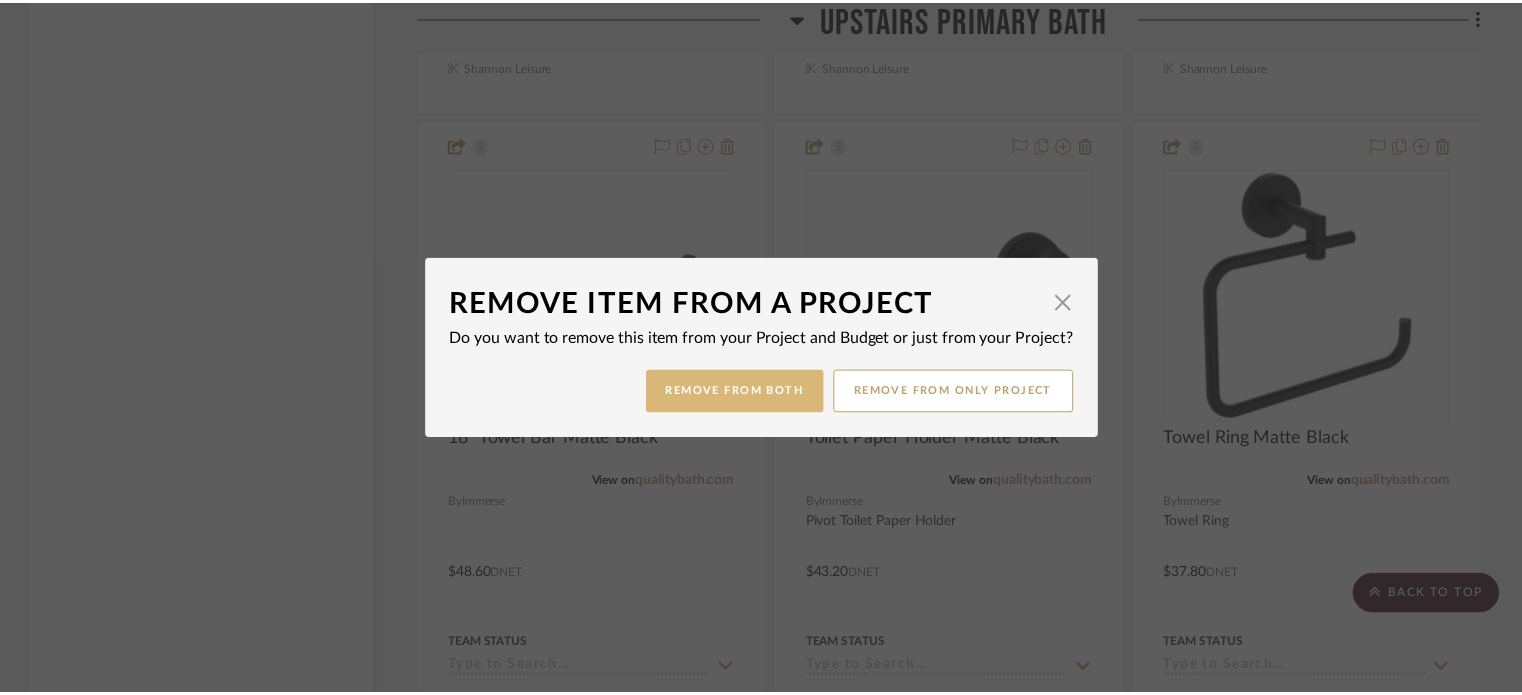 scroll, scrollTop: 8011, scrollLeft: 0, axis: vertical 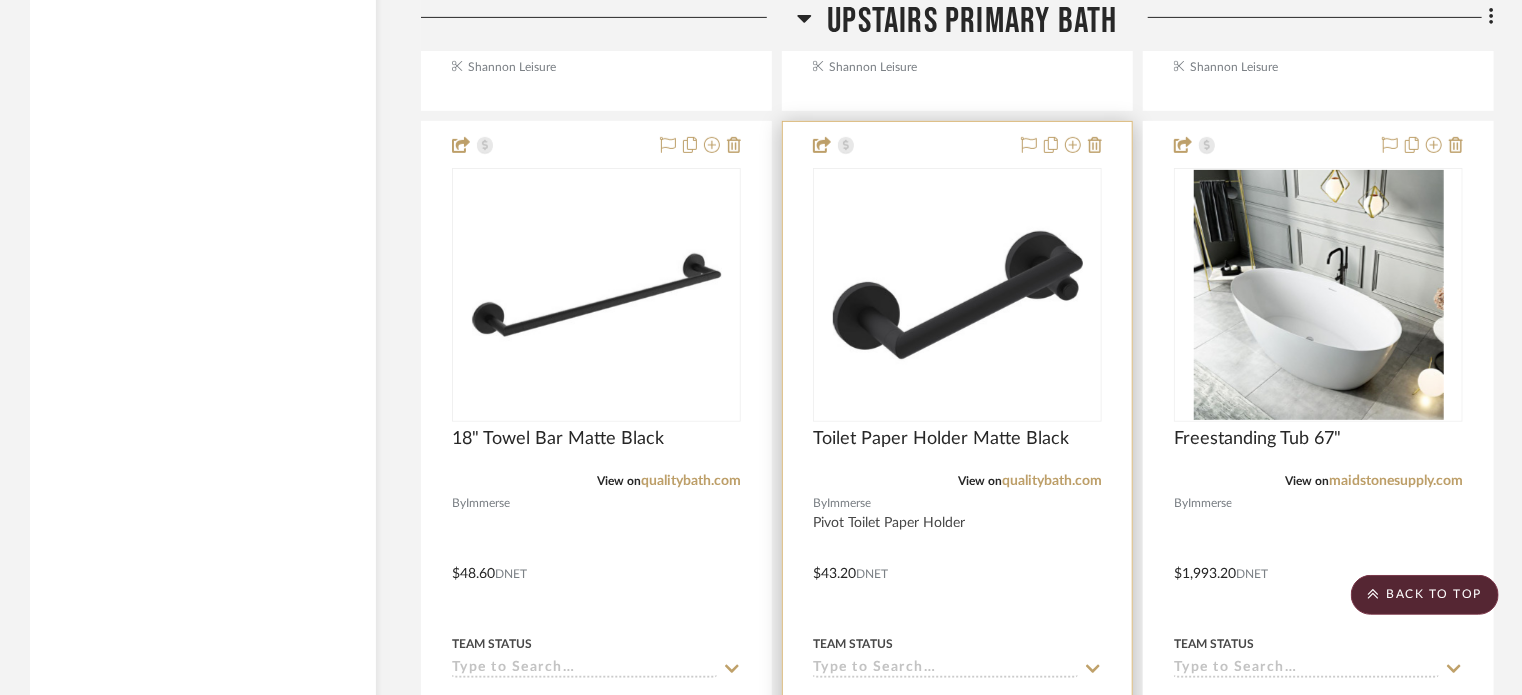 click at bounding box center [958, 295] 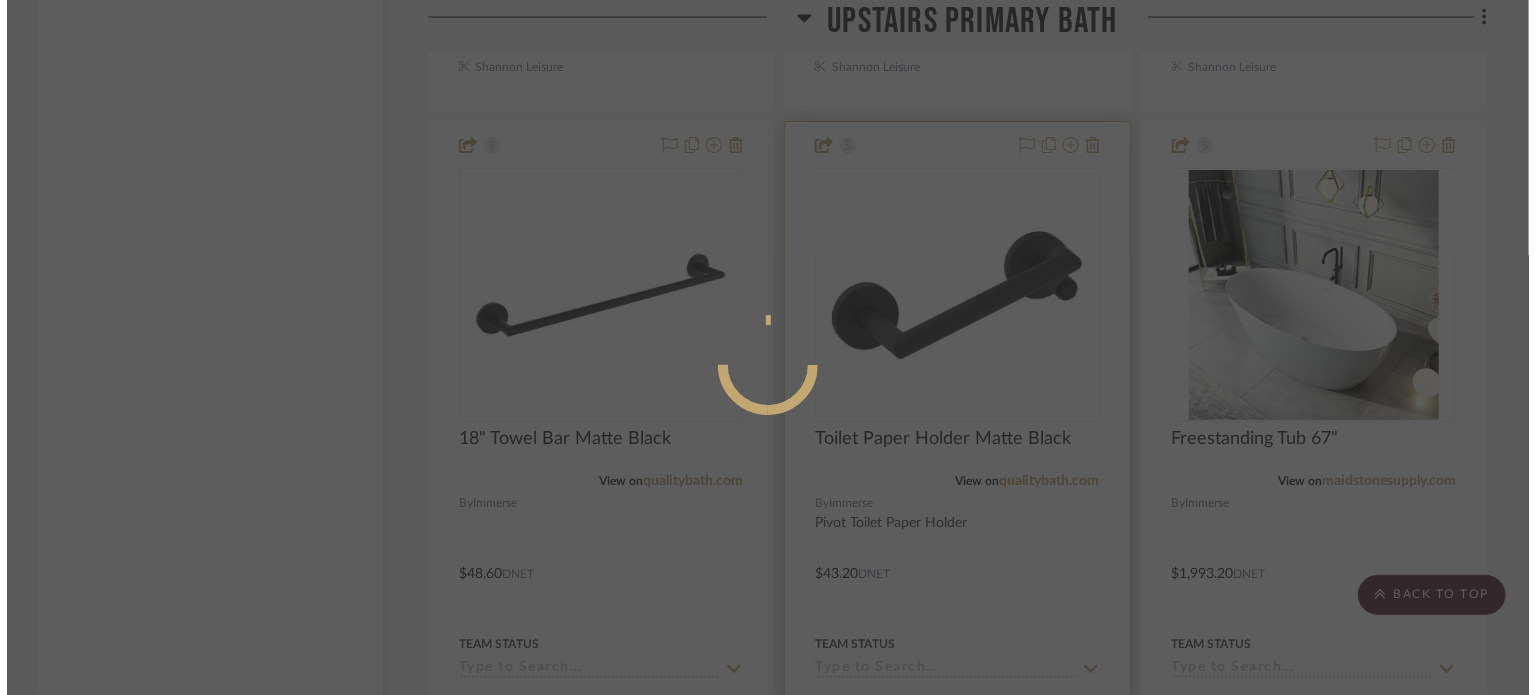 scroll, scrollTop: 0, scrollLeft: 0, axis: both 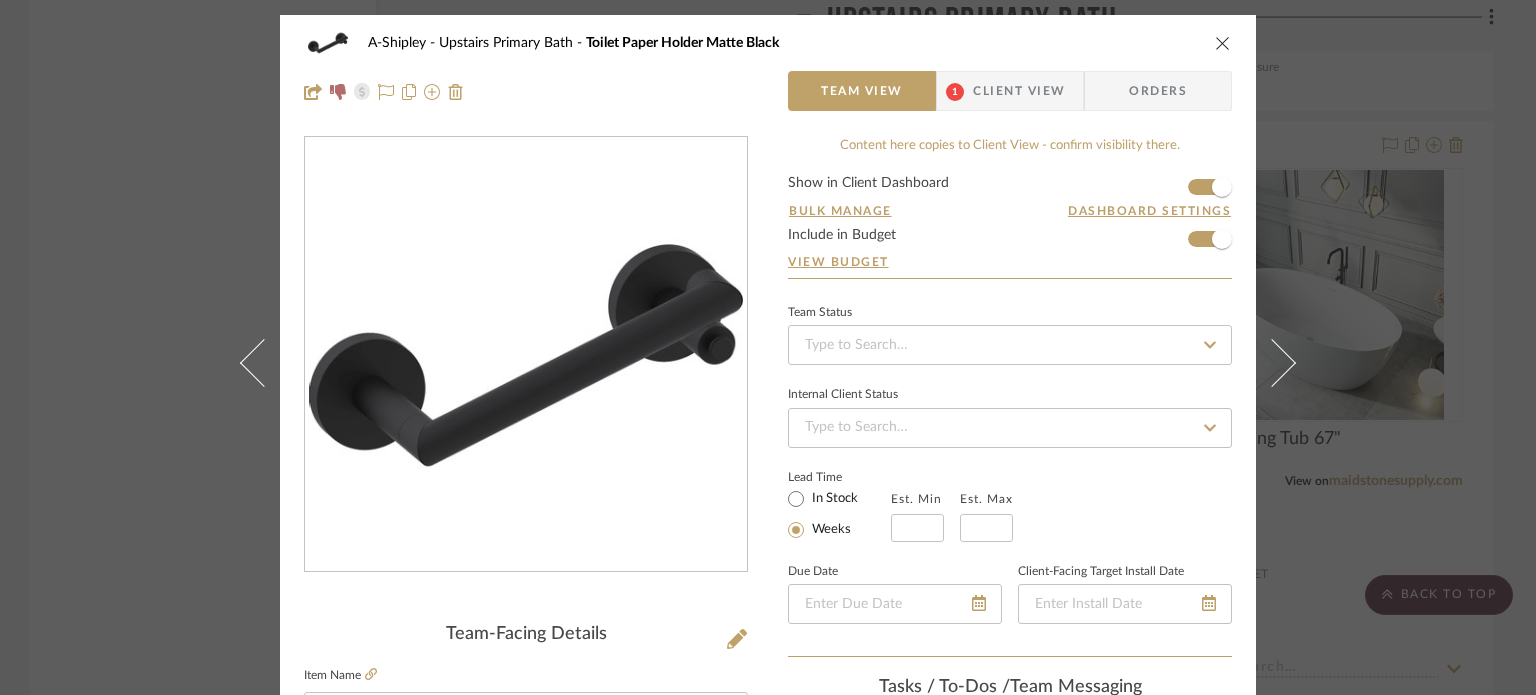 click on "Client View" at bounding box center (1019, 91) 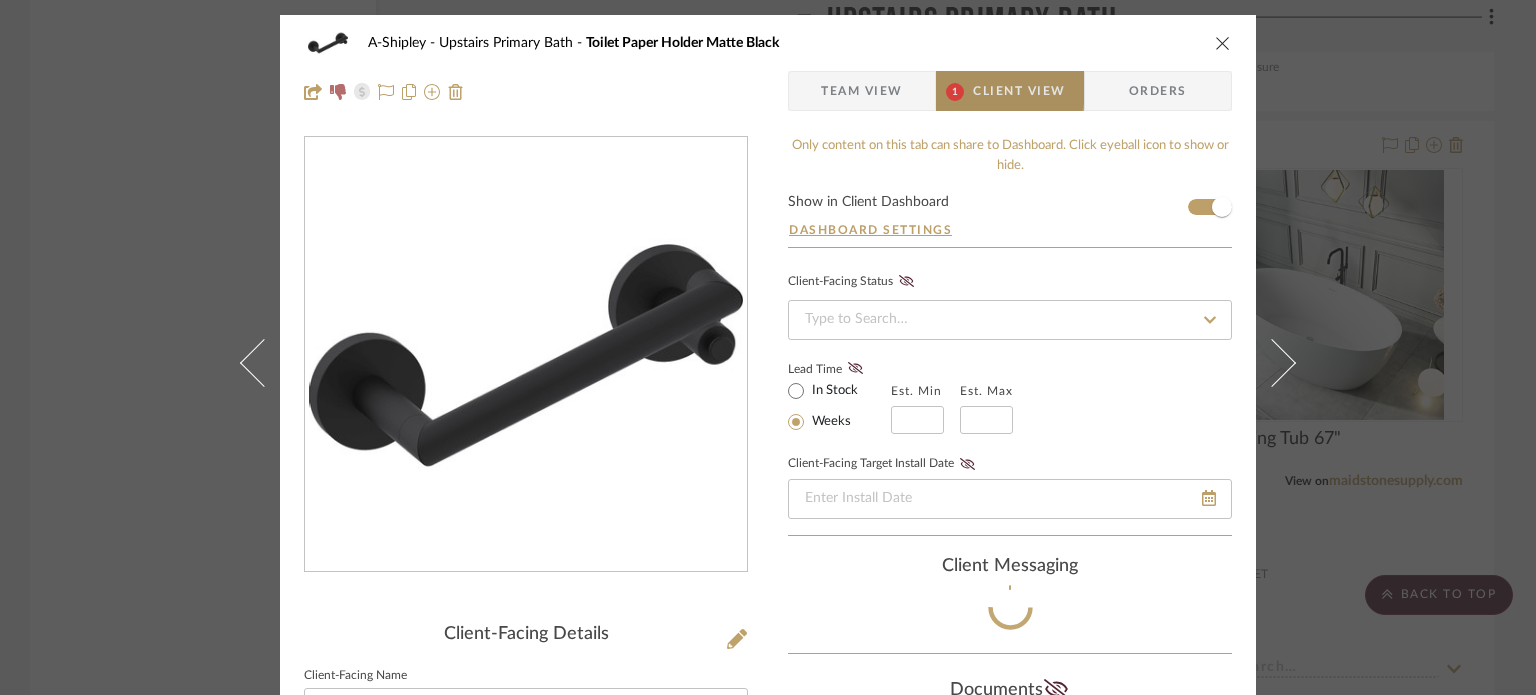 type 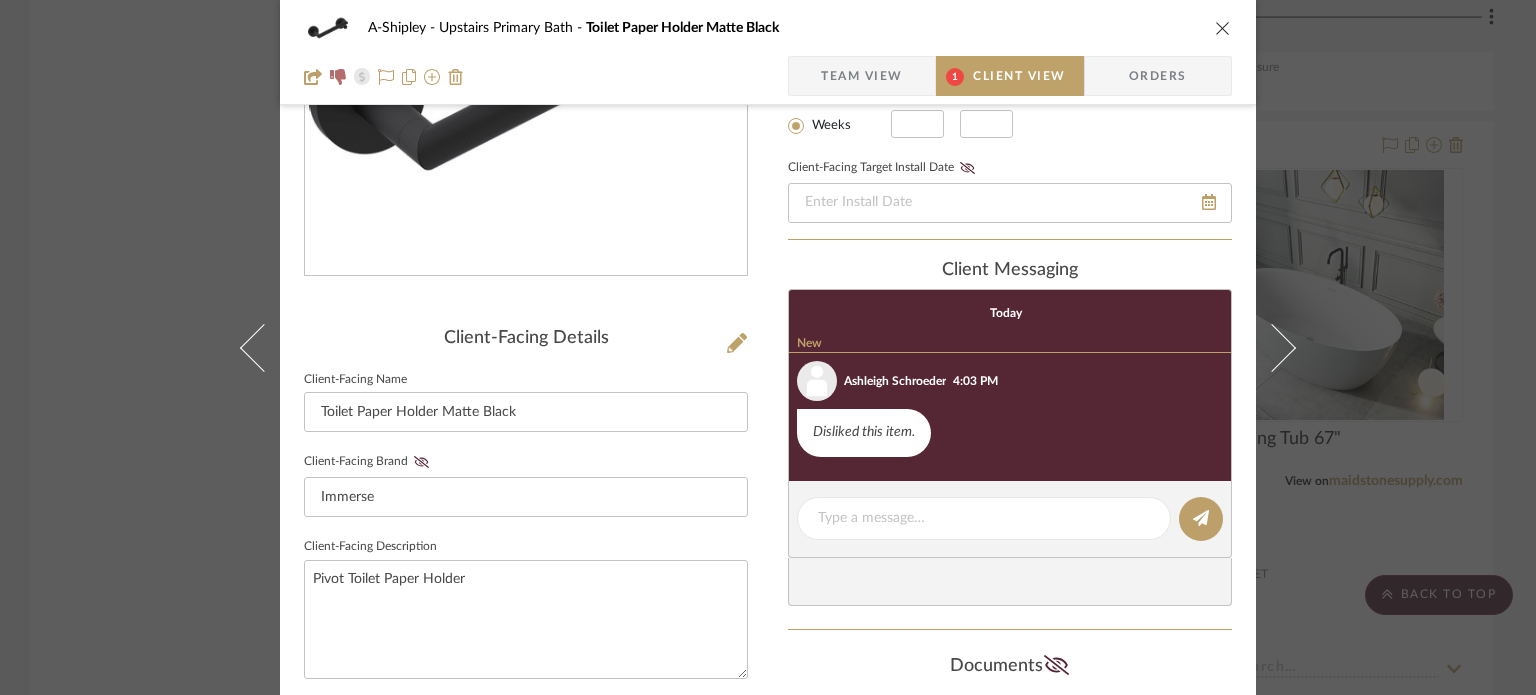click on "A-Shipley Upstairs Primary Bath Toilet Paper Holder Matte Black Team View  1  Client View Orders  Client-Facing Details   Client-Facing Name  Toilet Paper Holder Matte Black  Client-Facing Brand  Immerse  Client-Facing Description  Pivot Toilet Paper Holder  Client-Facing Dimensions  2 7/8"  Client-Facing URL  https://www.qualitybath.com/kartners-sea-tppt-pivot-toilet-paper-holder-product-372217.htm?sku=SEA-TPPT-MB&srsltid=AfmBOopmw_oGpS_f7XUwHW3lPwuadzj8hlvRjEJkT6immNBktrTI614H#product-questions  Client-Facing Product Specifications  https://qb-res.cloudinary.com/q_auto,f_pdf/SPEC/SEA-Robe-Hook-2x2_kmlktx.jpg  Export Tearsheet   Client Dashboard Pricing   Client Unit Price   $56.16      X  Quantity  1    Each      =  Subtotal   $56.16  Include Tax Include Shipping Total Client Price  (incl. tax & shipping)  $67.11  Only content on this tab can share to Dashboard. Click eyeball icon to show or hide.  Show in Client Dashboard  Dashboard Settings Client-Facing Status  Lead Time  In Stock Weeks  Est. Min  New" at bounding box center [768, 347] 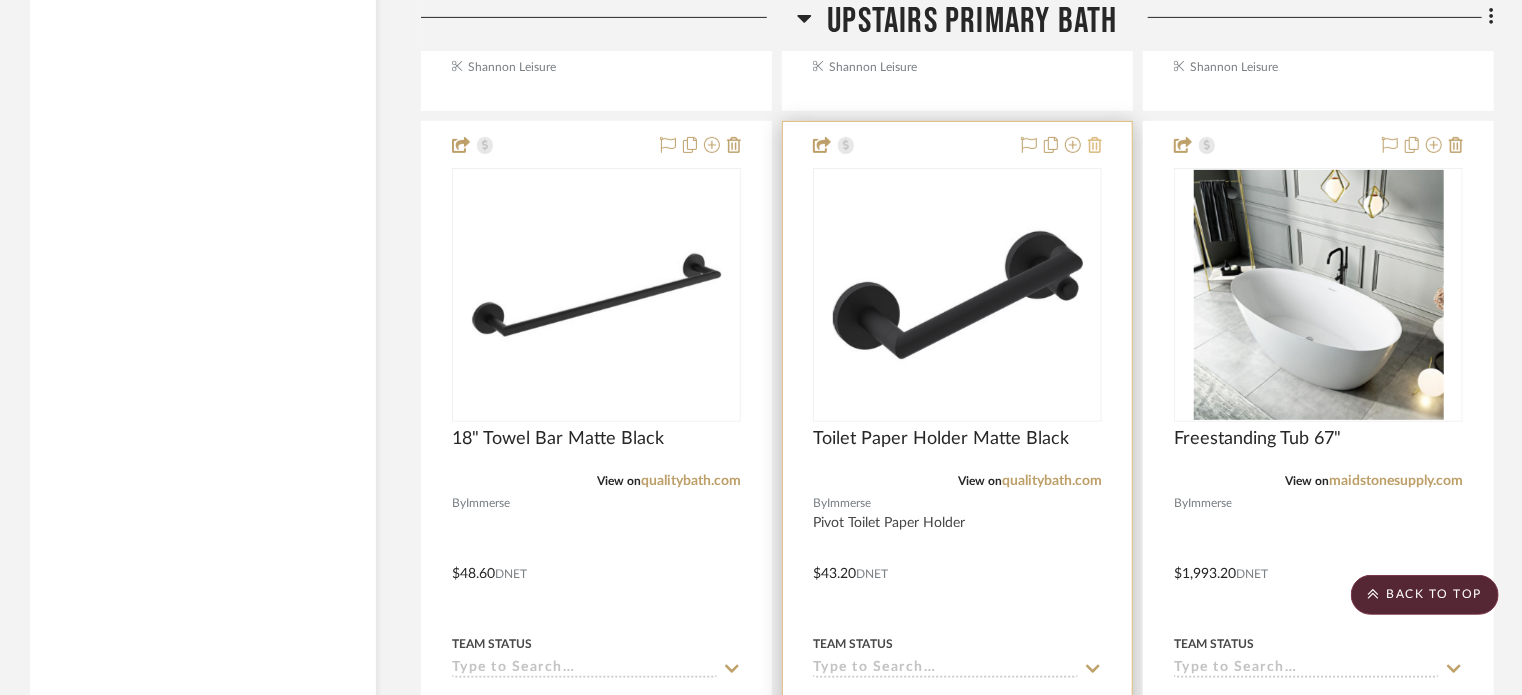 click 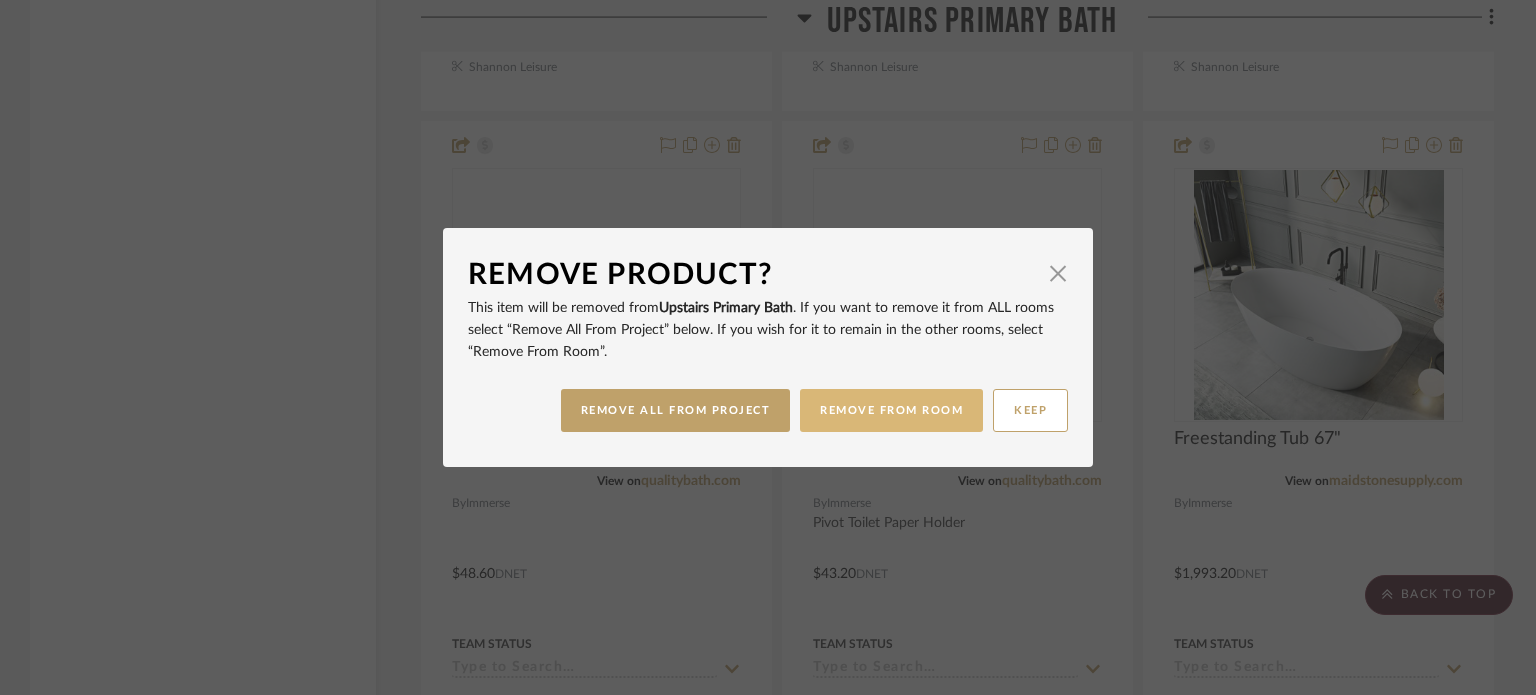 click on "REMOVE FROM ROOM" at bounding box center (891, 410) 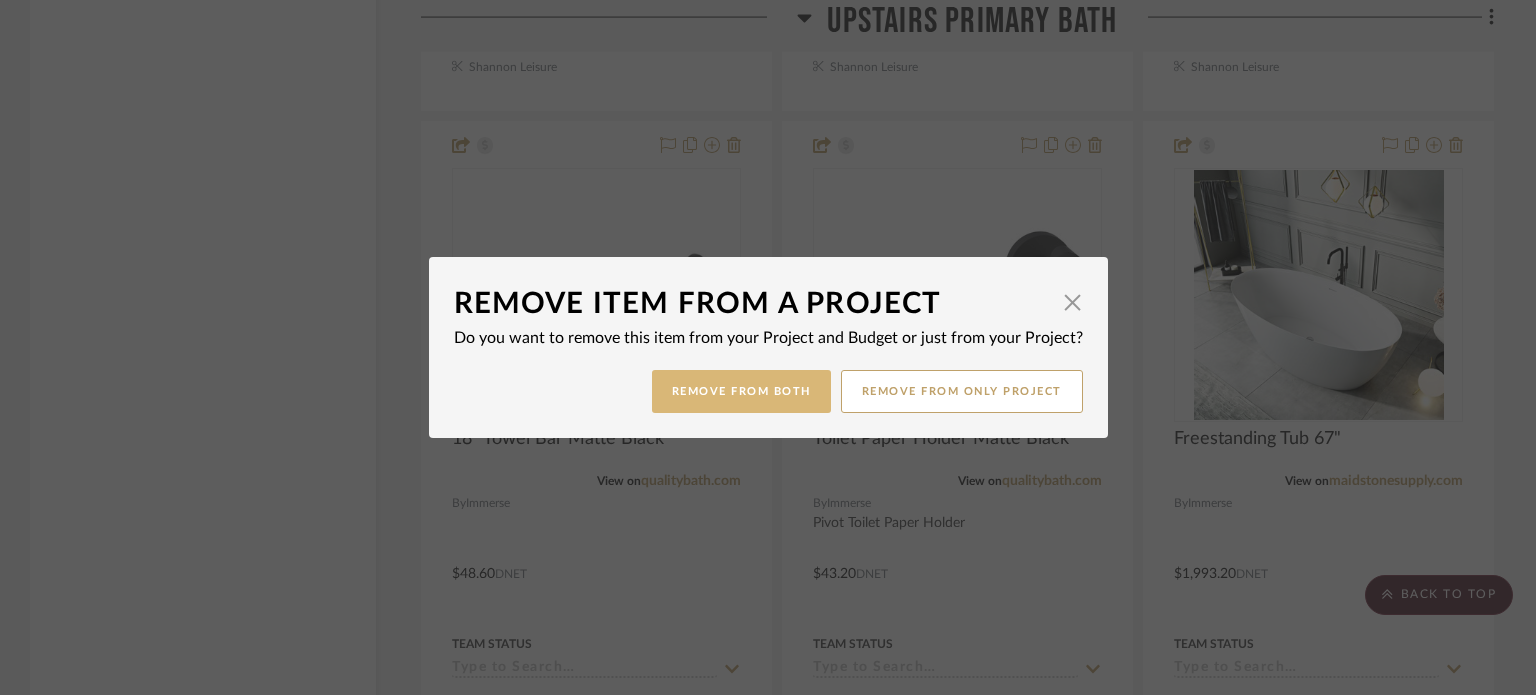 click on "Remove from Both" at bounding box center (741, 391) 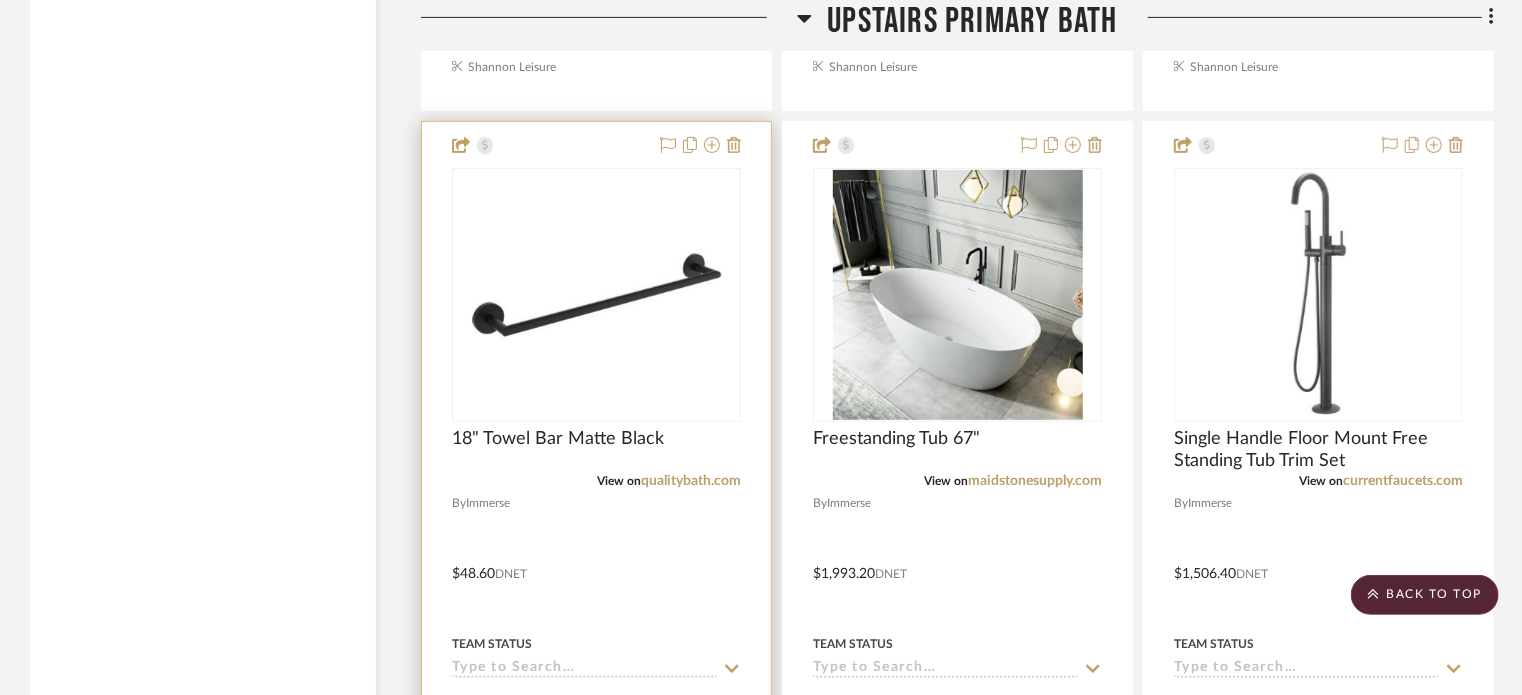 click at bounding box center [597, 295] 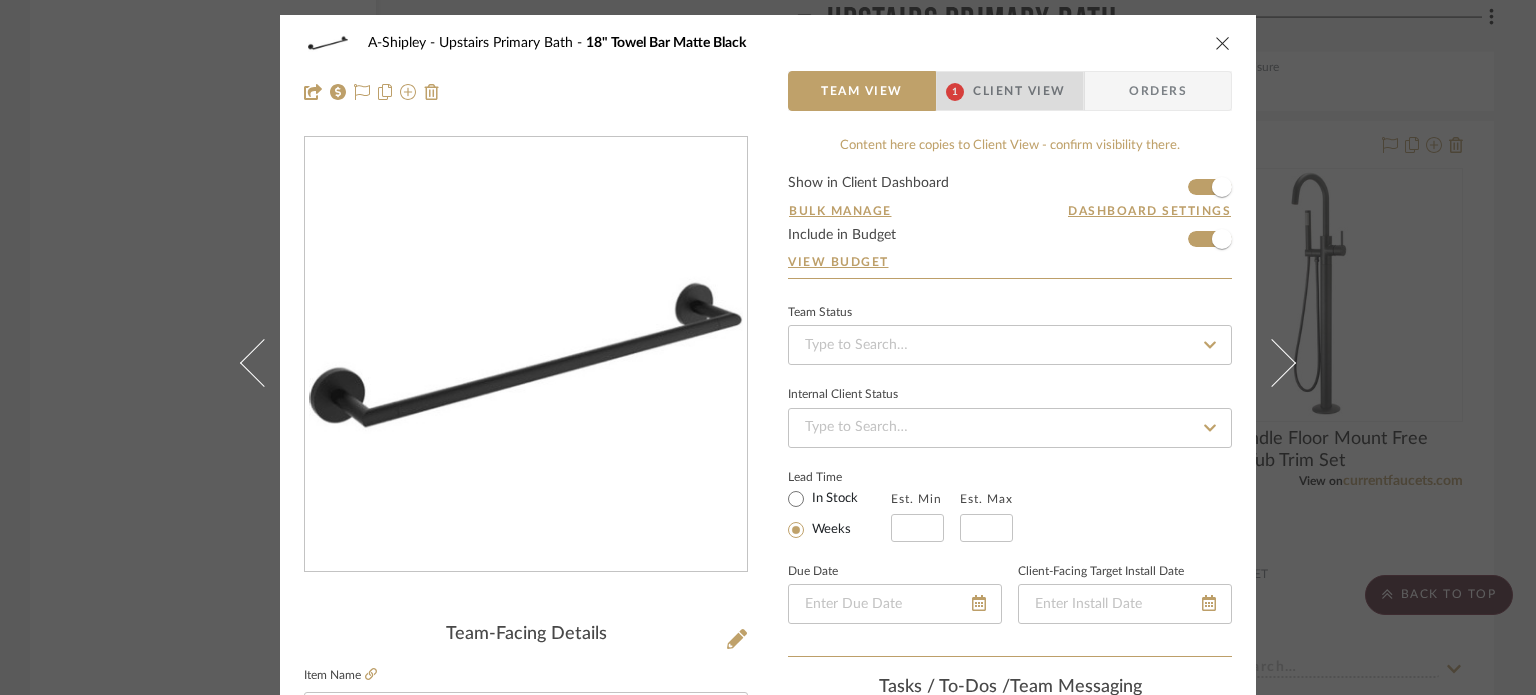 click on "Client View" at bounding box center (1019, 91) 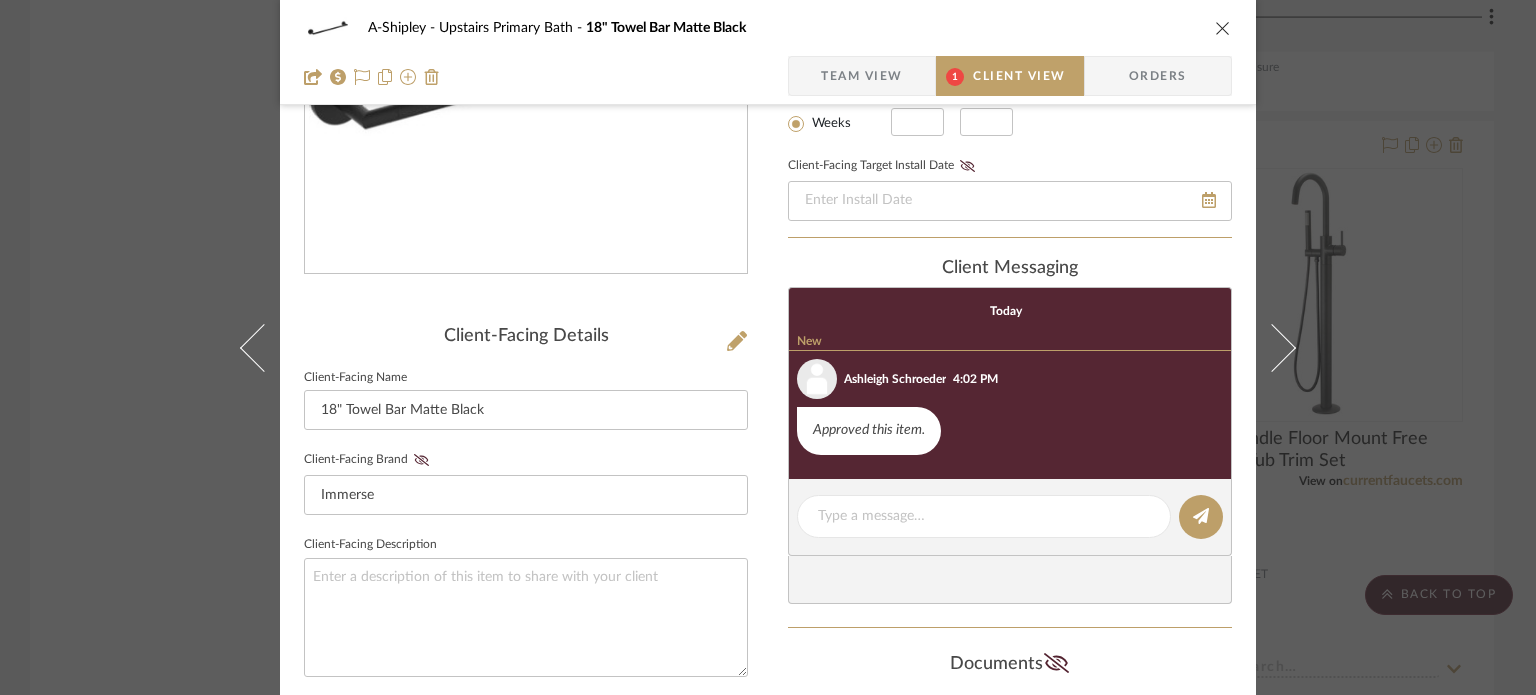 click on "A-Shipley Upstairs Primary Bath 18" Towel Bar Matte Black Team View  1  Client View Orders  Client-Facing Details   Client-Facing Name  18" Towel Bar Matte Black  Client-Facing Brand  Immerse  Client-Facing Description   Client-Facing Dimensions  18"  Client-Facing URL  https://www.qualitybath.com/kartners-sea-tb18-seattle-seattle-towel-bar-18-l-product-336390.htm?sku=SEA-TB18-MB&srsltid=AfmBOoozssv2grSGuiKM7wvnpCEyZ0XyjOoCA84QPhPtDIYwwlXjzWK8  Client-Facing Product Specifications   Export Tearsheet   Client Dashboard Pricing   Client Unit Price   $63.18      X  Quantity  1    Each      =  Subtotal   $63.18  Include Tax Include Shipping Total Client Price  (incl. tax & shipping)  $75.50  Only content on this tab can share to Dashboard. Click eyeball icon to show or hide.  Show in Client Dashboard  Dashboard Settings Client-Facing Status  Lead Time  In Stock Weeks  Est. Min   Est. Max   Client-Facing Target Install Date  client Messaging Today New  [FIRST] [LAST]  New  4:02 PM  Approved this item." at bounding box center [768, 347] 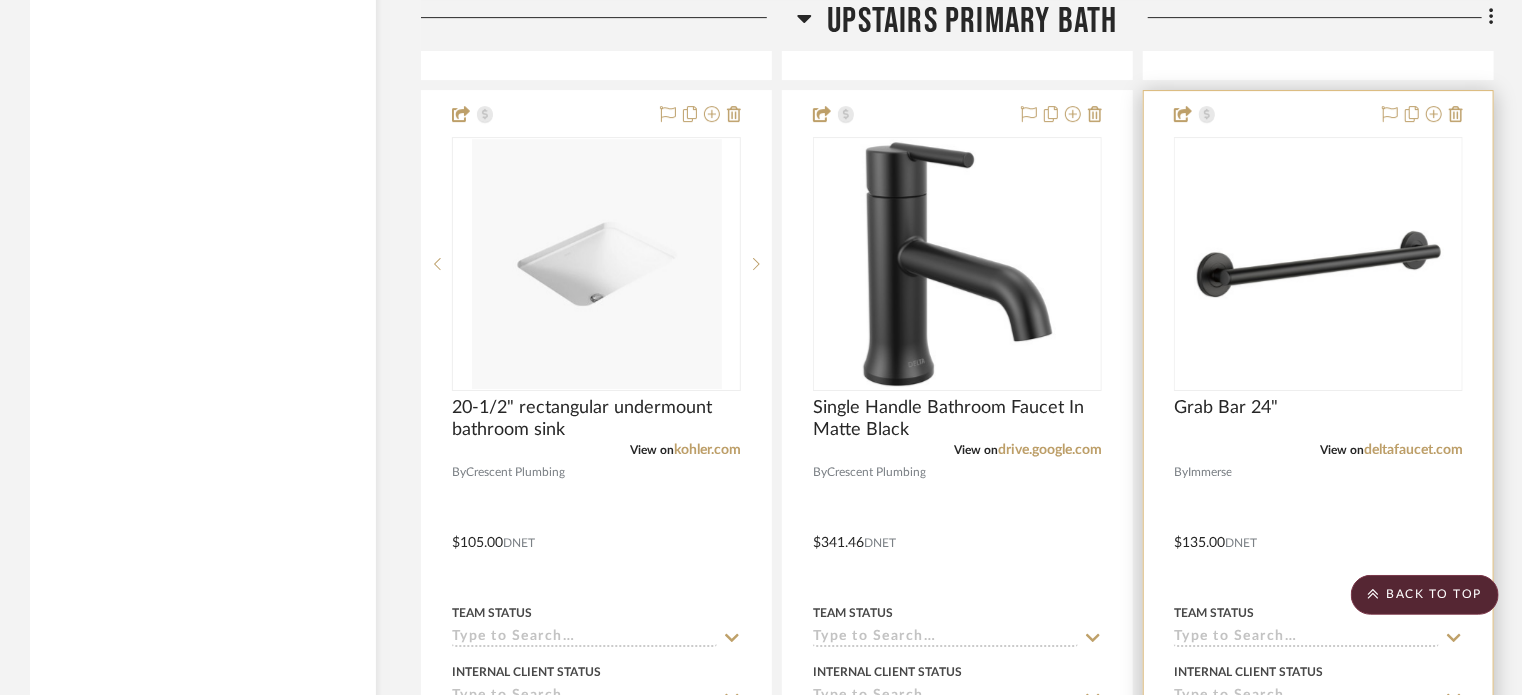 click at bounding box center (1318, 528) 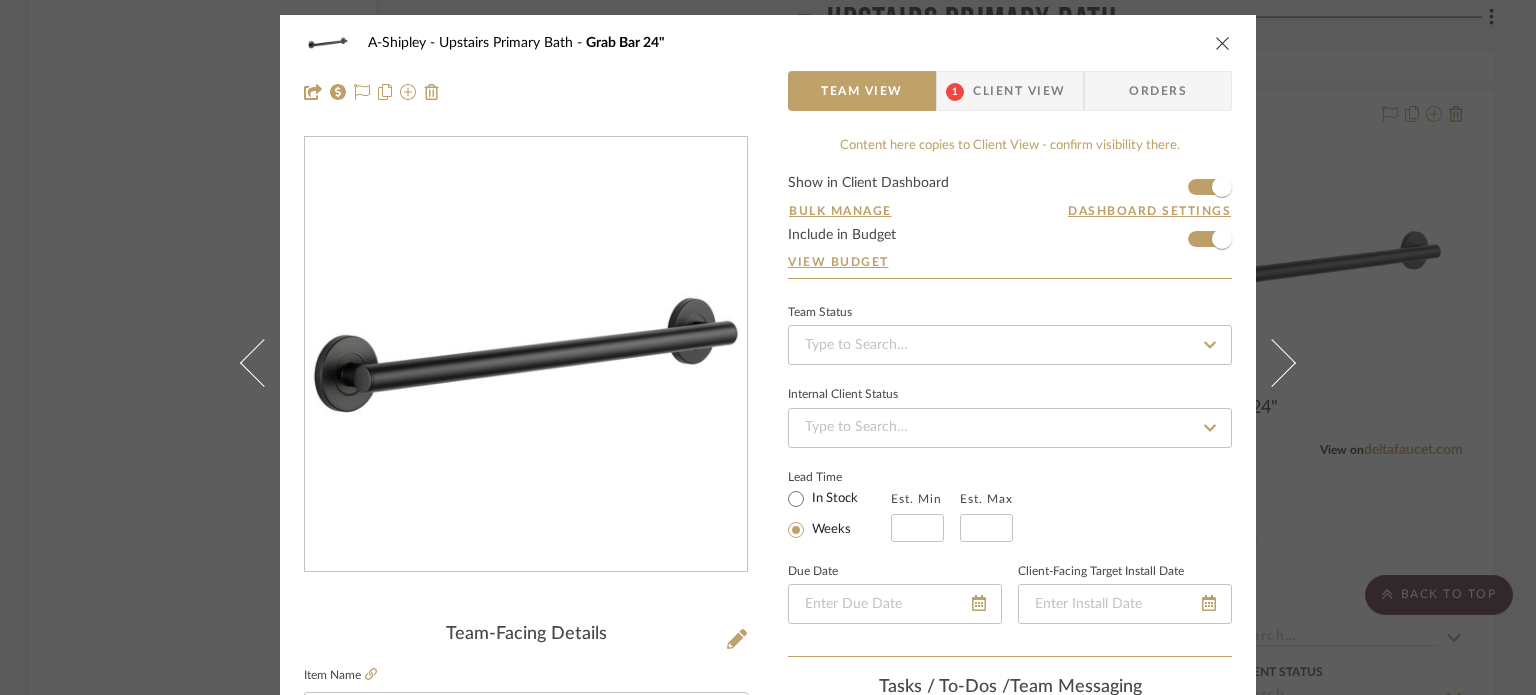 click on "Client View" at bounding box center [1019, 91] 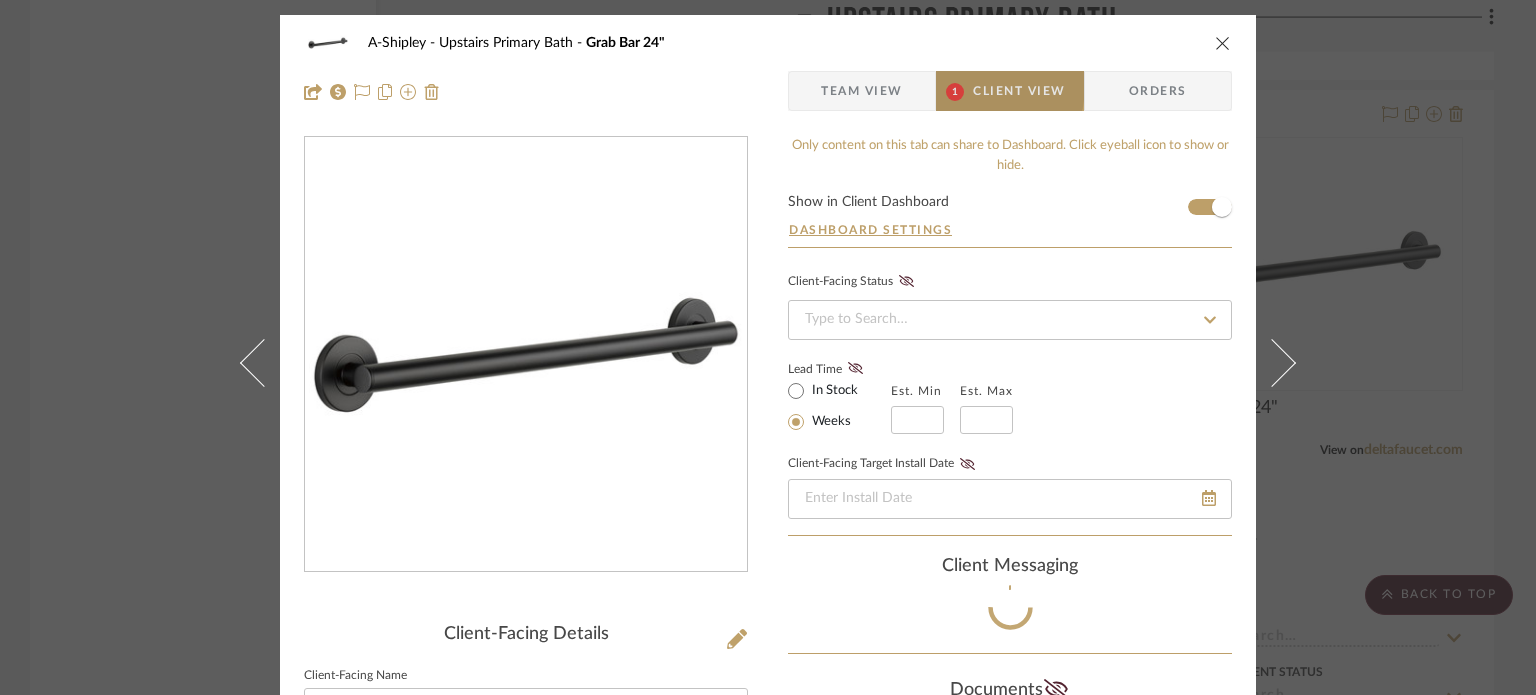 type 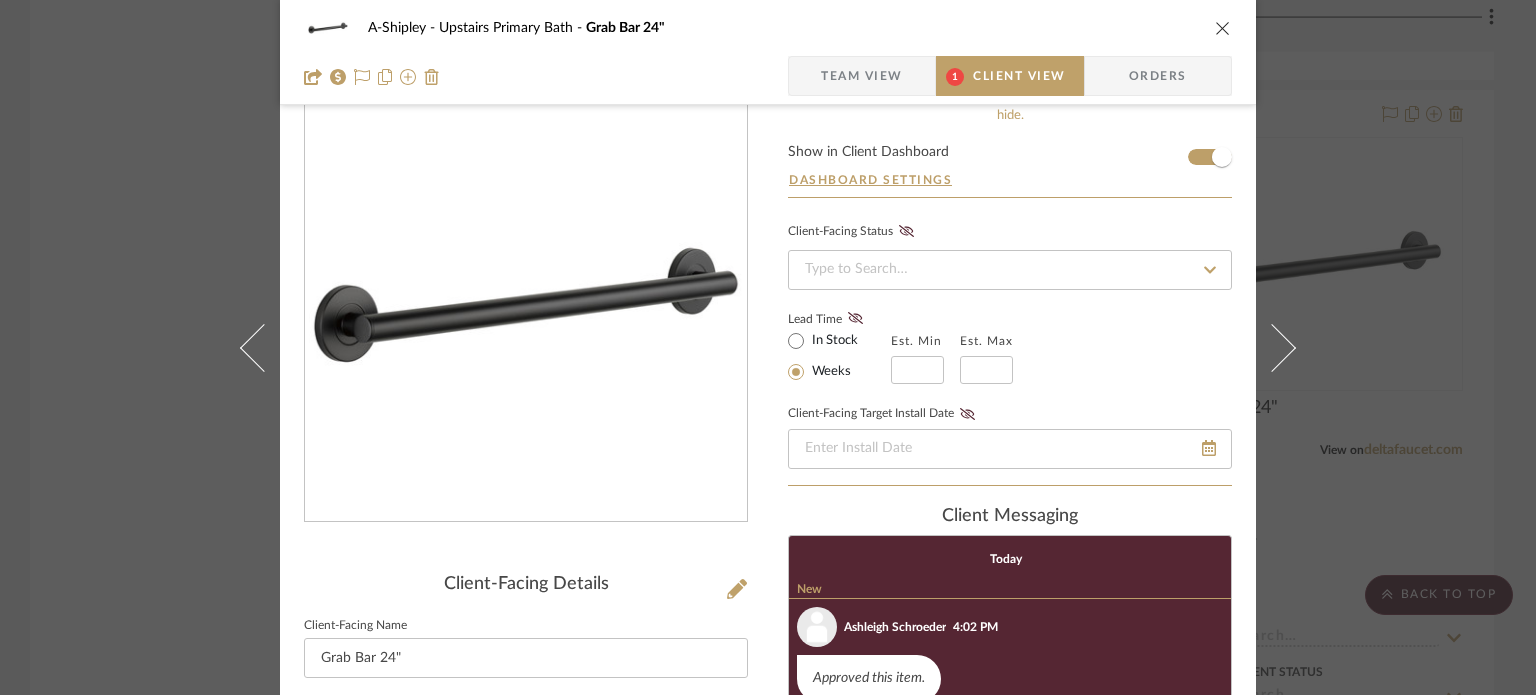 click on "A-Shipley Upstairs Primary Bath Grab Bar 24" Team View  1  Client View Orders  Client-Facing Details   Client-Facing Name  Grab Bar 24"  Client-Facing Brand  Immerse  Client-Facing Description   Client-Facing Dimensions   Client-Facing URL  https://www.deltafaucet.com/bathroom/product/41824-BL.html  Client-Facing Product Specifications   Export Tearsheet   Client Dashboard Pricing   Client Unit Price   $175.50      X  Quantity  1    Each      =  Subtotal   $175.50  Include Tax Include Shipping Total Client Price   $175.50  Only content on this tab can share to Dashboard. Click eyeball icon to show or hide.  Show in Client Dashboard  Dashboard Settings Client-Facing Status  Lead Time  In Stock Weeks  Est. Min   Est. Max   Client-Facing Target Install Date  client Messaging Today New  Ashleigh Schroeder  New  4:02 PM  Approved this item.  Documents  Choose a file  or drag it here.    Shannon Leisure" at bounding box center (768, 347) 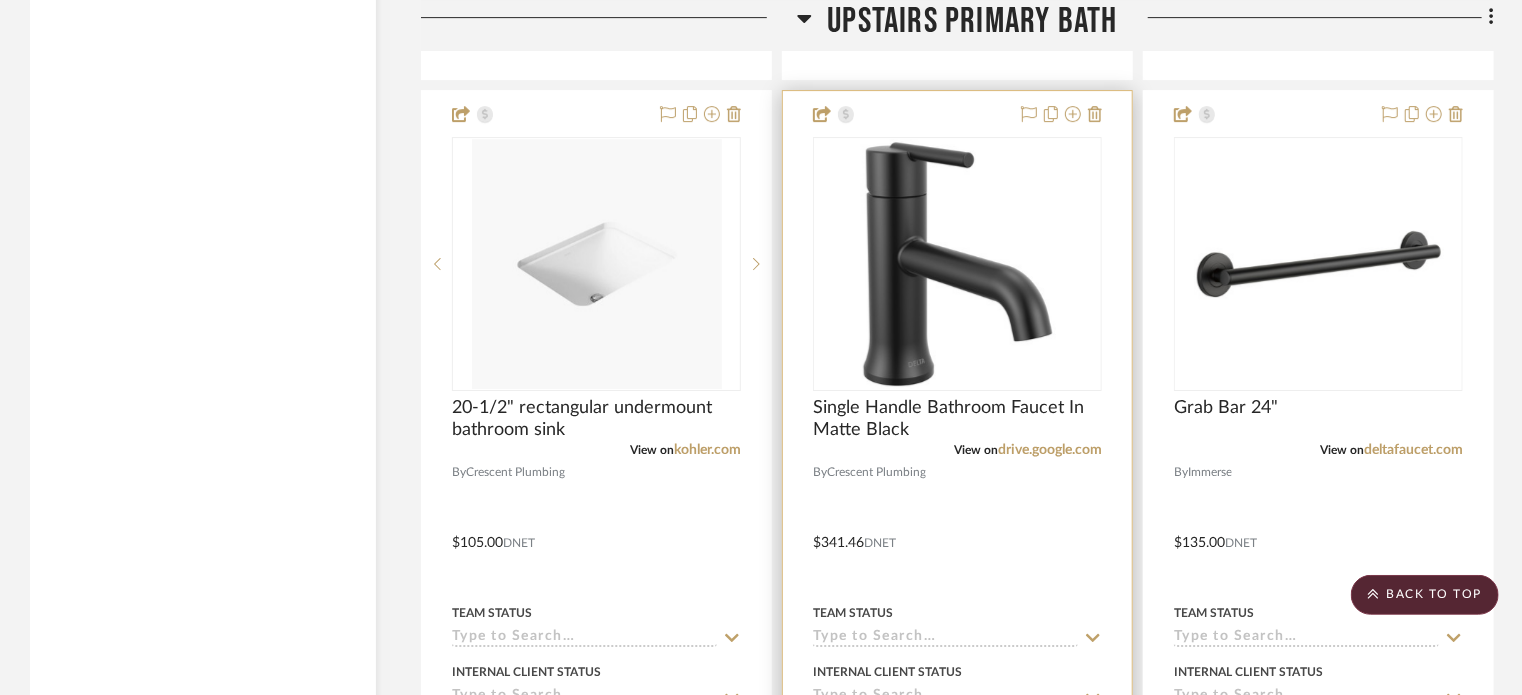click at bounding box center (957, 528) 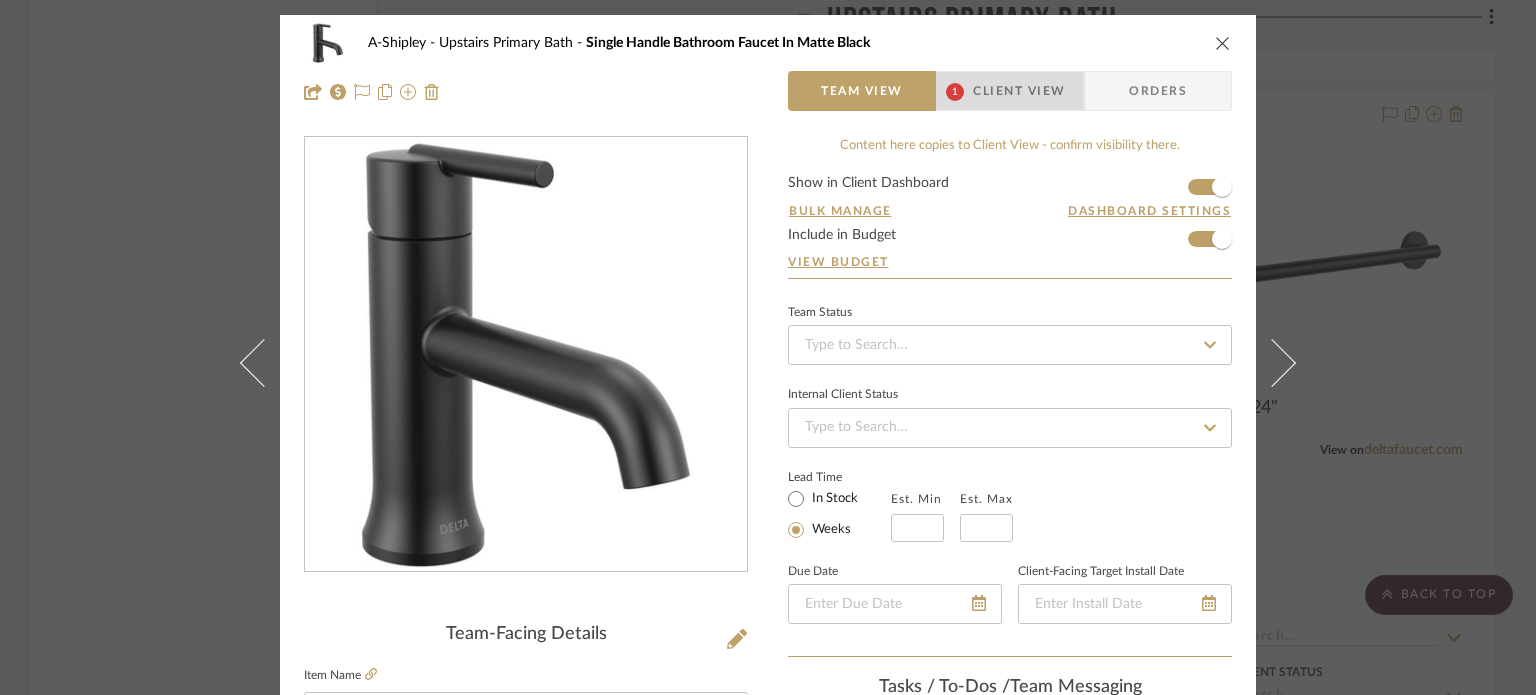 click on "Client View" at bounding box center [1019, 91] 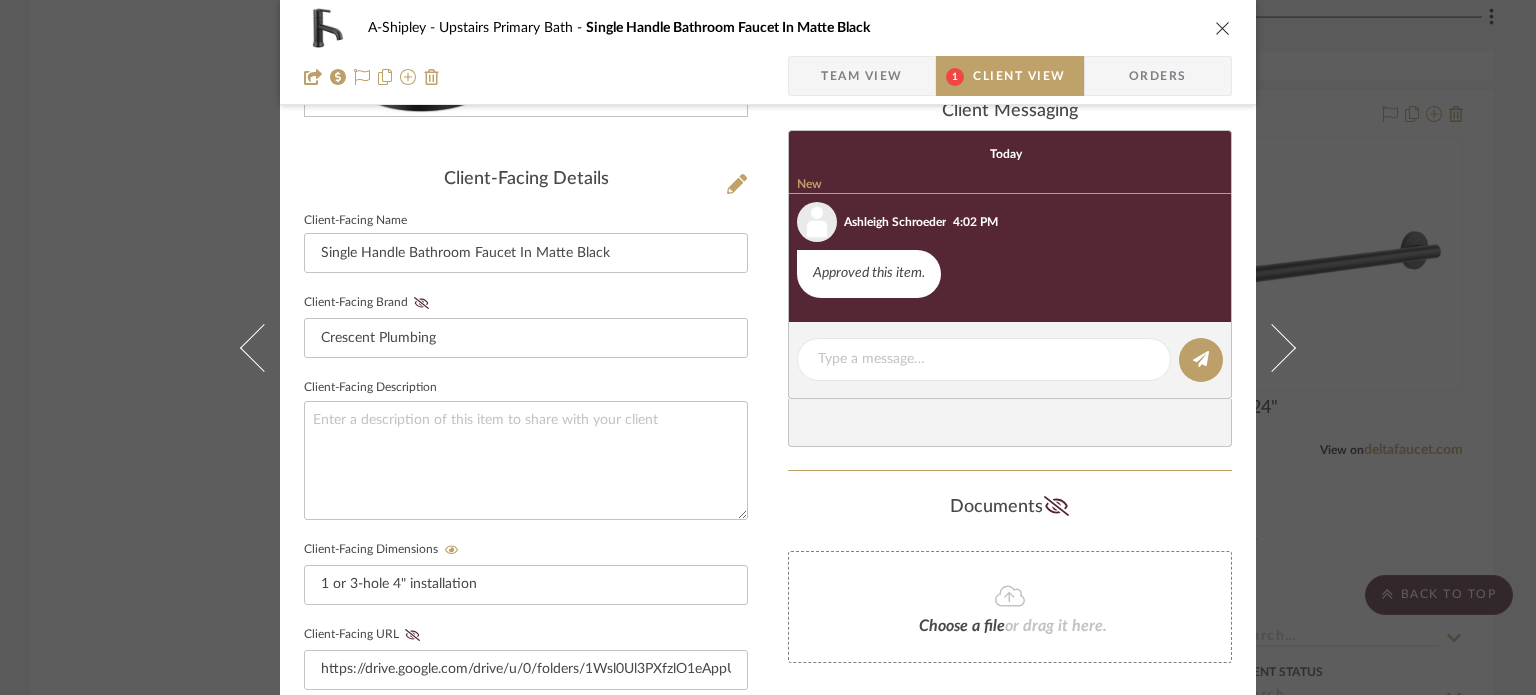 click on "A-Shipley Upstairs Primary Bath Single Handle Bathroom Faucet In Matte Black Team View  1  Client View Orders  Client-Facing Details   Client-Facing Name  Single Handle Bathroom Faucet In Matte Black  Client-Facing Brand  Crescent Plumbing  Client-Facing Description   Client-Facing Dimensions  1 or 3-hole 4" installation  Client-Facing URL  https://drive.google.com/drive/u/0/folders/1Wsl0Ul3PXfzlO1eAppUm4BFP1WIyGzWV  Client-Facing Product Specifications  https://media.deltafaucet.com/MandI/115729%20Rev%20A.pdf  Export Tearsheet   Client Dashboard Pricing   Client Unit Price   $443.90      X  Quantity  2    Each      =  Subtotal   $887.80  Include Tax Include Shipping Total Client Price  (incl. tax & shipping)  $1,060.83  Only content on this tab can share to Dashboard. Click eyeball icon to show or hide.  Show in Client Dashboard  Dashboard Settings Client-Facing Status  Lead Time  In Stock Weeks  Est. Min   Est. Max   Client-Facing Target Install Date  client Messaging Today New  [FIRST] [LAST]  New" at bounding box center (768, 347) 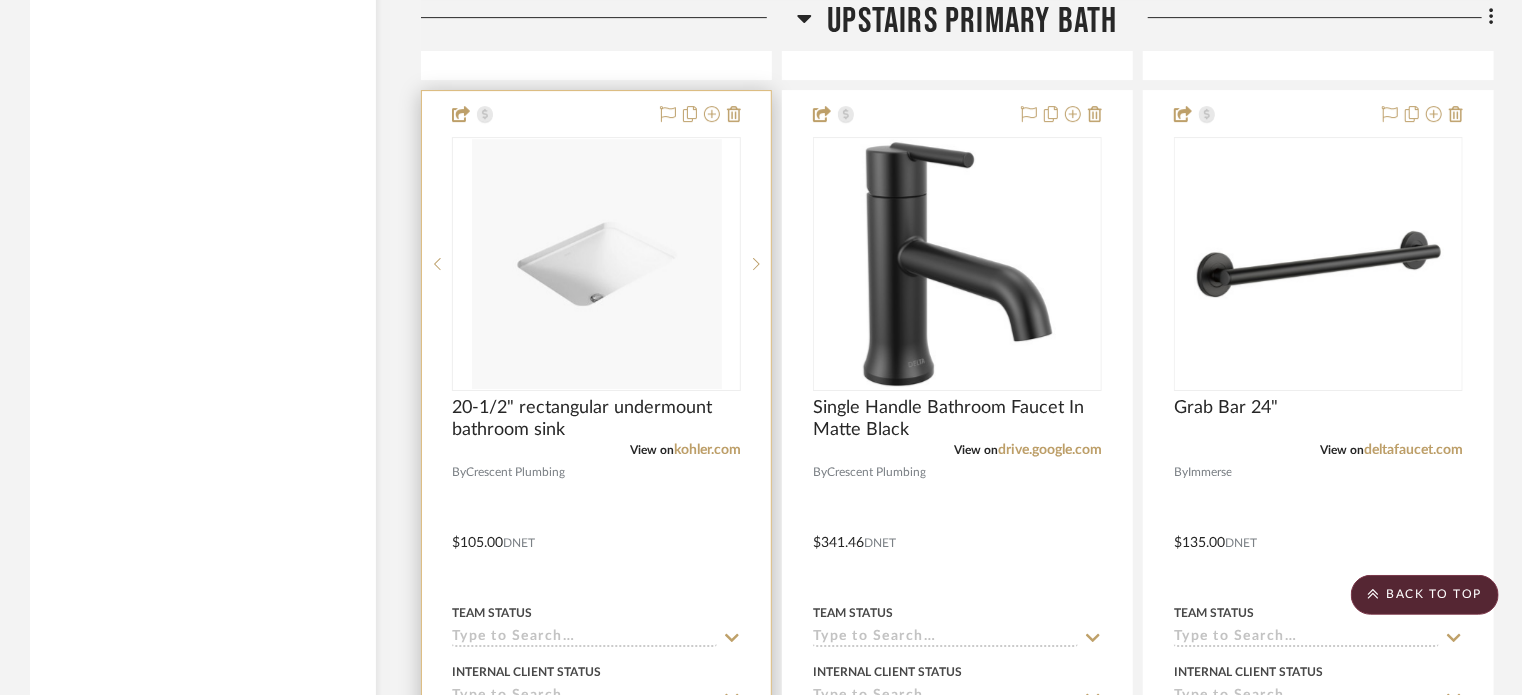 click at bounding box center (596, 528) 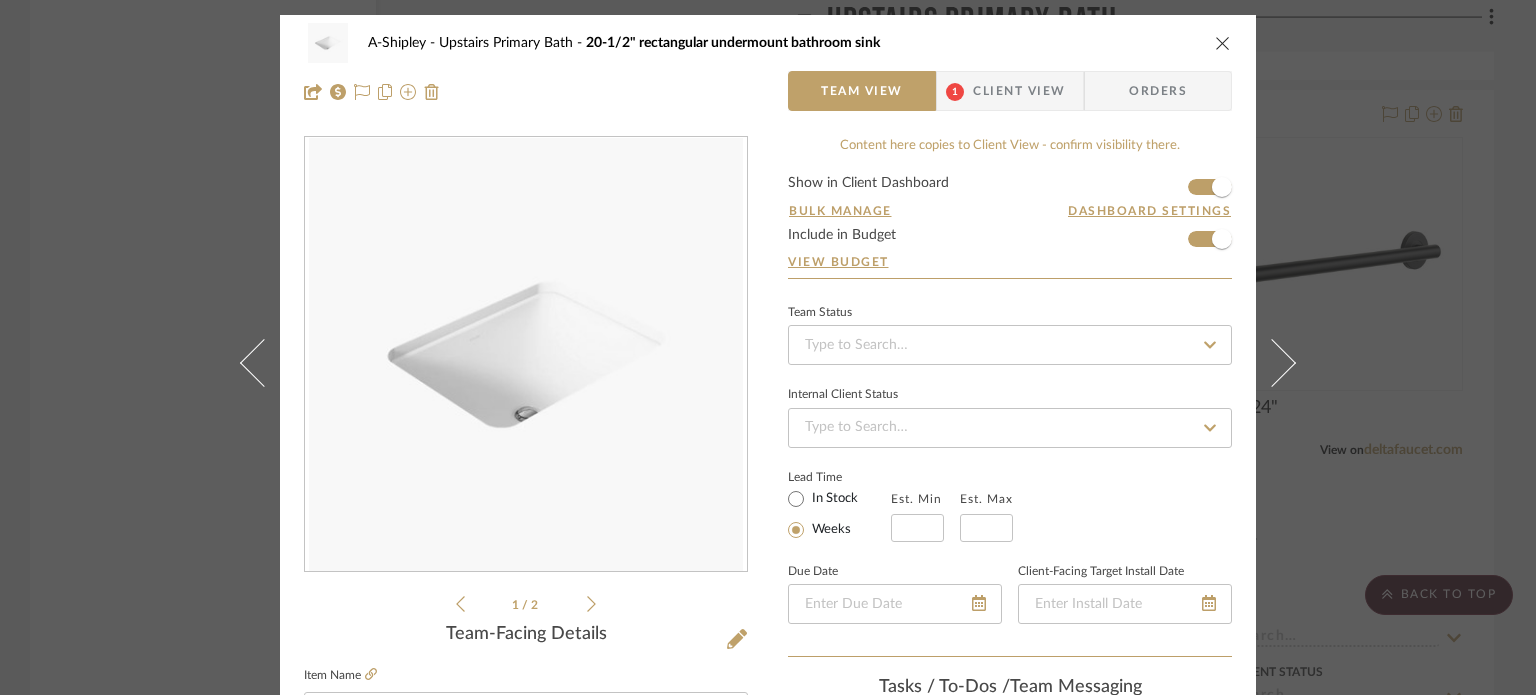 click on "1" at bounding box center [955, 91] 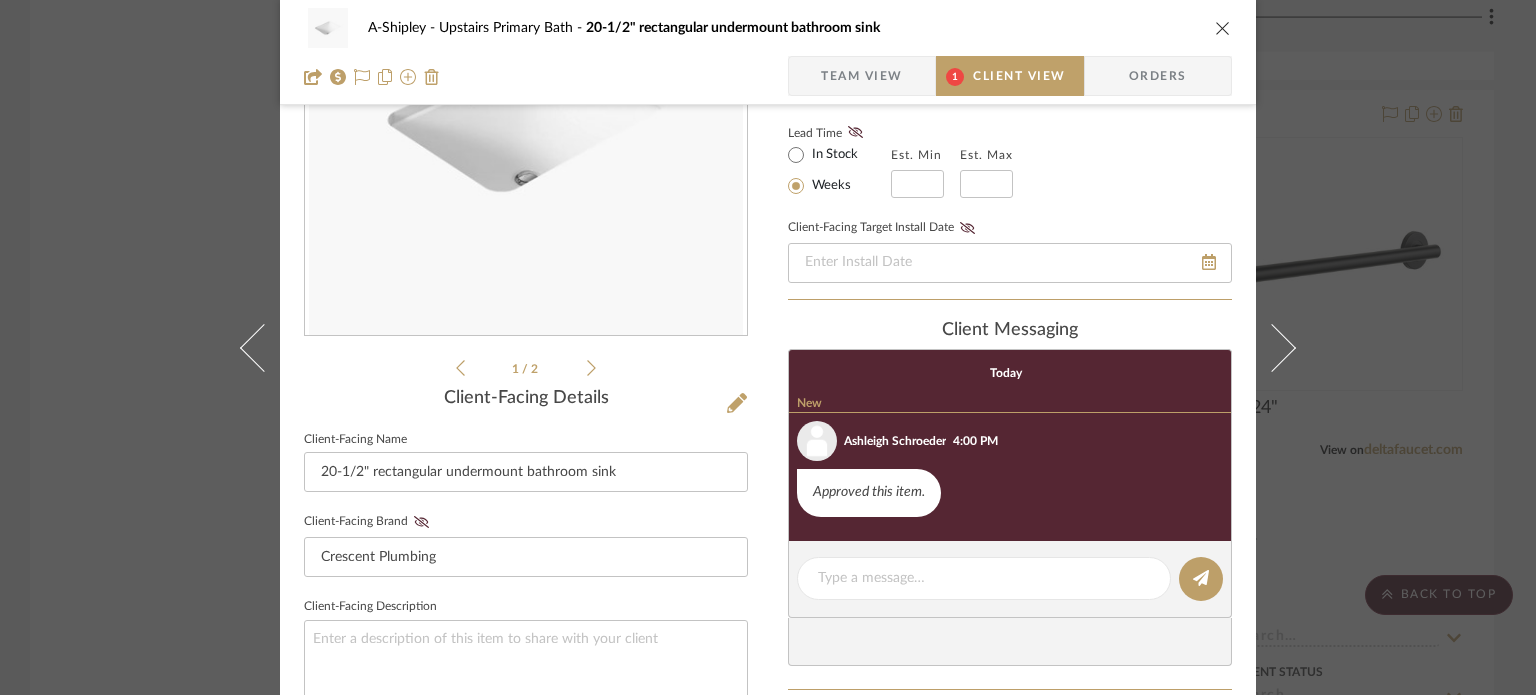 click on "A-Shipley Upstairs Primary Bath 20-1/2" rectangular undermount bathroom sink Team View  1  Client View Orders 1 / 2  Client-Facing Details   Client-Facing Name  20-1/2" rectangular undermount bathroom sink  Client-Facing Brand  Crescent Plumbing  Client-Facing Description   Client-Facing Dimensions   Client-Facing URL  https://www.kohler.com/en/products/bathroom-sinks/shop-bathroom-sinks/caxton-rectangle-undermount-bathroom-sink-with-overflow-and-clamp-assembly-20000?skuId=20000-0  Client-Facing Product Specifications   Export Tearsheet   Client Dashboard Pricing   Client Unit Price   $136.50      X  Quantity  2    Each      =  Subtotal   $273.00  Include Tax Include Shipping Total Client Price  (incl. tax & shipping)  $326.21  Only content on this tab can share to Dashboard. Click eyeball icon to show or hide.  Show in Client Dashboard  Dashboard Settings Client-Facing Status  Lead Time  In Stock Weeks  Est. Min   Est. Max   Client-Facing Target Install Date  client Messaging Today New New  4:00 PM" at bounding box center [768, 347] 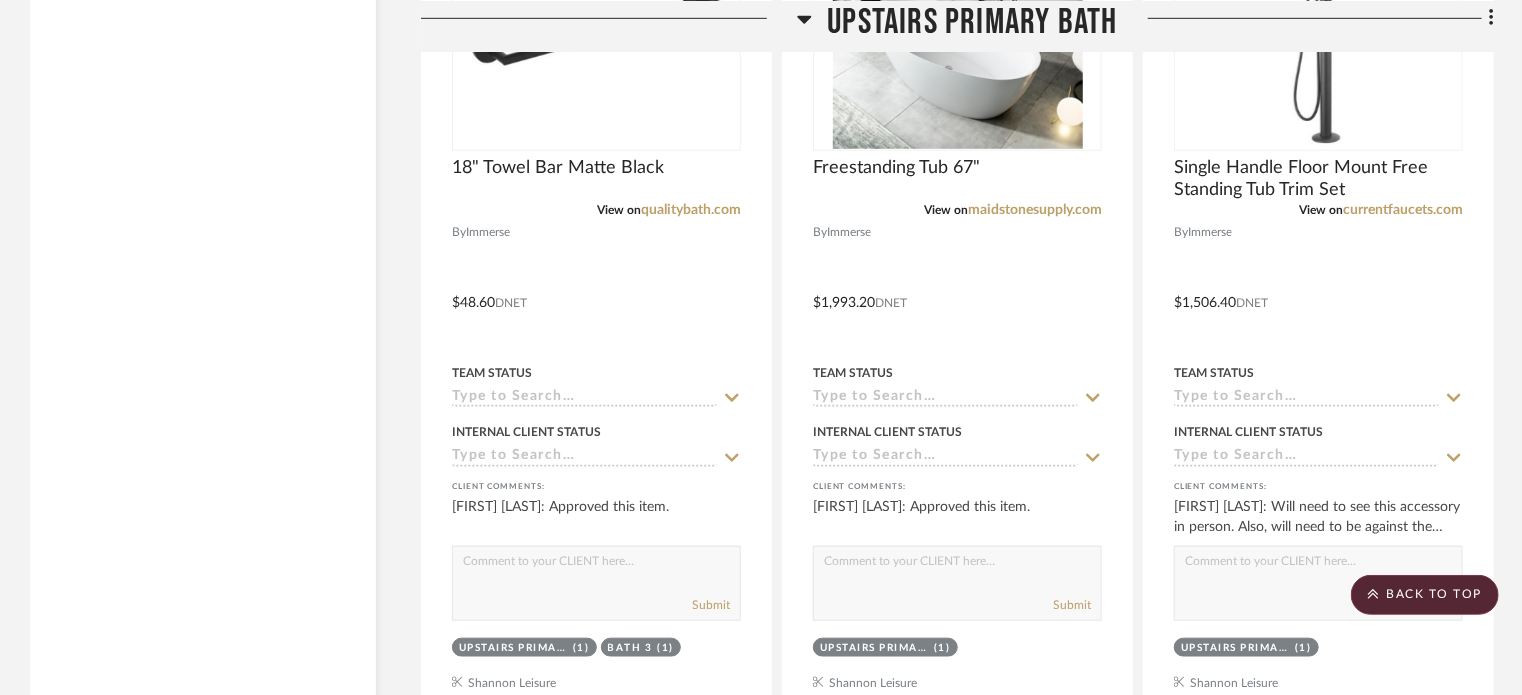 scroll, scrollTop: 8284, scrollLeft: 0, axis: vertical 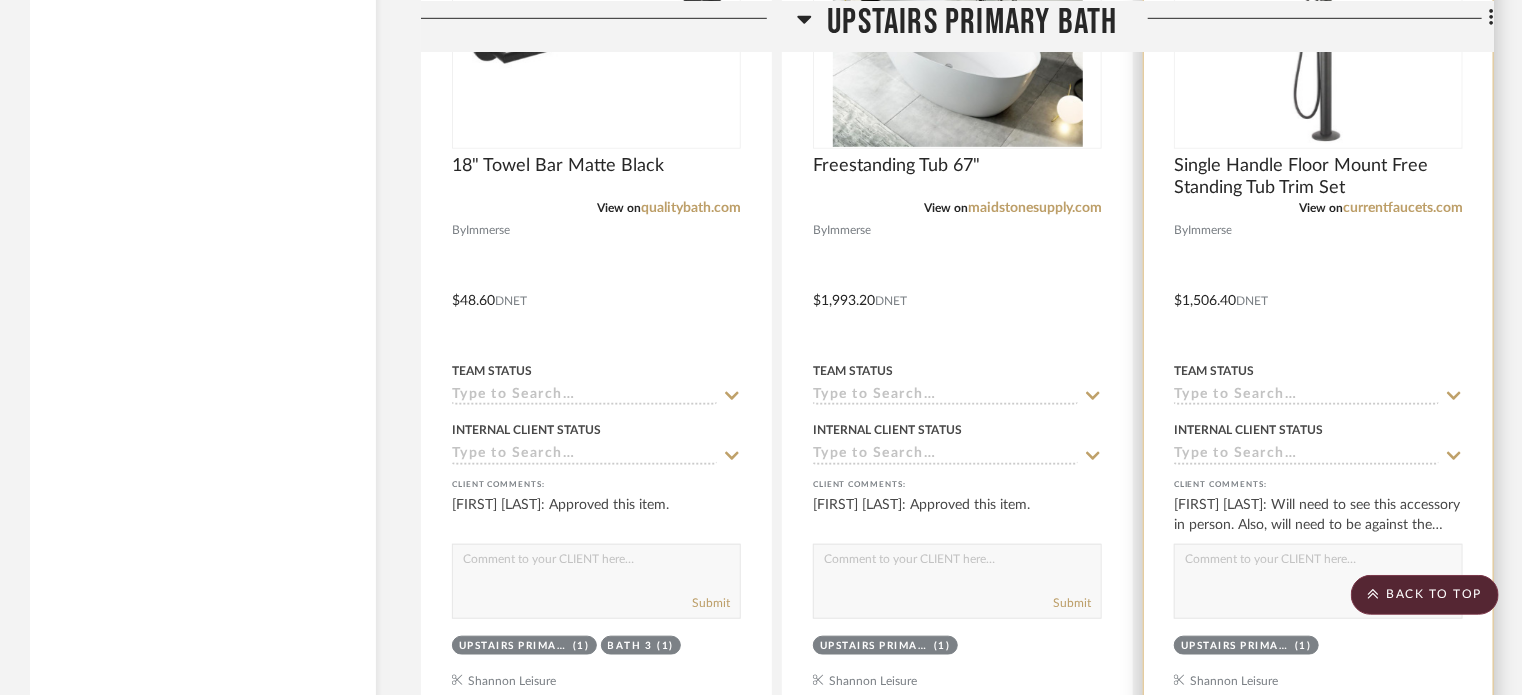 click at bounding box center [1318, 286] 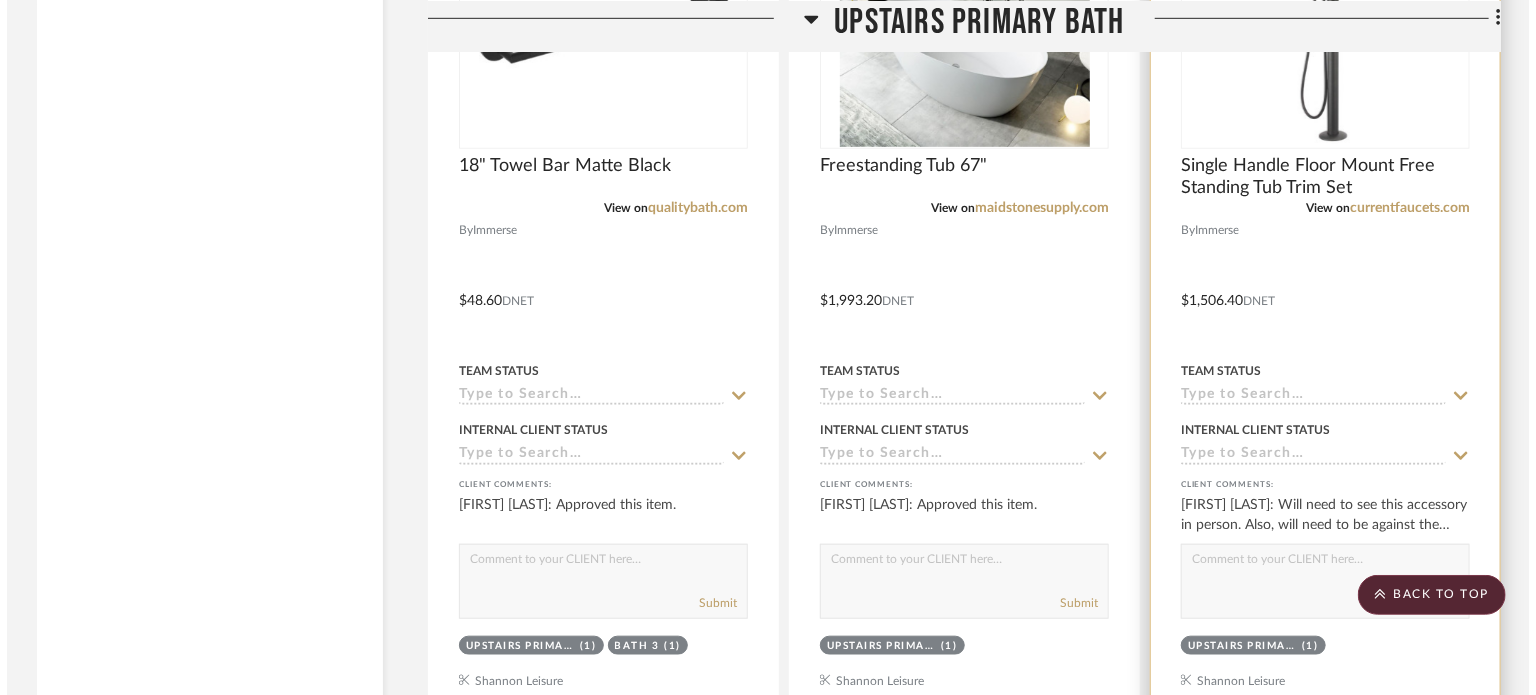 scroll, scrollTop: 0, scrollLeft: 0, axis: both 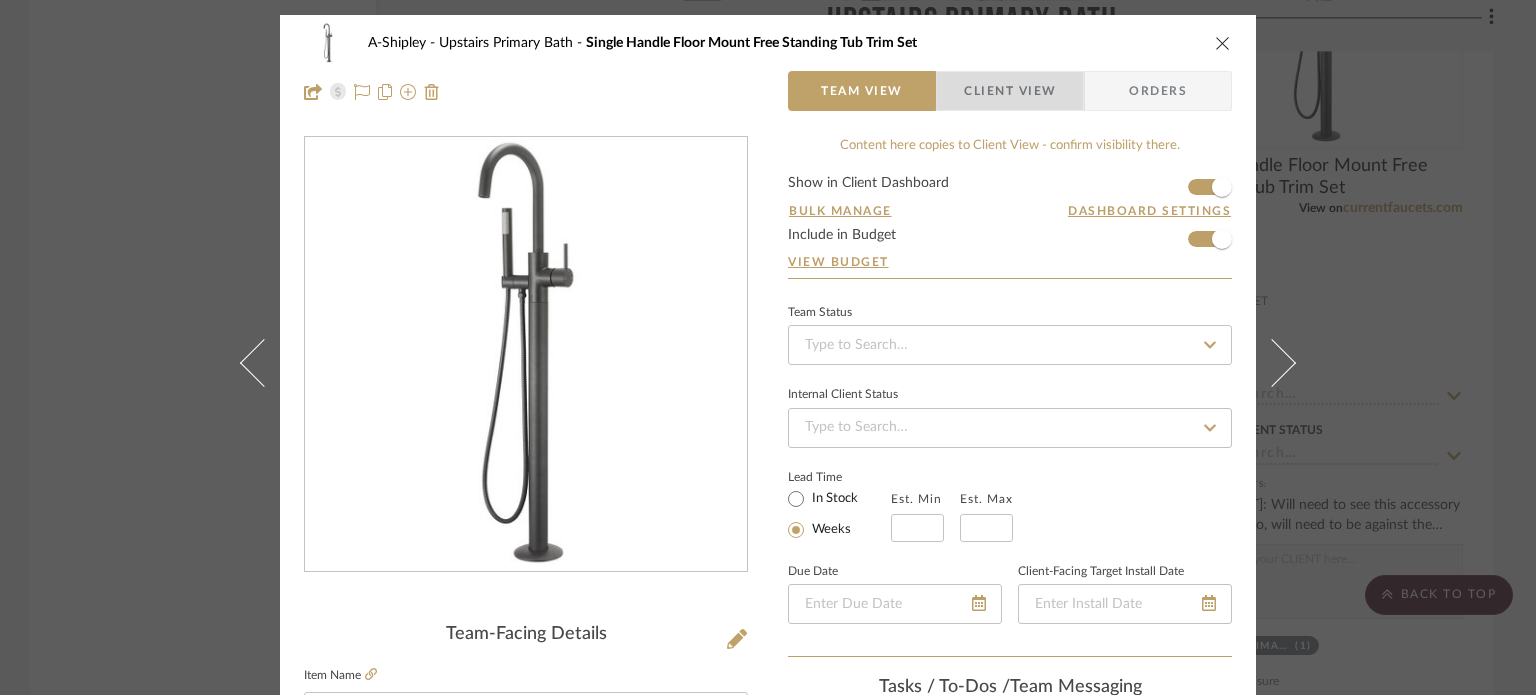 click on "Client View" at bounding box center (1010, 91) 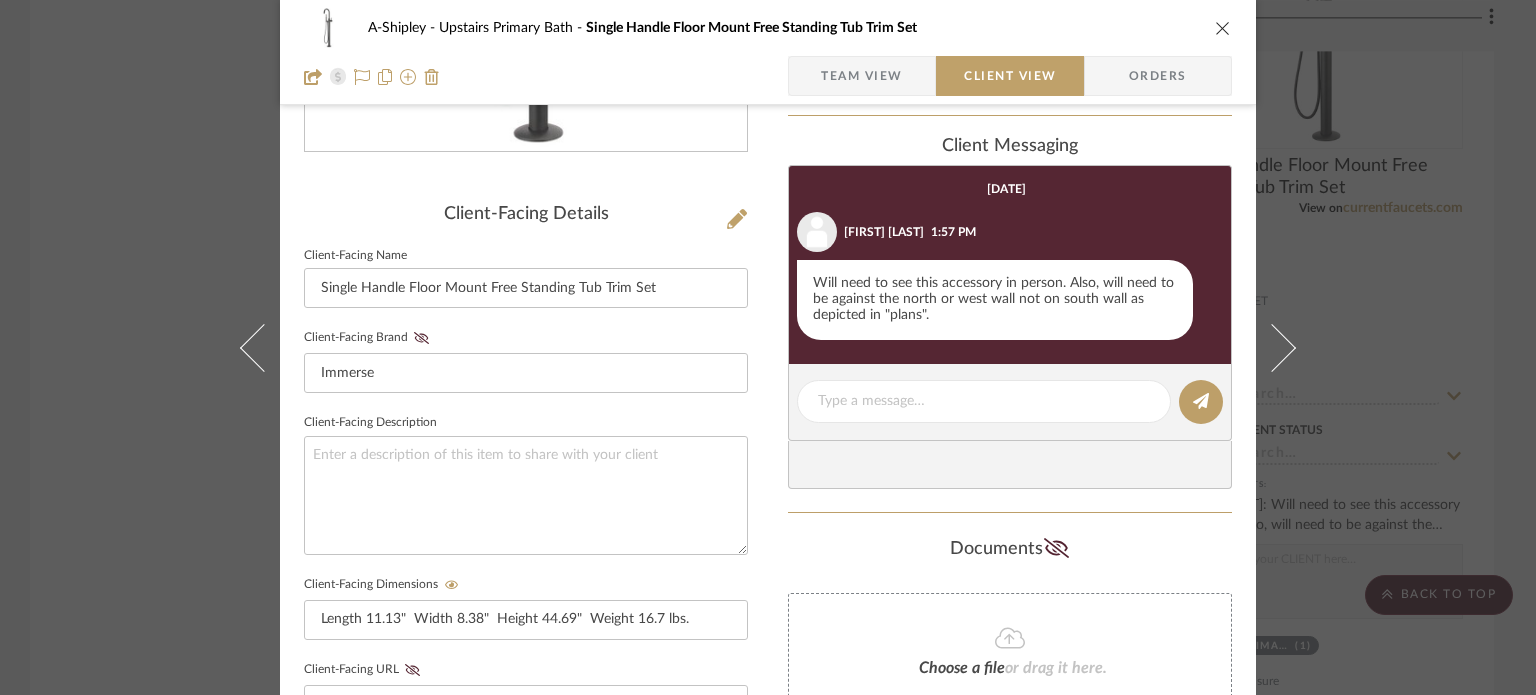 scroll, scrollTop: 420, scrollLeft: 0, axis: vertical 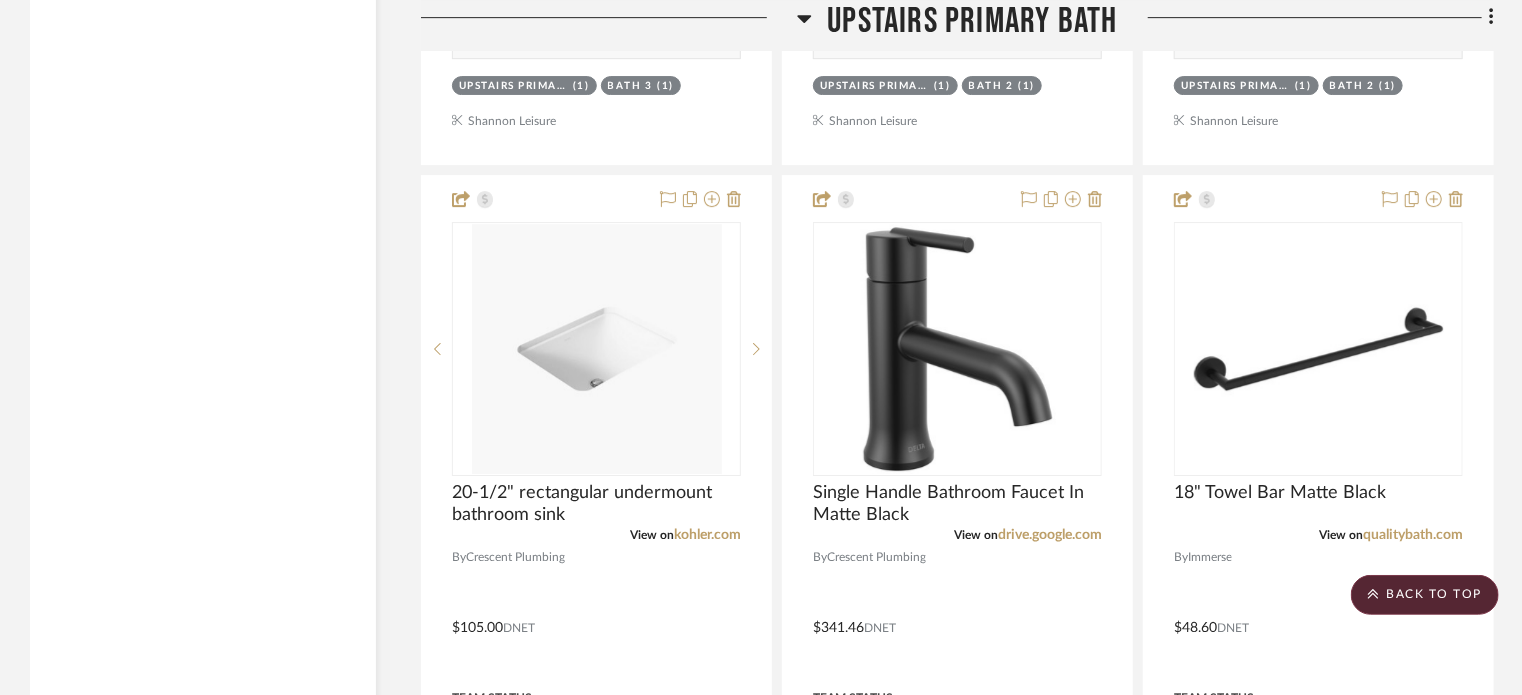 click on "Upstairs Primary Bath" 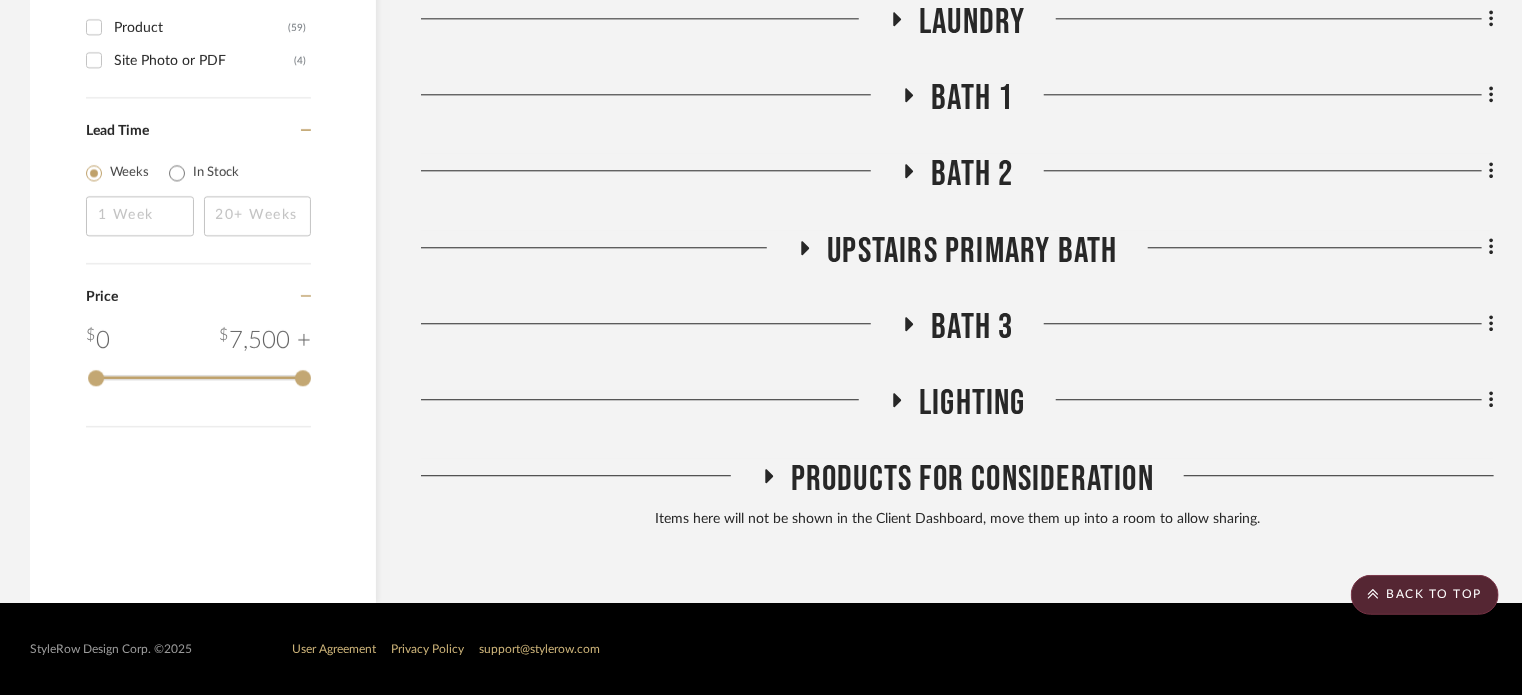 click on "Bath 3" 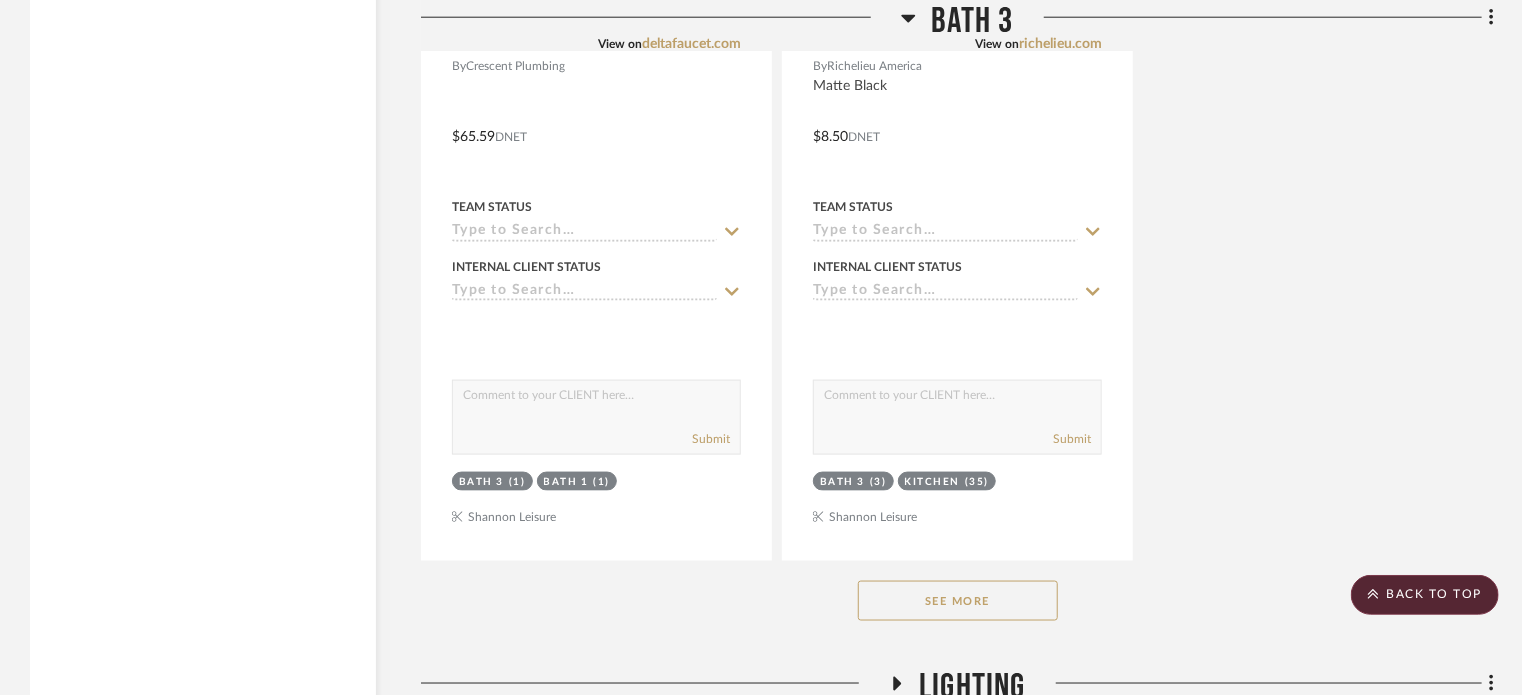 scroll, scrollTop: 4977, scrollLeft: 0, axis: vertical 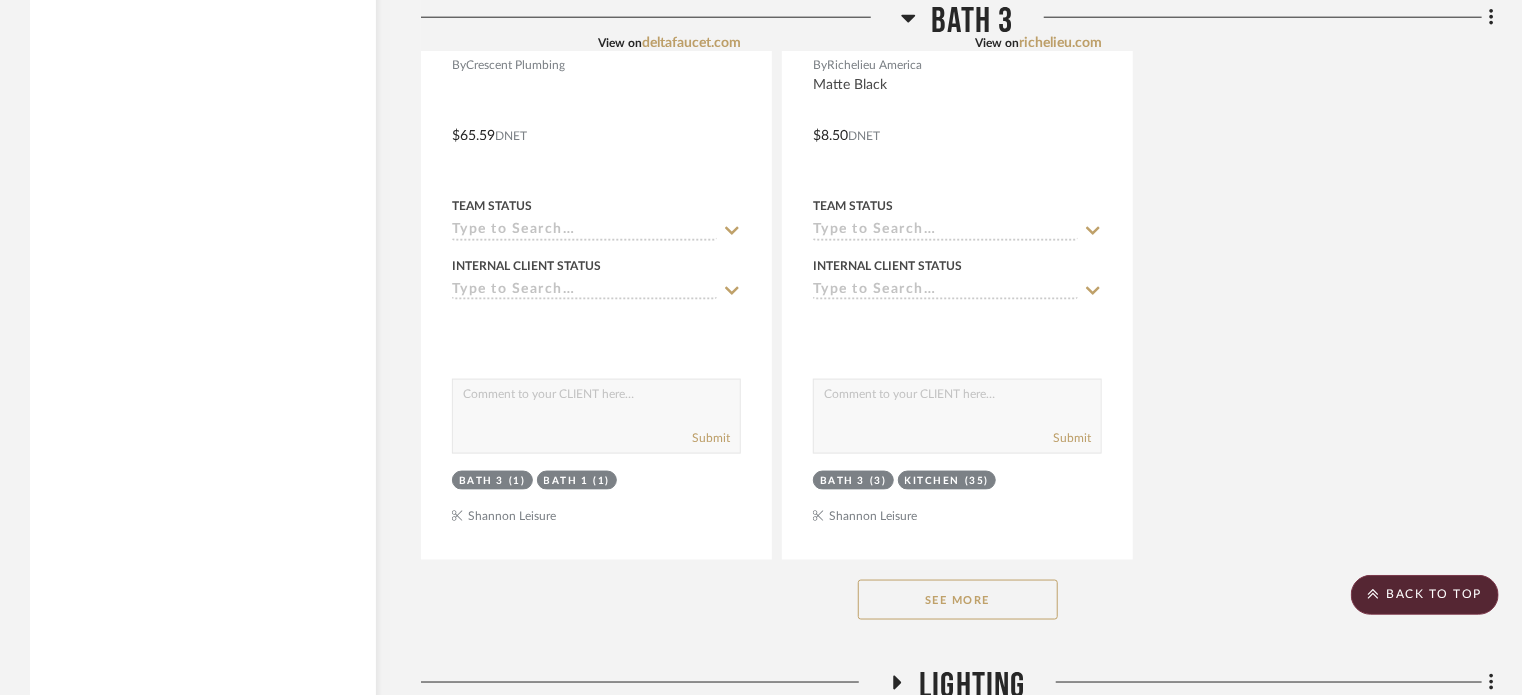 click on "See More" 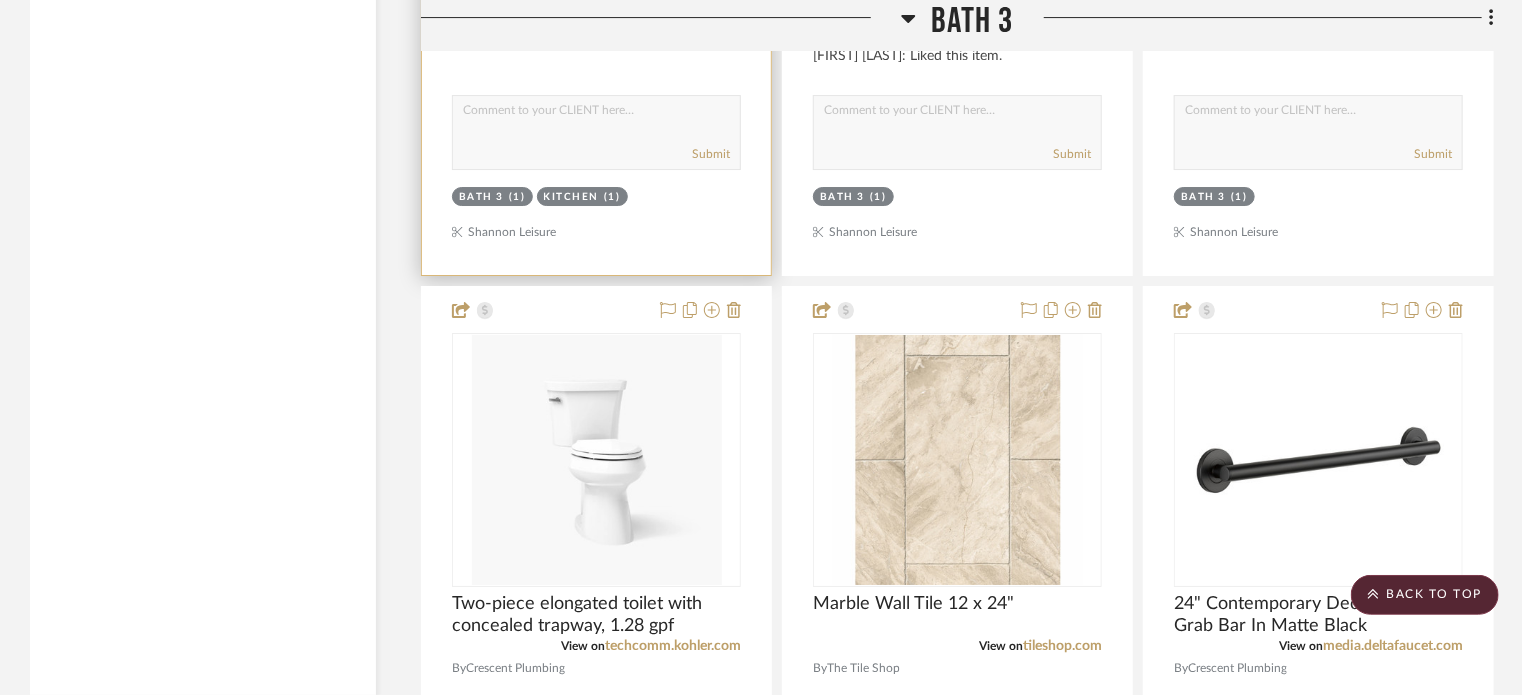 scroll, scrollTop: 3532, scrollLeft: 0, axis: vertical 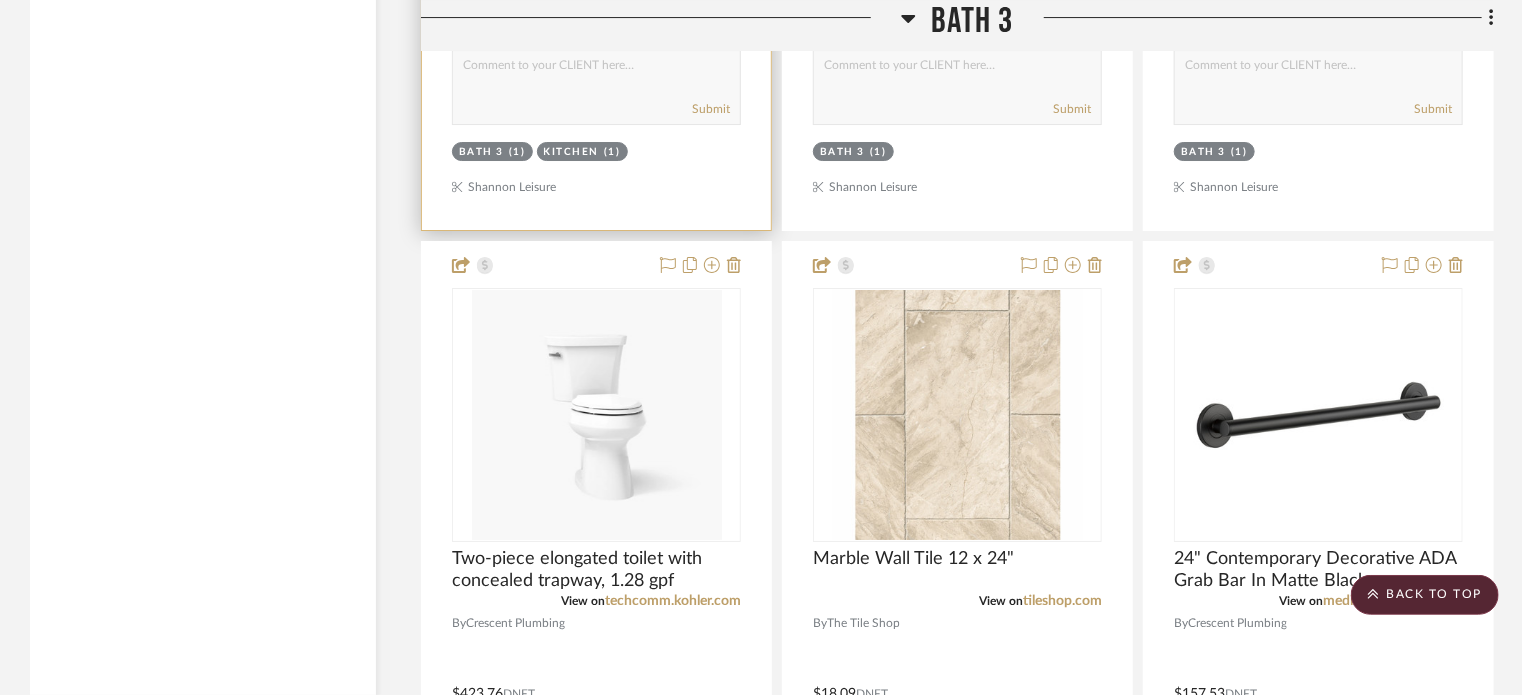 type 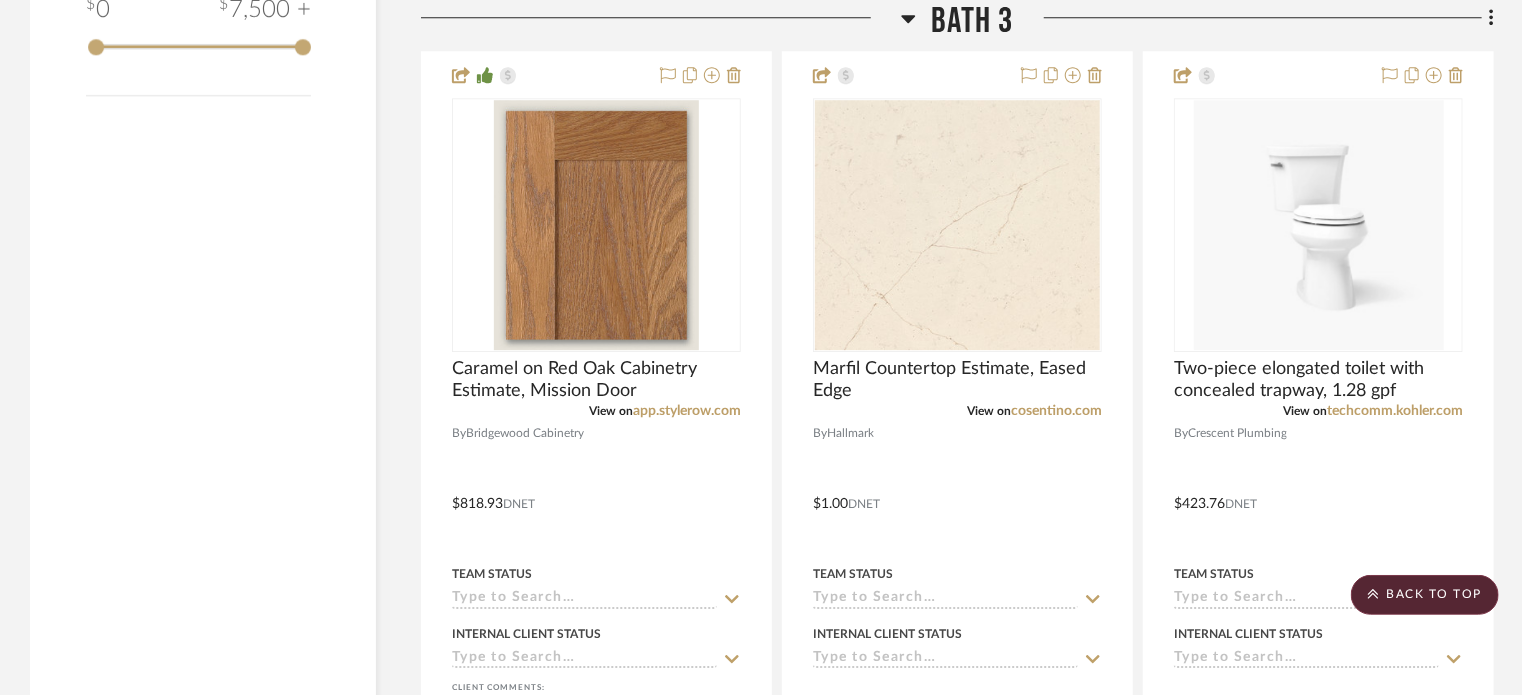 scroll, scrollTop: 2818, scrollLeft: 0, axis: vertical 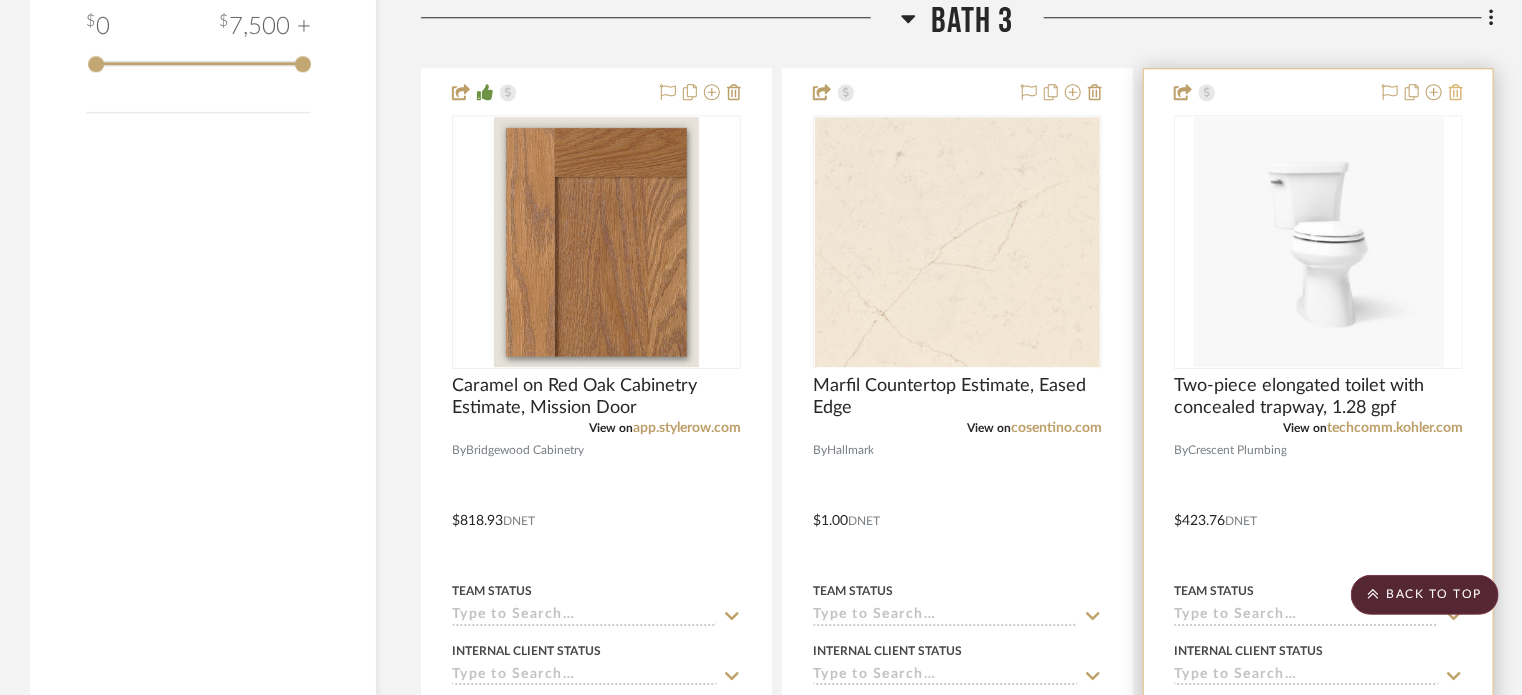 click 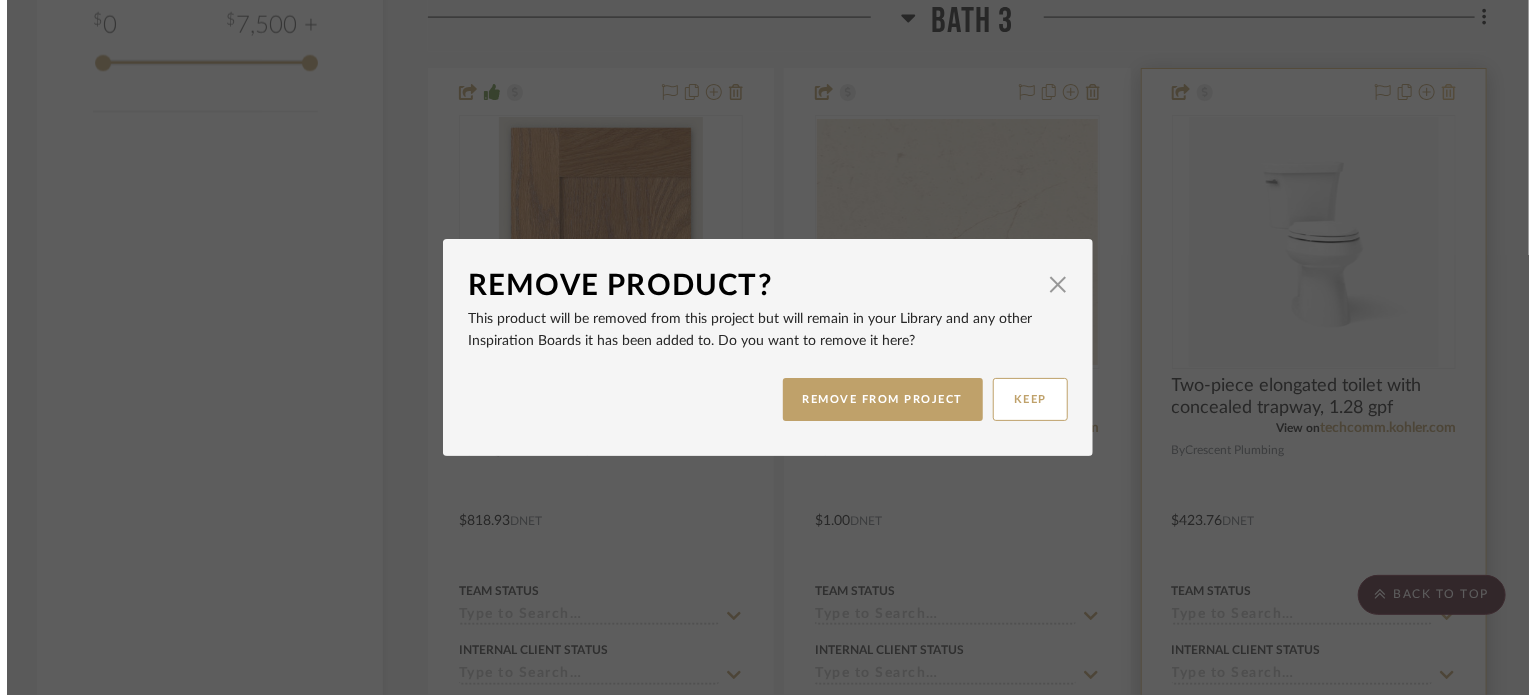 scroll, scrollTop: 0, scrollLeft: 0, axis: both 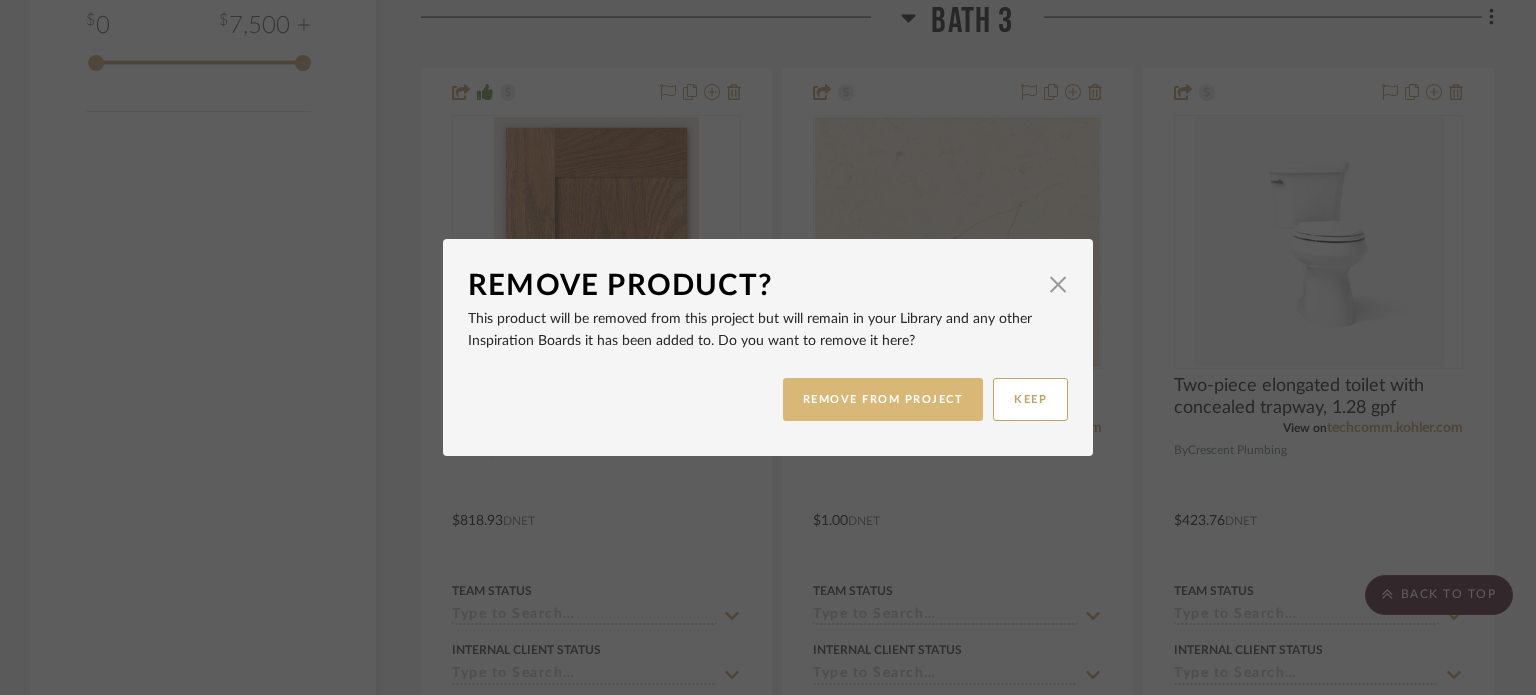 click on "REMOVE FROM PROJECT" at bounding box center [883, 399] 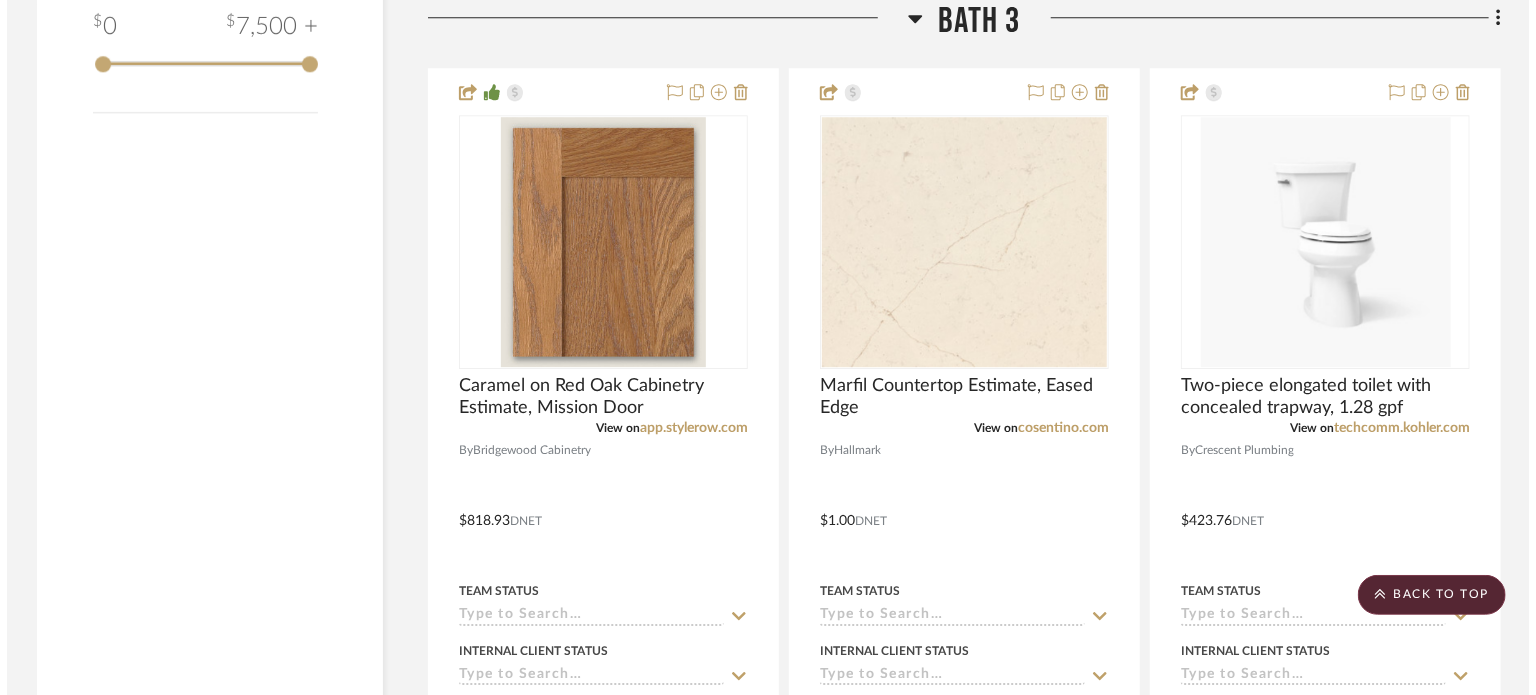 scroll, scrollTop: 0, scrollLeft: 0, axis: both 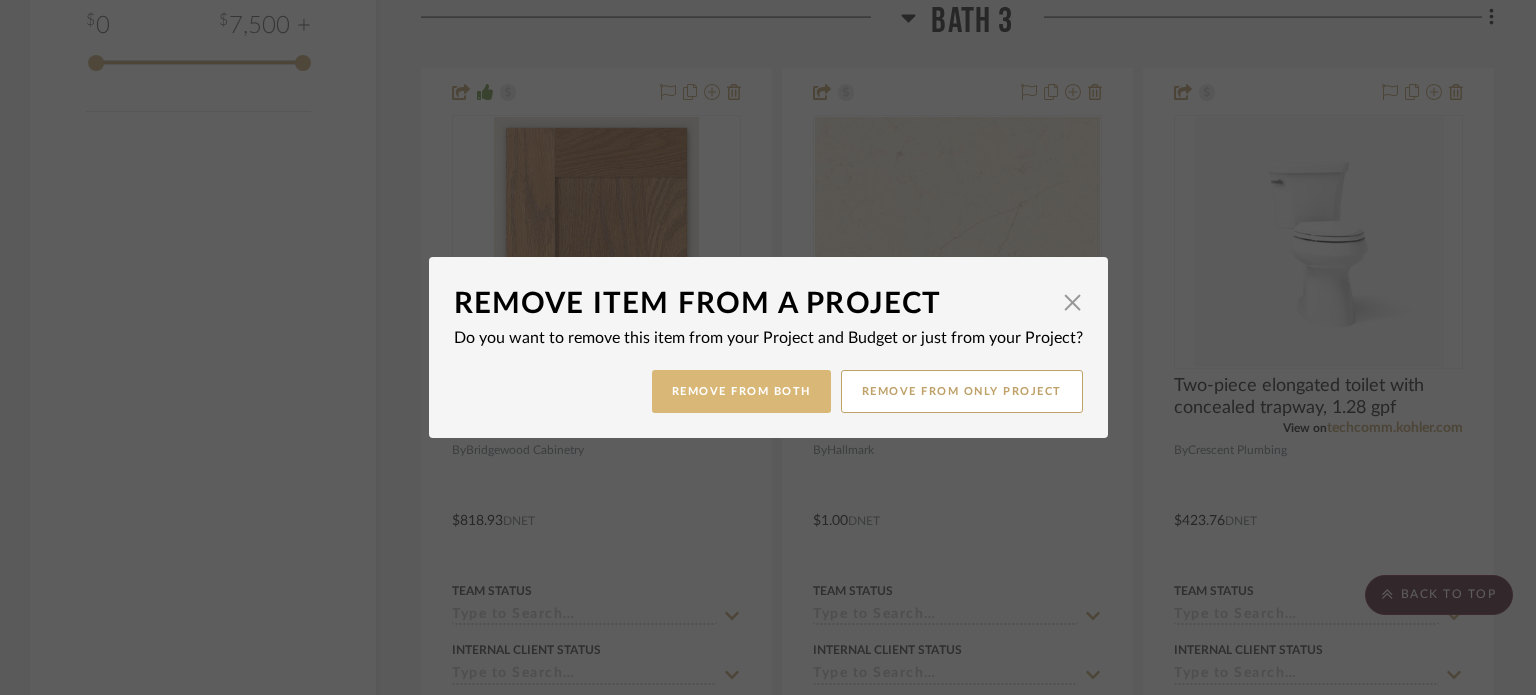 click on "Remove from Both" at bounding box center (741, 391) 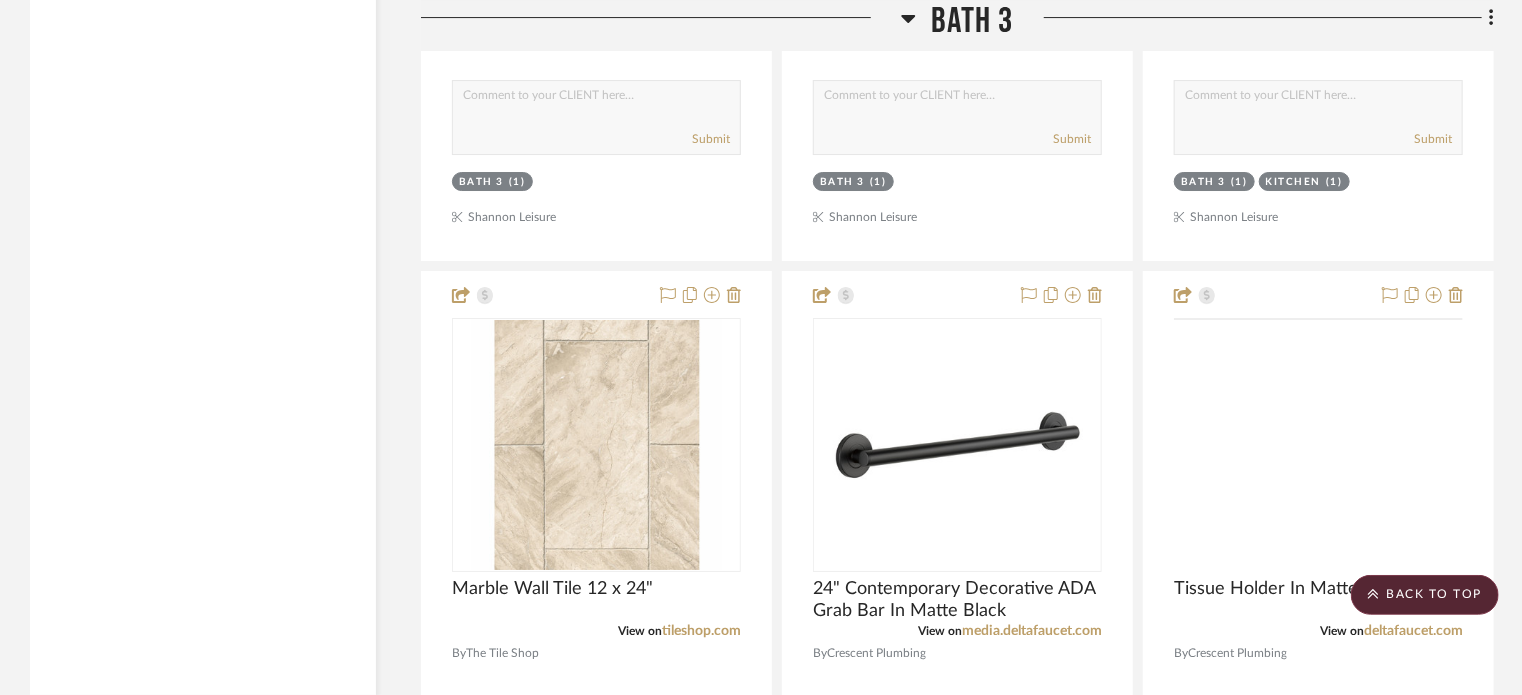 scroll, scrollTop: 3505, scrollLeft: 0, axis: vertical 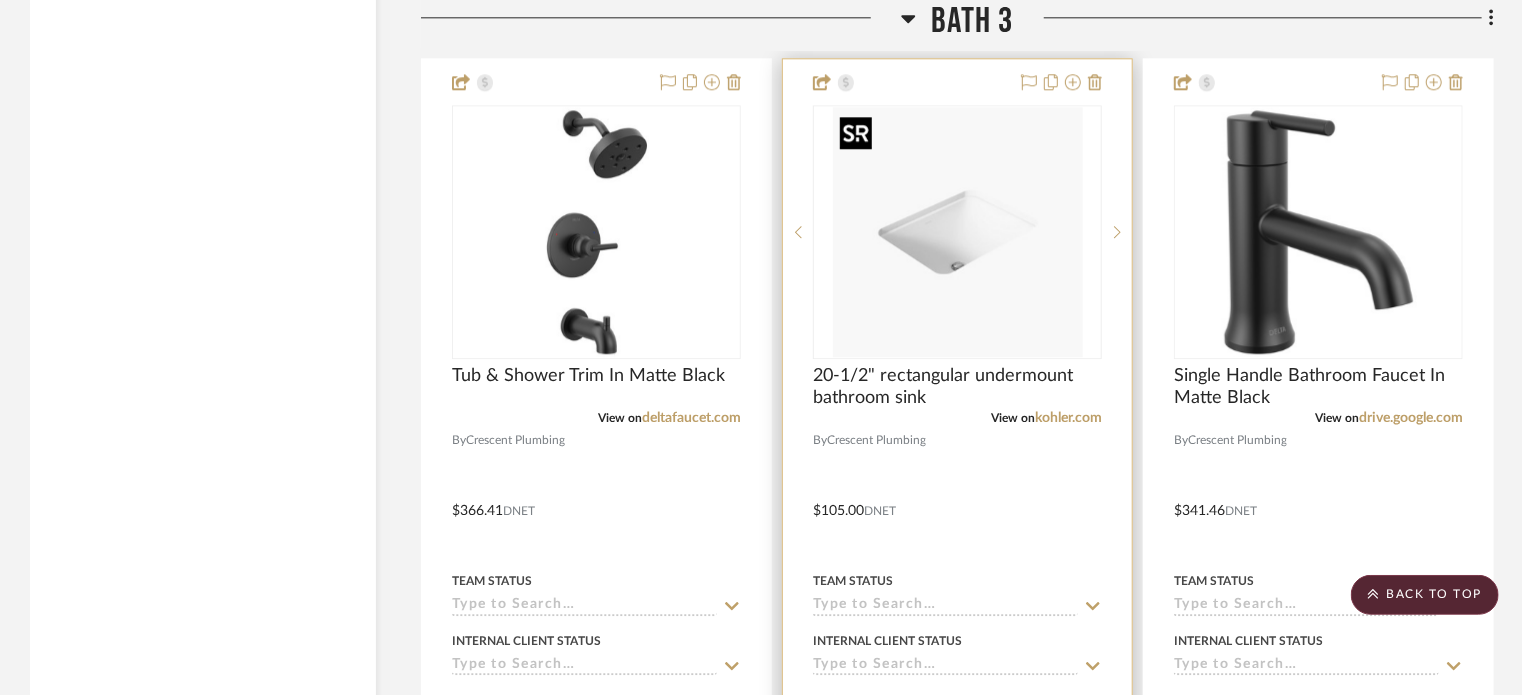 drag, startPoint x: 1267, startPoint y: 246, endPoint x: 990, endPoint y: 230, distance: 277.4617 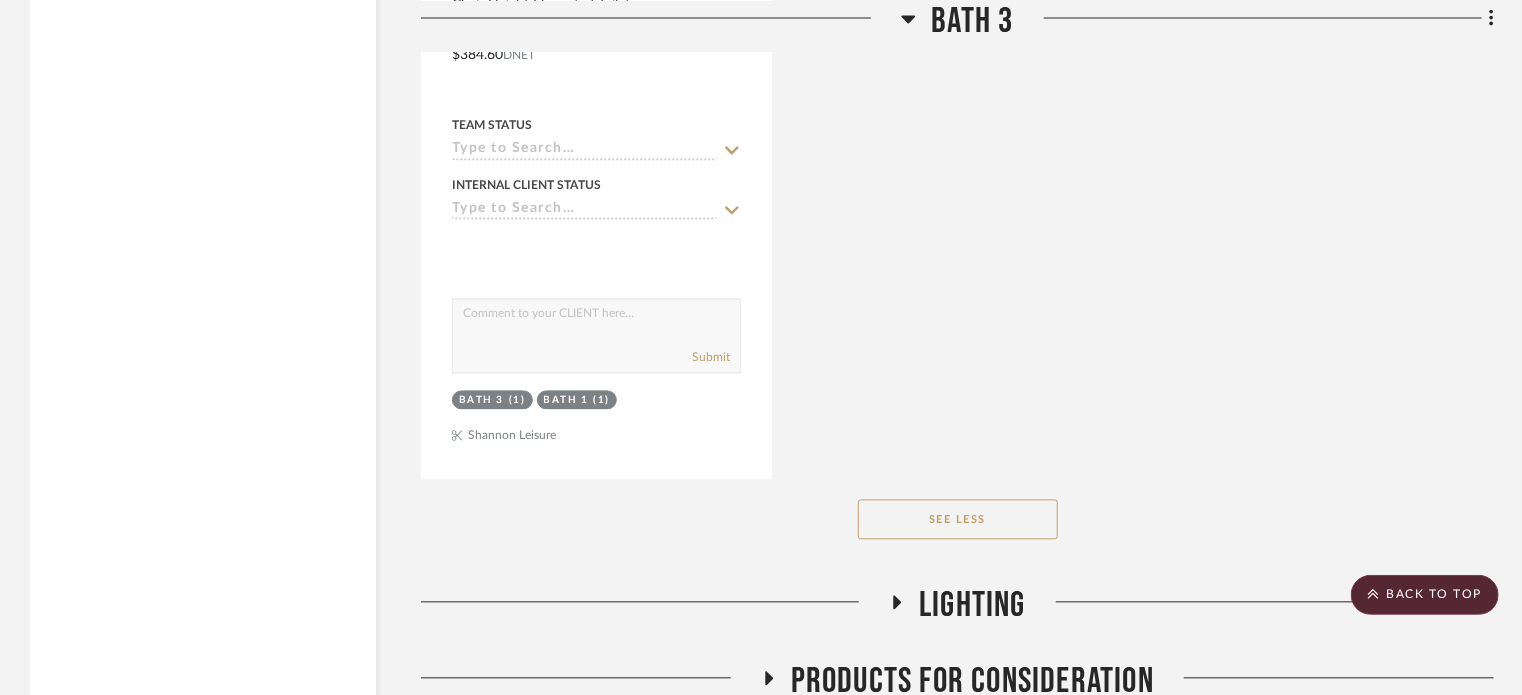 scroll, scrollTop: 9699, scrollLeft: 0, axis: vertical 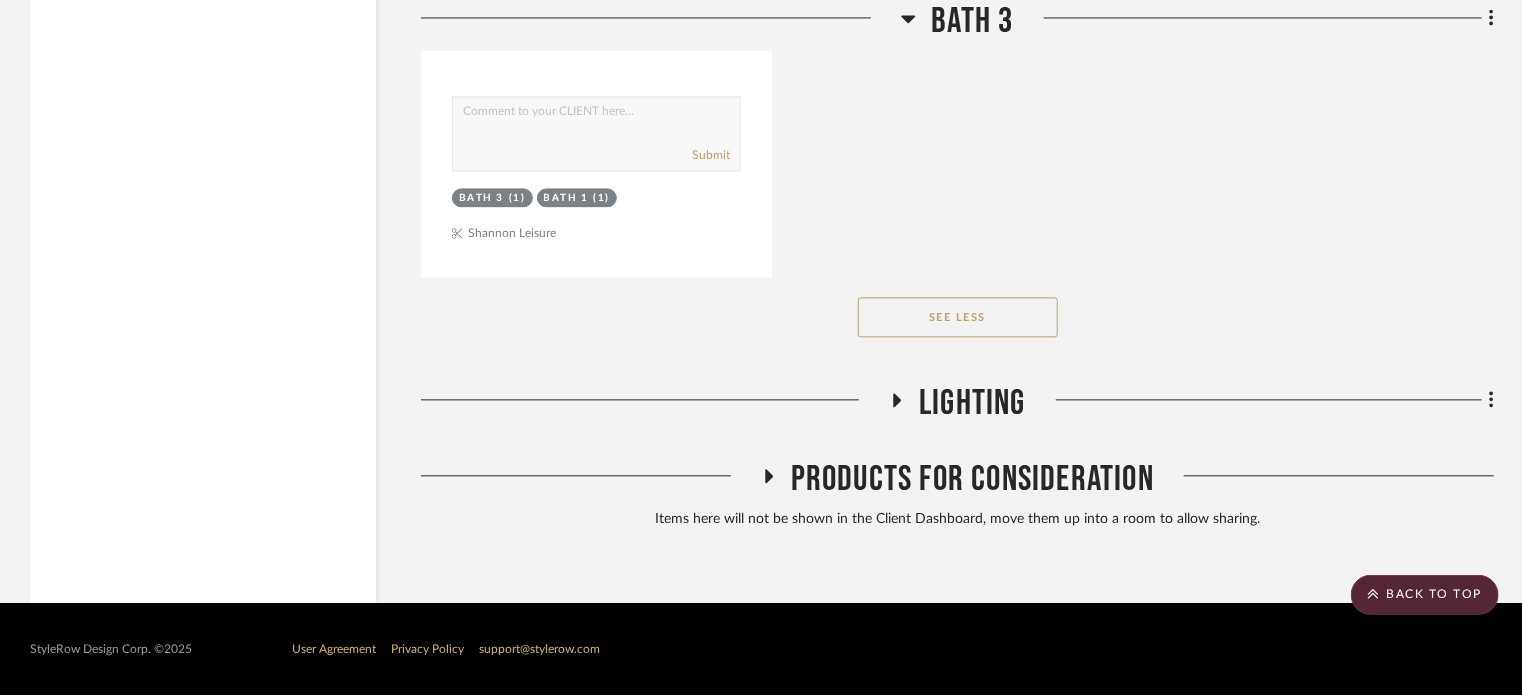 click on "Lighting" 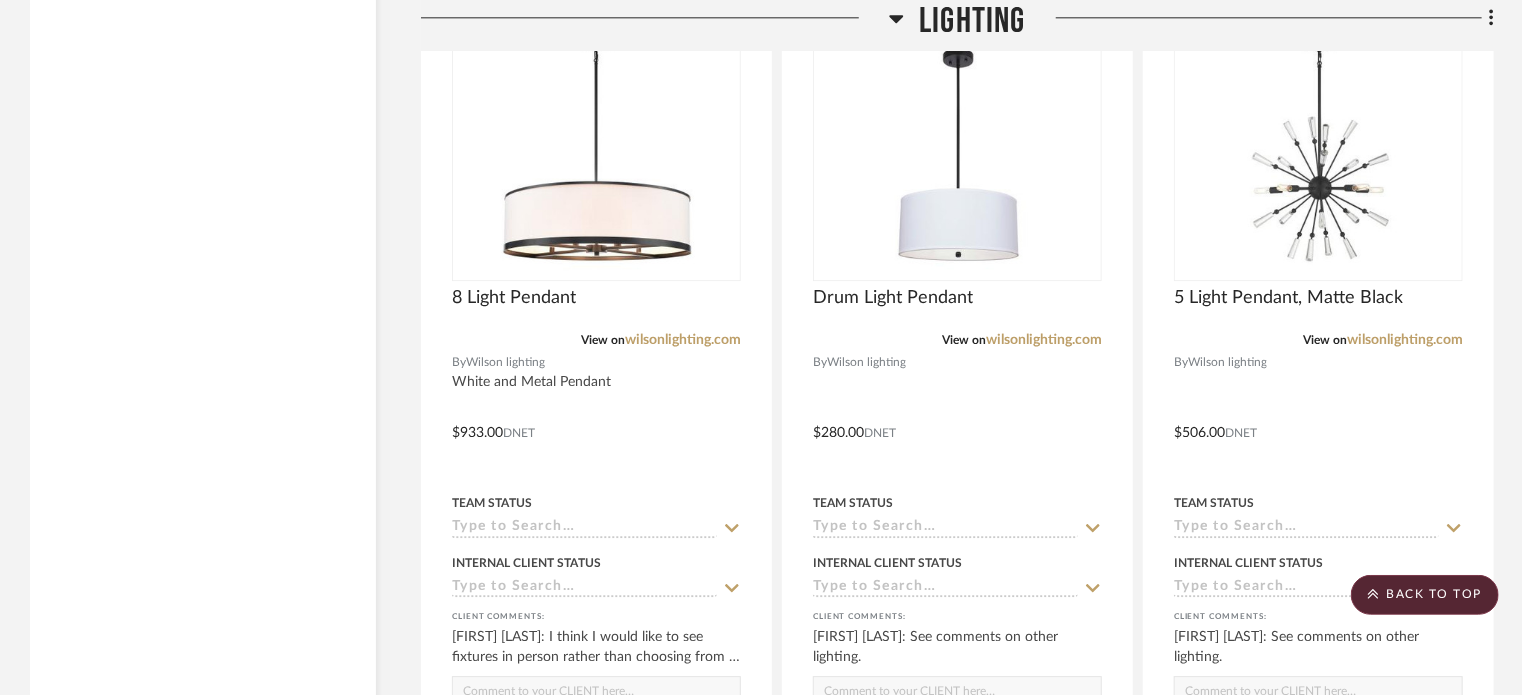 scroll, scrollTop: 10224, scrollLeft: 0, axis: vertical 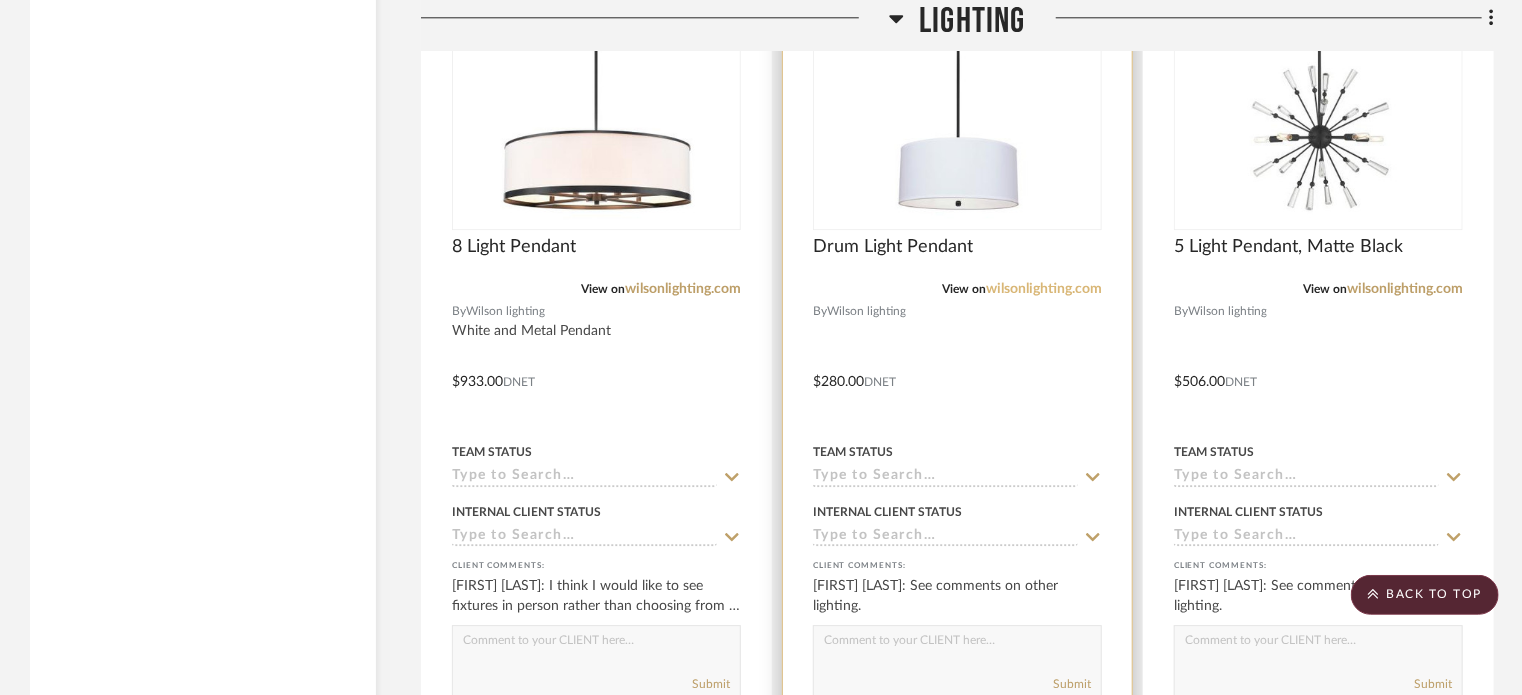 click on "wilsonlighting.com" at bounding box center [1044, 289] 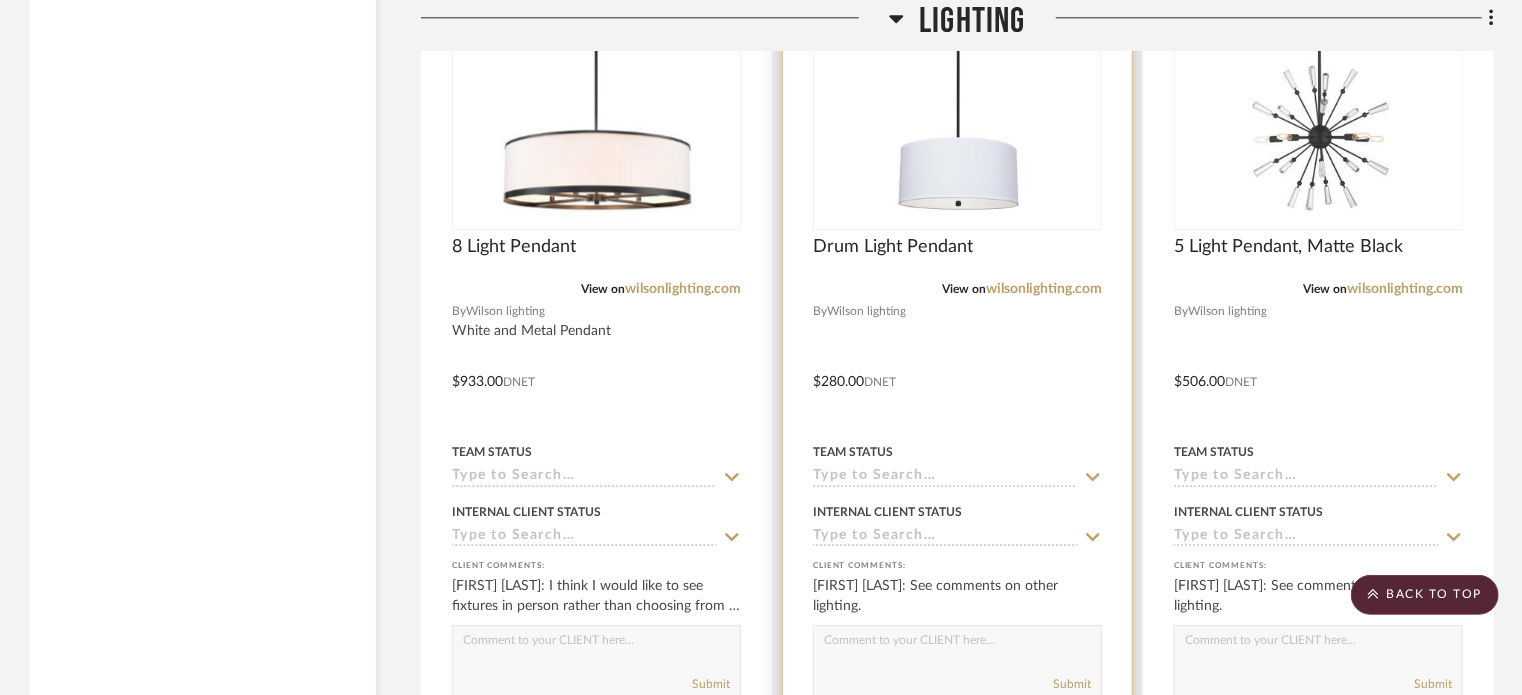 scroll, scrollTop: 10096, scrollLeft: 0, axis: vertical 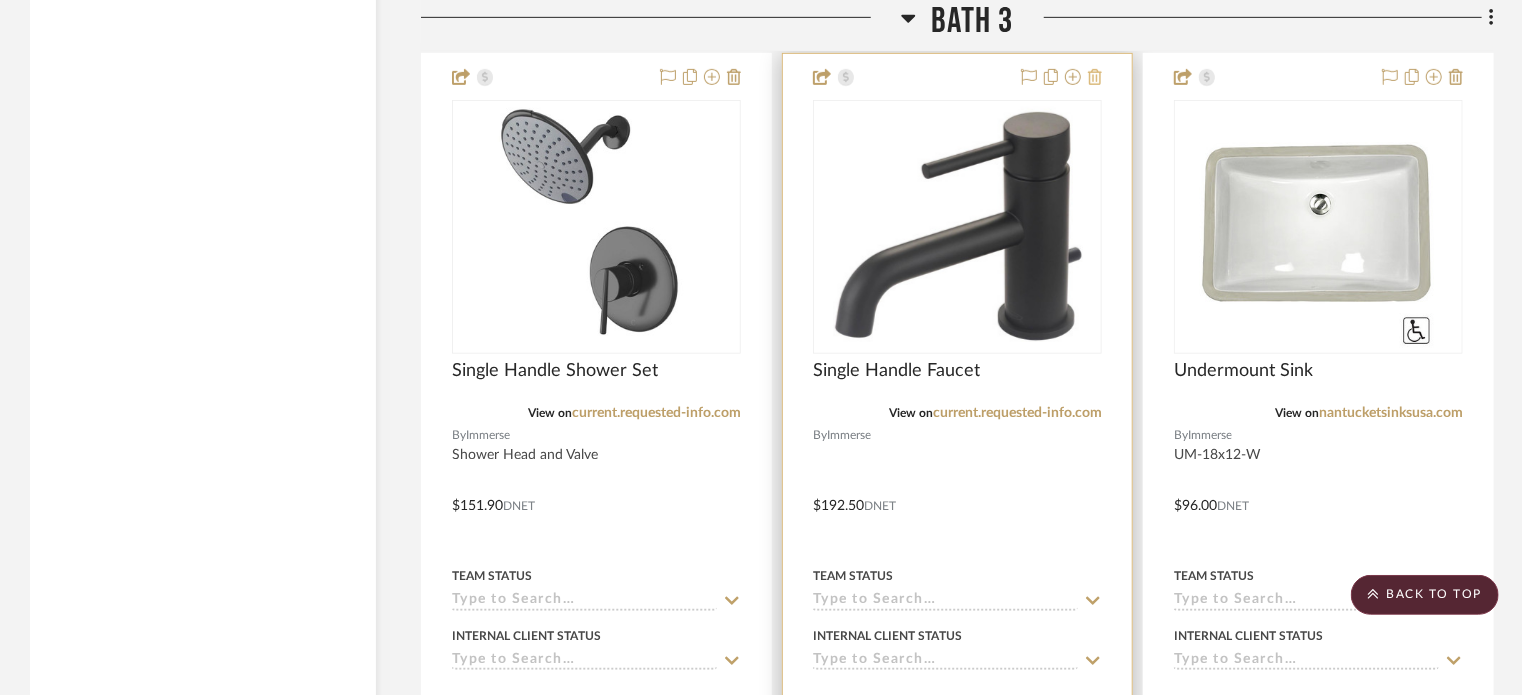 click 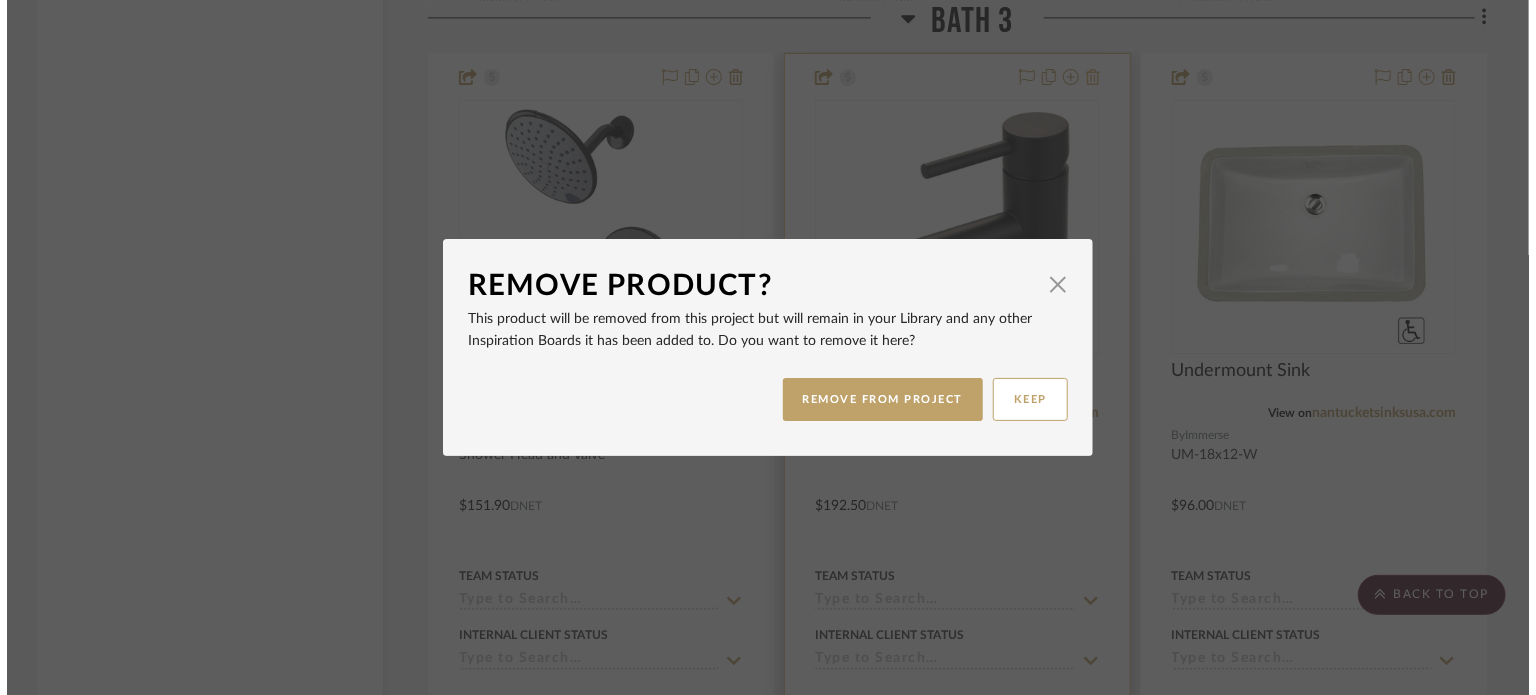 scroll, scrollTop: 0, scrollLeft: 0, axis: both 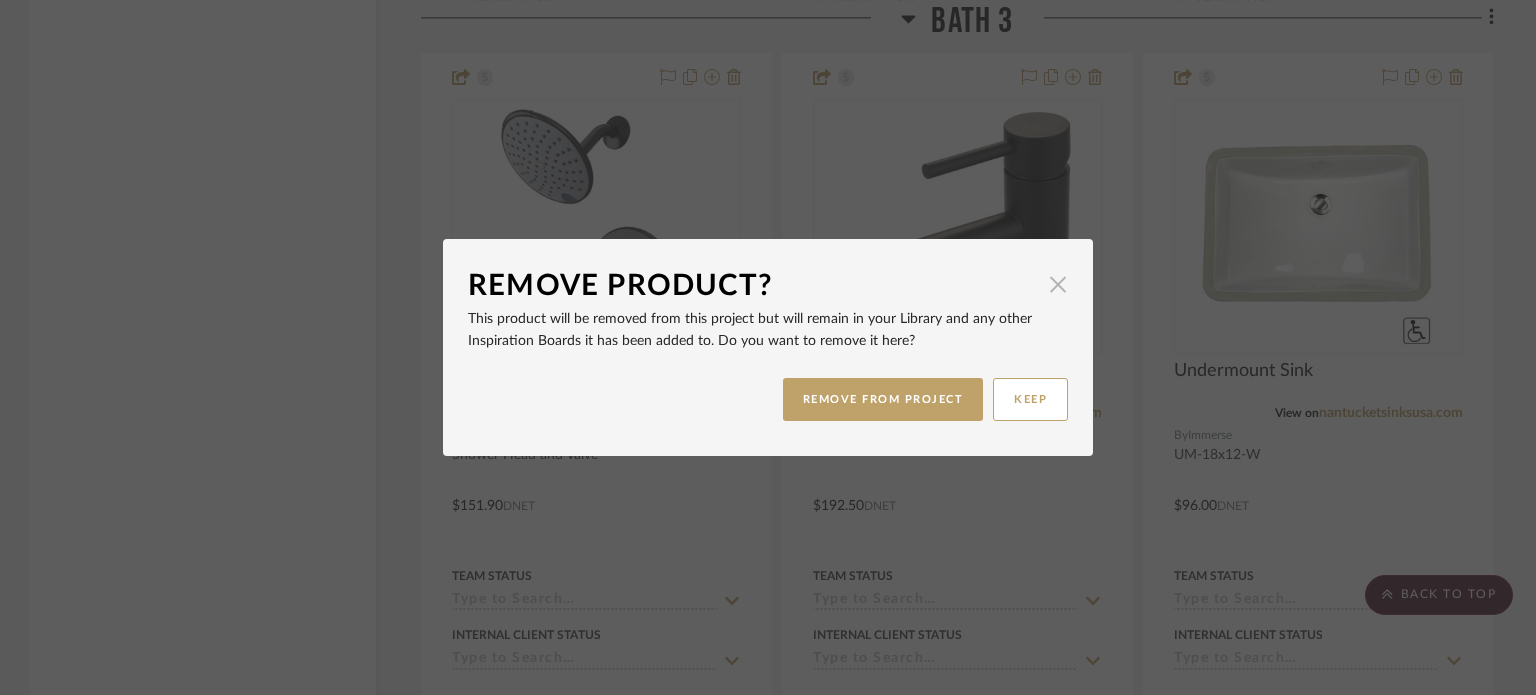 click at bounding box center (1058, 284) 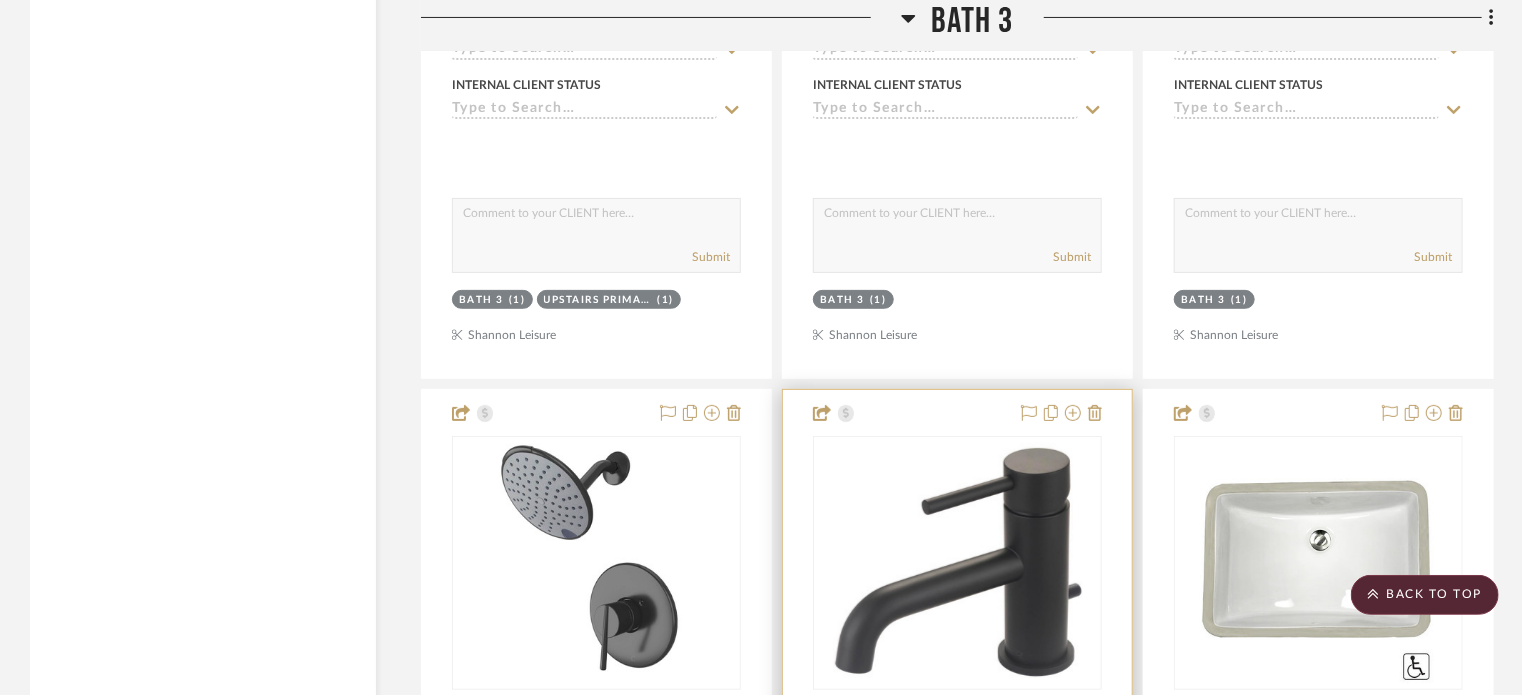 scroll, scrollTop: 7820, scrollLeft: 0, axis: vertical 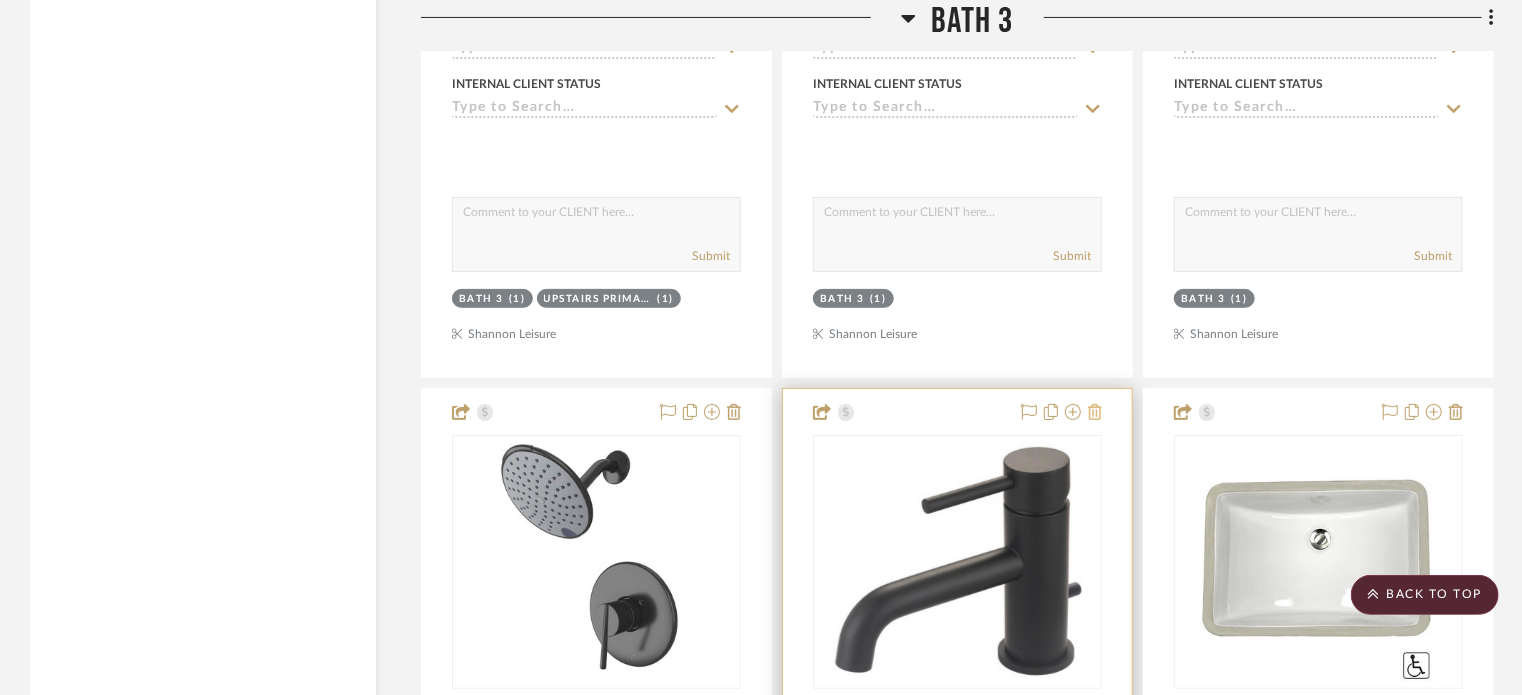 click 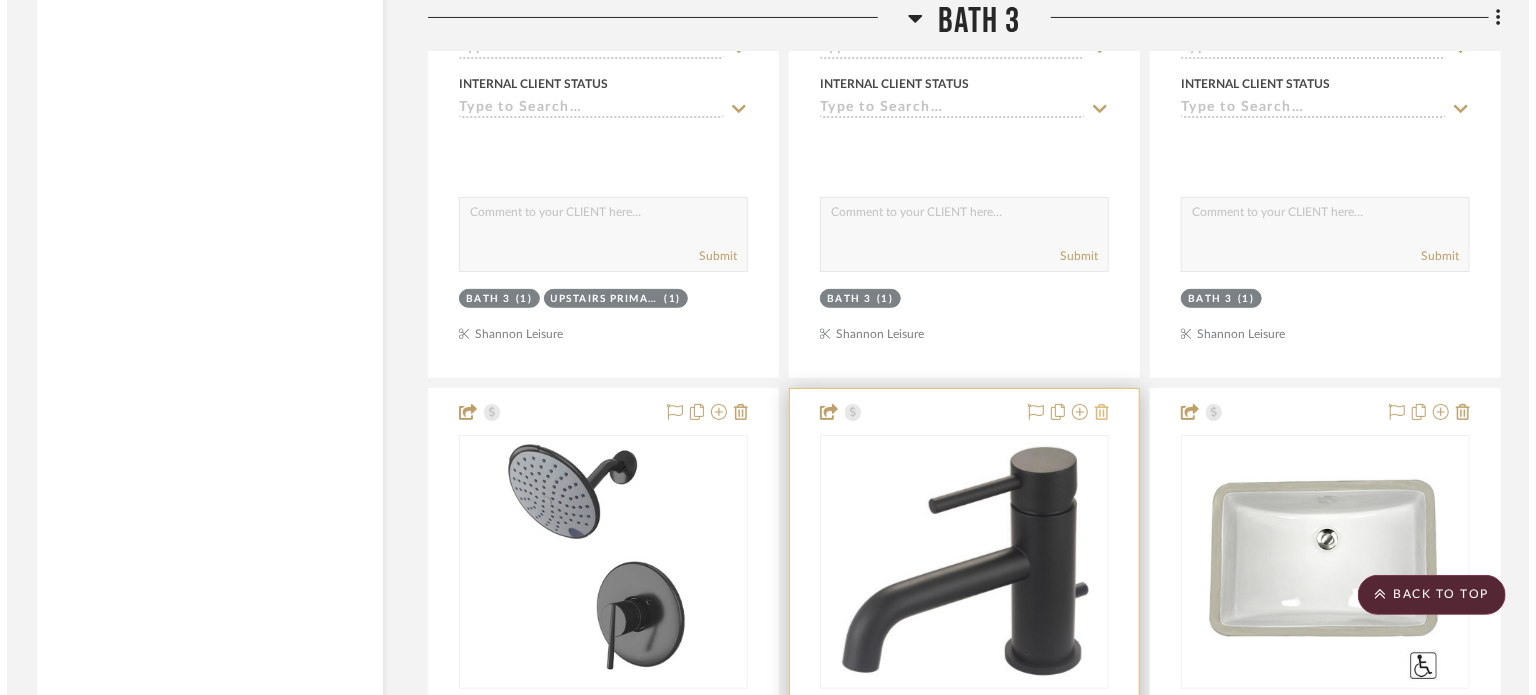scroll, scrollTop: 0, scrollLeft: 0, axis: both 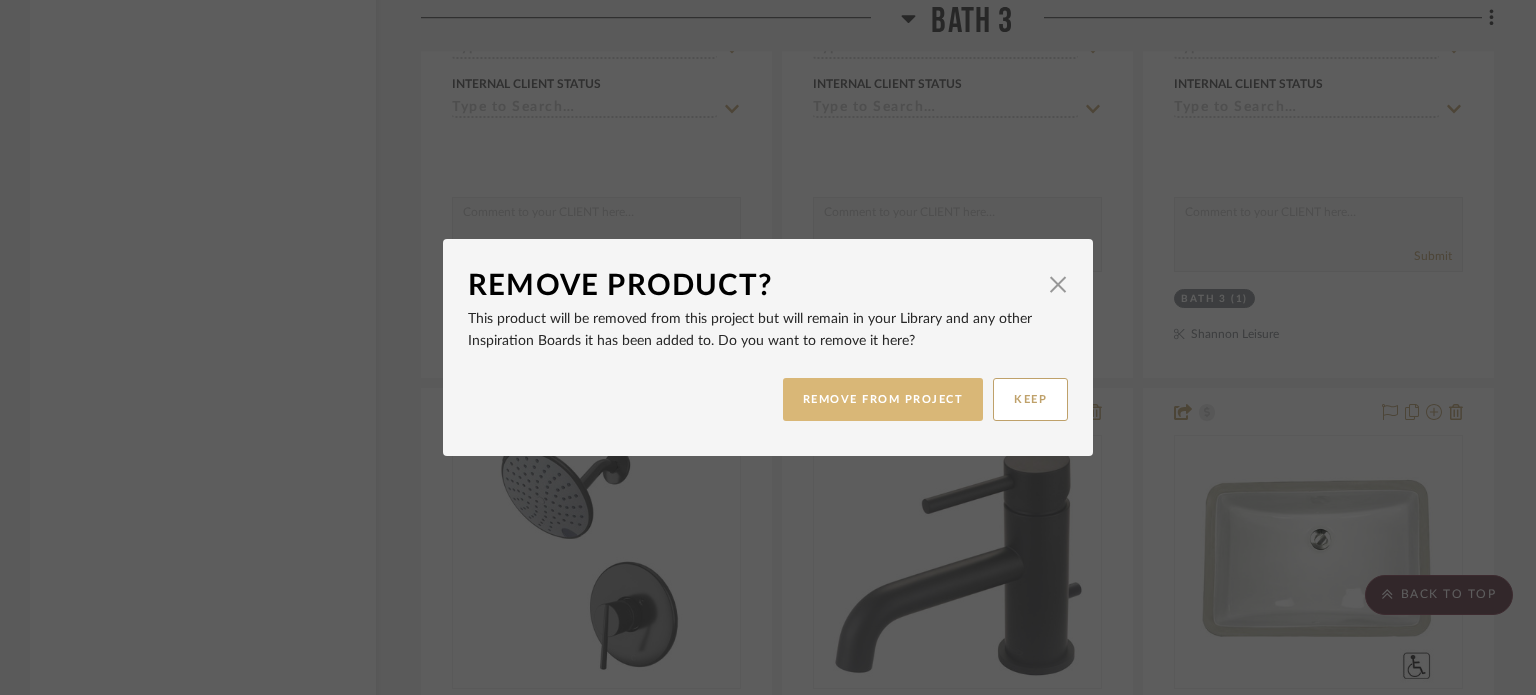 click on "REMOVE FROM PROJECT" at bounding box center (883, 399) 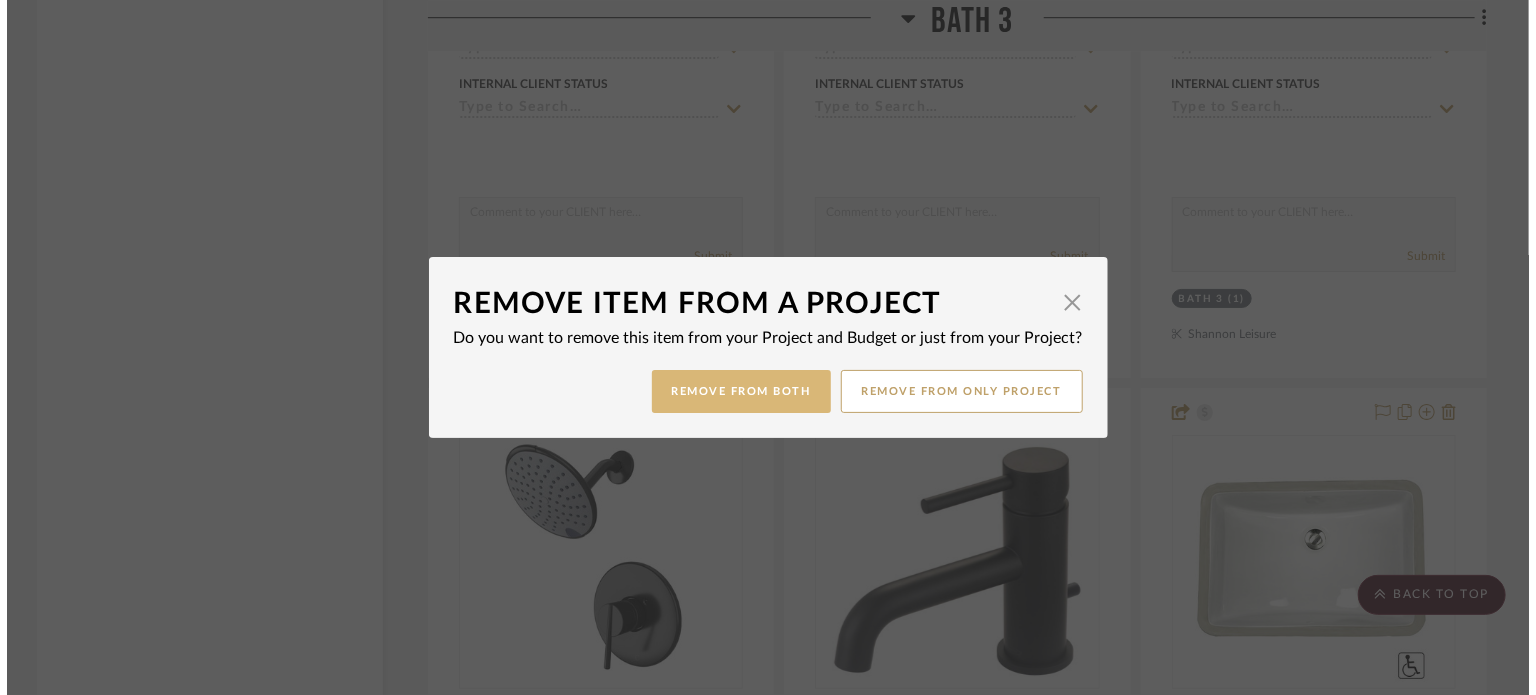 scroll, scrollTop: 0, scrollLeft: 0, axis: both 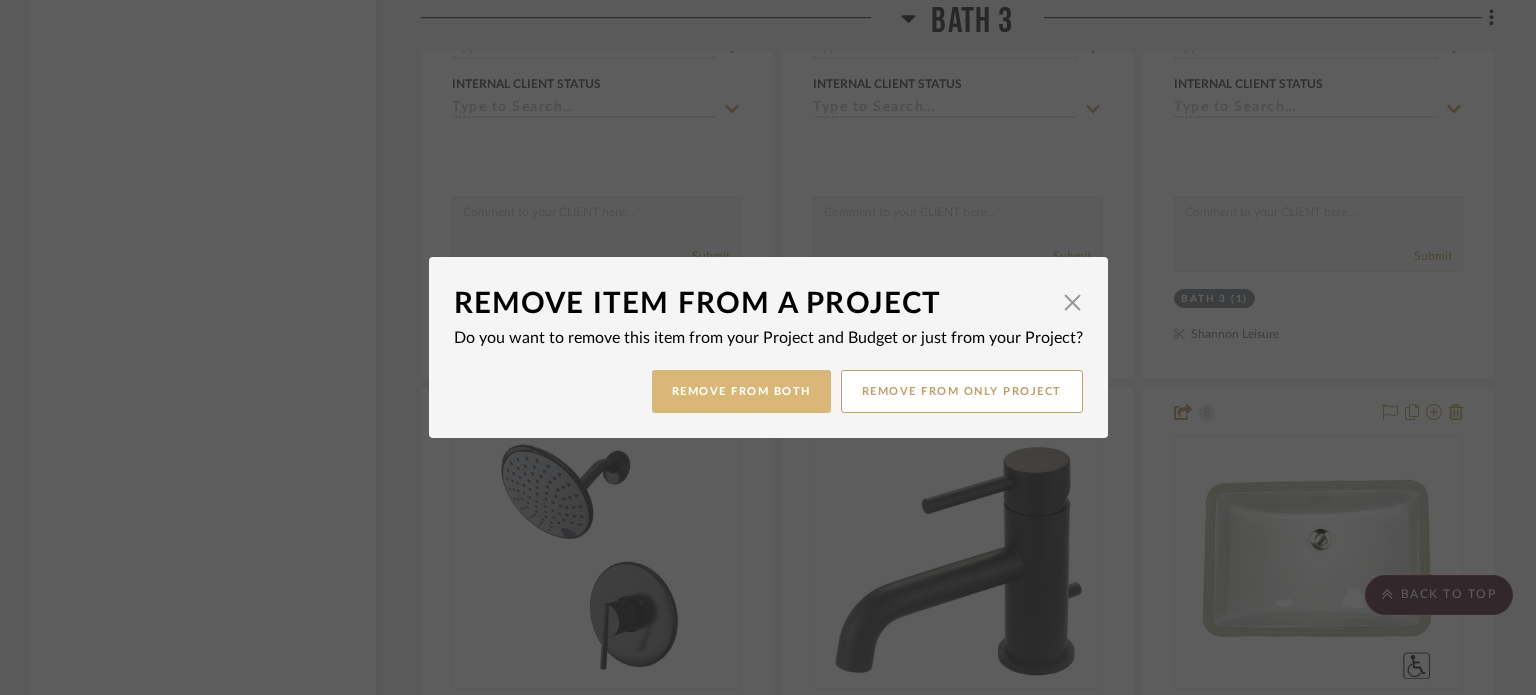 click on "Remove from Both" at bounding box center (741, 391) 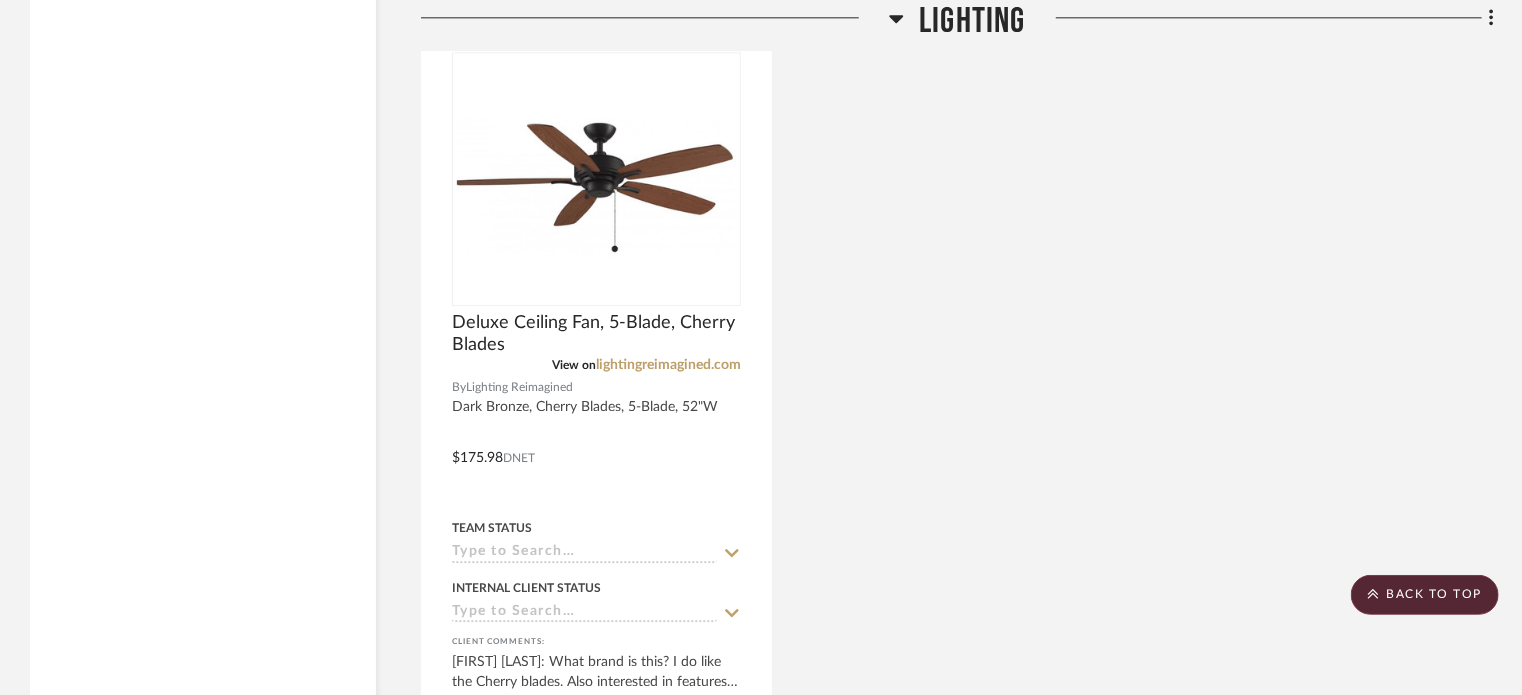 scroll, scrollTop: 10316, scrollLeft: 0, axis: vertical 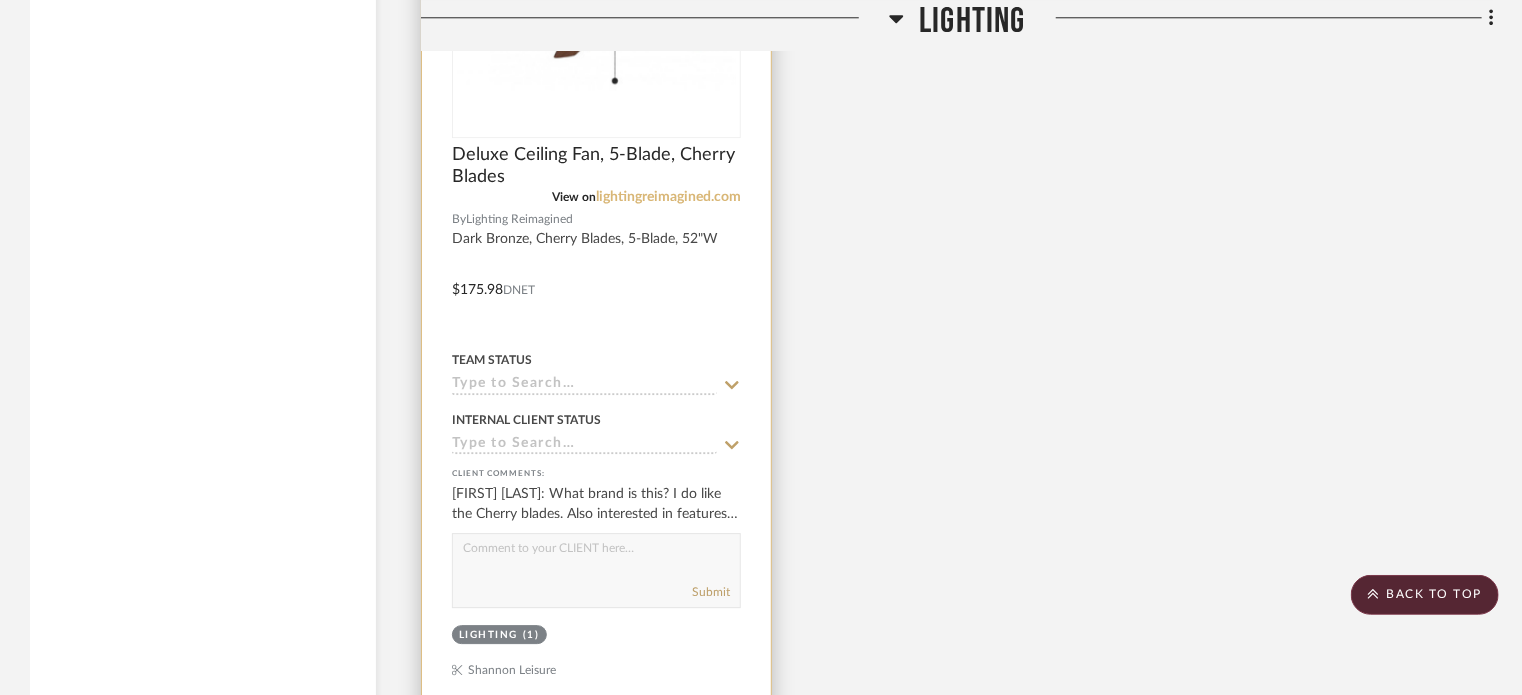 click on "lightingreimagined.com" at bounding box center (668, 197) 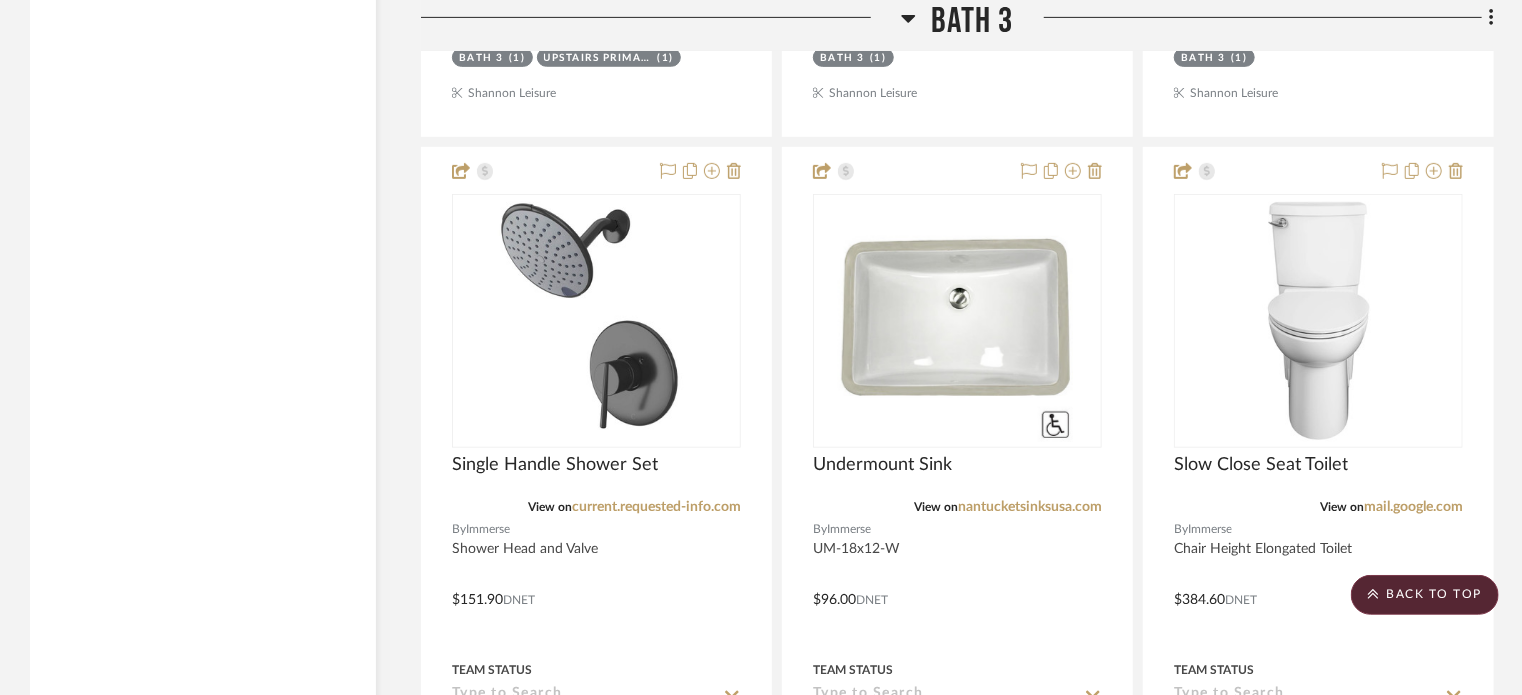 scroll, scrollTop: 8148, scrollLeft: 0, axis: vertical 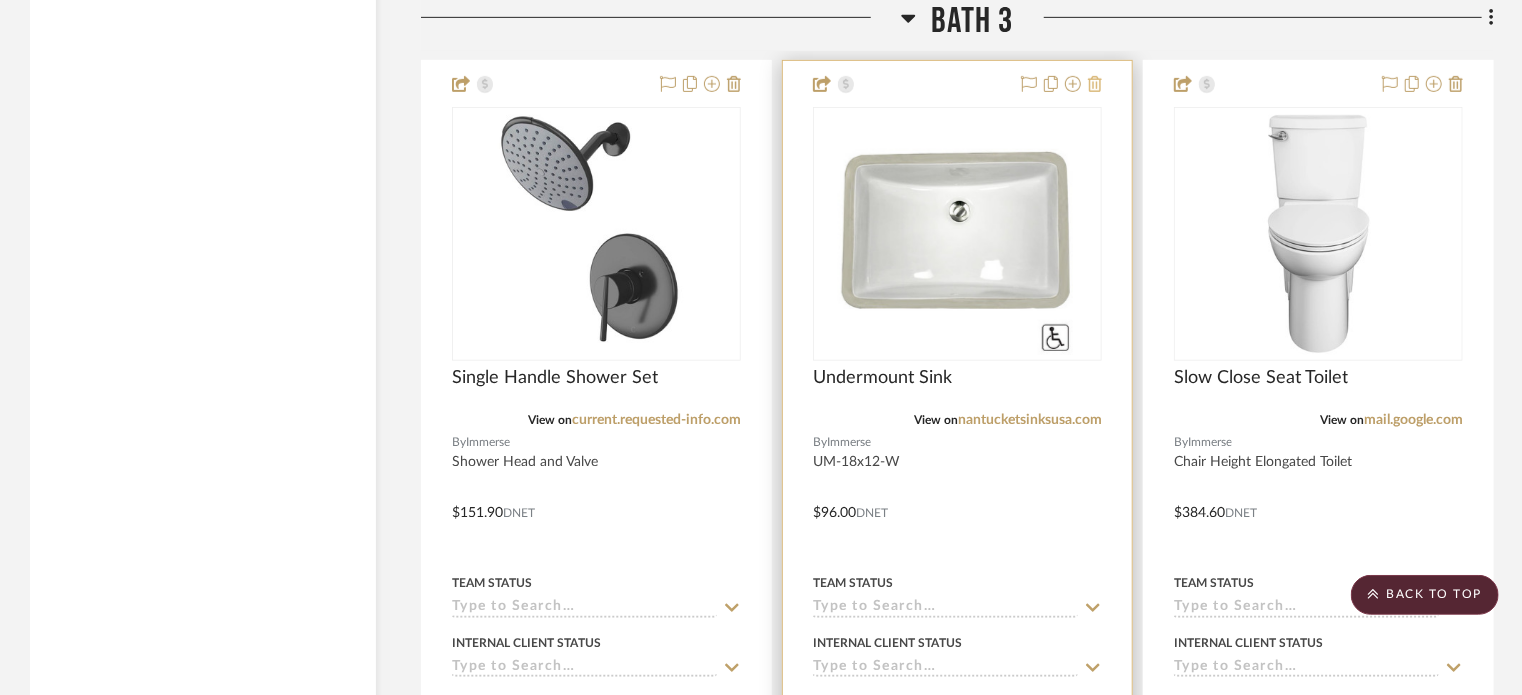 click 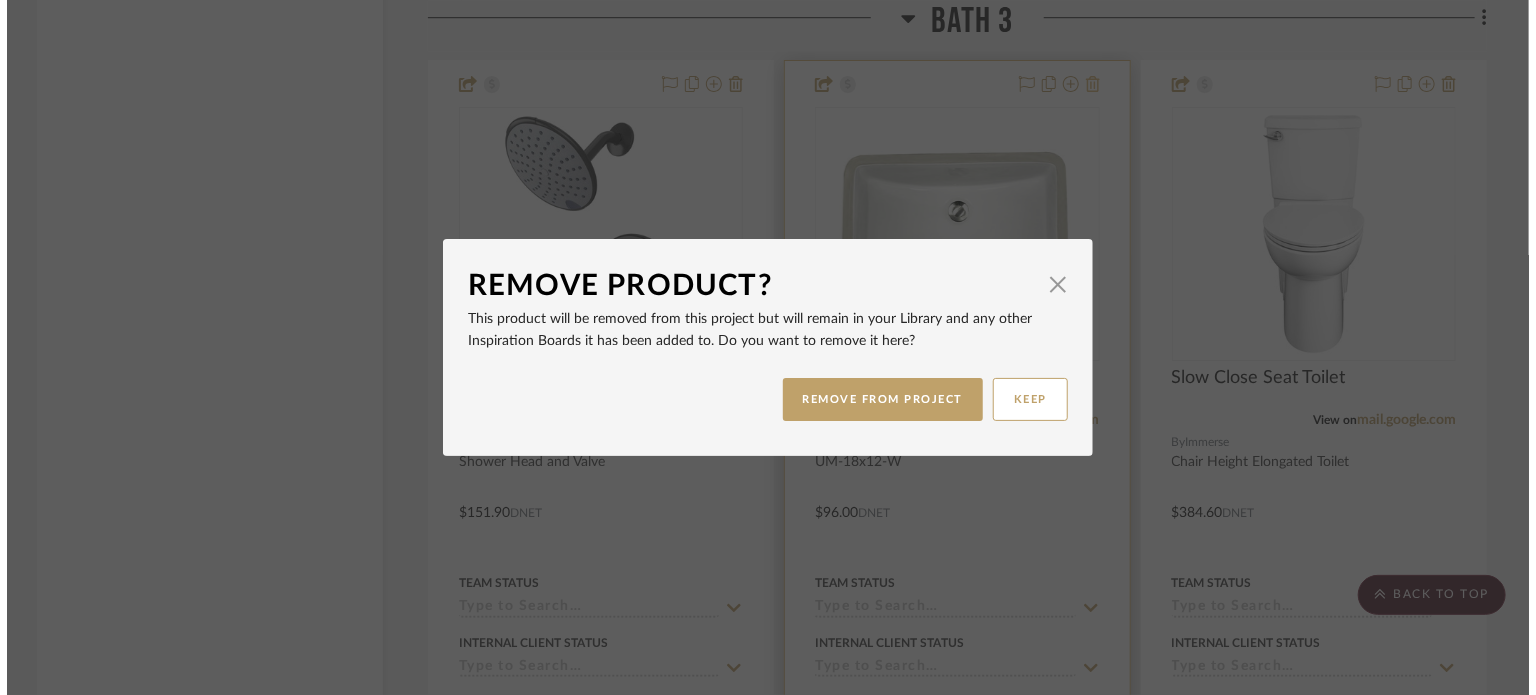 scroll, scrollTop: 0, scrollLeft: 0, axis: both 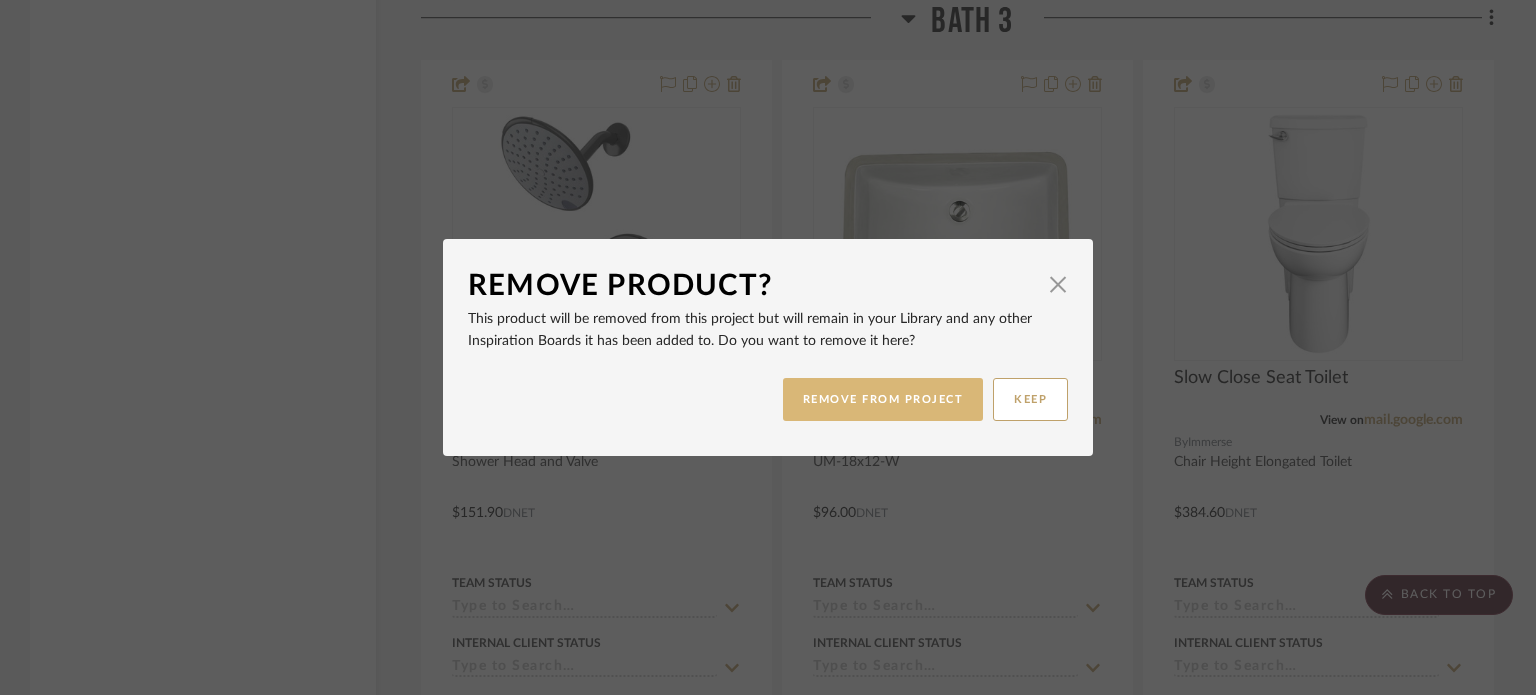 click on "REMOVE FROM PROJECT" at bounding box center [883, 399] 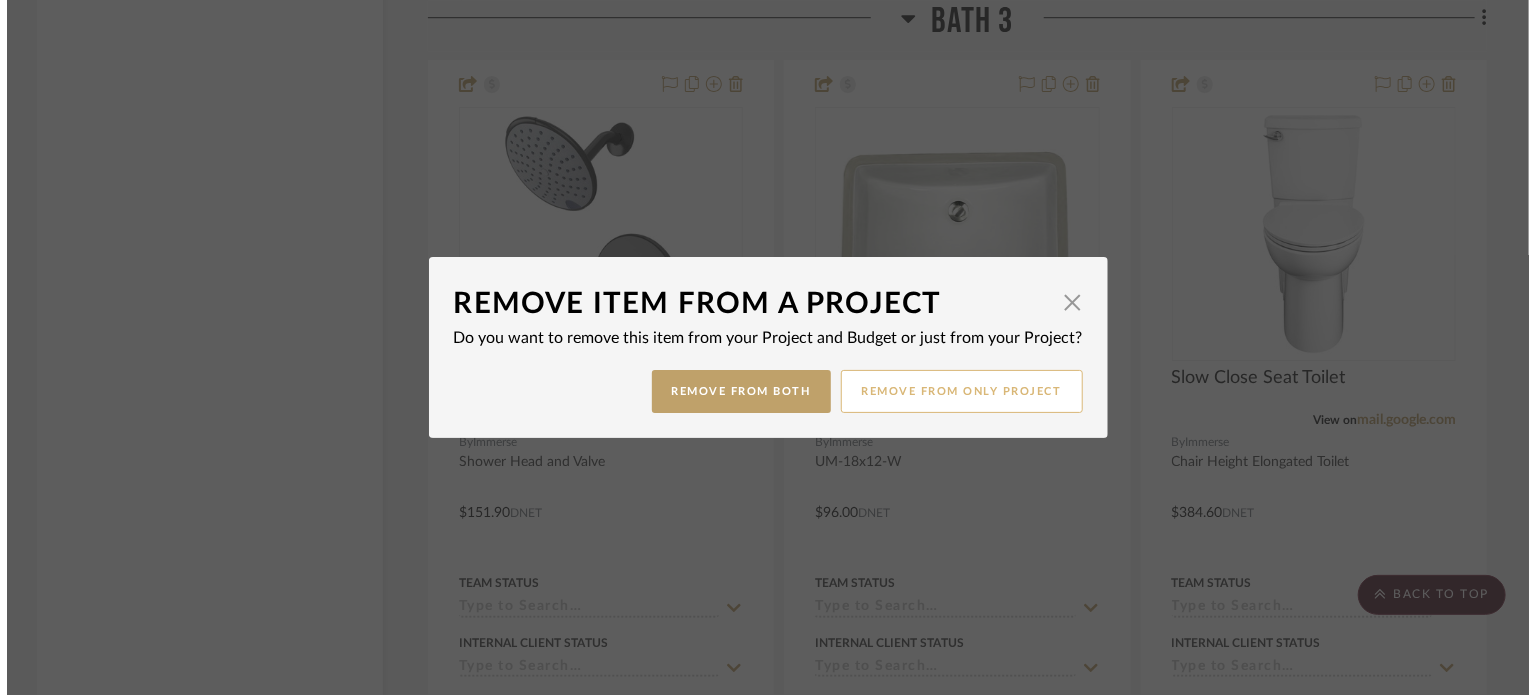scroll, scrollTop: 0, scrollLeft: 0, axis: both 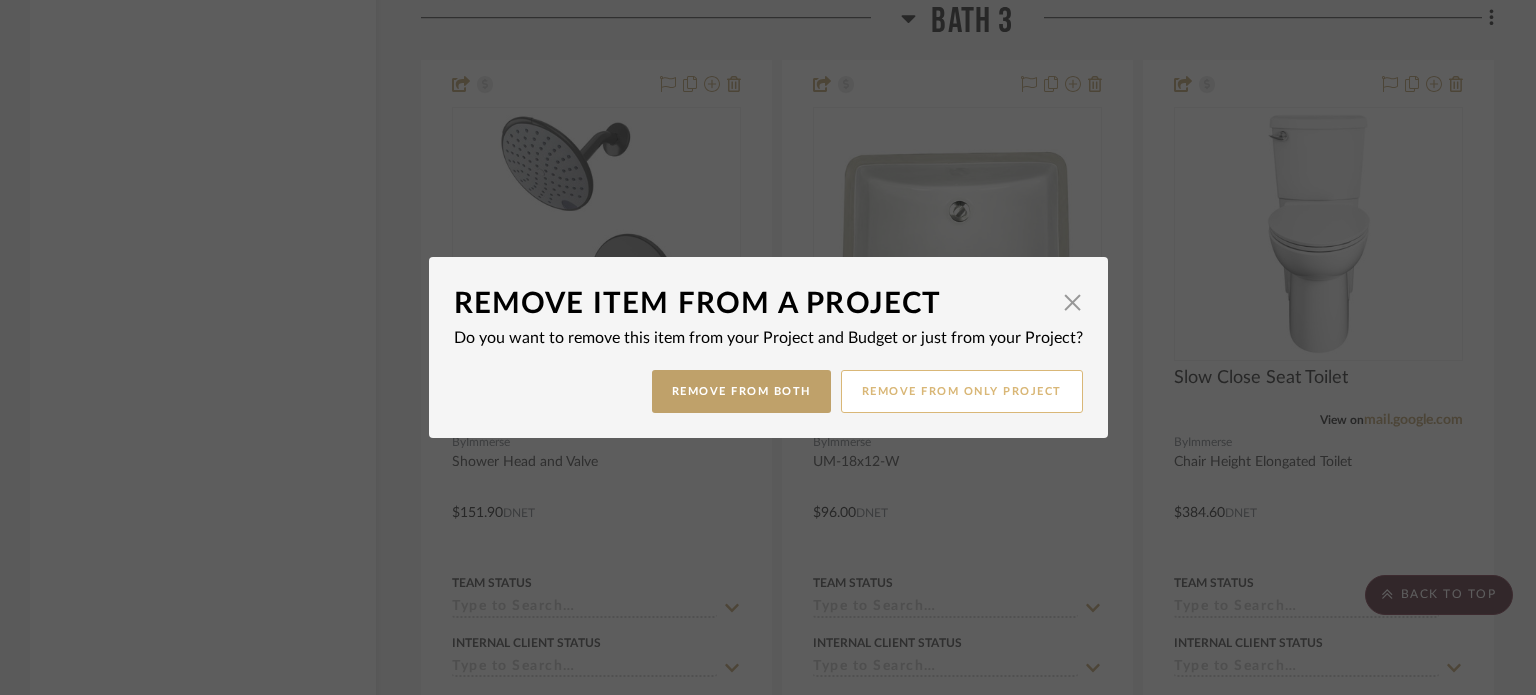 click on "Remove from only Project" at bounding box center [962, 391] 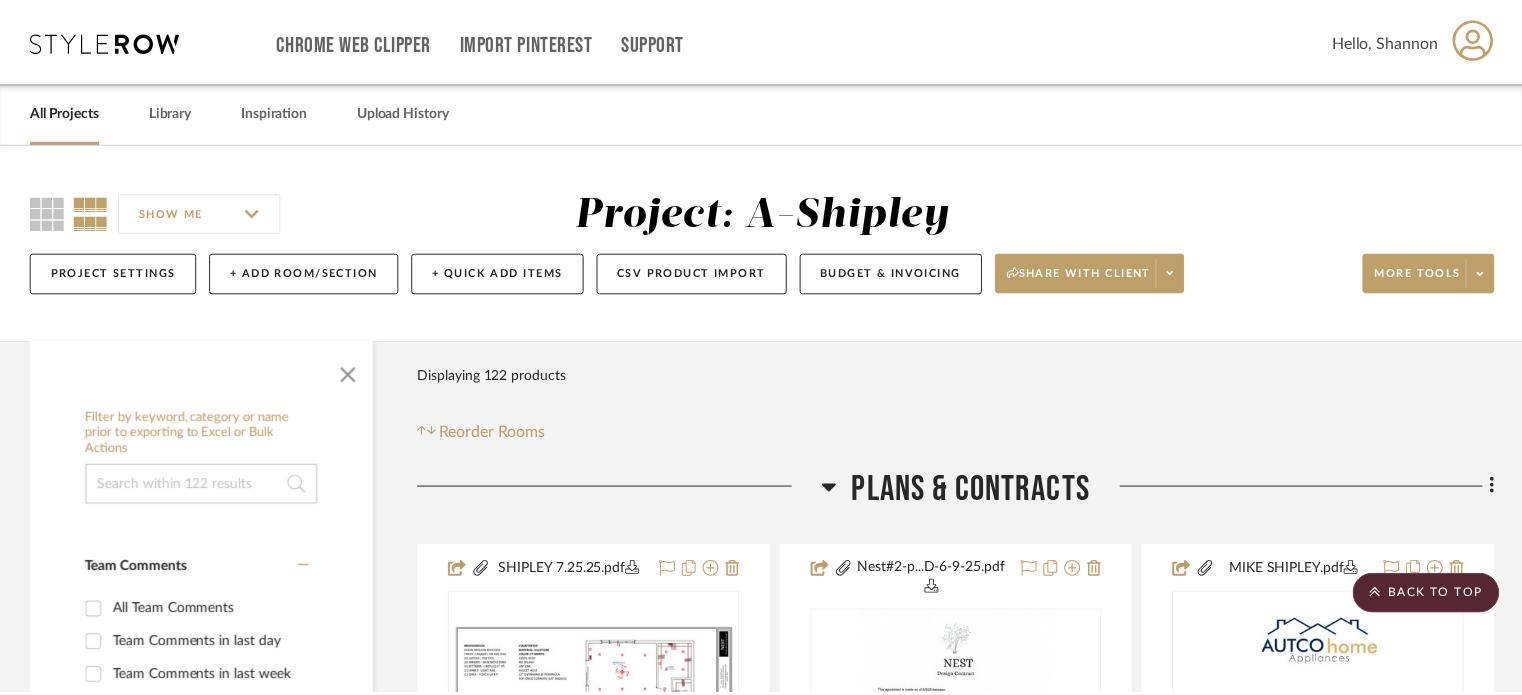 scroll, scrollTop: 8148, scrollLeft: 0, axis: vertical 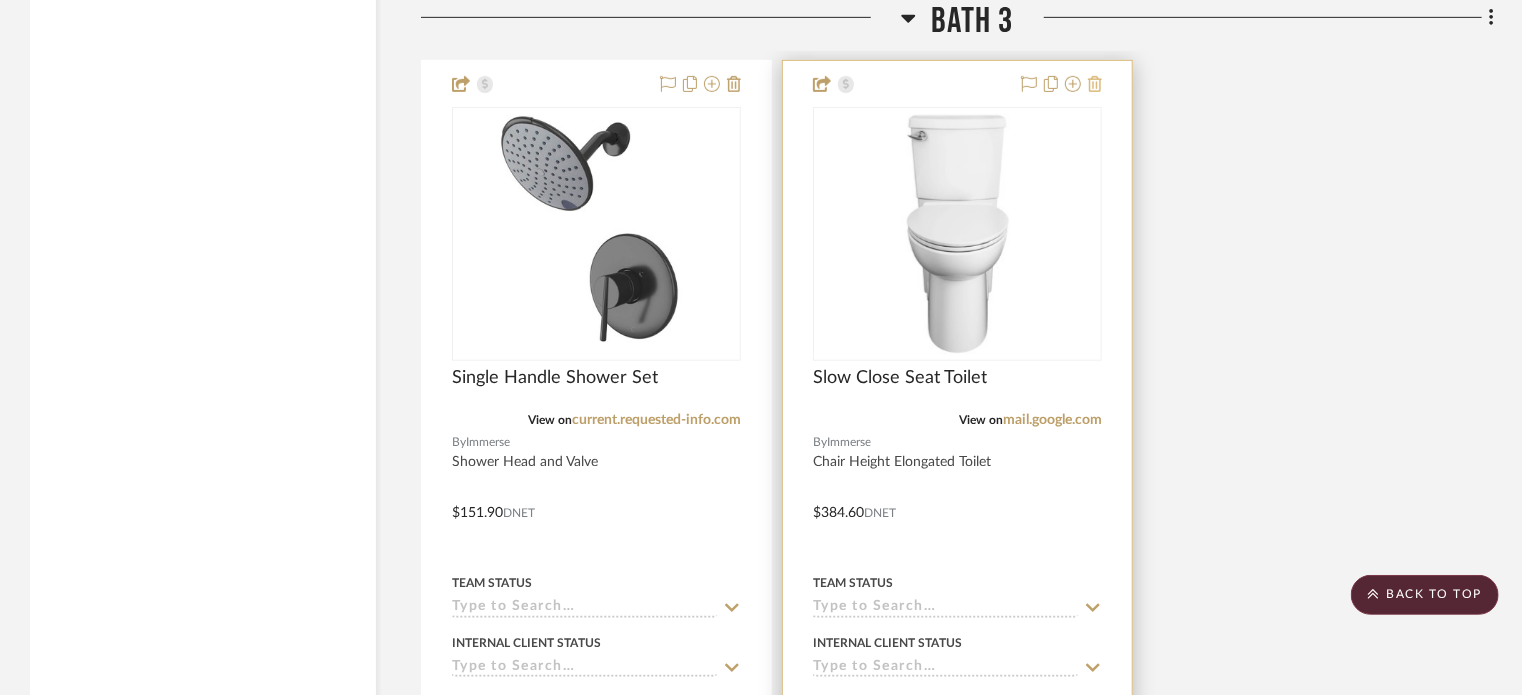 click 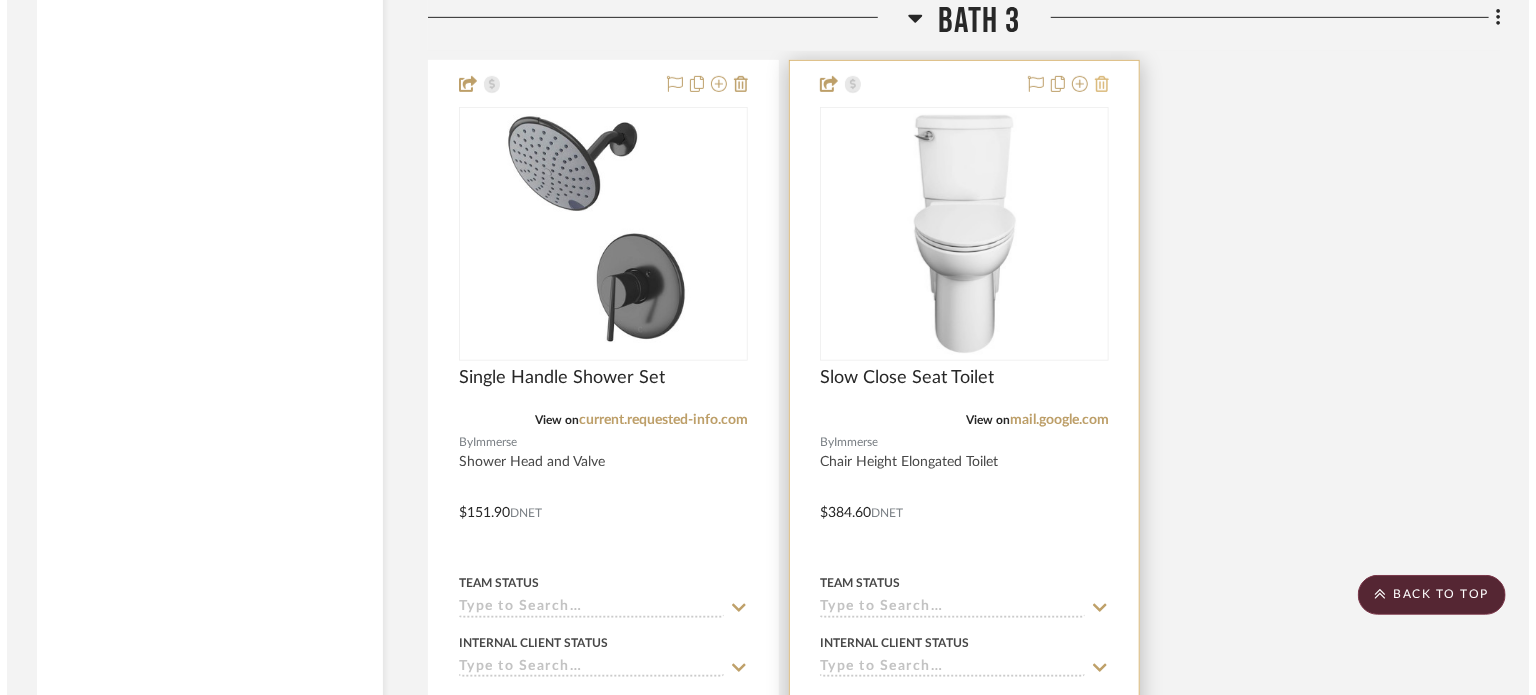scroll, scrollTop: 0, scrollLeft: 0, axis: both 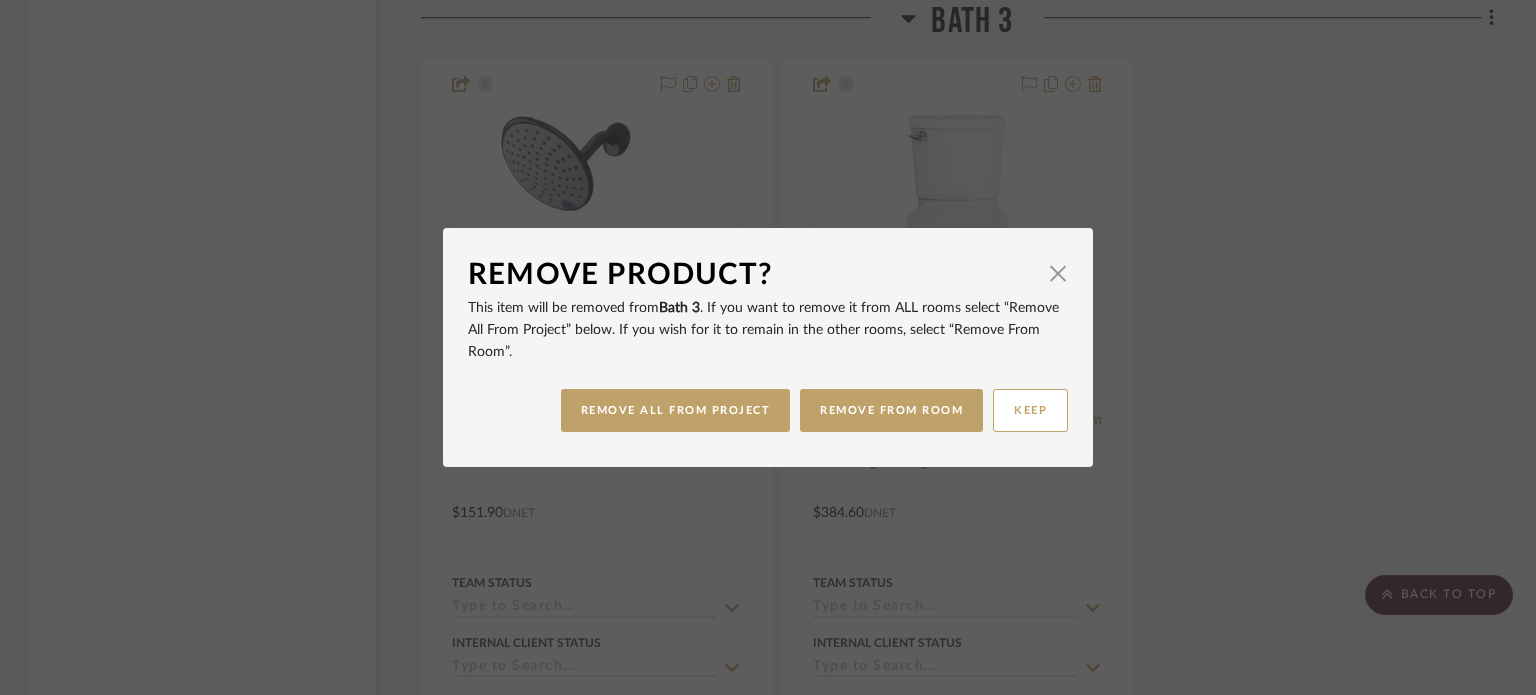 click on "Remove Product? ×  This item will be removed from  Bath 3 . If you want to remove it from ALL rooms select “Remove All From Project” below. If you wish for it to remain in the other rooms, select “Remove From Room”.
REMOVE ALL FROM PROJECT   REMOVE FROM ROOM   KEEP" at bounding box center [768, 347] 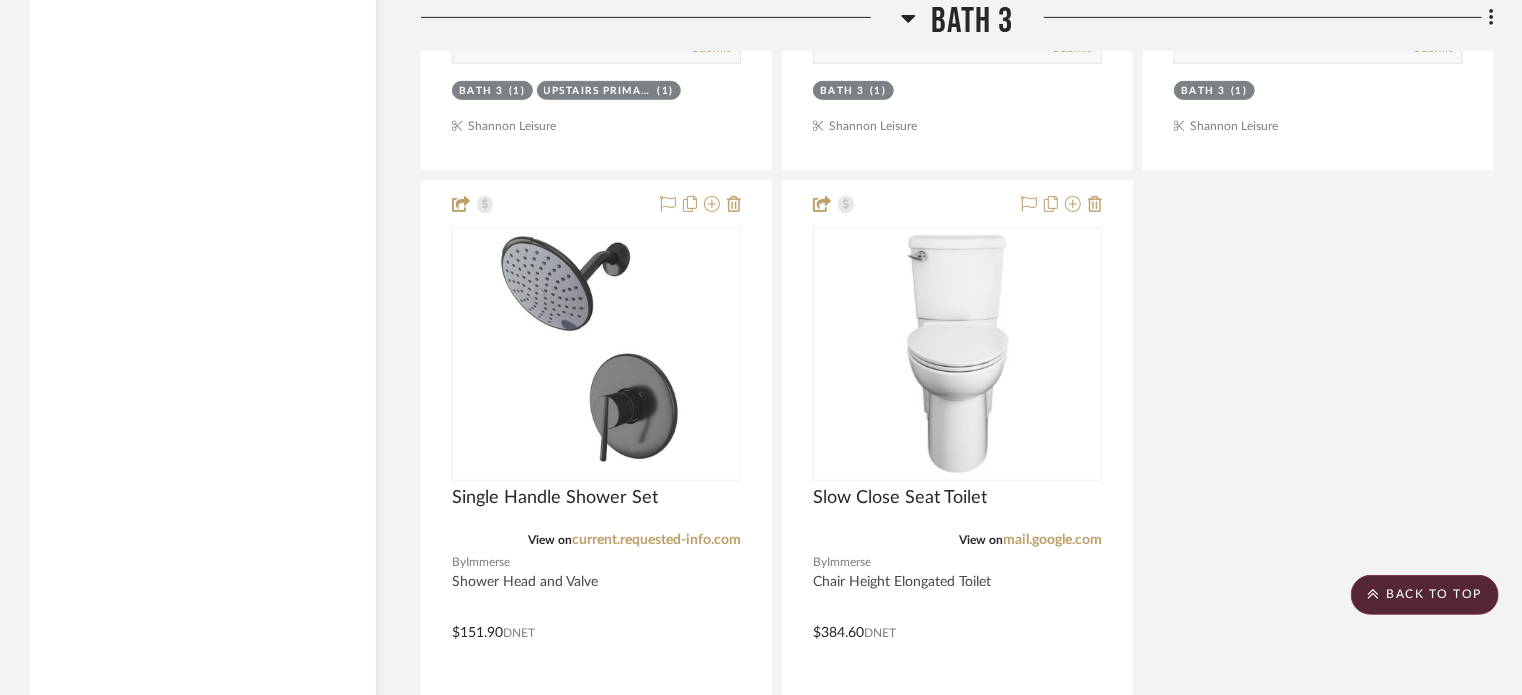 scroll, scrollTop: 8034, scrollLeft: 0, axis: vertical 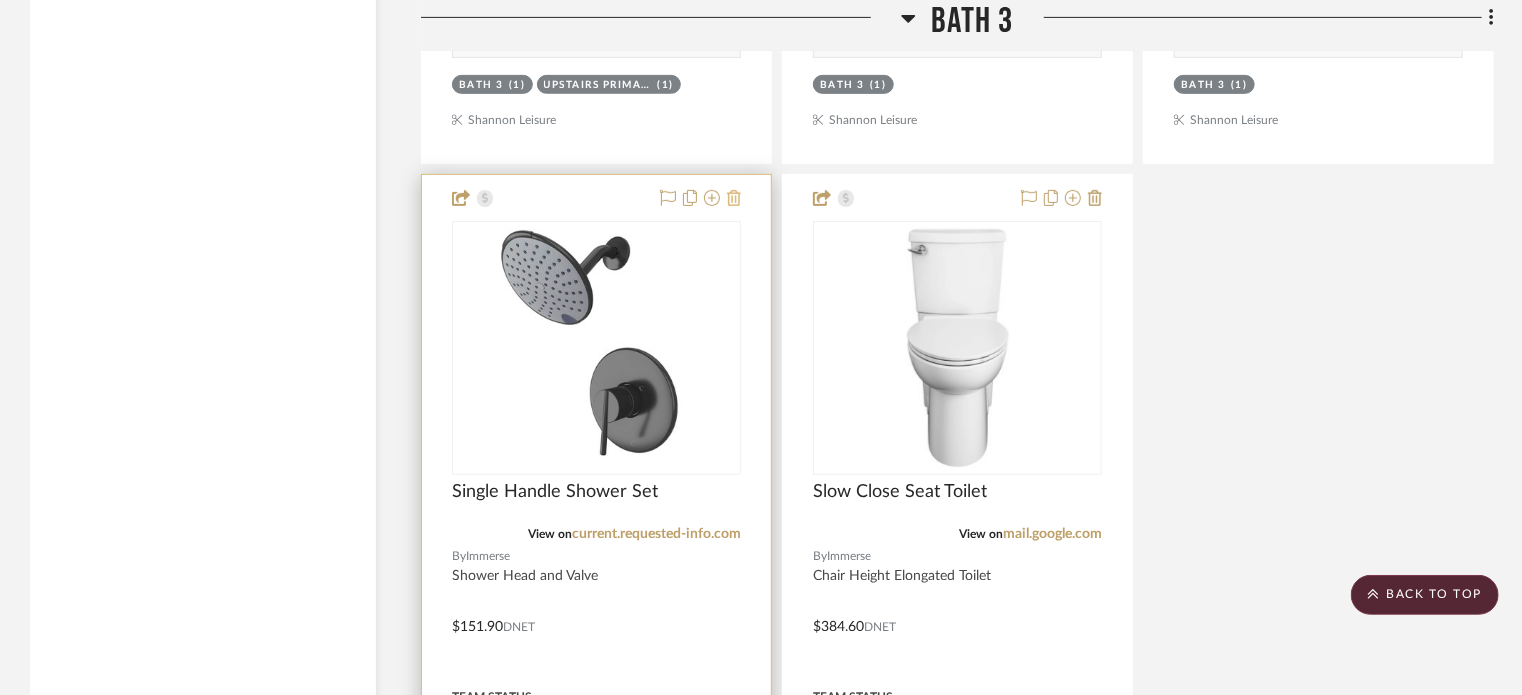 click 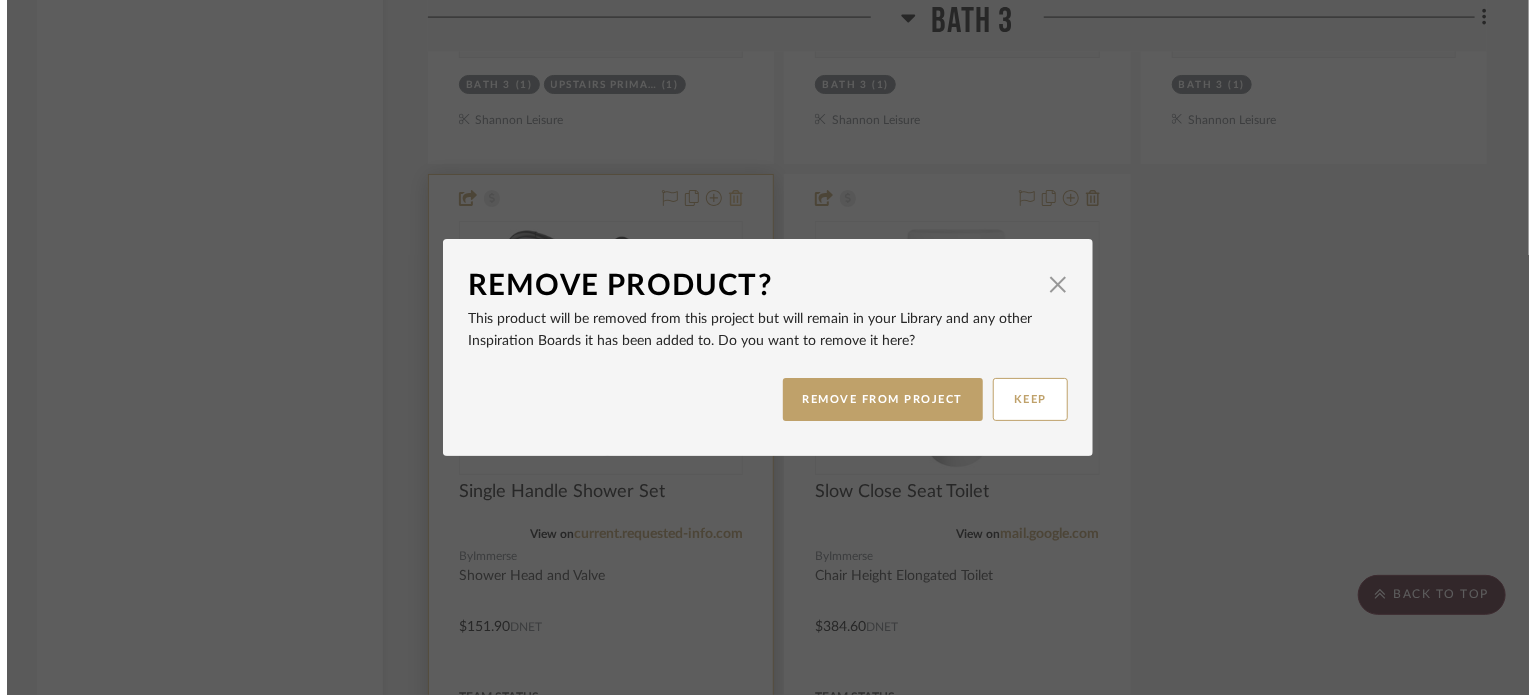 scroll, scrollTop: 0, scrollLeft: 0, axis: both 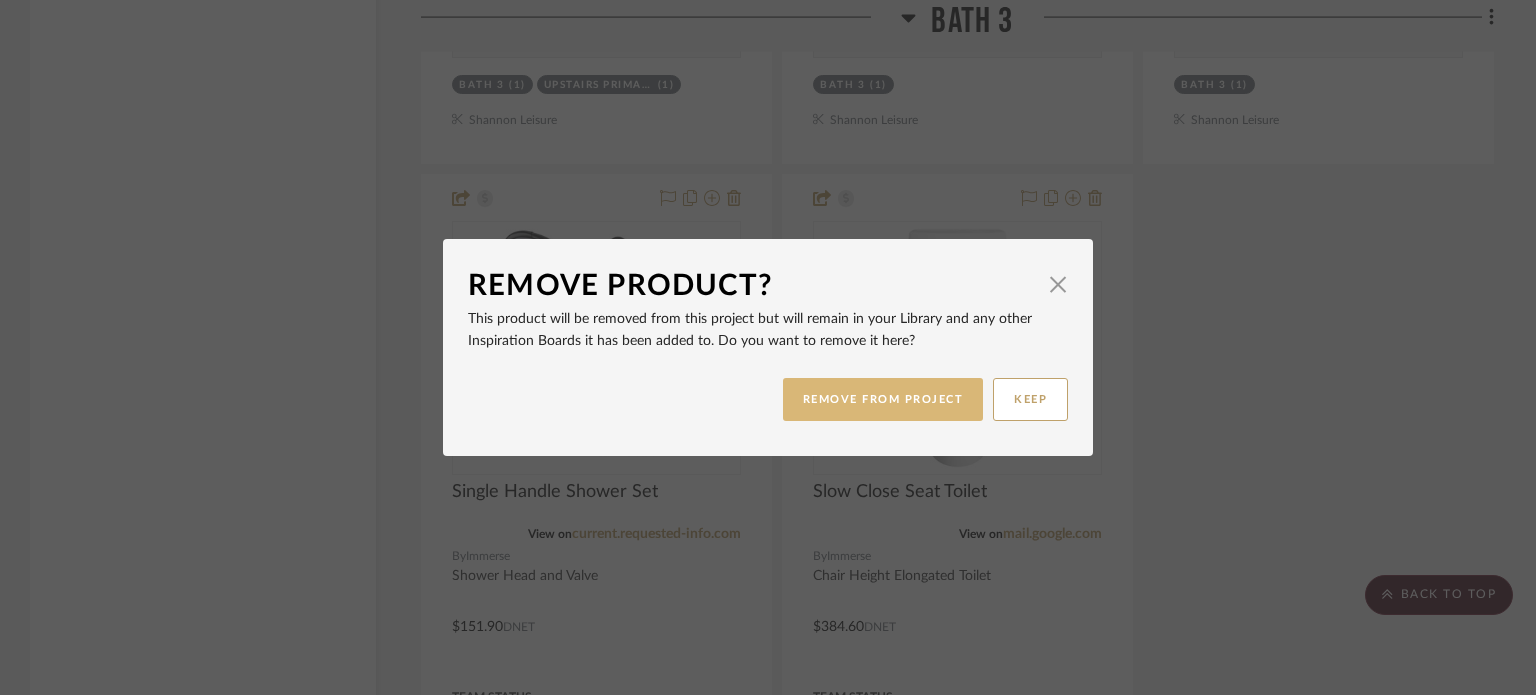 click on "REMOVE FROM PROJECT" at bounding box center (883, 399) 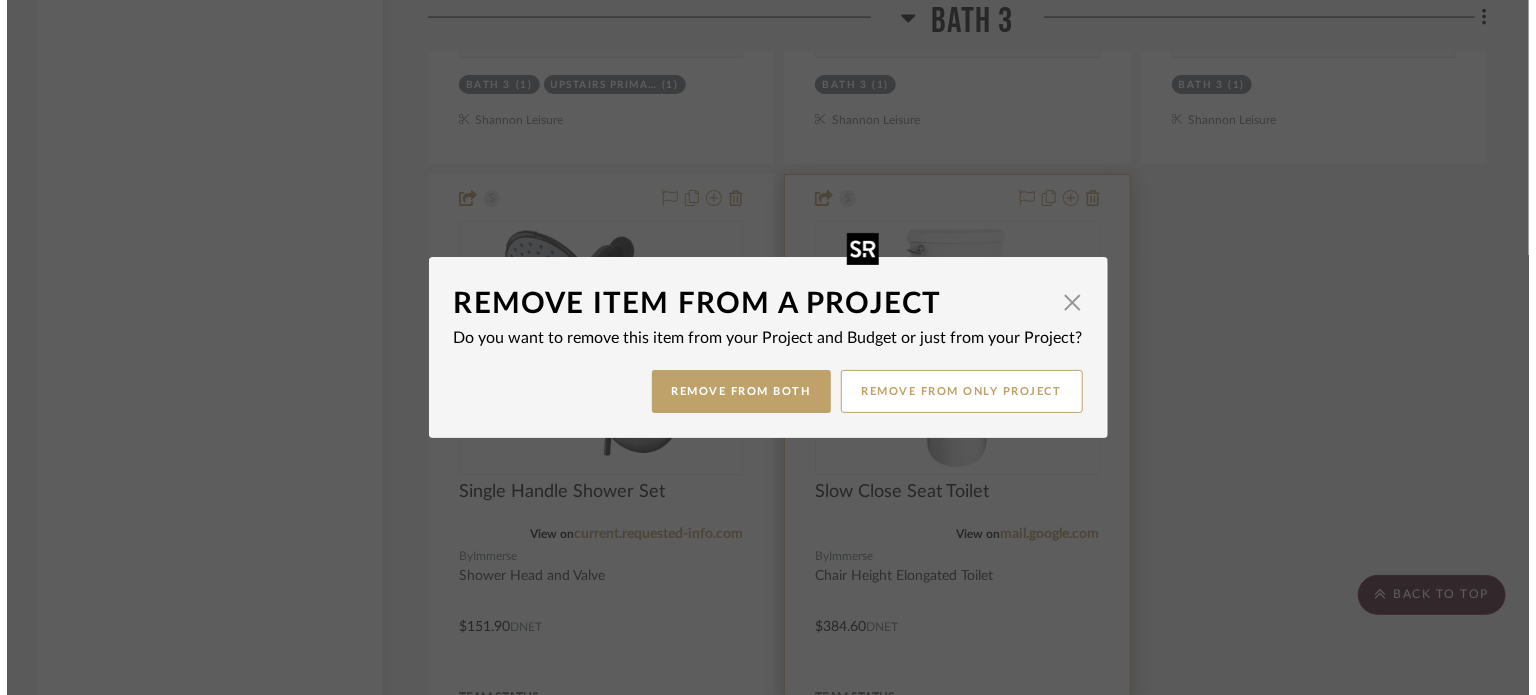 scroll, scrollTop: 0, scrollLeft: 0, axis: both 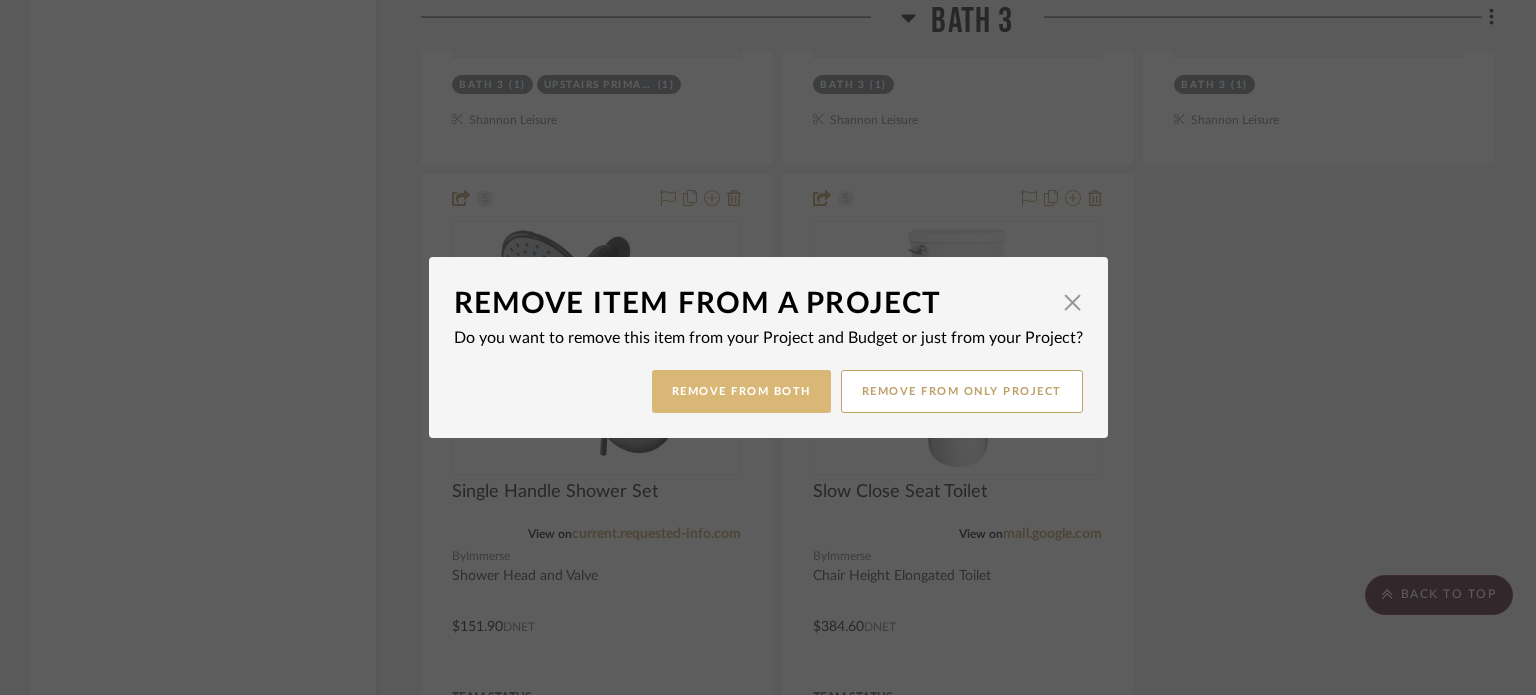 click on "Remove from Both" at bounding box center (741, 391) 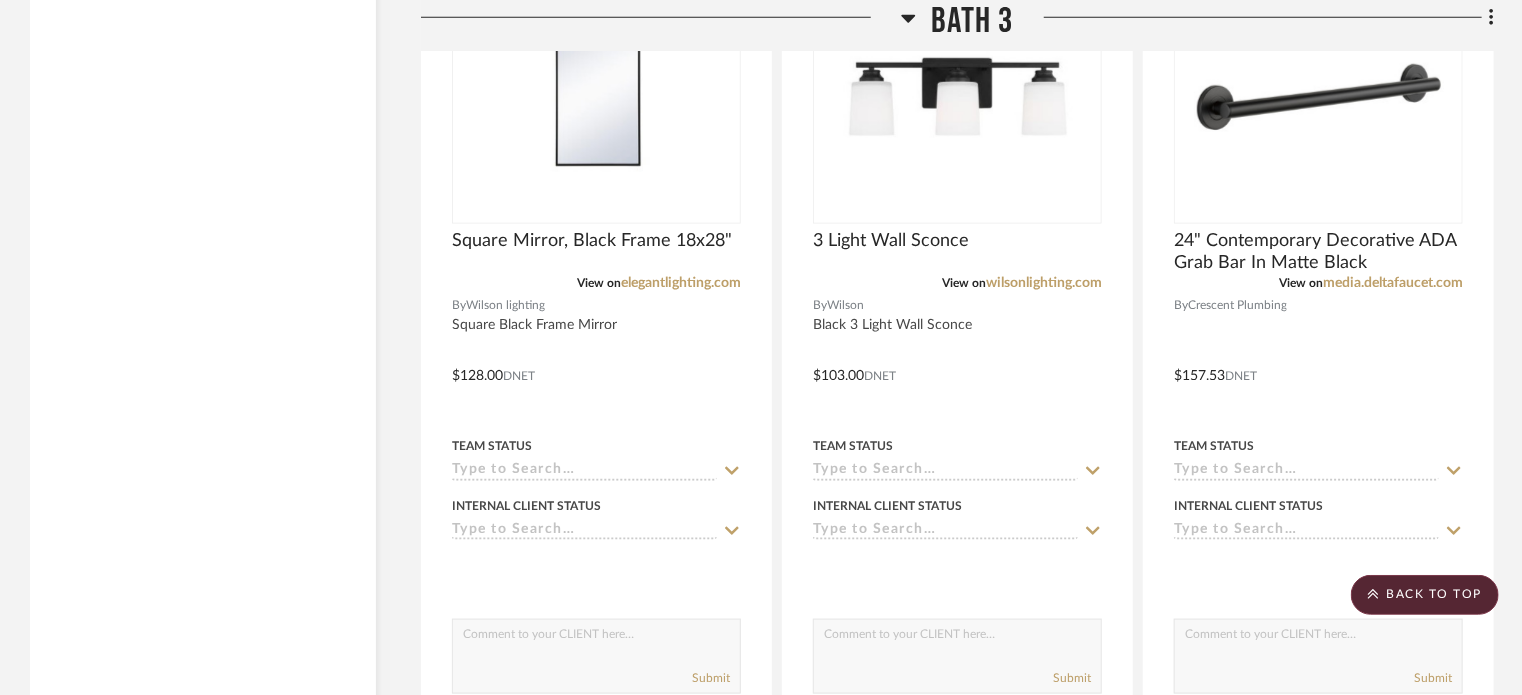 scroll, scrollTop: 5332, scrollLeft: 0, axis: vertical 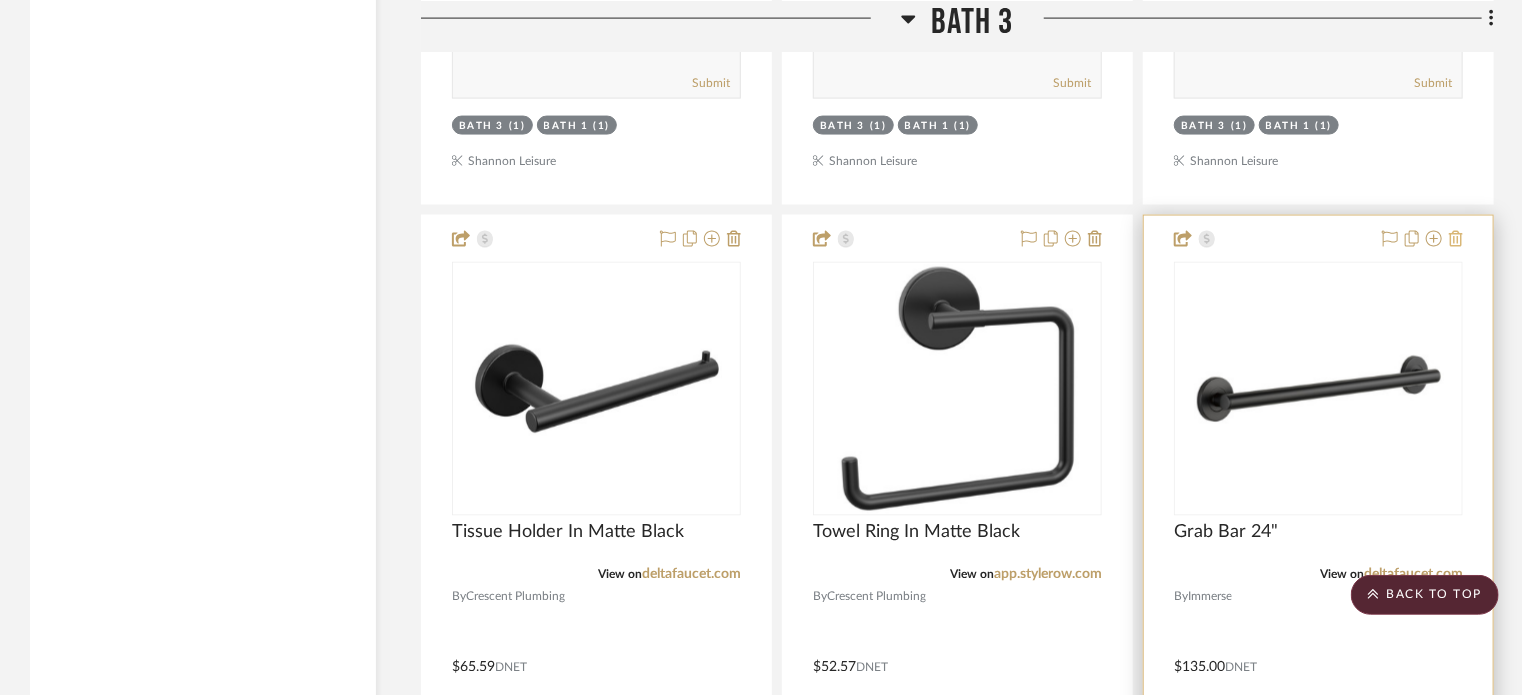 click 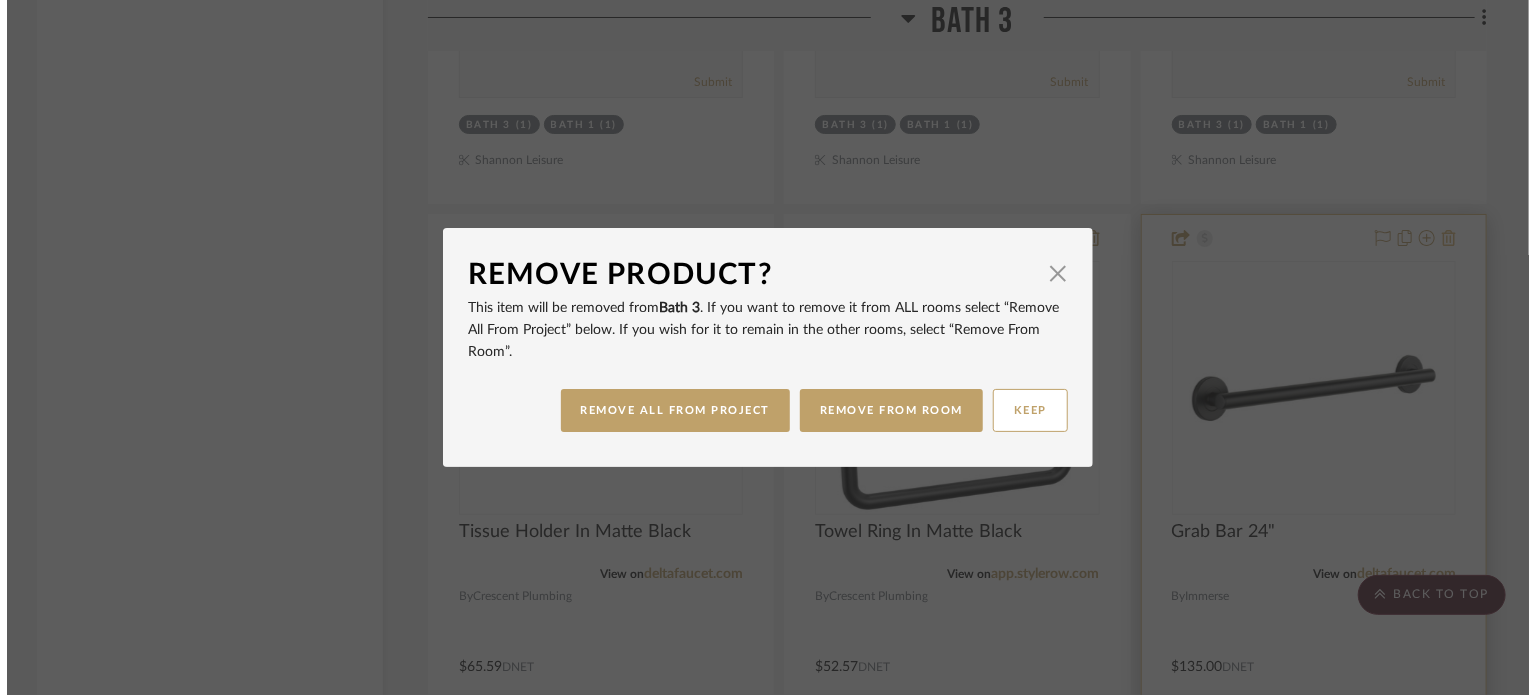 scroll, scrollTop: 0, scrollLeft: 0, axis: both 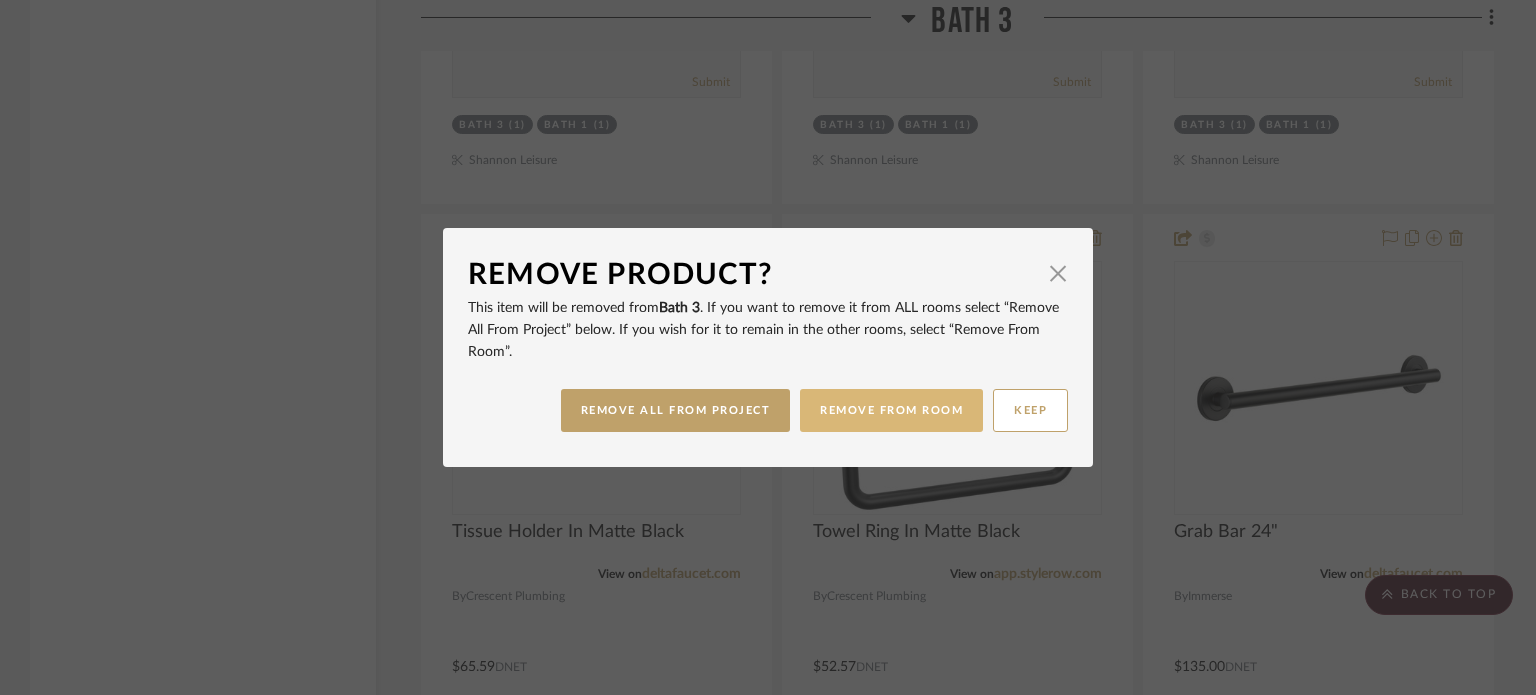 click on "REMOVE FROM ROOM" at bounding box center [891, 410] 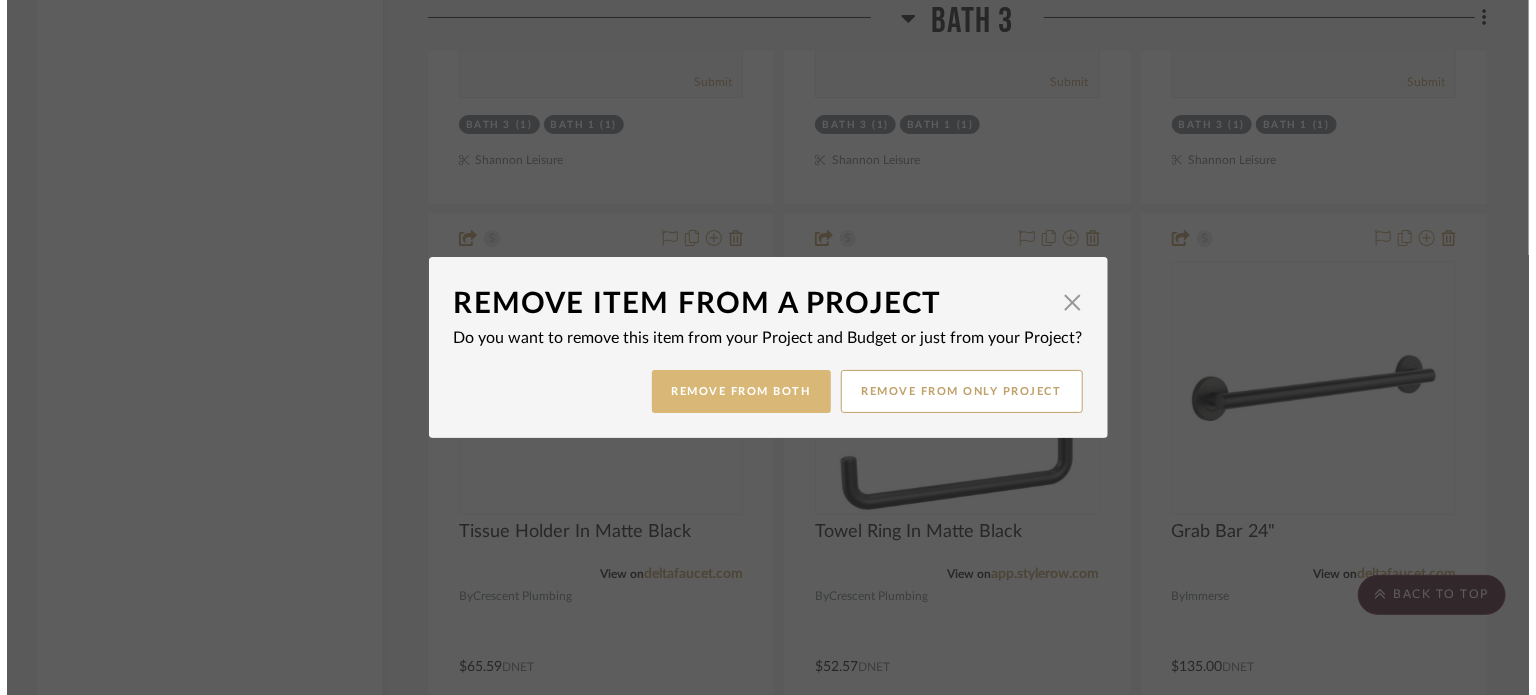 scroll, scrollTop: 0, scrollLeft: 0, axis: both 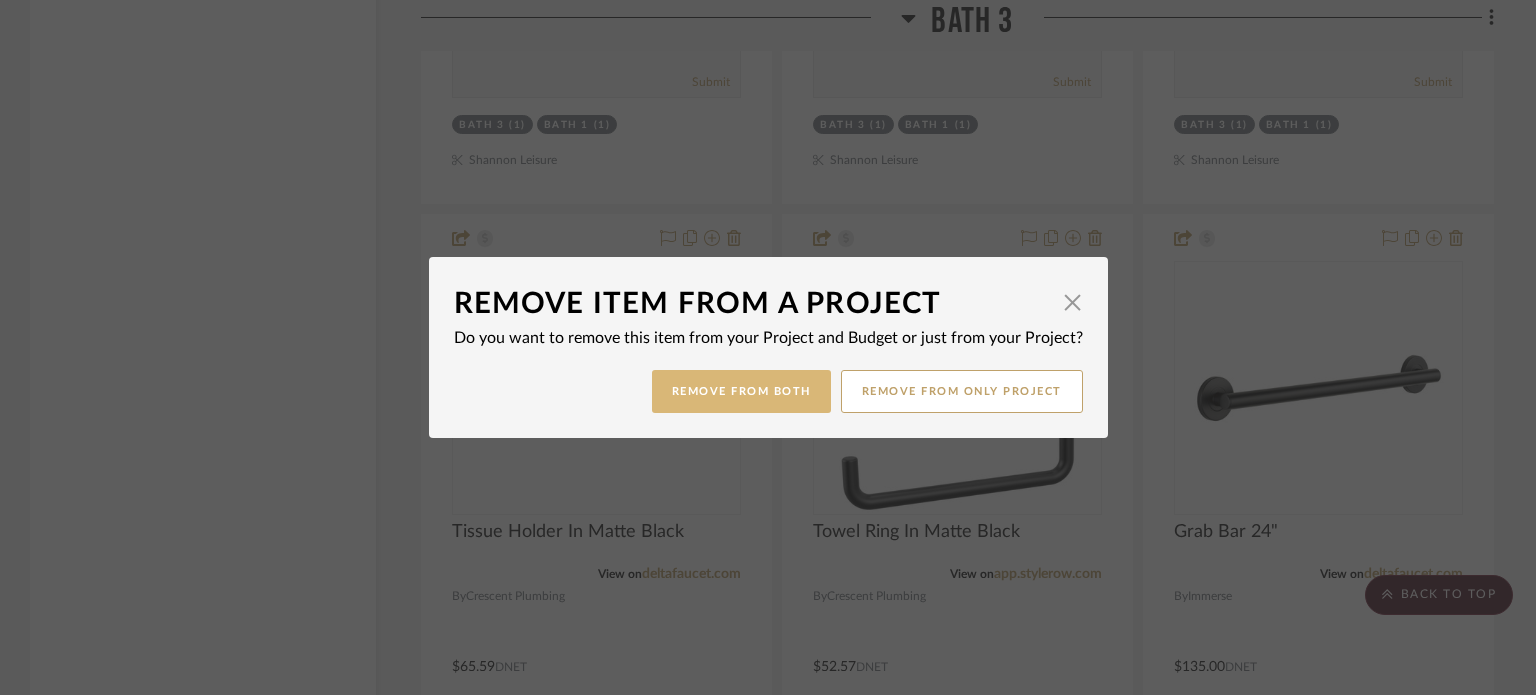 click on "Remove from Both" at bounding box center [741, 391] 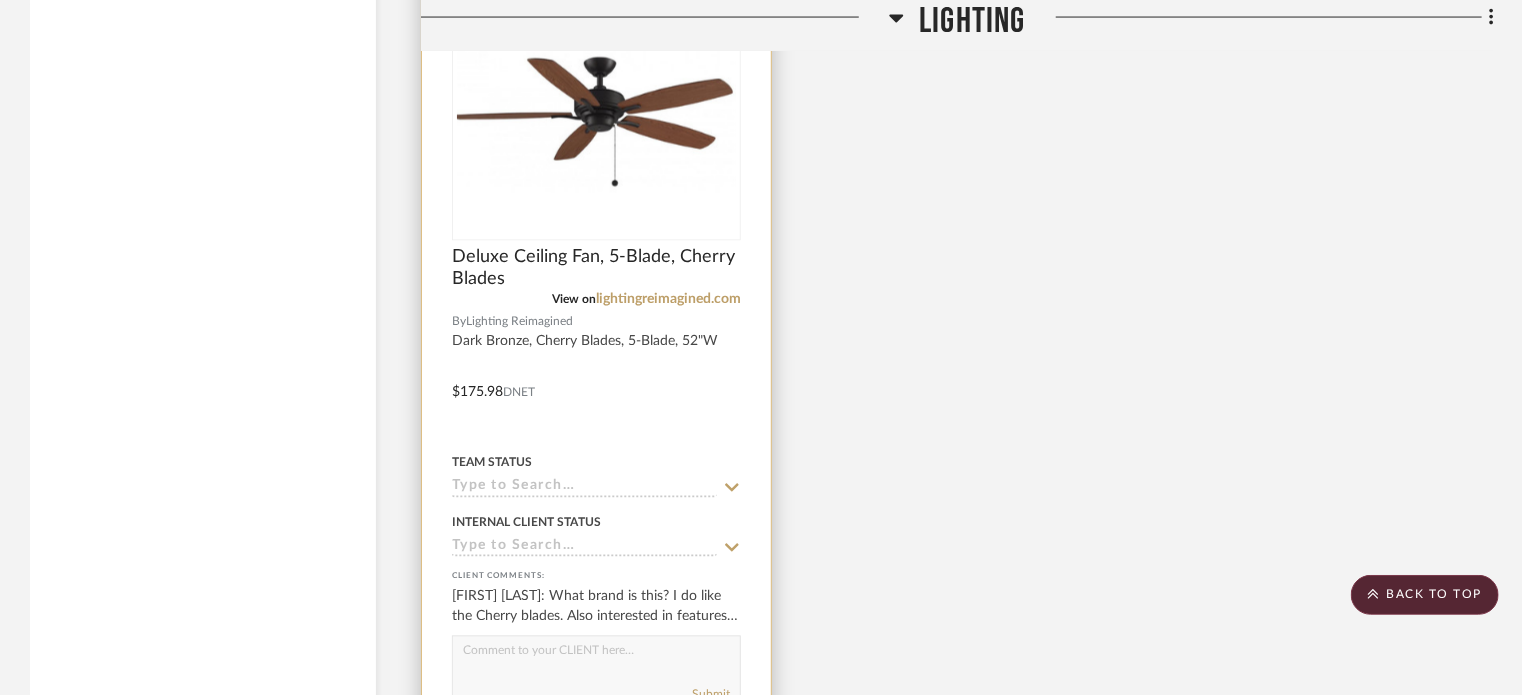scroll, scrollTop: 9318, scrollLeft: 0, axis: vertical 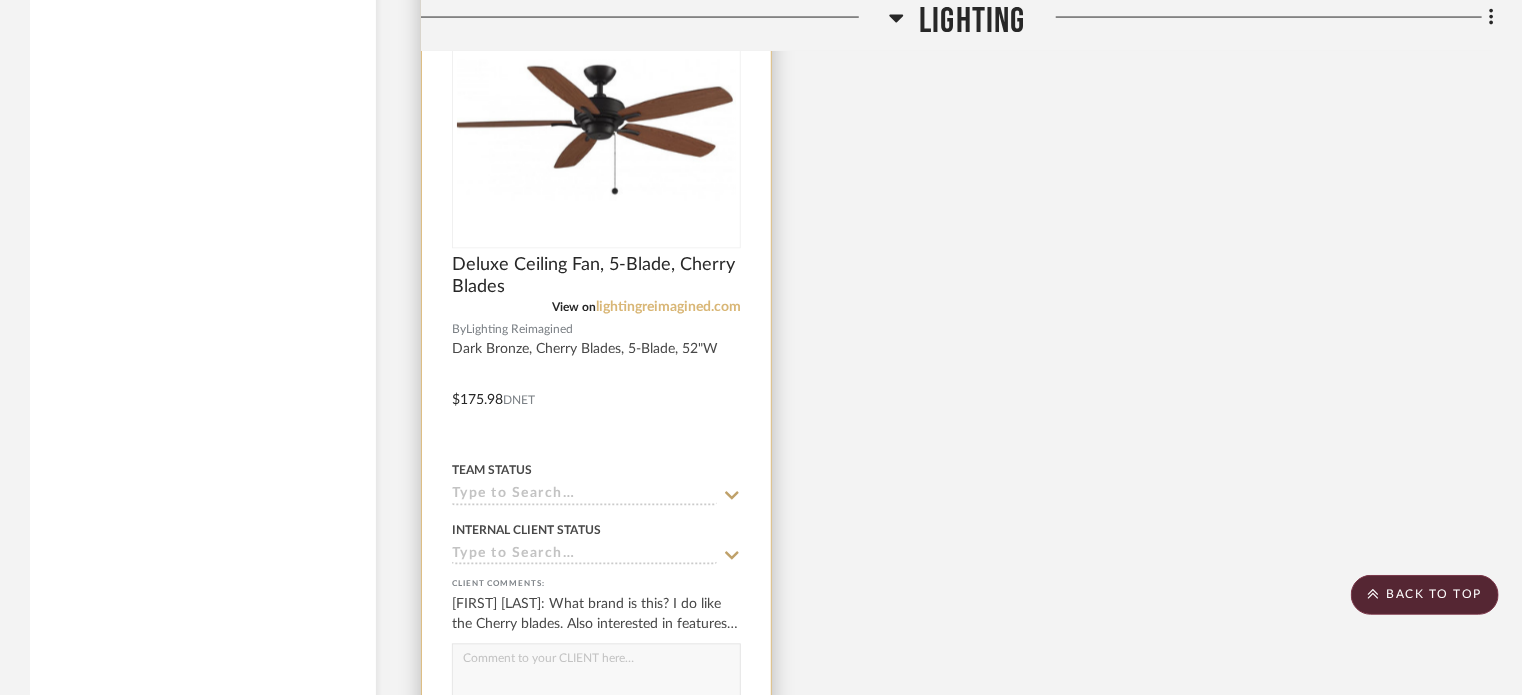 click on "lightingreimagined.com" at bounding box center (668, 308) 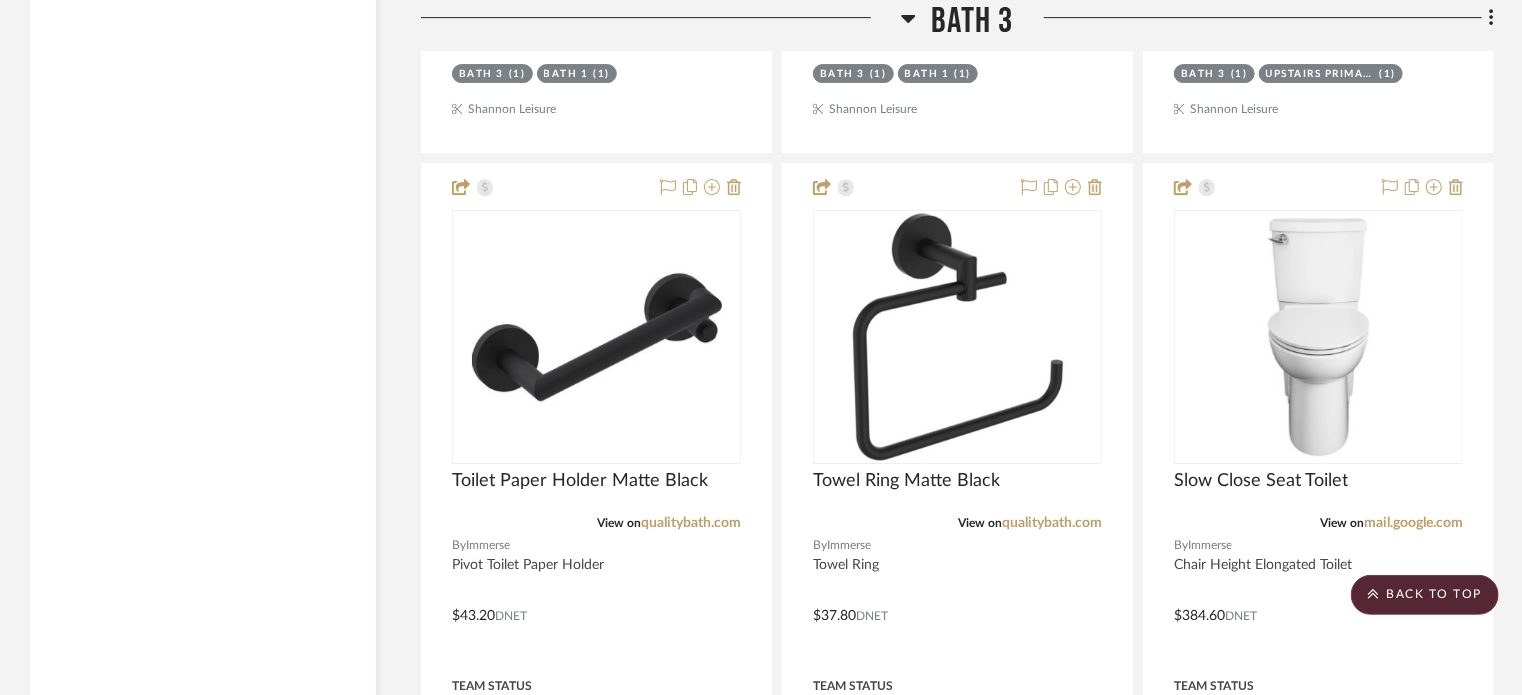 scroll, scrollTop: 7144, scrollLeft: 0, axis: vertical 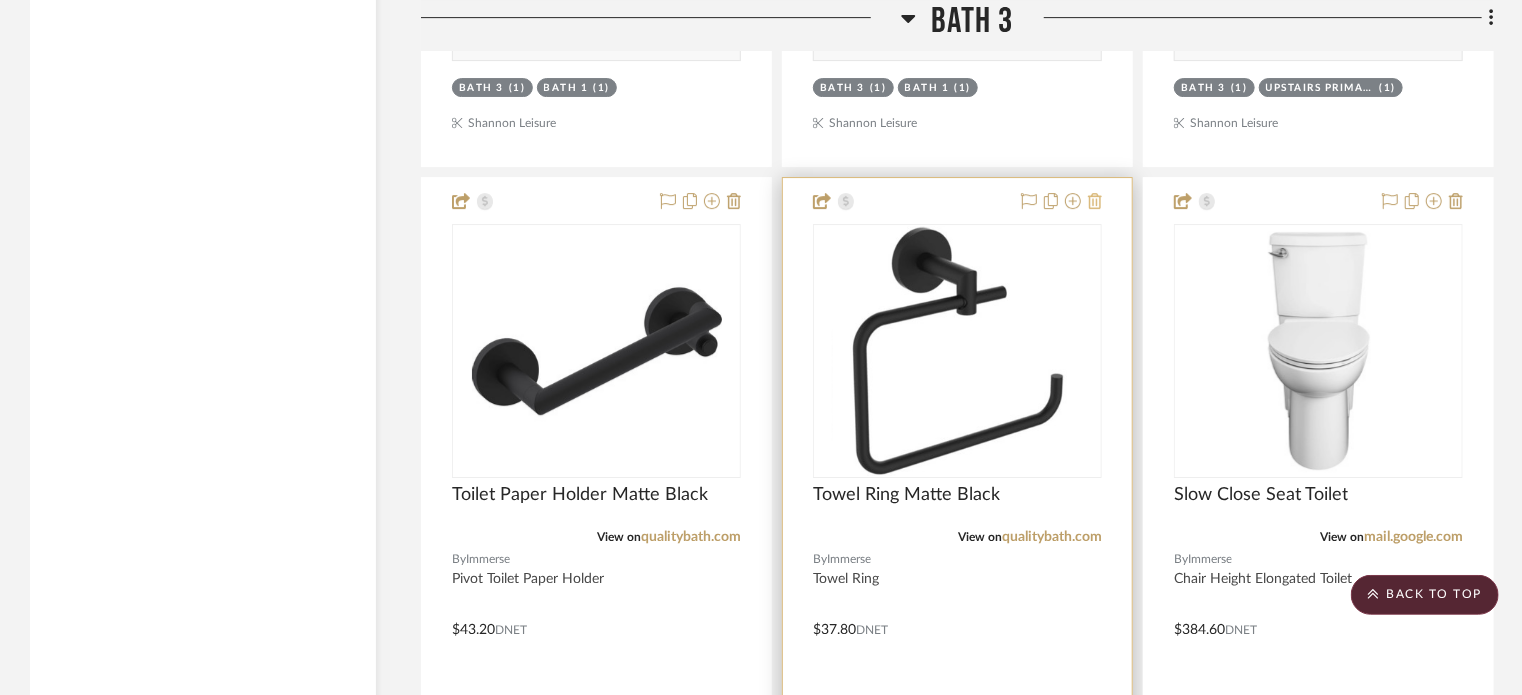 click 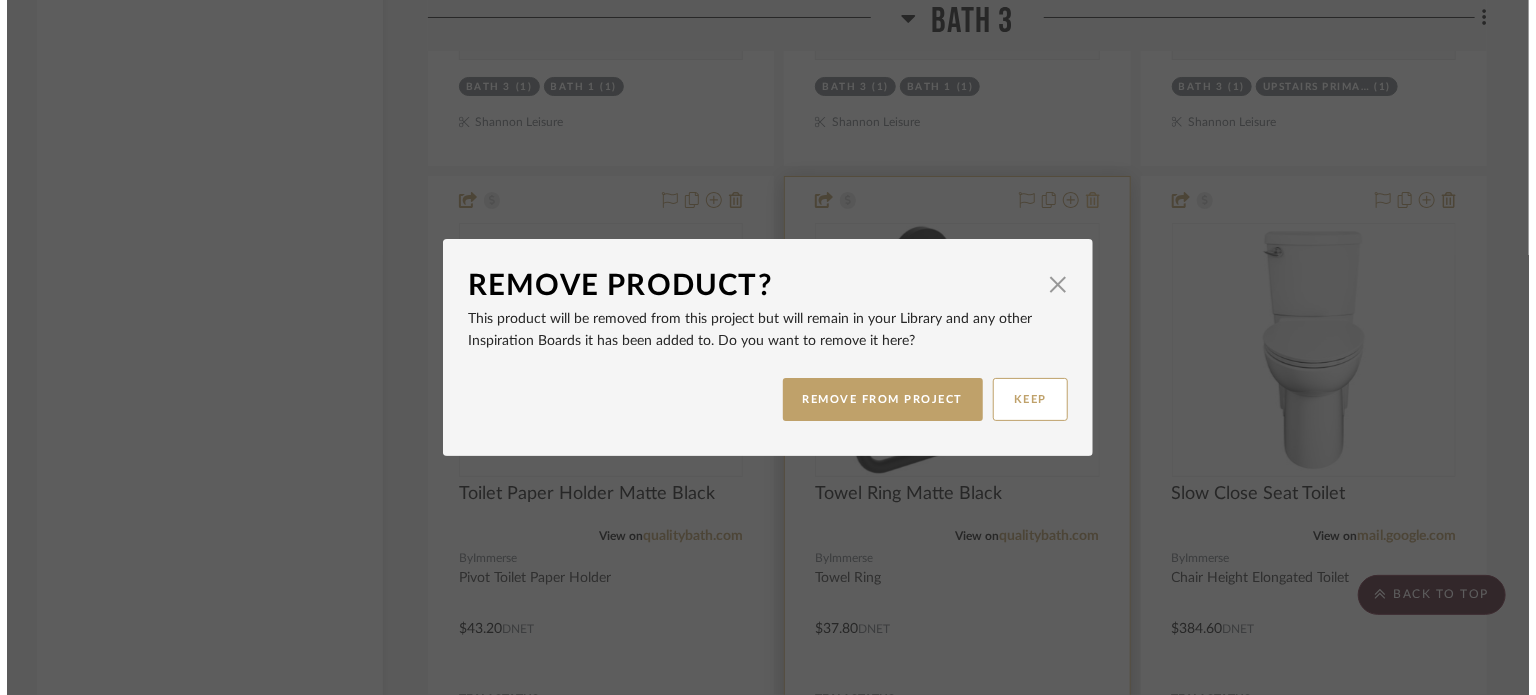 scroll, scrollTop: 0, scrollLeft: 0, axis: both 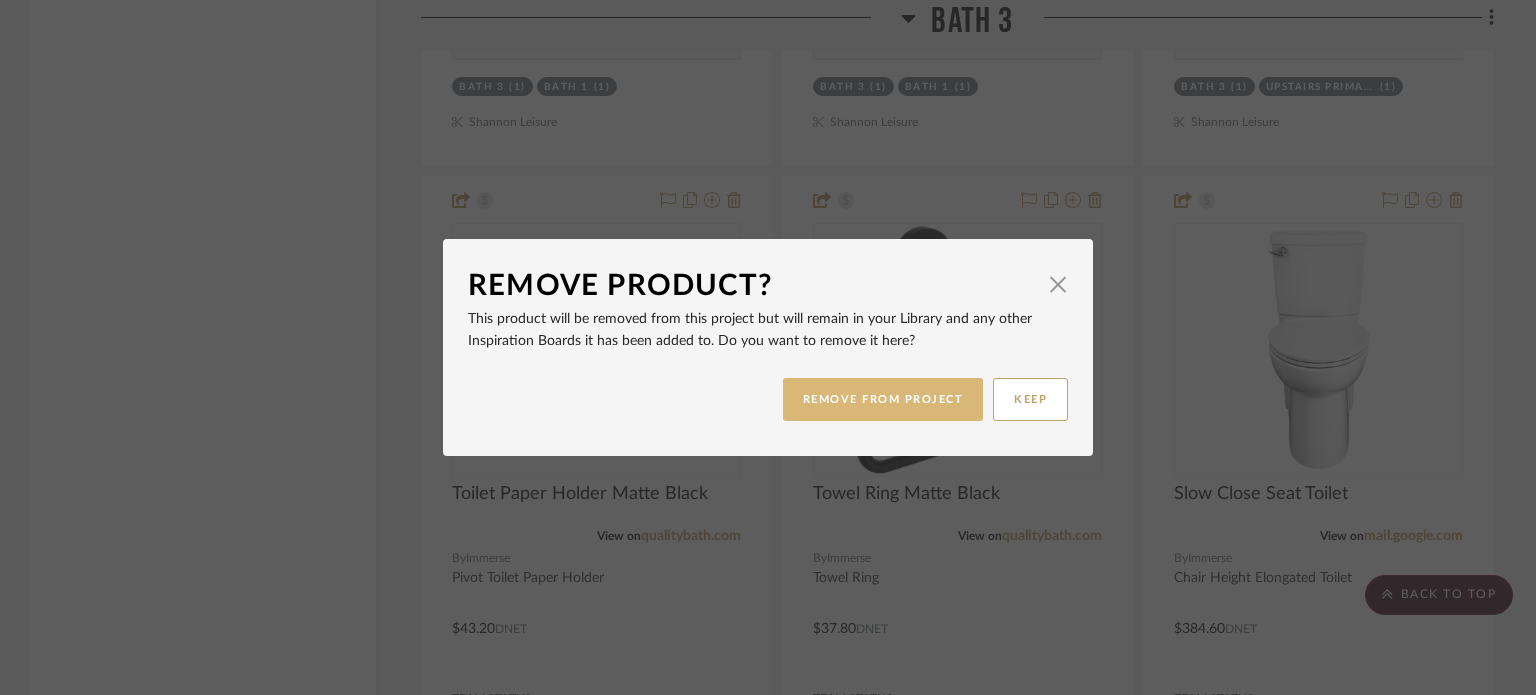 click on "REMOVE FROM PROJECT" at bounding box center (883, 399) 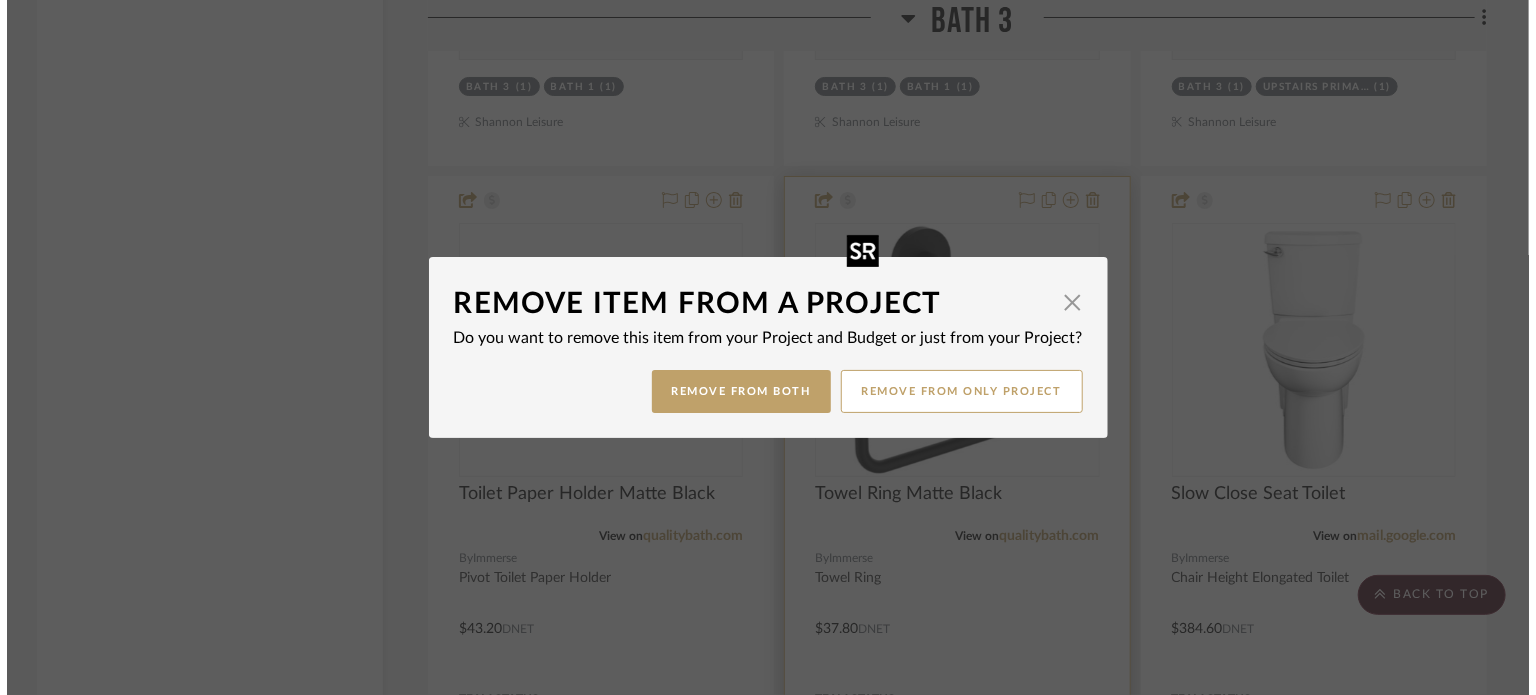 scroll, scrollTop: 0, scrollLeft: 0, axis: both 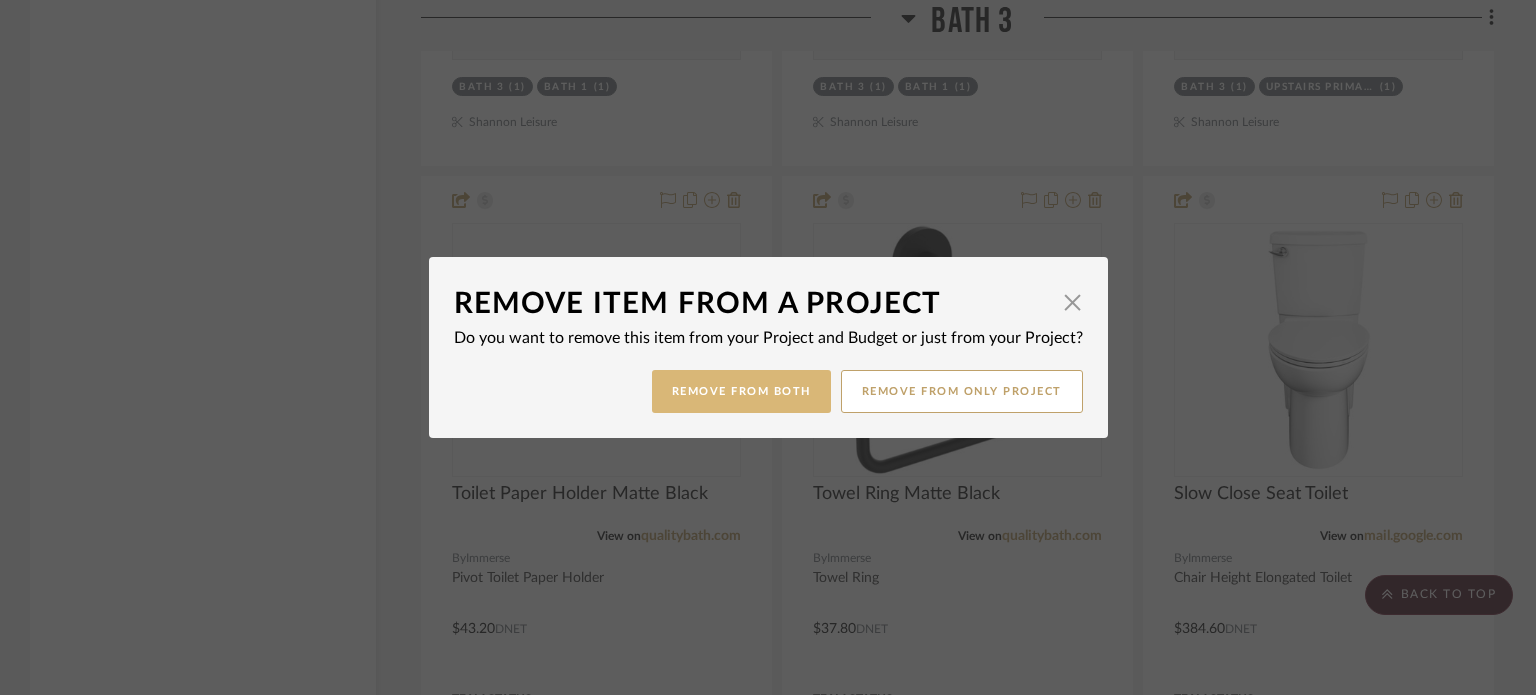 click on "Remove from Both" at bounding box center [741, 391] 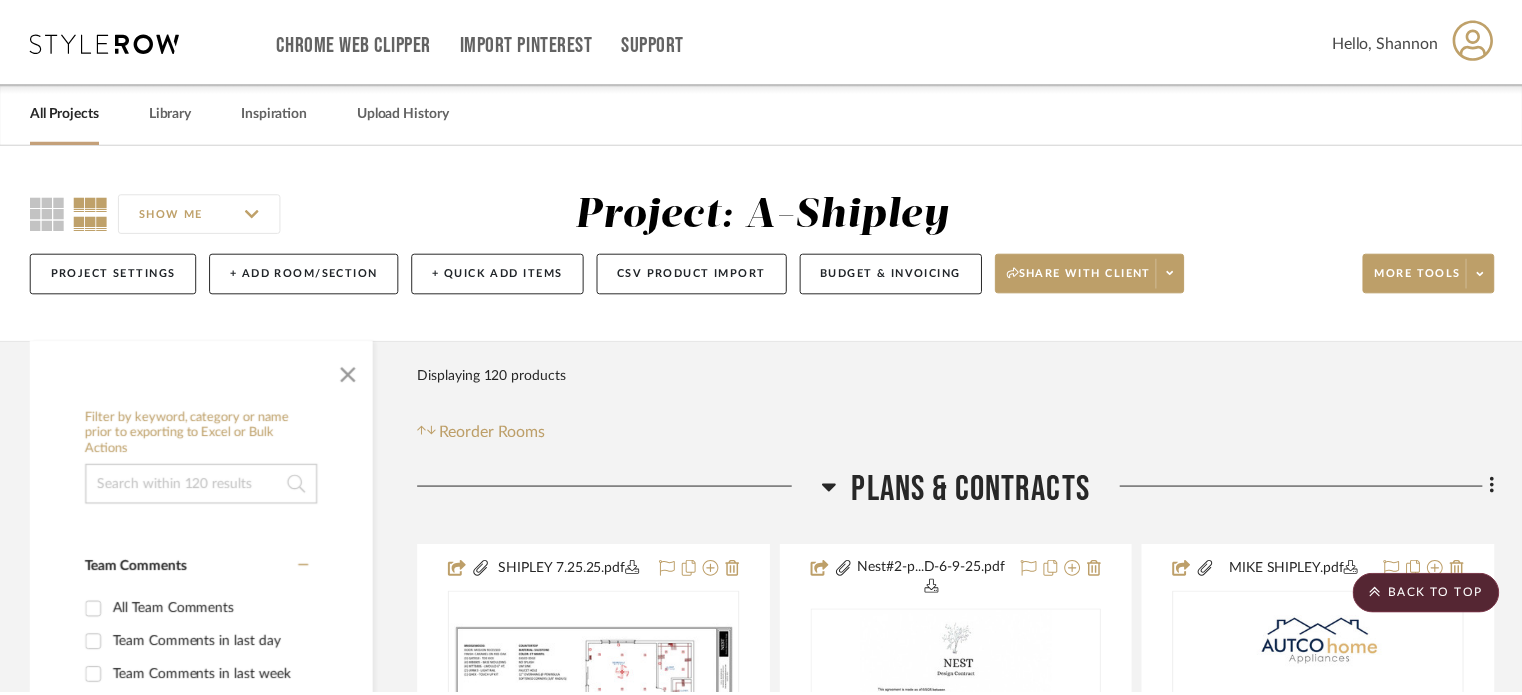 scroll, scrollTop: 7144, scrollLeft: 0, axis: vertical 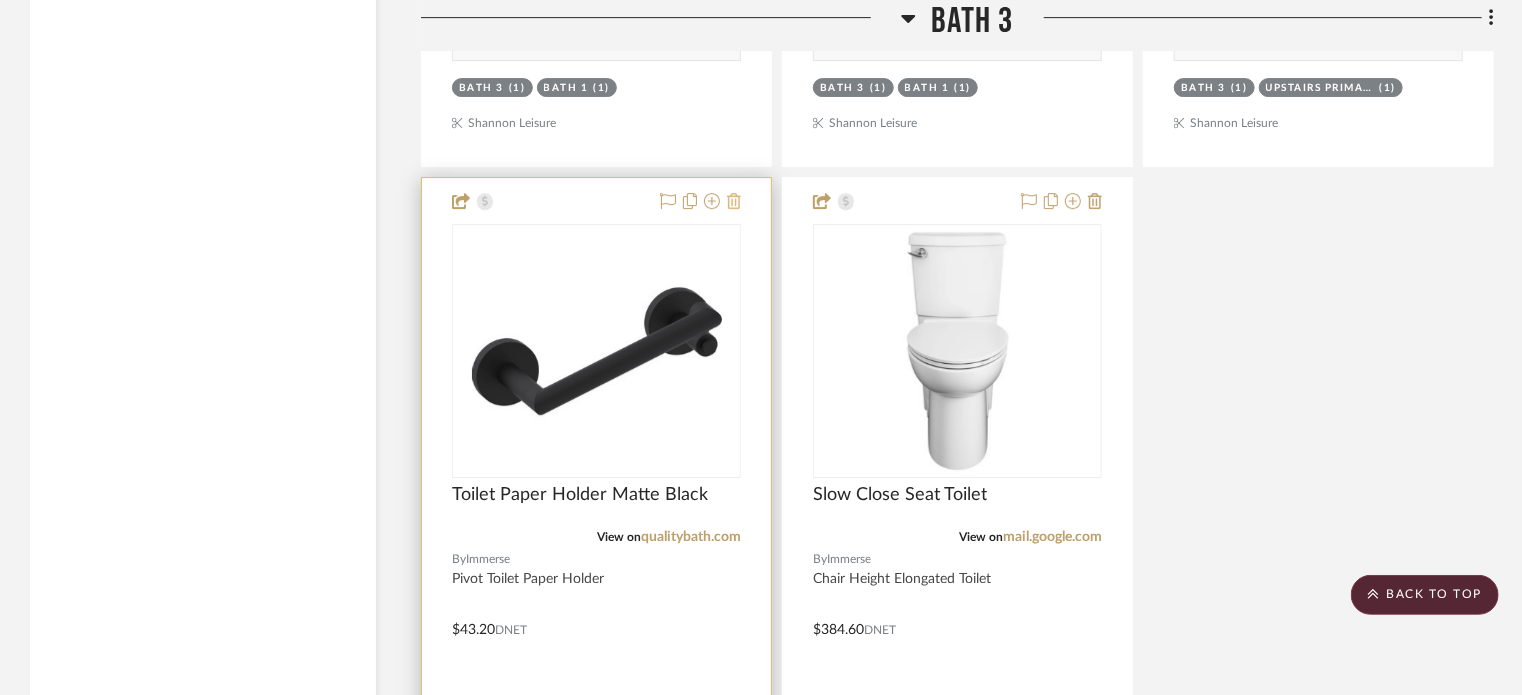 click 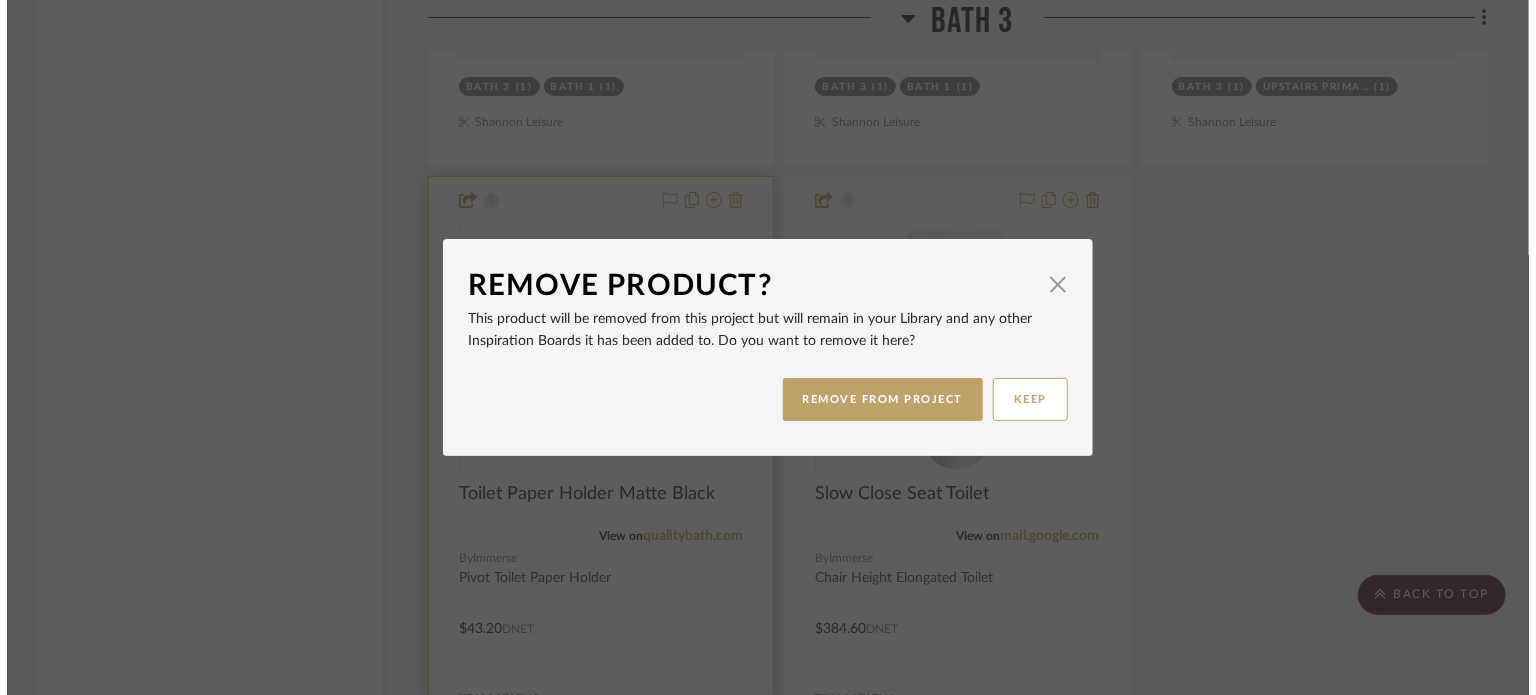 scroll, scrollTop: 0, scrollLeft: 0, axis: both 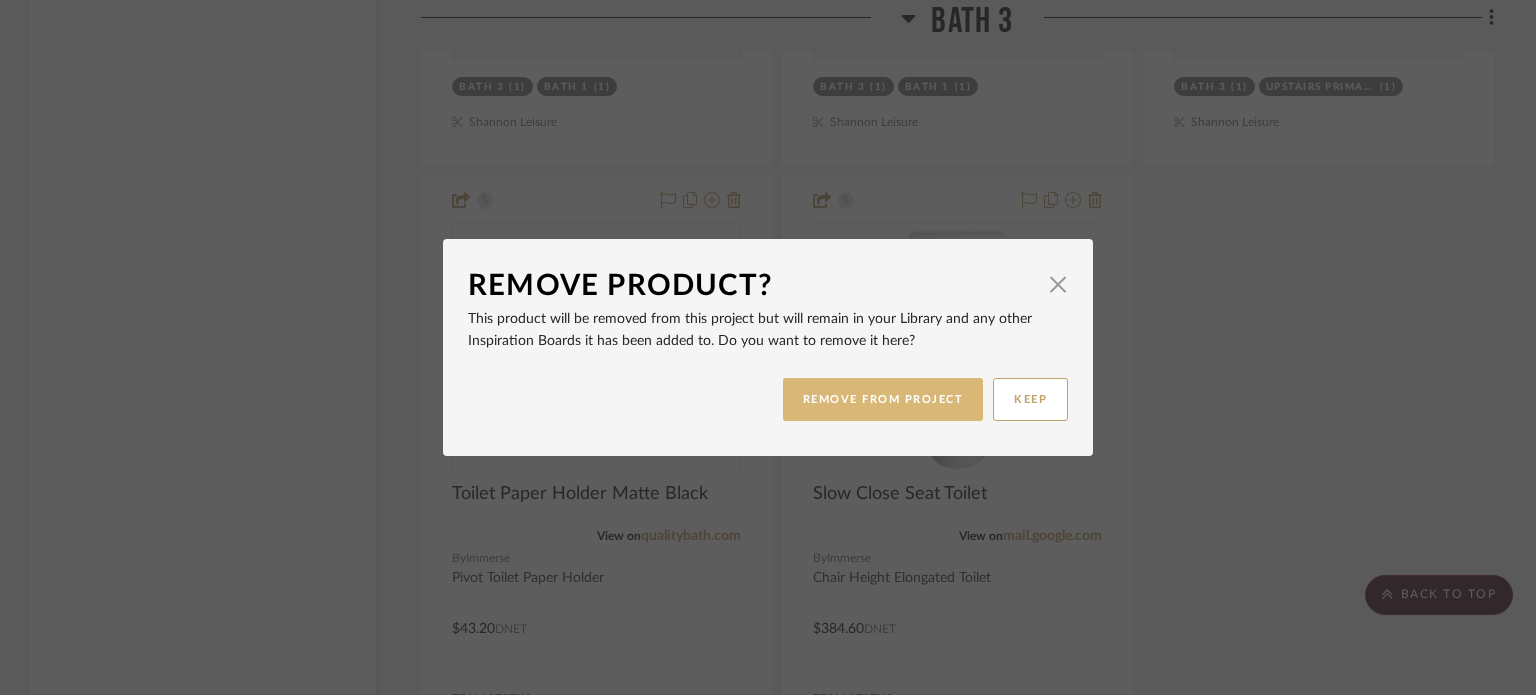 click on "REMOVE FROM PROJECT" at bounding box center (883, 399) 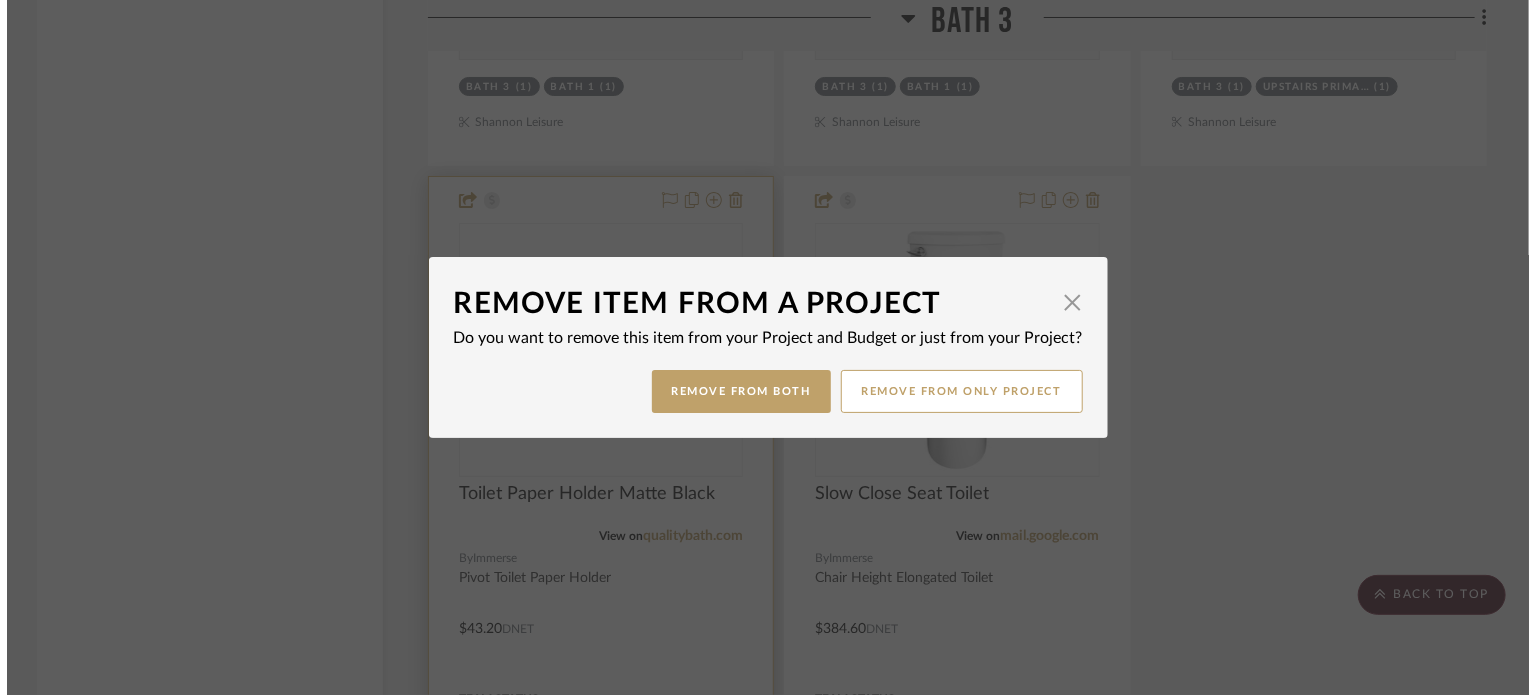 scroll, scrollTop: 0, scrollLeft: 0, axis: both 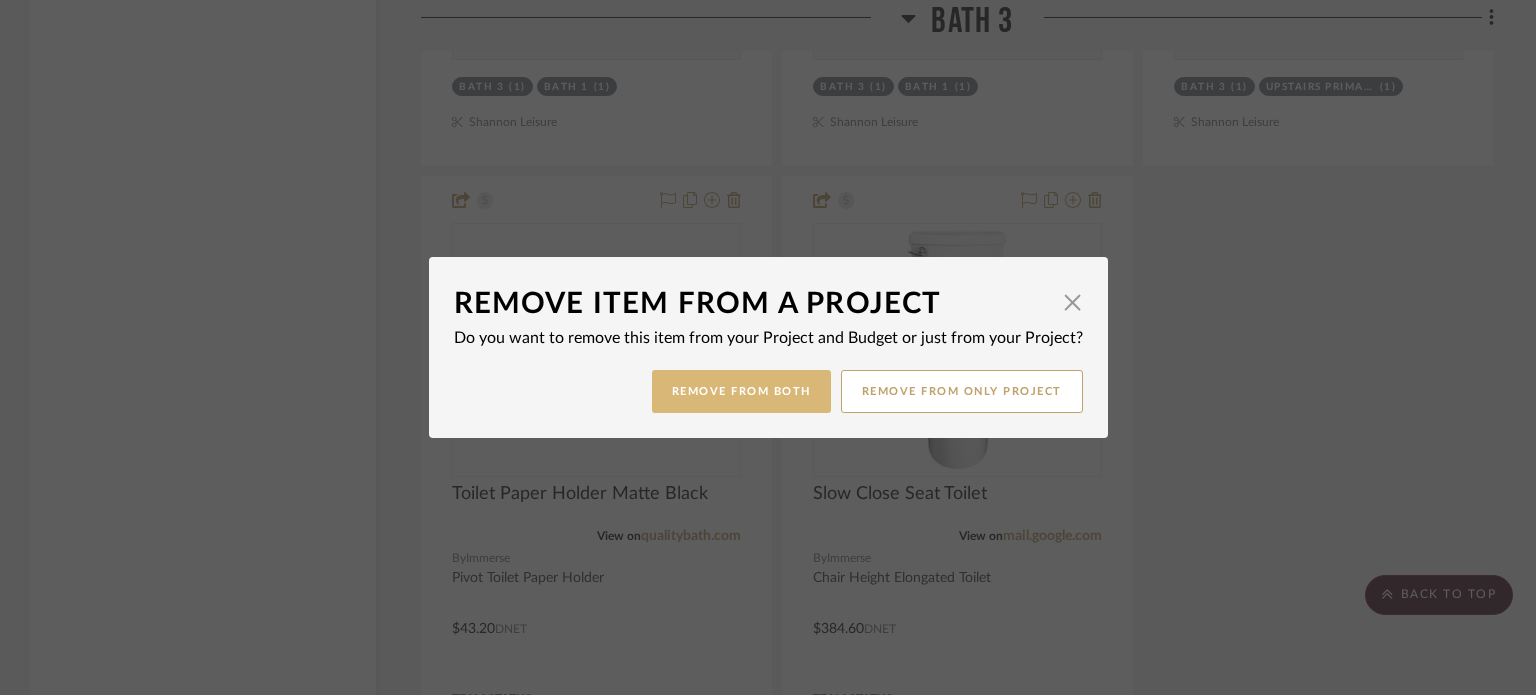 click on "Remove from Both" at bounding box center (741, 391) 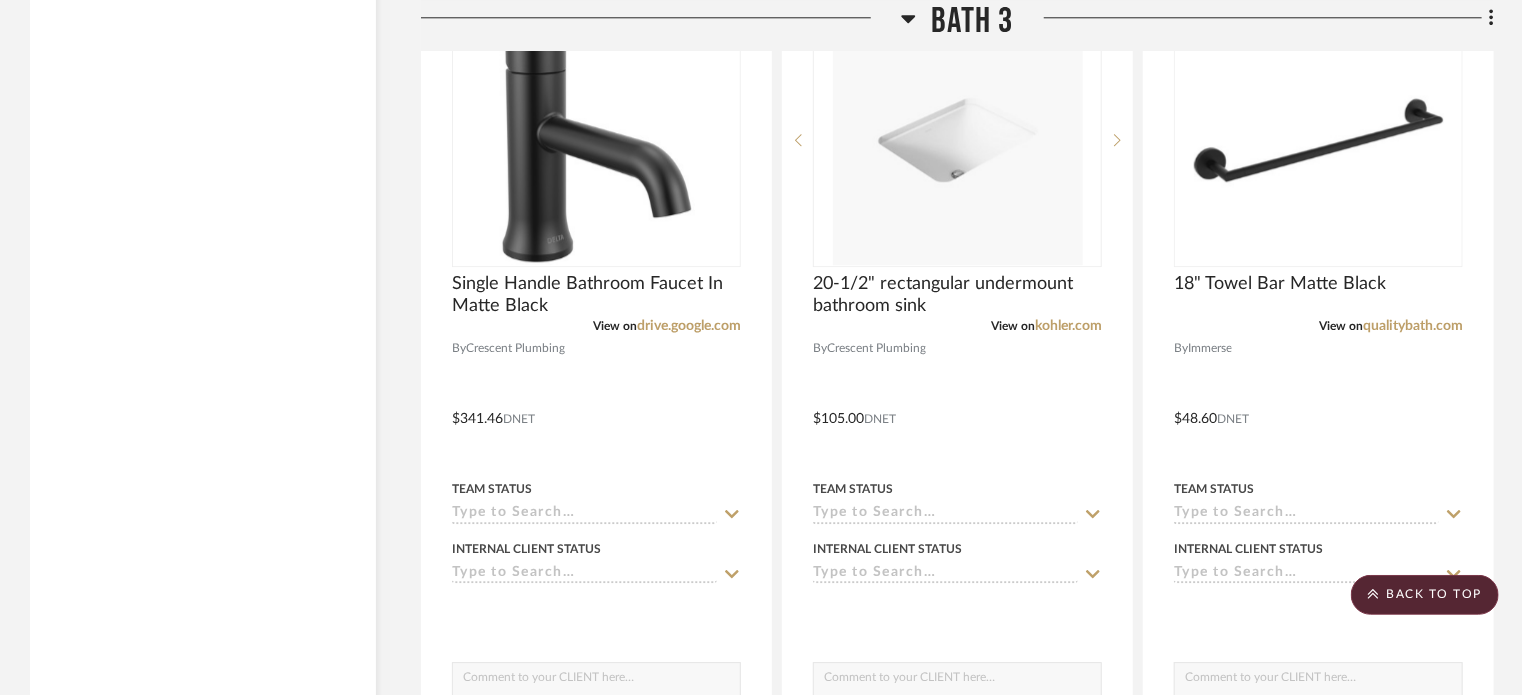 scroll, scrollTop: 6355, scrollLeft: 0, axis: vertical 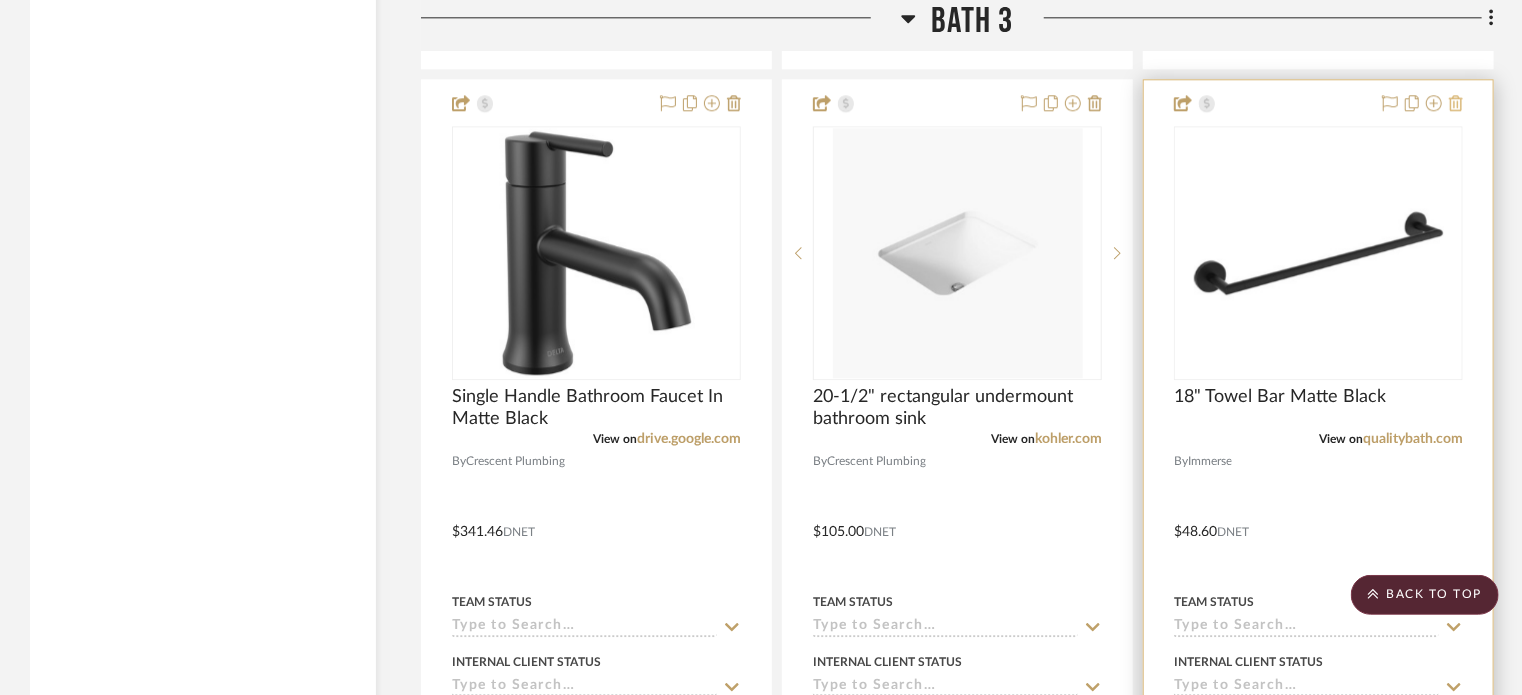 click 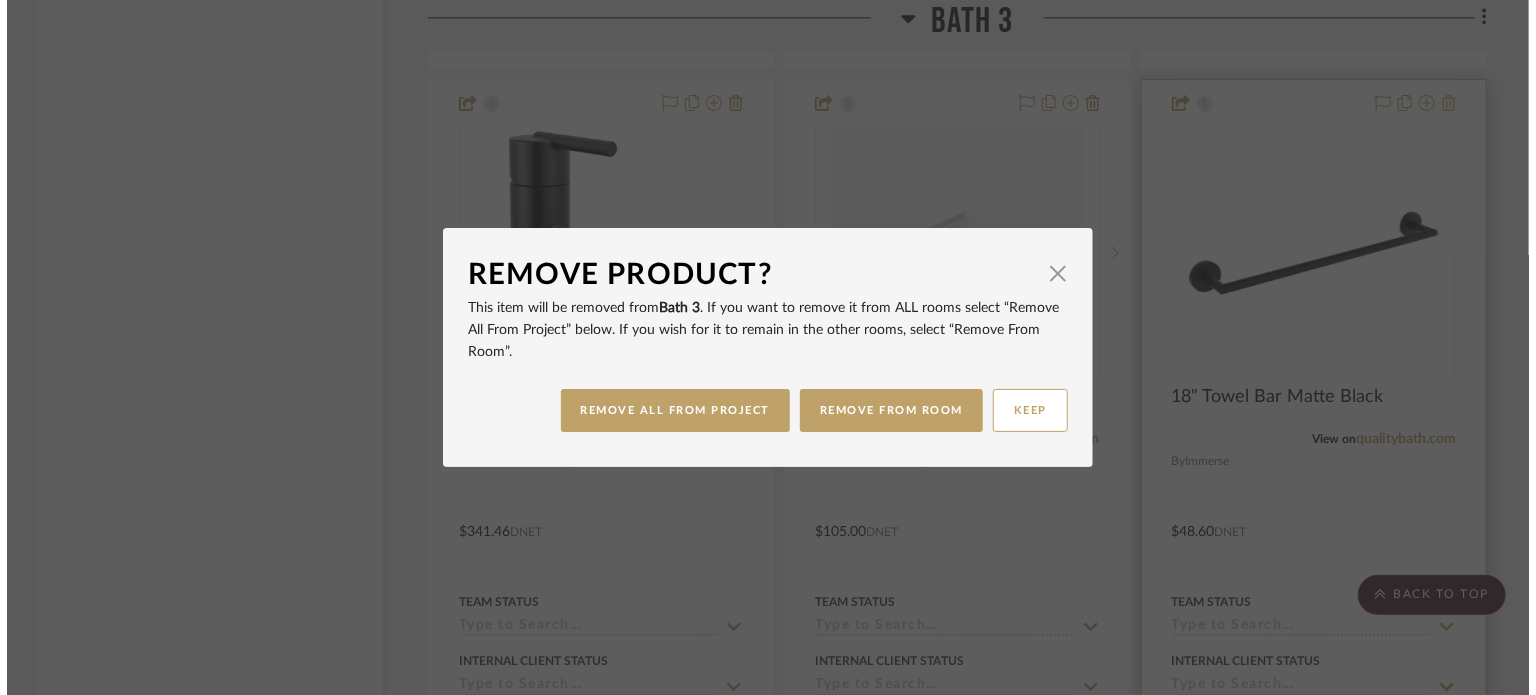 scroll, scrollTop: 0, scrollLeft: 0, axis: both 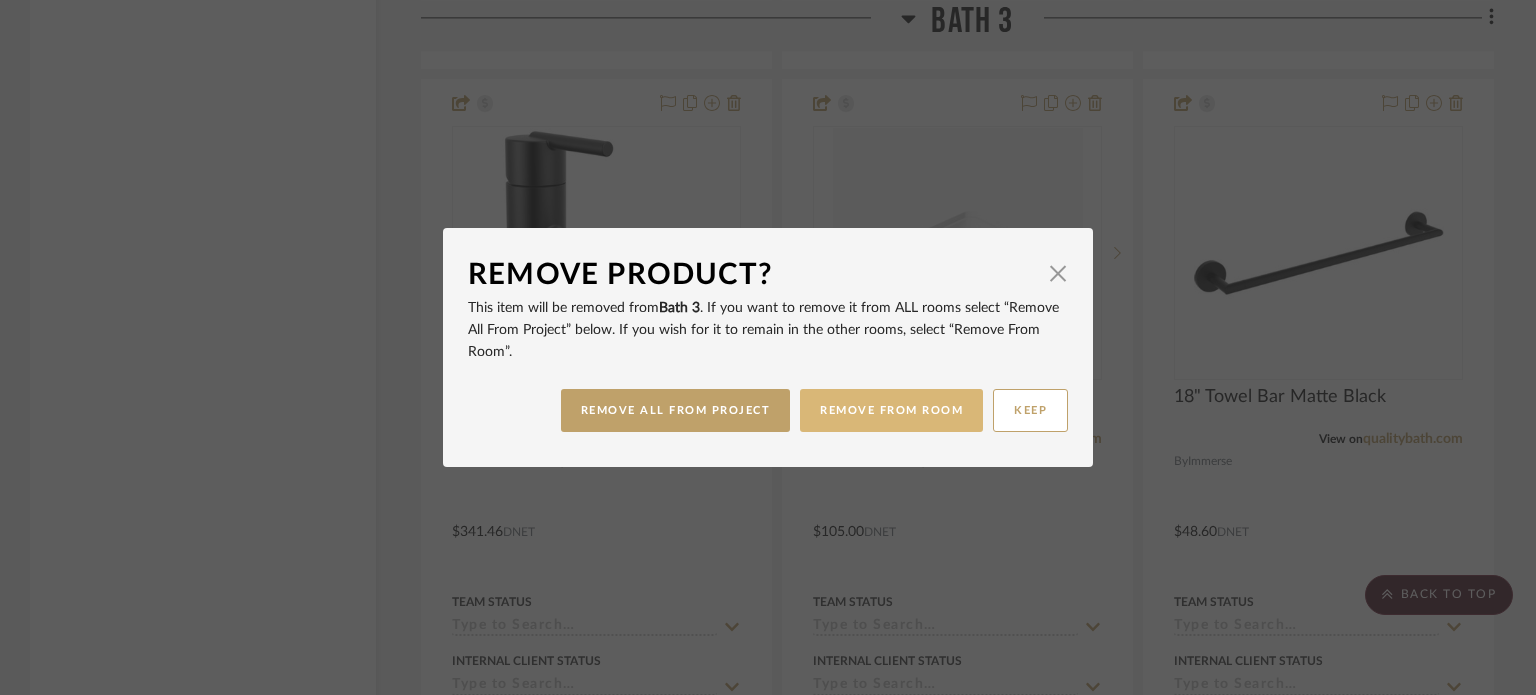 click on "REMOVE FROM ROOM" at bounding box center [891, 410] 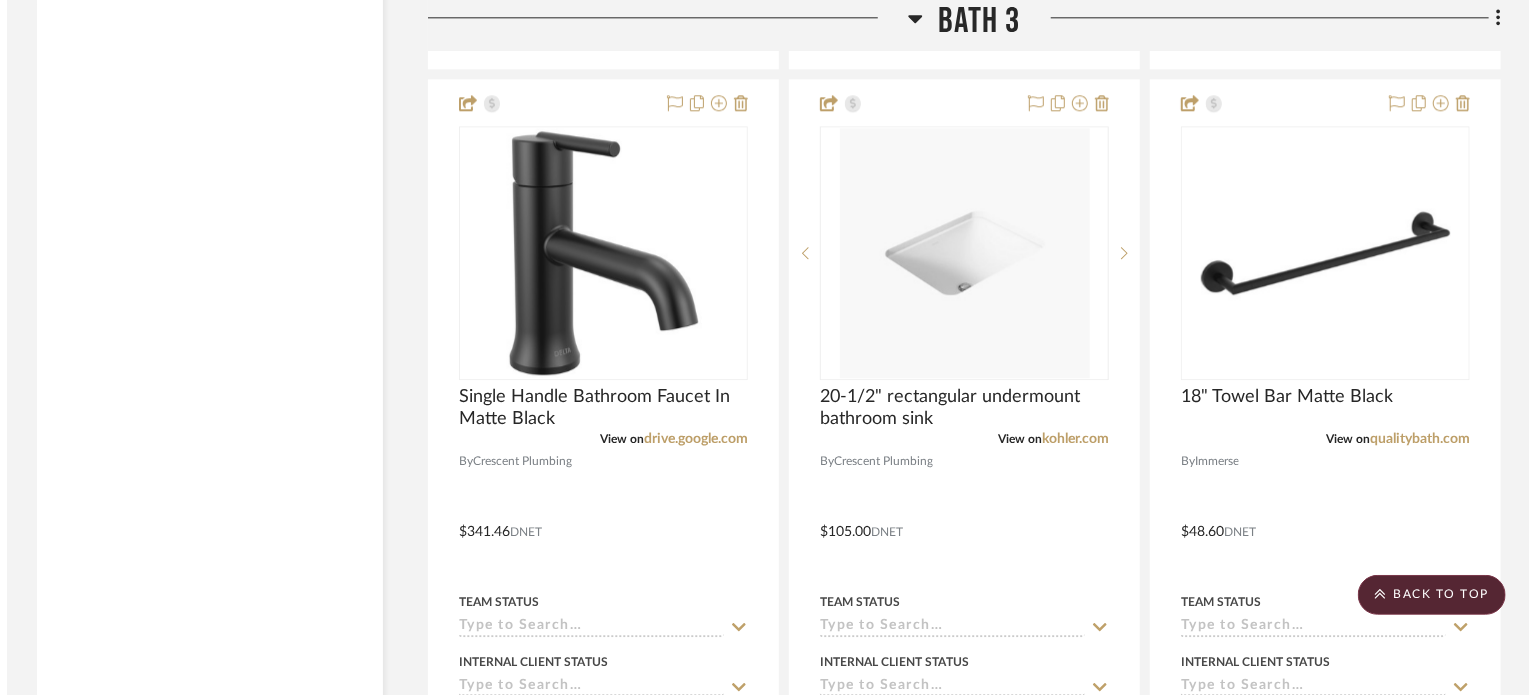 scroll, scrollTop: 0, scrollLeft: 0, axis: both 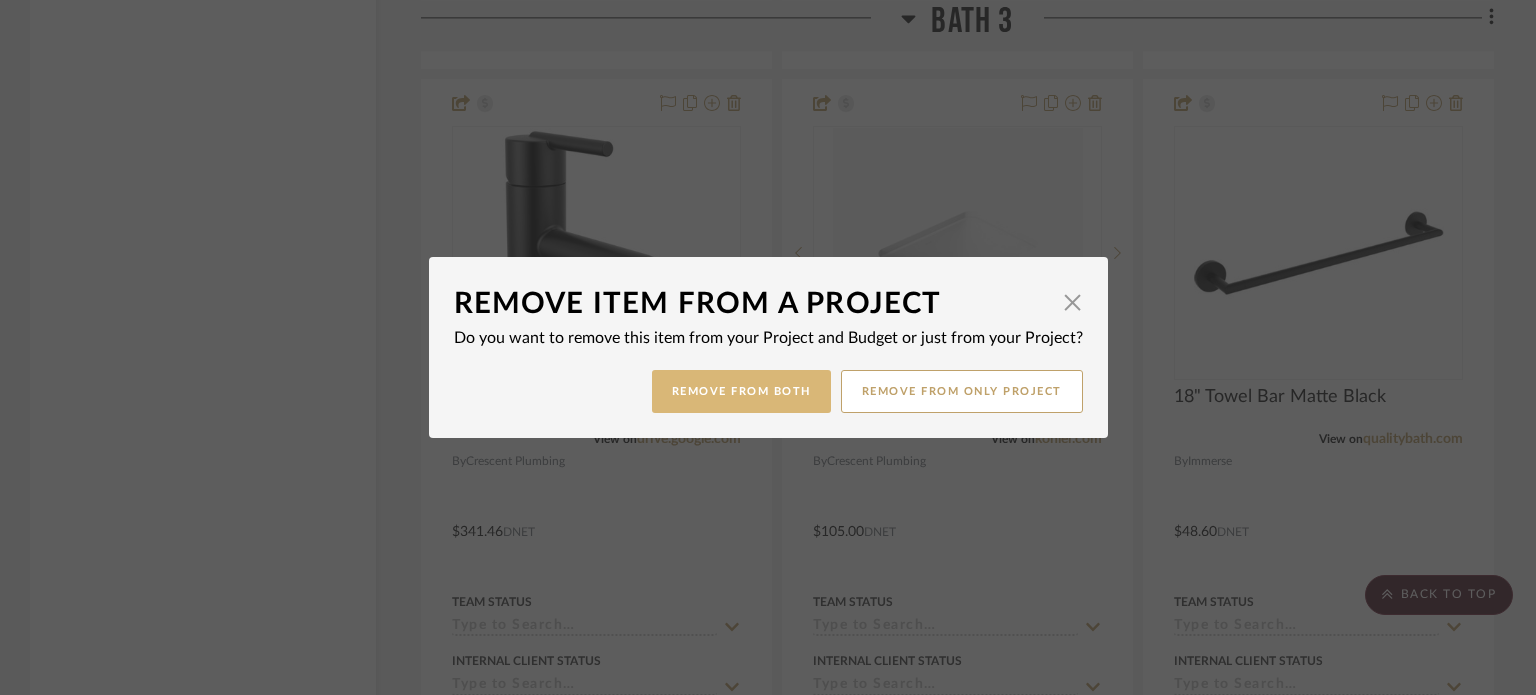 click on "Remove from Both" at bounding box center (741, 391) 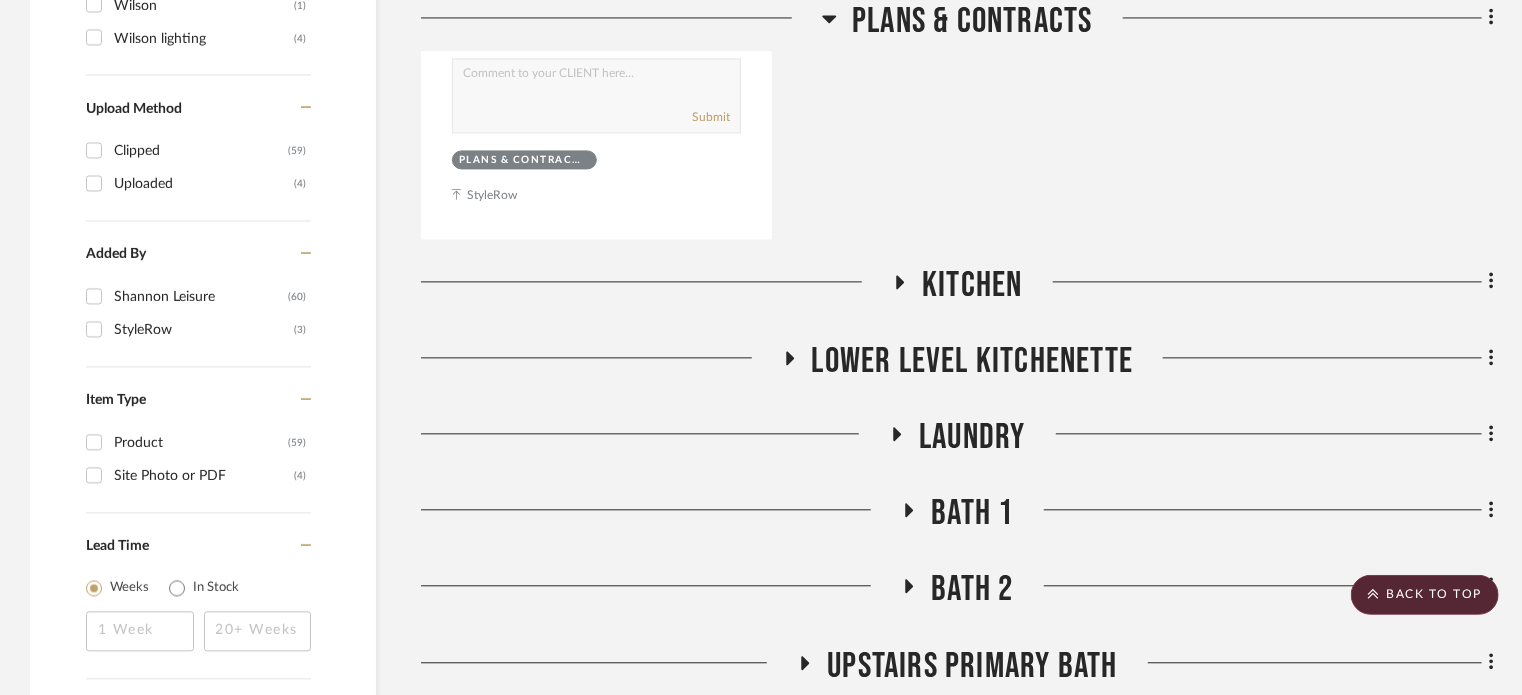 scroll, scrollTop: 2090, scrollLeft: 0, axis: vertical 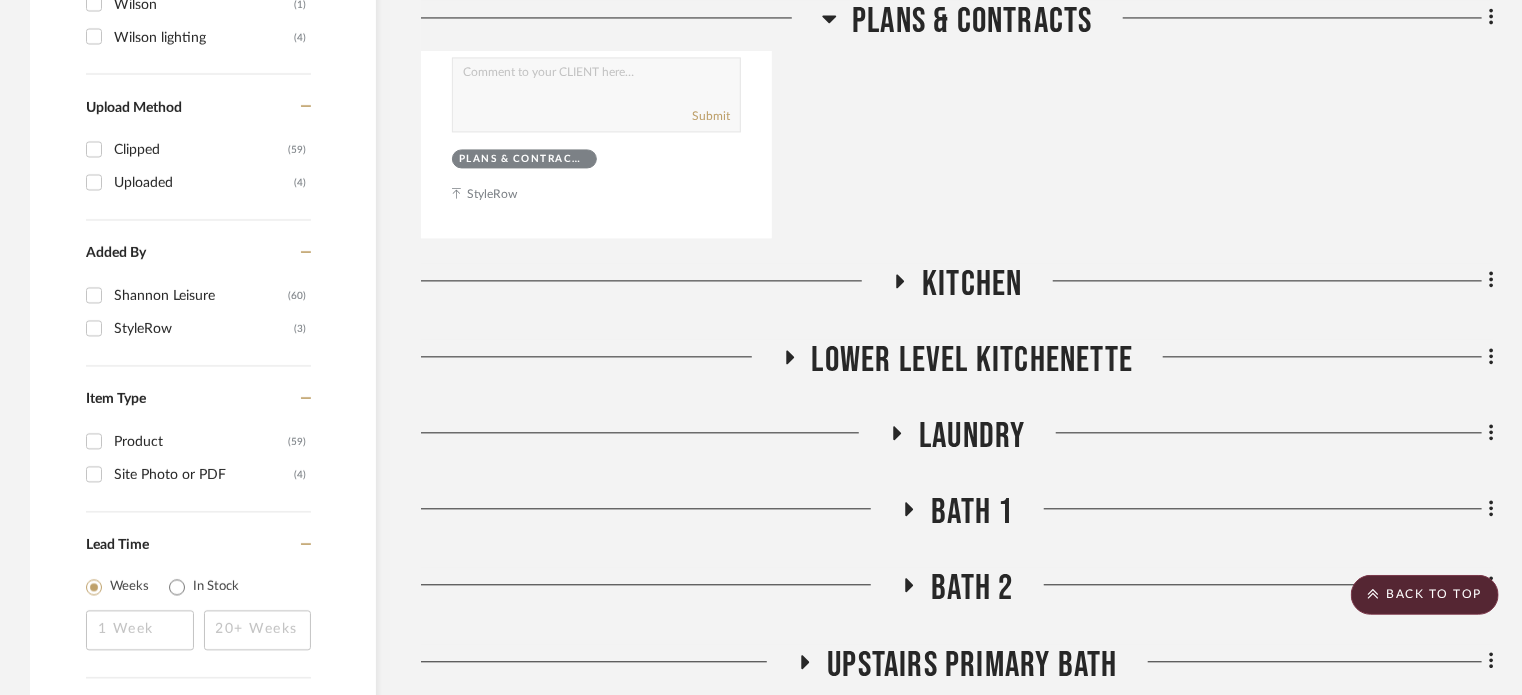 click on "Kitchen" 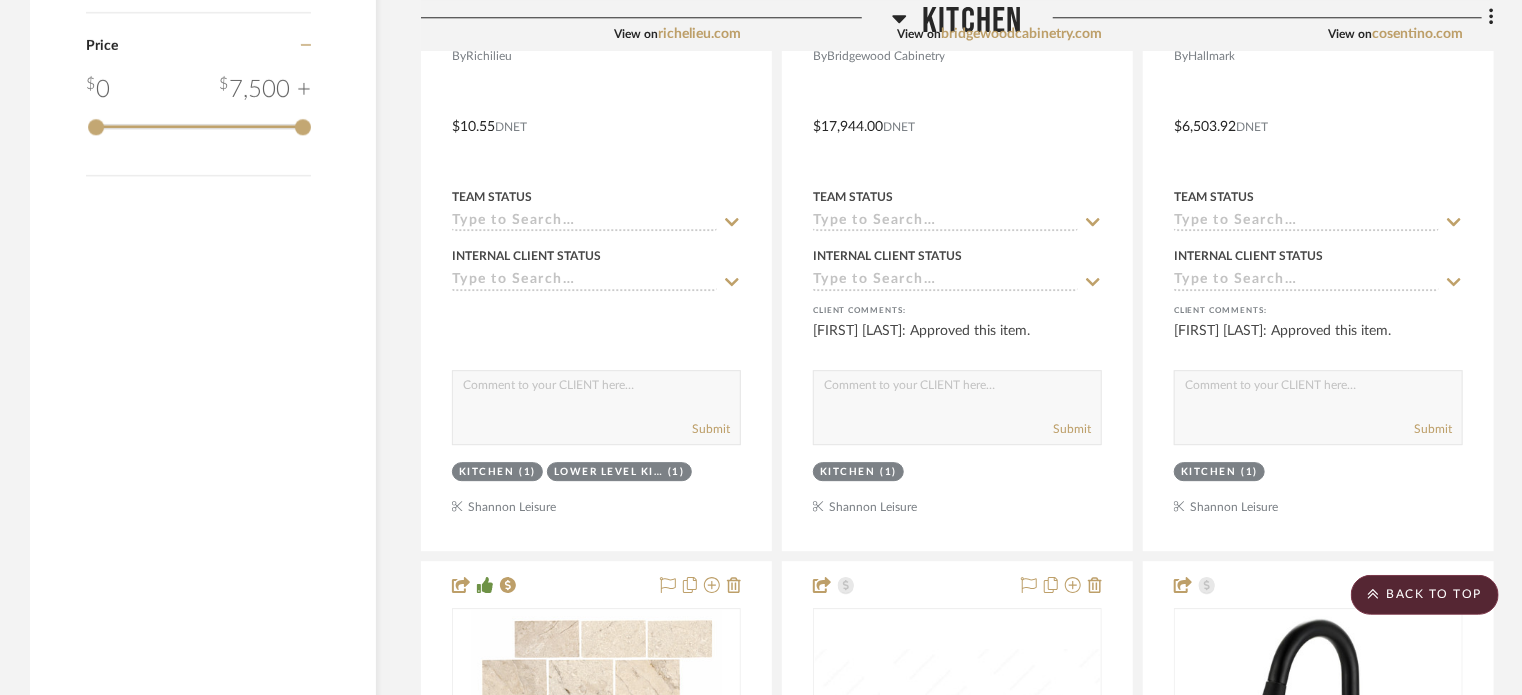 scroll, scrollTop: 2977, scrollLeft: 0, axis: vertical 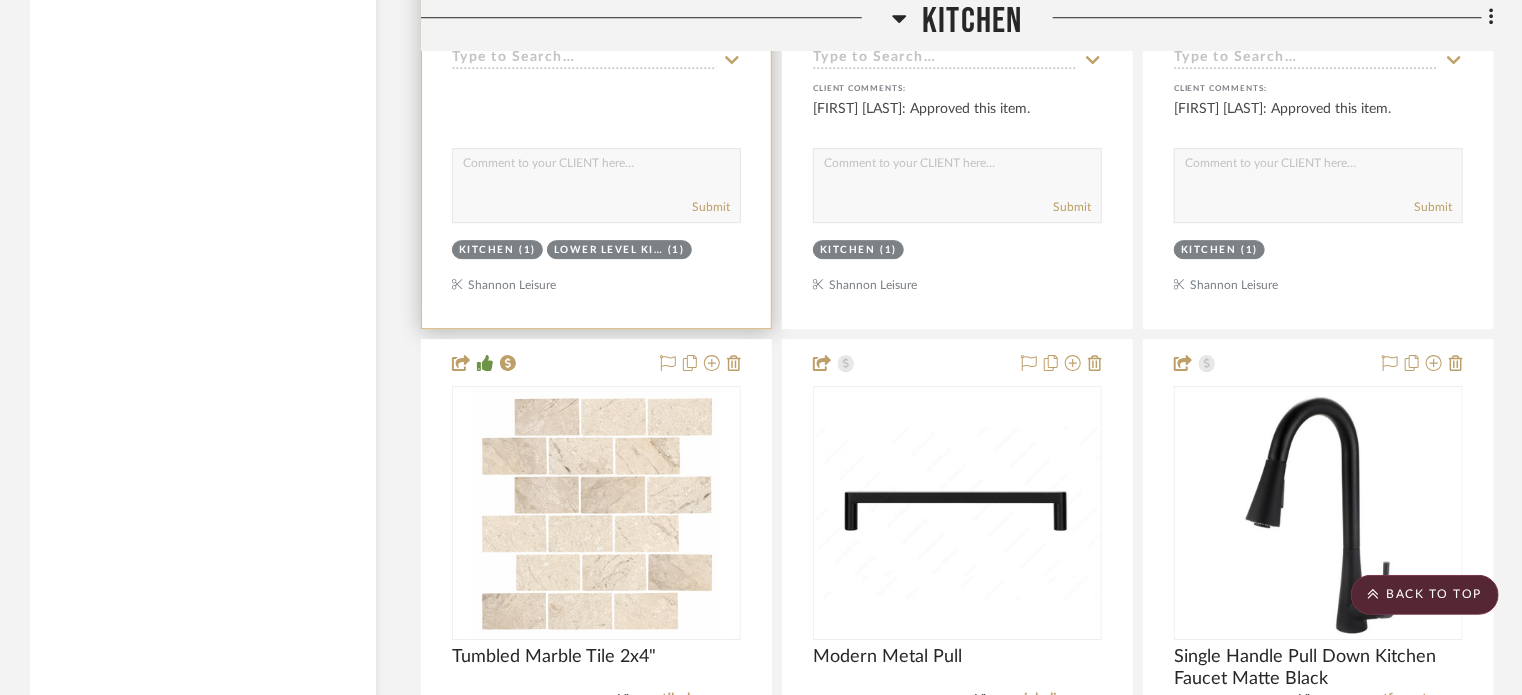 type 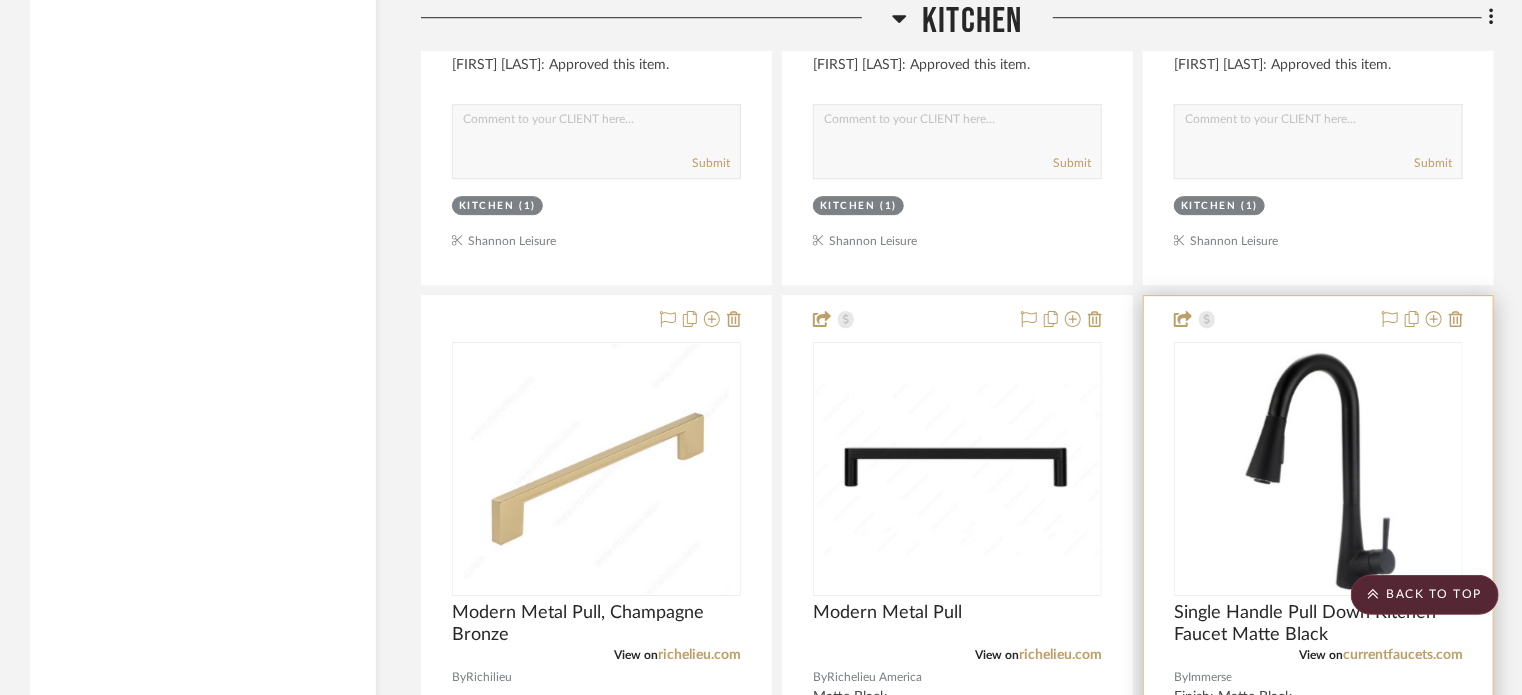 scroll, scrollTop: 3020, scrollLeft: 0, axis: vertical 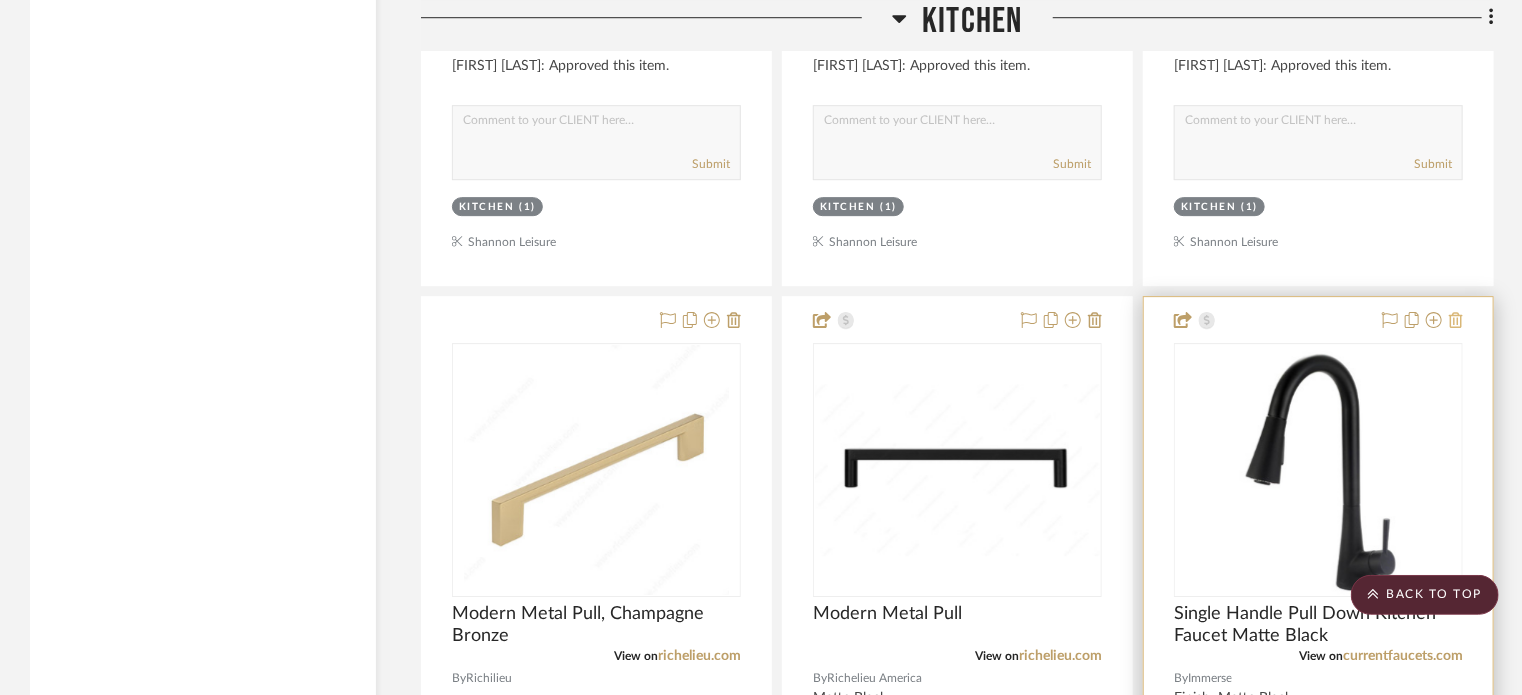 click 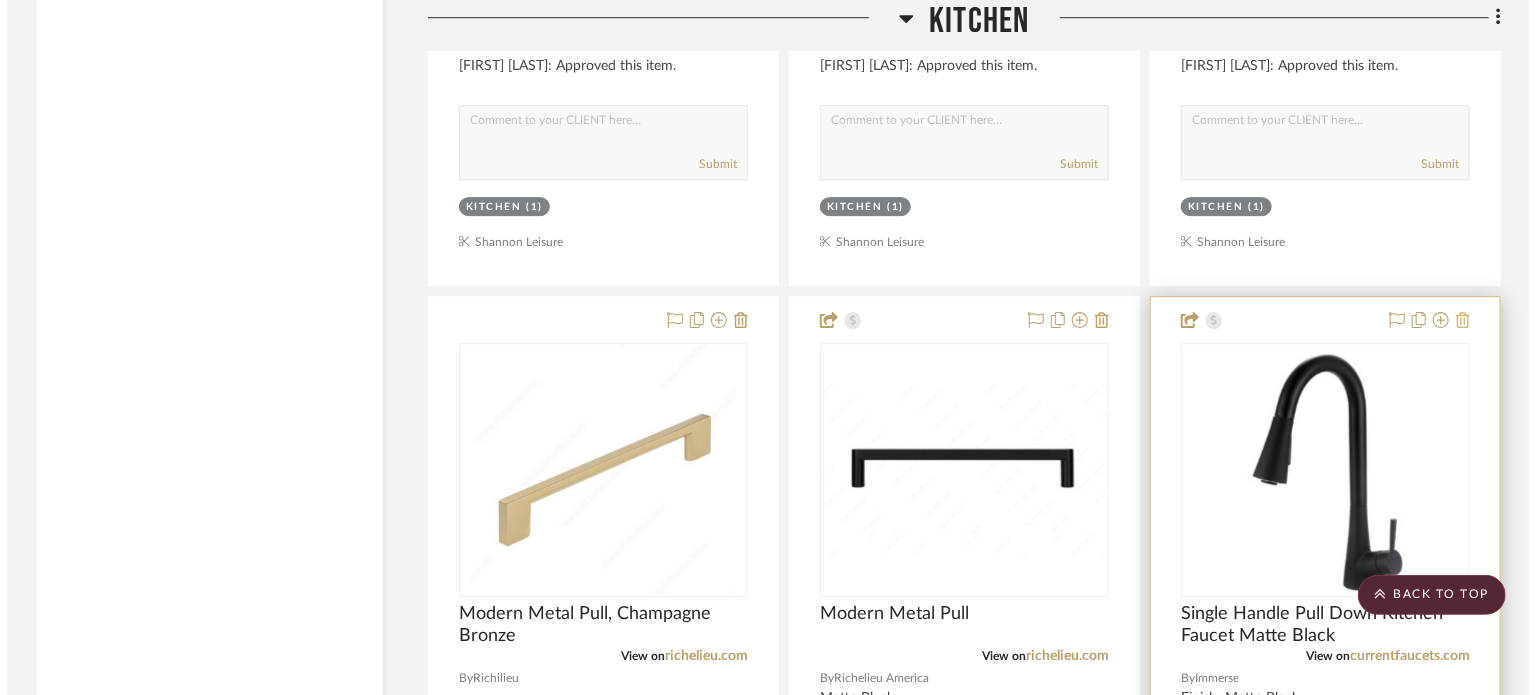 scroll, scrollTop: 0, scrollLeft: 0, axis: both 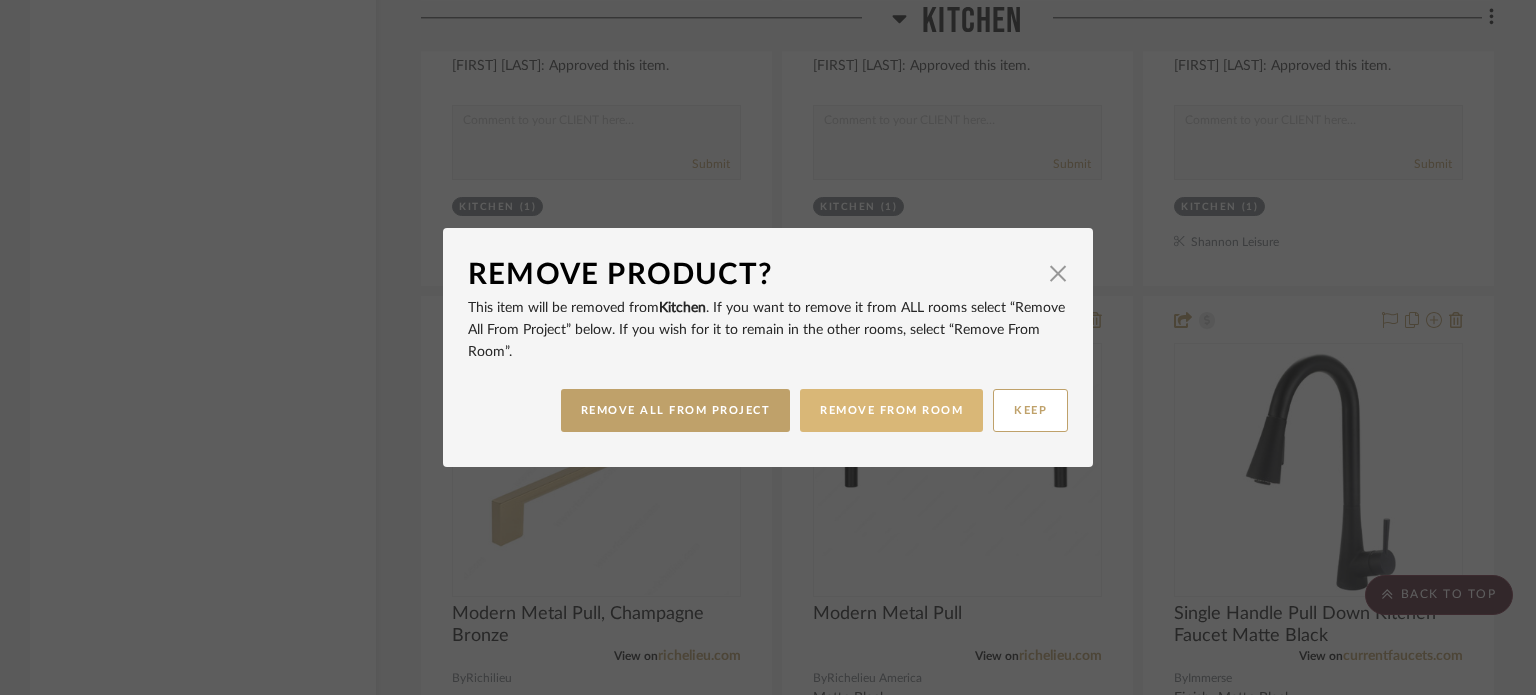 click on "REMOVE FROM ROOM" at bounding box center [891, 410] 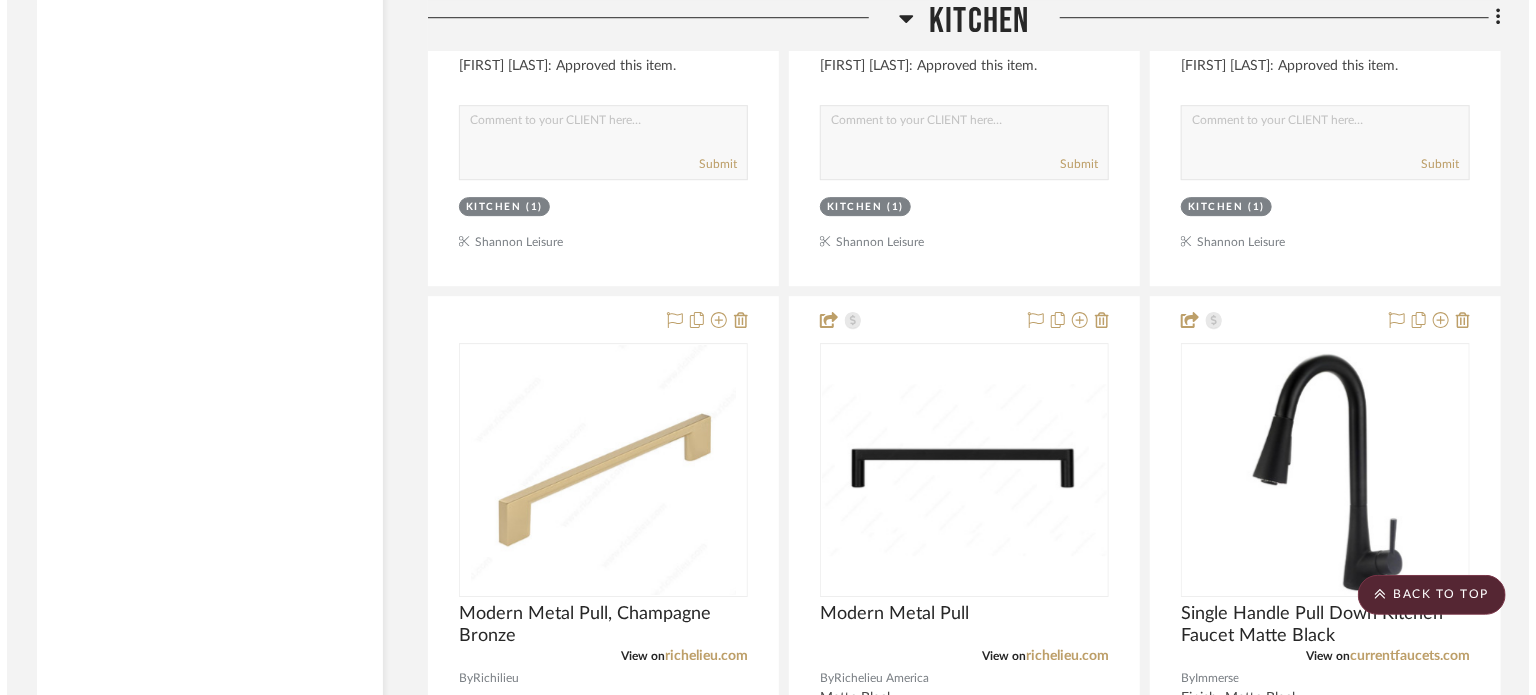scroll, scrollTop: 0, scrollLeft: 0, axis: both 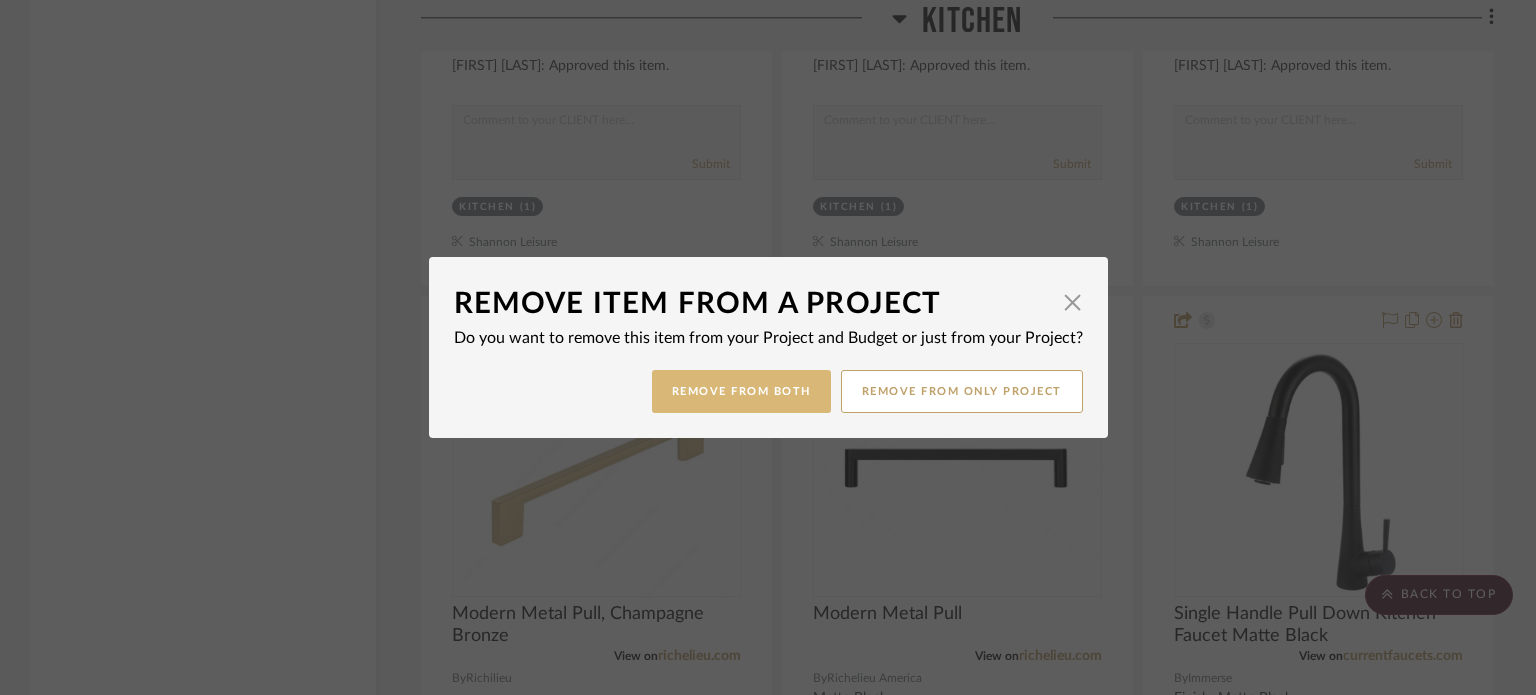 click on "Remove from Both" at bounding box center (741, 391) 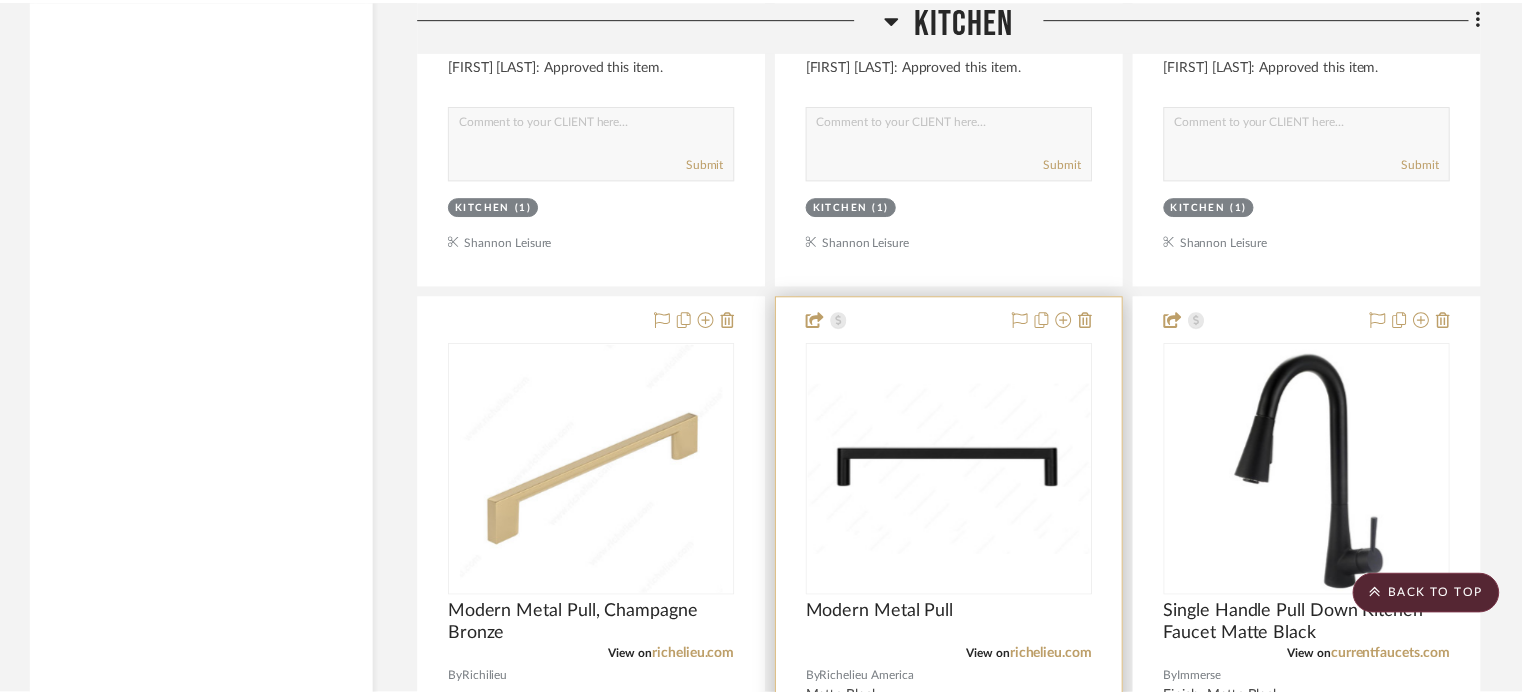 scroll, scrollTop: 3020, scrollLeft: 0, axis: vertical 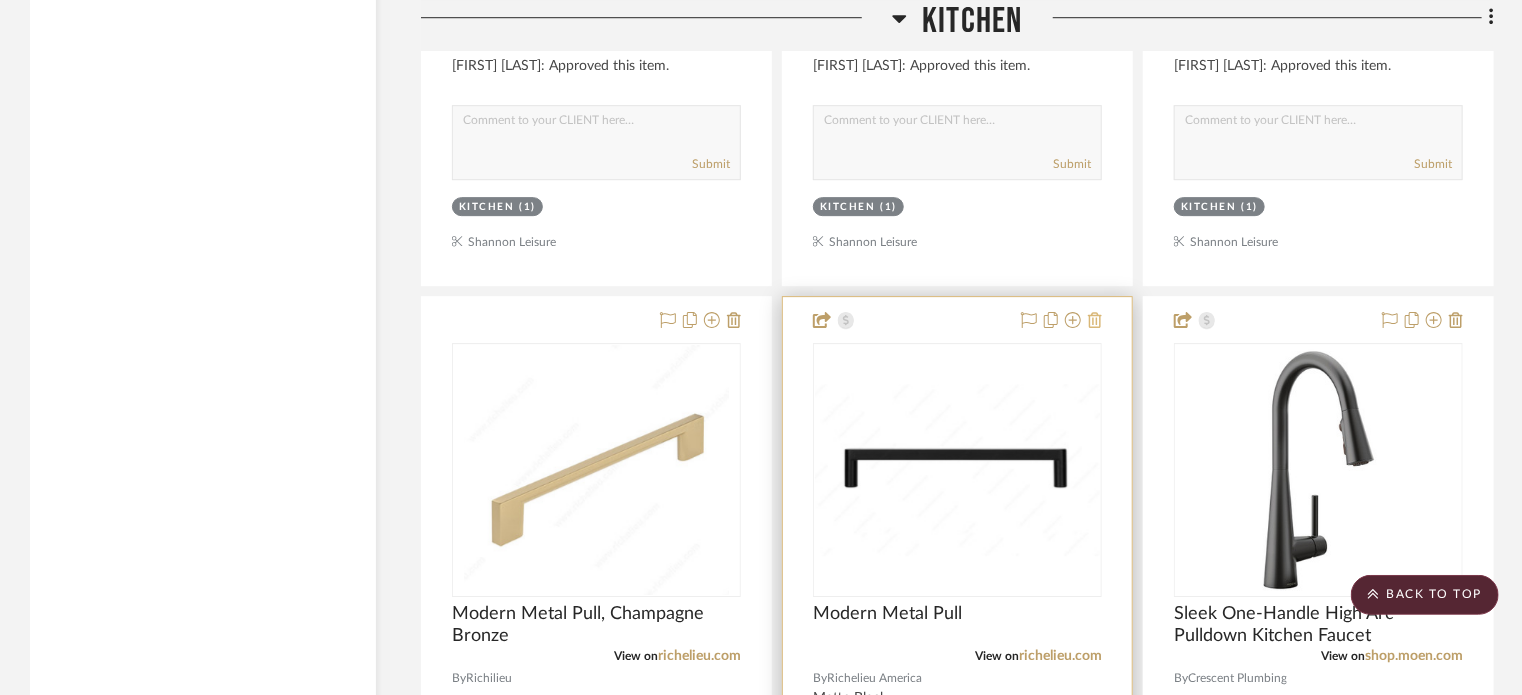 click 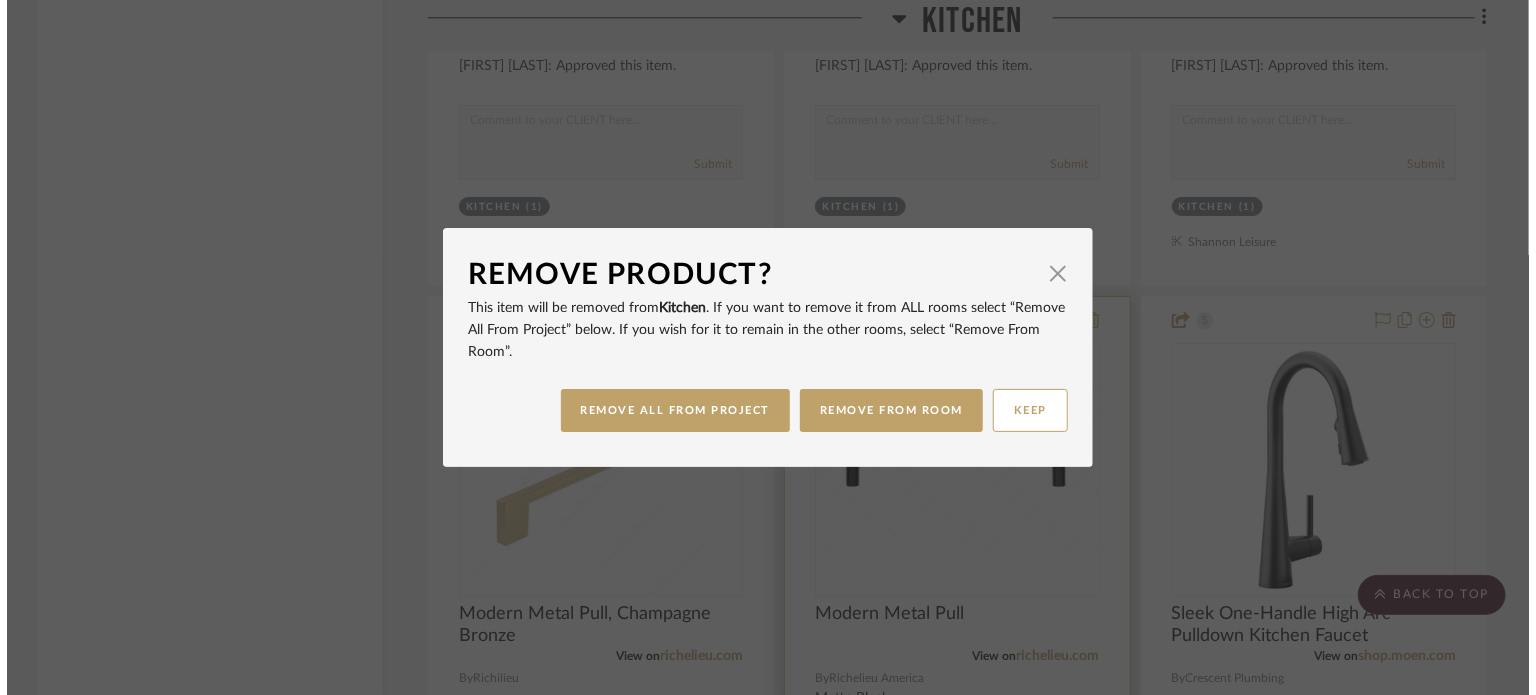 scroll, scrollTop: 0, scrollLeft: 0, axis: both 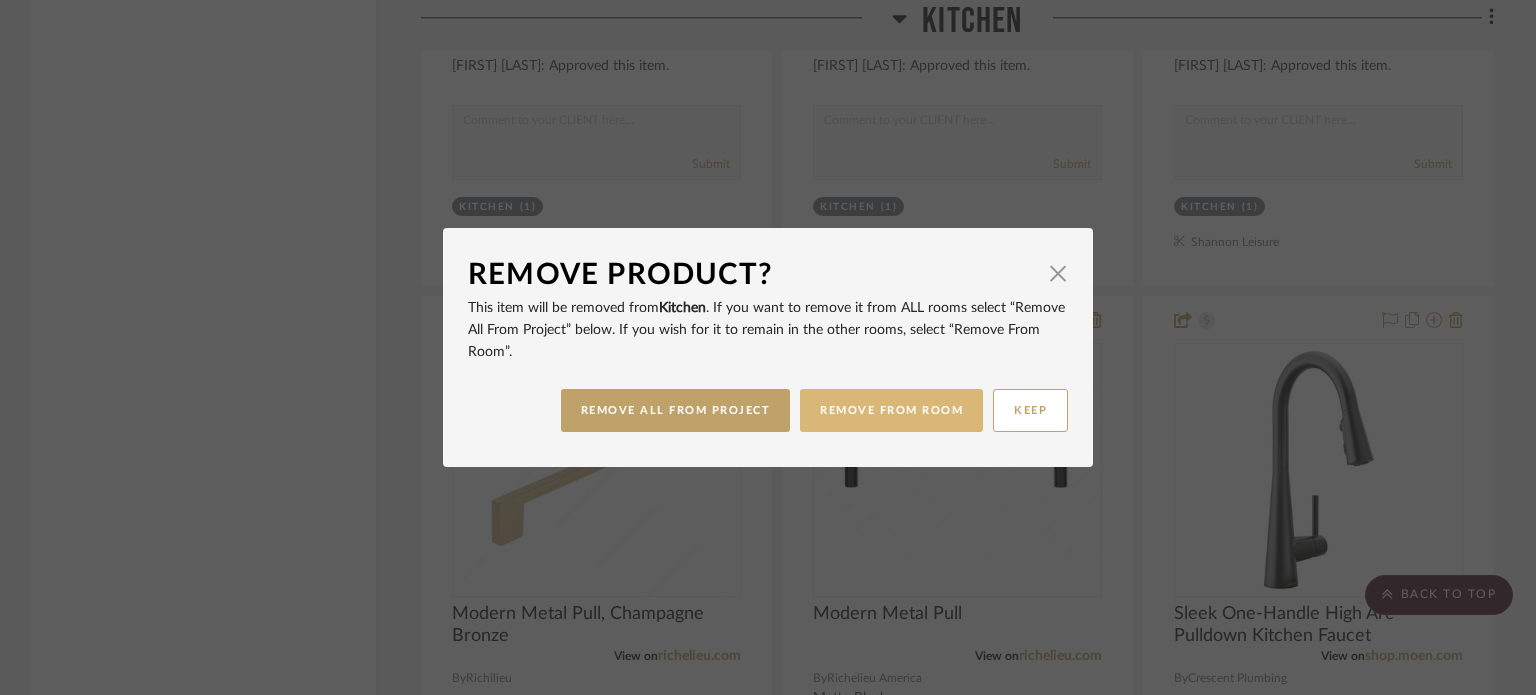 click on "REMOVE FROM ROOM" at bounding box center [891, 410] 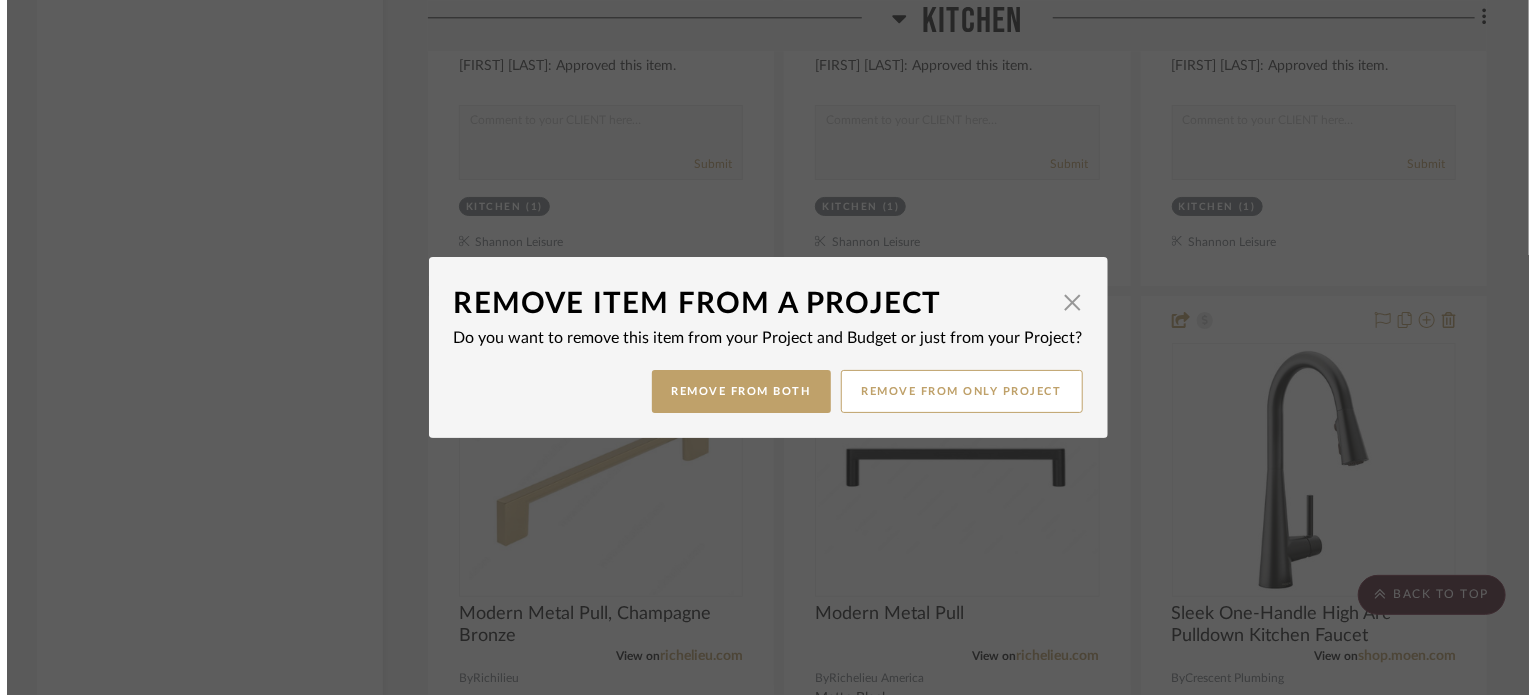 scroll, scrollTop: 0, scrollLeft: 0, axis: both 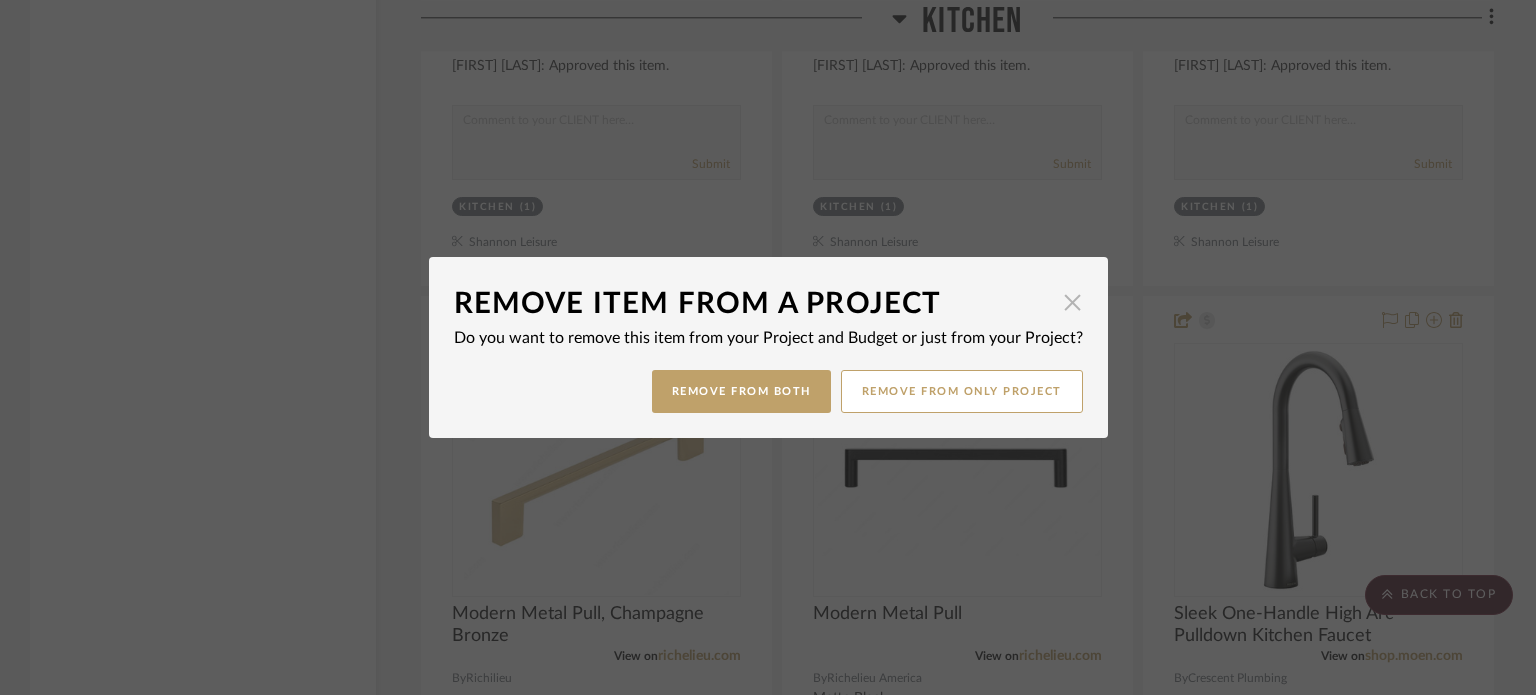 click at bounding box center (1073, 302) 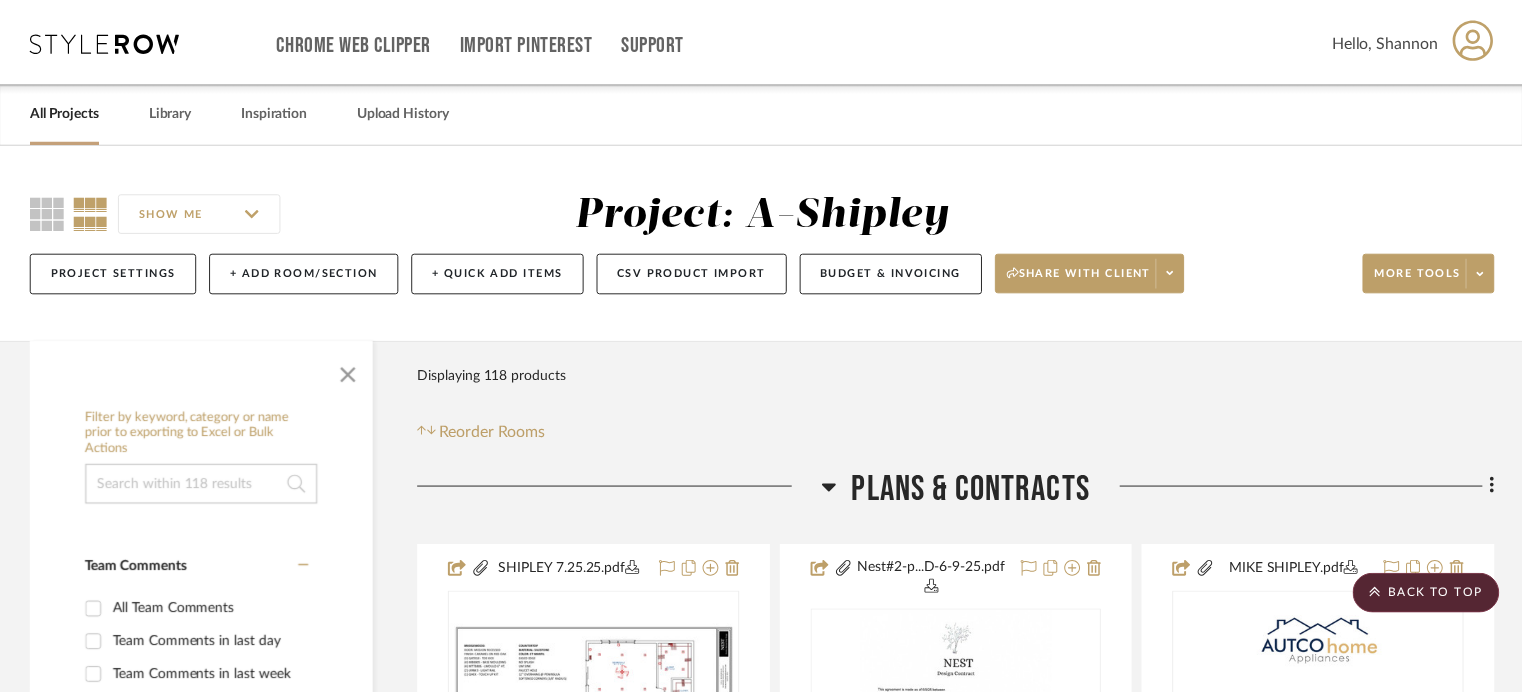 scroll, scrollTop: 3020, scrollLeft: 0, axis: vertical 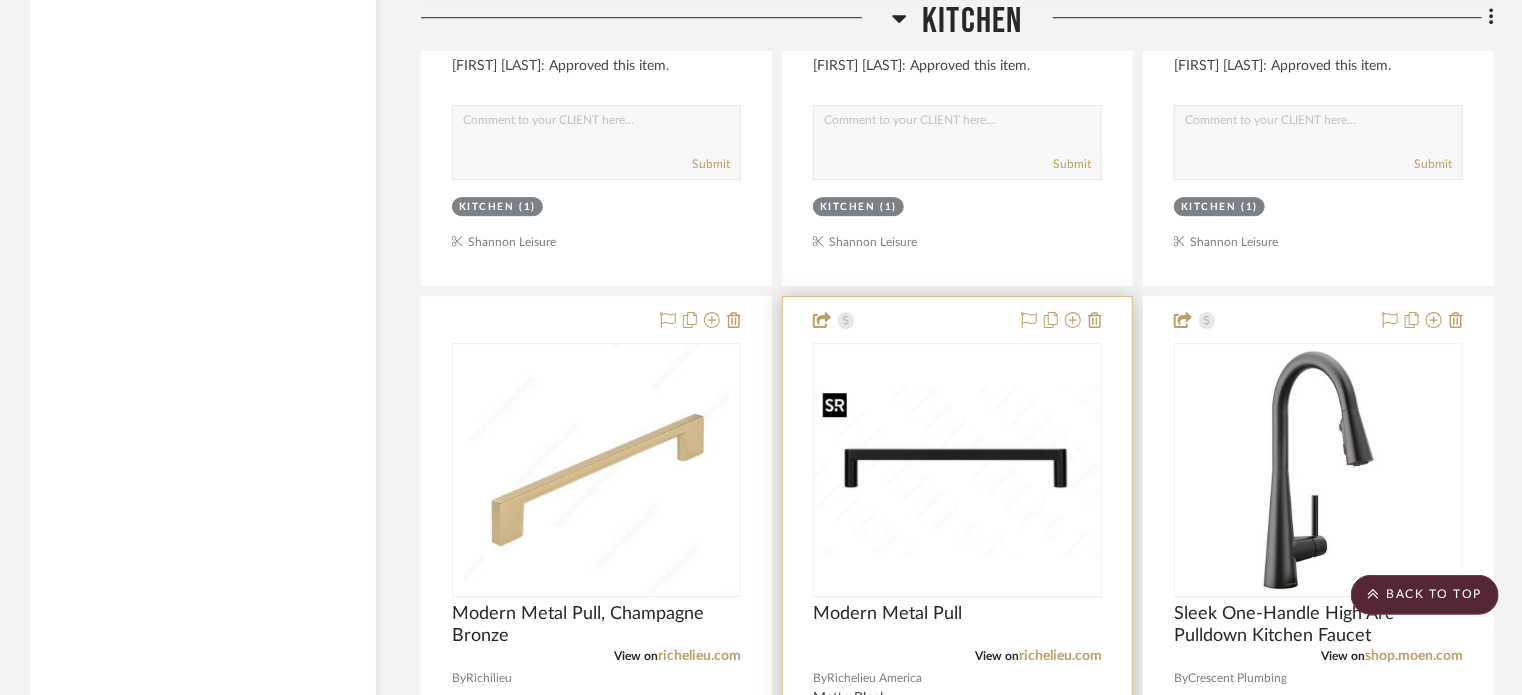 click at bounding box center [957, 470] 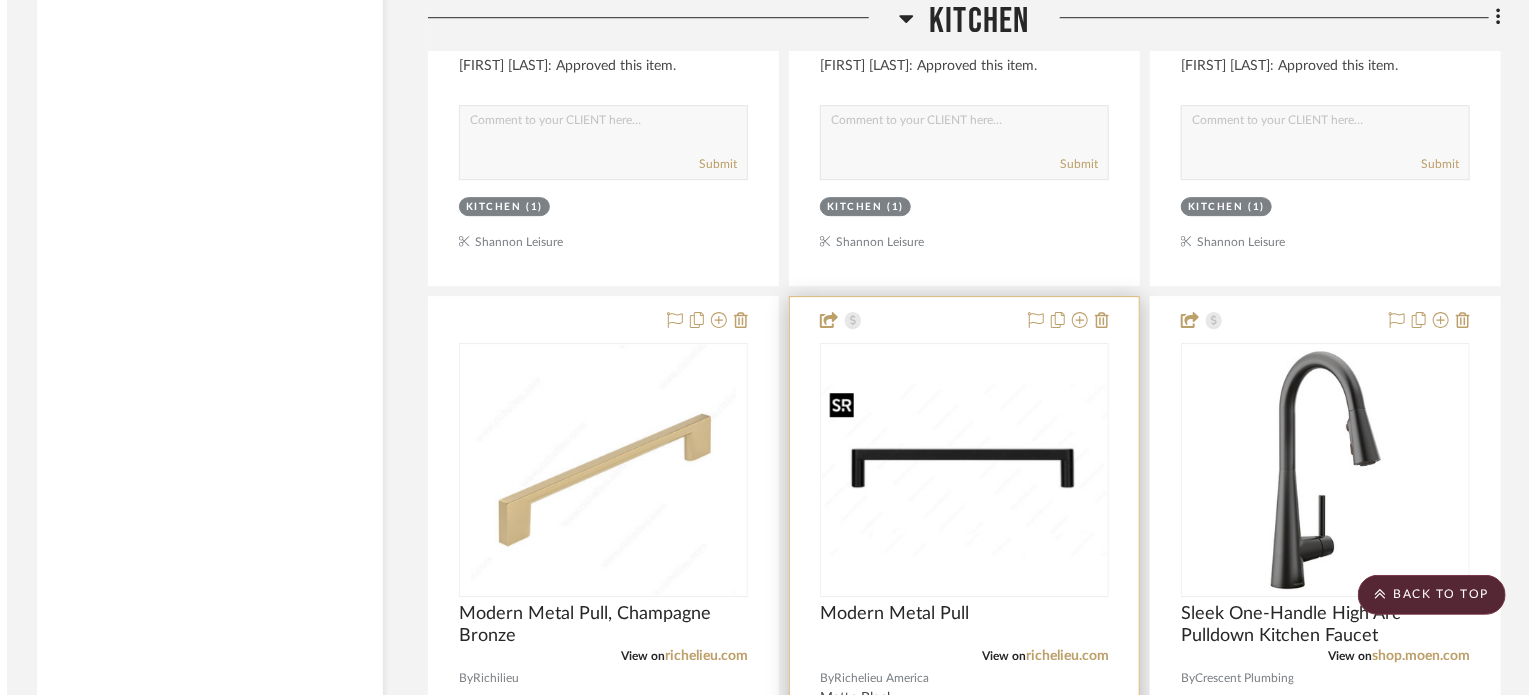 scroll, scrollTop: 0, scrollLeft: 0, axis: both 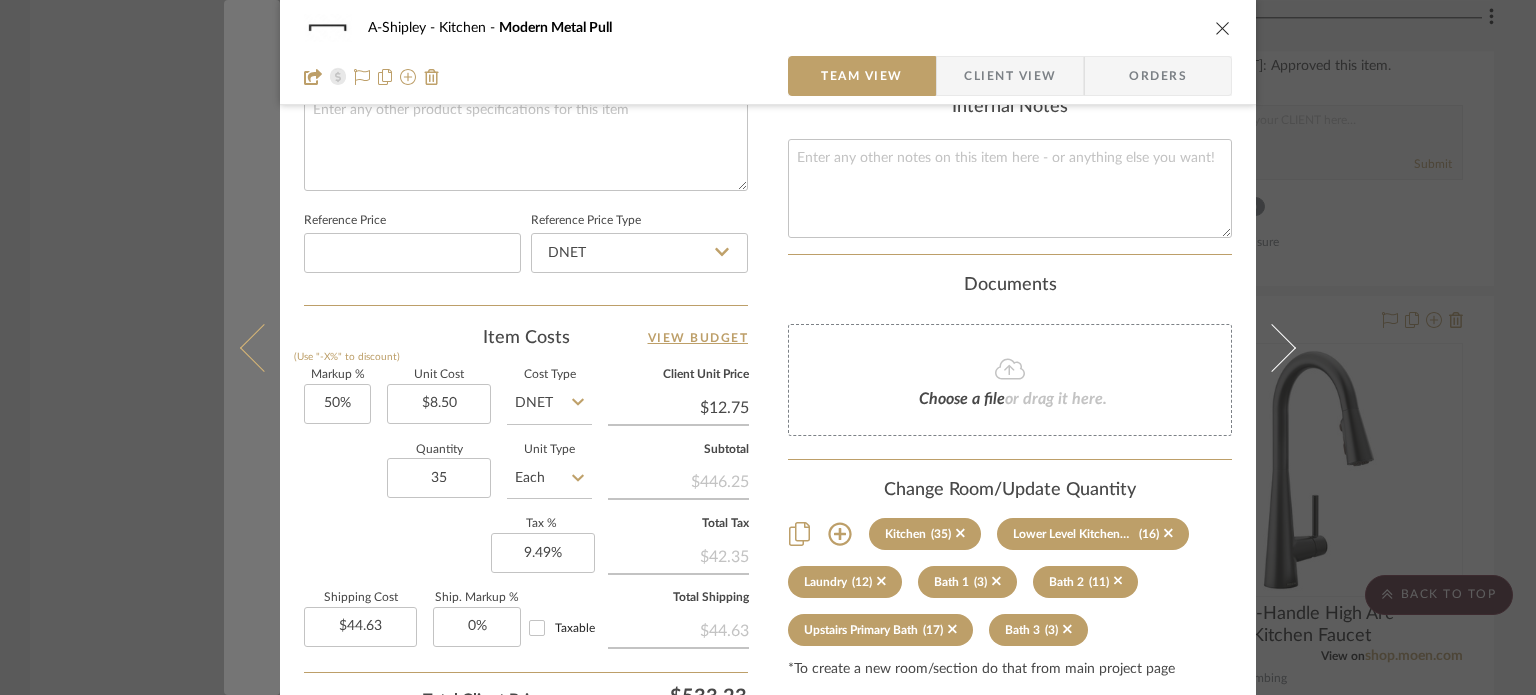 click at bounding box center [252, 347] 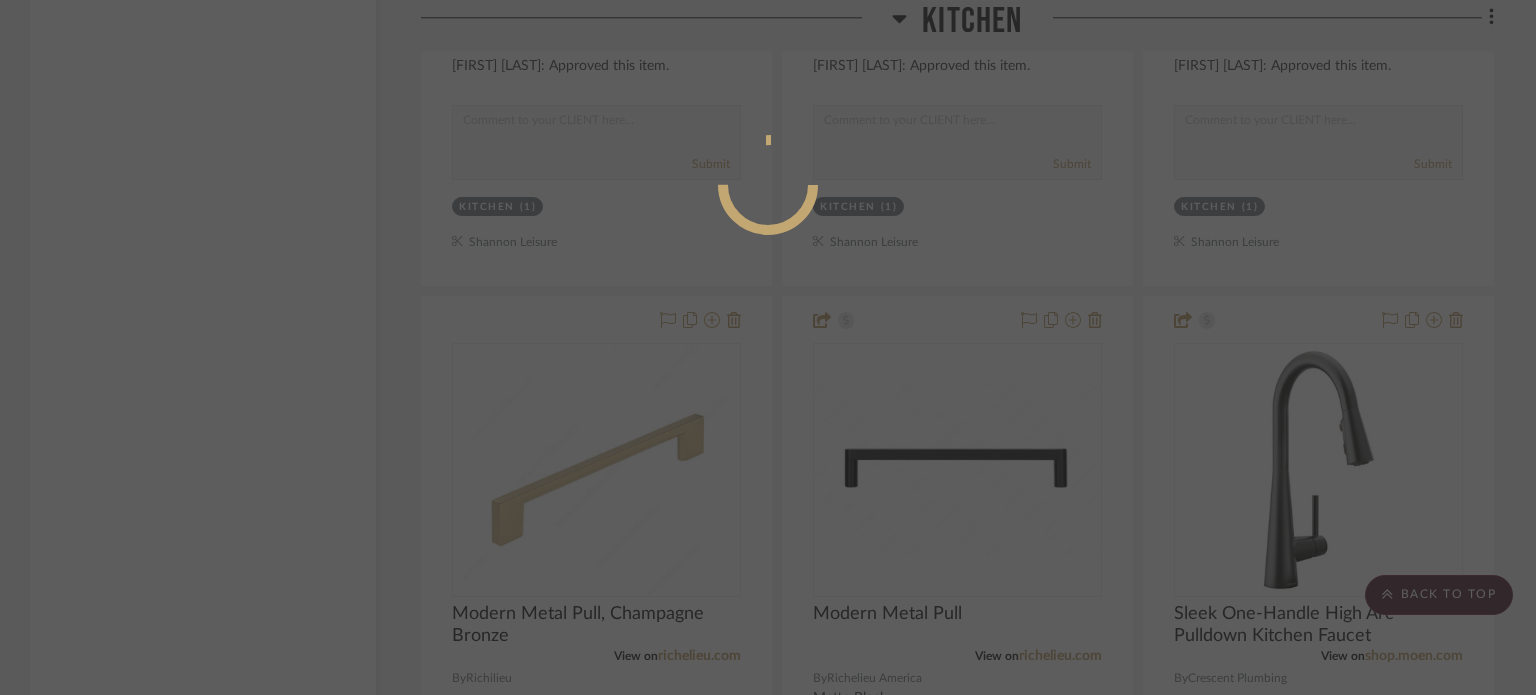 scroll, scrollTop: 990, scrollLeft: 0, axis: vertical 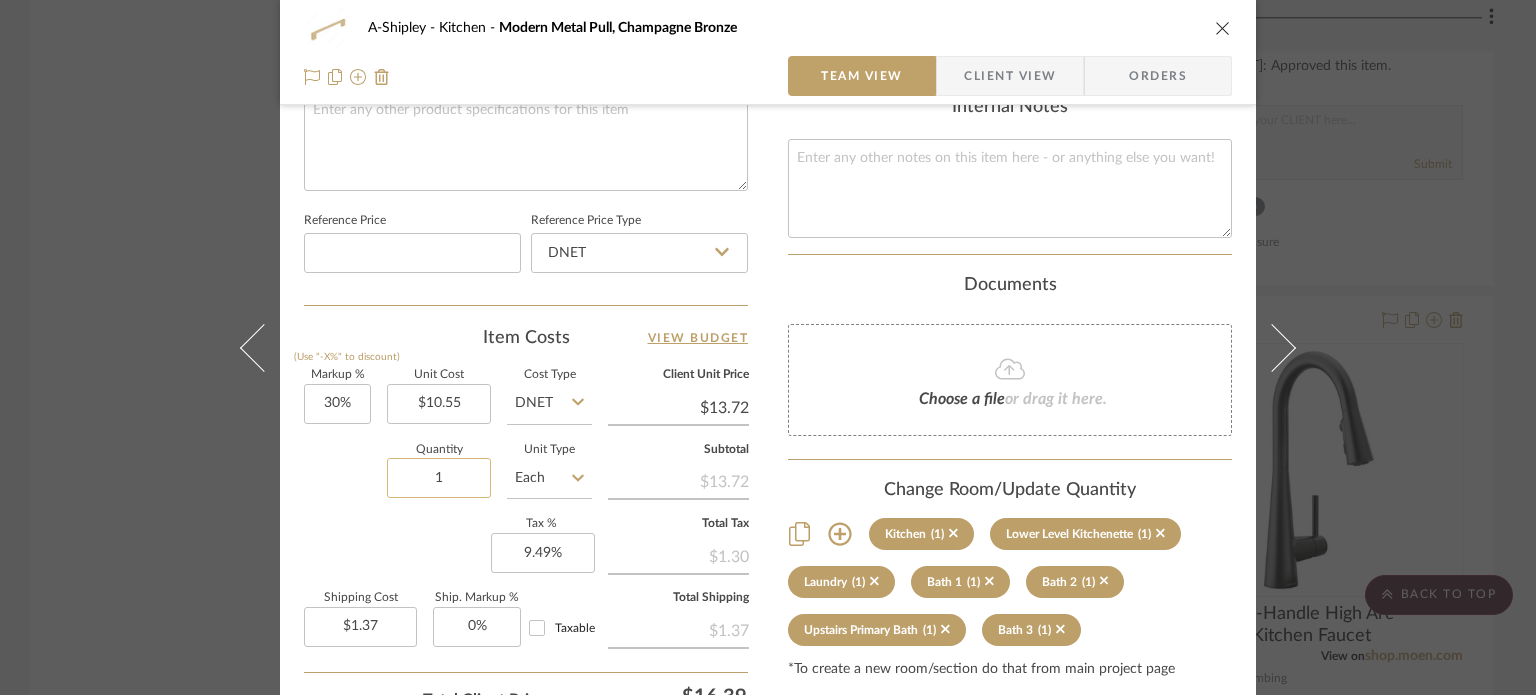 click on "1" 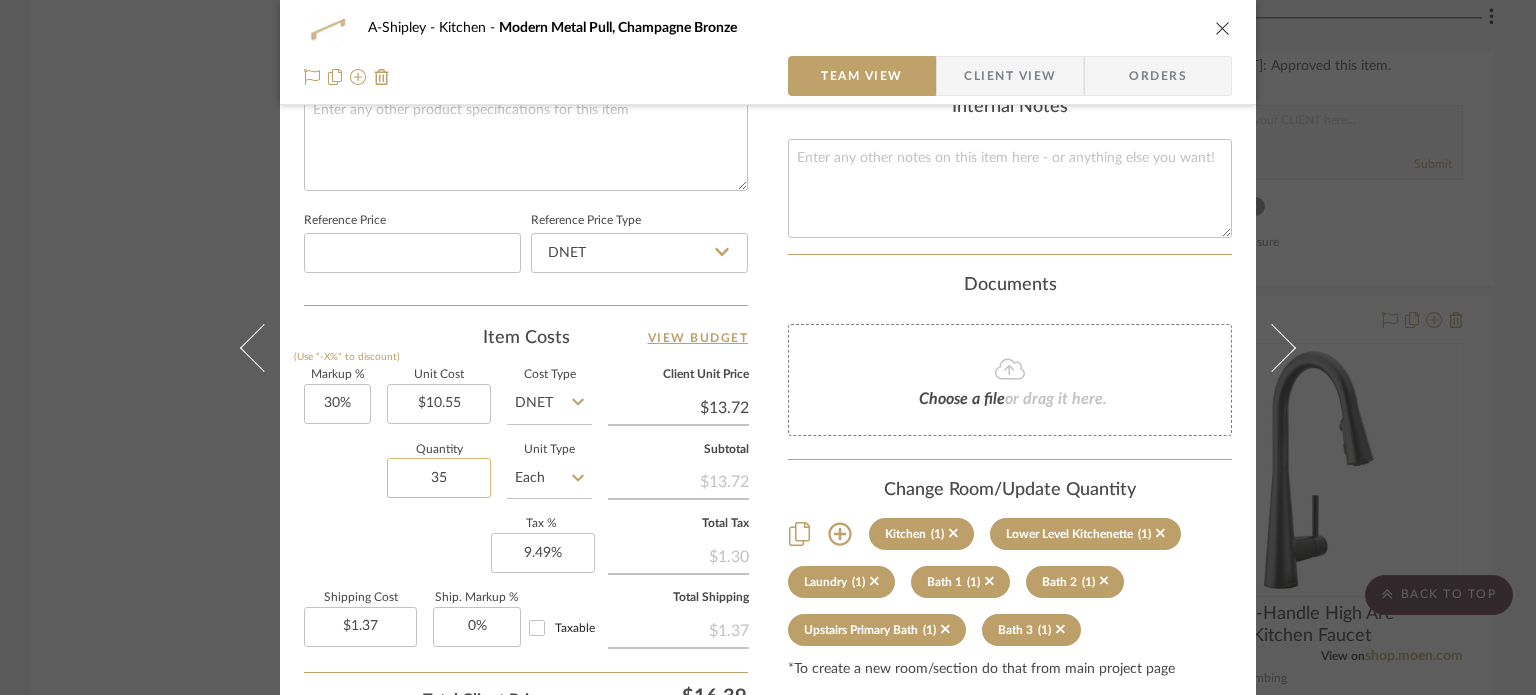 type on "35" 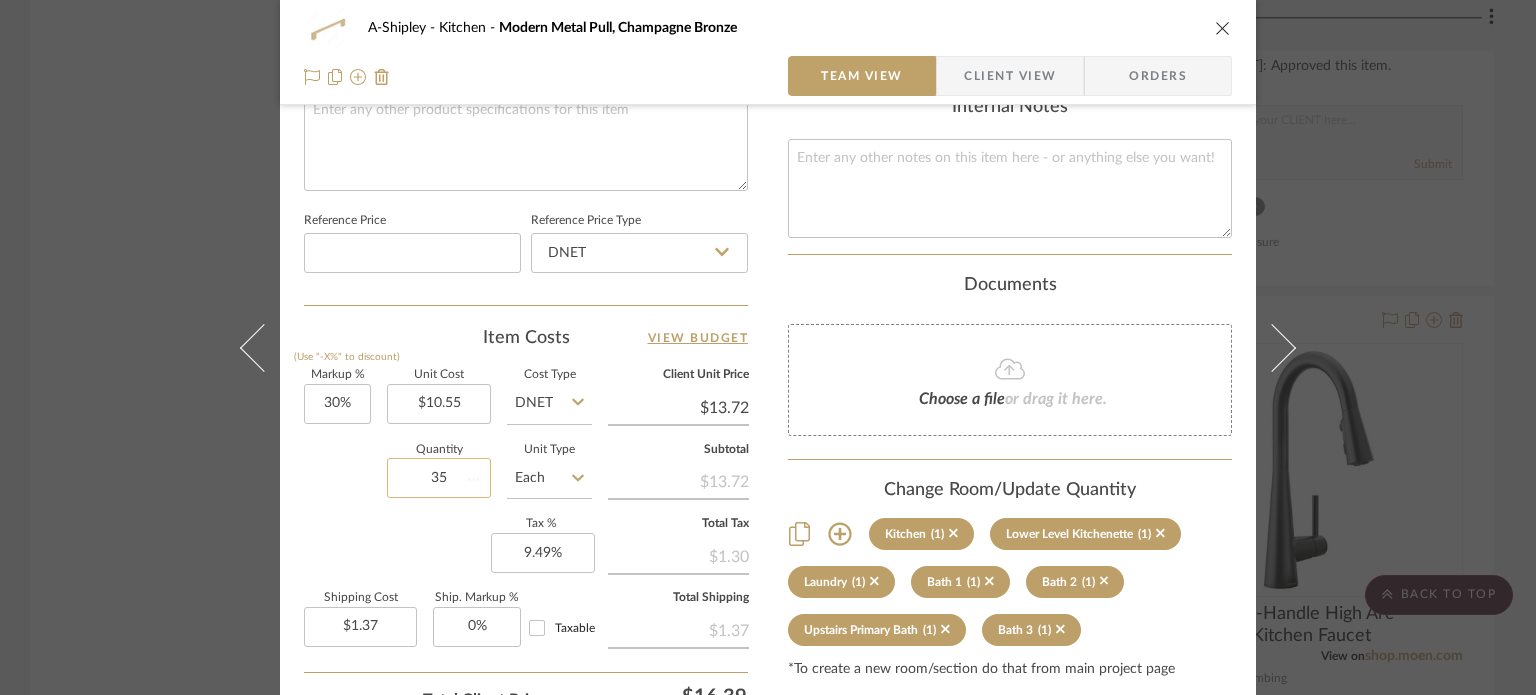 type 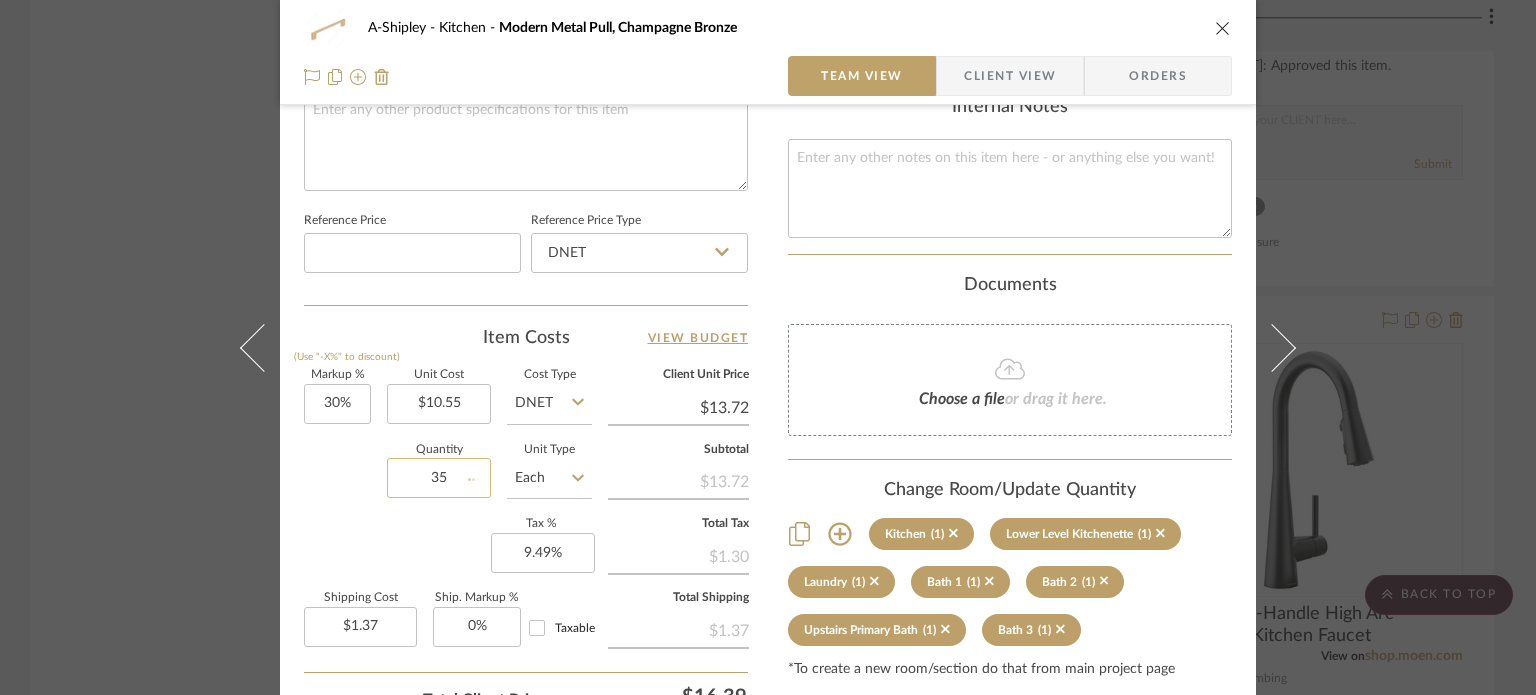 type 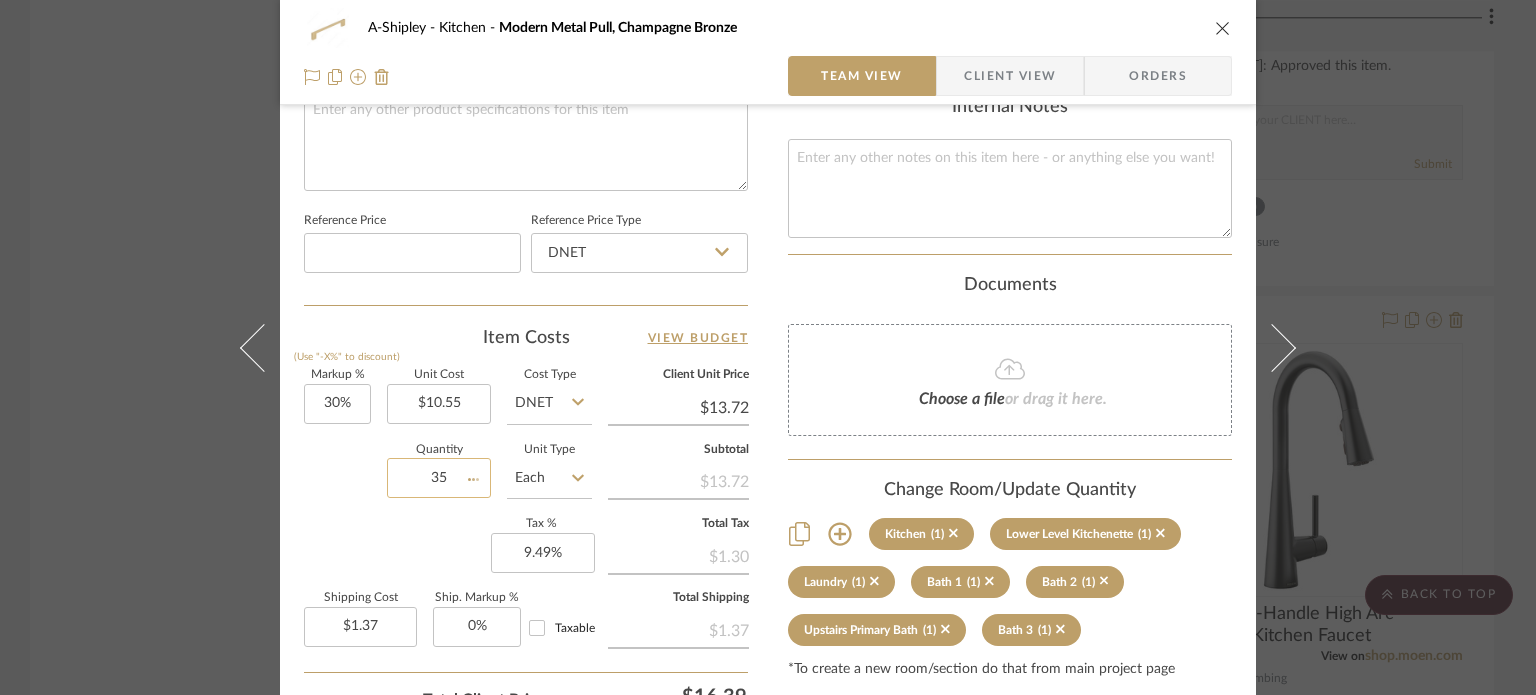 type 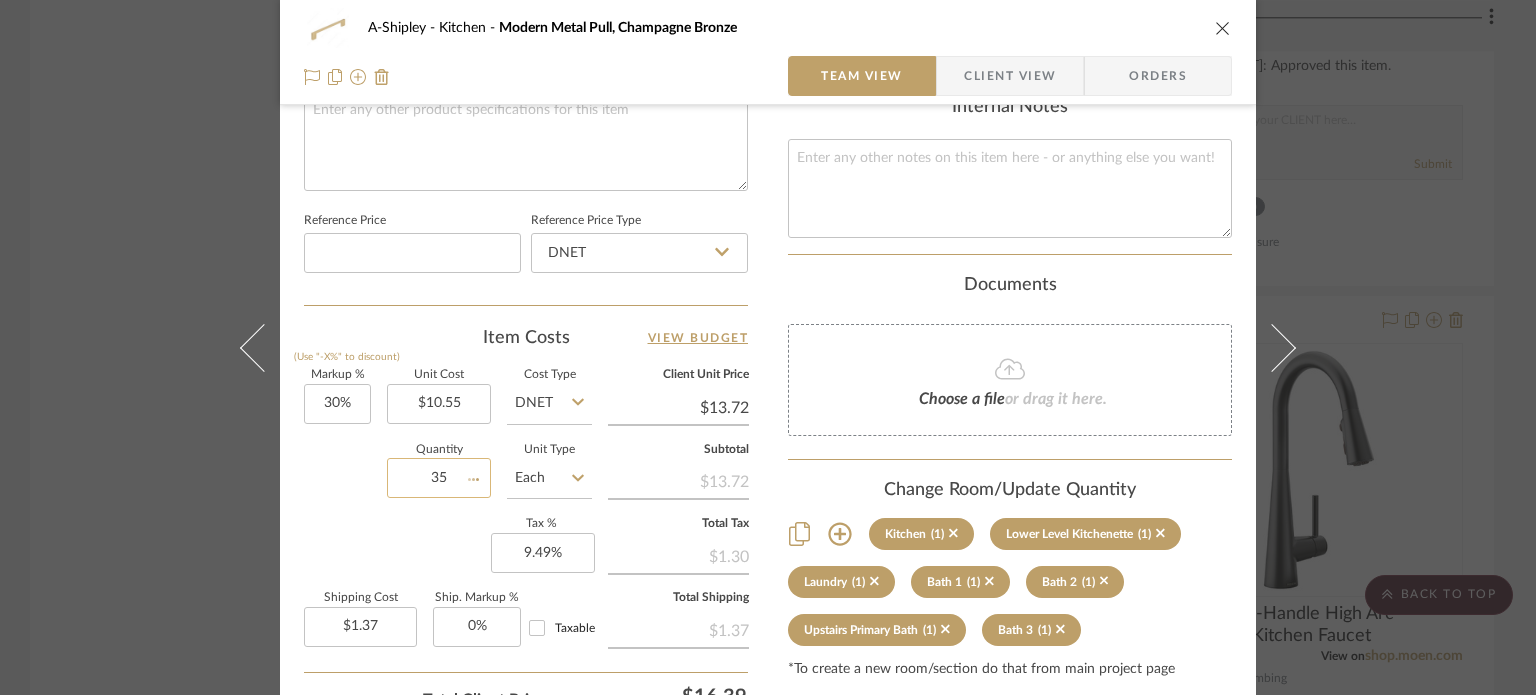 type 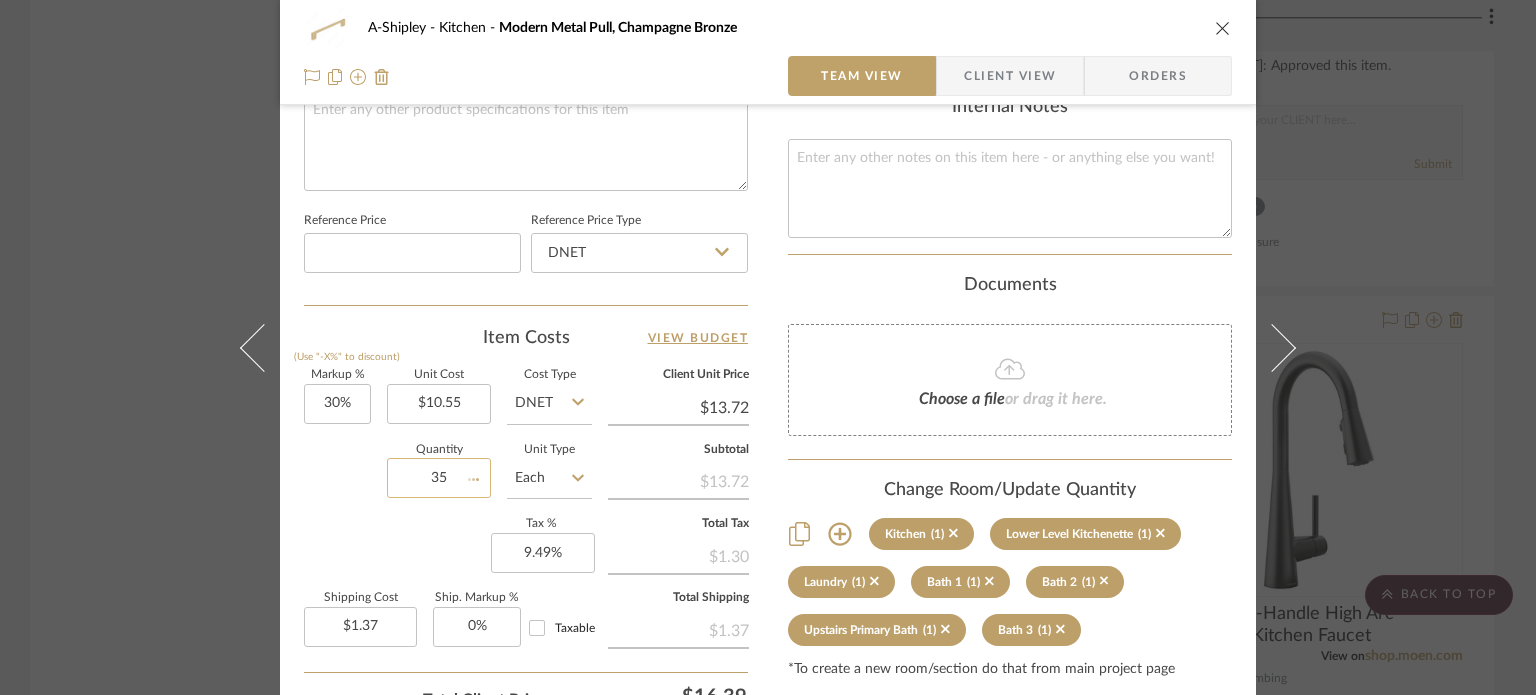 type on "$48.00" 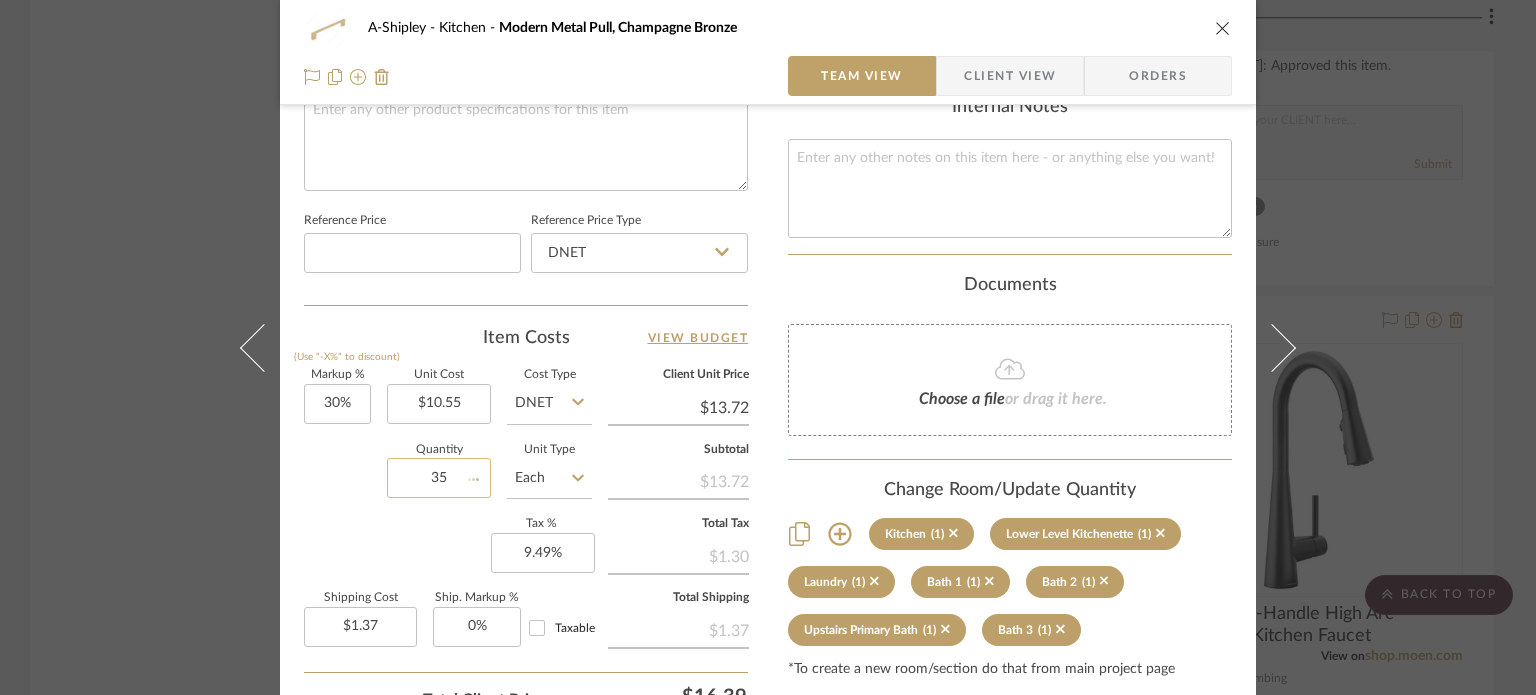 type 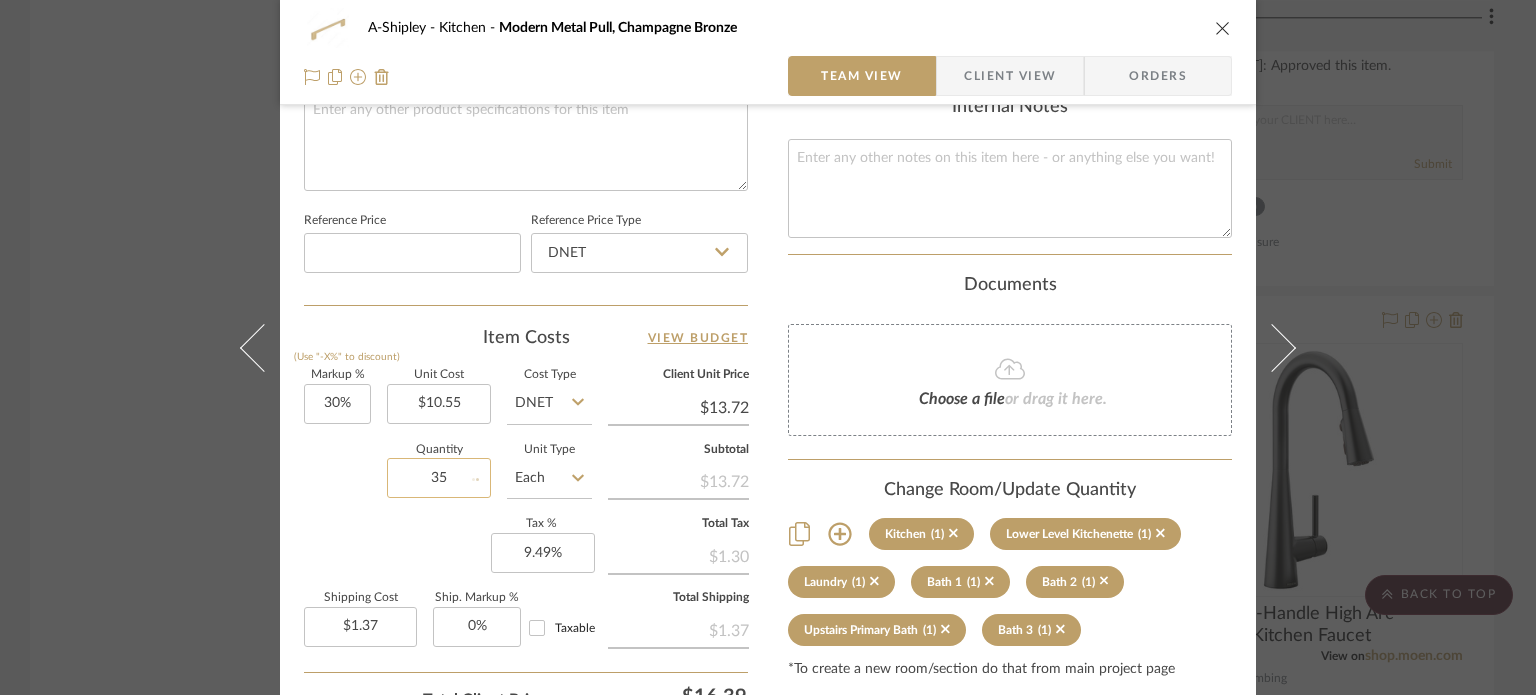 type 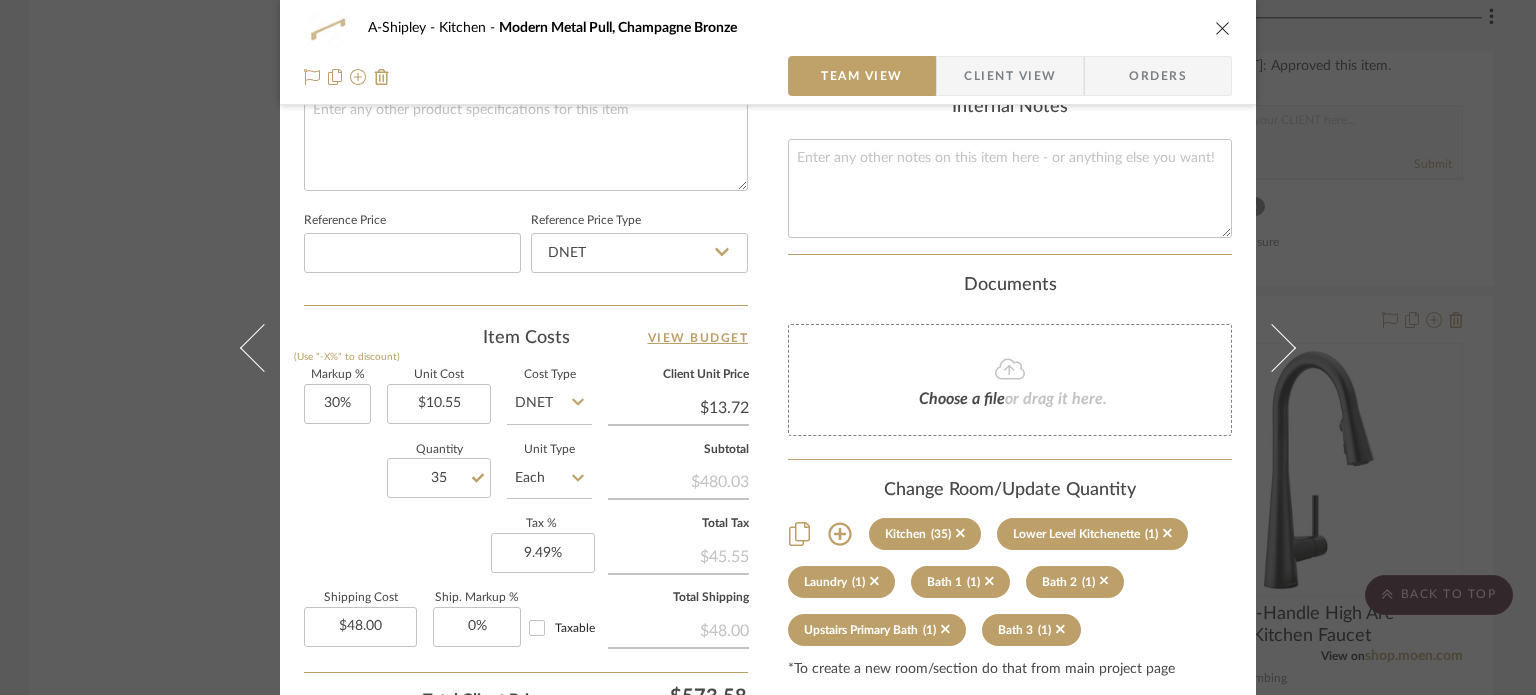 scroll, scrollTop: 381, scrollLeft: 0, axis: vertical 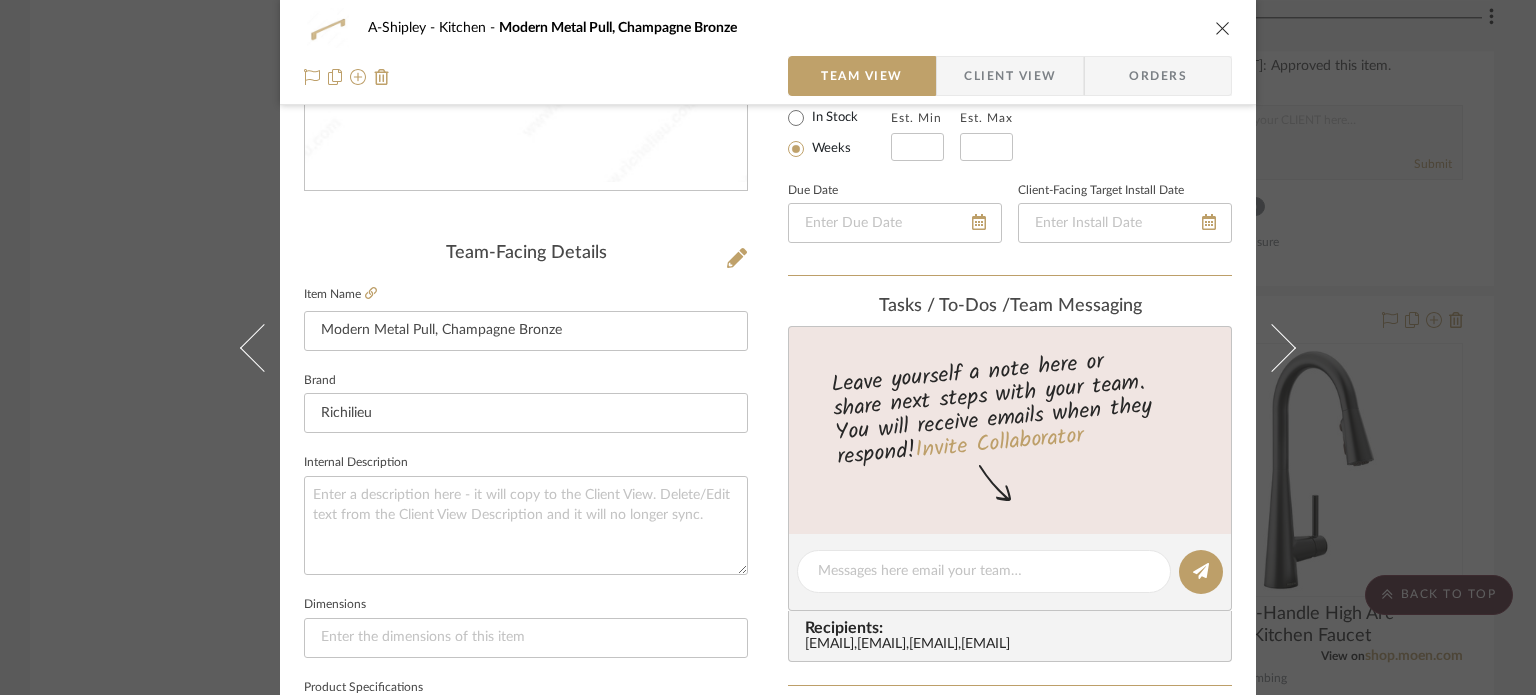 click on "A-Shipley Kitchen Modern Metal Pull, Champagne Bronze Team View Client View Orders  Team-Facing Details   Item Name  Modern Metal Pull, Champagne Bronze  Brand  Richilieu  Internal Description   Dimensions   Product Specifications   Reference Price   Reference Price Type  DNET  Item Costs   View Budget   Markup %  (Use "-X%" to discount) 30%  Unit Cost  $10.55  Cost Type  DNET  Client Unit Price  $13.72  Quantity  35  Unit Type  Each  Subtotal   $480.03   Tax %  9.49%  Total Tax   $45.55   Shipping Cost  $48.00  Ship. Markup %  0% Taxable  Total Shipping   $48.00  Total Client Price  $573.58  Your Cost  $452.29  Your Margin  $110.78  Content here copies to Client View - confirm visibility there.  Show in Client Dashboard  Bulk Manage Dashboard Settings  Include in Budget   View Budget  Team Status Internal Client Status  Lead Time  In Stock Weeks  Est. Min   Est. Max   Due Date   Client-Facing Target Install Date  Tasks / To-Dos /  team Messaging Invite Collaborator Recipients:  [EMAIL]" at bounding box center (768, 347) 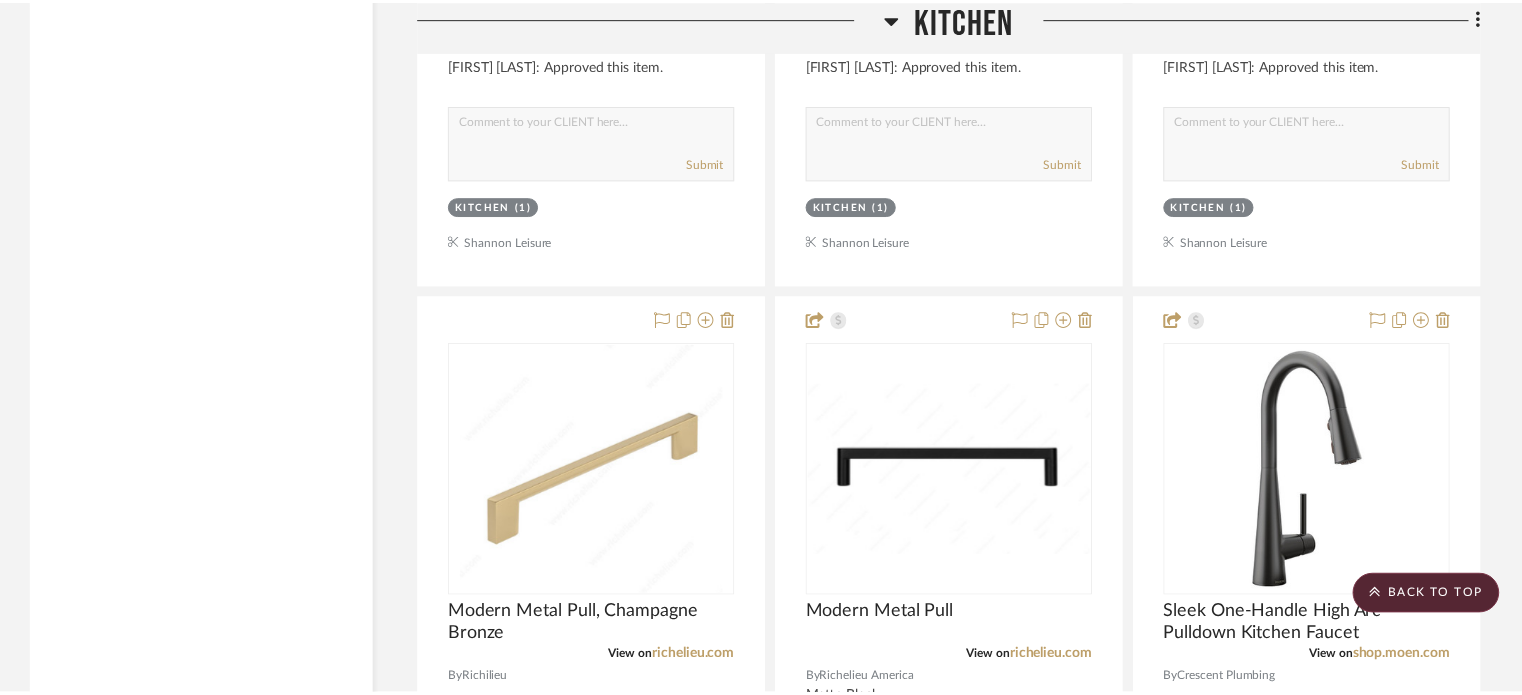 scroll, scrollTop: 3020, scrollLeft: 0, axis: vertical 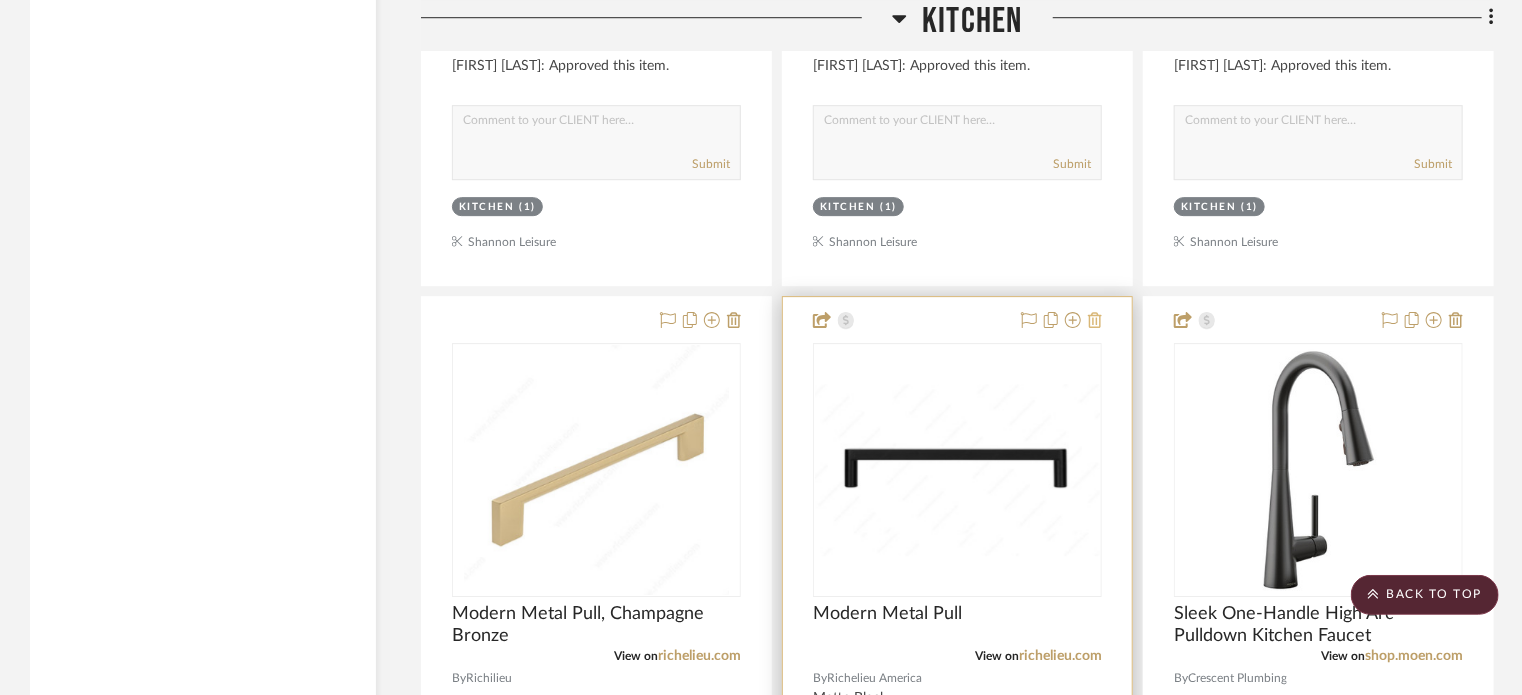 click 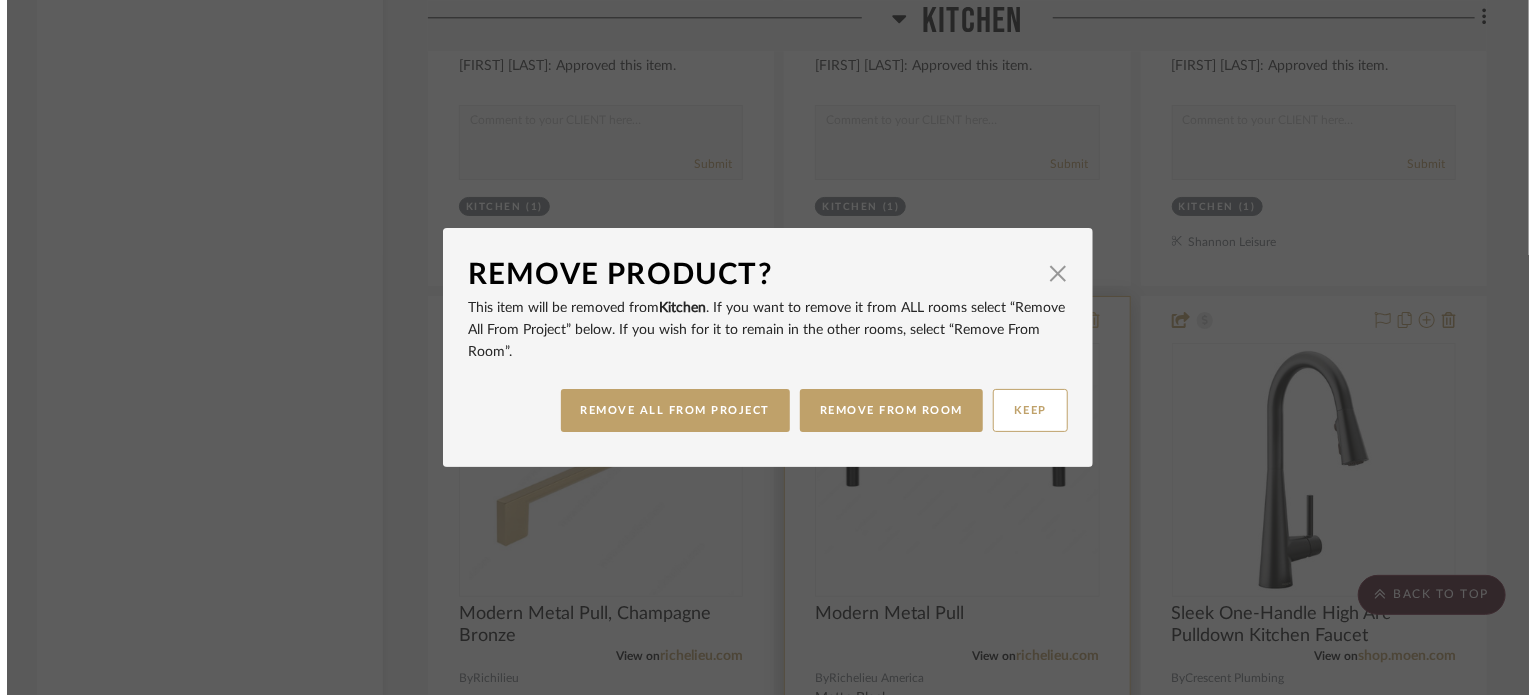 scroll, scrollTop: 0, scrollLeft: 0, axis: both 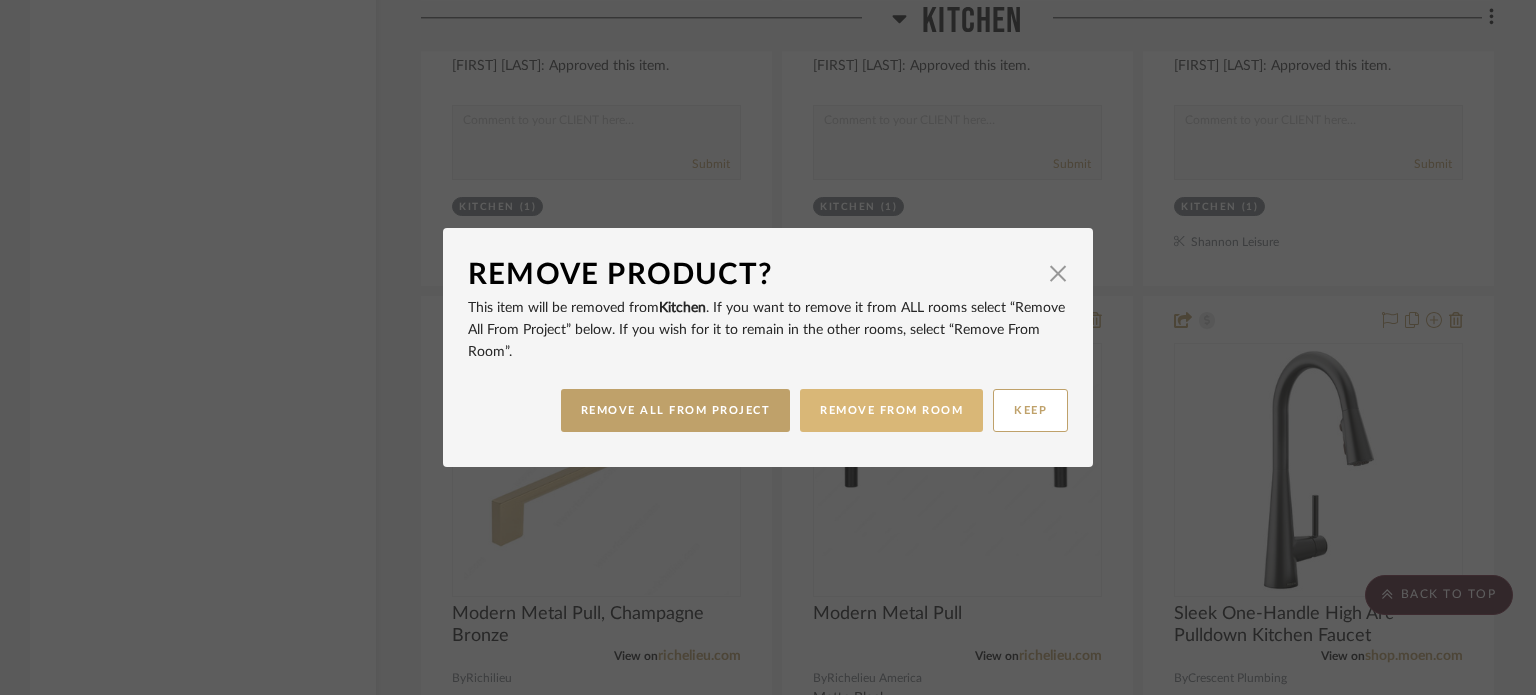click on "REMOVE FROM ROOM" at bounding box center [891, 410] 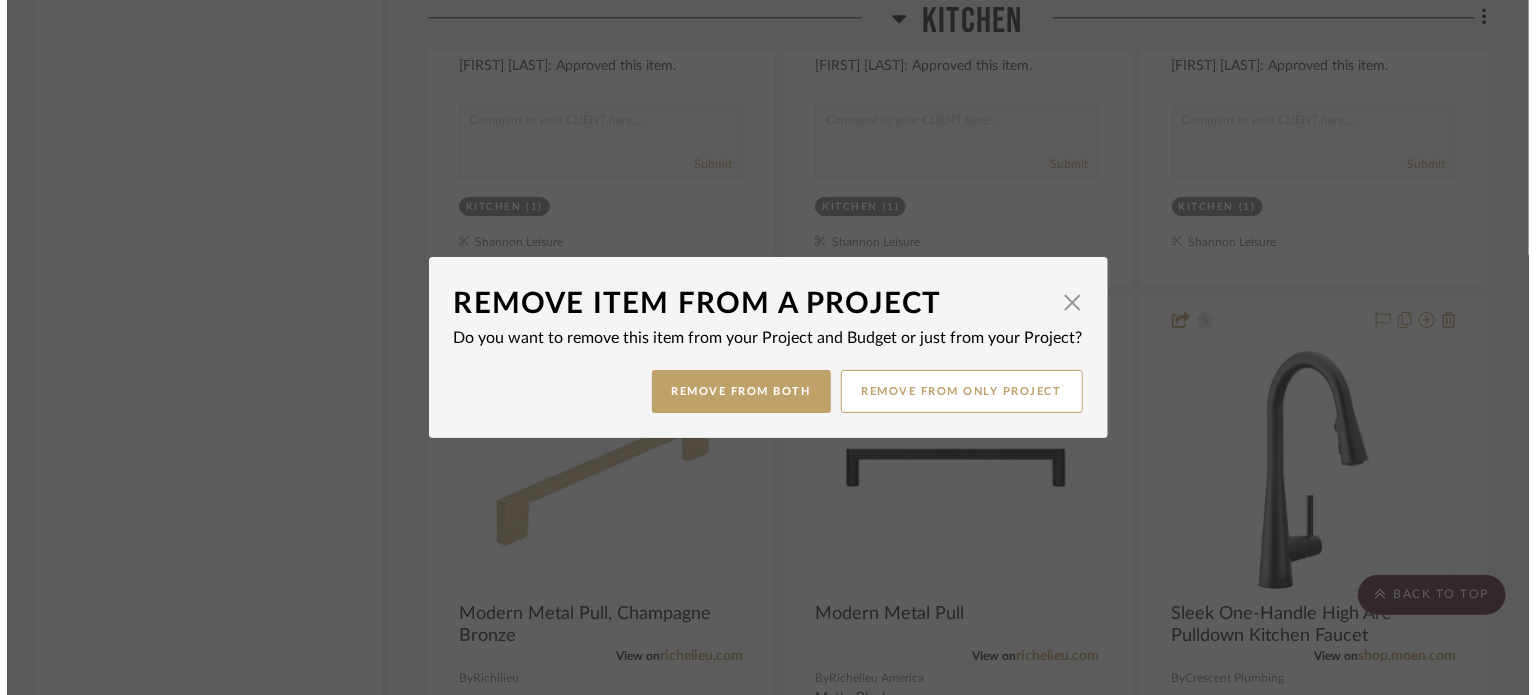 scroll, scrollTop: 0, scrollLeft: 0, axis: both 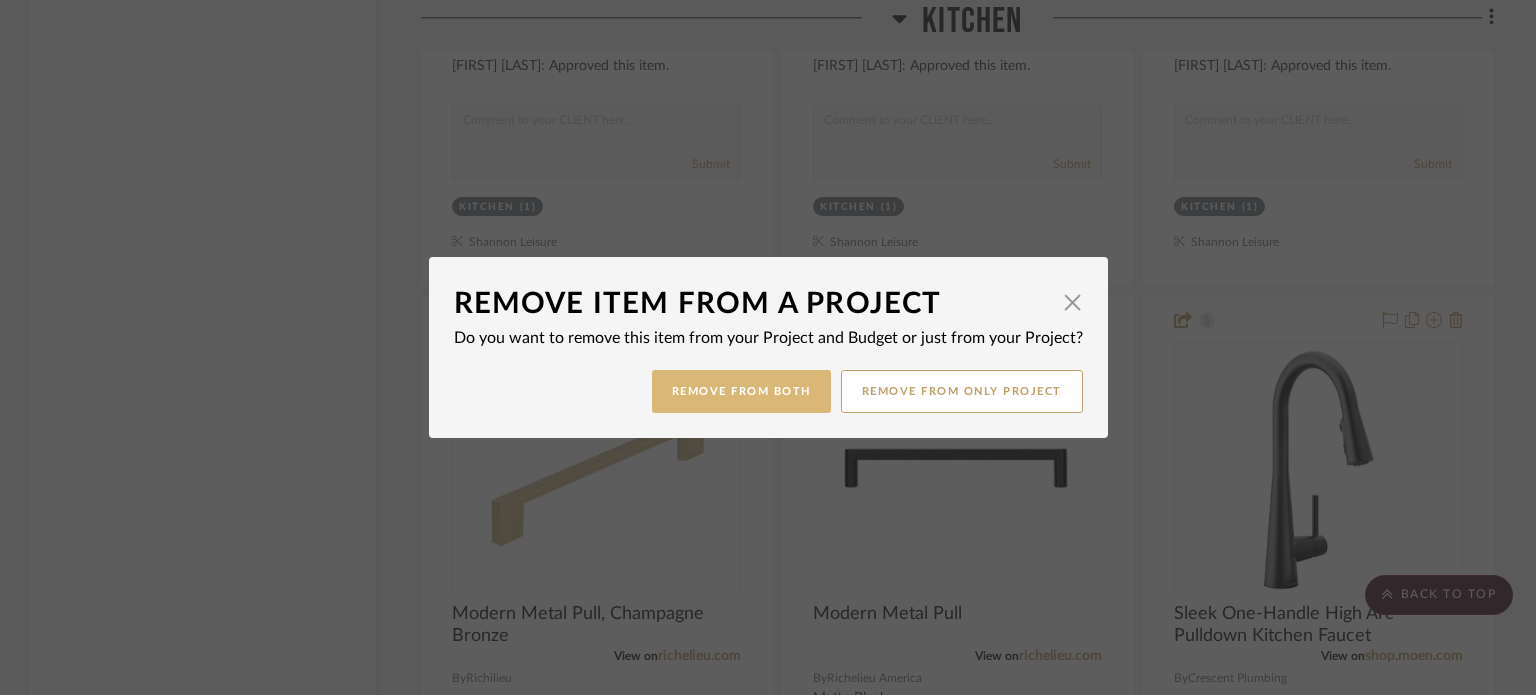 click on "Remove from Both" at bounding box center [741, 391] 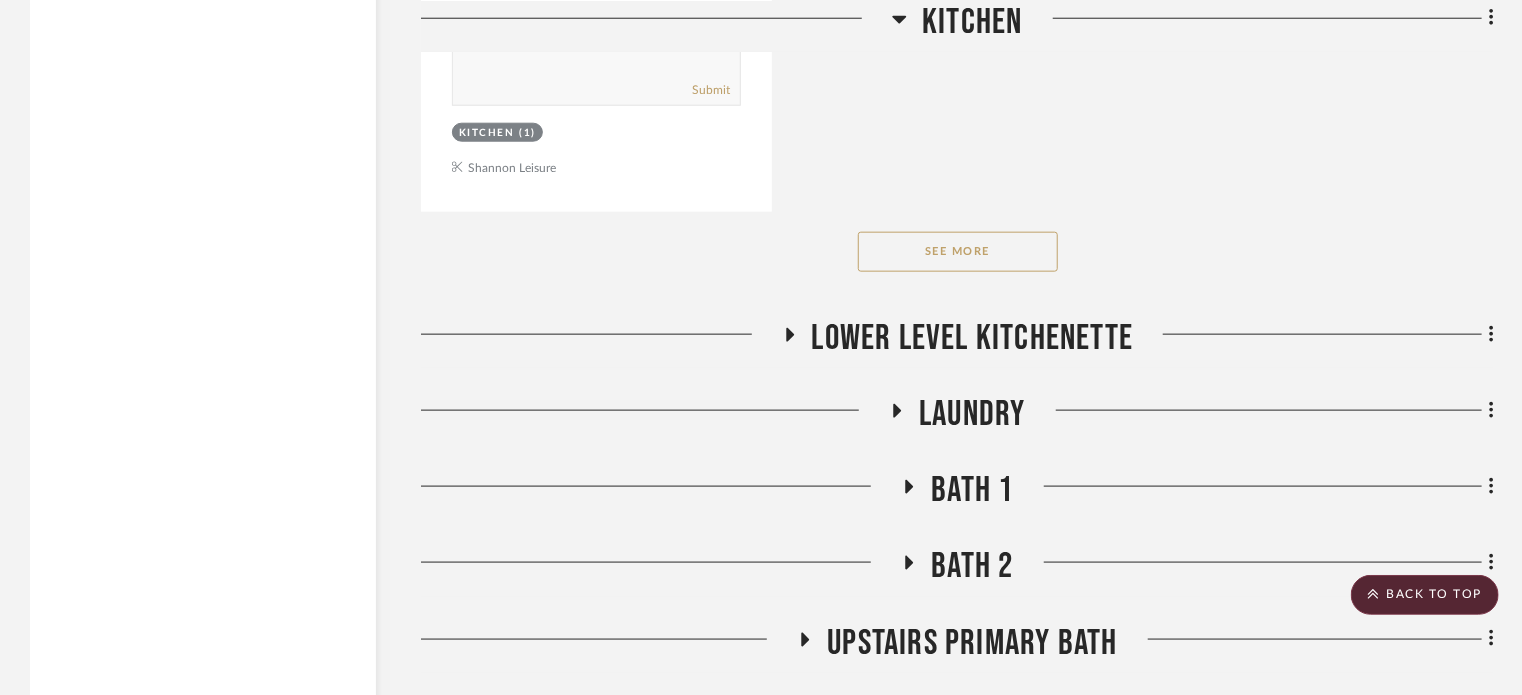 scroll, scrollTop: 4988, scrollLeft: 0, axis: vertical 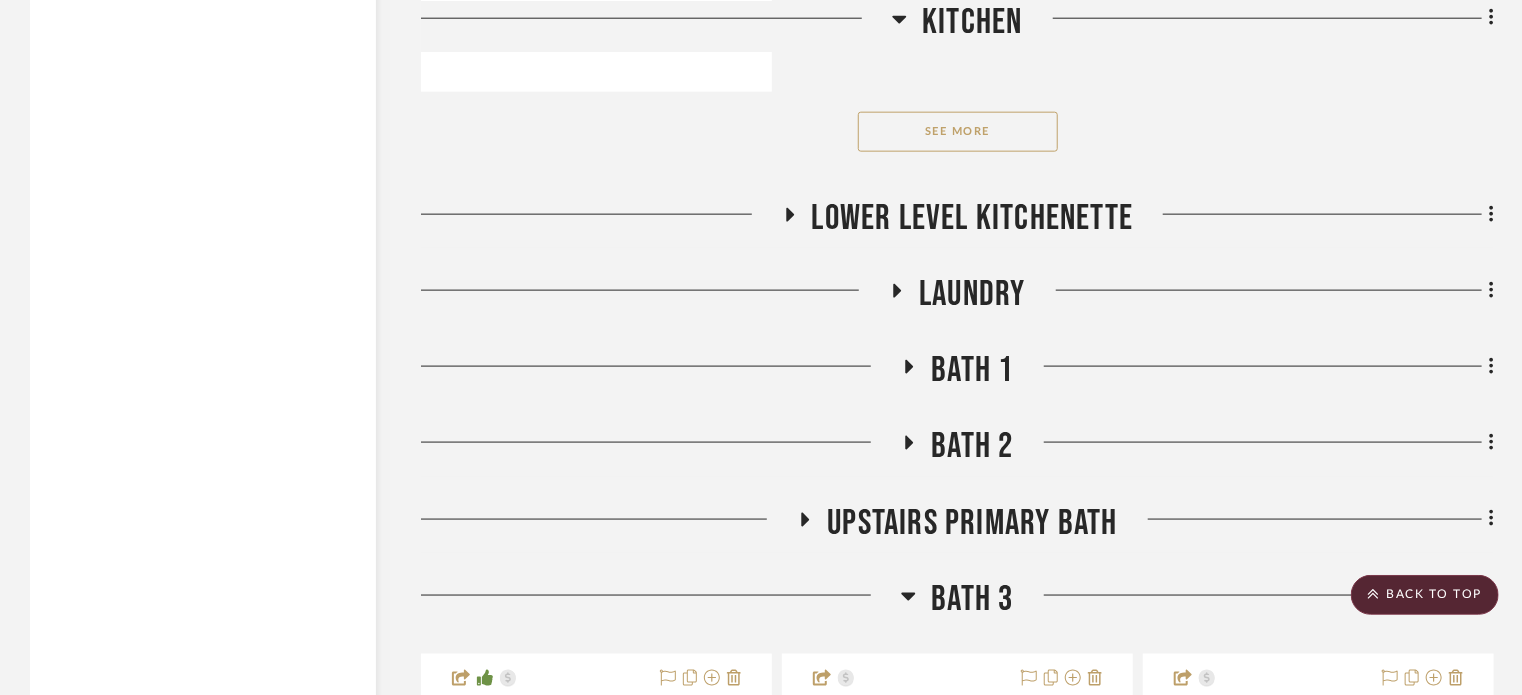 click on "Lower Level Kitchenette" 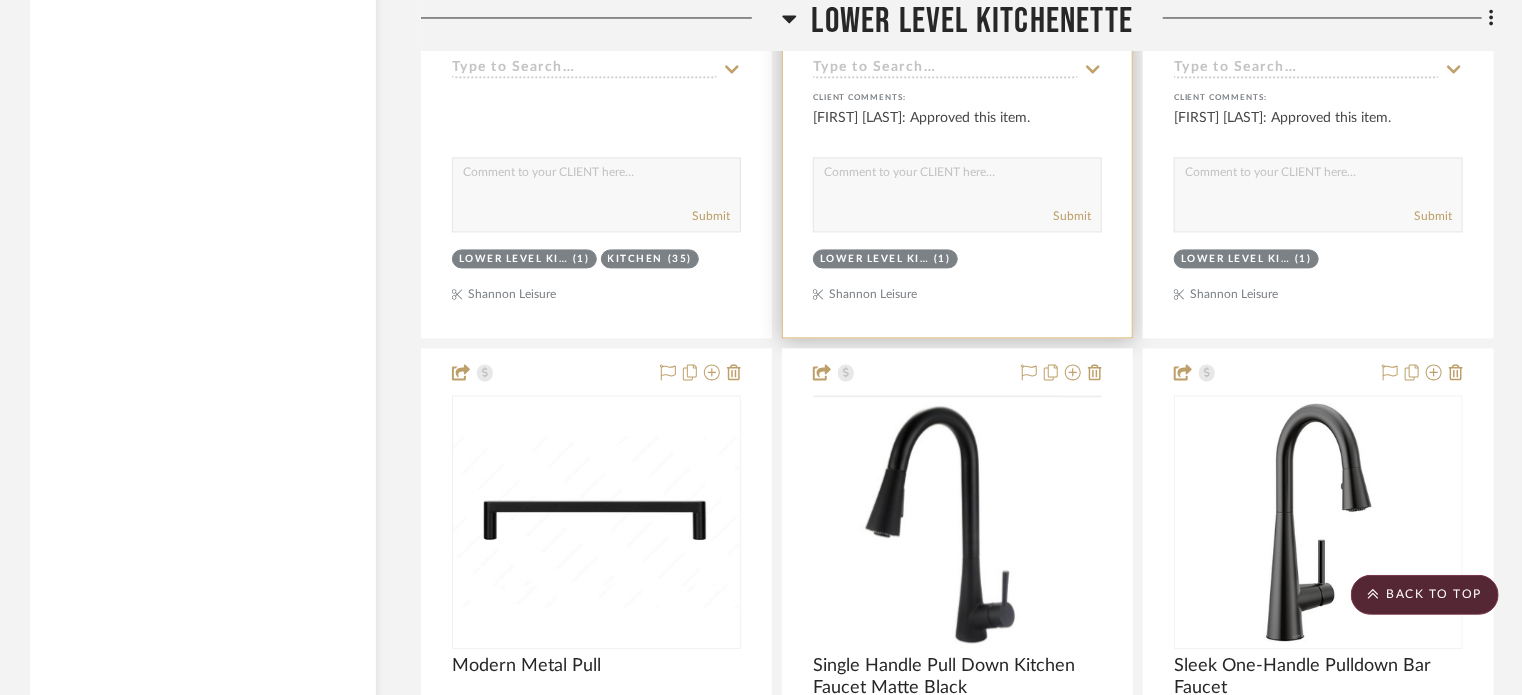 scroll, scrollTop: 5802, scrollLeft: 0, axis: vertical 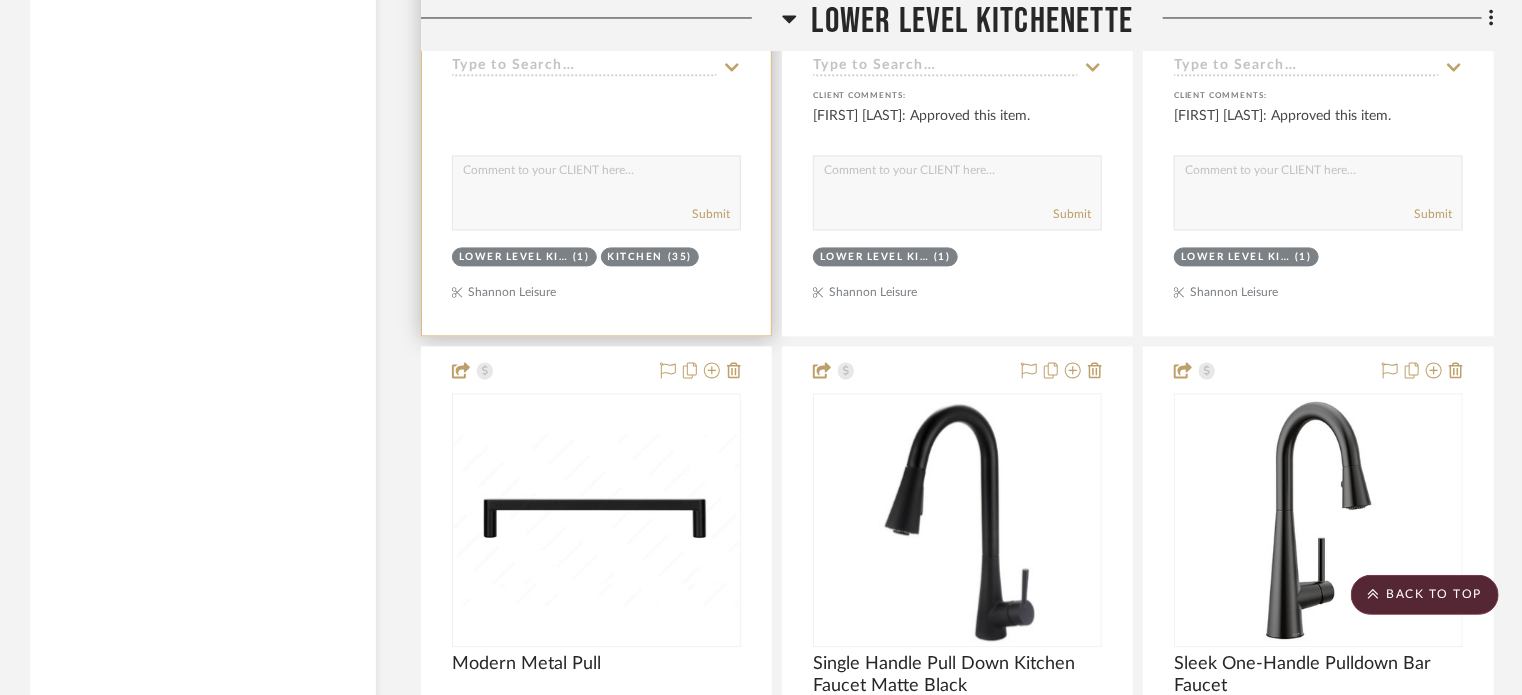 type 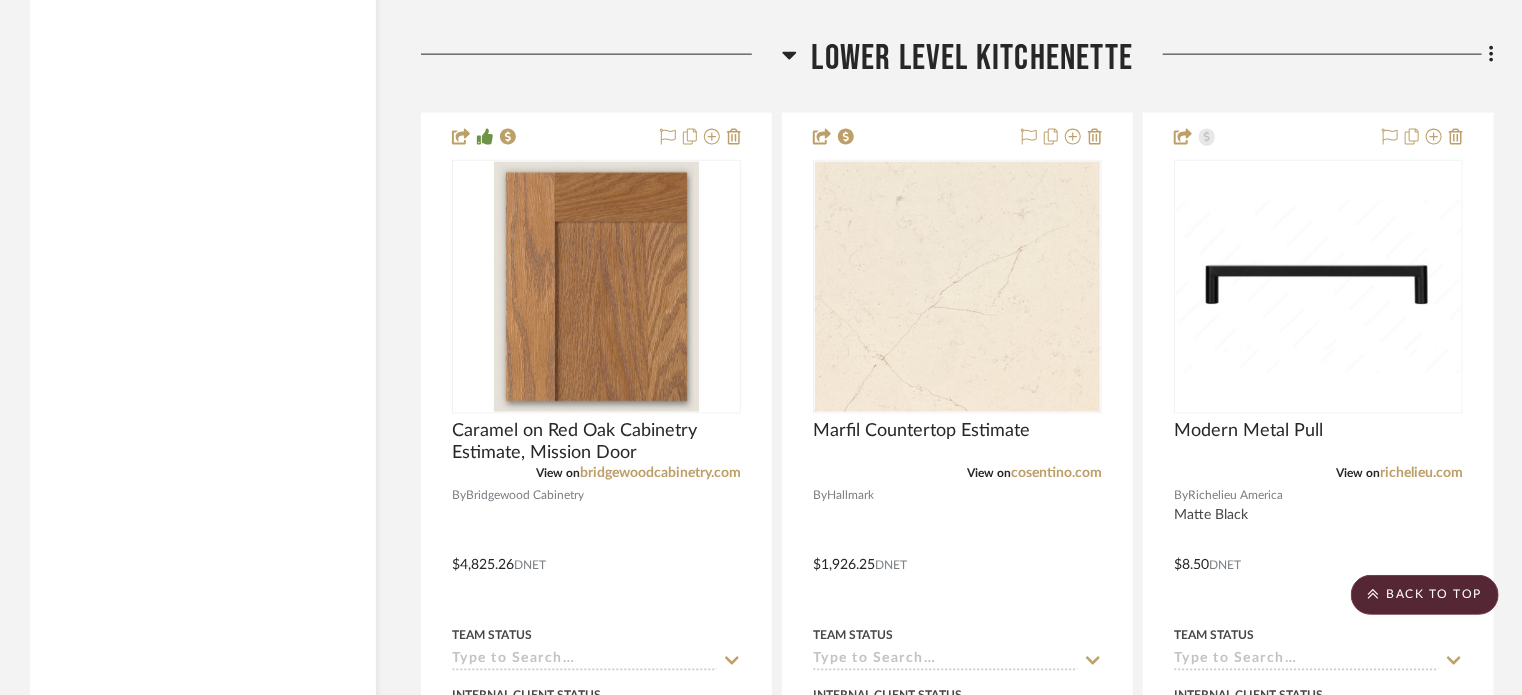 scroll, scrollTop: 5148, scrollLeft: 0, axis: vertical 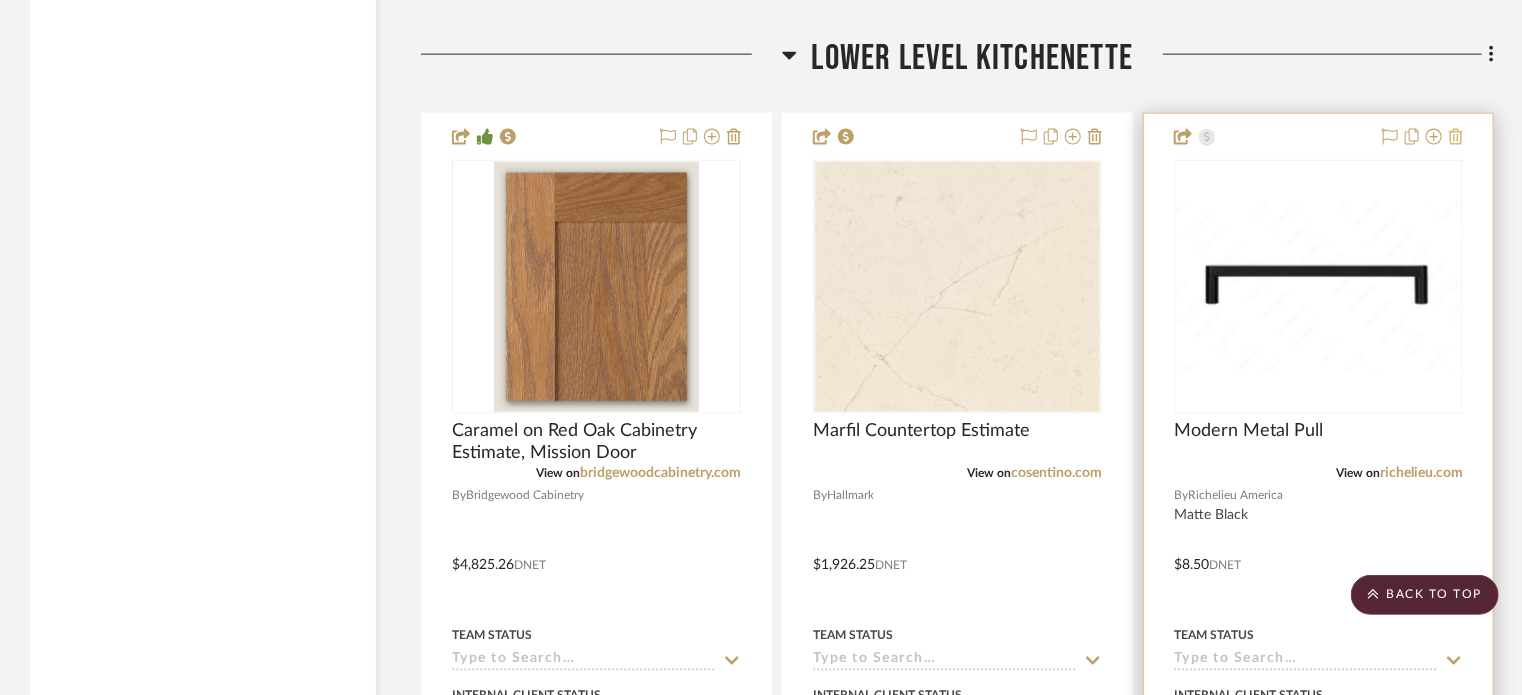click 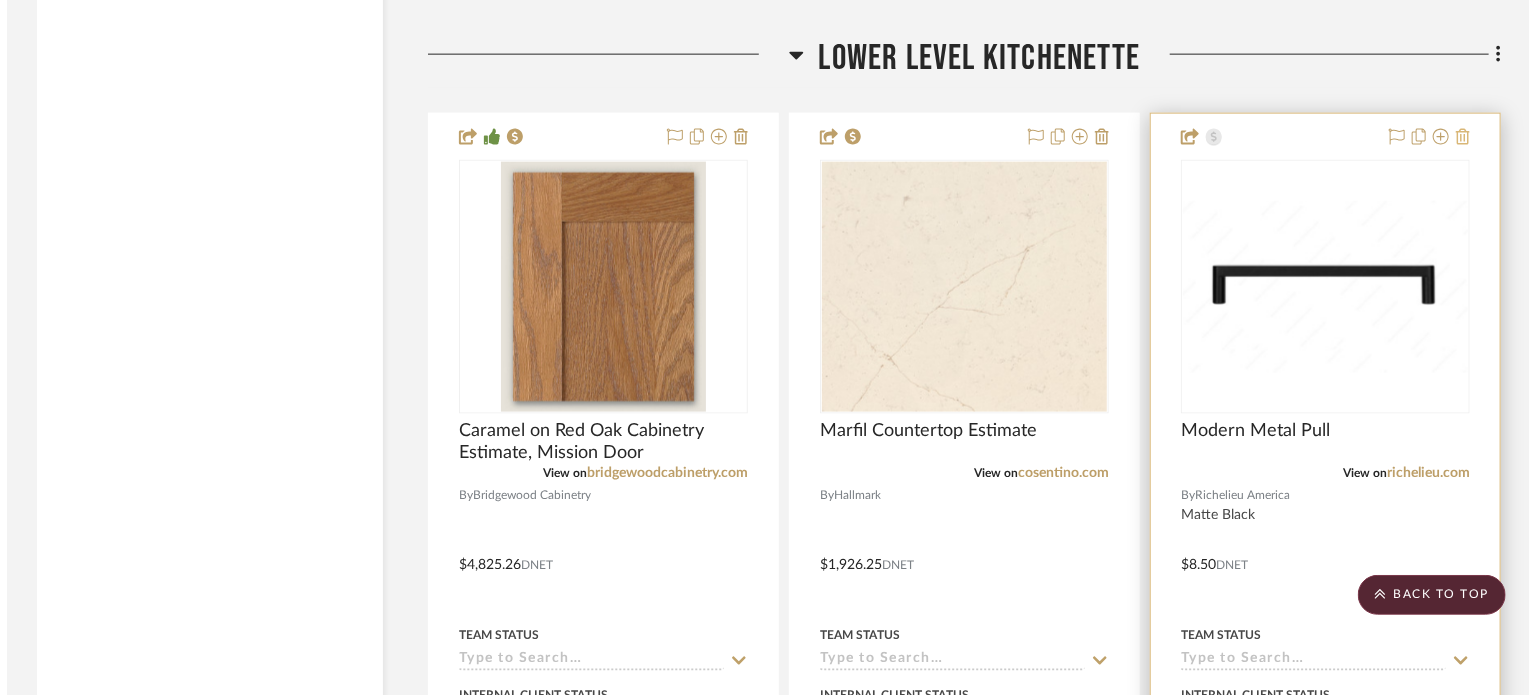 scroll, scrollTop: 0, scrollLeft: 0, axis: both 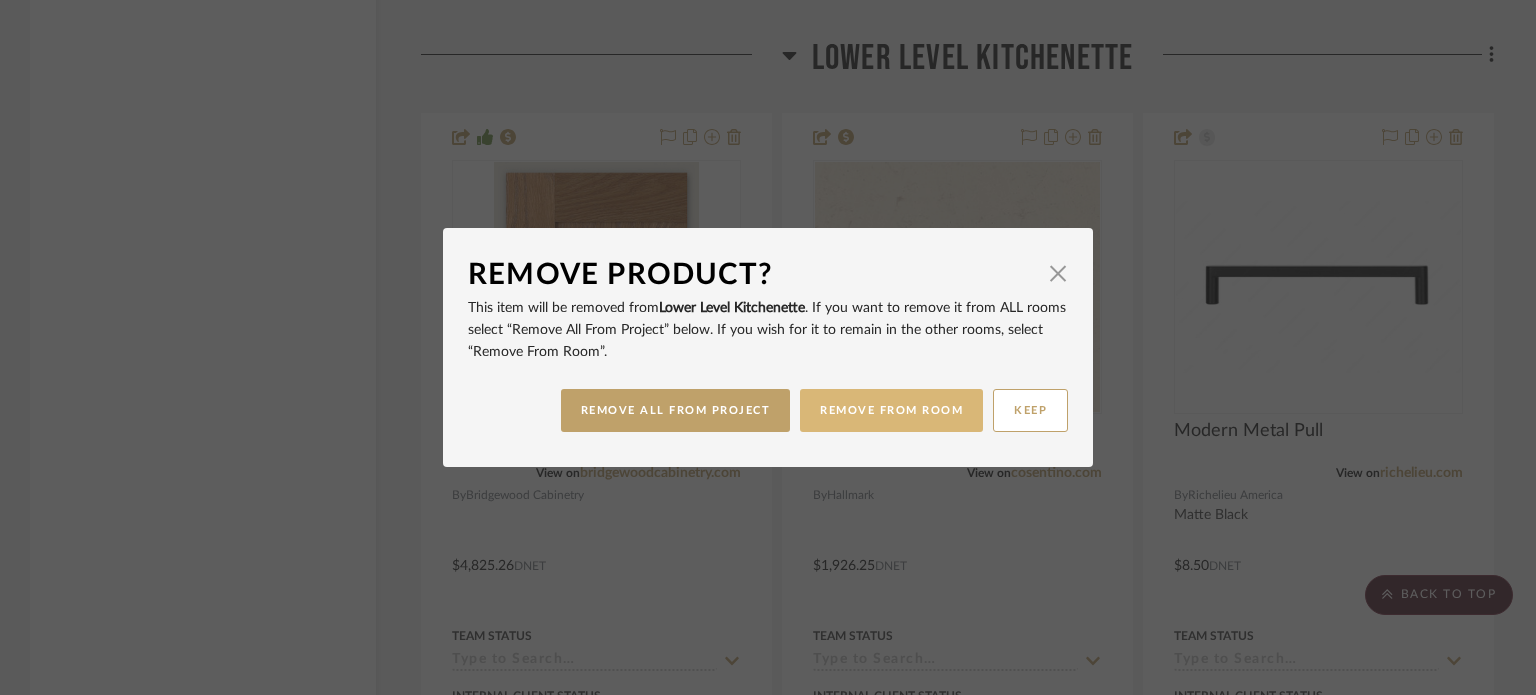 click on "REMOVE FROM ROOM" at bounding box center [891, 410] 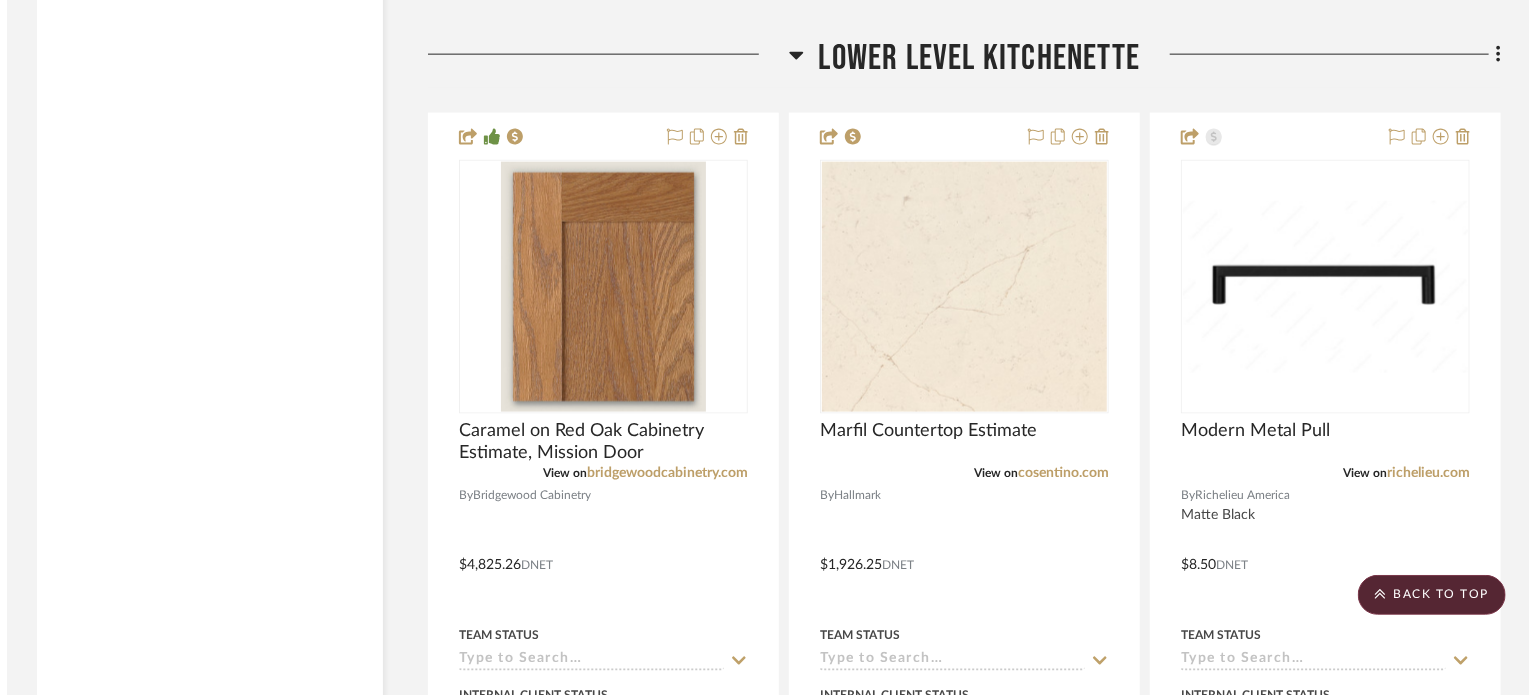 scroll, scrollTop: 0, scrollLeft: 0, axis: both 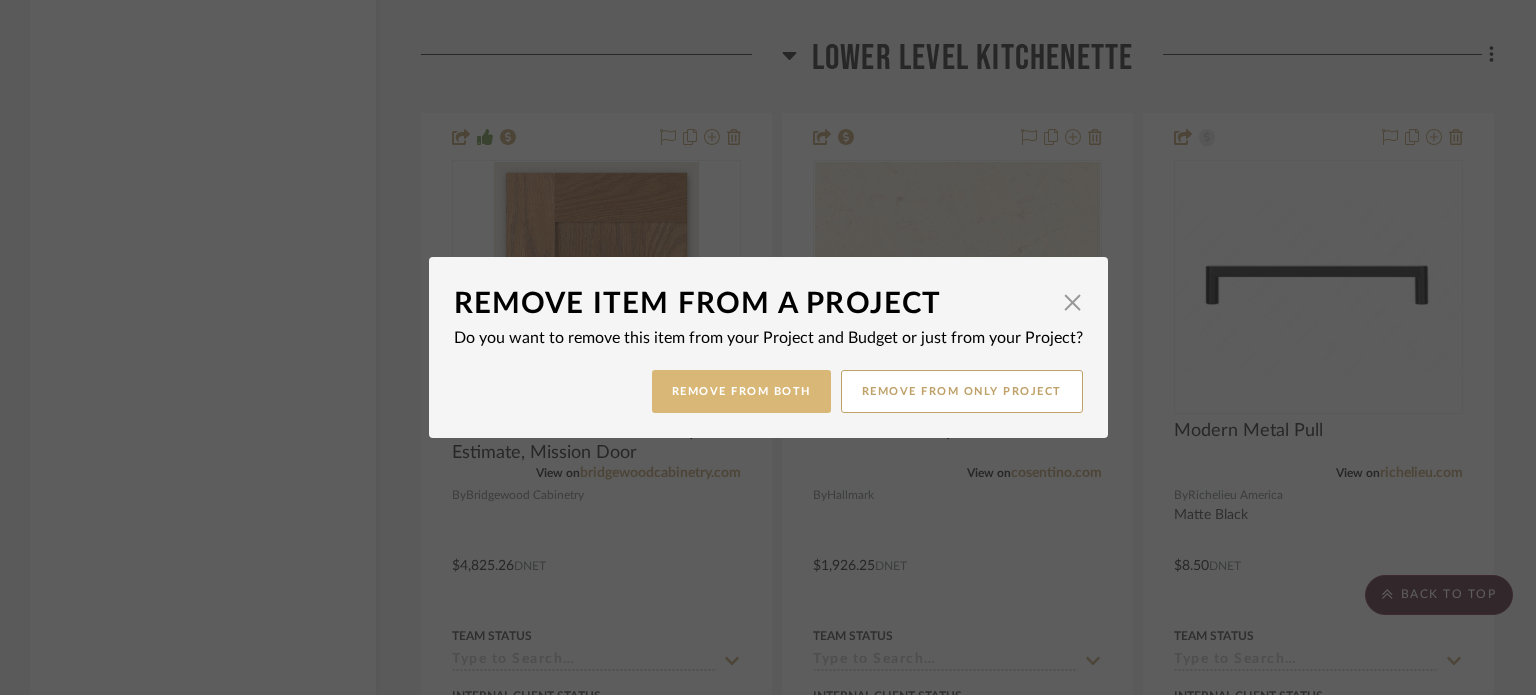 click on "Remove from Both" at bounding box center (741, 391) 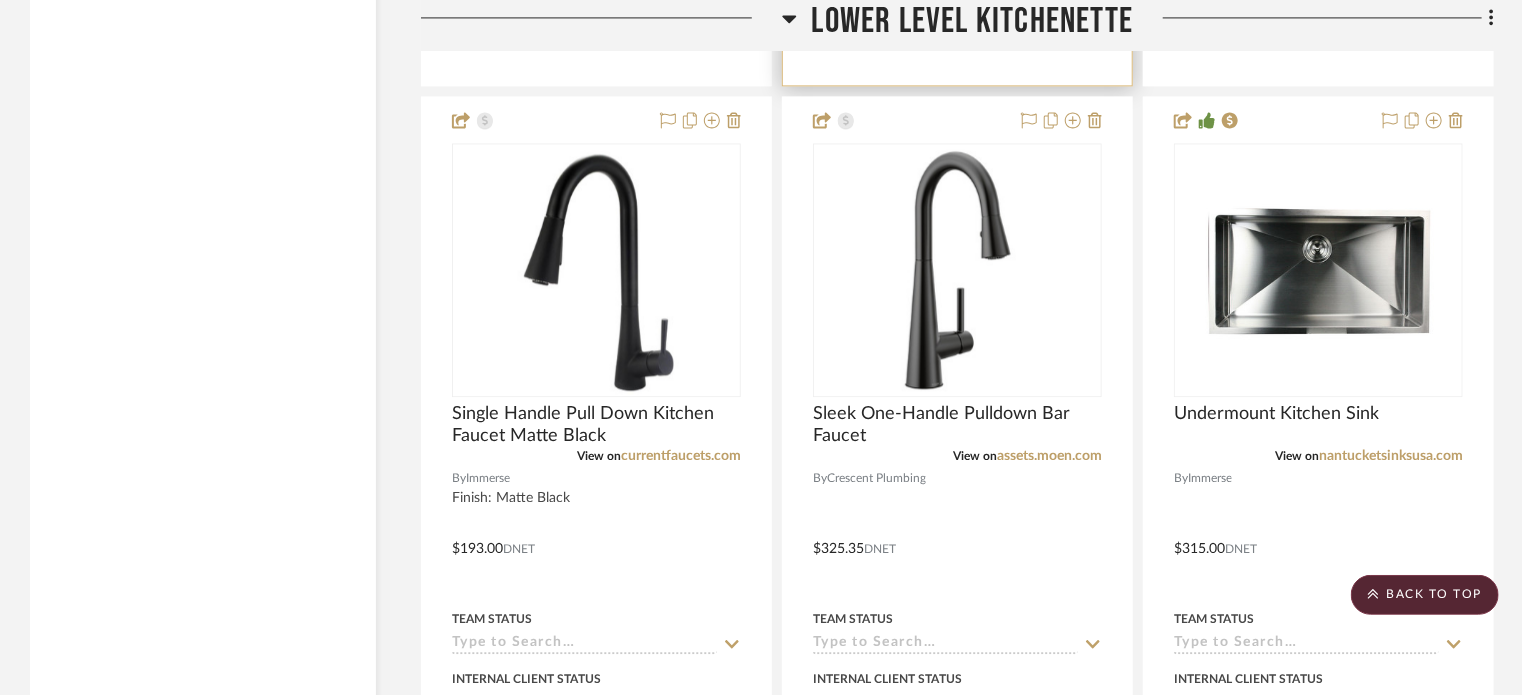 scroll, scrollTop: 6051, scrollLeft: 0, axis: vertical 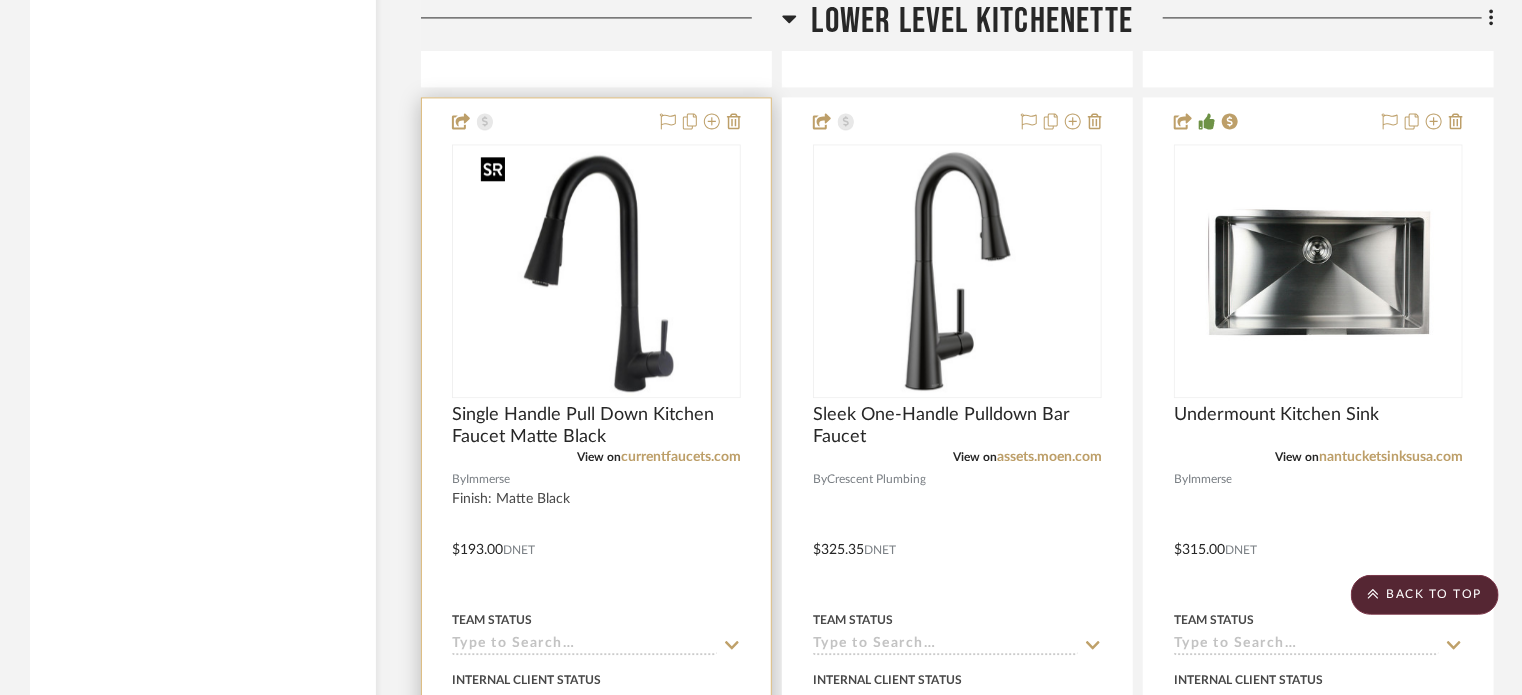click at bounding box center [596, 271] 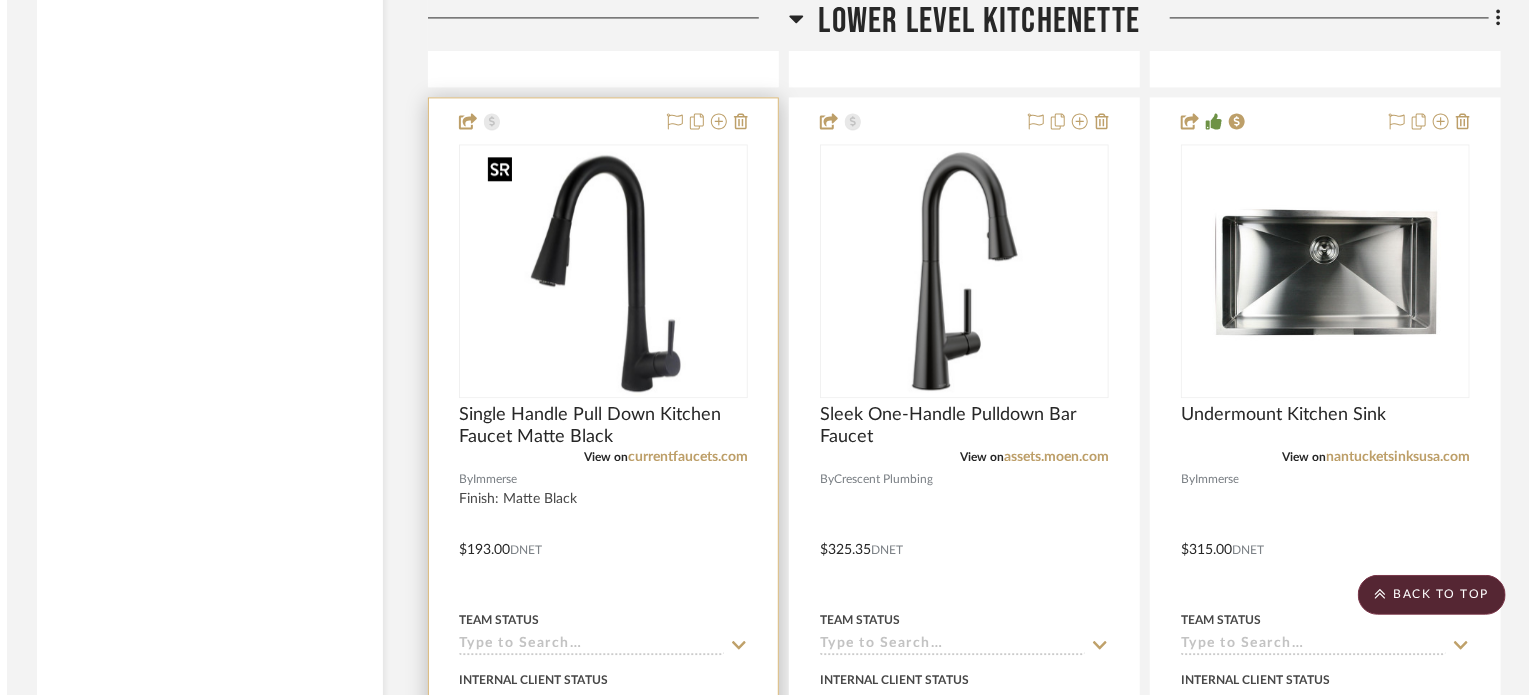 scroll, scrollTop: 0, scrollLeft: 0, axis: both 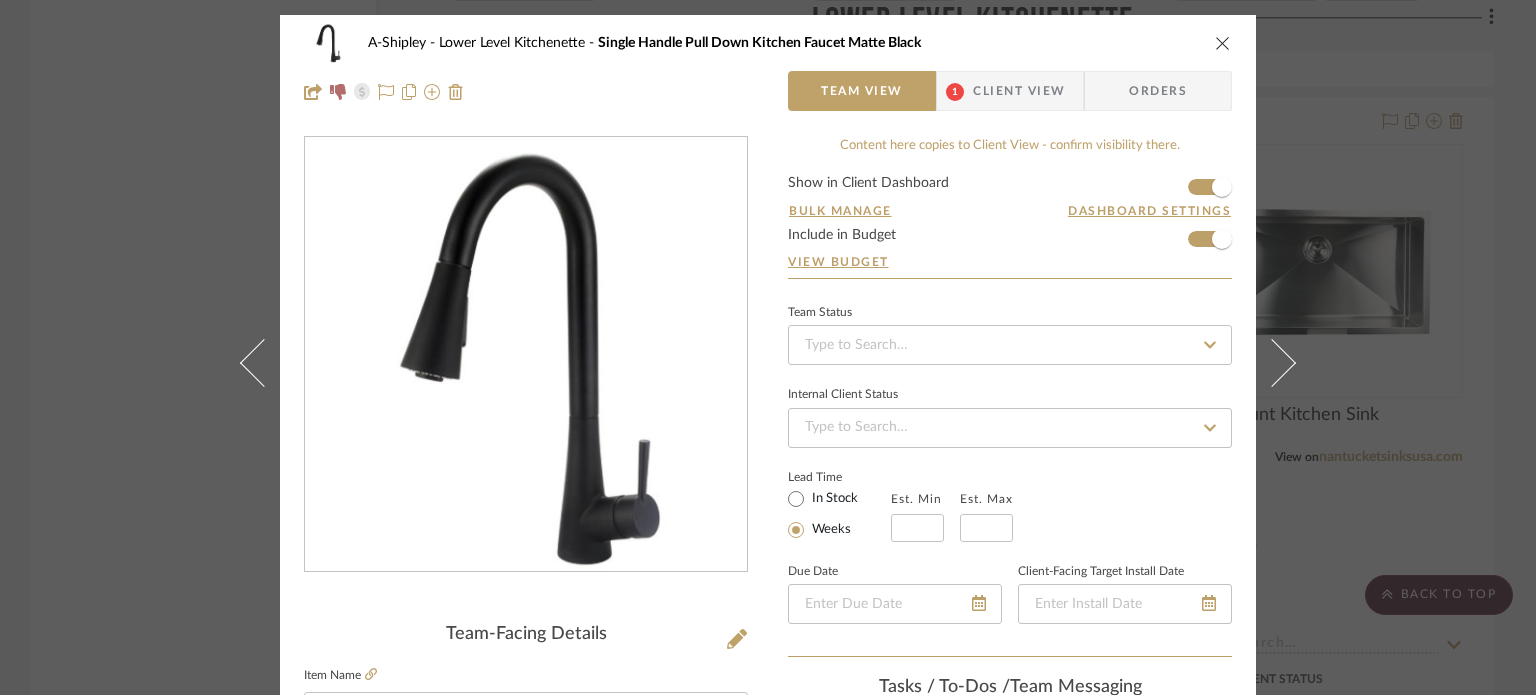 click on "1" at bounding box center (955, 91) 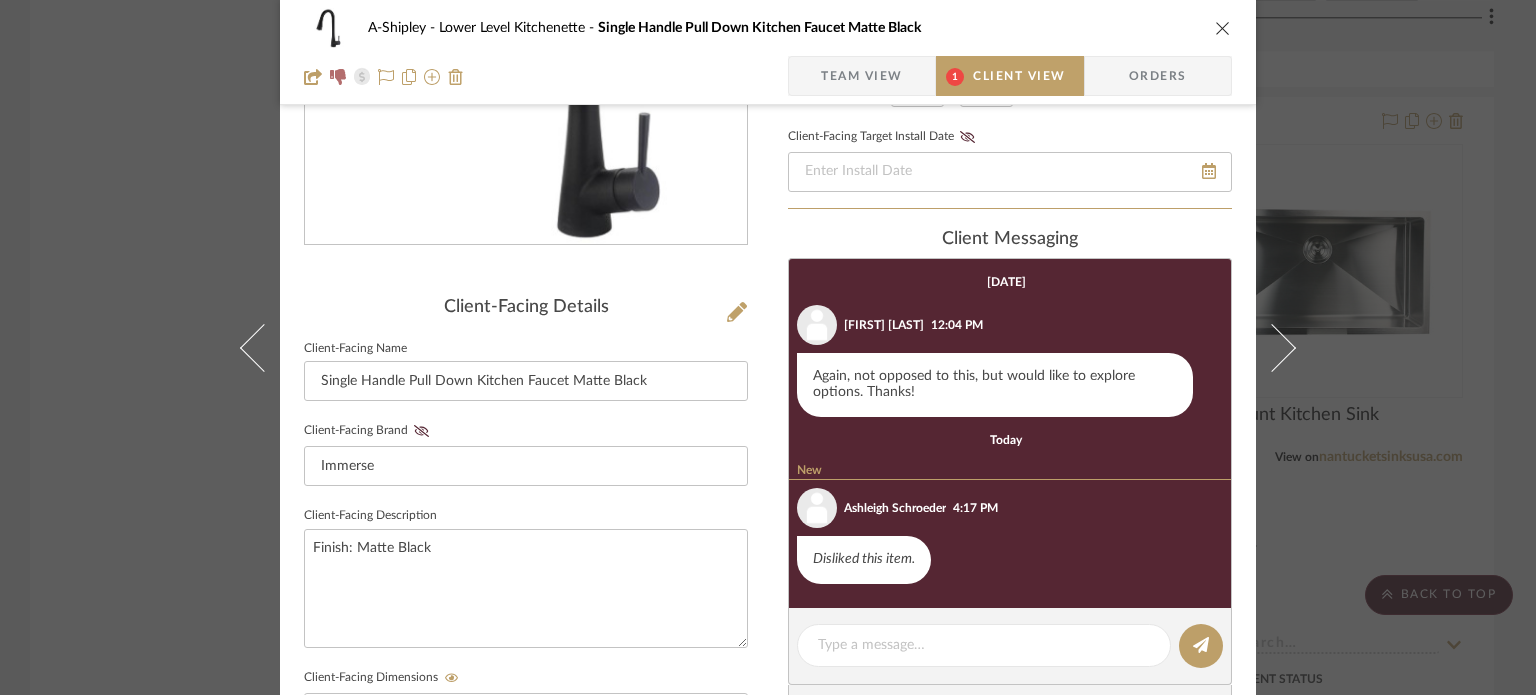 scroll, scrollTop: 327, scrollLeft: 0, axis: vertical 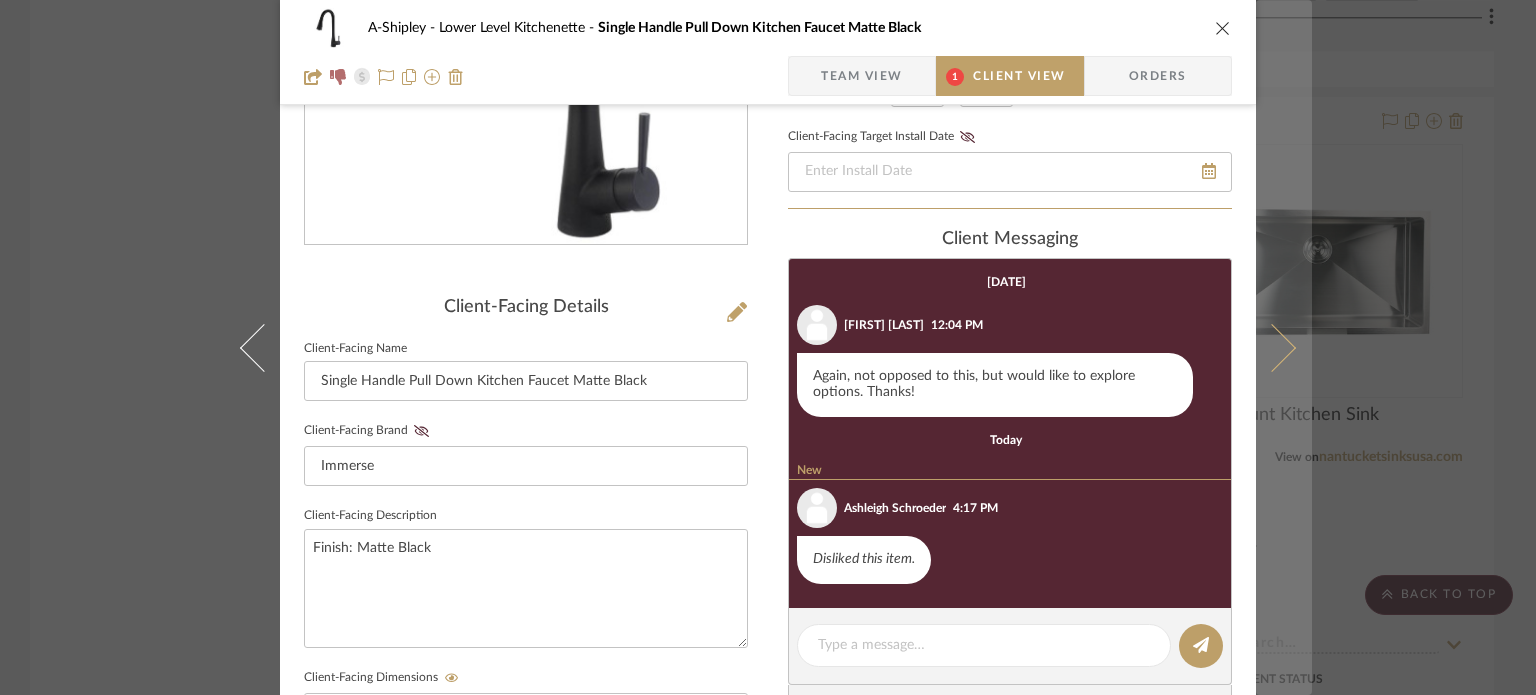 click at bounding box center [1272, 347] 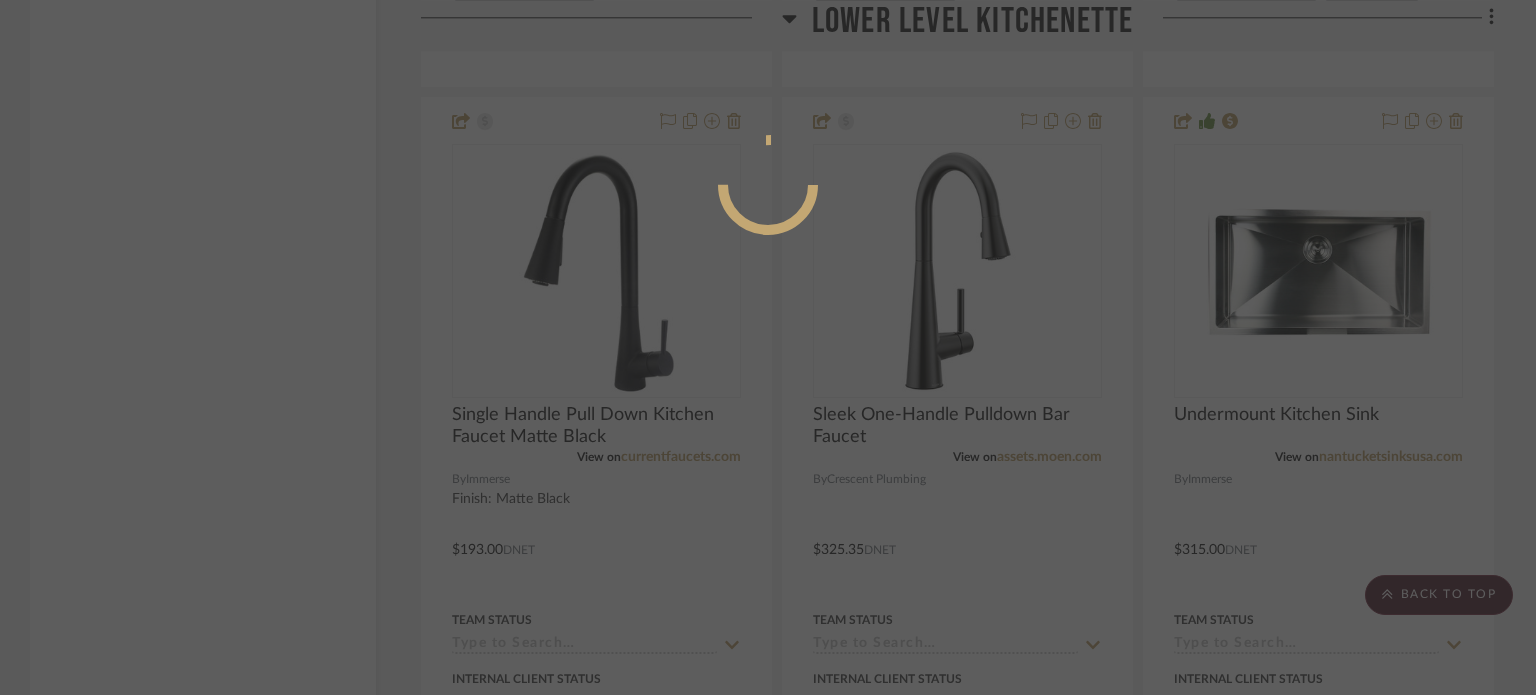 scroll, scrollTop: 327, scrollLeft: 0, axis: vertical 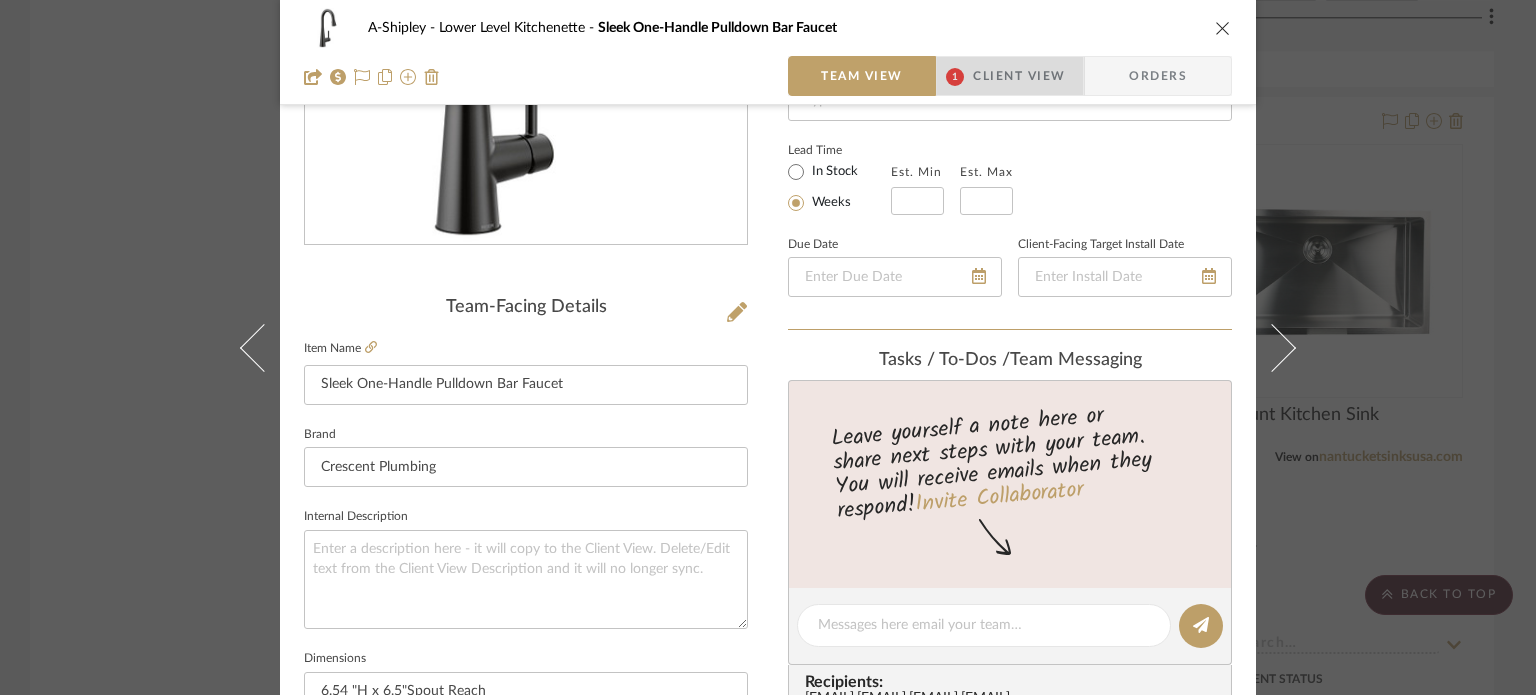 click on "Client View" at bounding box center [1019, 76] 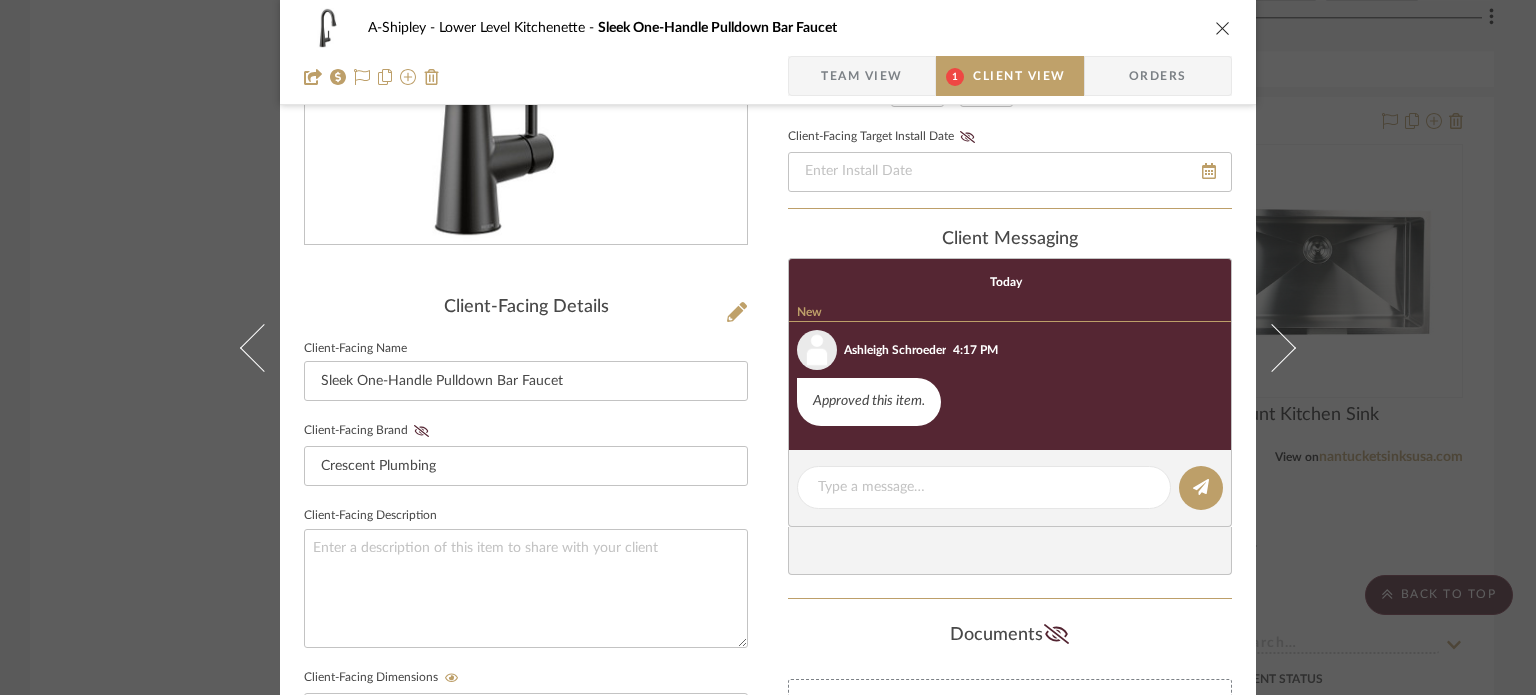 click on "A-Shipley Lower Level Kitchenette Sleek One-Handle Pulldown Bar Faucet Team View  1  Client View Orders  Client-Facing Details   Client-Facing Name  Sleek One-Handle Pulldown Bar Faucet  Client-Facing Brand  Crescent Plumbing  Client-Facing Description   Client-Facing Dimensions  6.54 "H x 6.5"Spout Reach  Client-Facing URL  https://assets.moen.com/shared/docs/instruction-sheets/ins10634e.pdf  Client-Facing Product Specifications  https://assets.moen.com/shared/docs/instruction-sheets/ins10634e.pdf  Export Tearsheet   Client Dashboard Pricing   Client Unit Price   $422.96      X  Quantity  1    Each      =  Subtotal   $422.96  Include Tax Include Shipping Total Client Price  (incl. tax & shipping)  $505.39  Only content on this tab can share to Dashboard. Click eyeball icon to show or hide.  Show in Client Dashboard  Dashboard Settings Client-Facing Status  Lead Time  In Stock Weeks  Est. Min   Est. Max   Client-Facing Target Install Date  client Messaging Today New  Ashleigh Schroeder  New  4:17 PM" at bounding box center [768, 347] 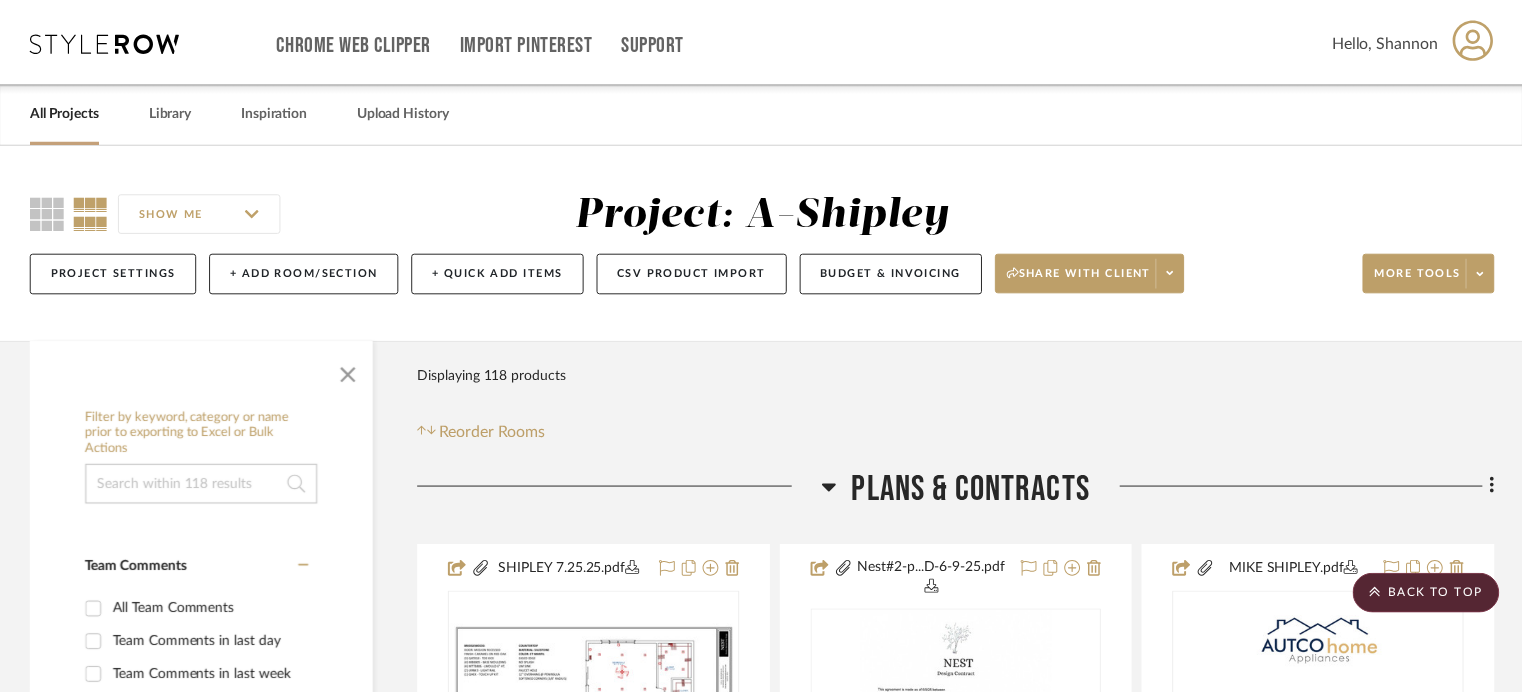 scroll, scrollTop: 6051, scrollLeft: 0, axis: vertical 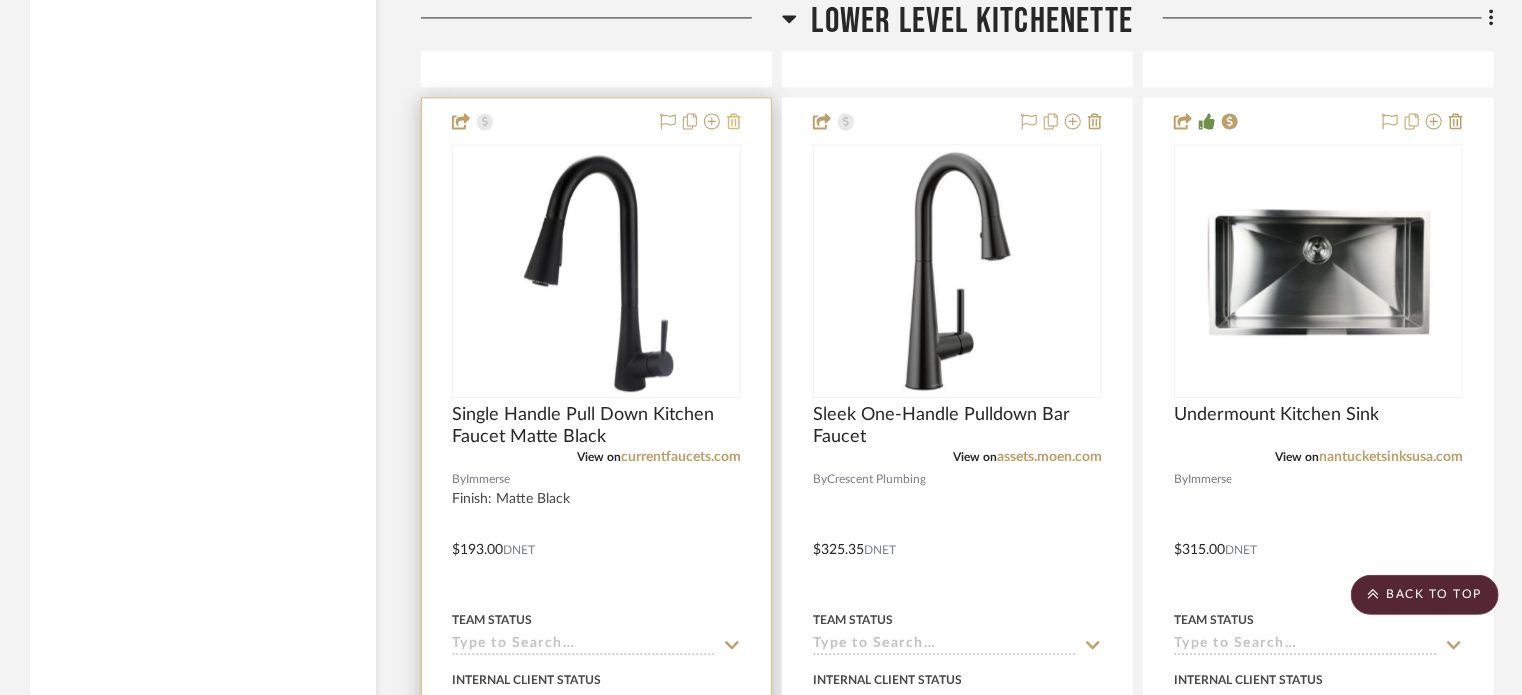 click at bounding box center (734, 122) 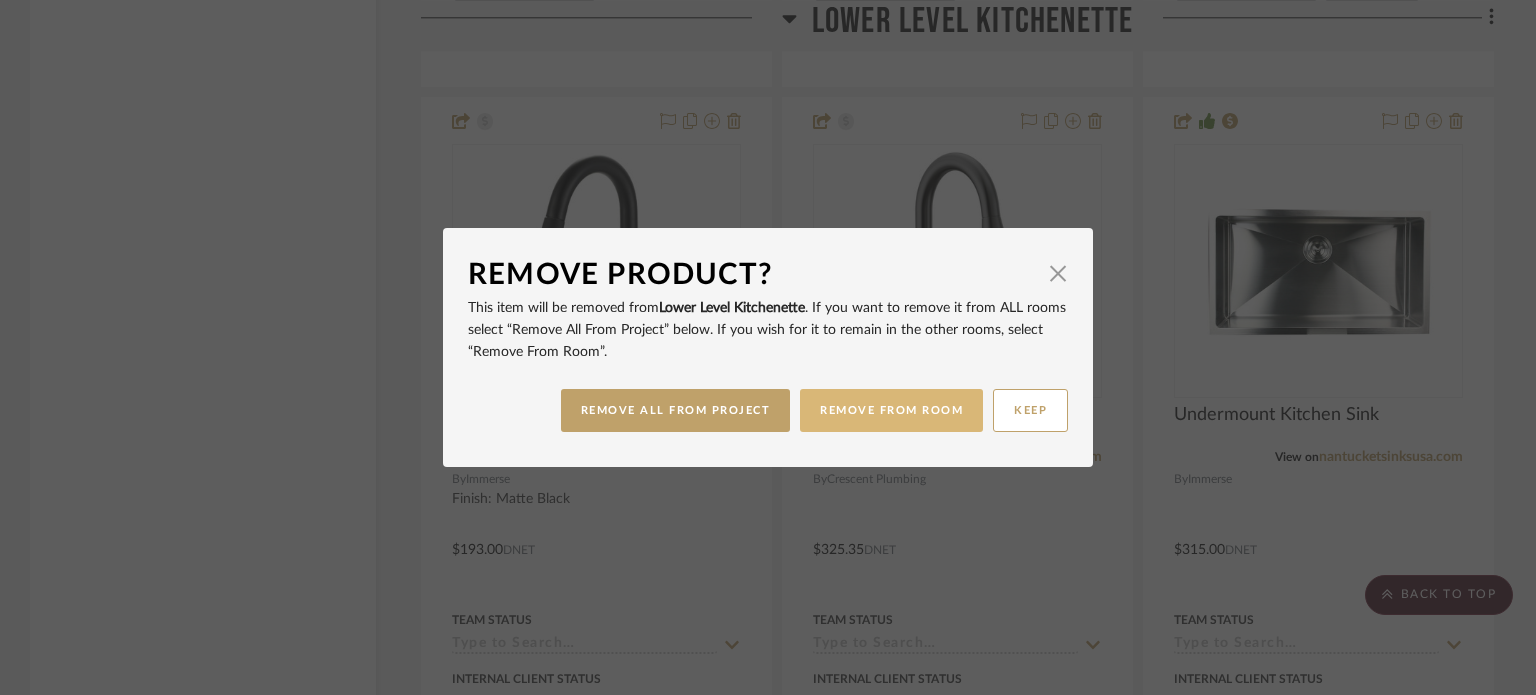 click on "REMOVE FROM ROOM" at bounding box center (891, 410) 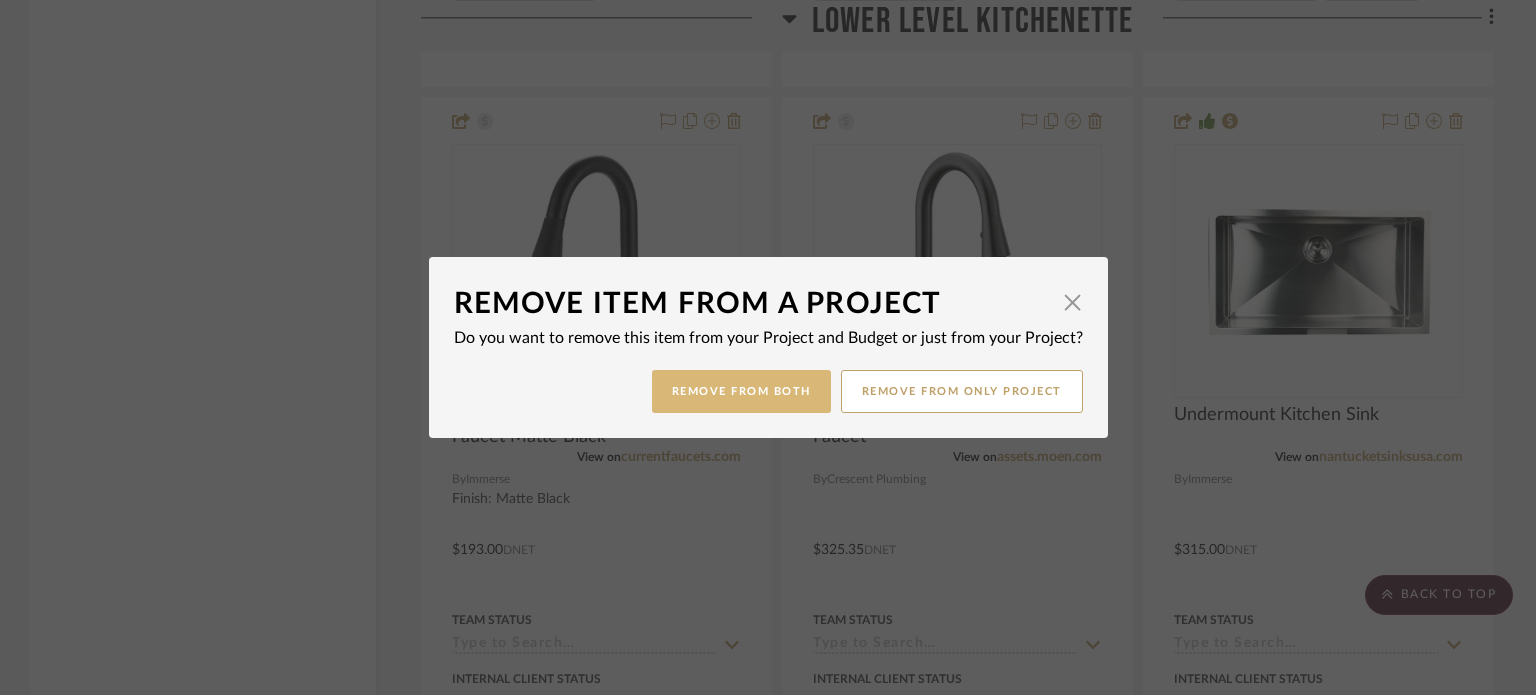click on "Remove from Both" at bounding box center (741, 391) 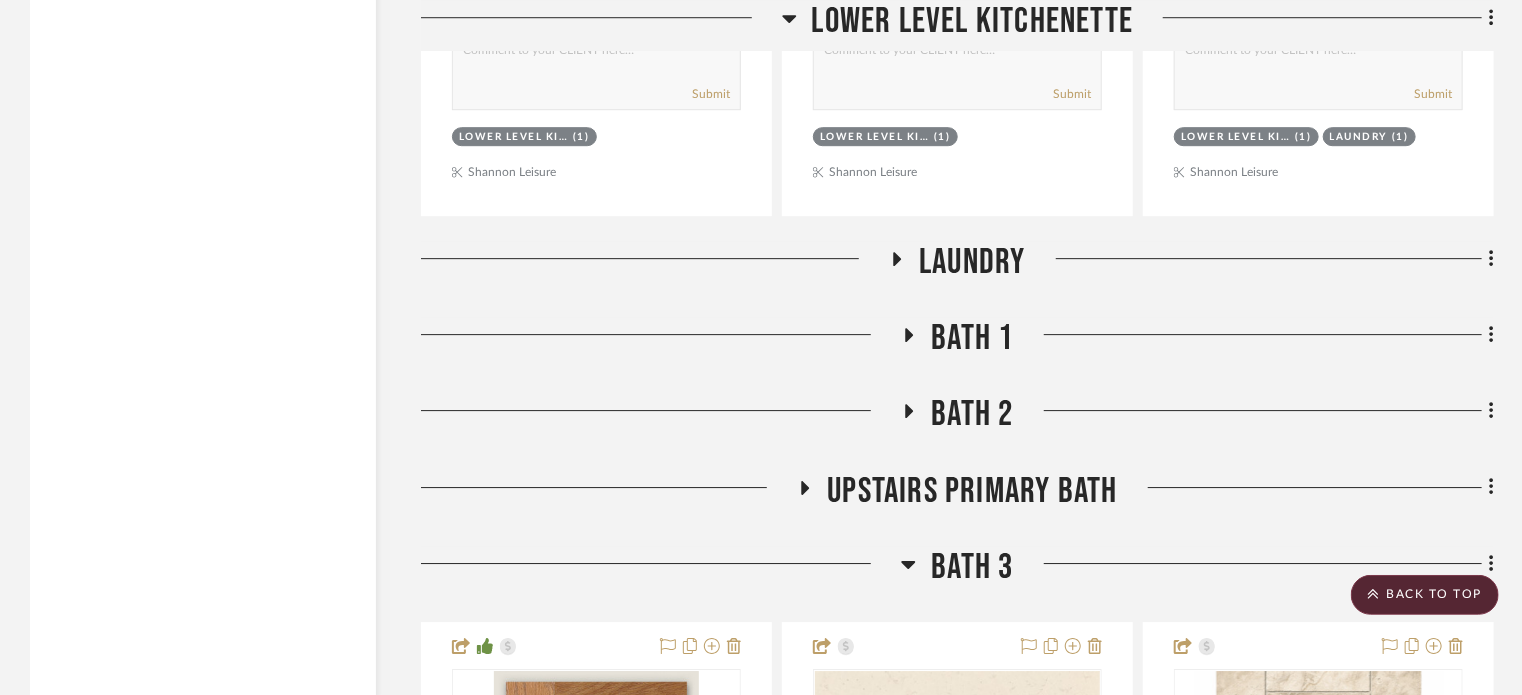 click on "Laundry" 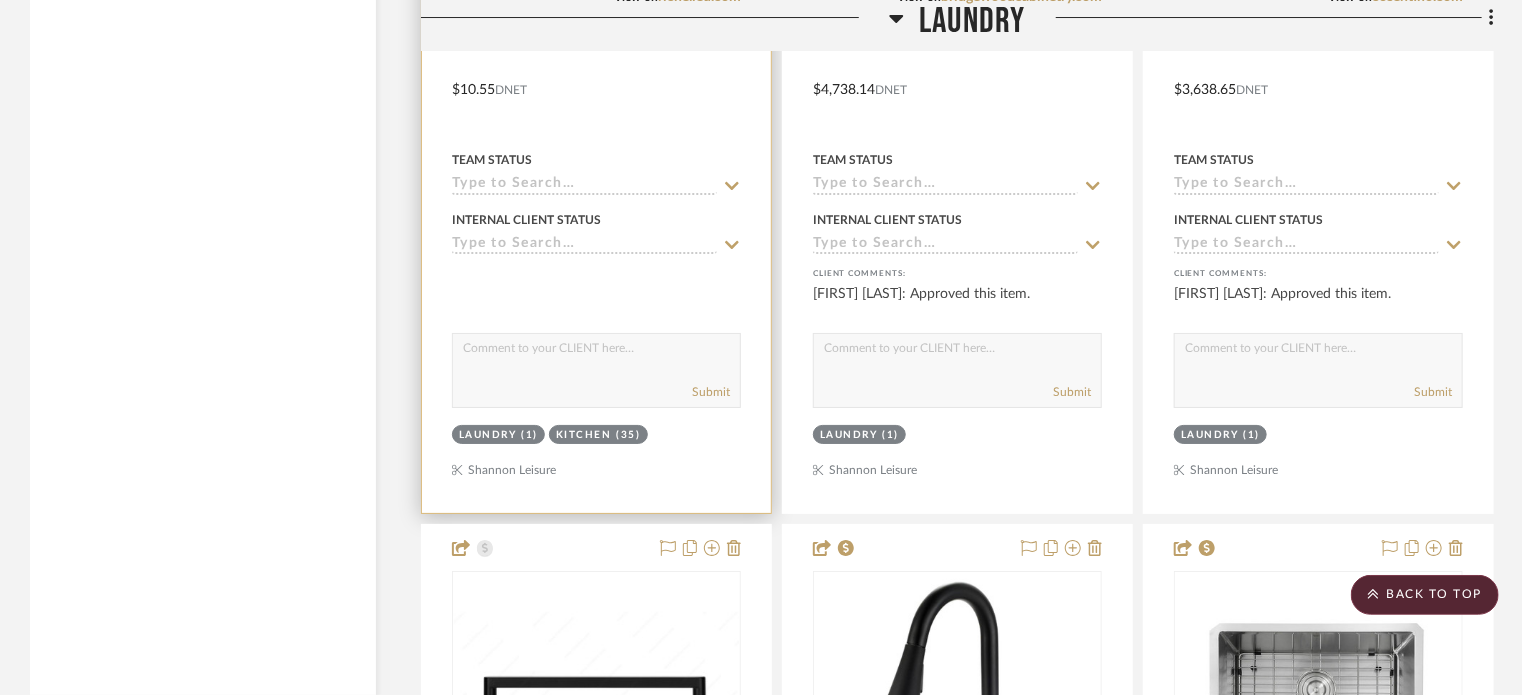 type 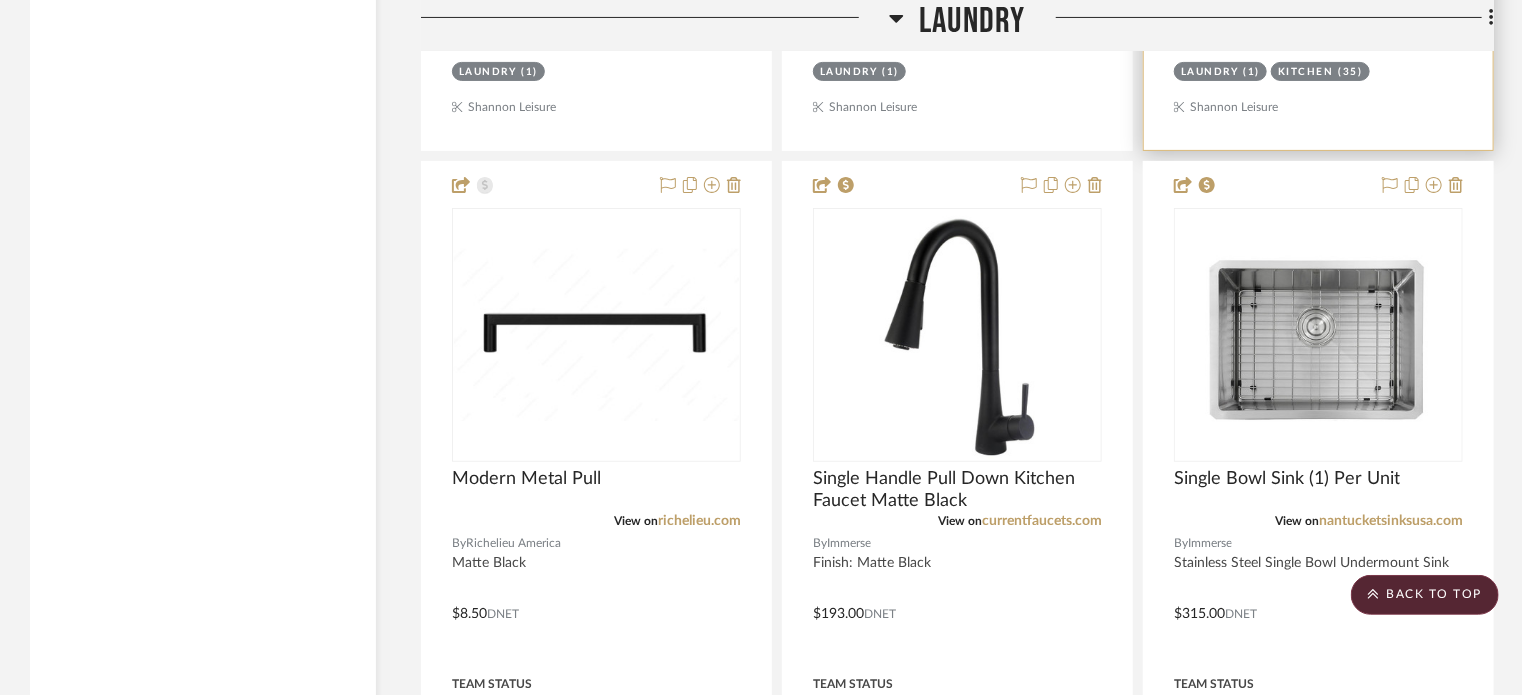 scroll, scrollTop: 7840, scrollLeft: 0, axis: vertical 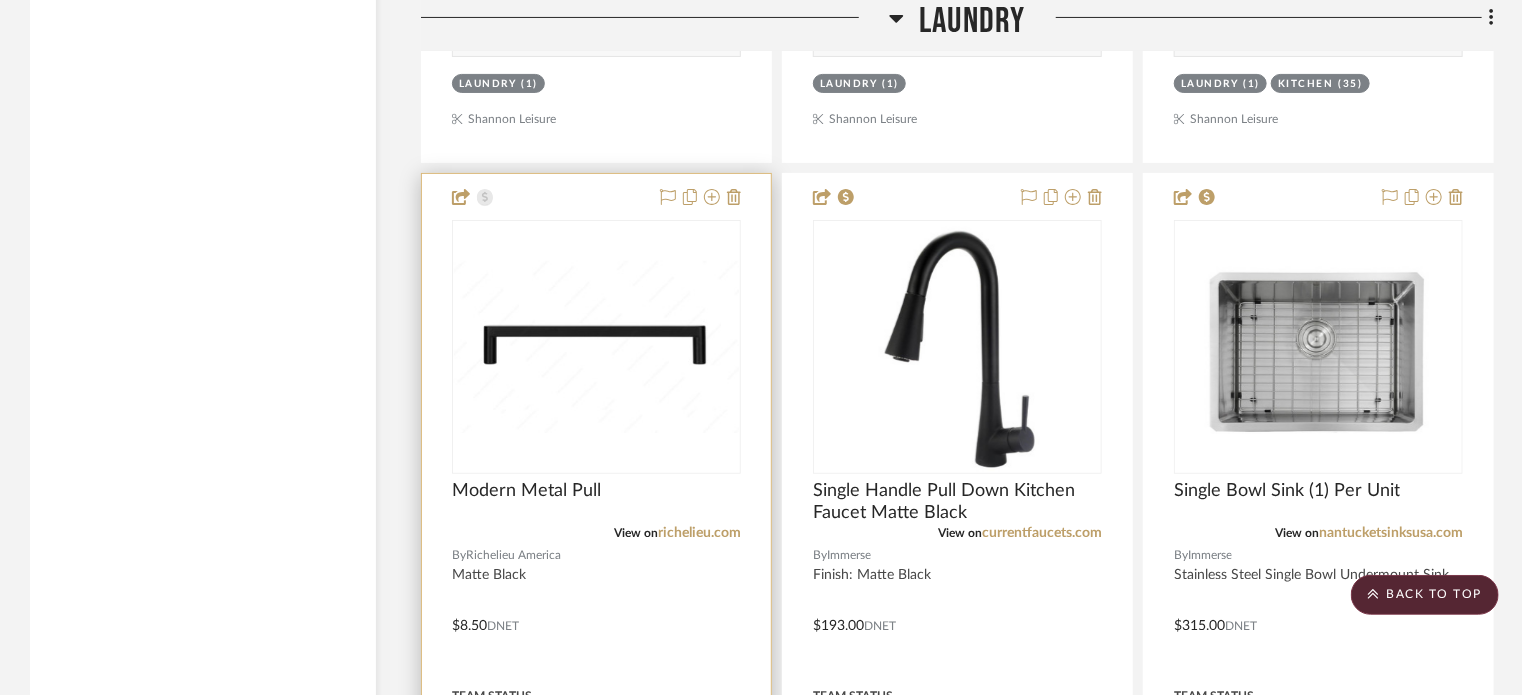 click at bounding box center [596, 611] 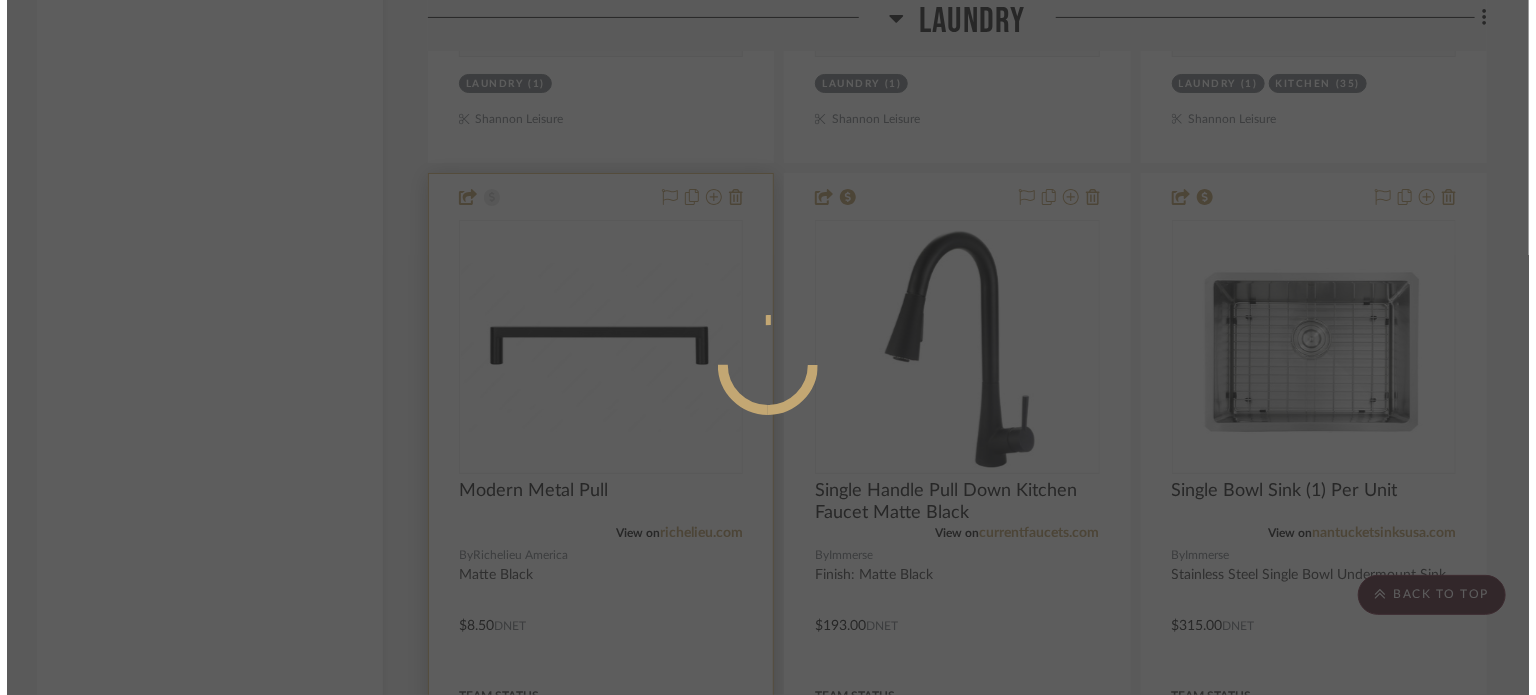 scroll, scrollTop: 0, scrollLeft: 0, axis: both 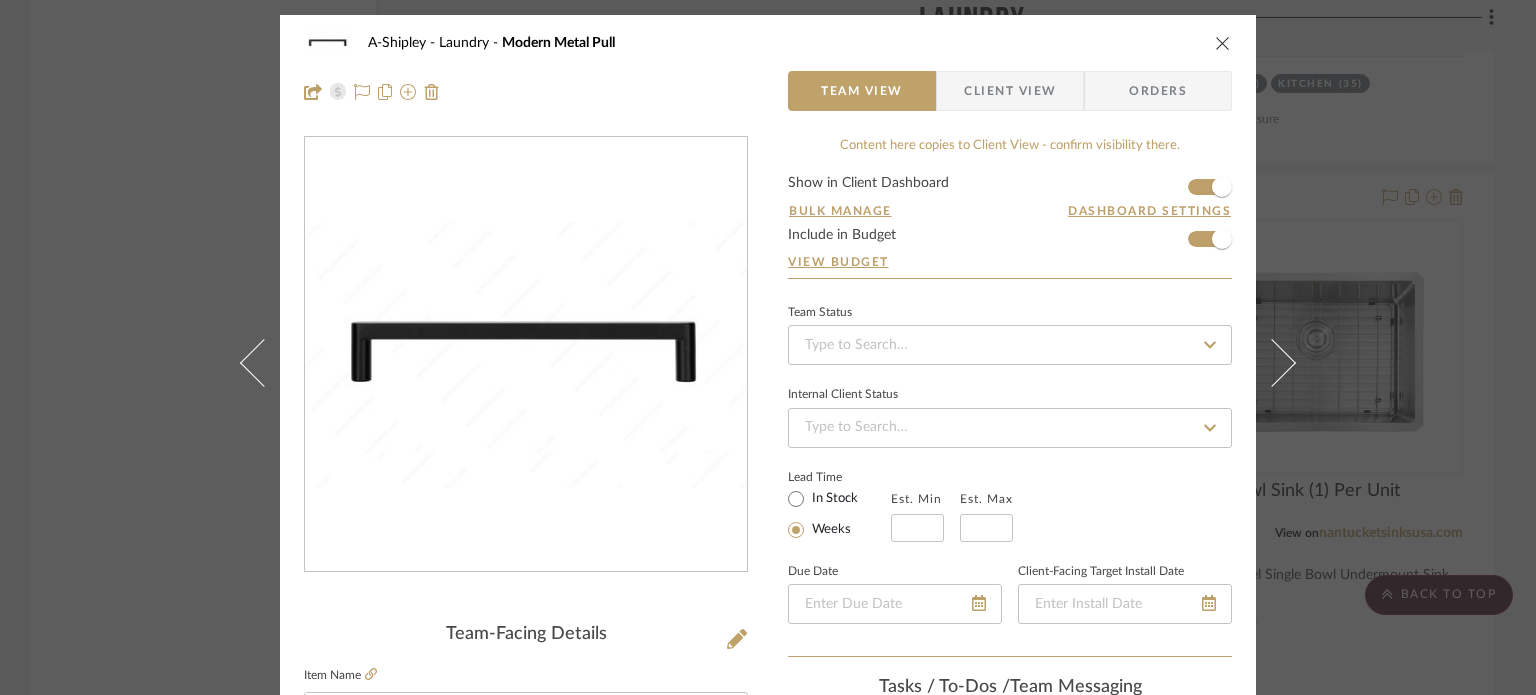 click on "A-Shipley Laundry Modern Metal Pull Team View Client View Orders  Team-Facing Details   Item Name  Modern Metal Pull  Brand  Richelieu America  Internal Description  Matte Black  Dimensions  6 5/16"  Product Specifications   Reference Price   Reference Price Type  DNET  Item Costs   View Budget   Markup %  (Use "-X%" to discount) 50%  Unit Cost  $8.50  Cost Type  DNET  Client Unit Price  $12.75  Quantity  12  Unit Type  Each  Subtotal   $153.00   Tax %  9.49%  Total Tax   $14.52   Shipping Cost  $15.30  Ship. Markup %  0% Taxable  Total Shipping   $15.30  Total Client Price  $182.82  Your Cost  $126.98  Your Margin  $51.00  Content here copies to Client View - confirm visibility there.  Show in Client Dashboard  Bulk Manage Dashboard Settings  Include in Budget   View Budget  Team Status Internal Client Status  Lead Time  In Stock Weeks  Est. Min   Est. Max   Due Date   Client-Facing Target Install Date  Tasks / To-Dos /  team Messaging Invite Collaborator Recipients:  [EMAIL] ,  ,  ," at bounding box center [768, 347] 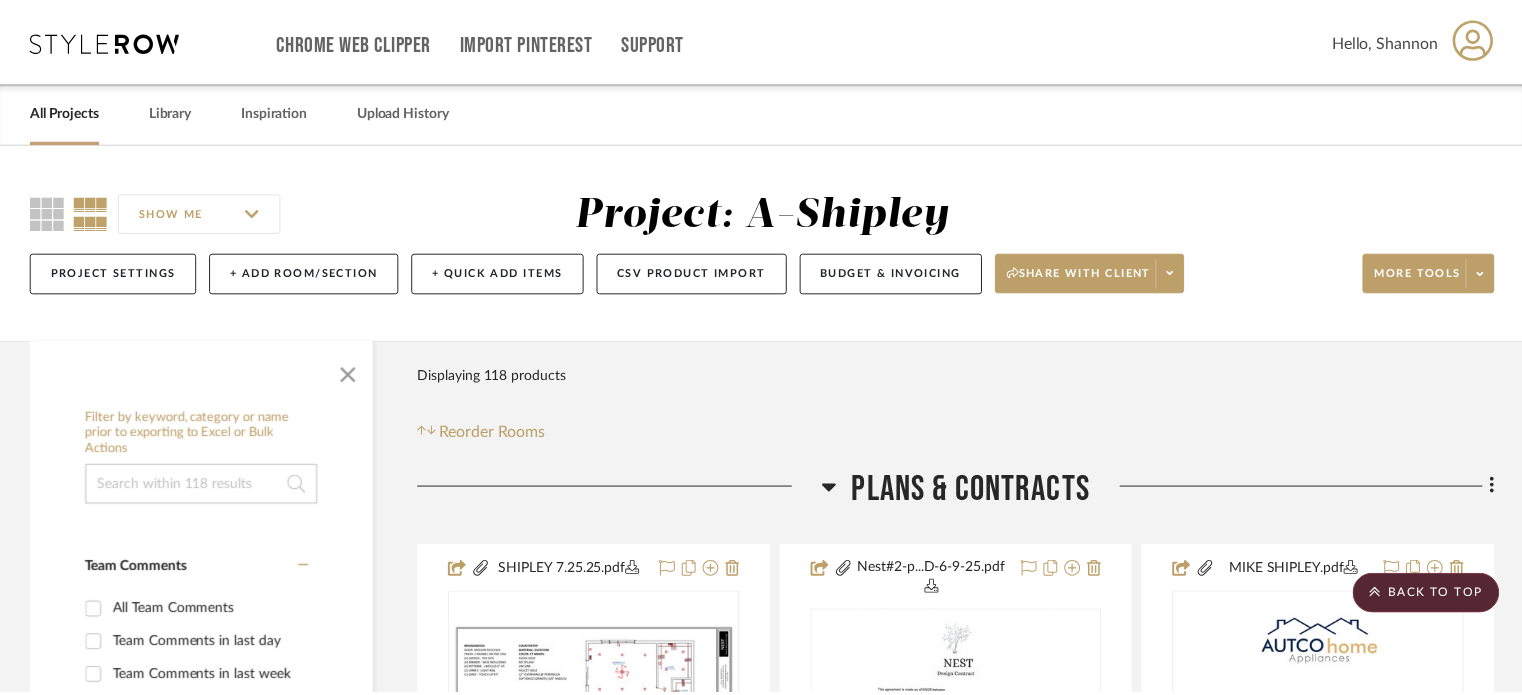 scroll, scrollTop: 7840, scrollLeft: 0, axis: vertical 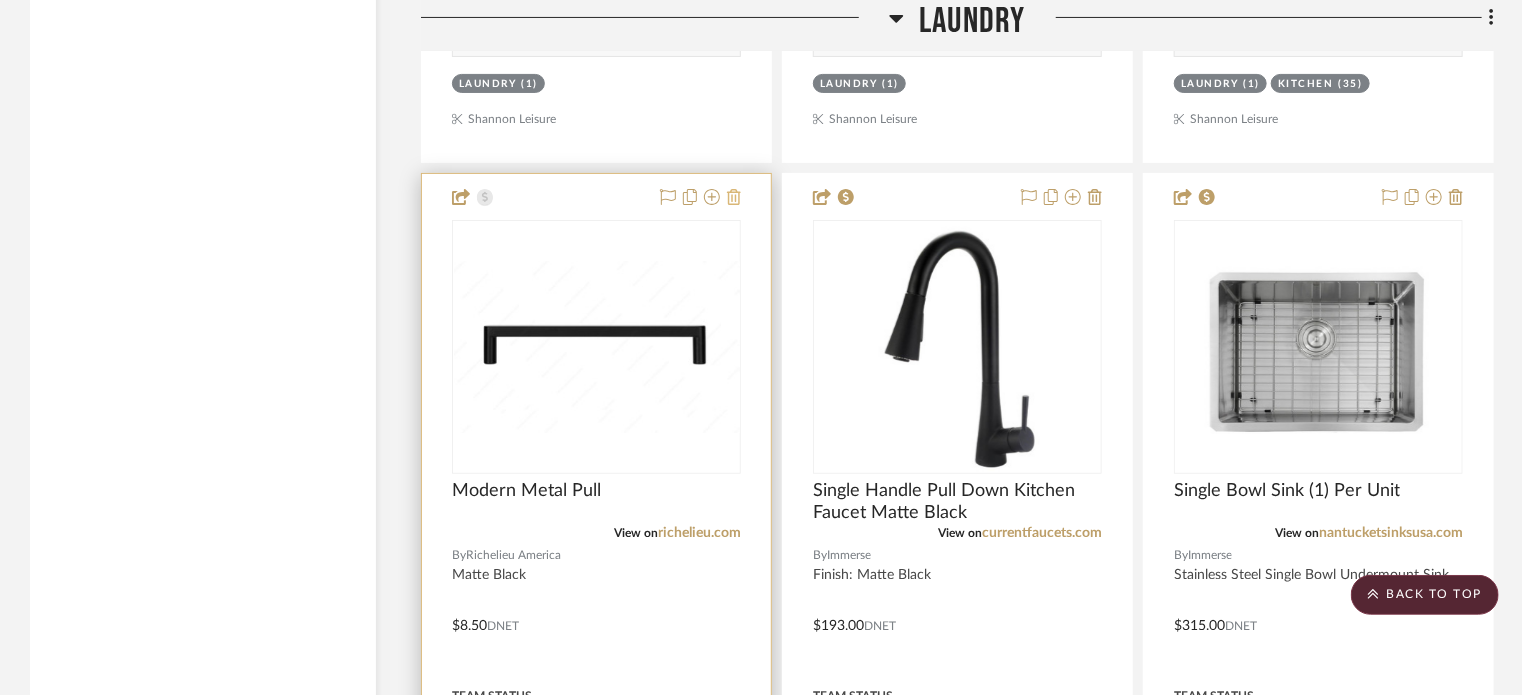 click 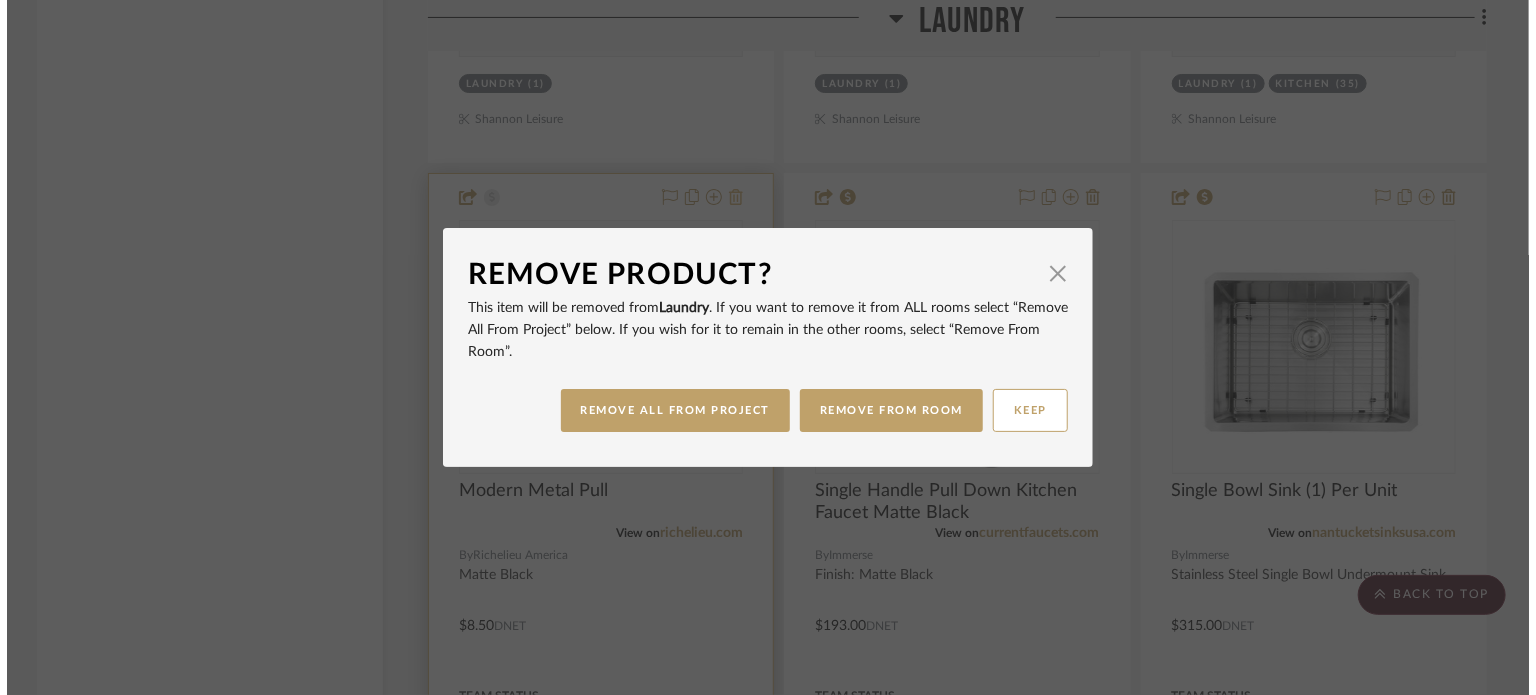 scroll, scrollTop: 0, scrollLeft: 0, axis: both 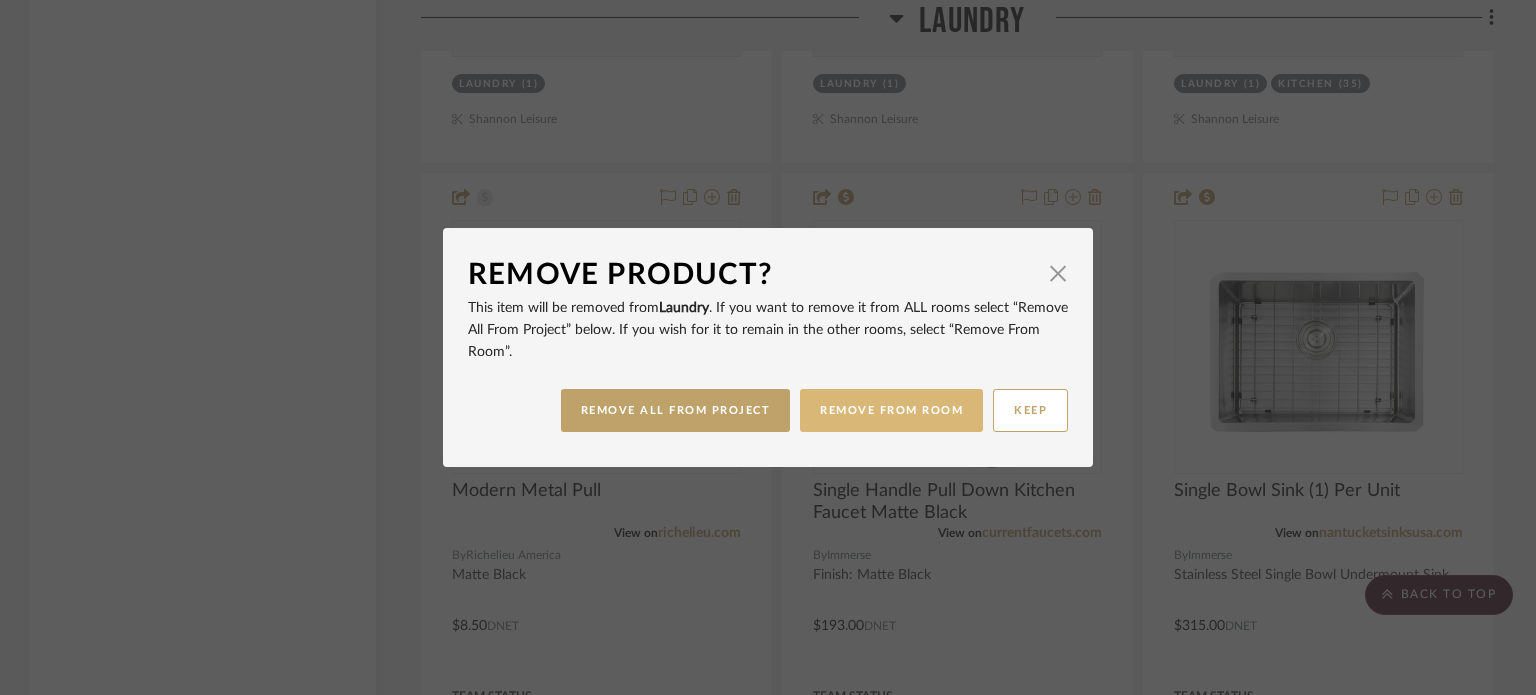 click on "REMOVE FROM ROOM" at bounding box center [891, 410] 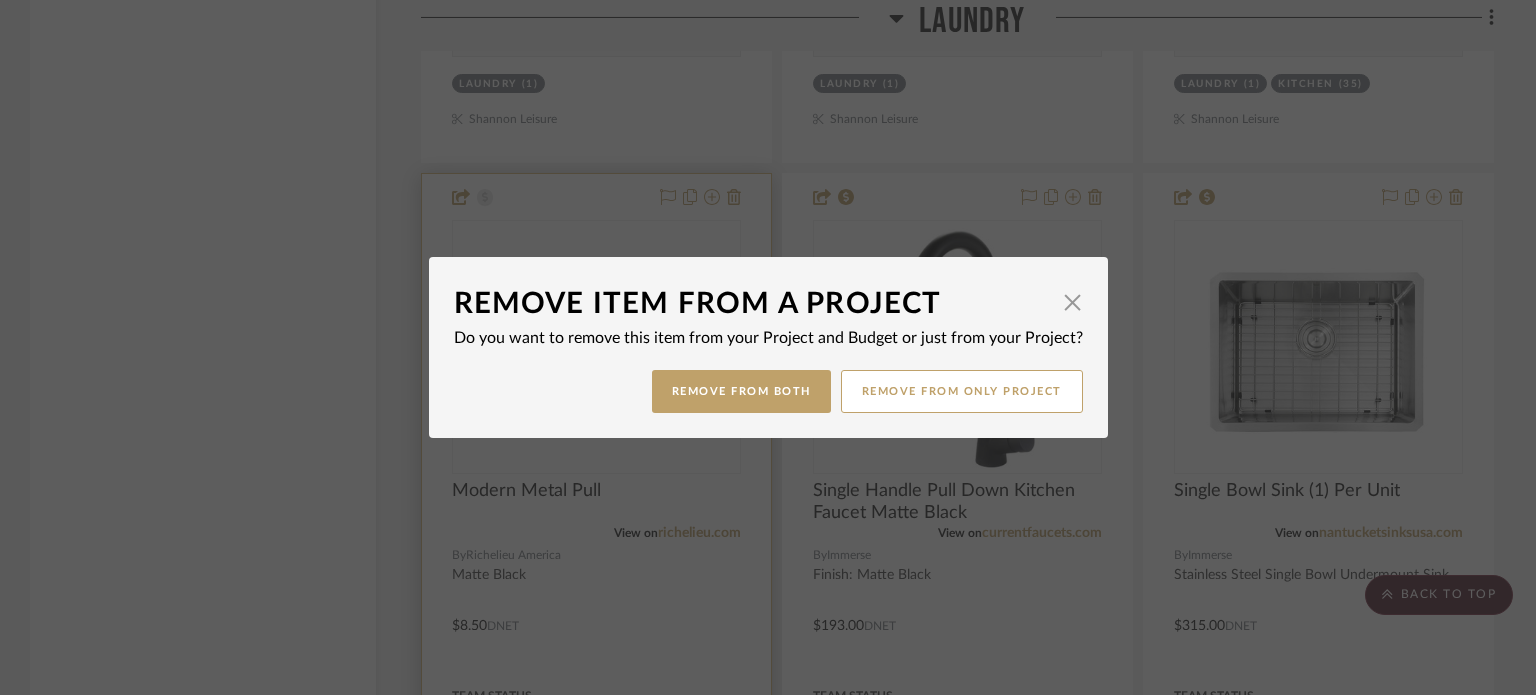 click on "Remove from Both" at bounding box center [741, 391] 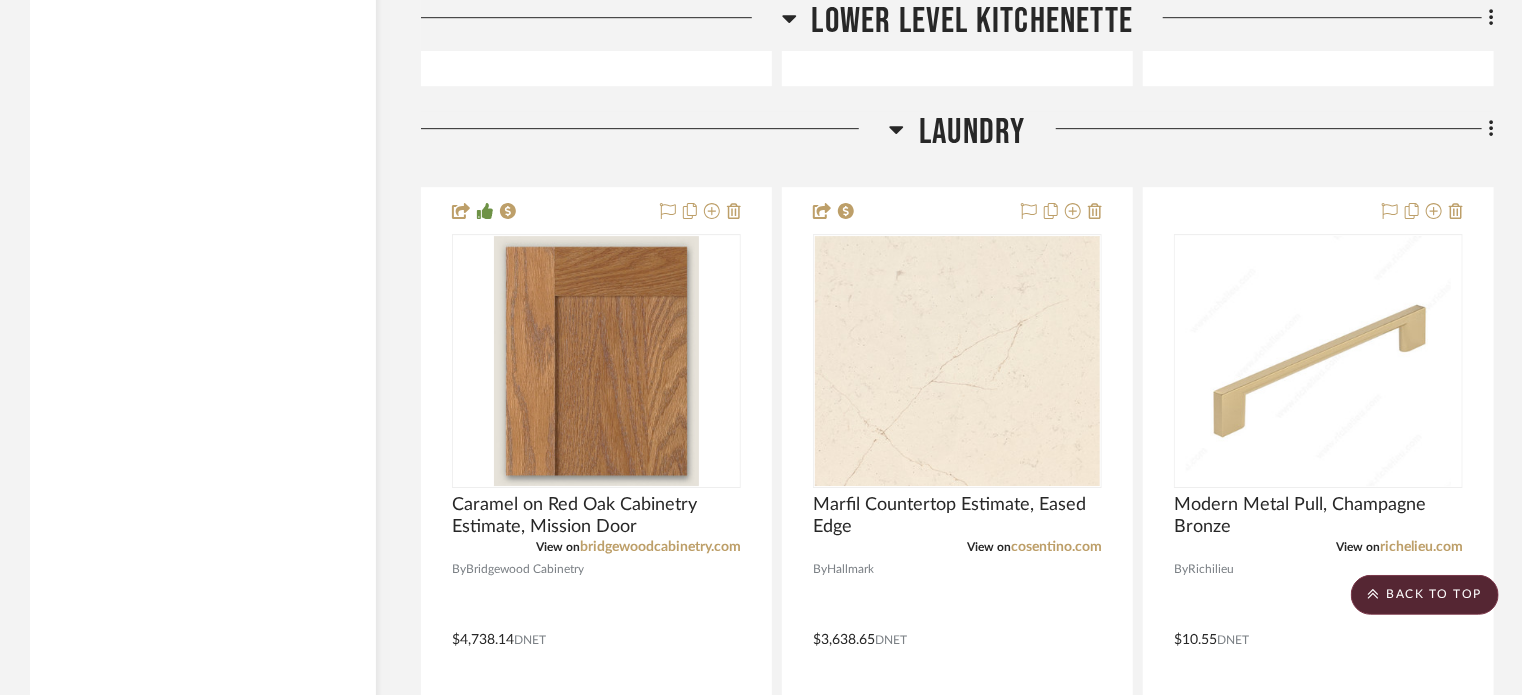 scroll, scrollTop: 6915, scrollLeft: 0, axis: vertical 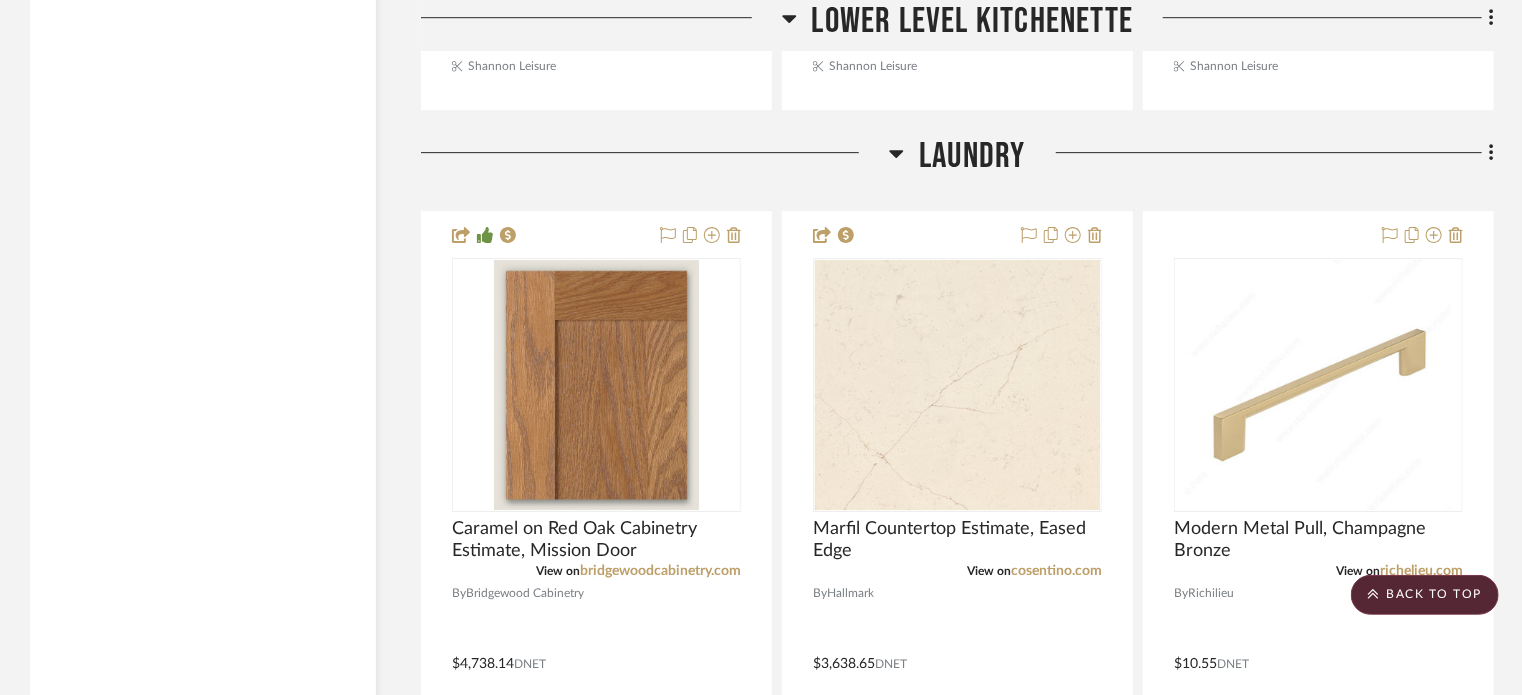 click on "Laundry" 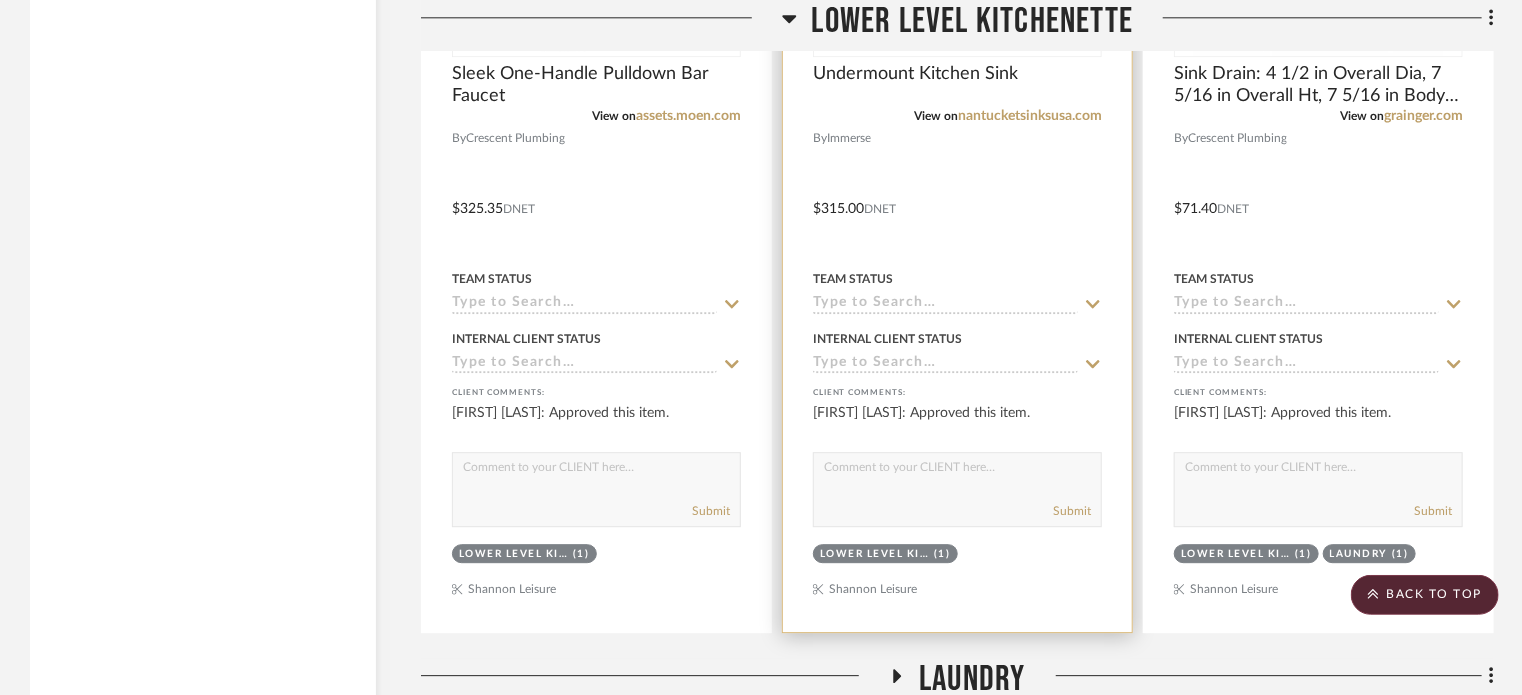 scroll, scrollTop: 6388, scrollLeft: 0, axis: vertical 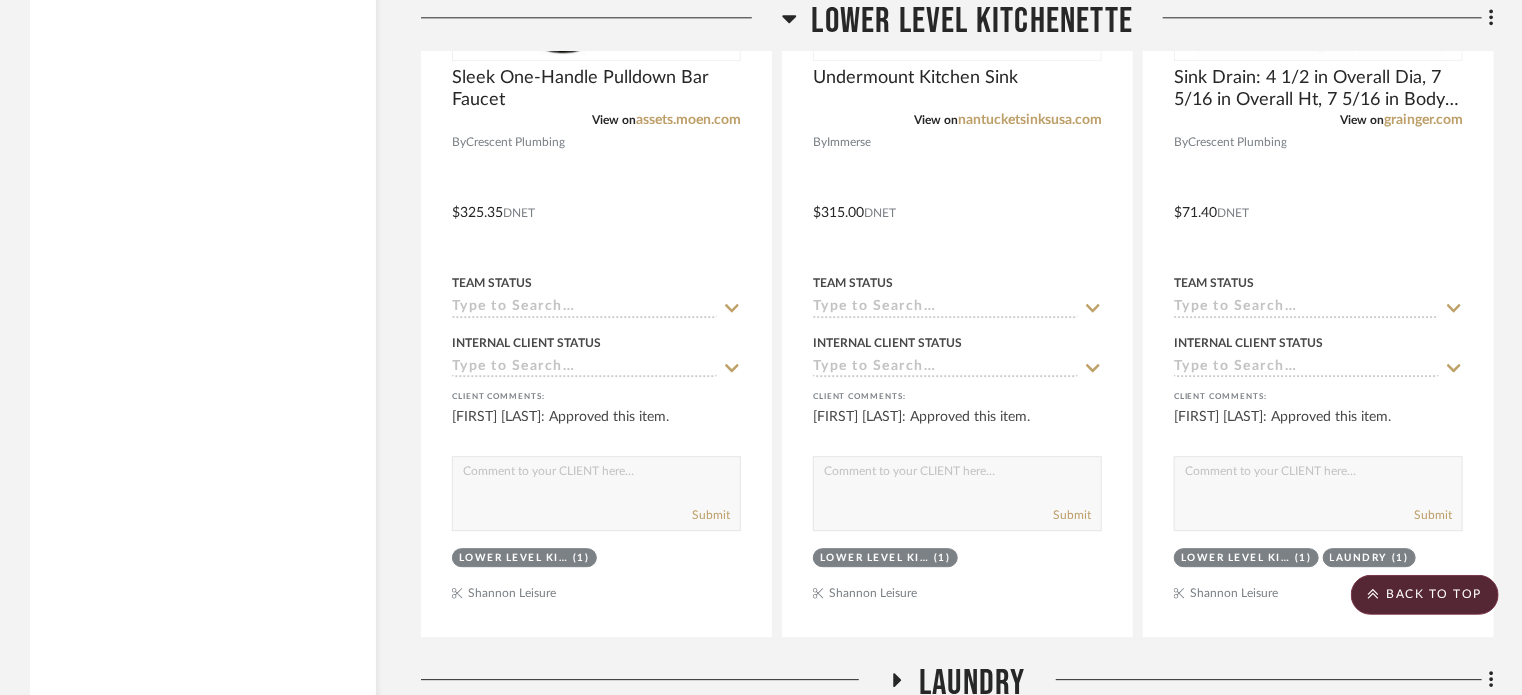 click on "Lower Level Kitchenette" 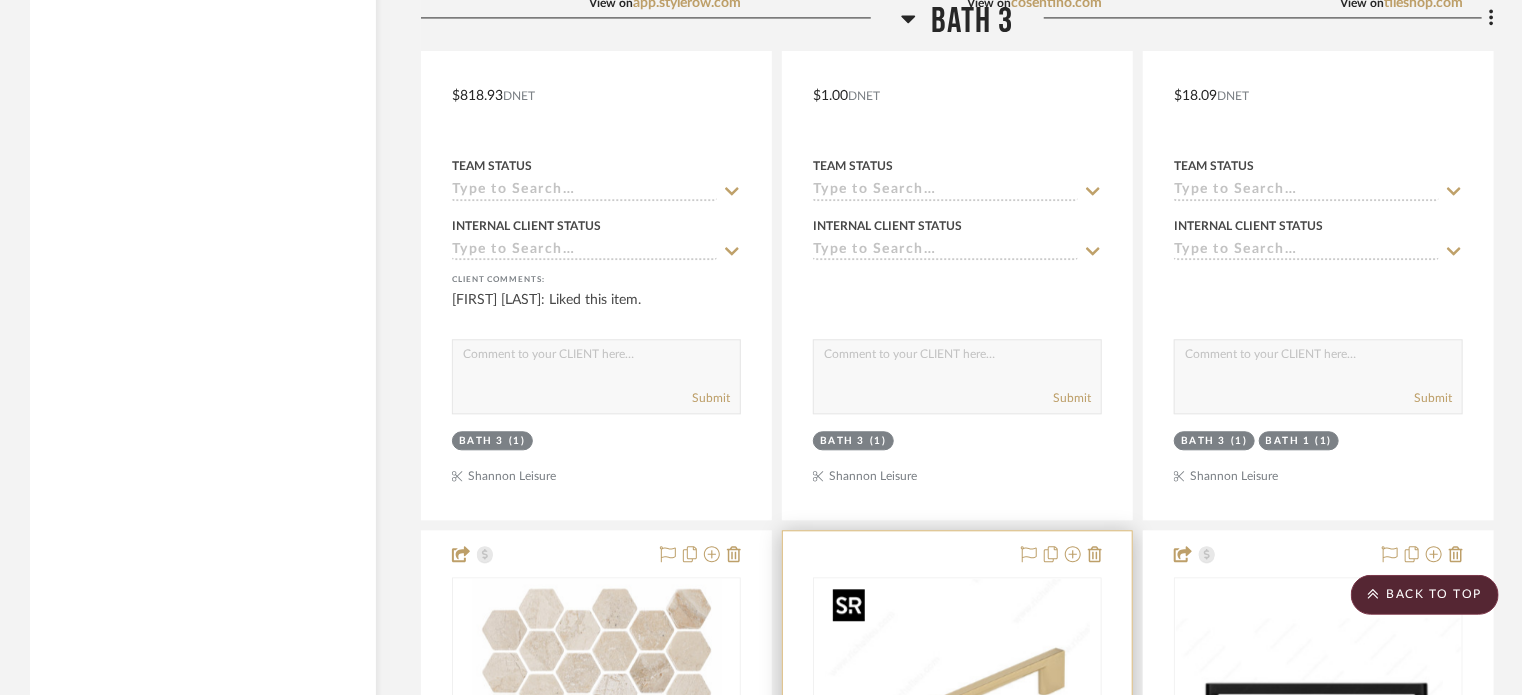 scroll, scrollTop: 5962, scrollLeft: 0, axis: vertical 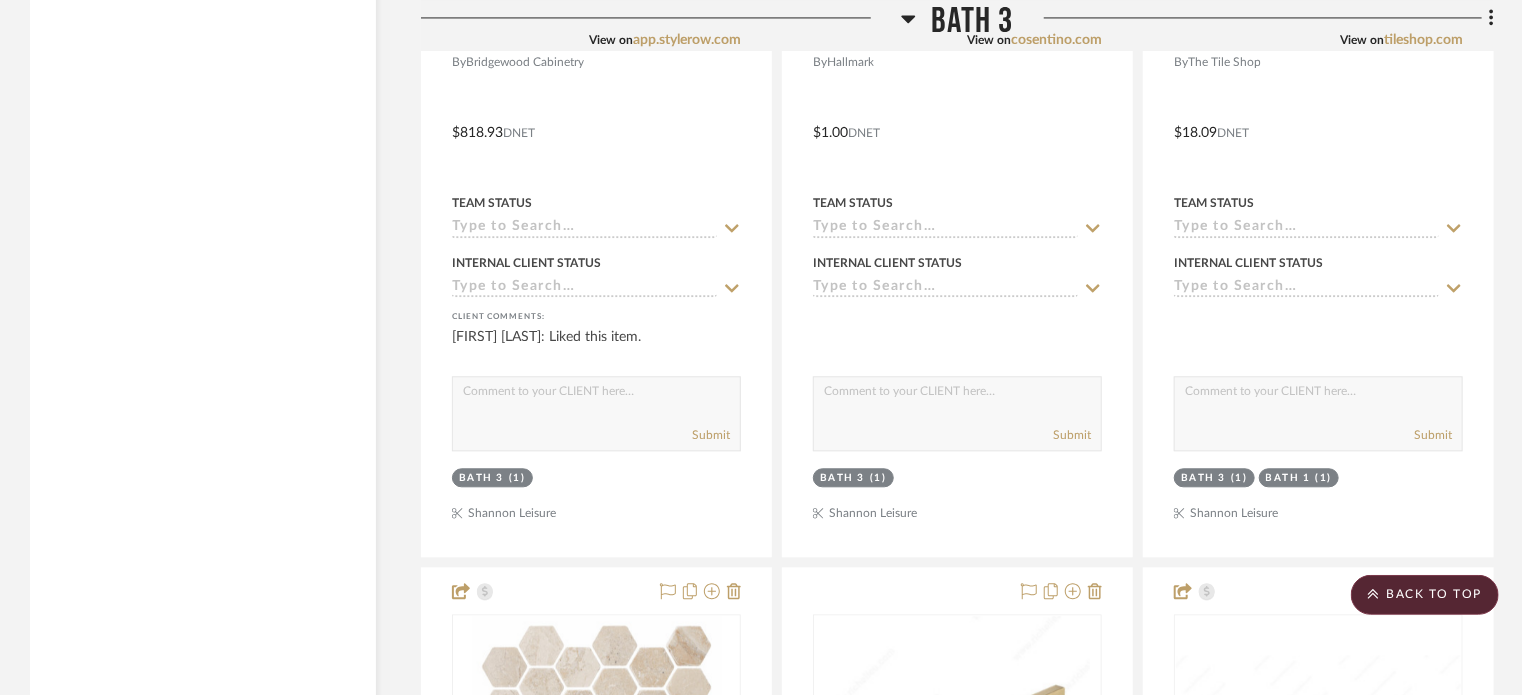 click on "Bath 3" 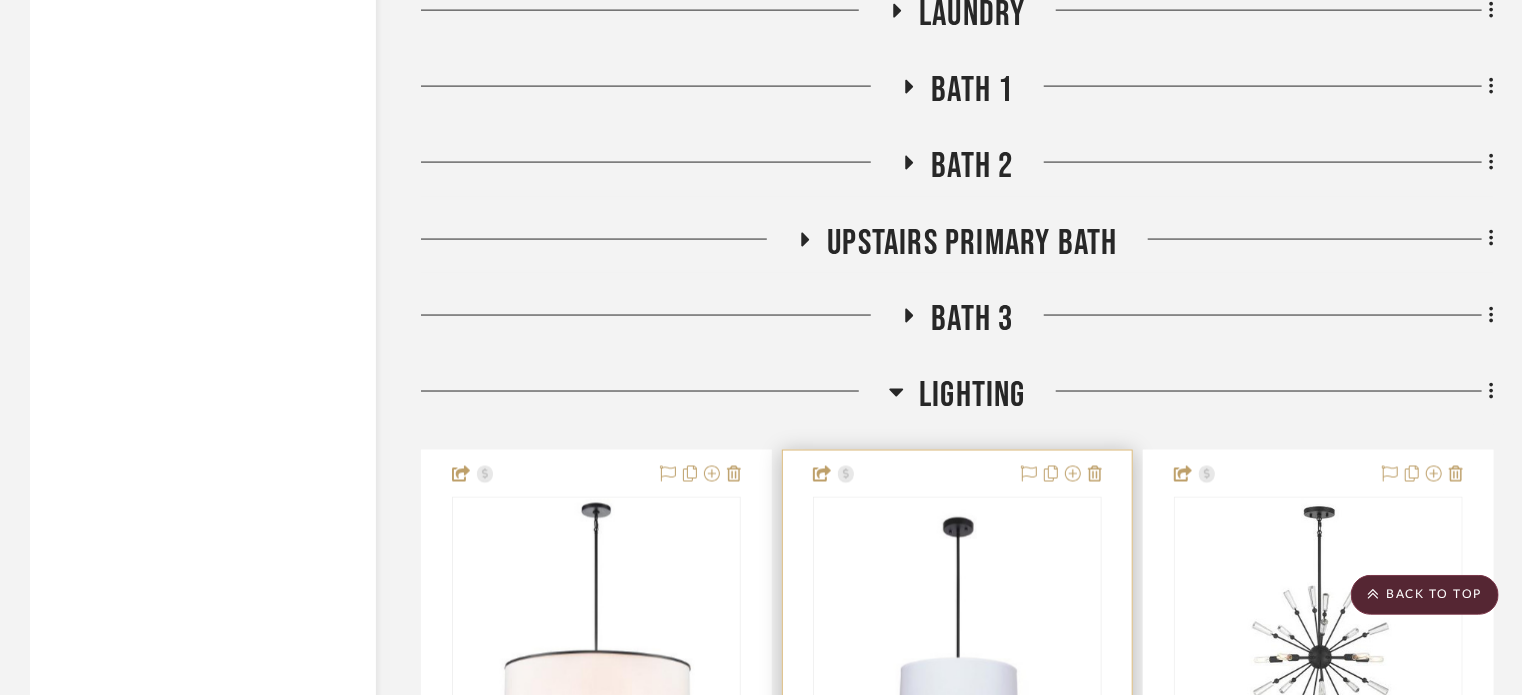 scroll, scrollTop: 5266, scrollLeft: 0, axis: vertical 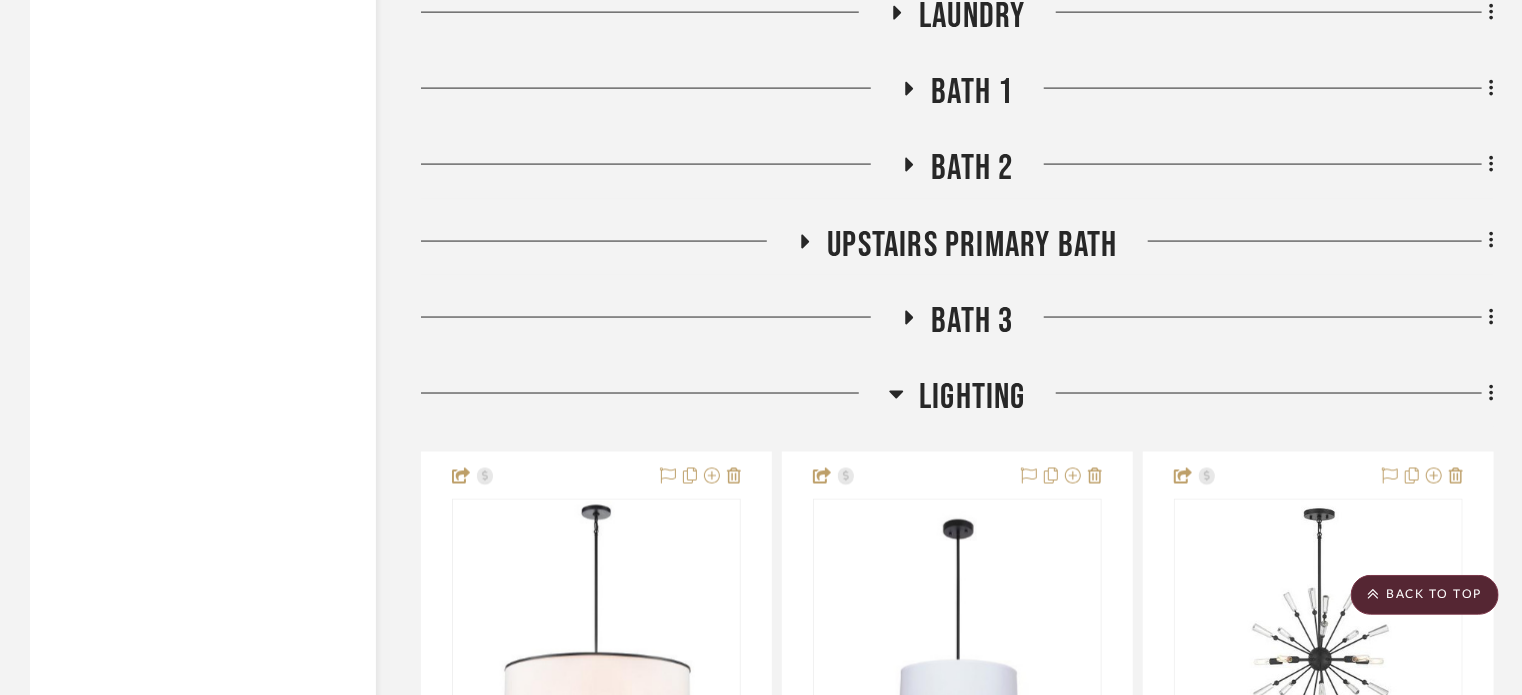click on "Lighting" 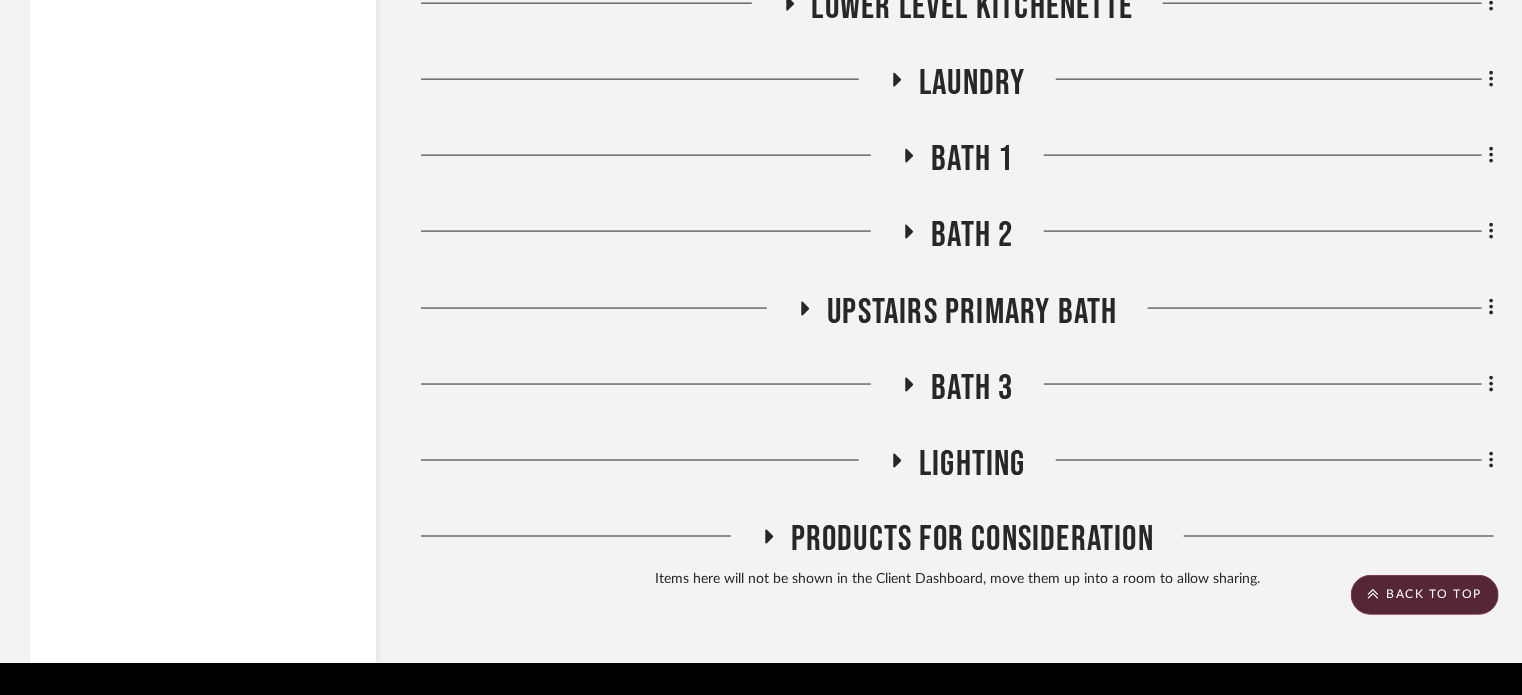 click on "Bath 2" 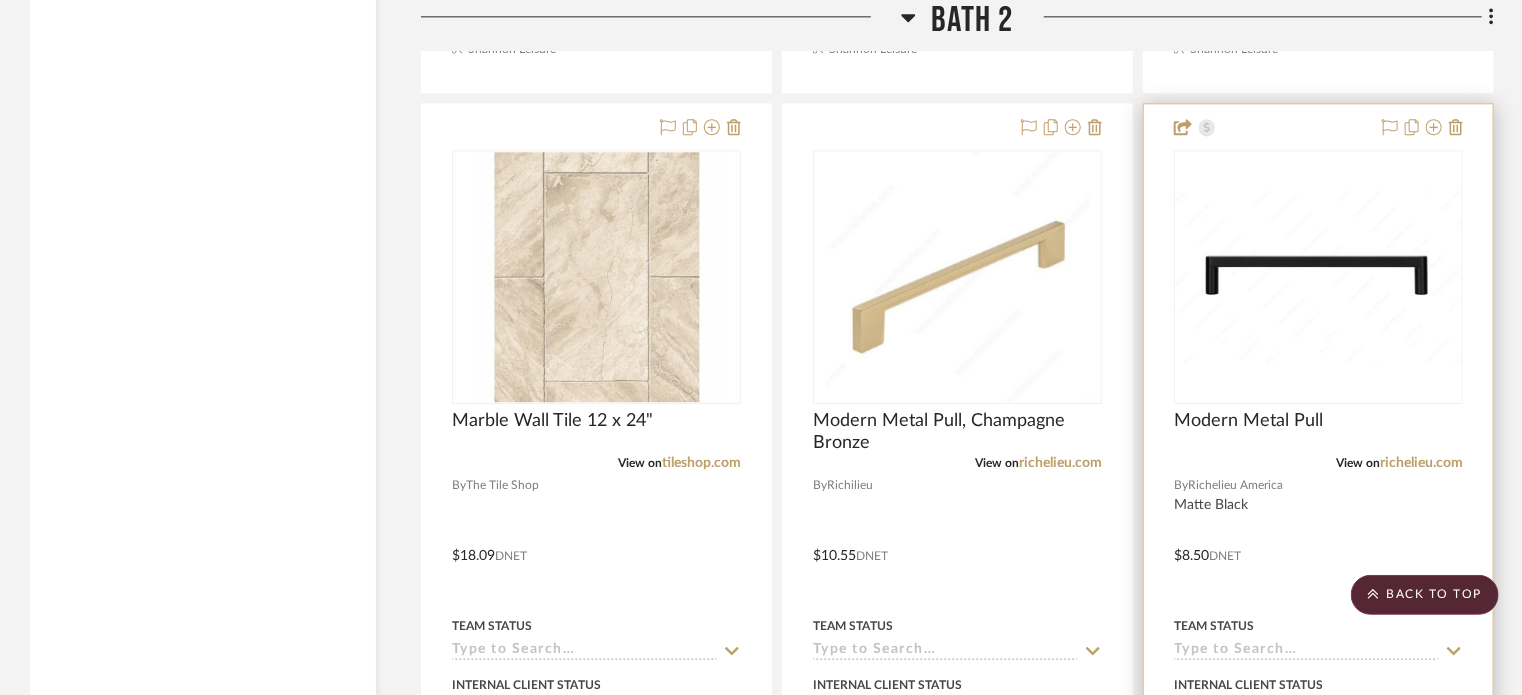 click at bounding box center (1318, 541) 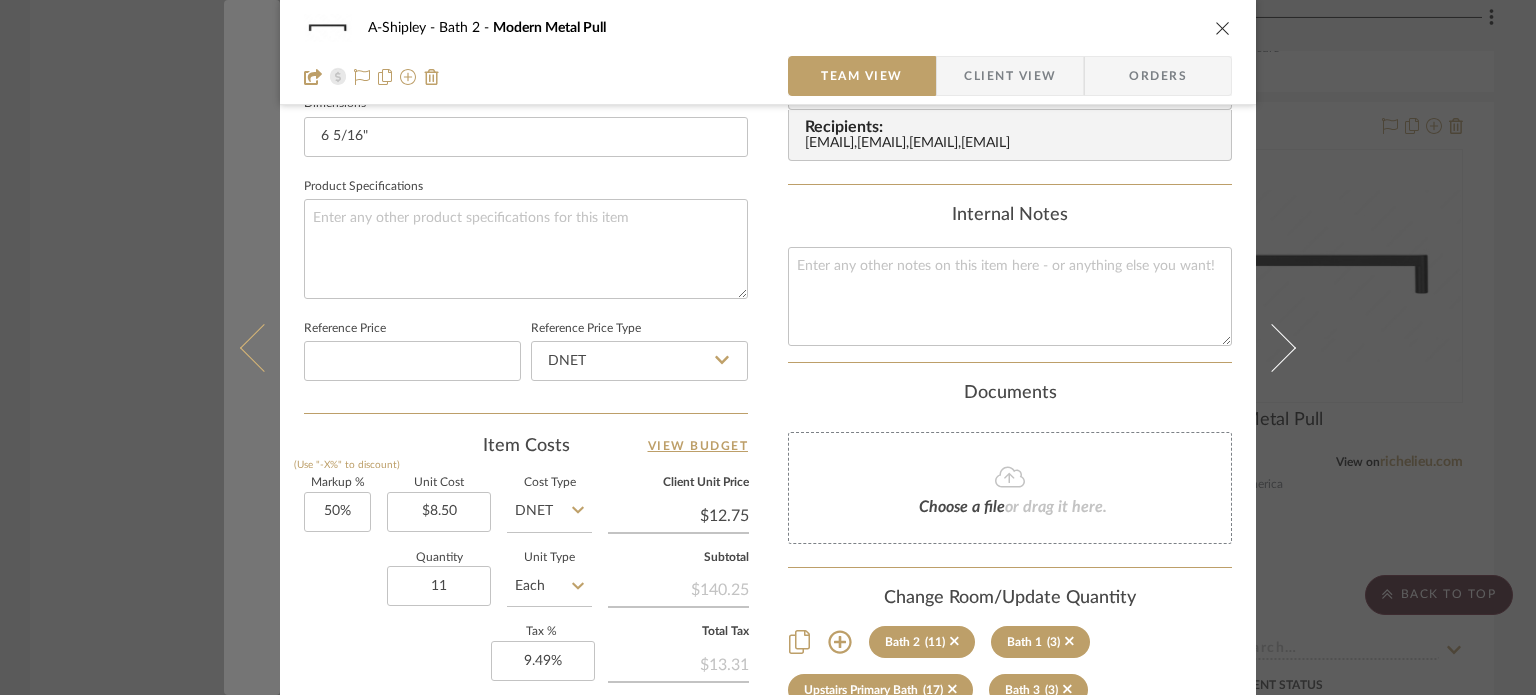 click at bounding box center [264, 347] 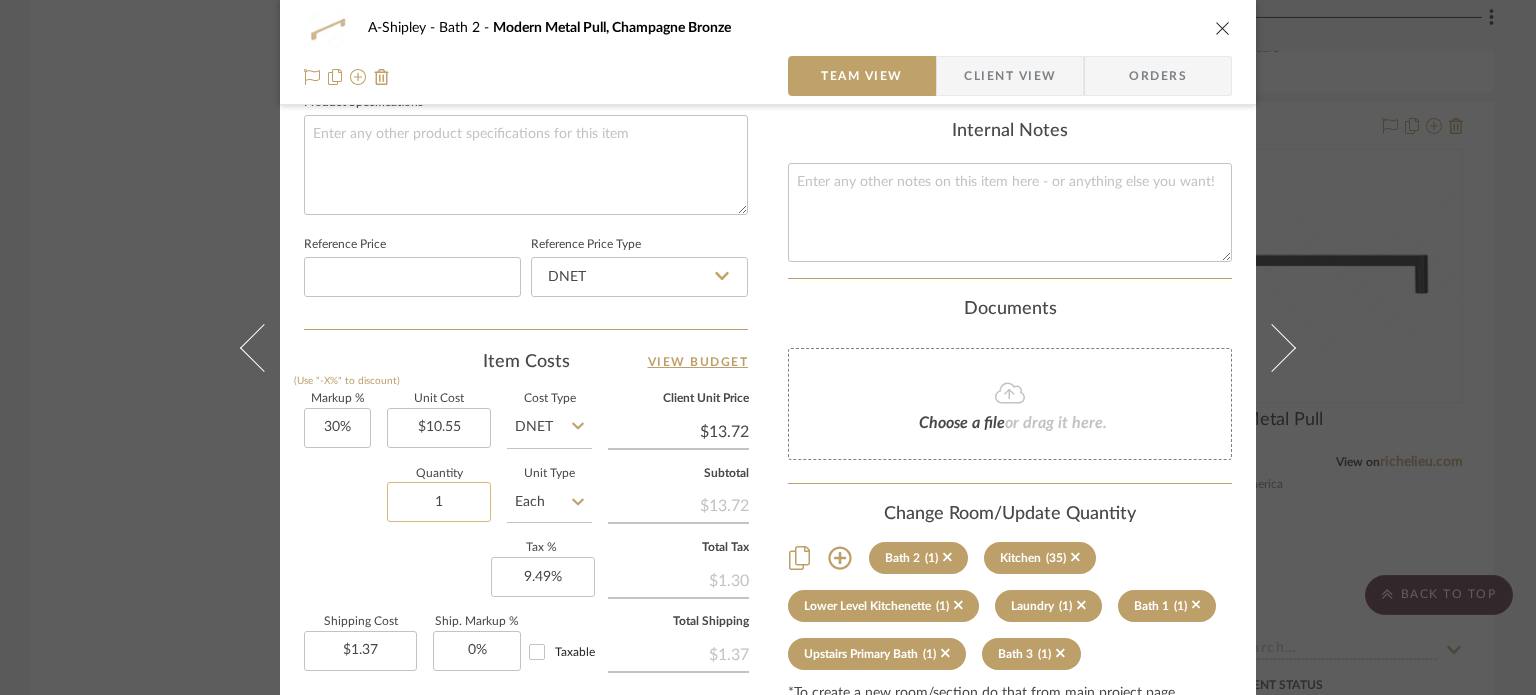 click on "1" 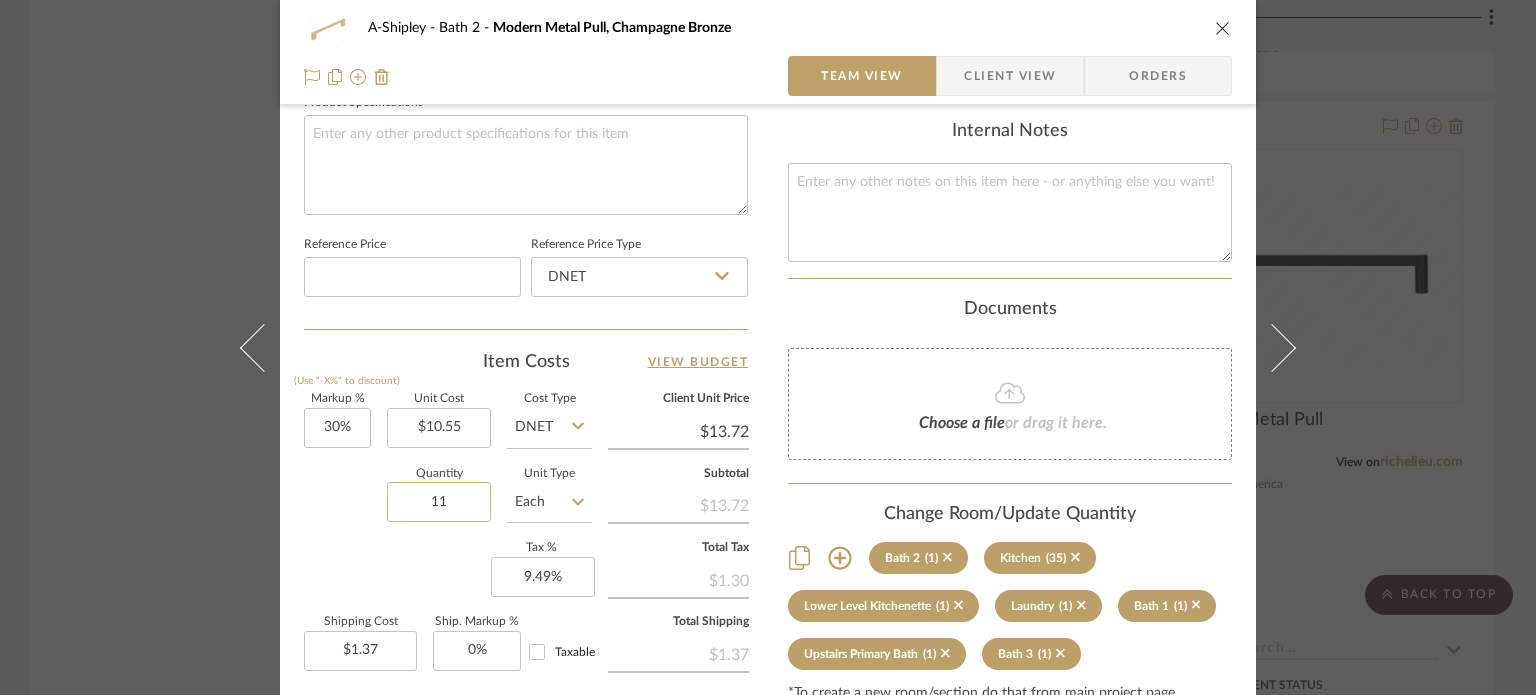 type on "11" 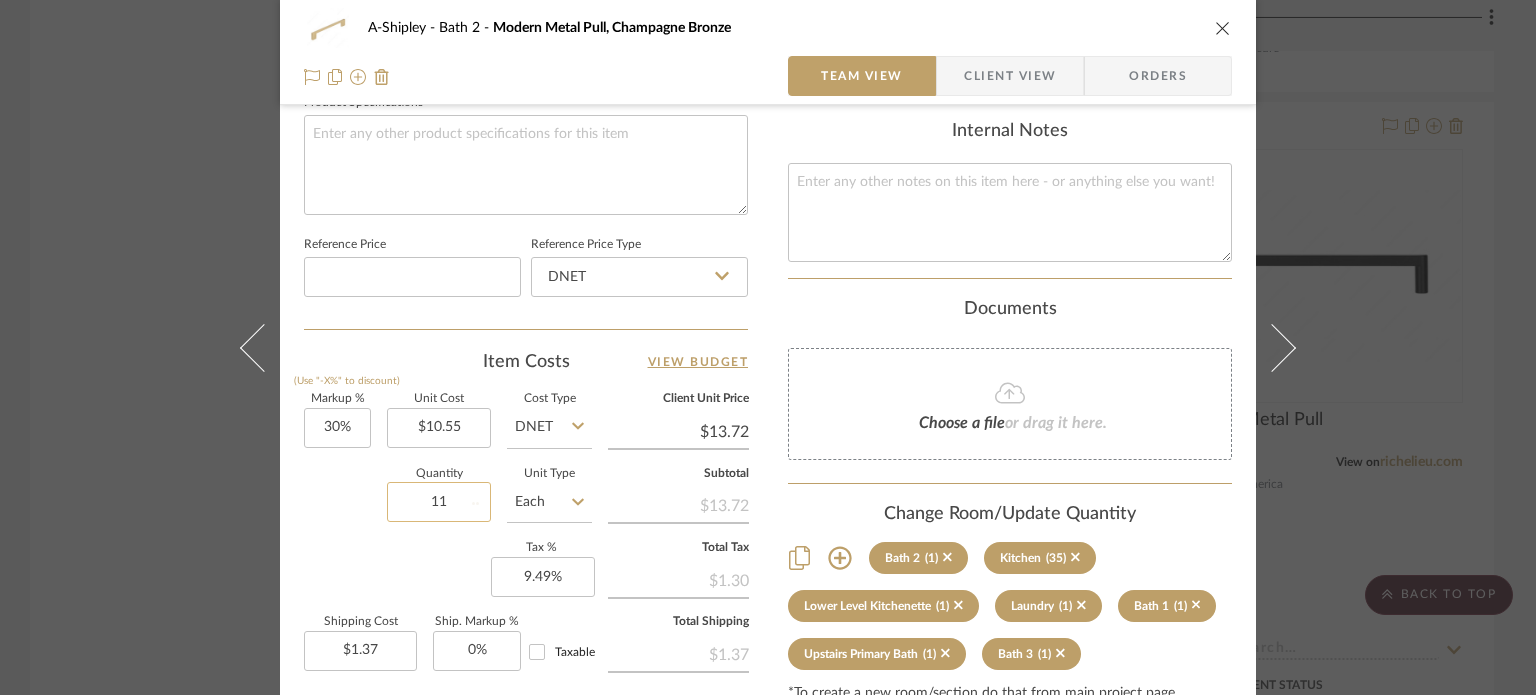 type 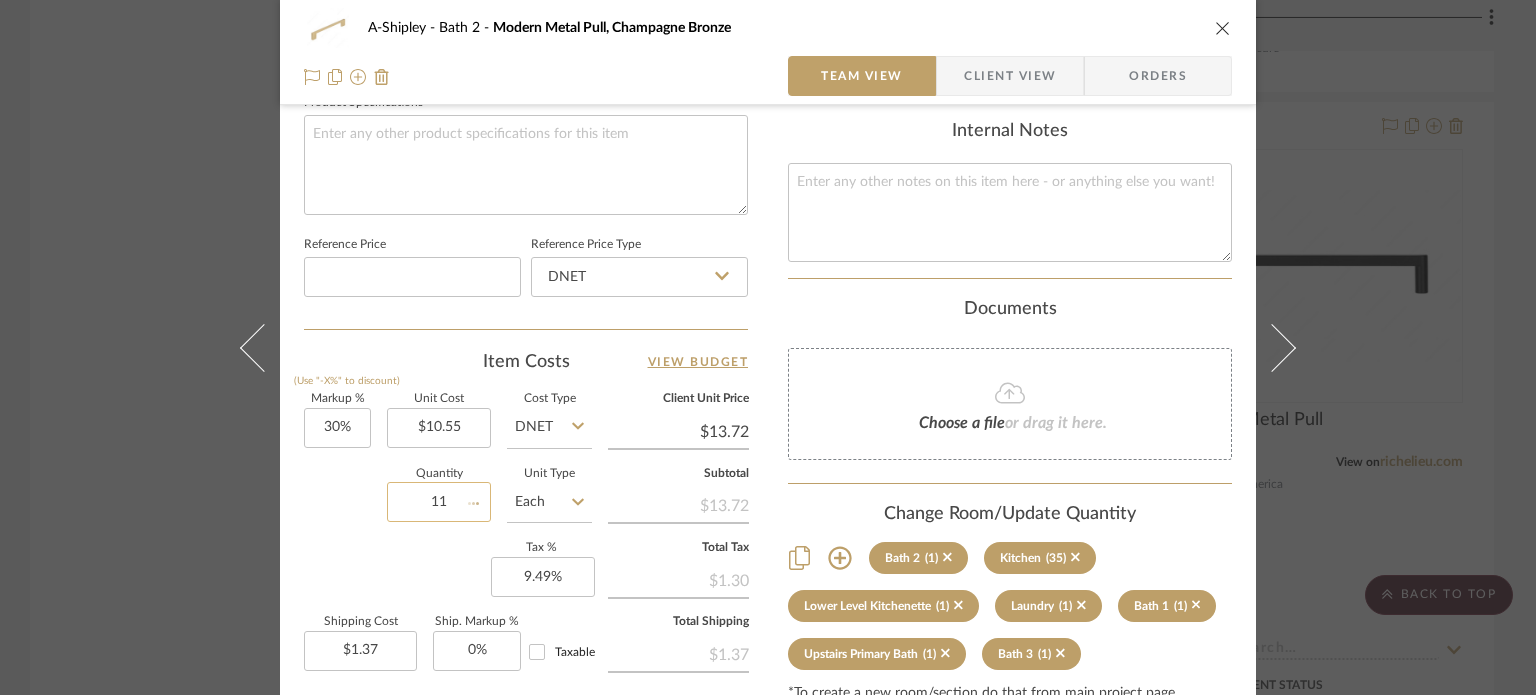 type 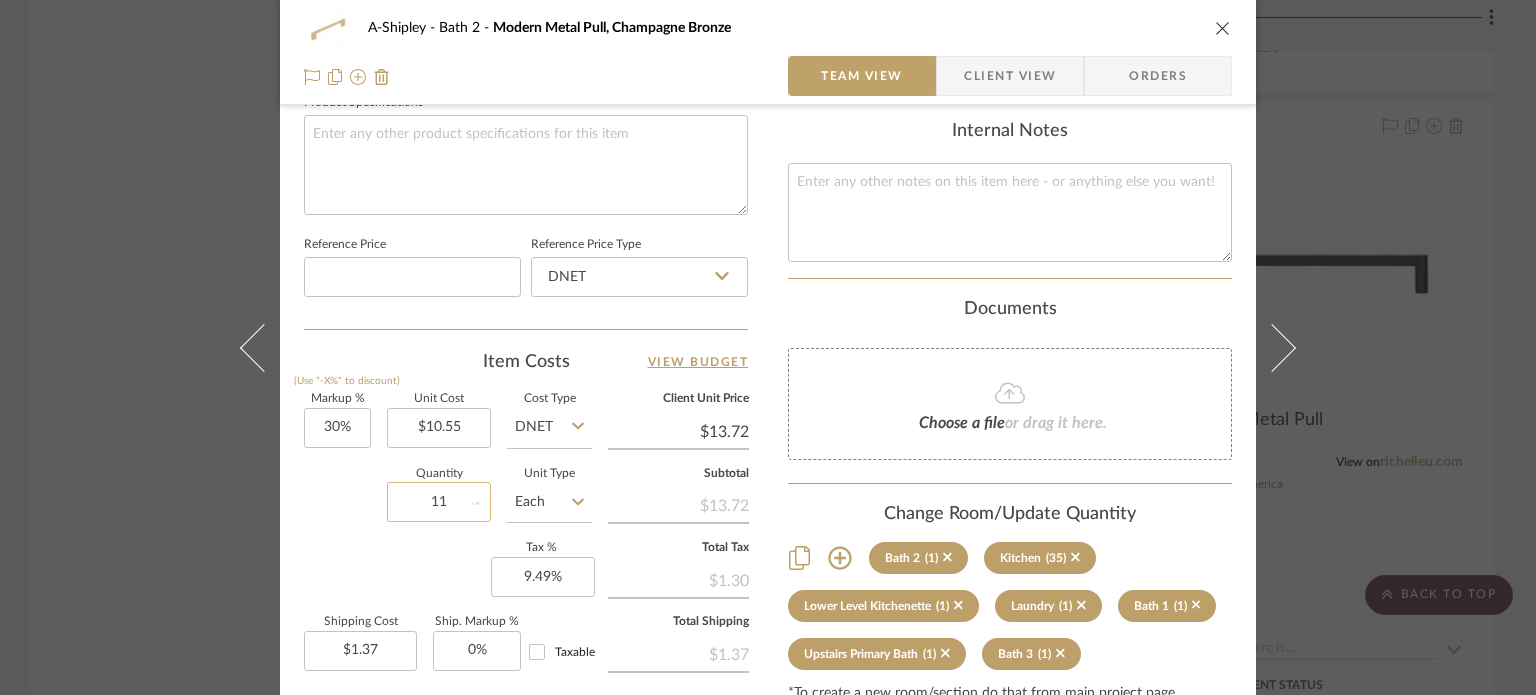 type 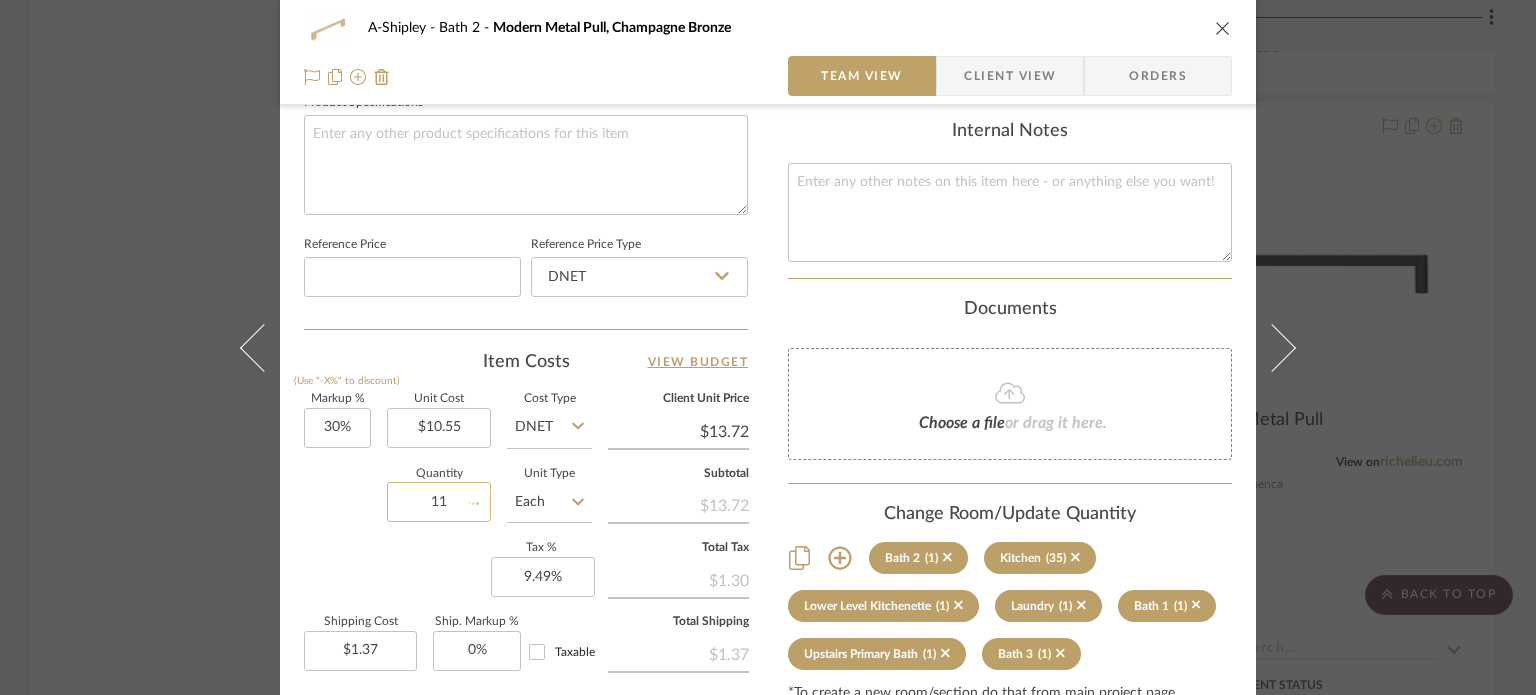 type 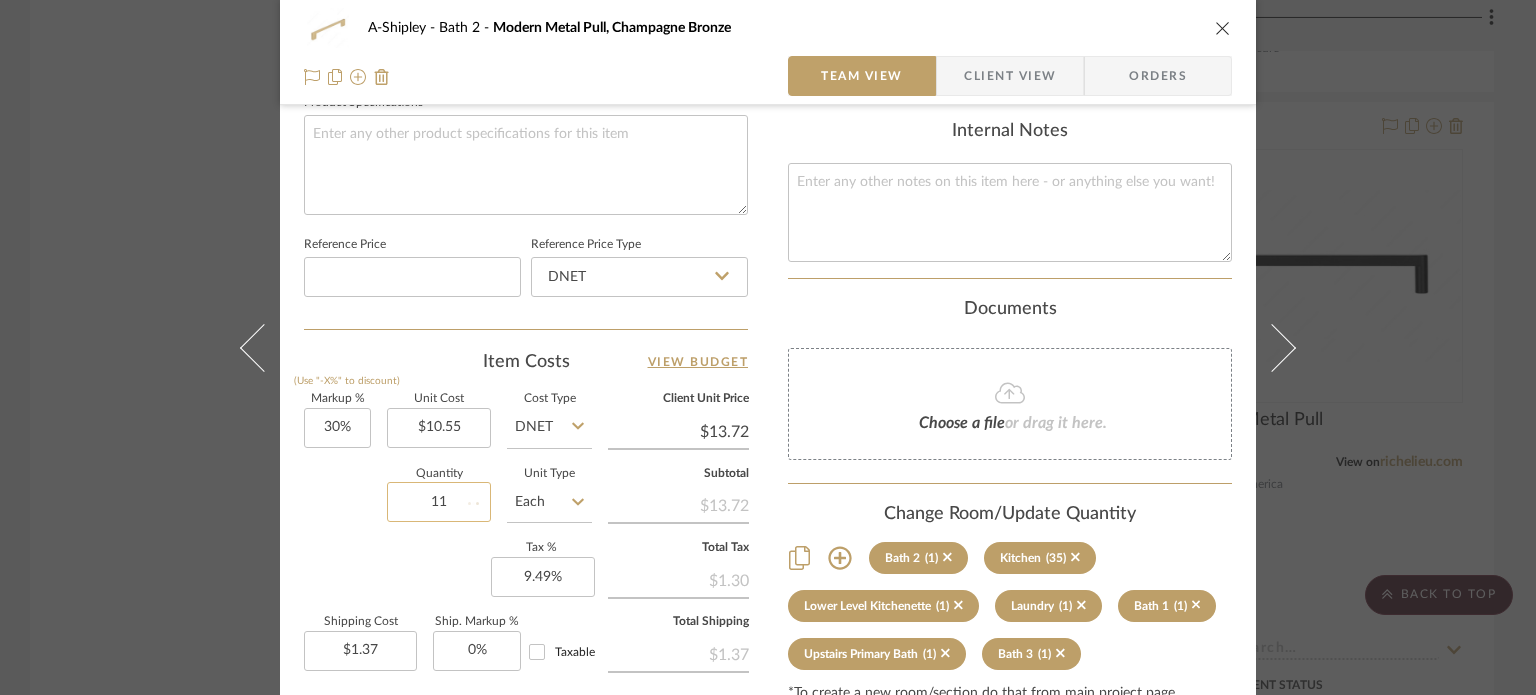 type on "$15.09" 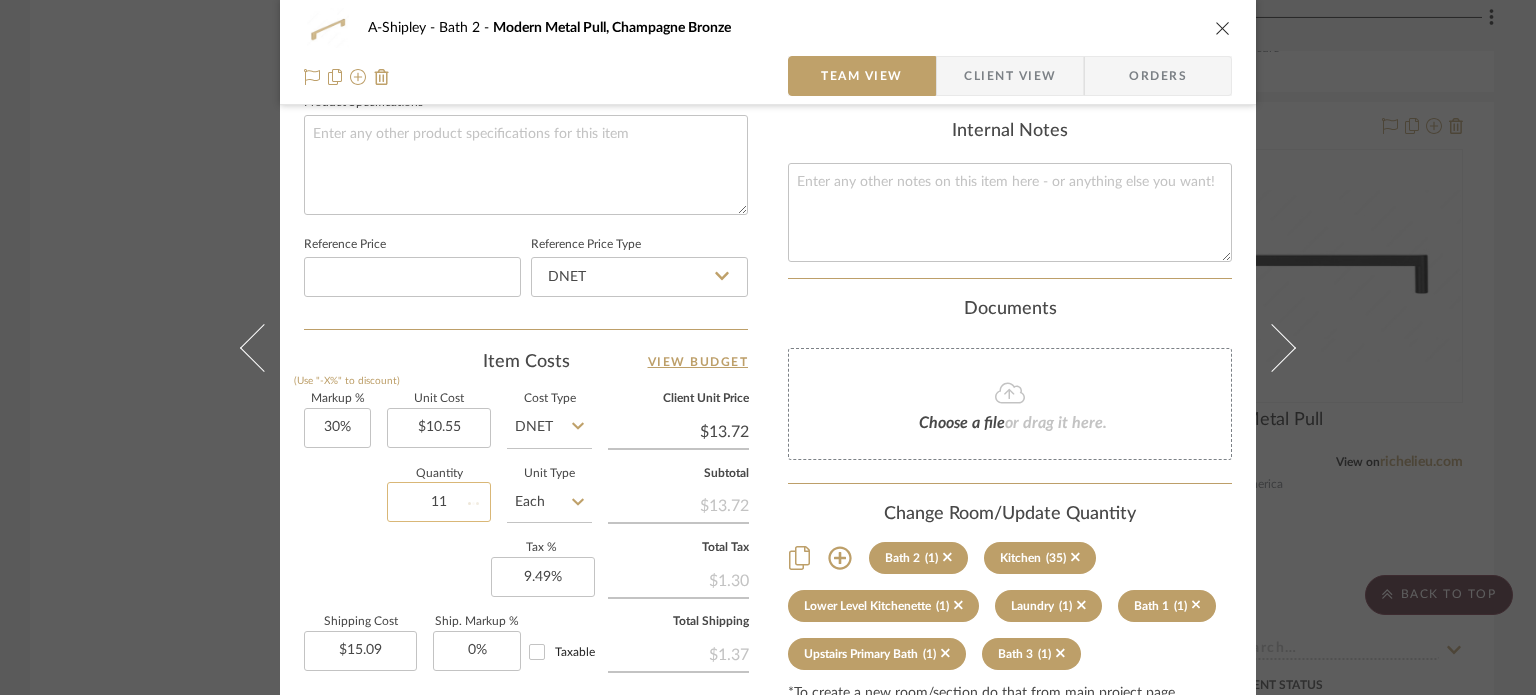 type 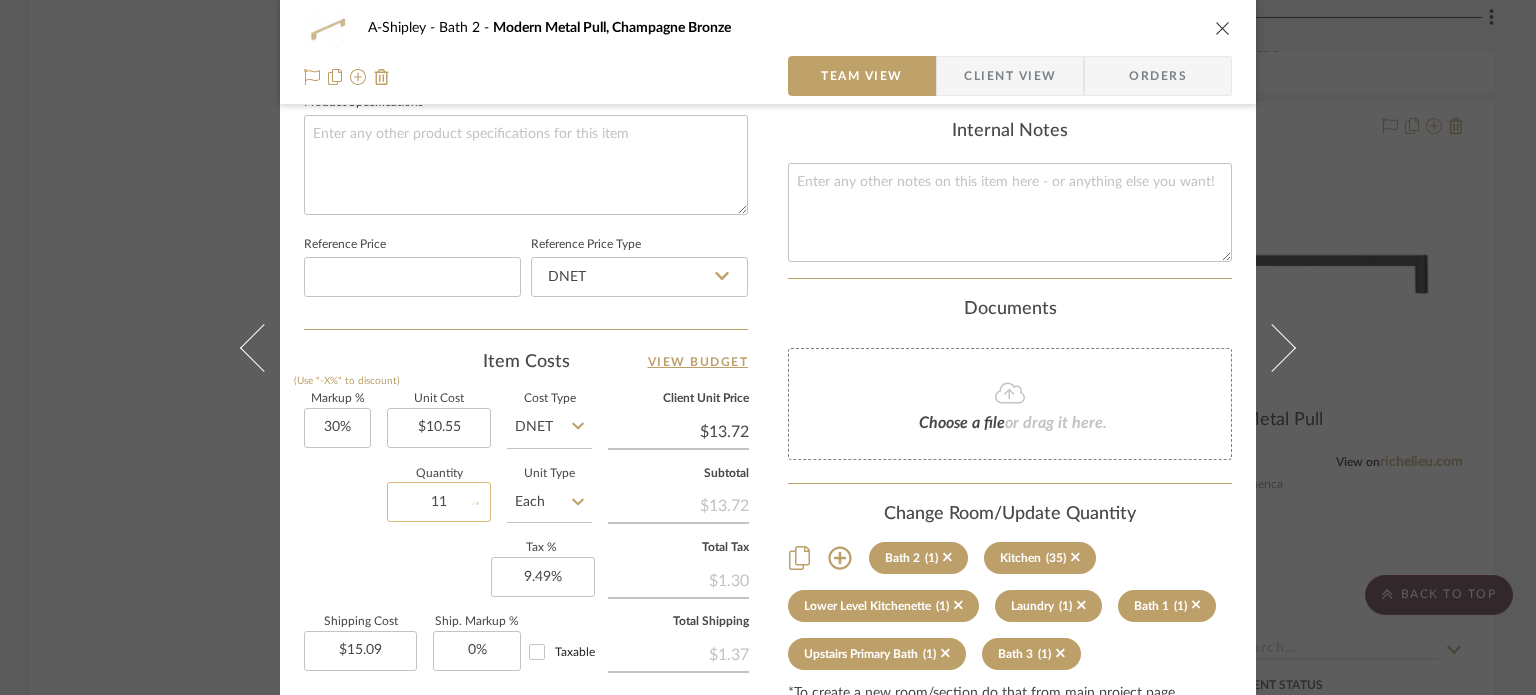 type 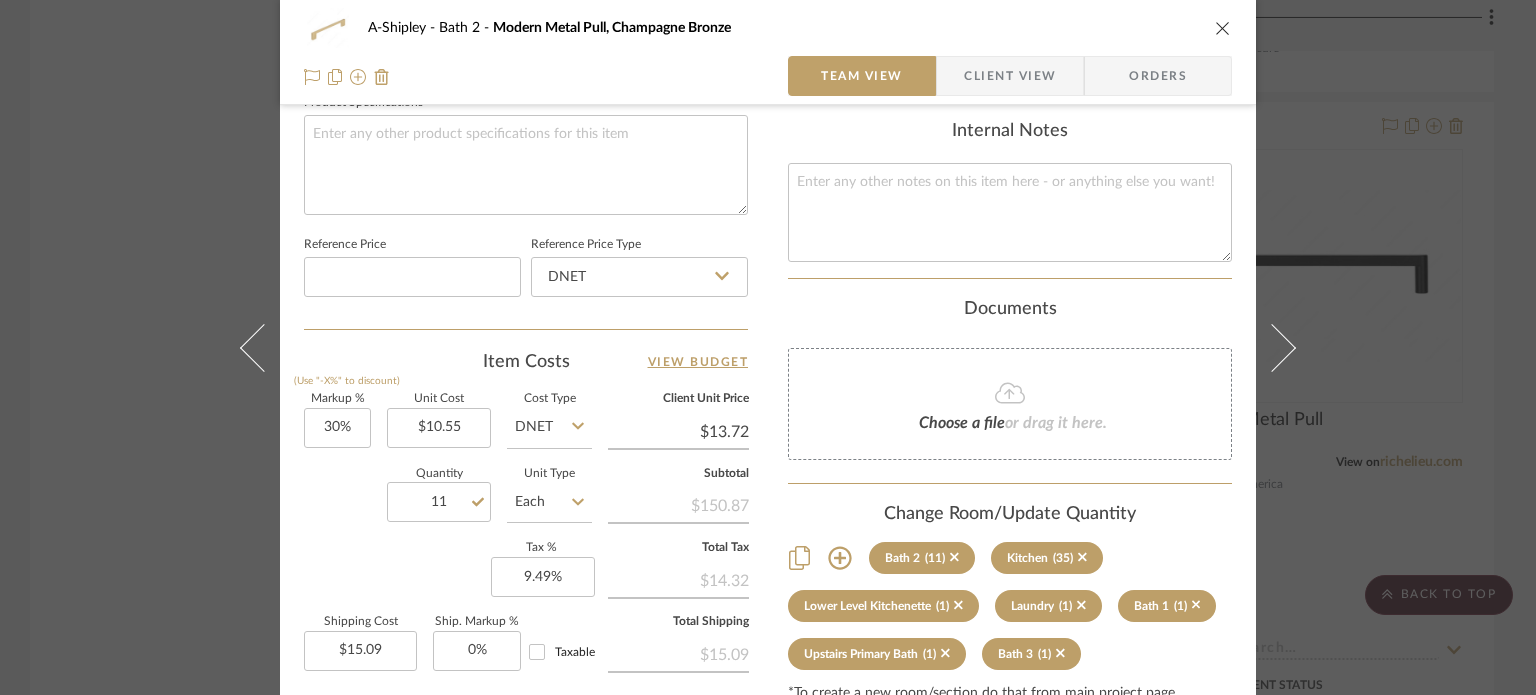 click on "A-Shipley Bath 2 Modern Metal Pull, Champagne Bronze Team View Client View Orders  Team-Facing Details   Item Name  Modern Metal Pull, Champagne Bronze  Brand  Richilieu  Internal Description   Dimensions   Product Specifications   Reference Price   Reference Price Type  DNET  Item Costs   View Budget   Markup %  (Use "-X%" to discount) 30%  Unit Cost  $10.55  Cost Type  DNET  Client Unit Price  $13.72  Quantity  11  Unit Type  Each  Subtotal   $150.87   Tax %  9.49%  Total Tax   $14.32   Shipping Cost  $15.09  Ship. Markup %  0% Taxable  Total Shipping   $15.09  Total Client Price  $180.27  Your Cost  $142.15  Your Margin  $34.82  Content here copies to Client View - confirm visibility there.  Show in Client Dashboard  Bulk Manage Dashboard Settings  Include in Budget   View Budget  Team Status Internal Client Status  Lead Time  In Stock Weeks  Est. Min   Est. Max   Due Date   Client-Facing Target Install Date  Tasks / To-Dos /  team Messaging Invite Collaborator Recipients:  [EMAIL] ," at bounding box center [768, 347] 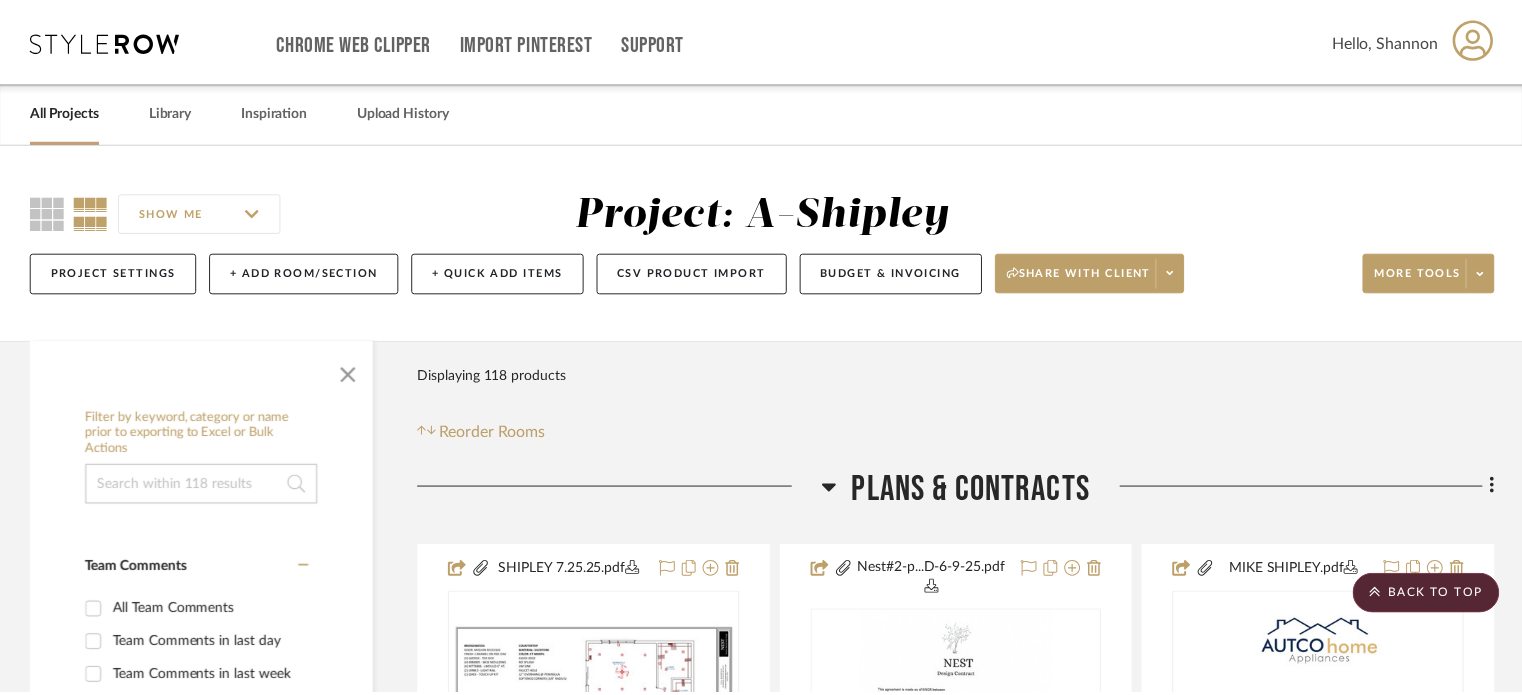 scroll, scrollTop: 6274, scrollLeft: 0, axis: vertical 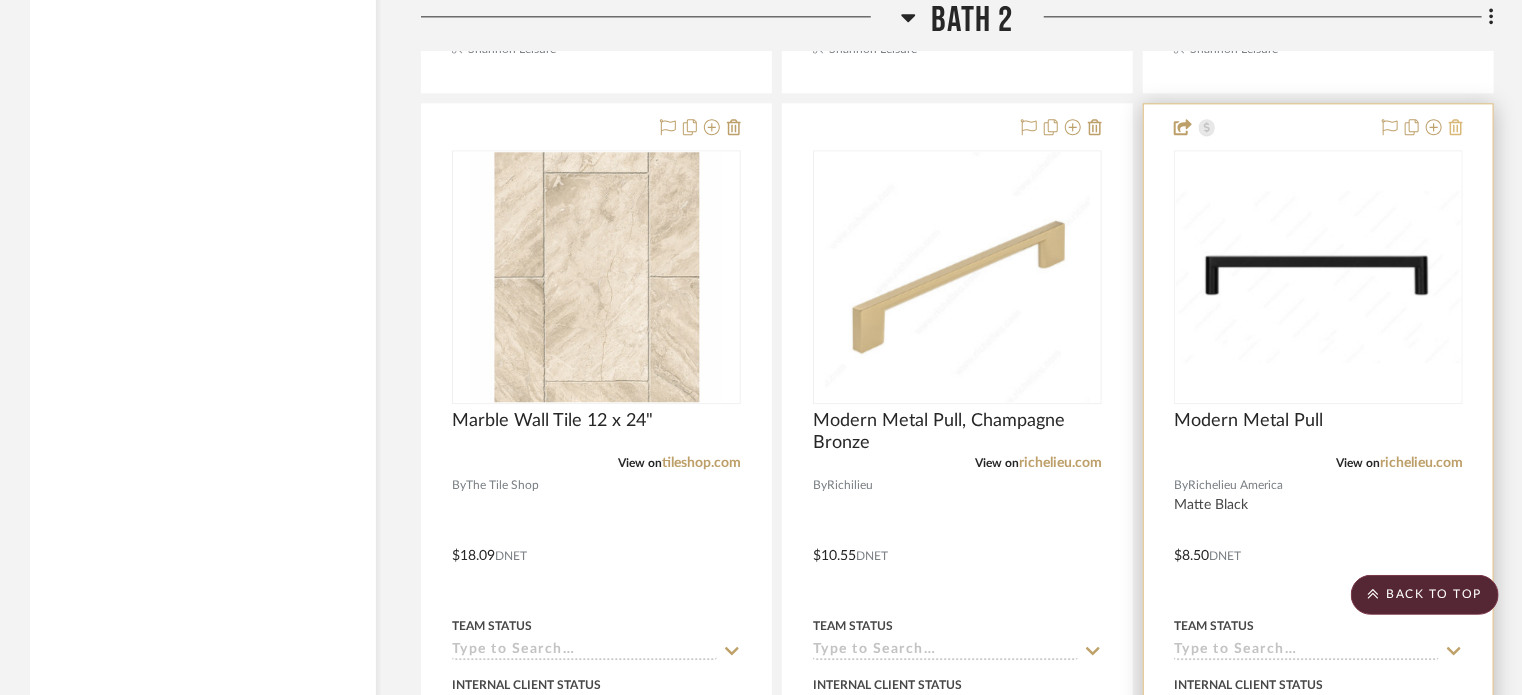 click 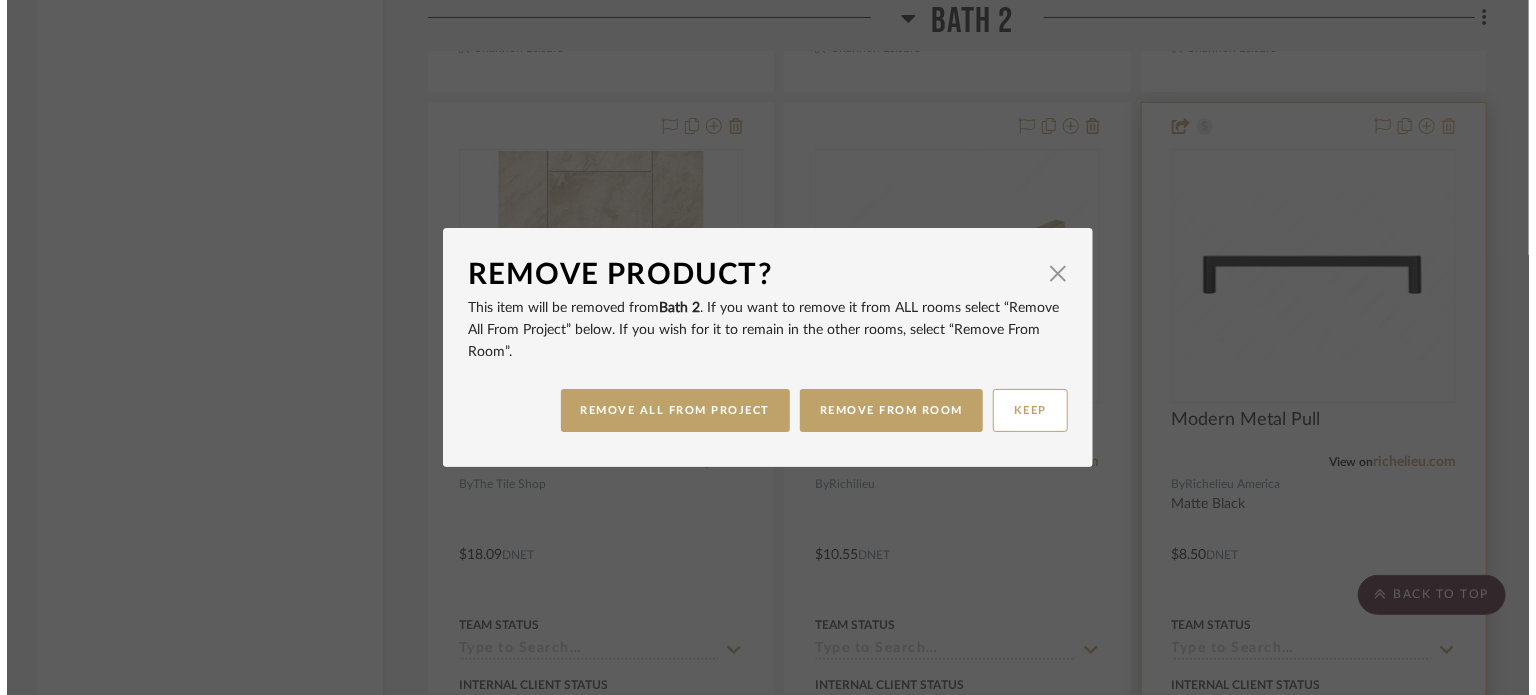 scroll, scrollTop: 0, scrollLeft: 0, axis: both 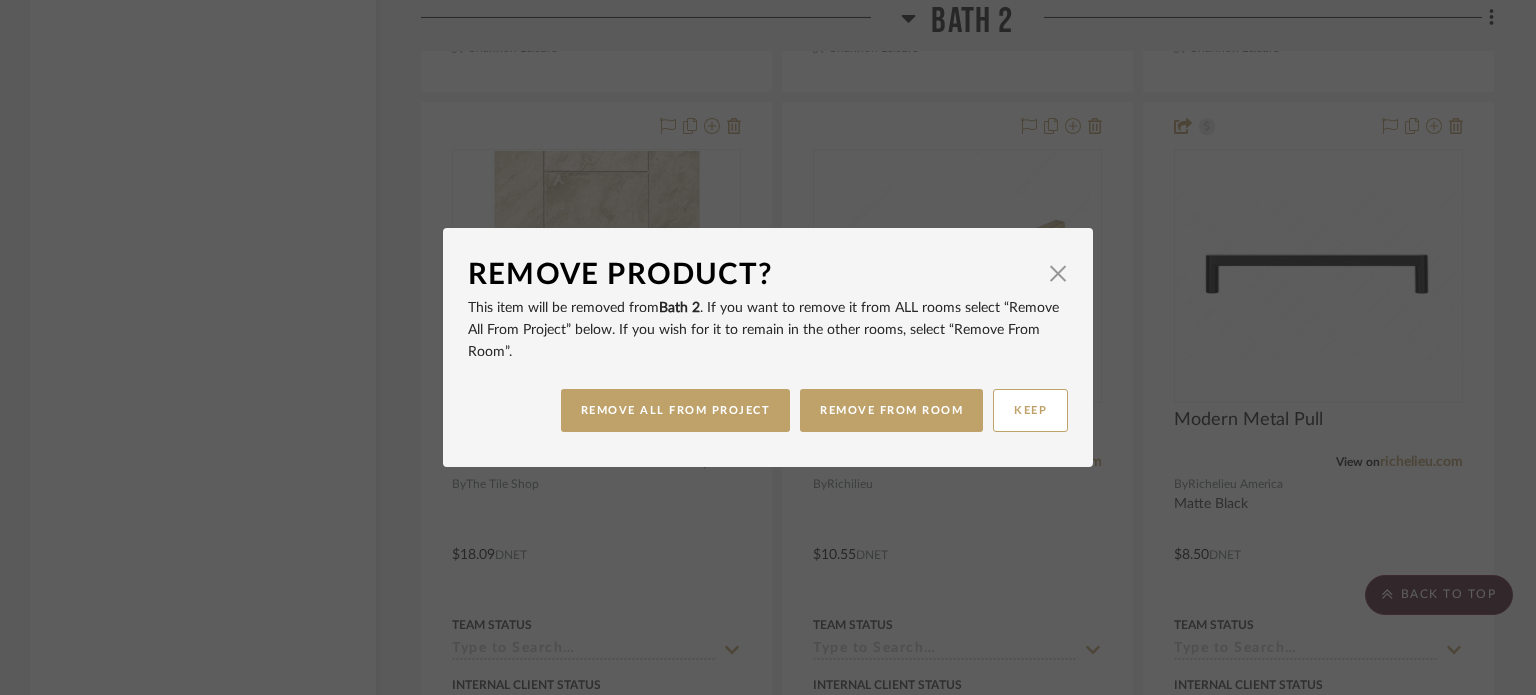 click on "REMOVE ALL FROM PROJECT   REMOVE FROM ROOM   KEEP" at bounding box center (768, 410) 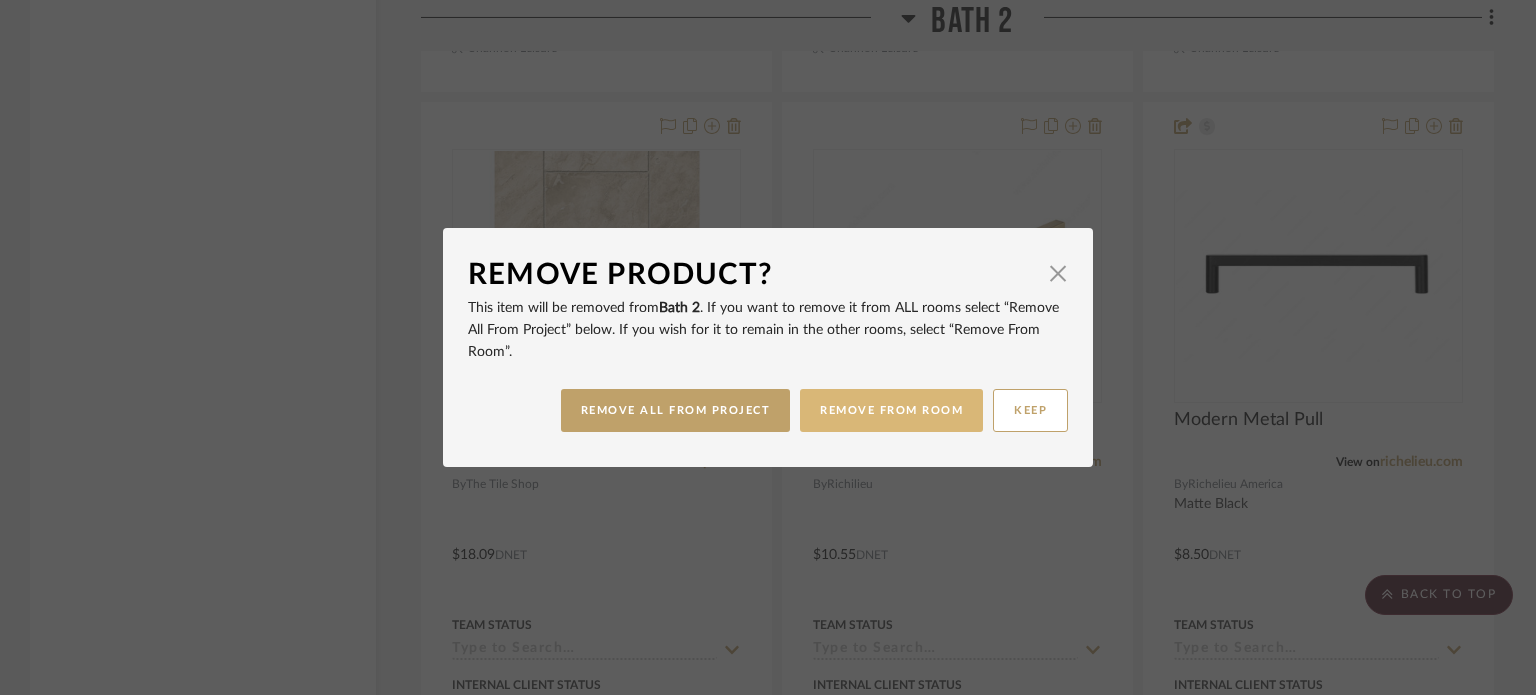 click on "REMOVE FROM ROOM" at bounding box center (891, 410) 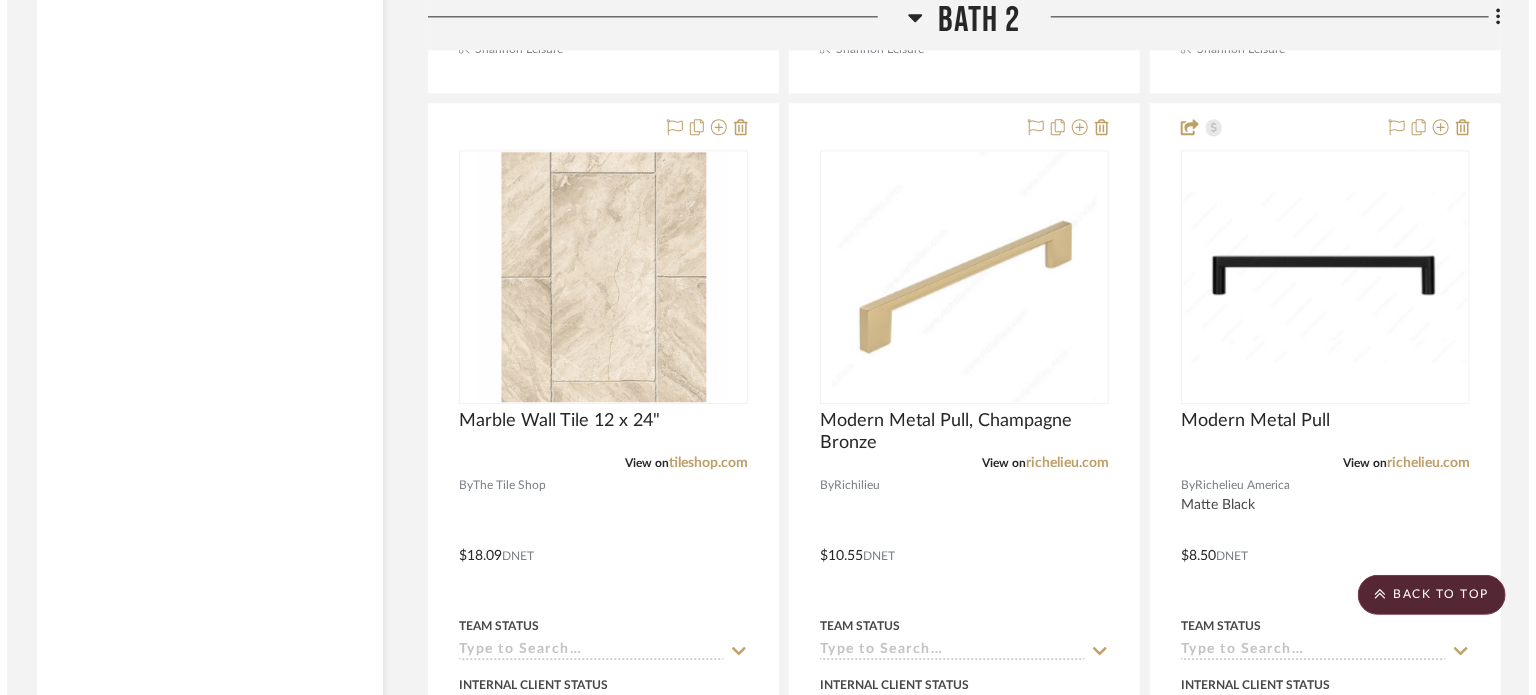 scroll, scrollTop: 0, scrollLeft: 0, axis: both 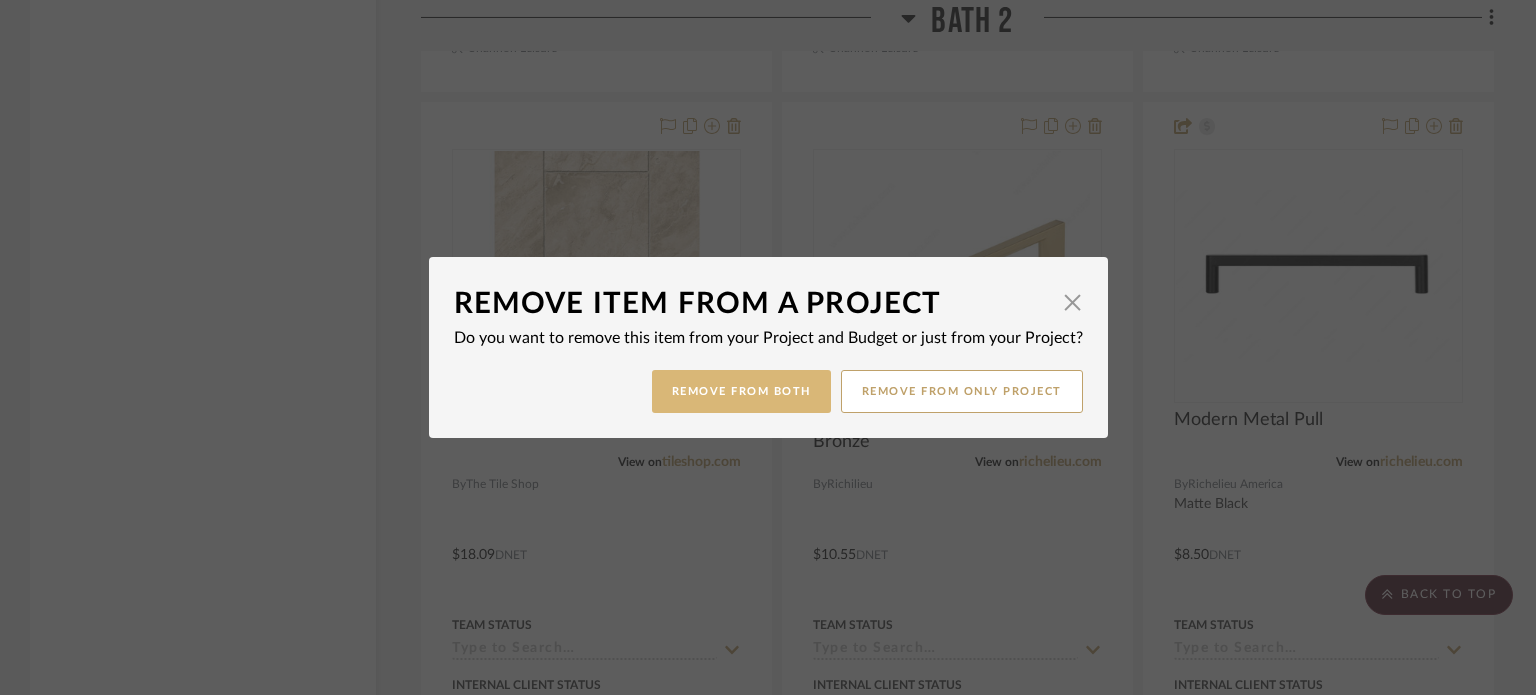click on "Remove from Both" at bounding box center (741, 391) 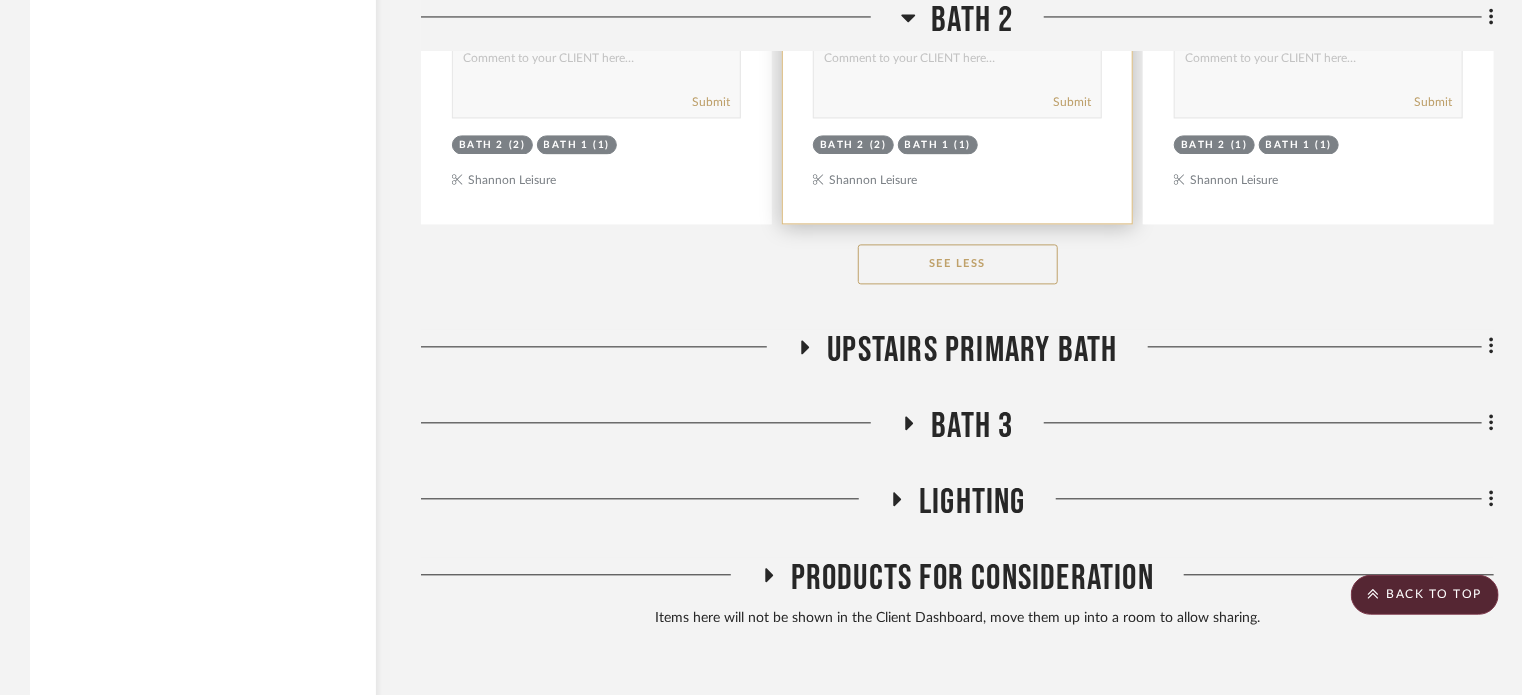 scroll, scrollTop: 9725, scrollLeft: 0, axis: vertical 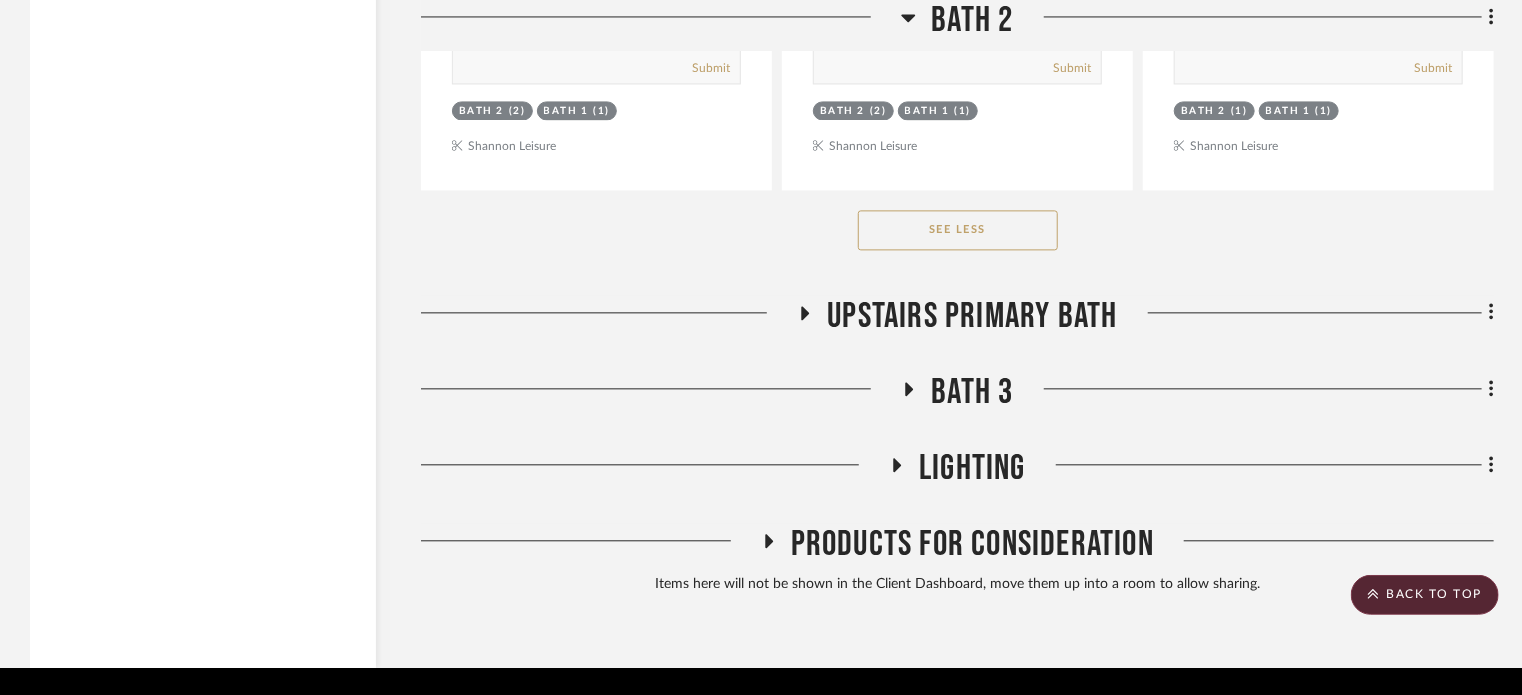click on "Upstairs Primary Bath" 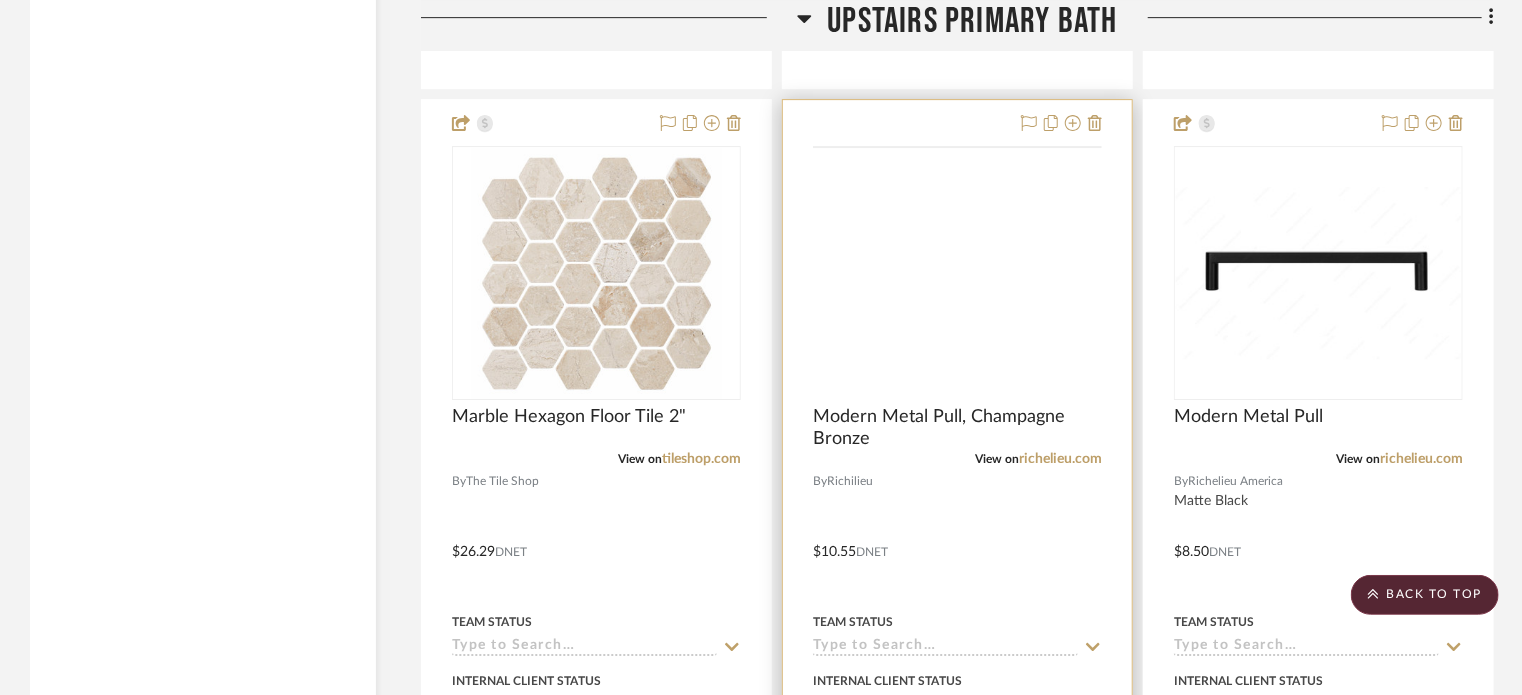scroll, scrollTop: 10885, scrollLeft: 0, axis: vertical 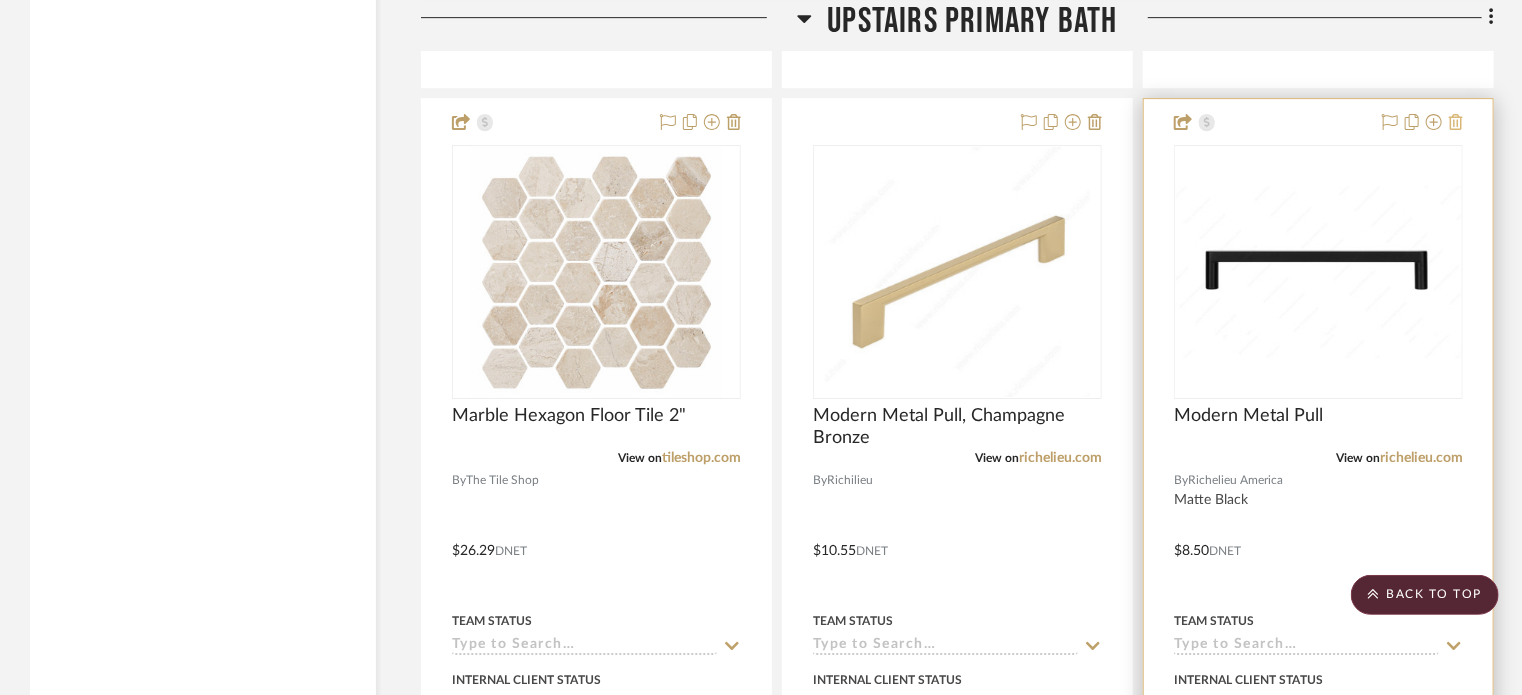 click 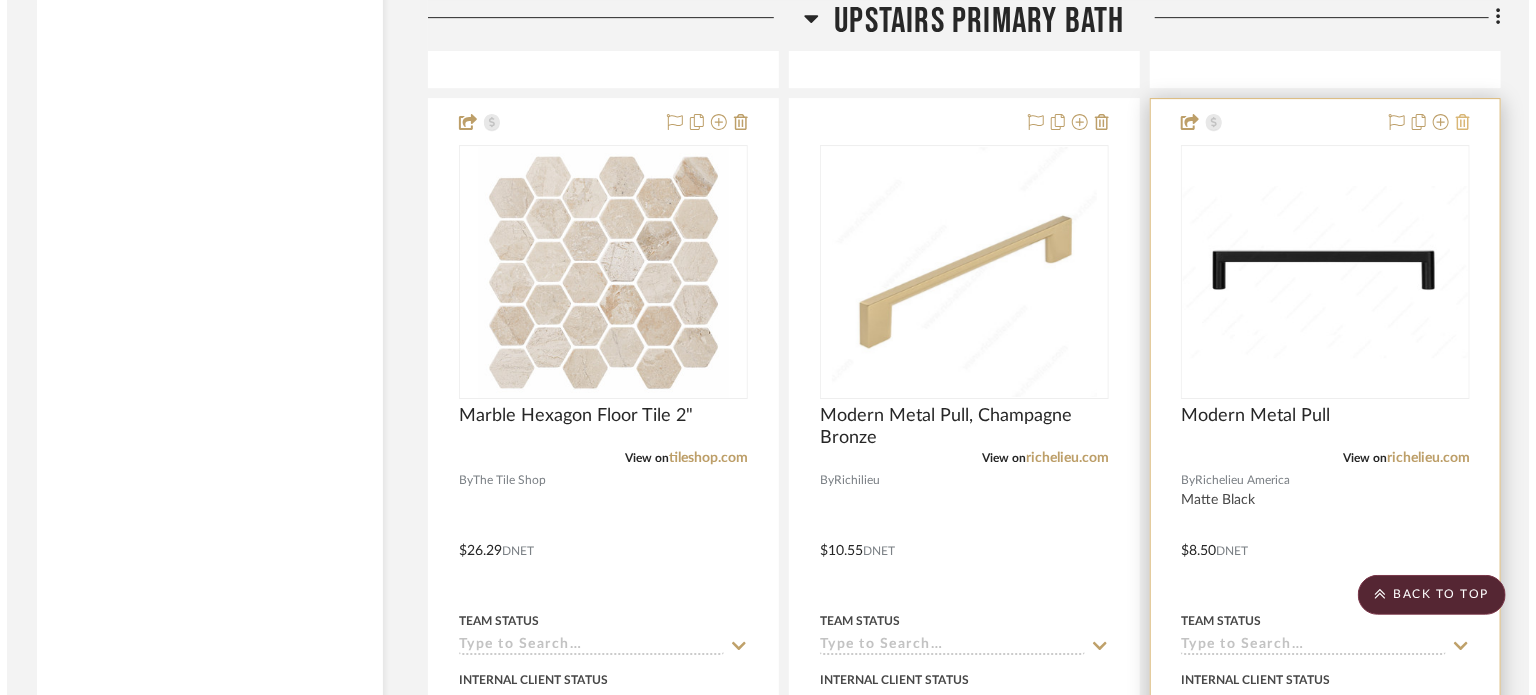 scroll, scrollTop: 0, scrollLeft: 0, axis: both 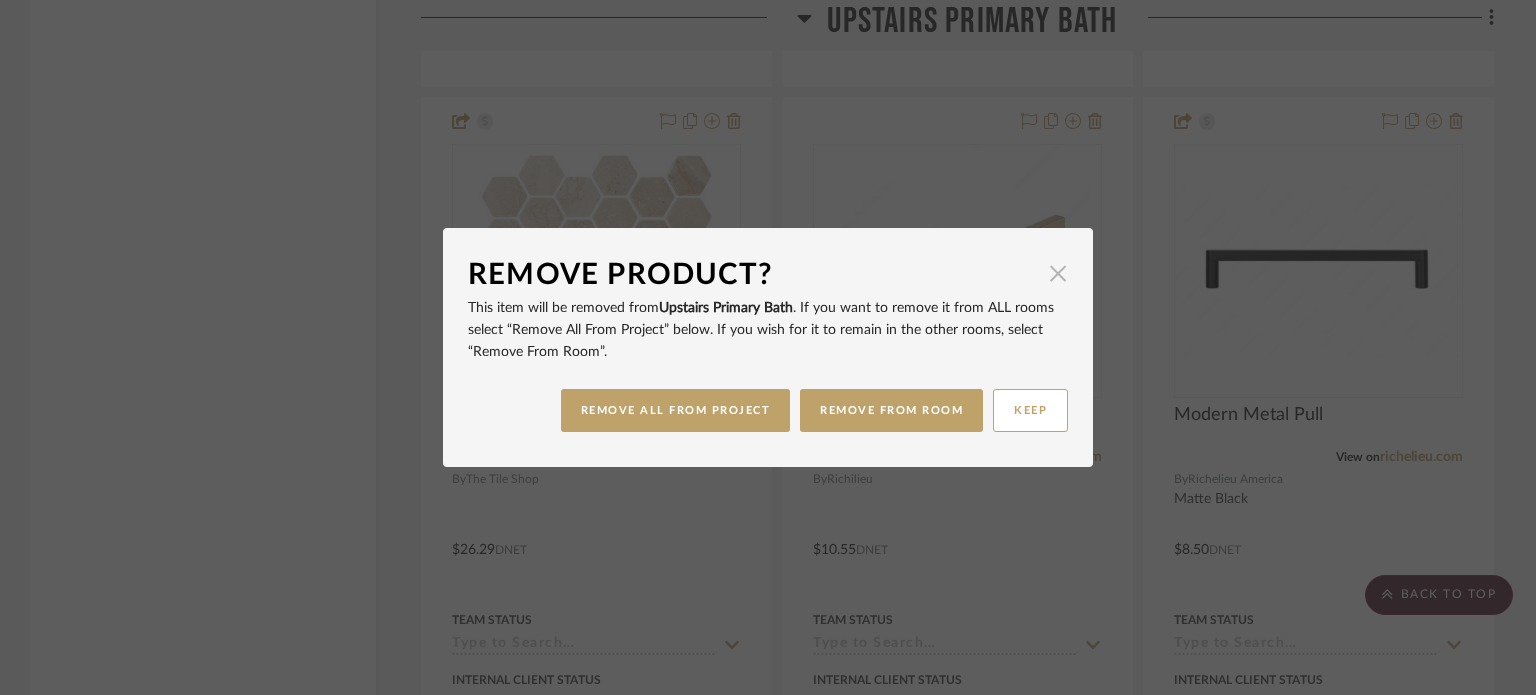 click at bounding box center (1058, 273) 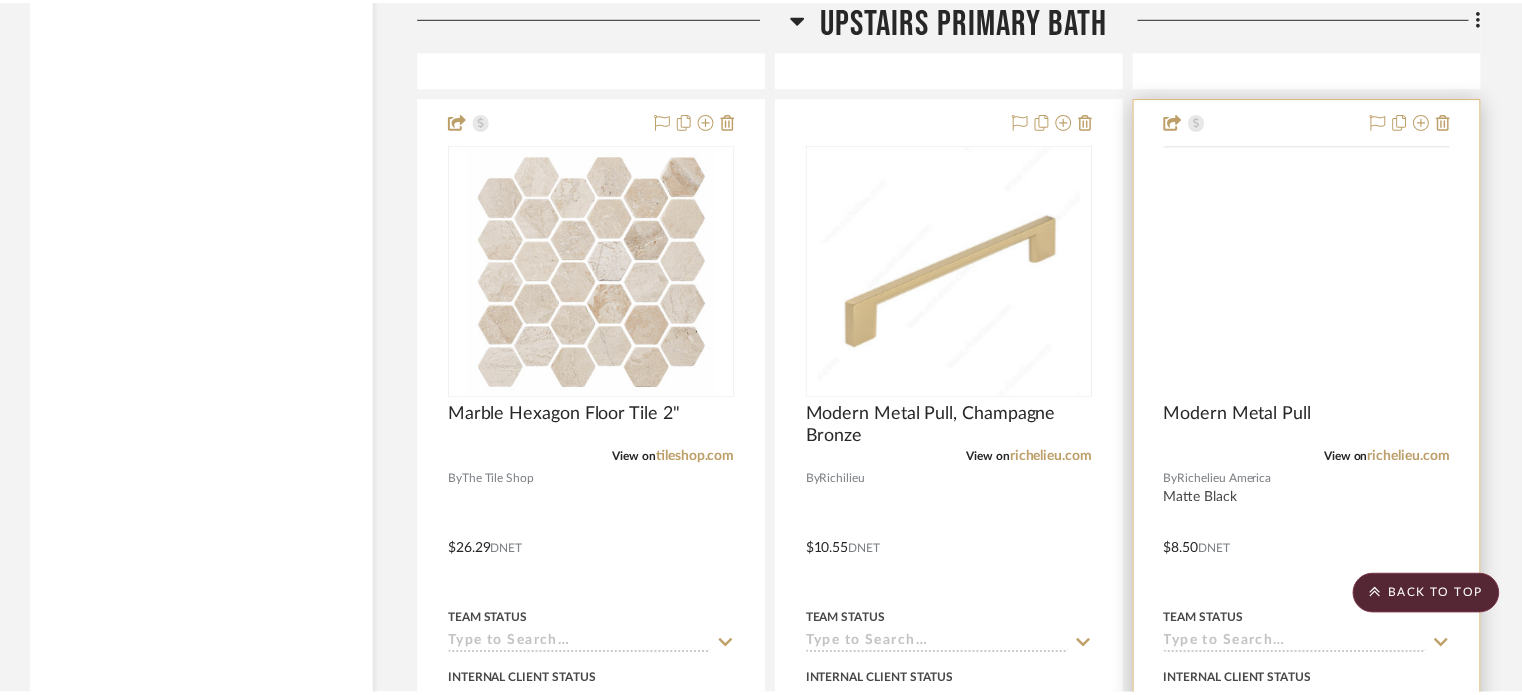 scroll, scrollTop: 10885, scrollLeft: 0, axis: vertical 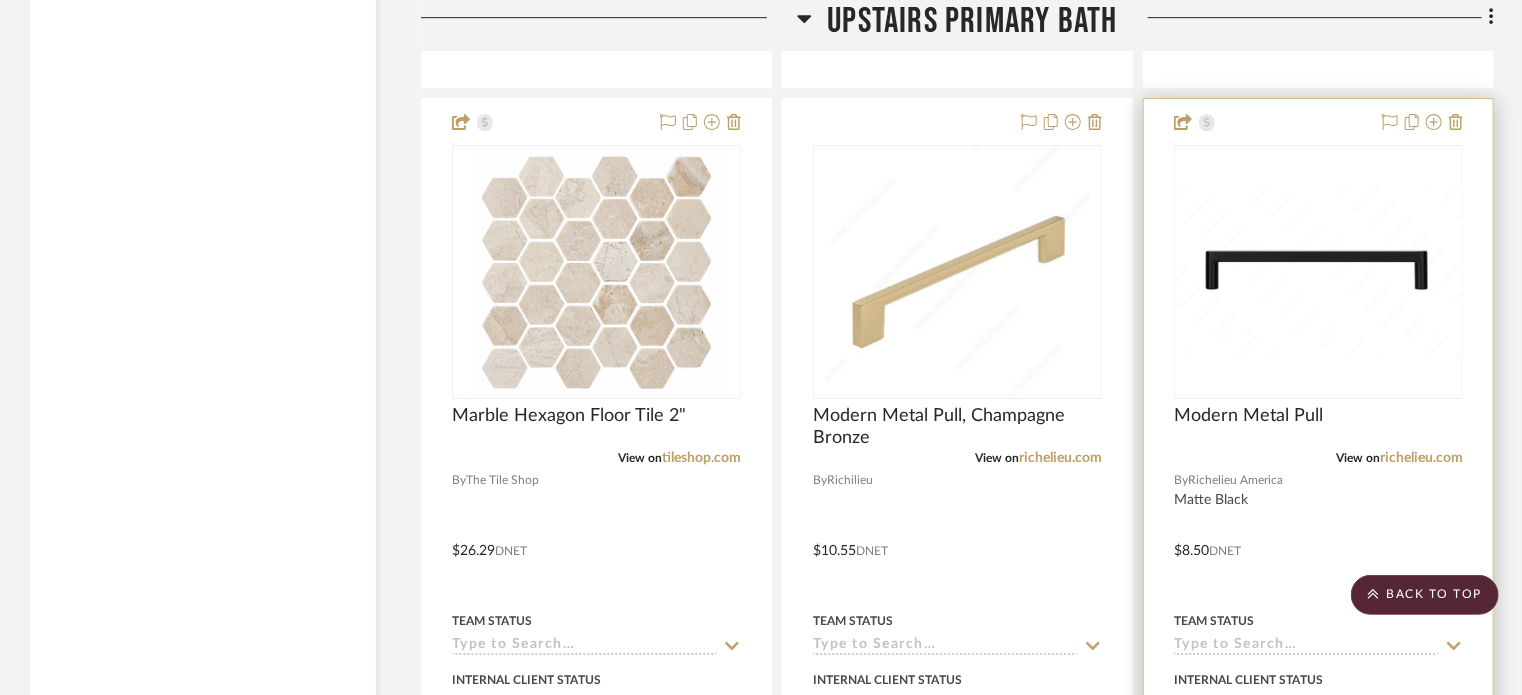 click on "View on  richelieu.com" at bounding box center [1318, 458] 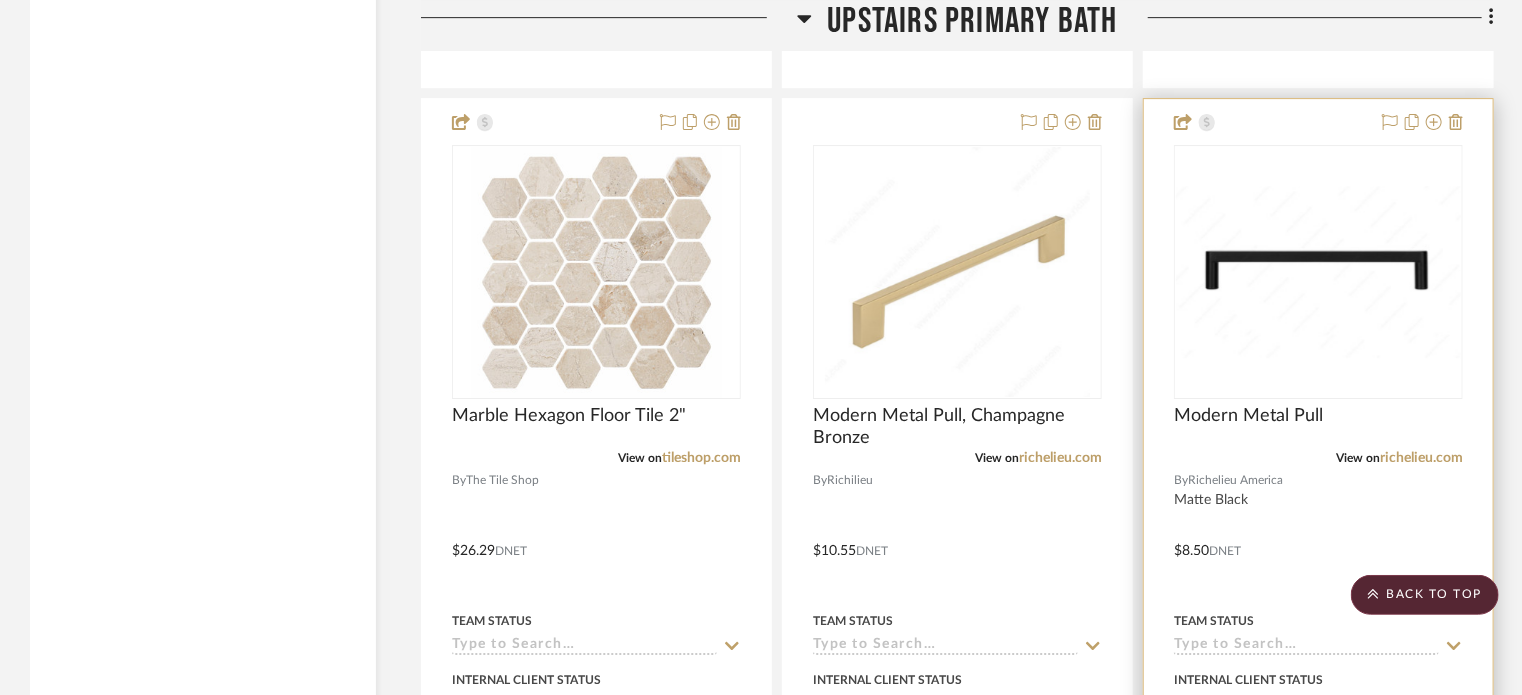 click on "View on  richelieu.com" at bounding box center [1318, 458] 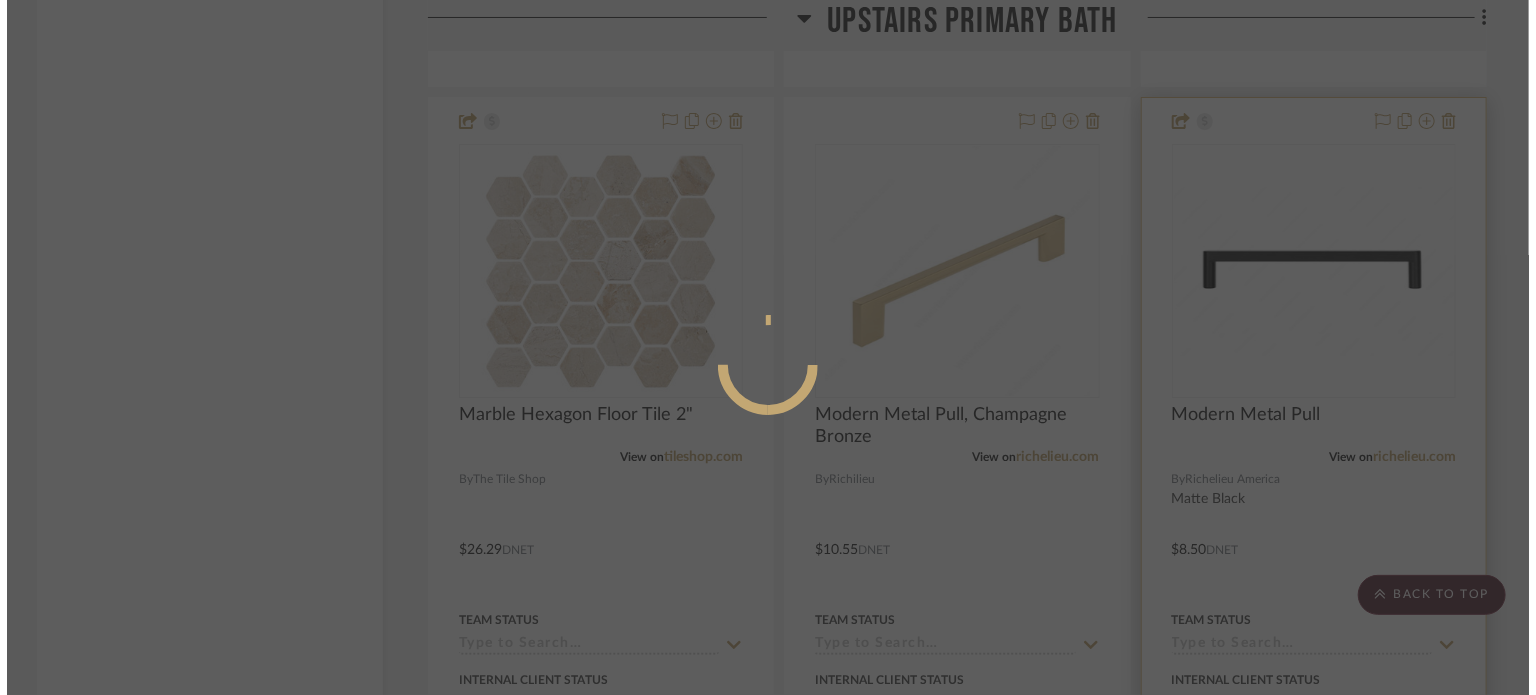 scroll, scrollTop: 0, scrollLeft: 0, axis: both 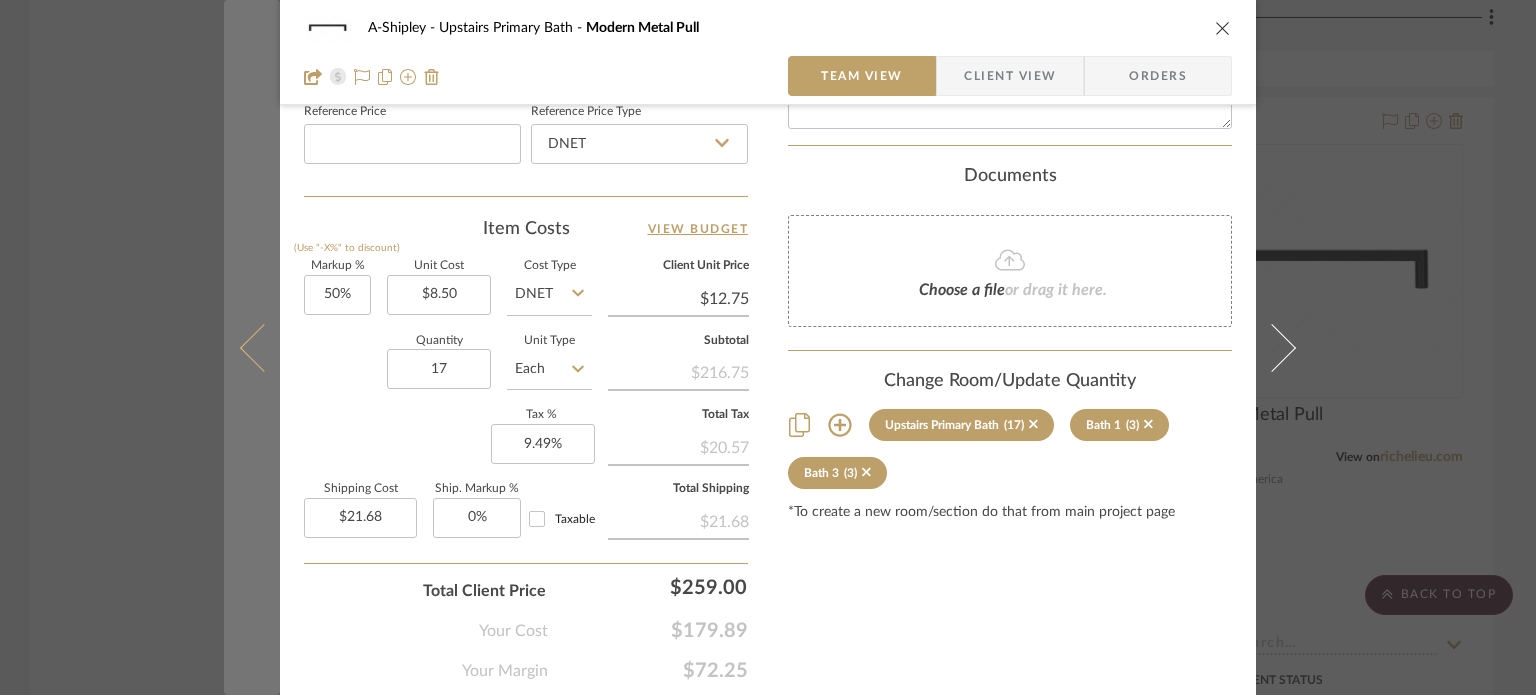 click at bounding box center (252, 347) 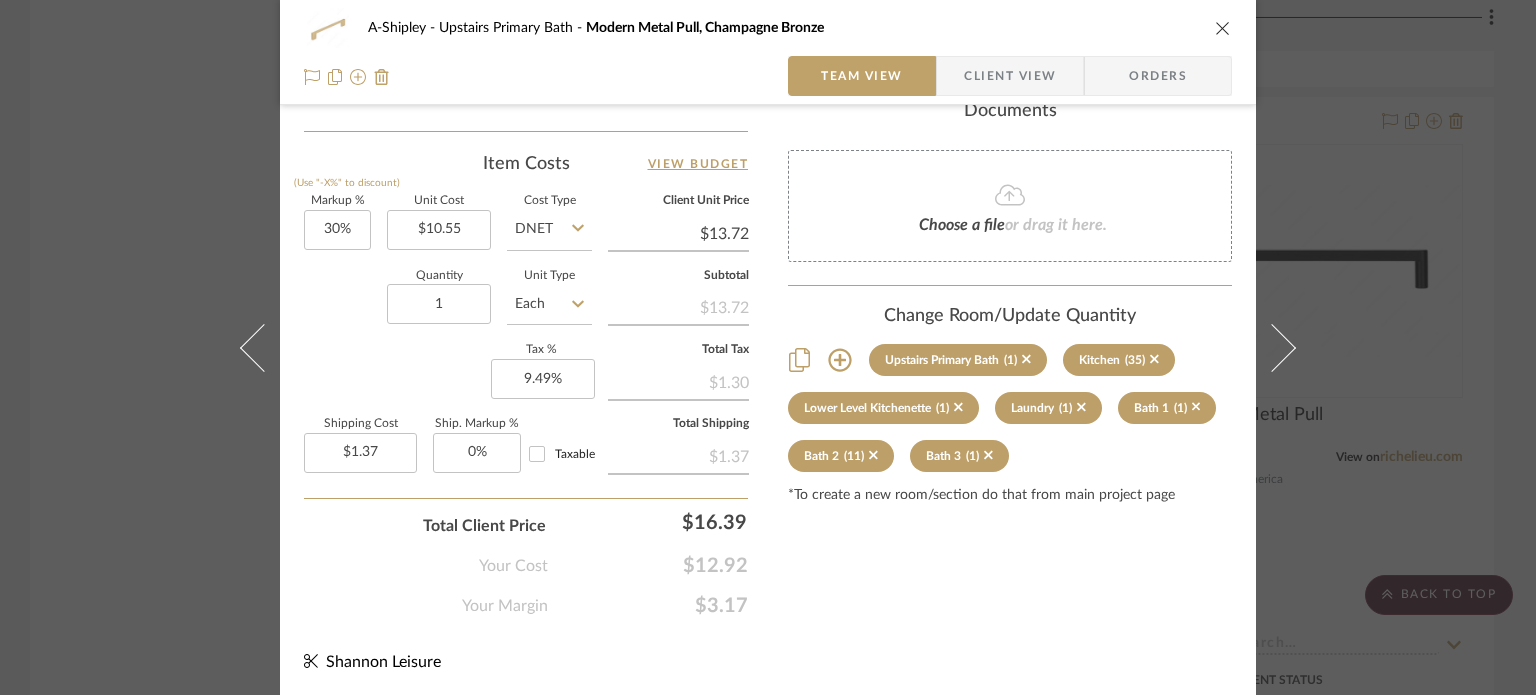scroll, scrollTop: 1163, scrollLeft: 0, axis: vertical 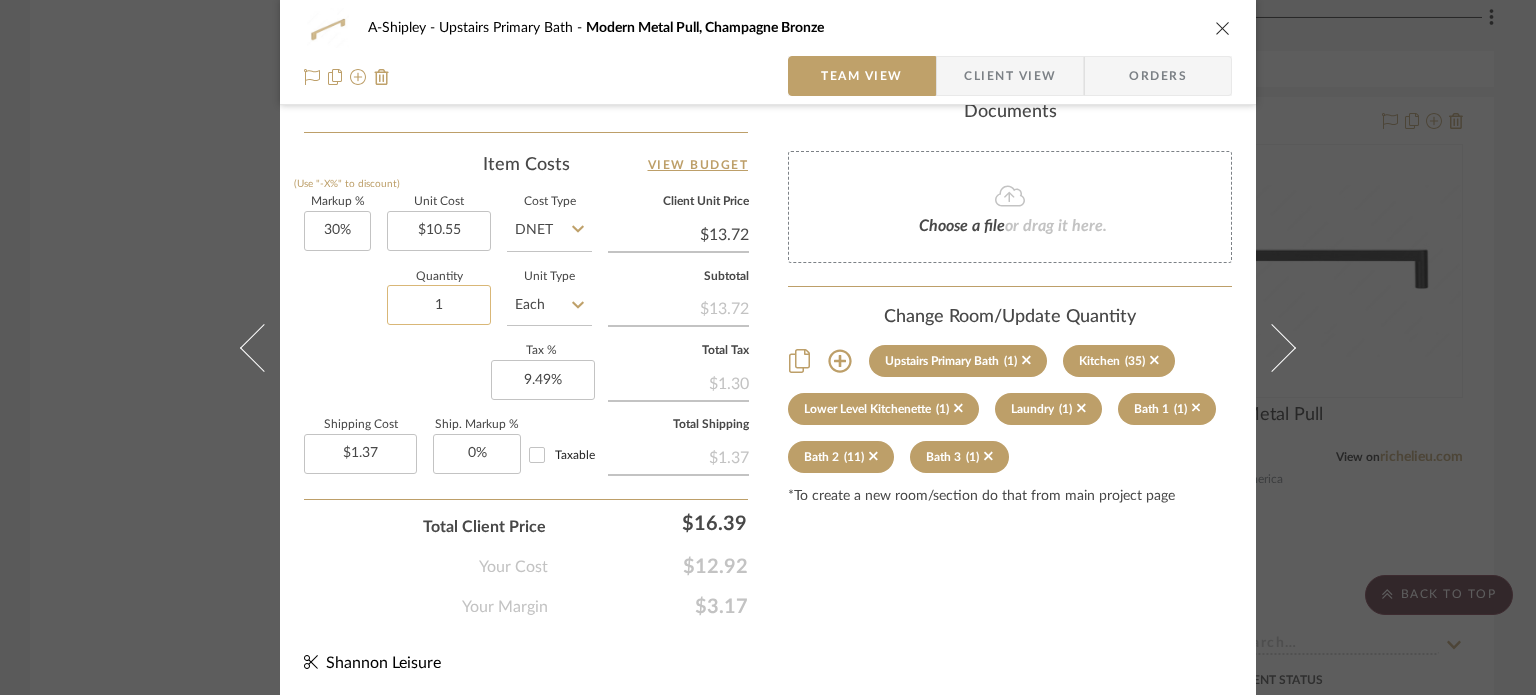 click on "1" 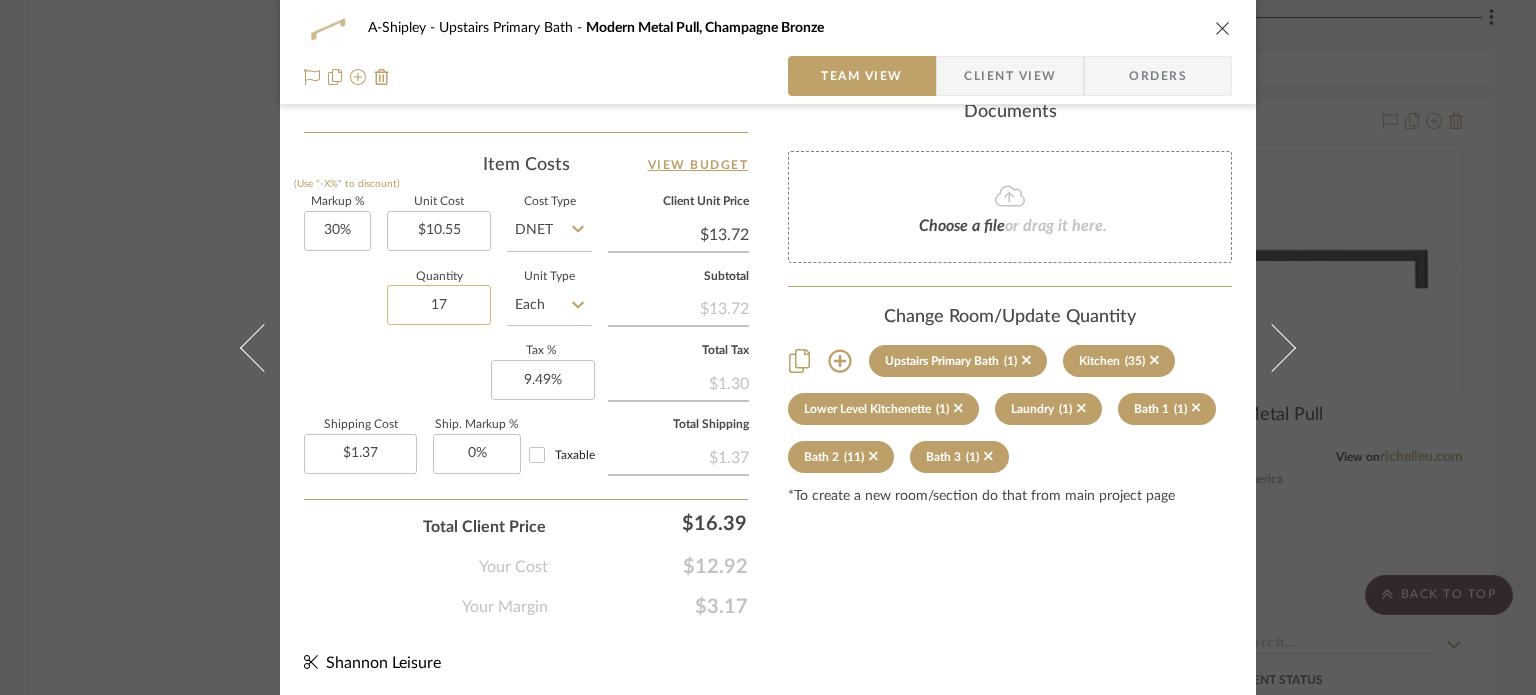 type on "17" 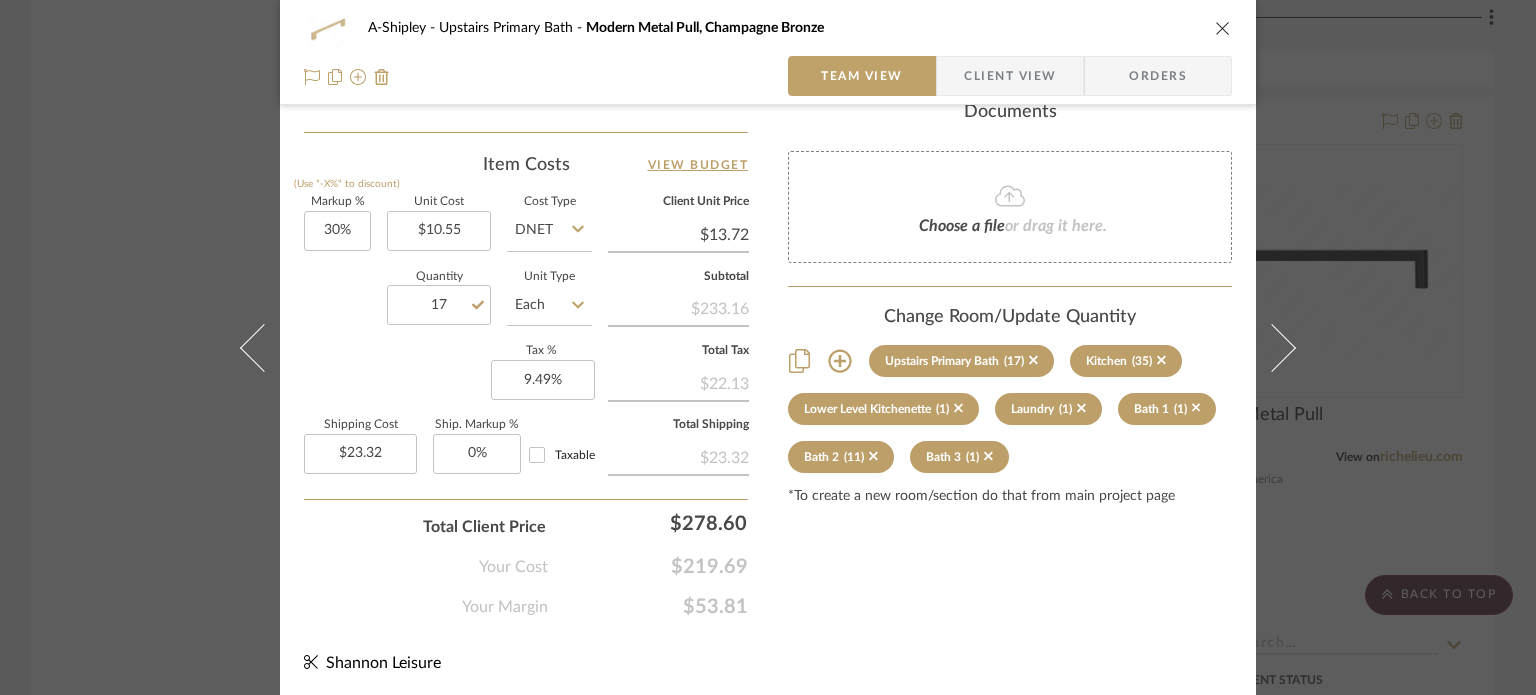 click on "A-Shipley Upstairs Primary Bath Modern Metal Pull, Champagne Bronze Team View Client View Orders  Team-Facing Details   Item Name  Modern Metal Pull, Champagne Bronze  Brand  Richilieu  Internal Description   Dimensions   Product Specifications   Reference Price   Reference Price Type  DNET  Item Costs   View Budget   Markup %  (Use "-X%" to discount) 30%  Unit Cost  $10.55  Cost Type  DNET  Client Unit Price  $13.72  Quantity  17  Unit Type  Each  Subtotal   $233.16   Tax %  9.49%  Total Tax   $22.13   Shipping Cost  $23.32  Ship. Markup %  0% Taxable  Total Shipping   $23.32  Total Client Price  $278.60  Your Cost  $219.69  Your Margin  $53.81  Content here copies to Client View - confirm visibility there.  Show in Client Dashboard  Bulk Manage Dashboard Settings  Include in Budget   View Budget  Team Status Internal Client Status  Lead Time  In Stock Weeks  Est. Min   Est. Max   Due Date   Client-Facing Target Install Date  Tasks / To-Dos /  team Messaging Invite Collaborator Recipients: ,  ,  ,  (17) (35)" at bounding box center (768, 347) 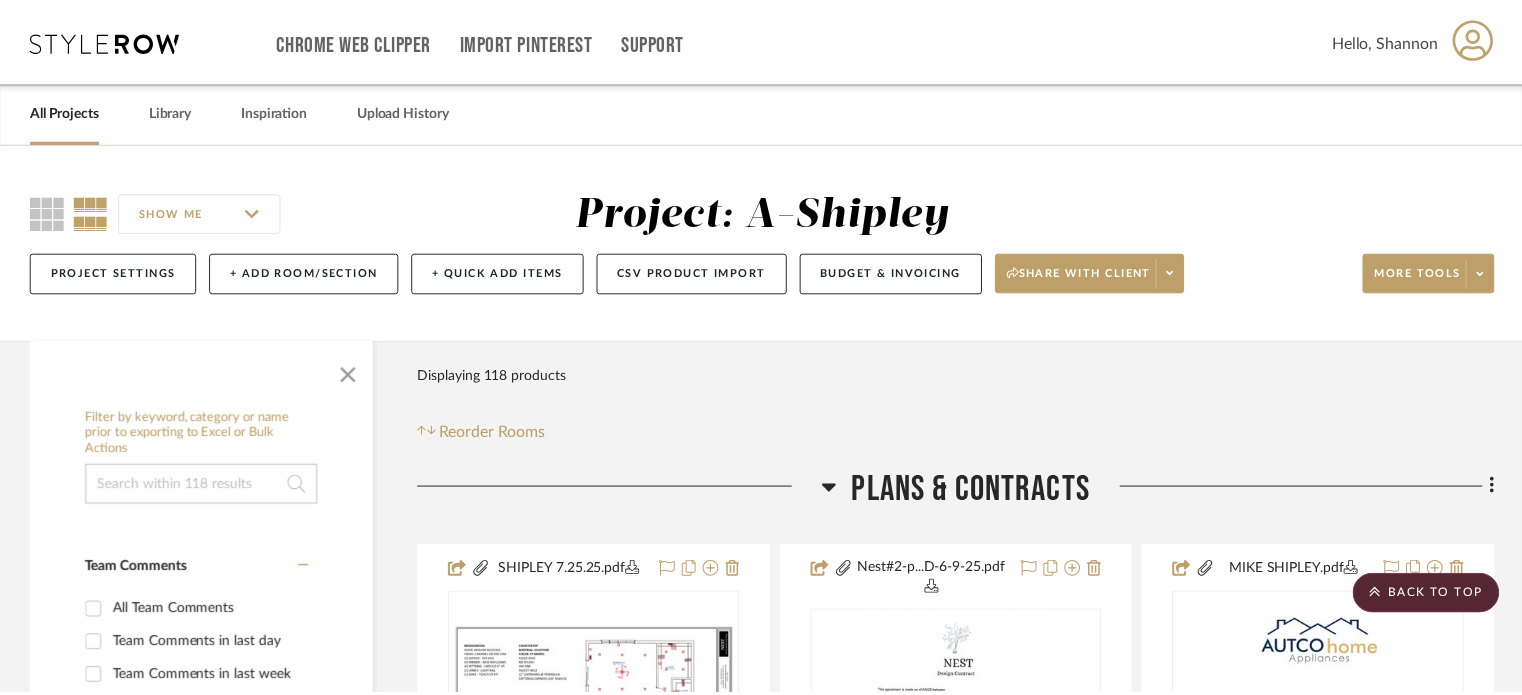 scroll, scrollTop: 10885, scrollLeft: 0, axis: vertical 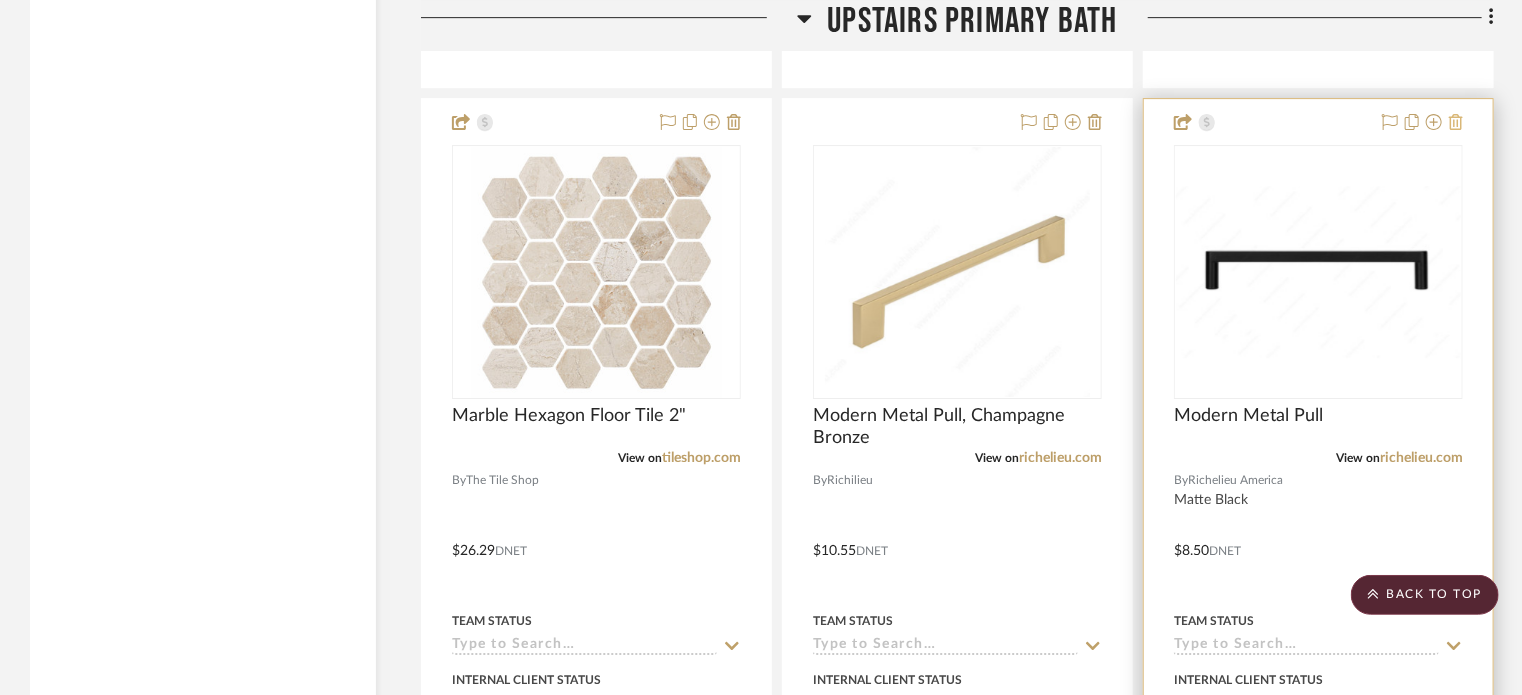 click 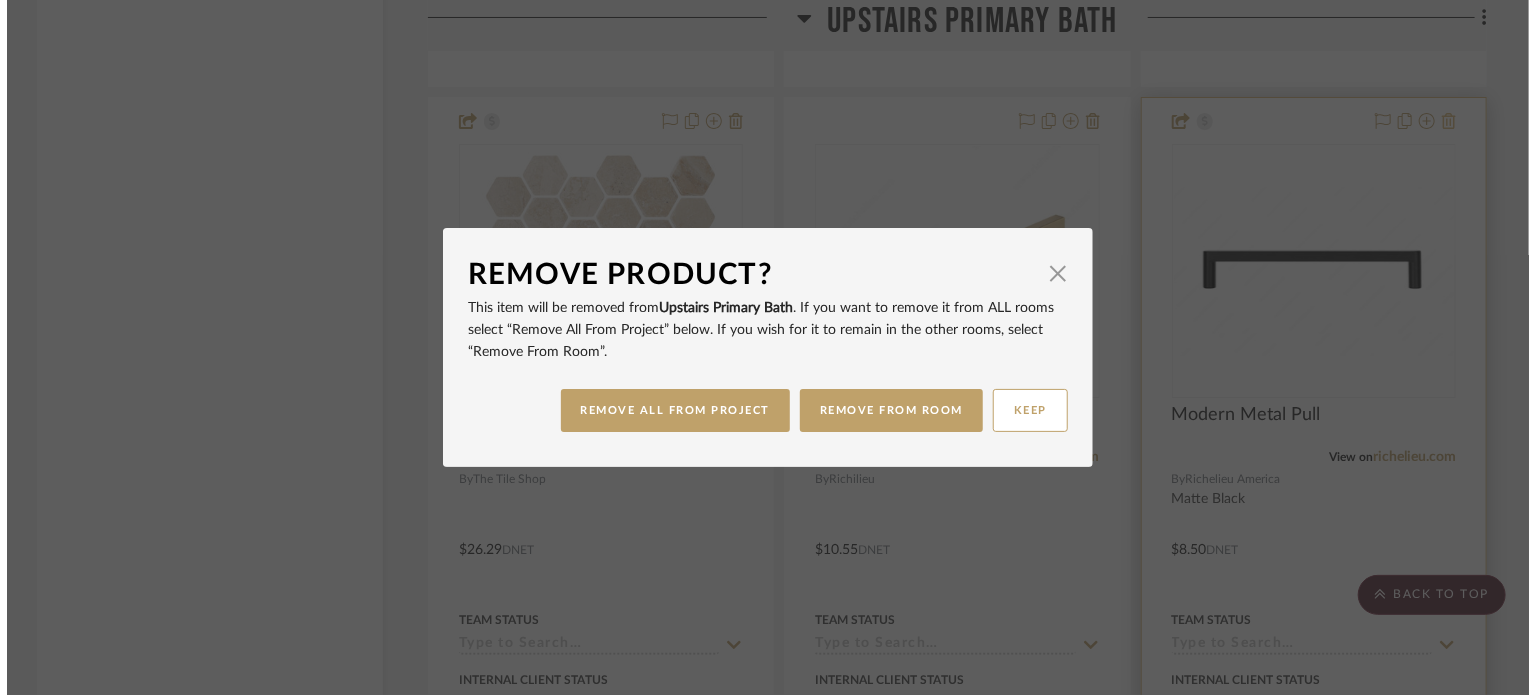 scroll, scrollTop: 0, scrollLeft: 0, axis: both 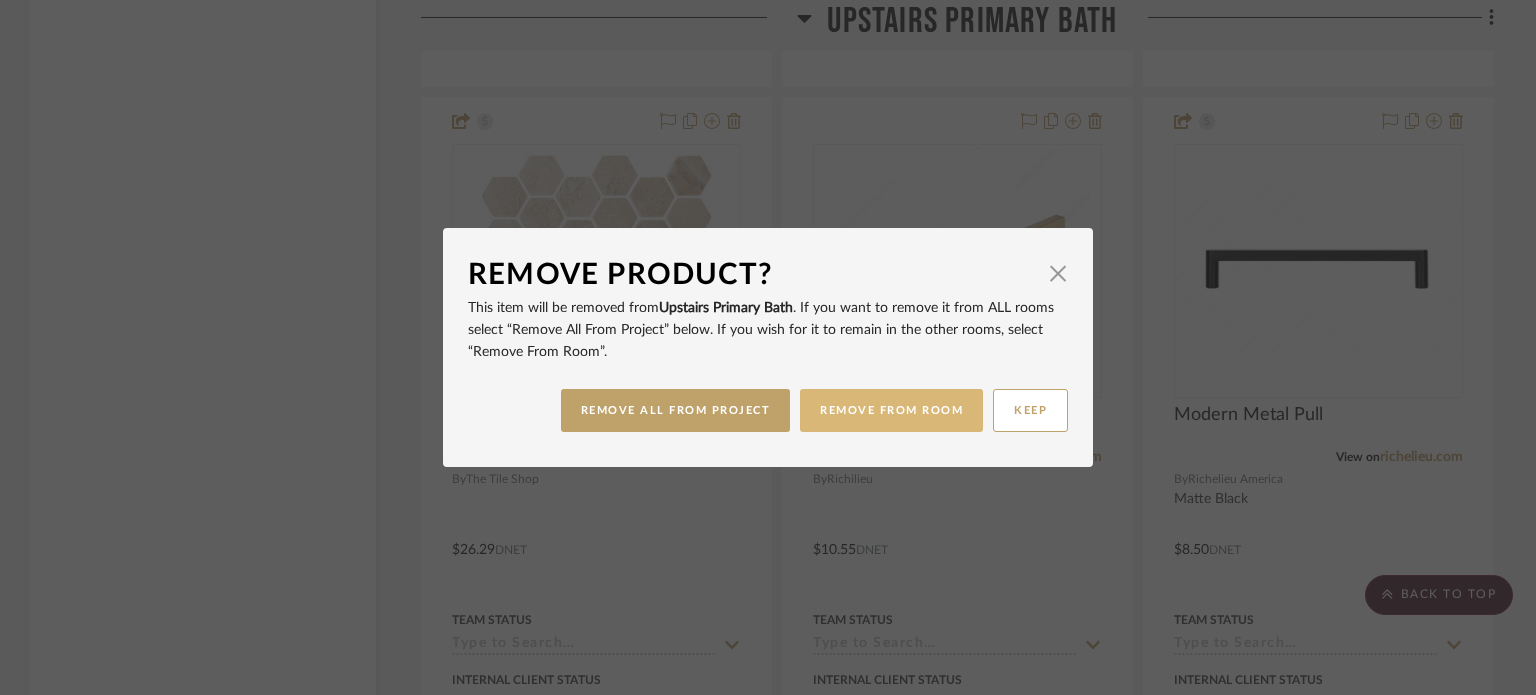 click on "REMOVE FROM ROOM" at bounding box center [891, 410] 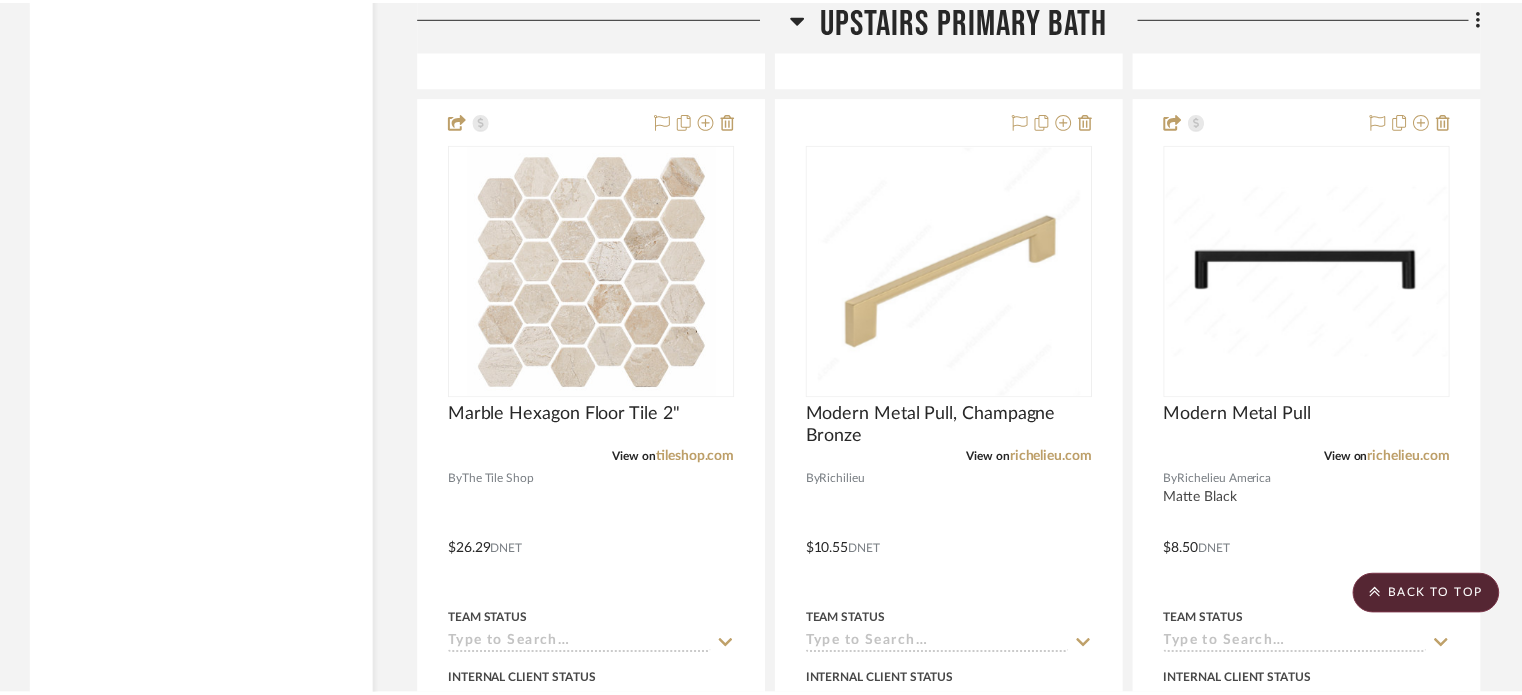 scroll, scrollTop: 10885, scrollLeft: 0, axis: vertical 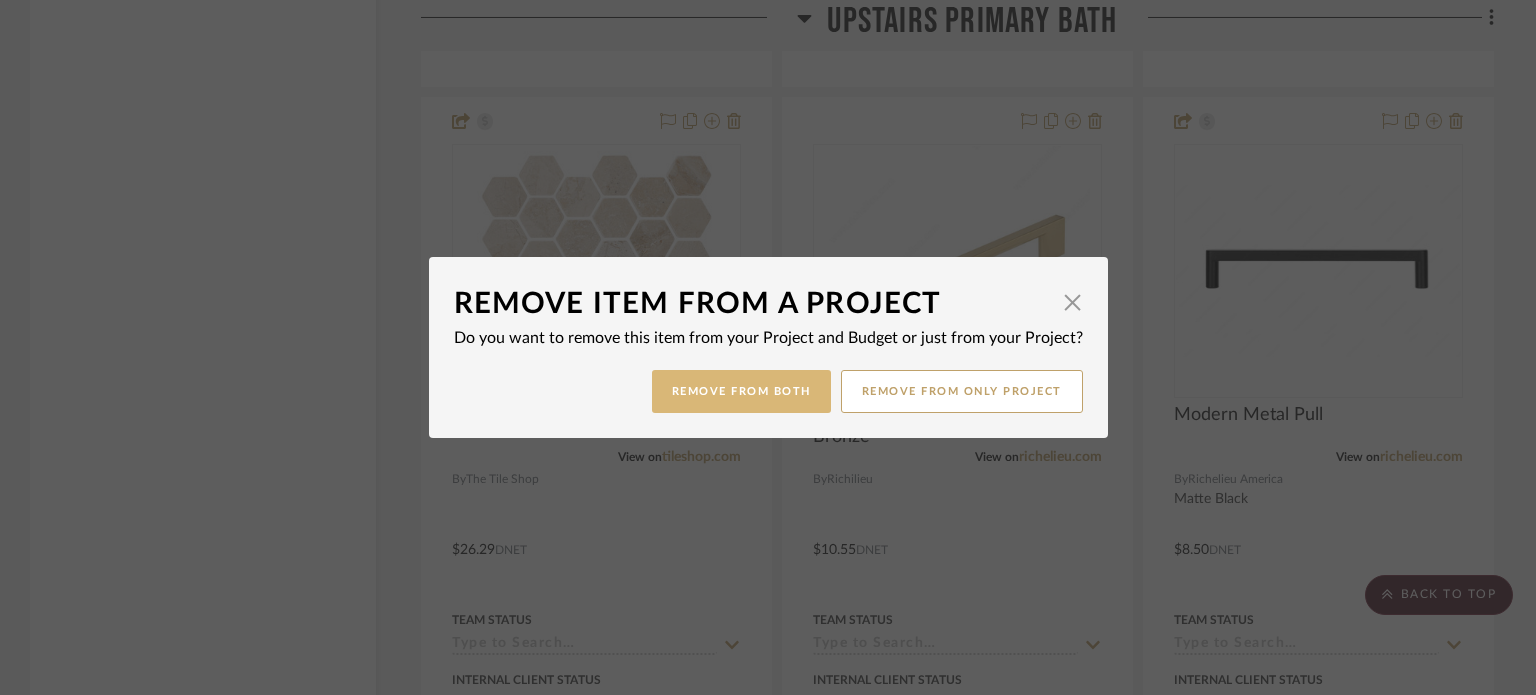 click on "Remove from Both" at bounding box center [741, 391] 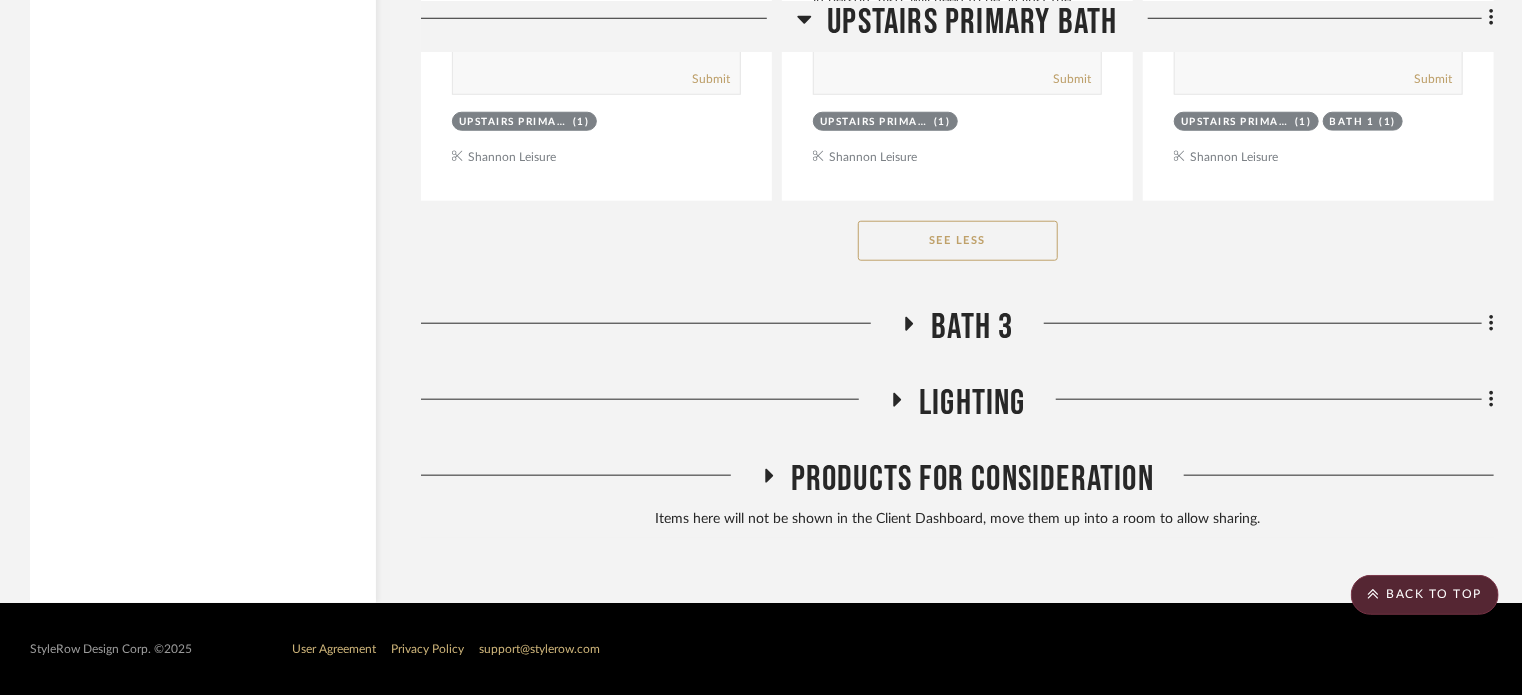 scroll, scrollTop: 16097, scrollLeft: 0, axis: vertical 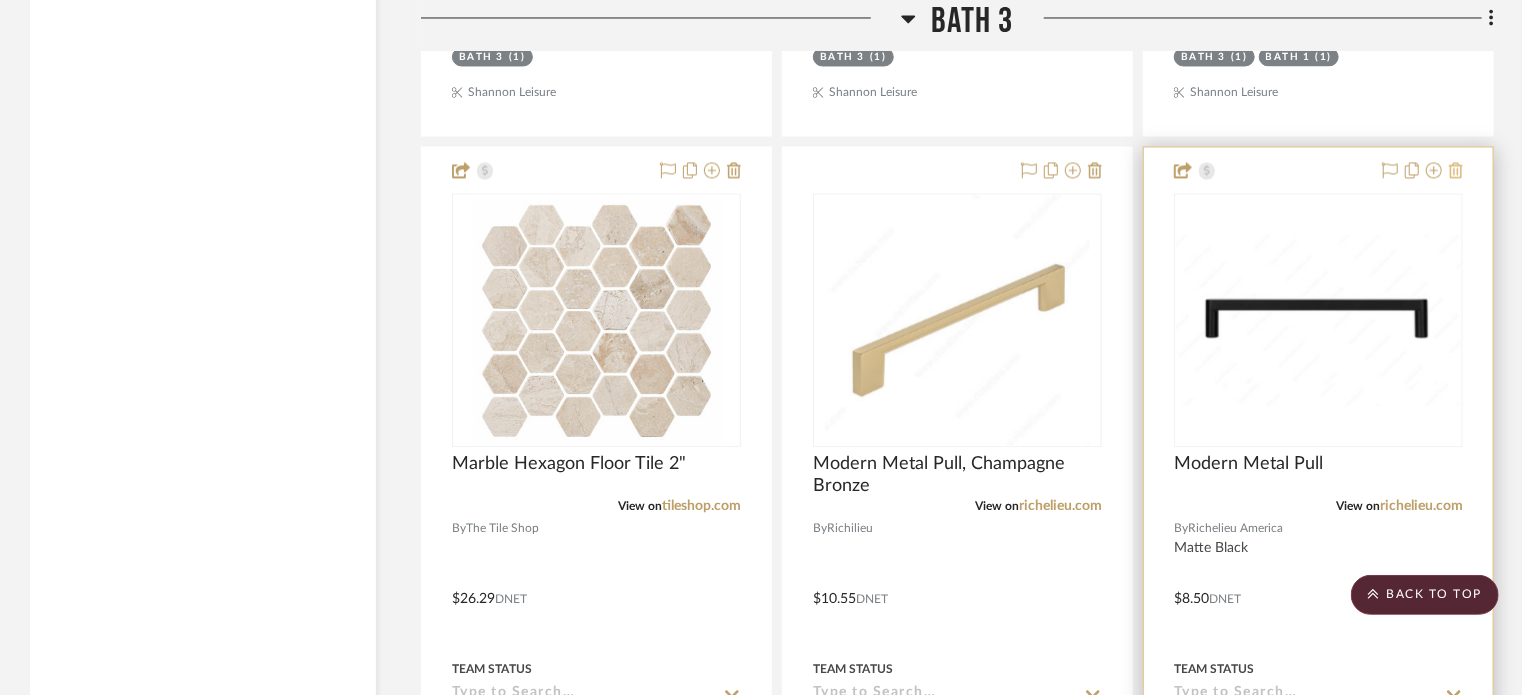 click 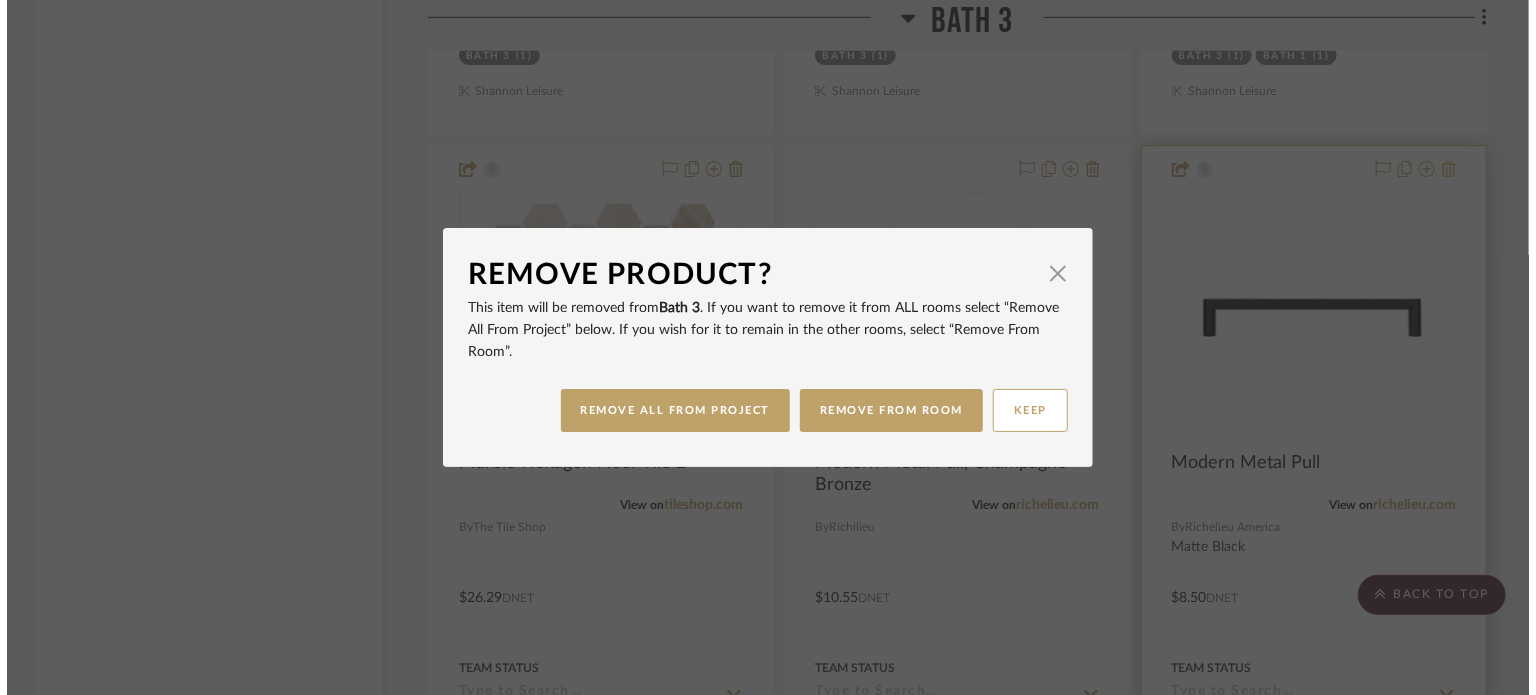 scroll, scrollTop: 0, scrollLeft: 0, axis: both 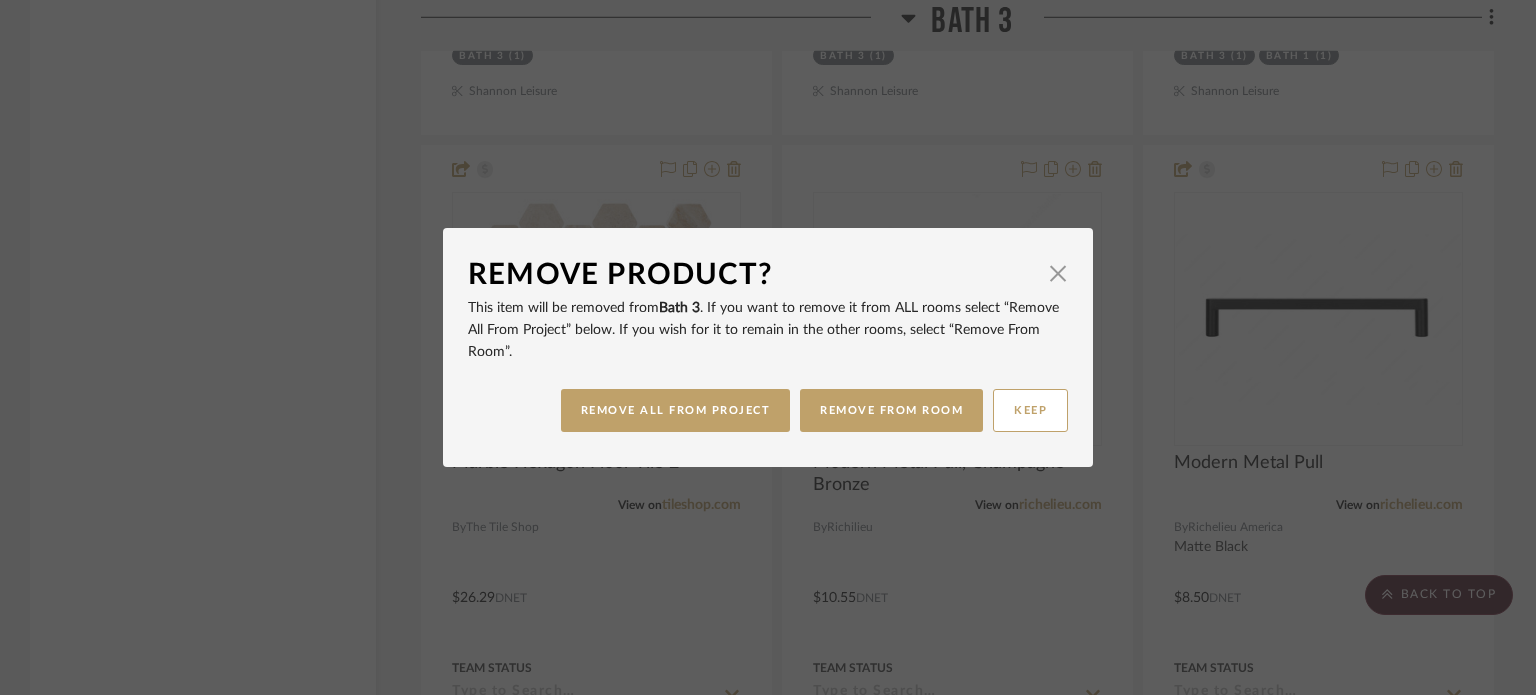 click on "Remove Product? ×  This item will be removed from  Bath 3 . If you want to remove it from ALL rooms select “Remove All From Project” below. If you wish for it to remain in the other rooms, select “Remove From Room”.
REMOVE ALL FROM PROJECT   REMOVE FROM ROOM   KEEP" at bounding box center [768, 347] 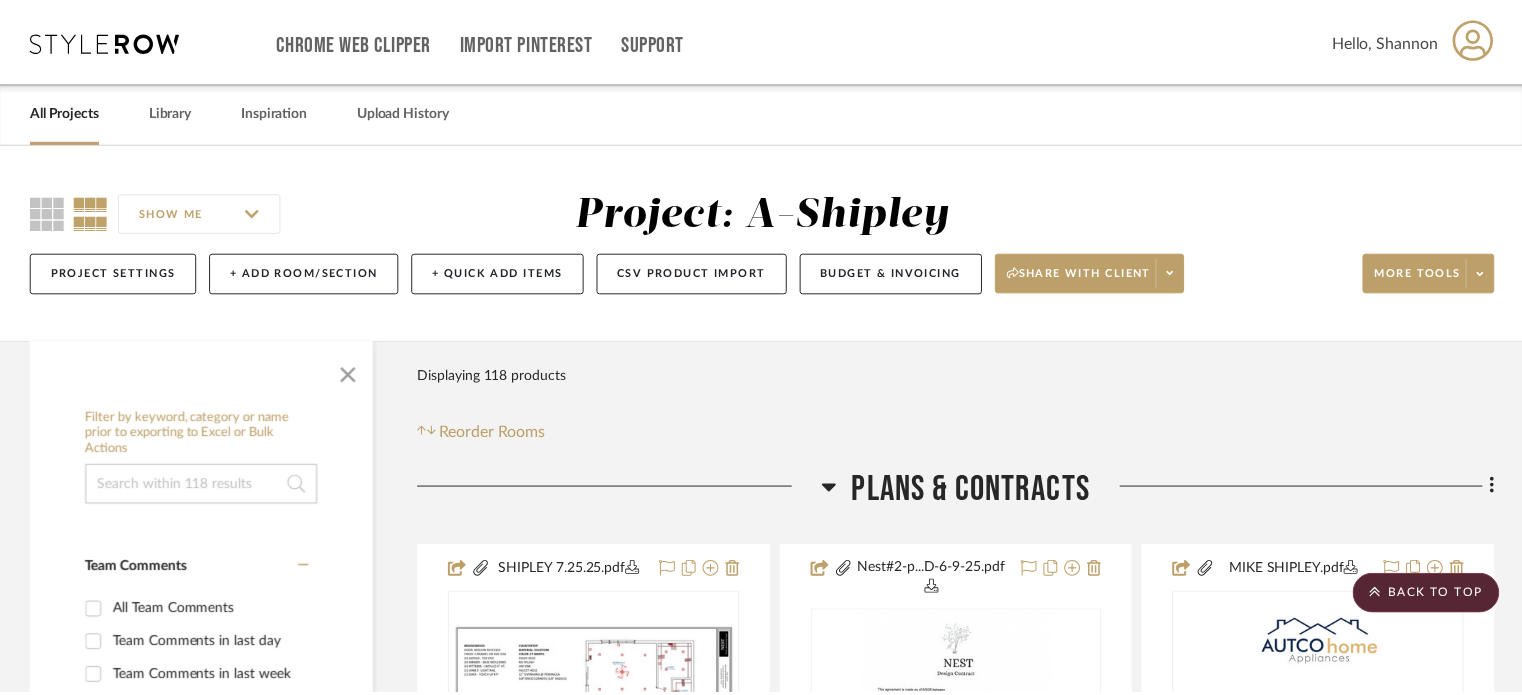 scroll, scrollTop: 17217, scrollLeft: 0, axis: vertical 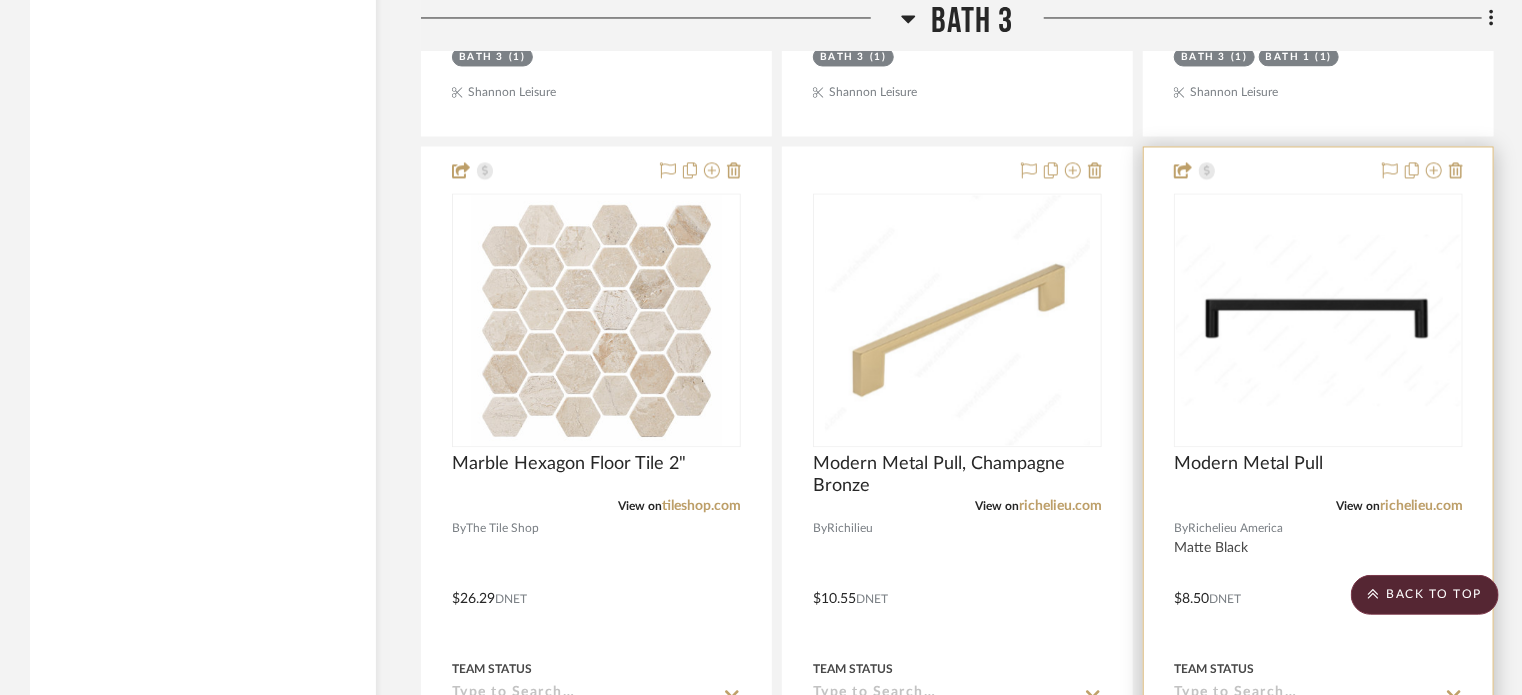 click at bounding box center [1318, 584] 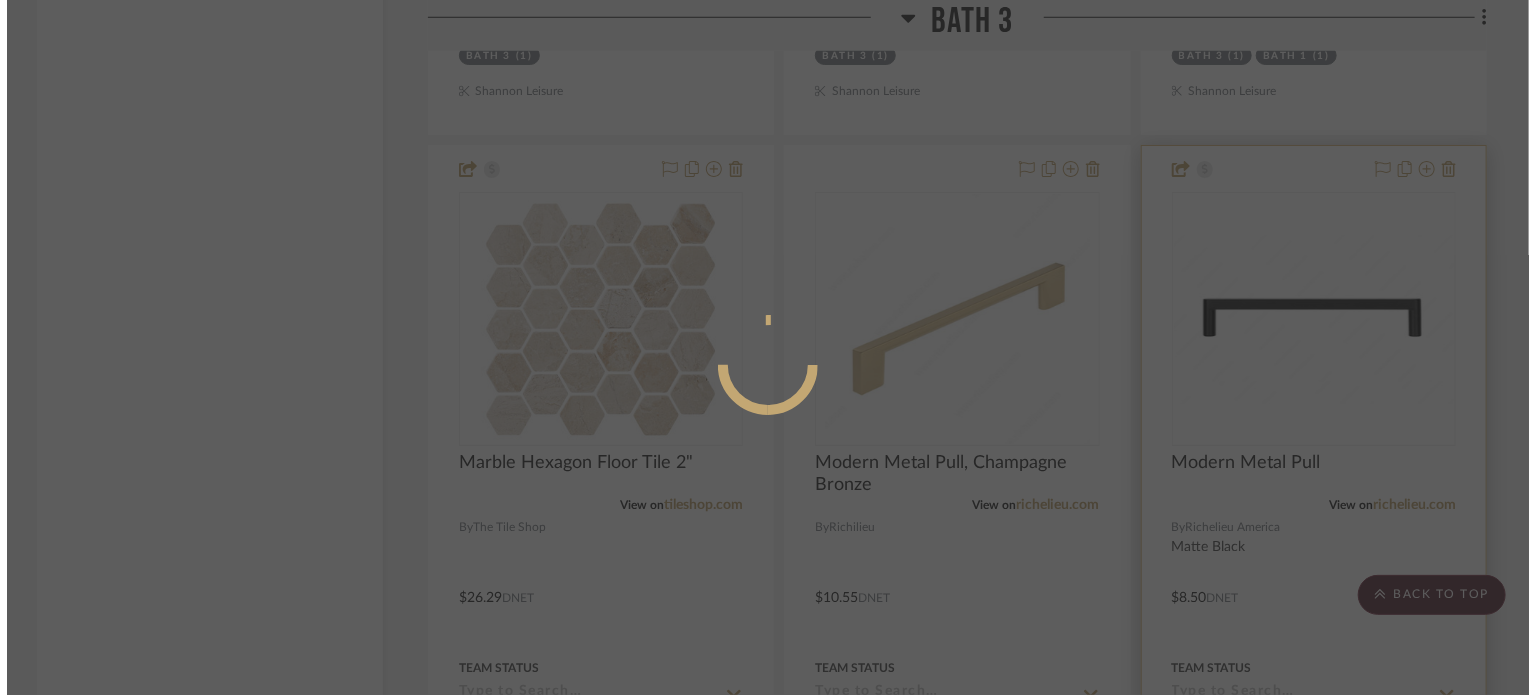 scroll, scrollTop: 0, scrollLeft: 0, axis: both 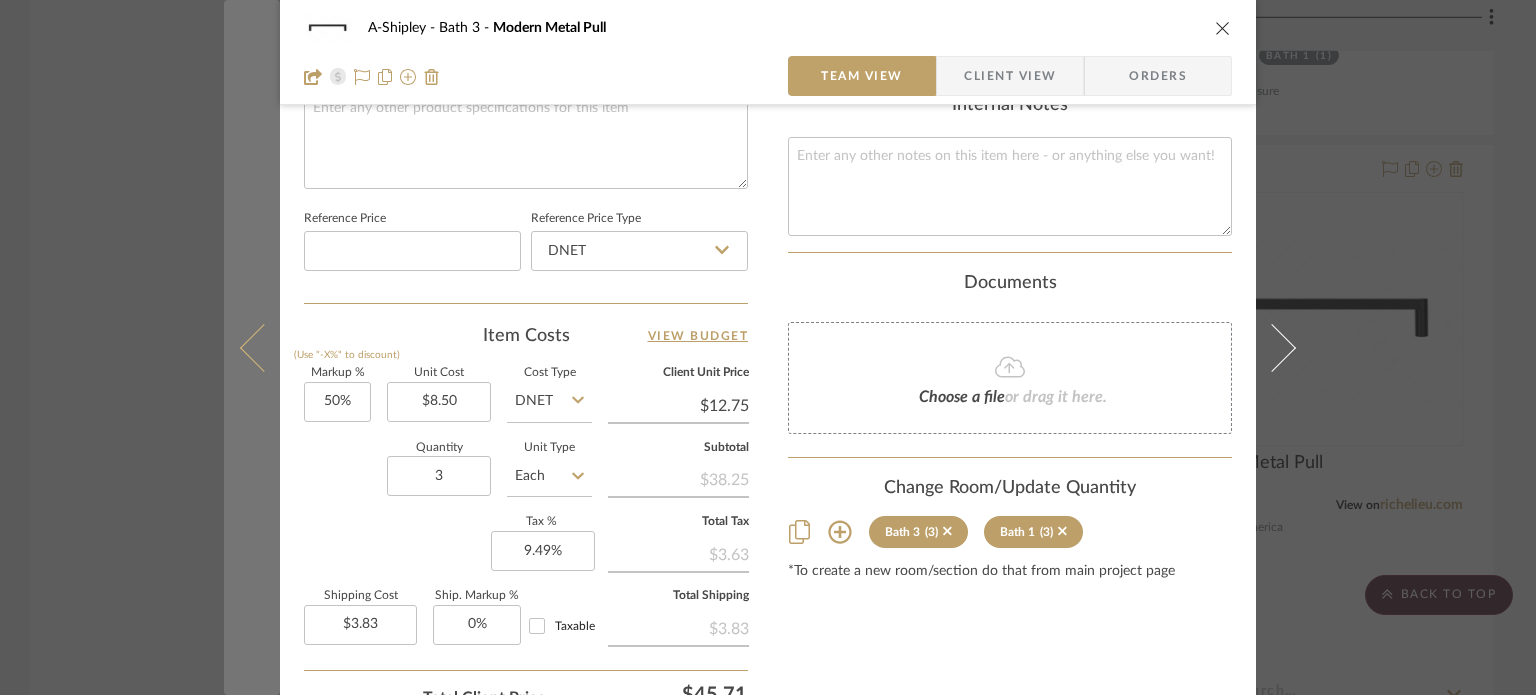 click at bounding box center [264, 347] 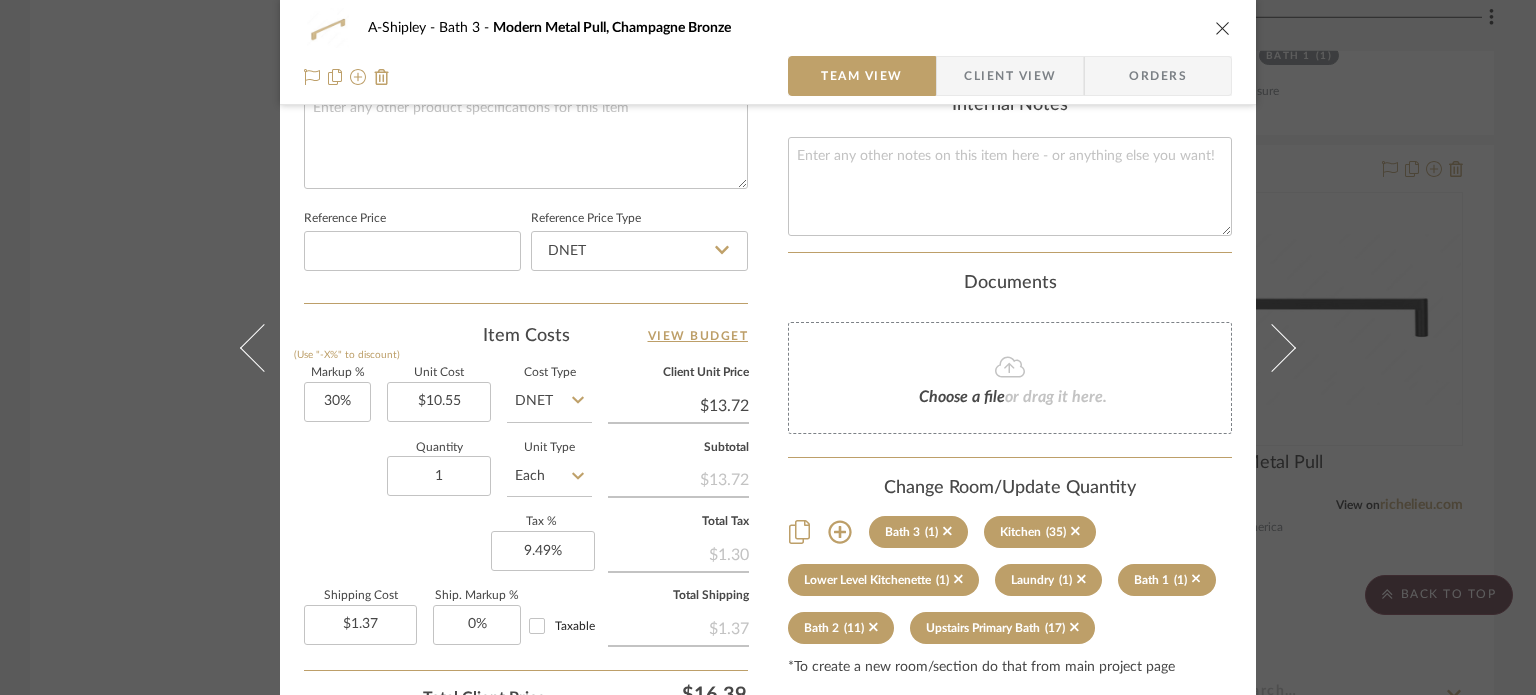 scroll, scrollTop: 1164, scrollLeft: 0, axis: vertical 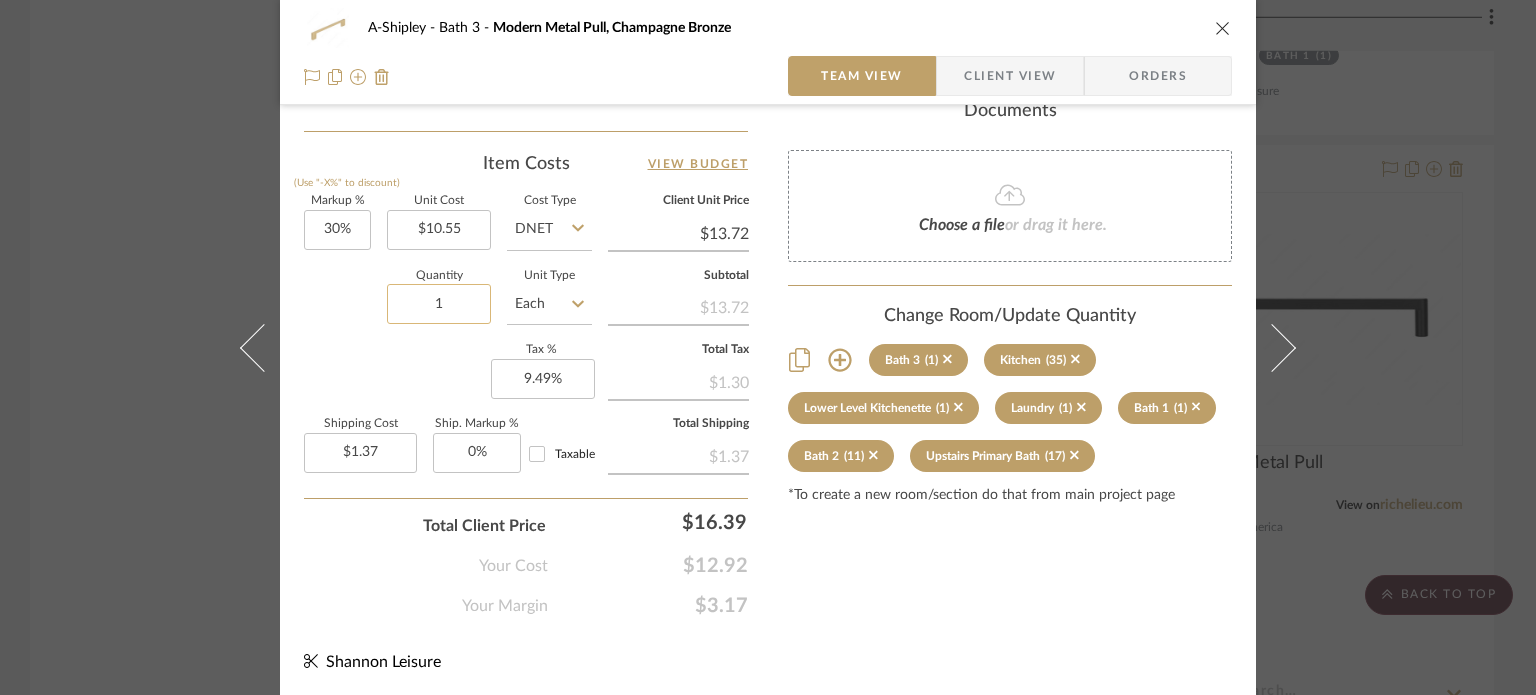 click on "1" 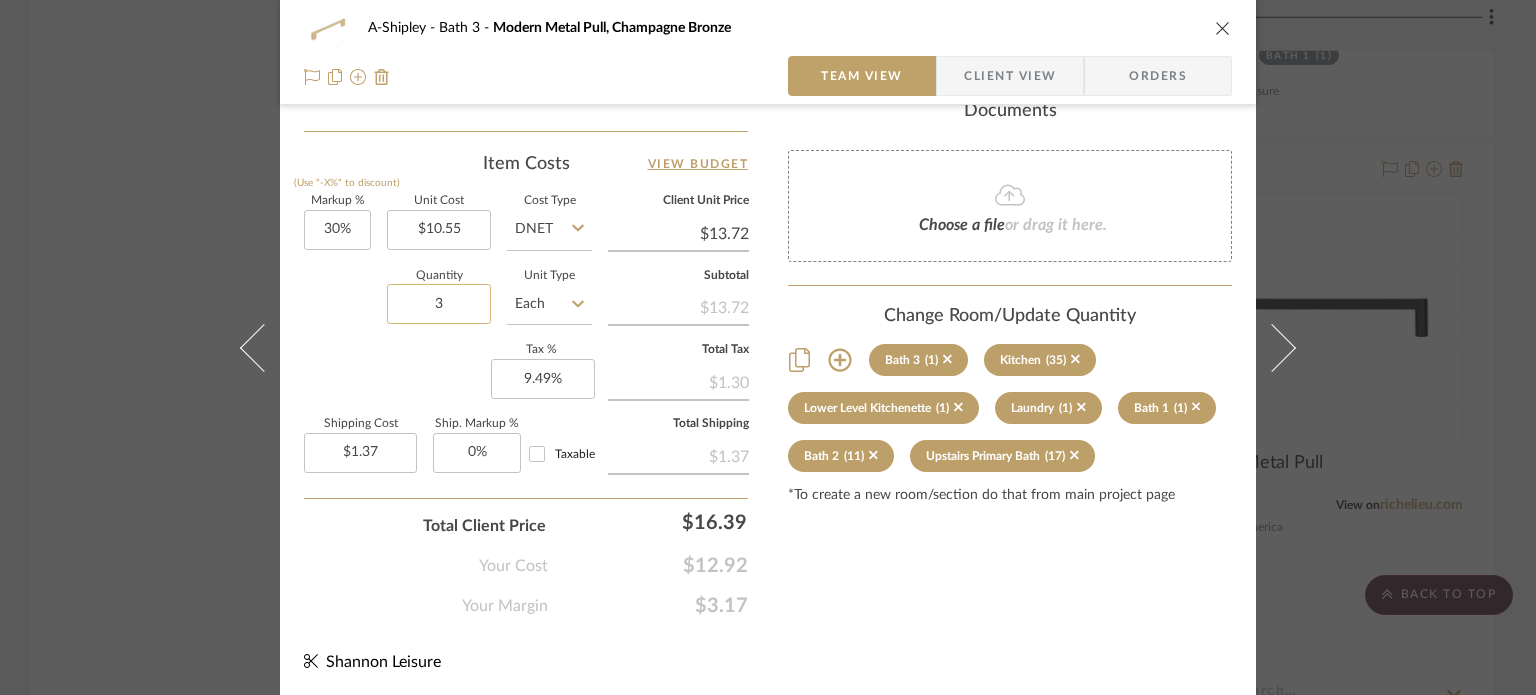 type on "3" 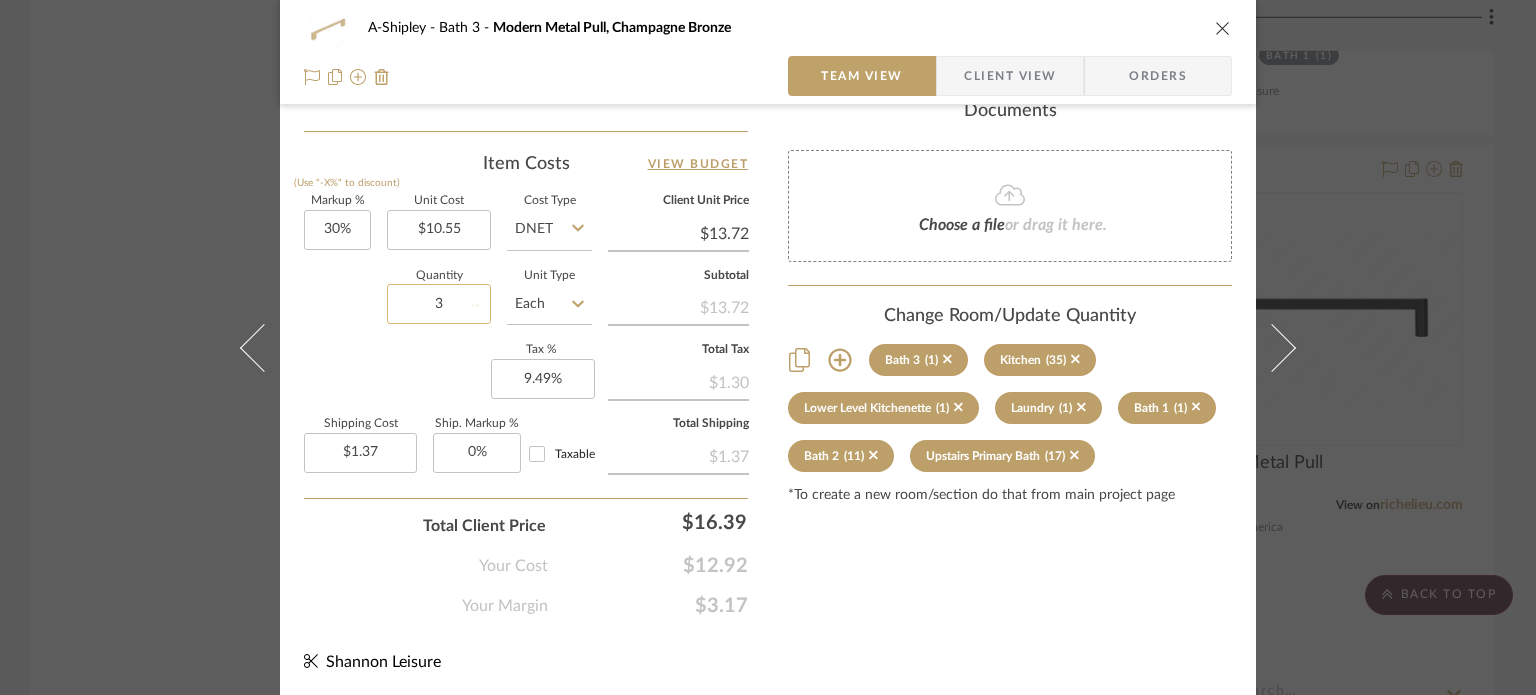 type 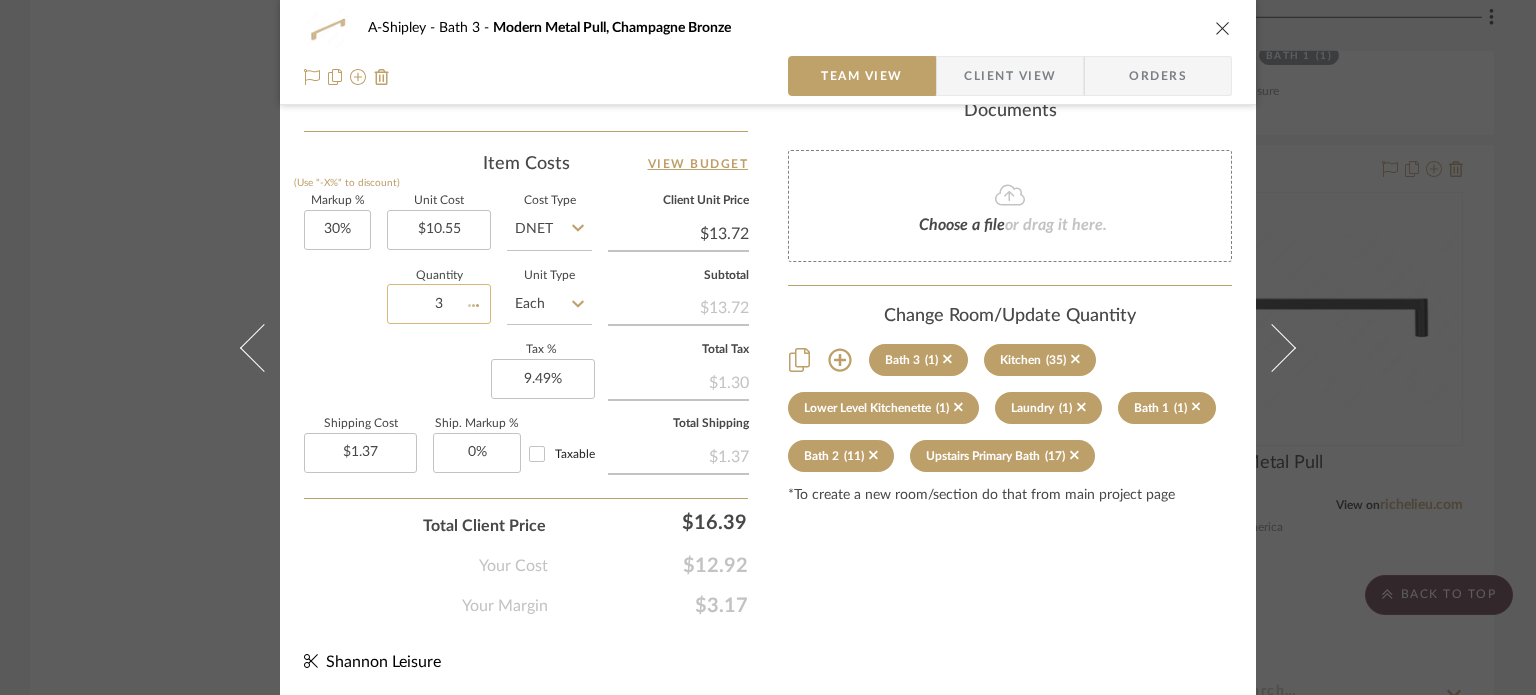 type 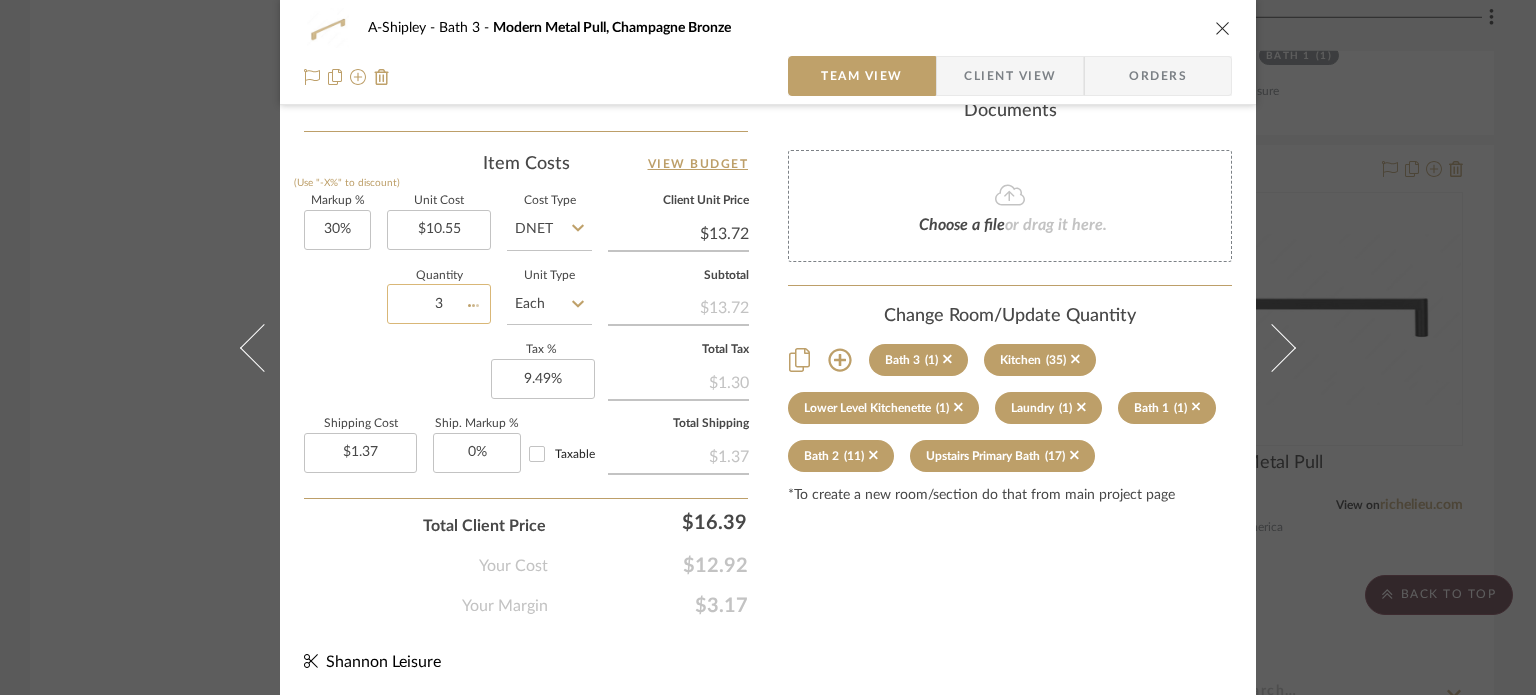 type 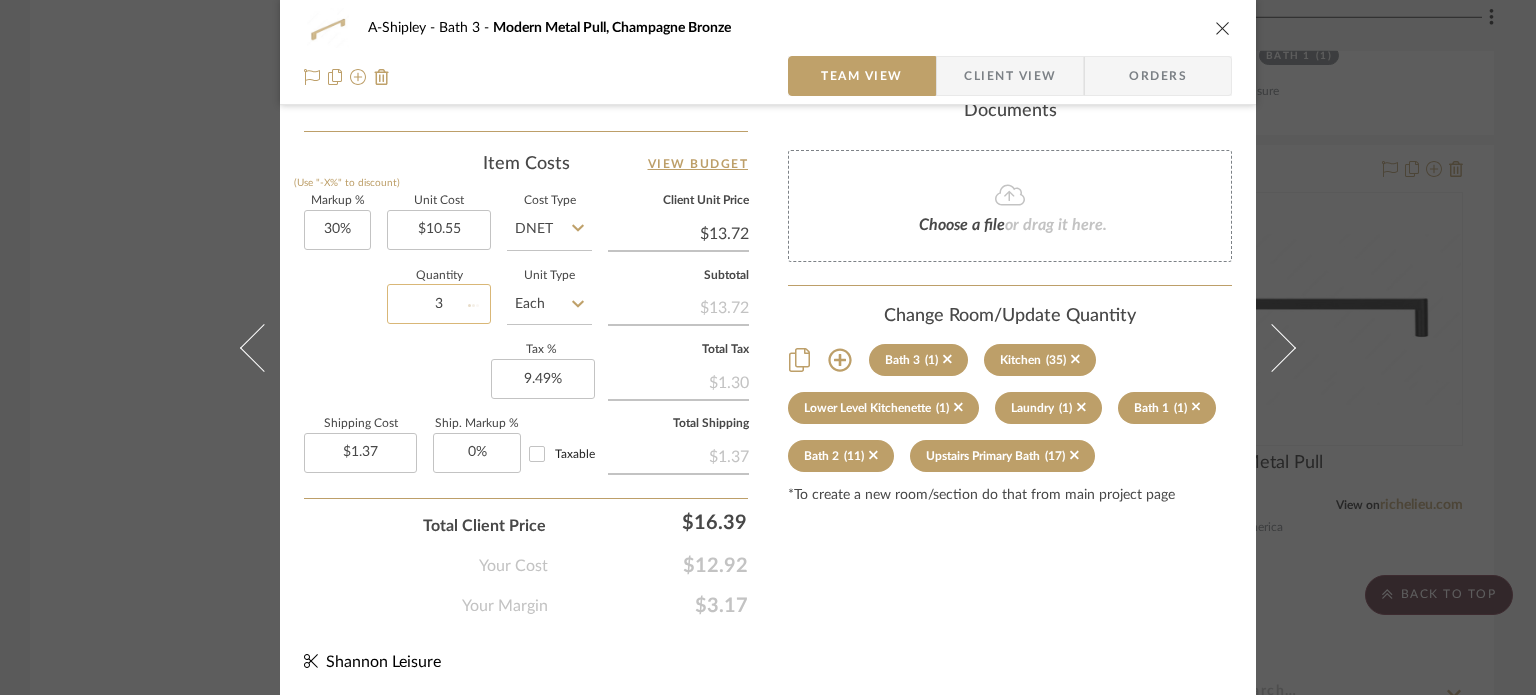 type 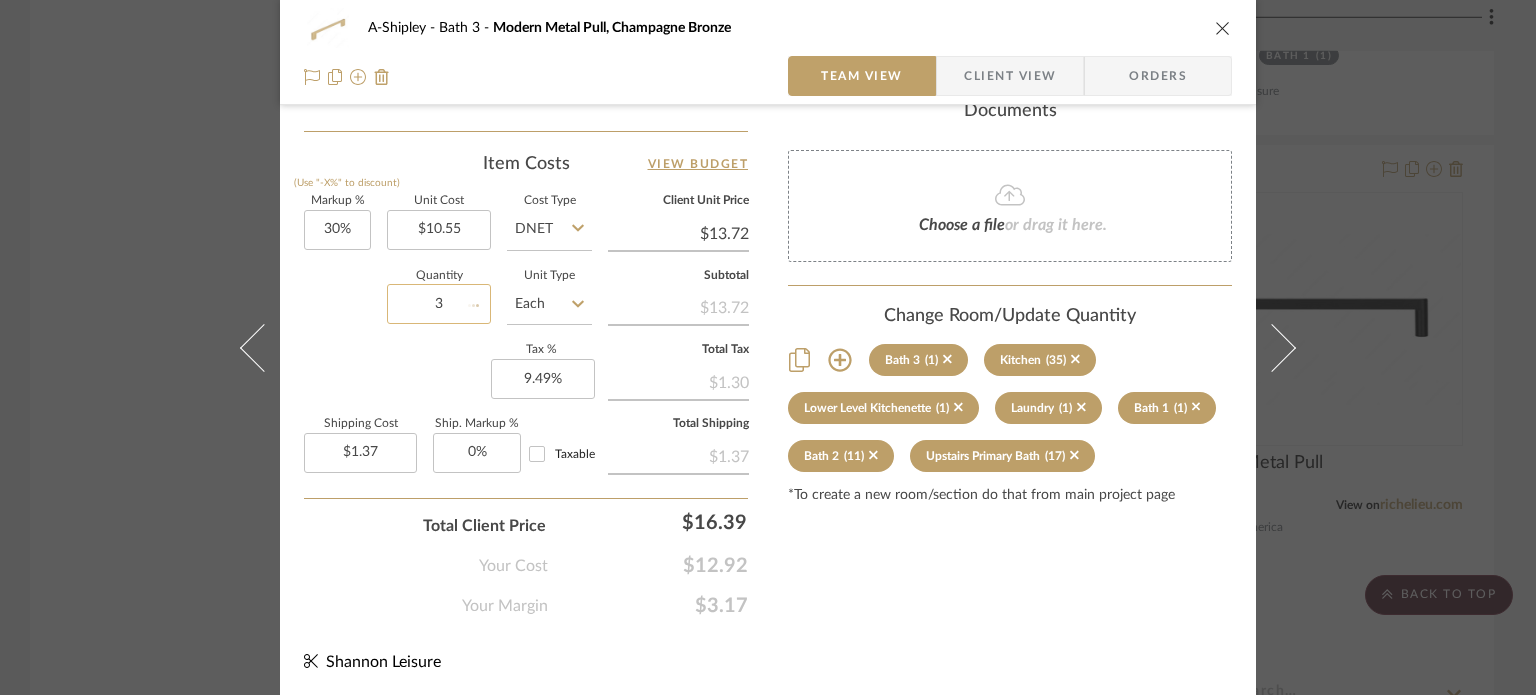 type on "$4.11" 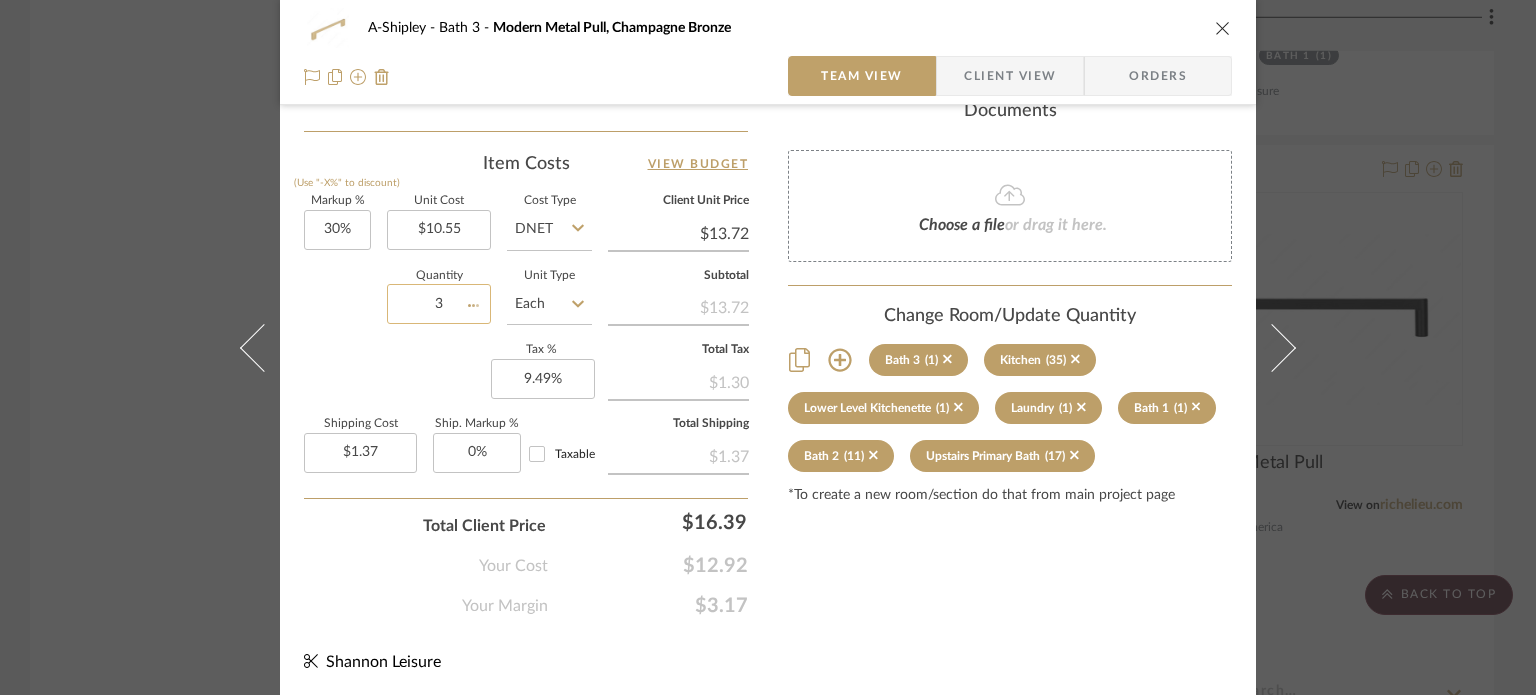 type 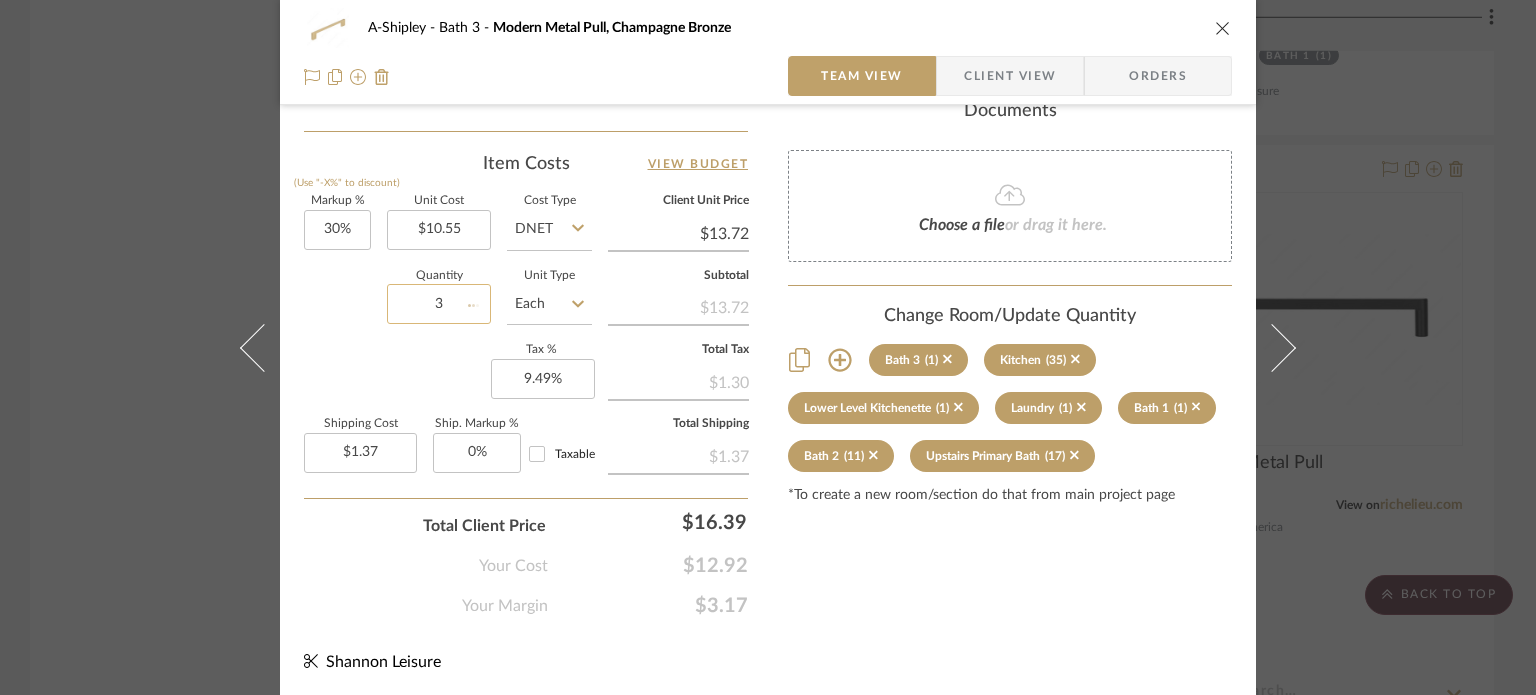 type 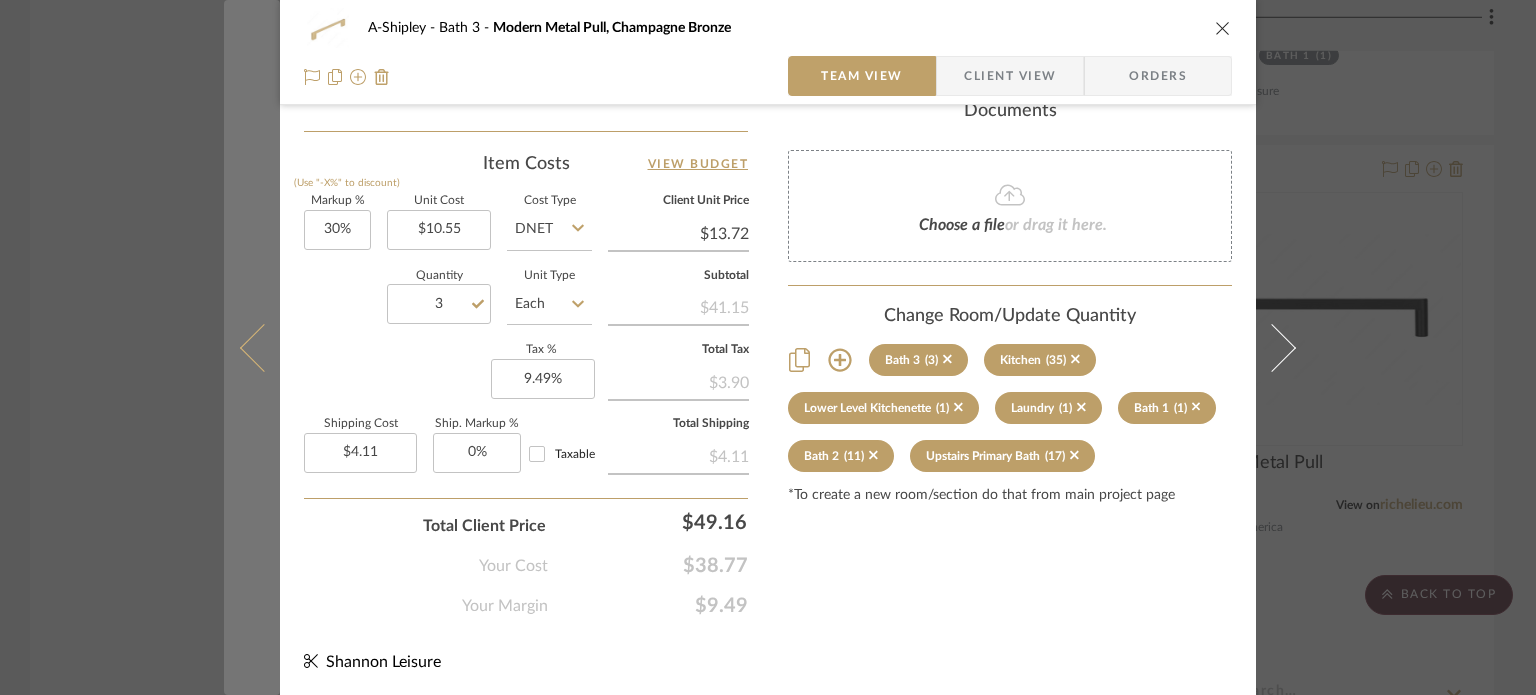 click at bounding box center (252, 347) 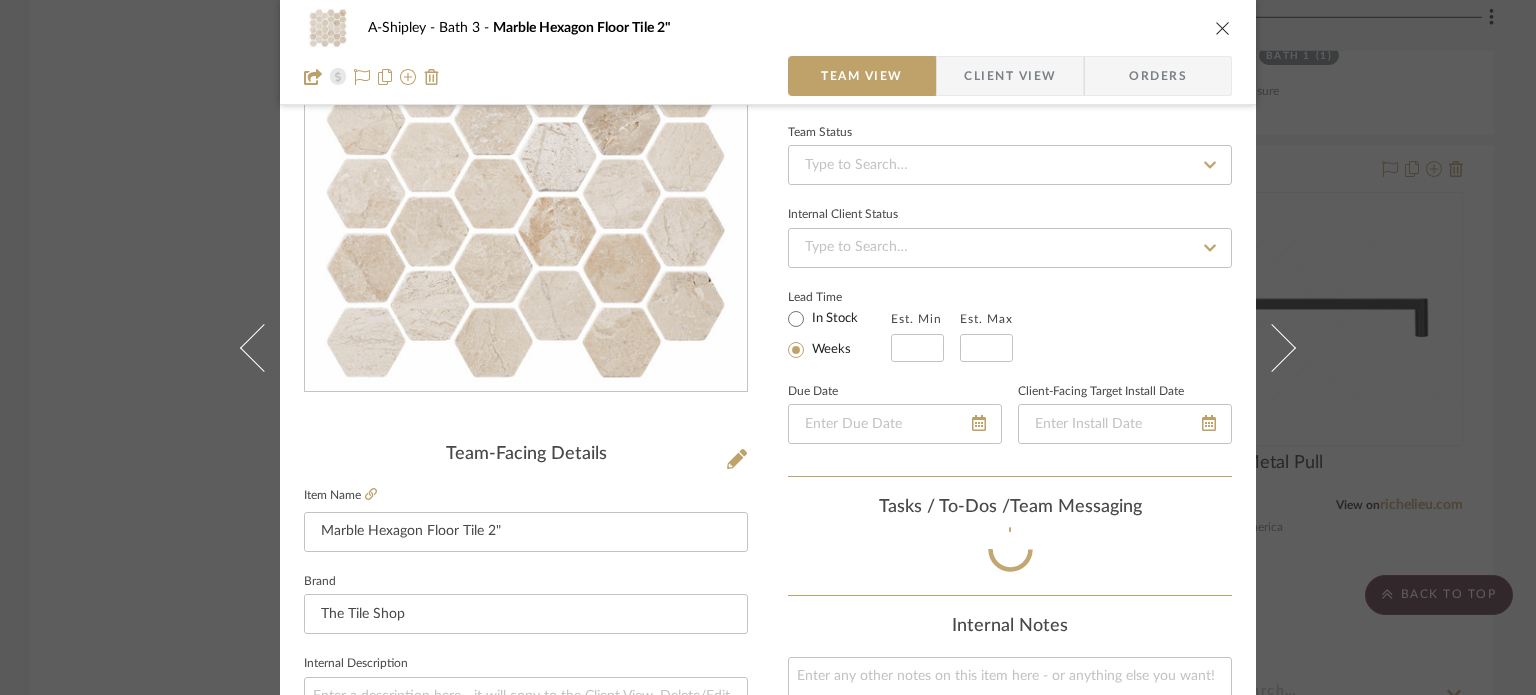 scroll, scrollTop: 1164, scrollLeft: 0, axis: vertical 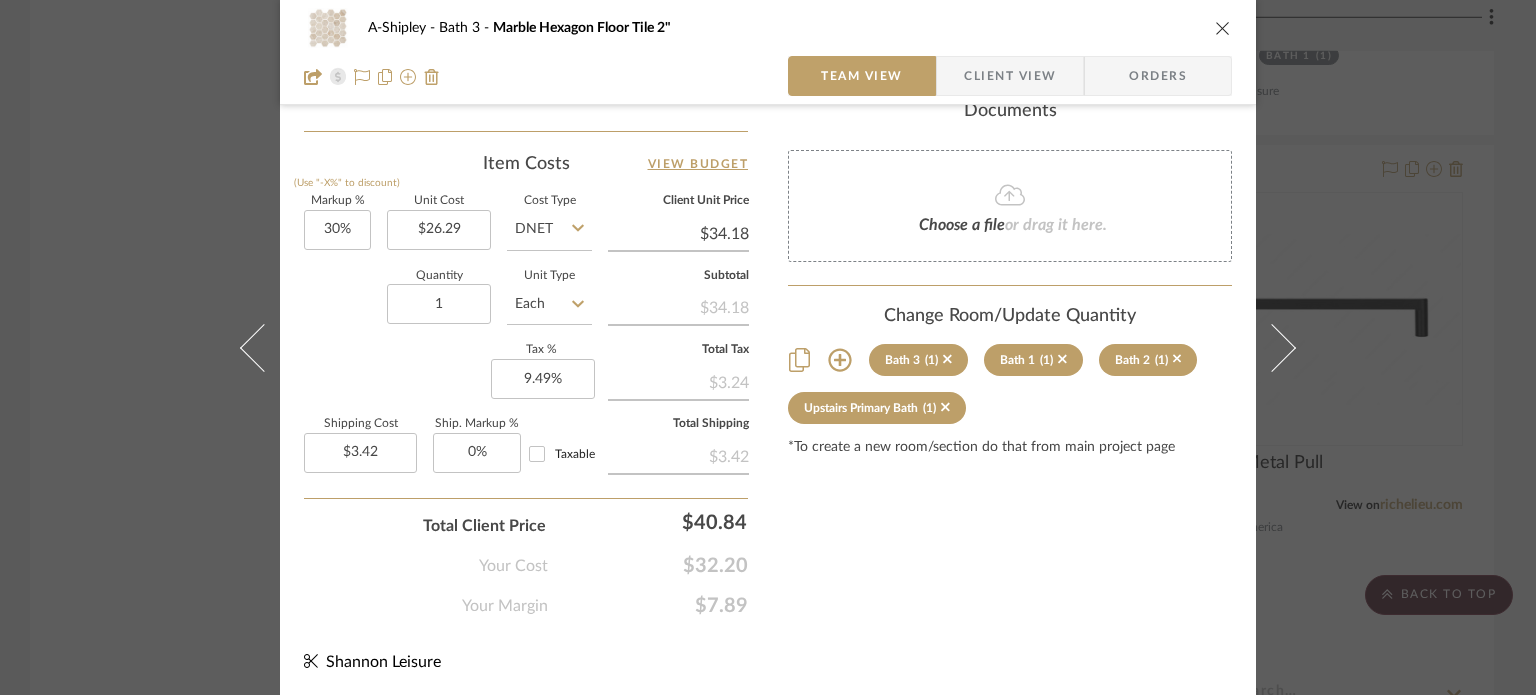 click on "A-Shipley Bath 3 Marble Hexagon Floor Tile 2" Team View Client View Orders  Team-Facing Details   Item Name  Marble Hexagon Floor Tile 2"  Brand  The Tile Shop  Internal Description   Dimensions   Product Specifications   Reference Price   Reference Price Type  DNET  Item Costs   View Budget   Markup %  (Use "-X%" to discount) 30%  Unit Cost  $26.29  Cost Type  DNET  Client Unit Price  $34.18  Quantity  1  Unit Type  Each  Subtotal   $34.18   Tax %  9.49%  Total Tax   $3.24   Shipping Cost  $3.42  Ship. Markup %  0% Taxable  Total Shipping   $3.42  Total Client Price  $40.84  Your Cost  $32.20  Your Margin  $7.89  Content here copies to Client View - confirm visibility there.  Show in Client Dashboard  Bulk Manage Dashboard Settings  Include in Budget   View Budget  Team Status Internal Client Status  Lead Time  In Stock Weeks  Est. Min   Est. Max   Due Date   Client-Facing Target Install Date  Tasks / To-Dos /  team Messaging Invite Collaborator Recipients:  [EMAIL] ,  ,  ,   Documents" at bounding box center [768, 347] 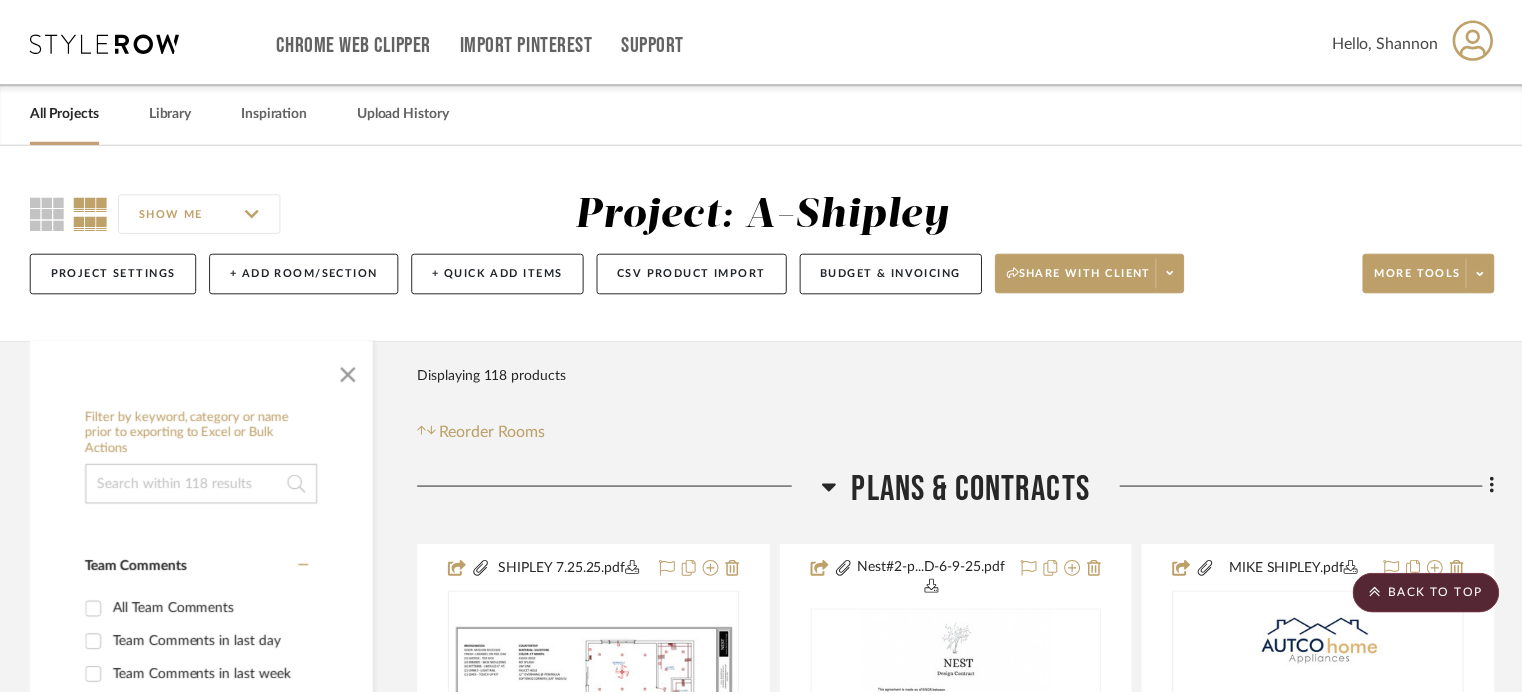 scroll, scrollTop: 17217, scrollLeft: 0, axis: vertical 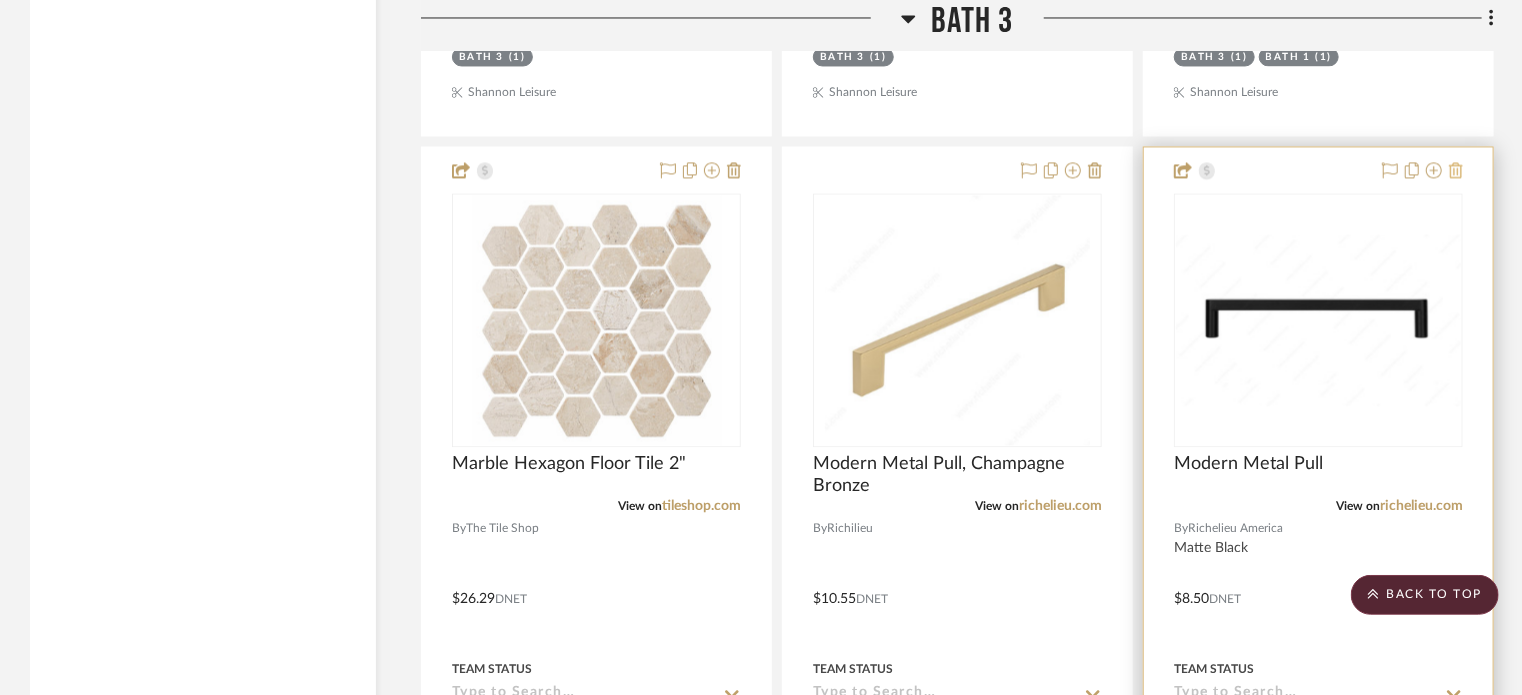click 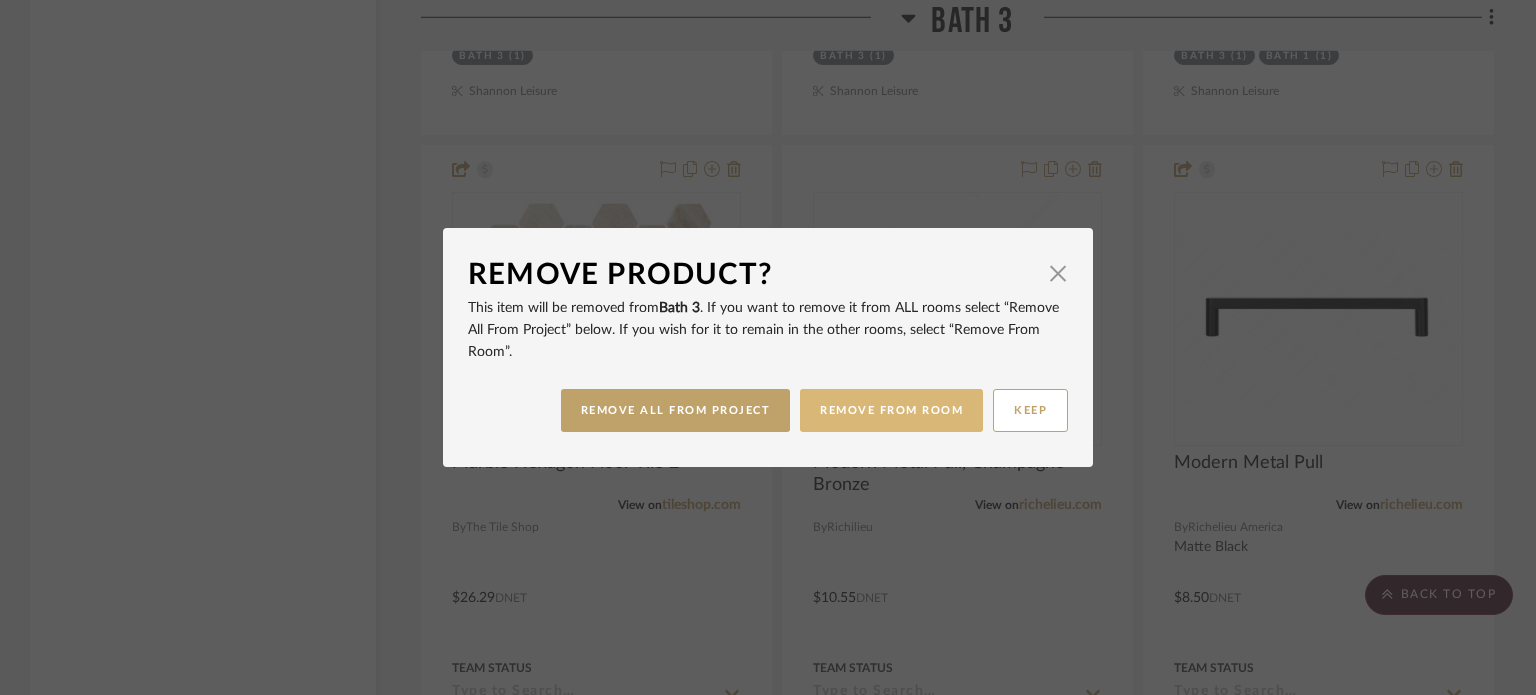 click on "REMOVE FROM ROOM" at bounding box center [891, 410] 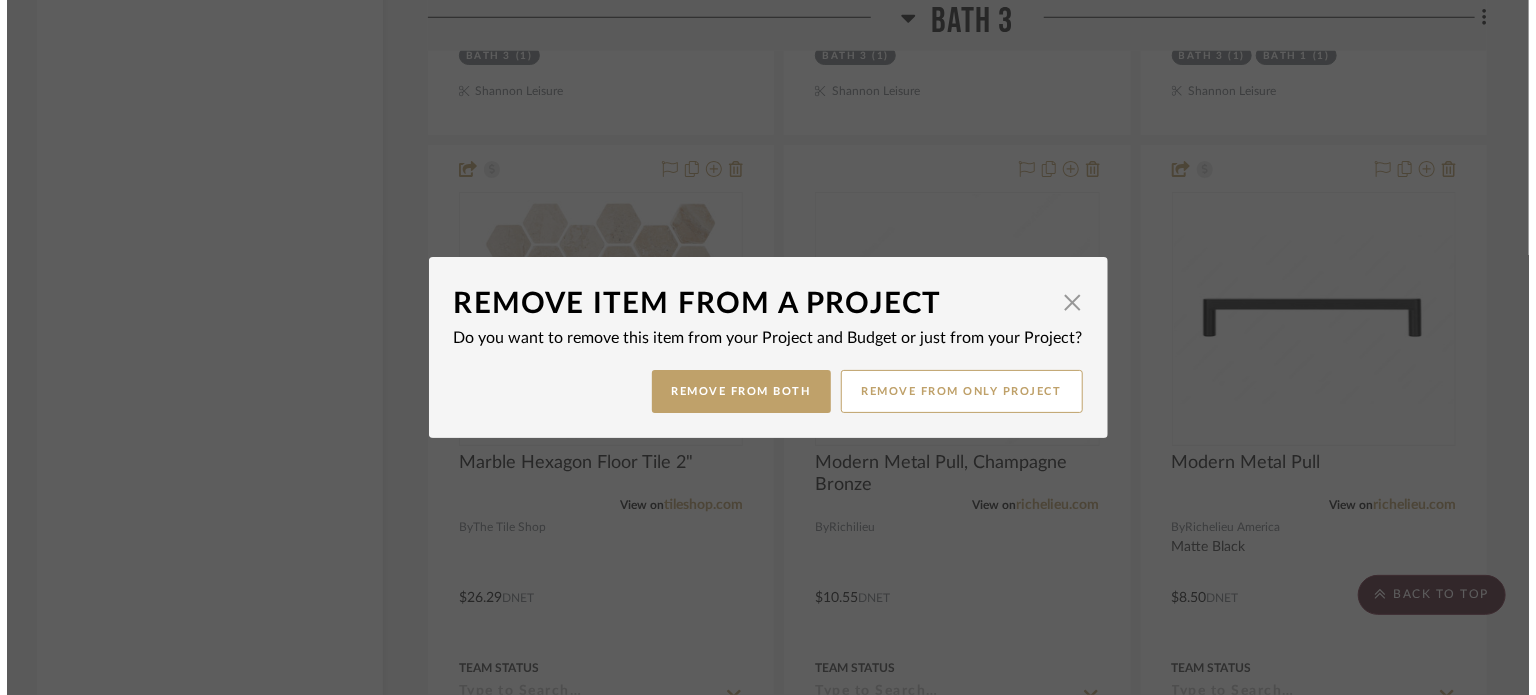 scroll, scrollTop: 0, scrollLeft: 0, axis: both 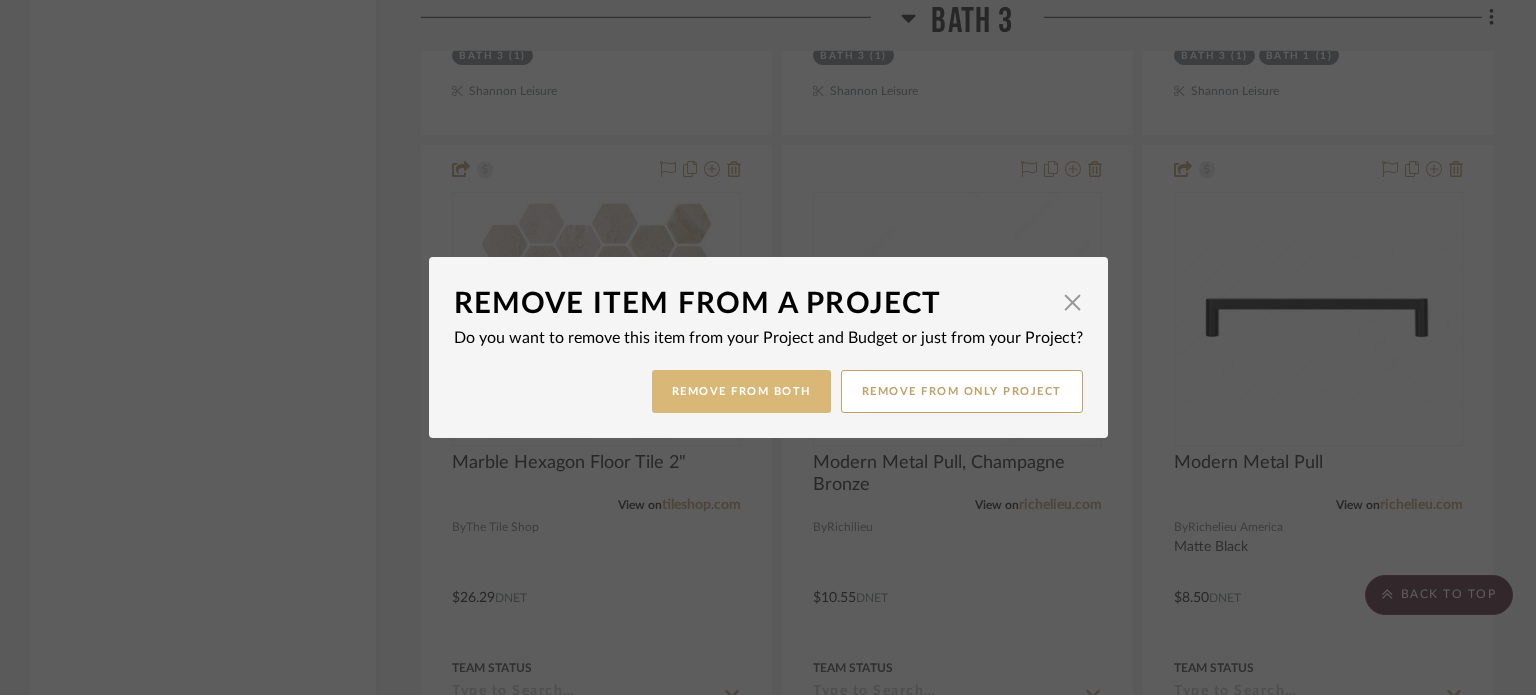 click on "Remove from Both" at bounding box center [741, 391] 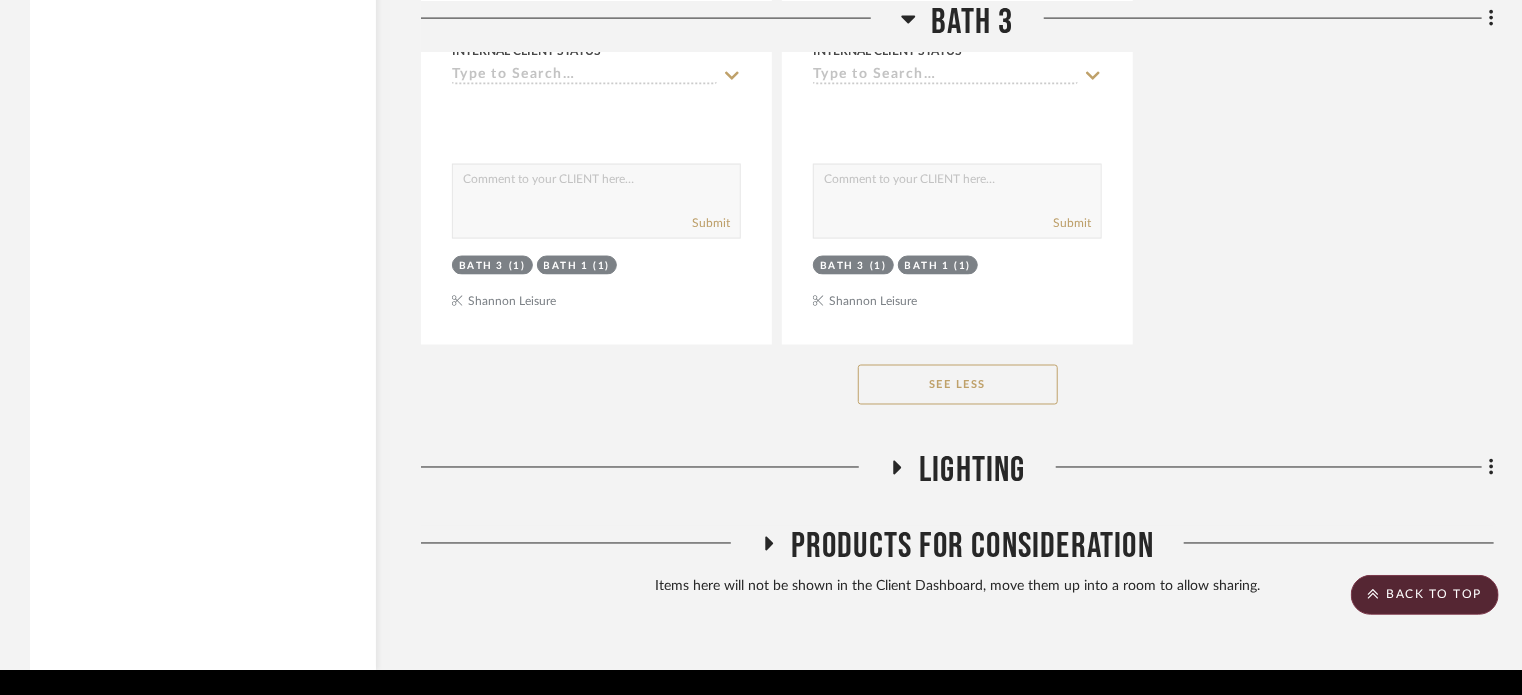 scroll, scrollTop: 20632, scrollLeft: 0, axis: vertical 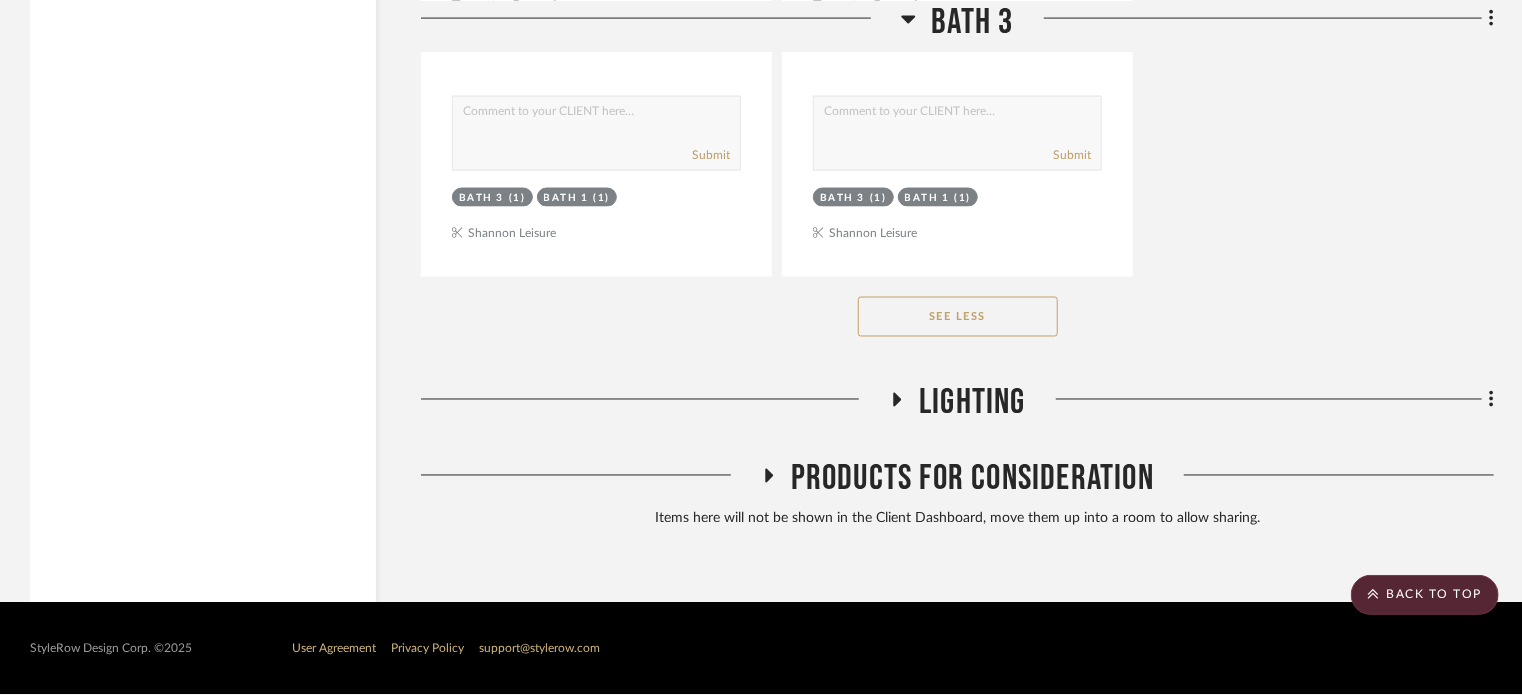click on "Bath 3" 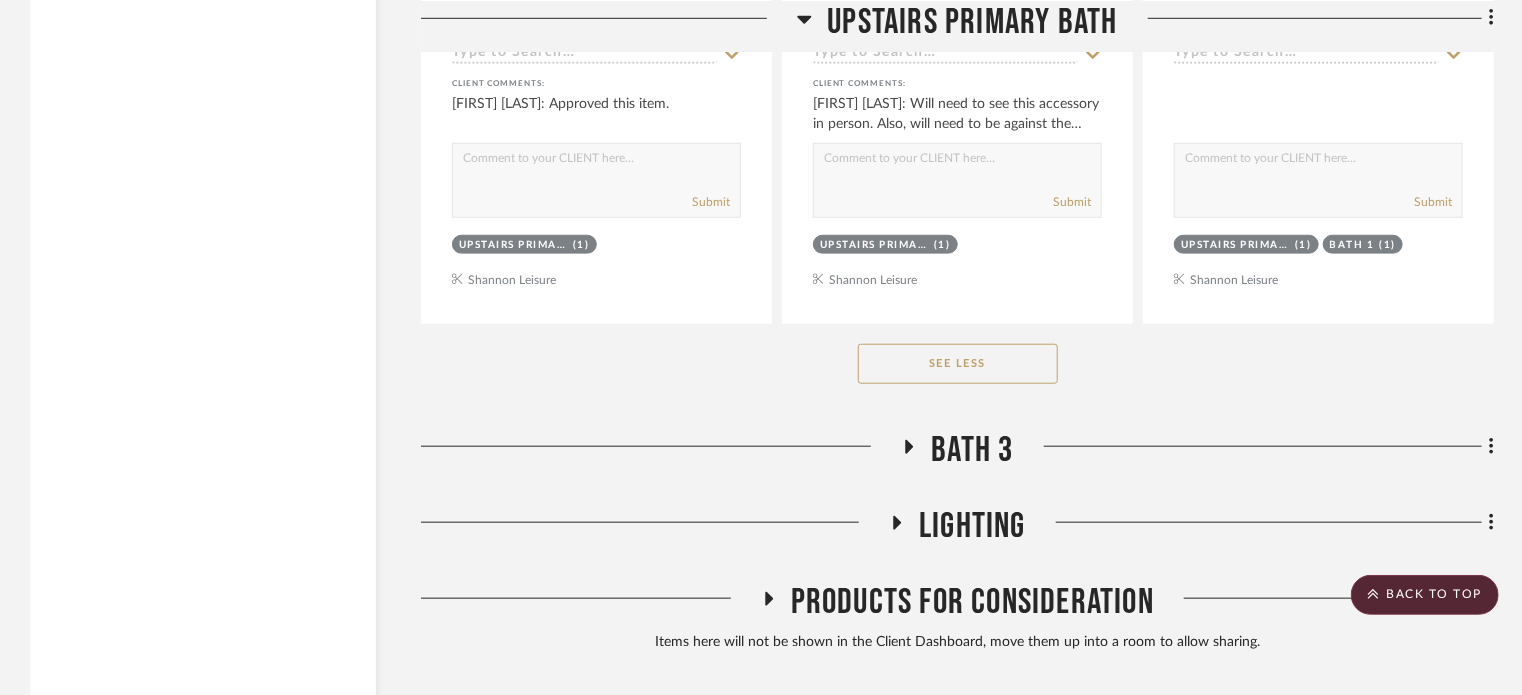 click on "Upstairs Primary Bath" 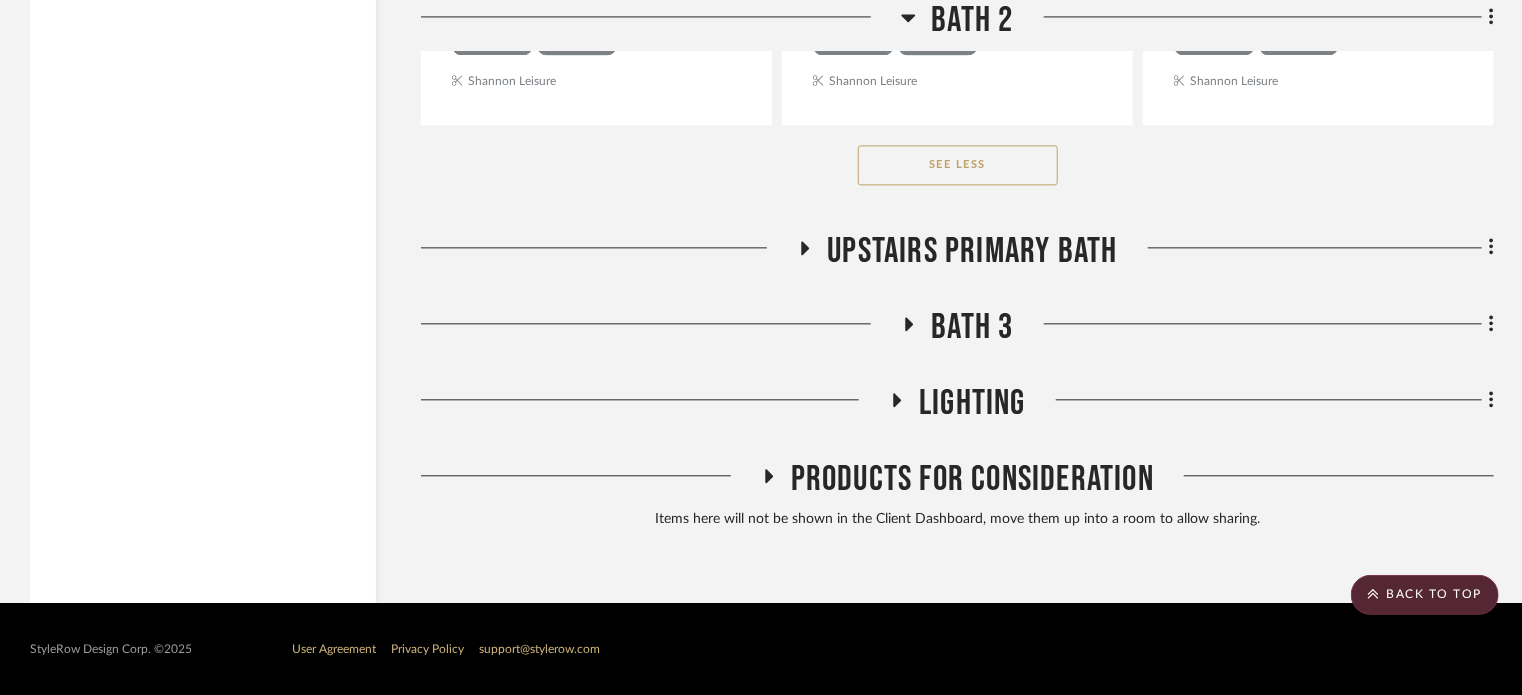 click on "Bath 2" 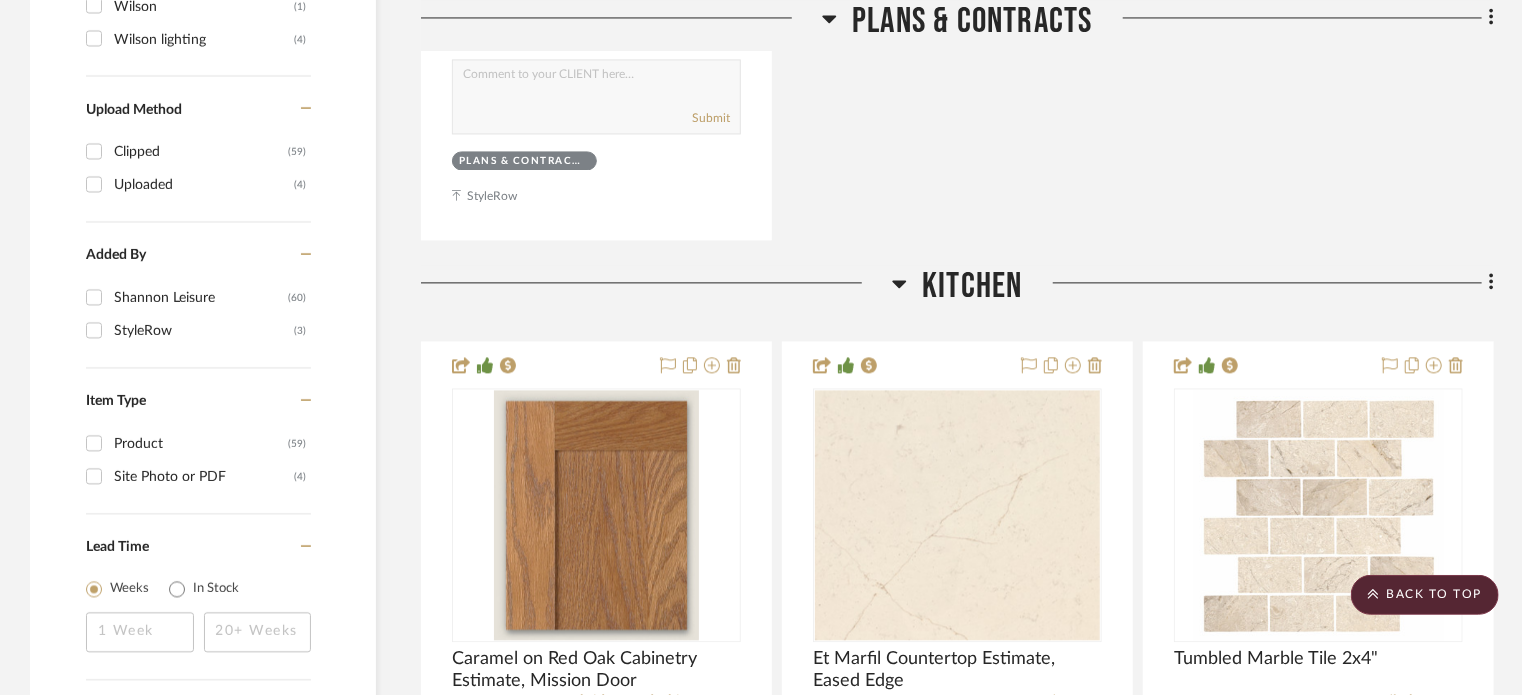 scroll, scrollTop: 2088, scrollLeft: 0, axis: vertical 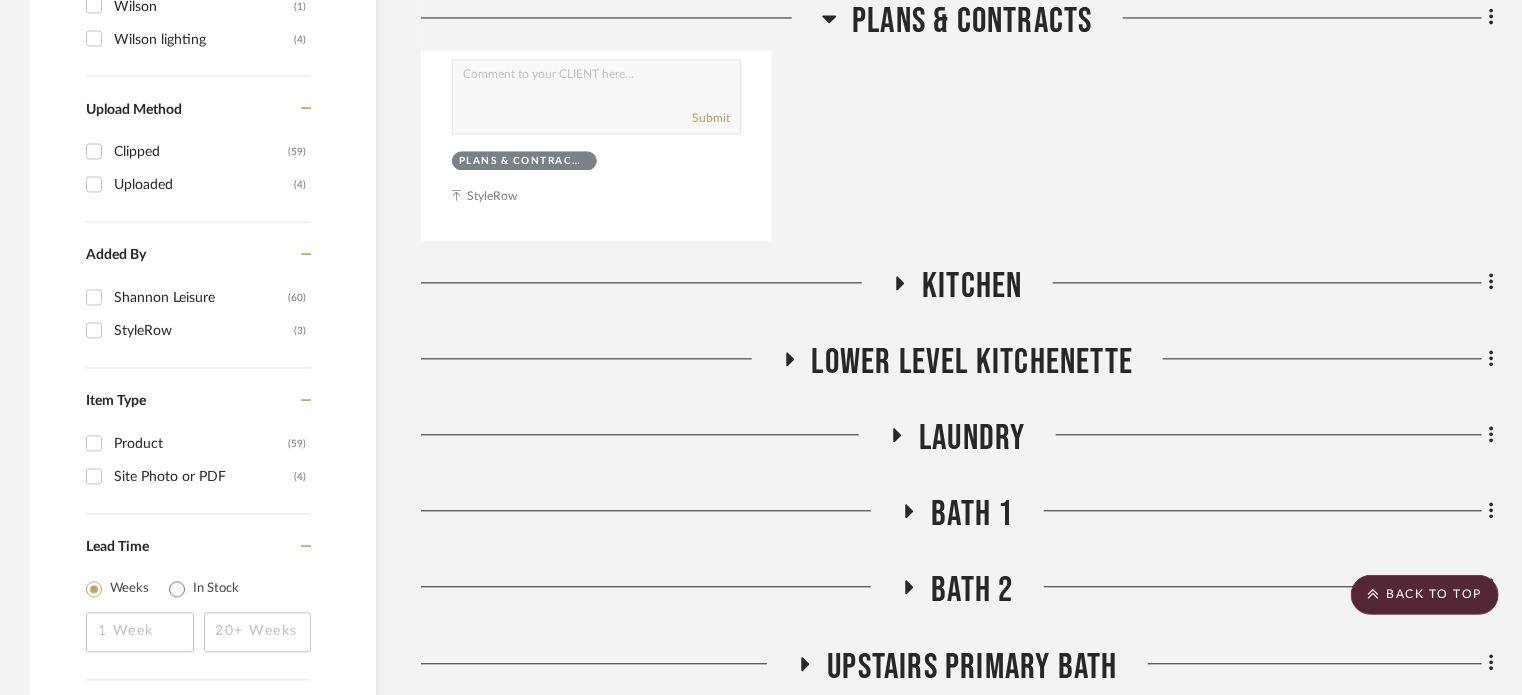 click on "Plans & Contracts" 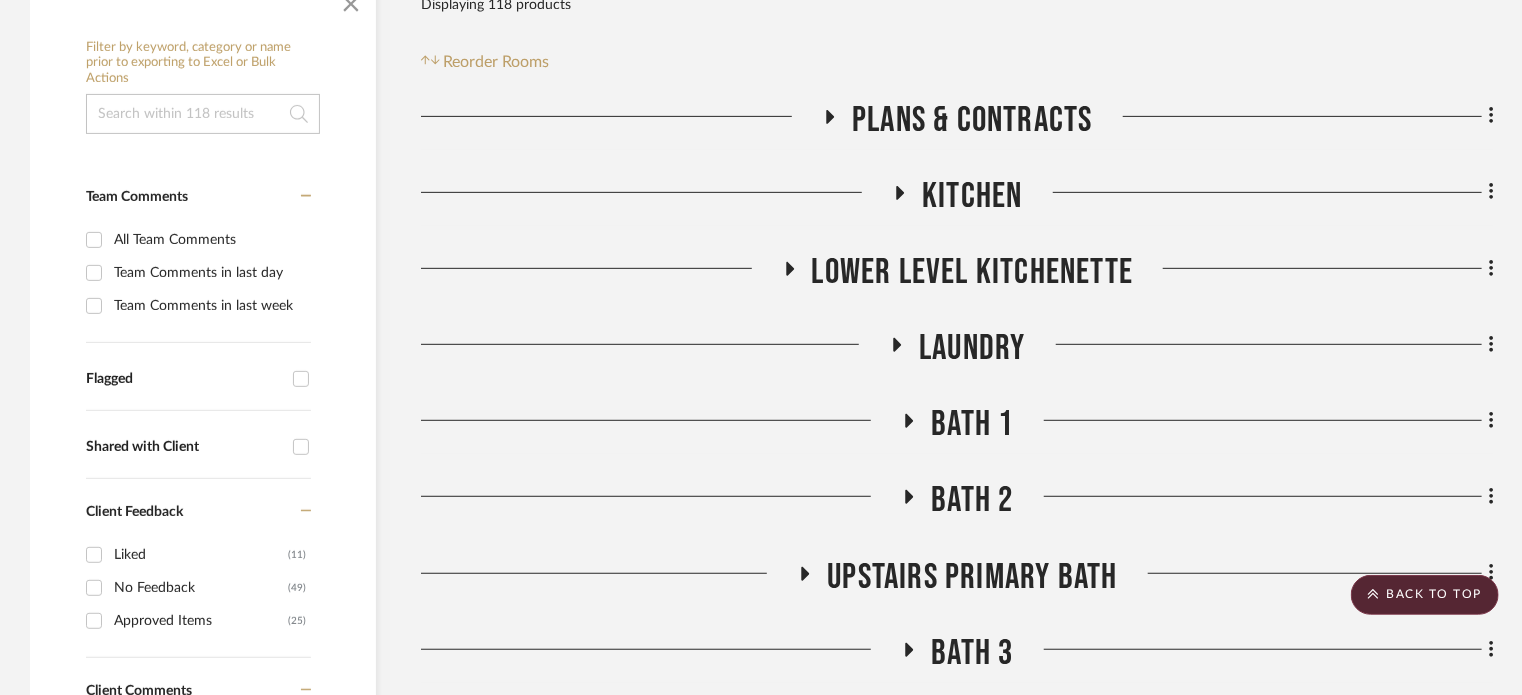 scroll, scrollTop: 0, scrollLeft: 0, axis: both 